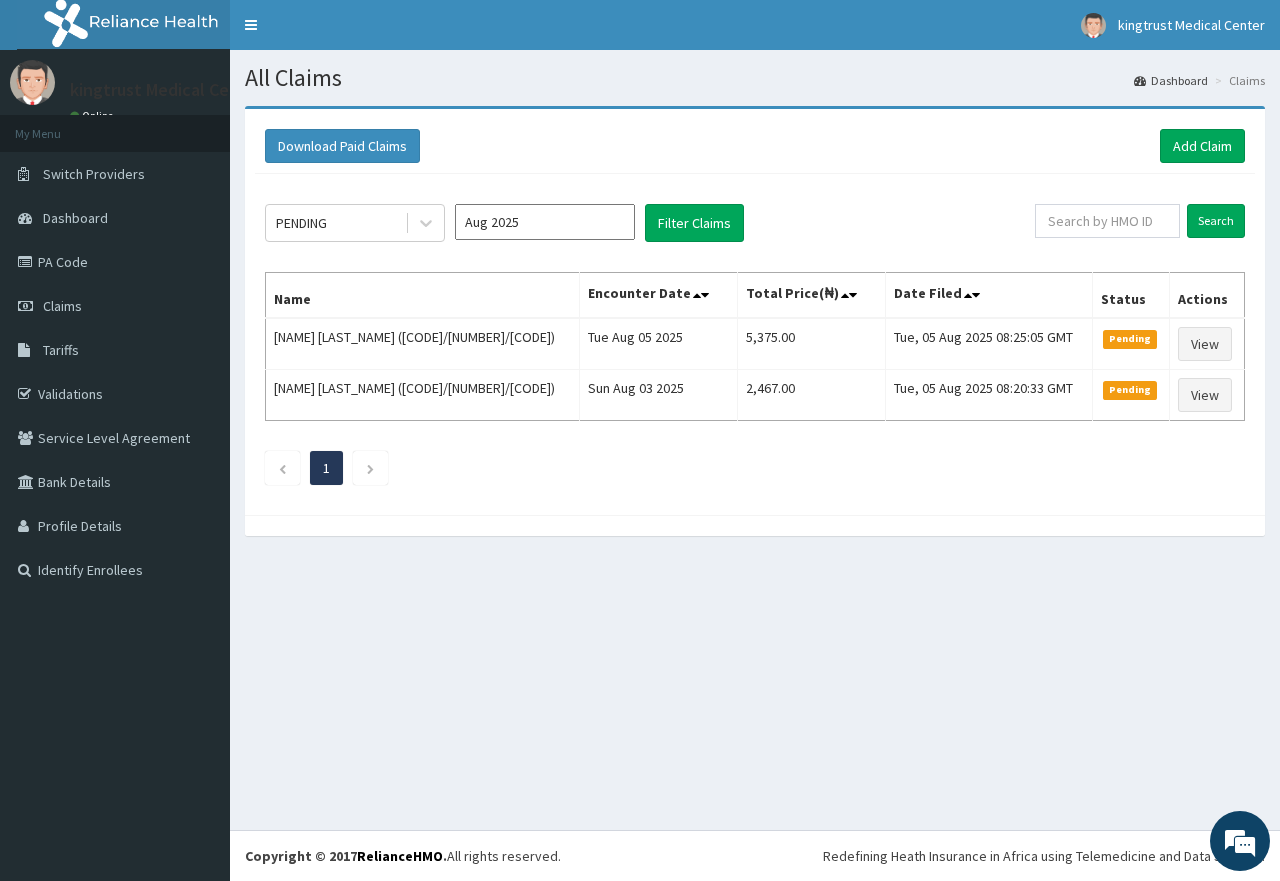 scroll, scrollTop: 0, scrollLeft: 0, axis: both 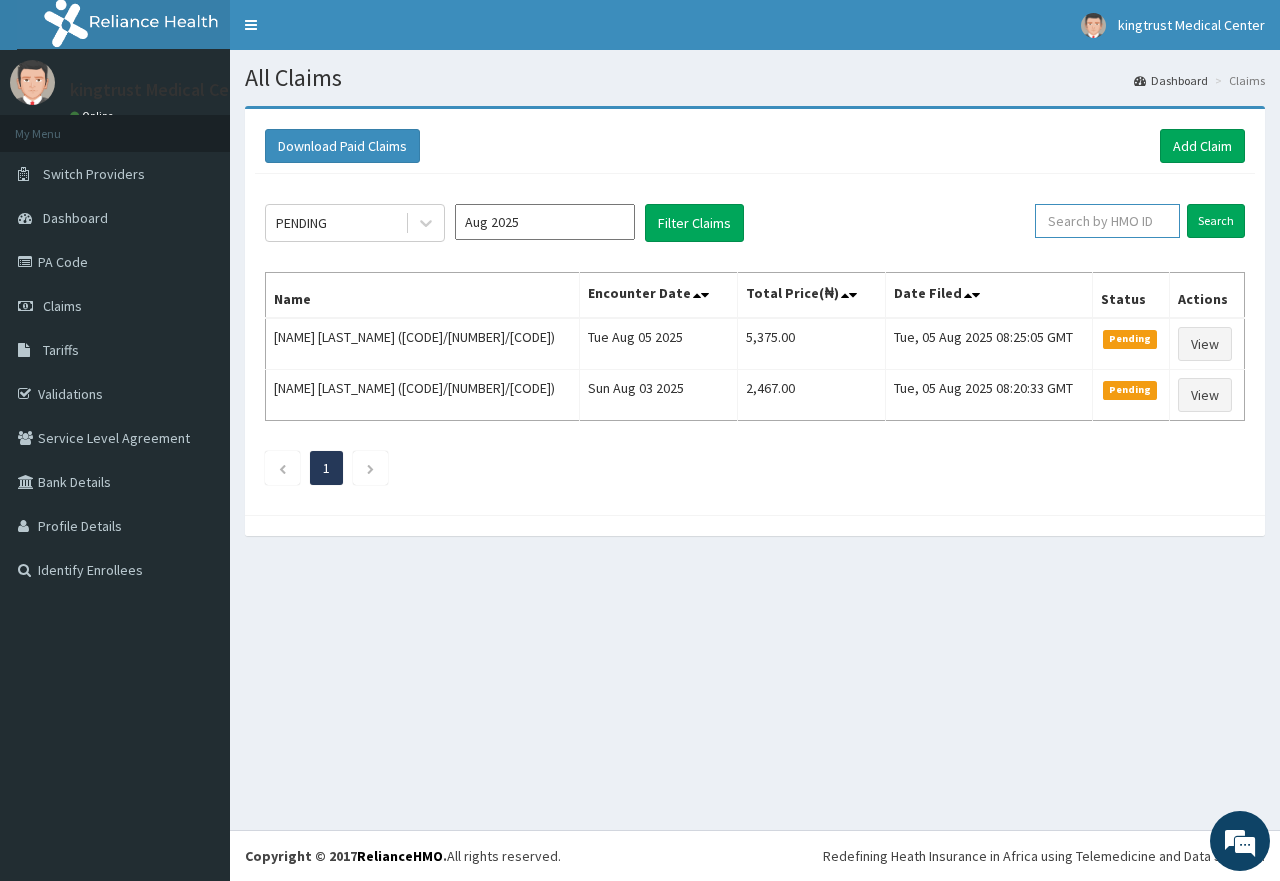 click at bounding box center (1107, 221) 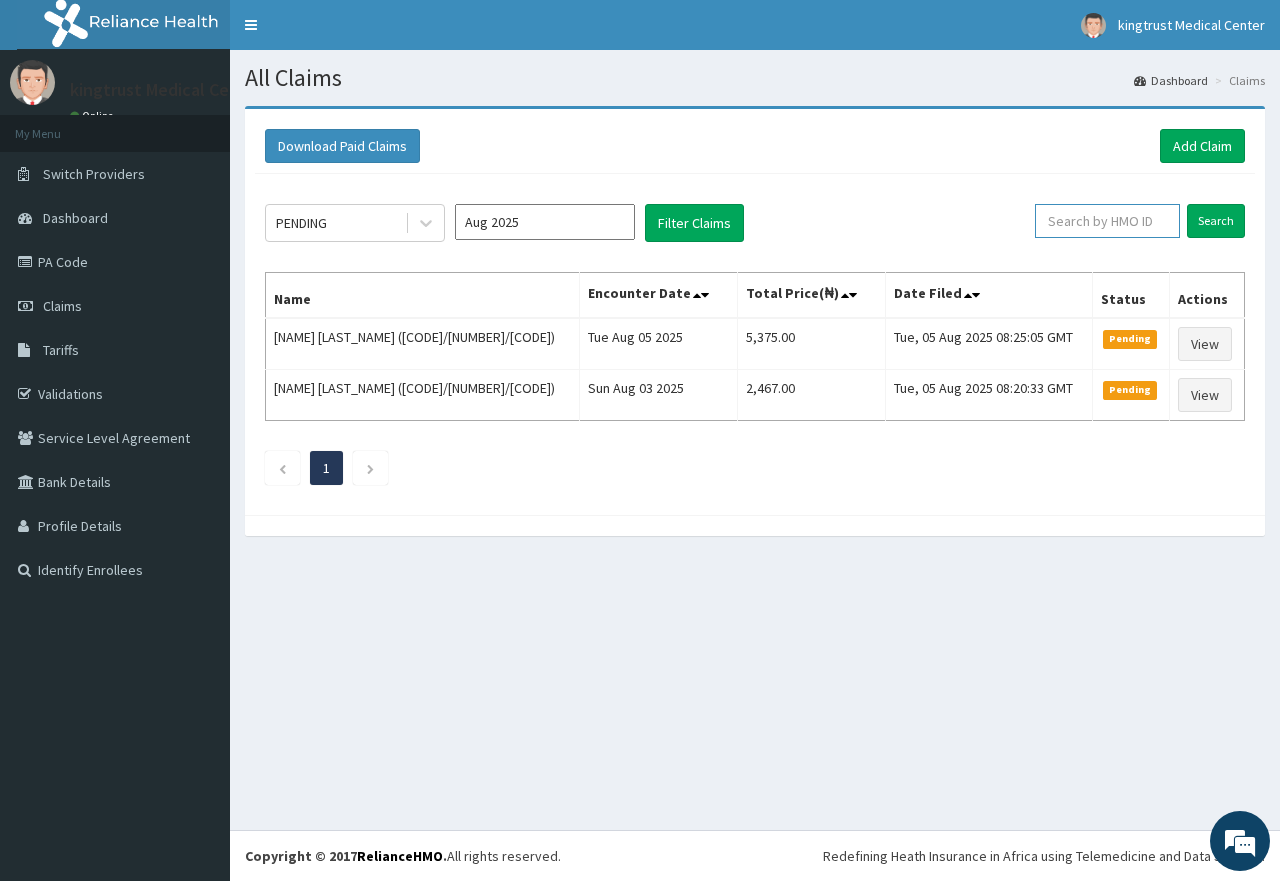 paste on "HYT/10437/A" 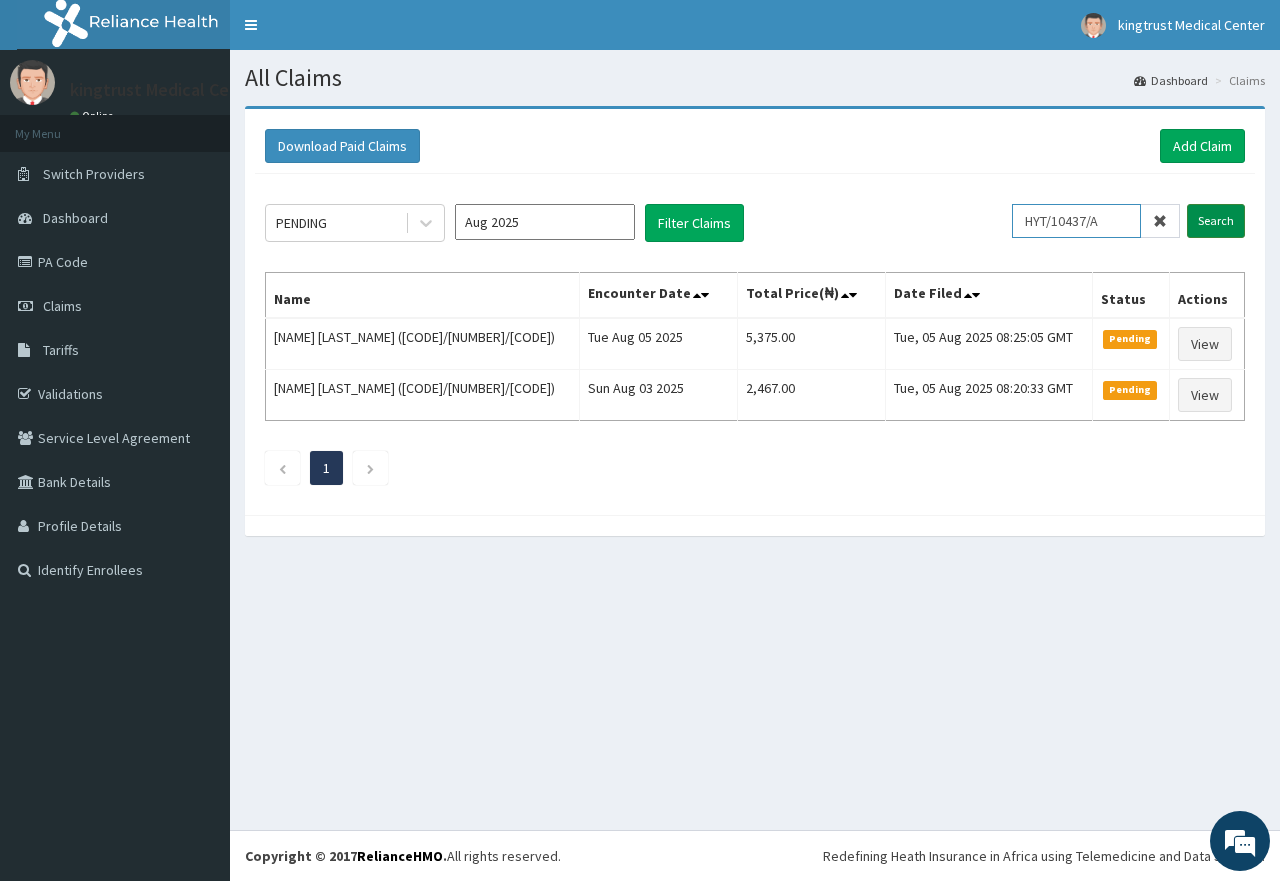 type on "HYT/10437/A" 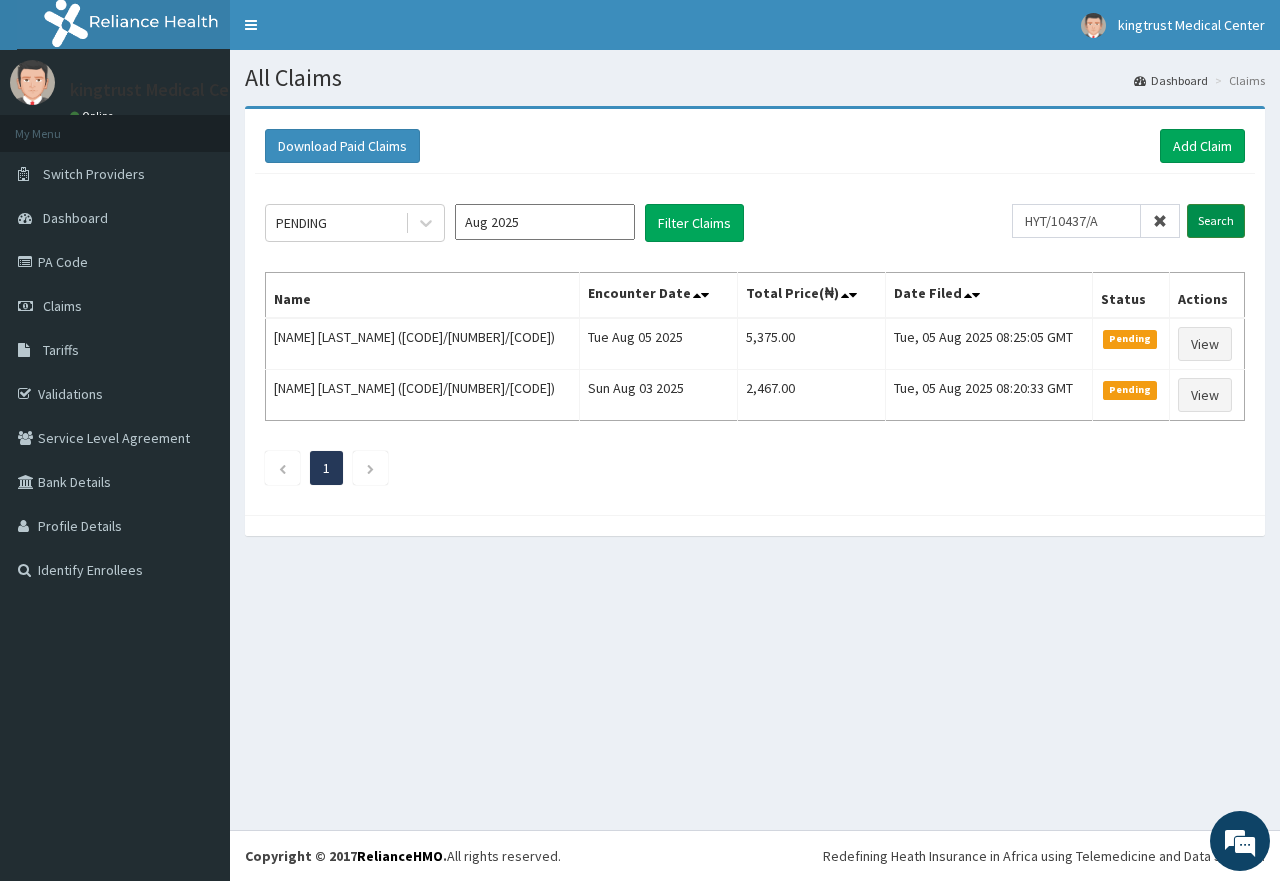 click on "Search" at bounding box center (1216, 221) 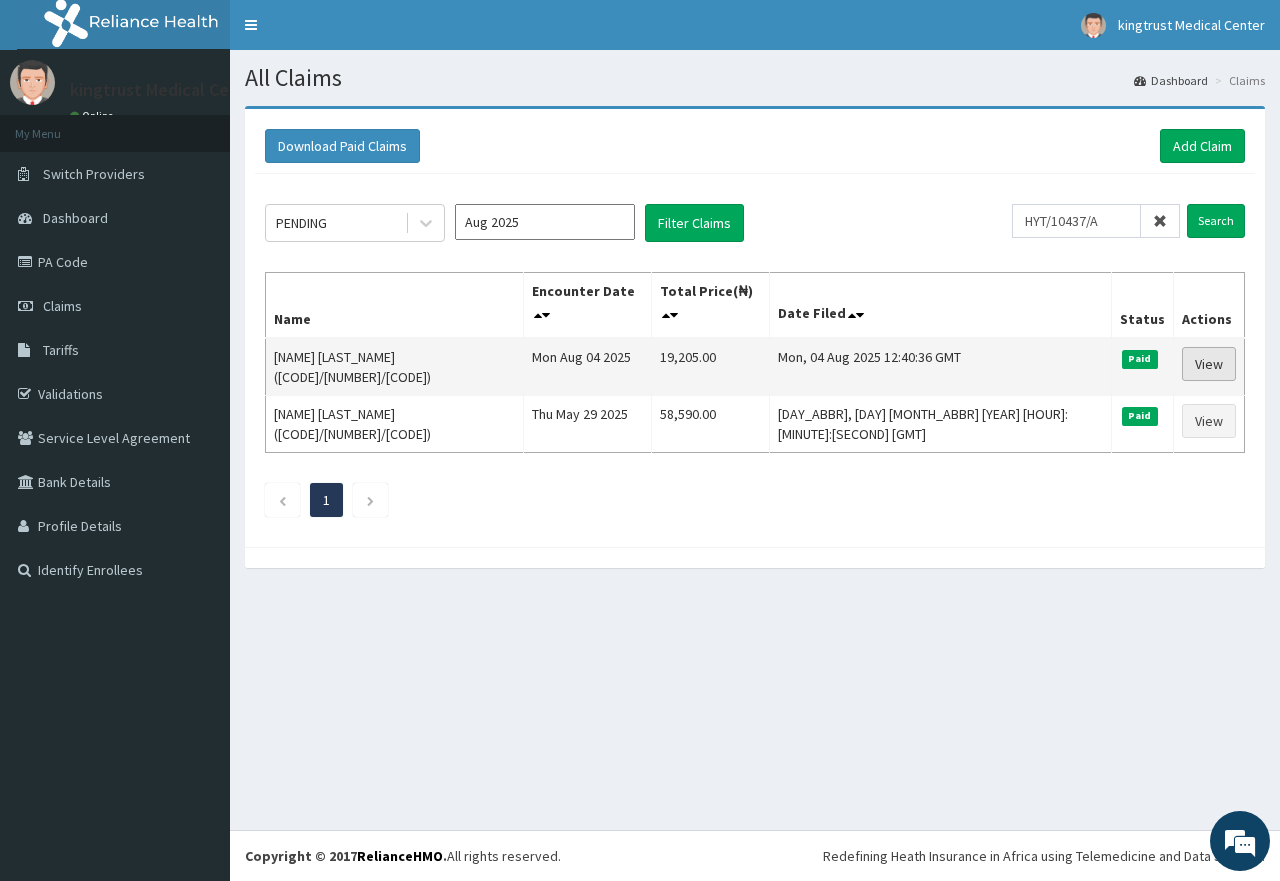 click on "View" at bounding box center [1209, 364] 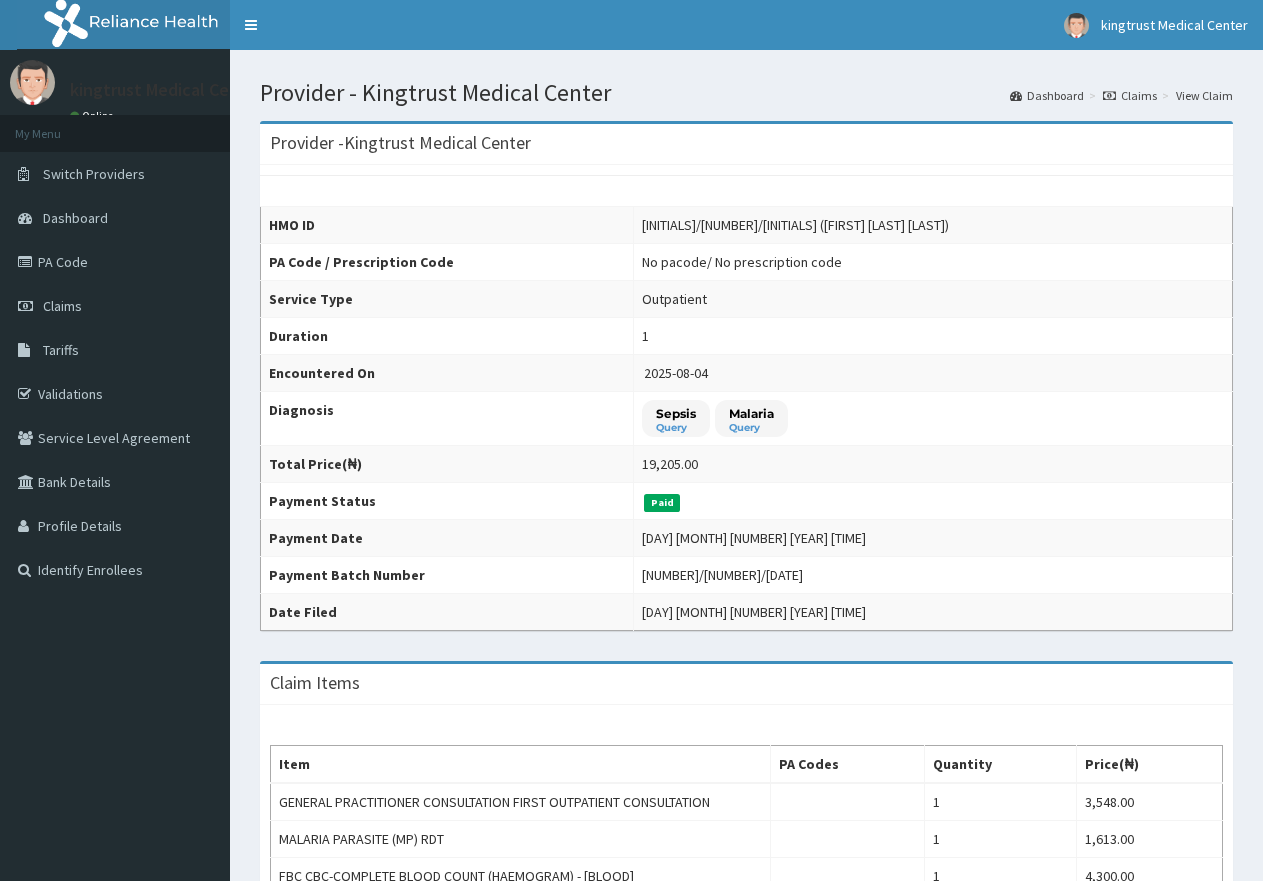 scroll, scrollTop: 400, scrollLeft: 0, axis: vertical 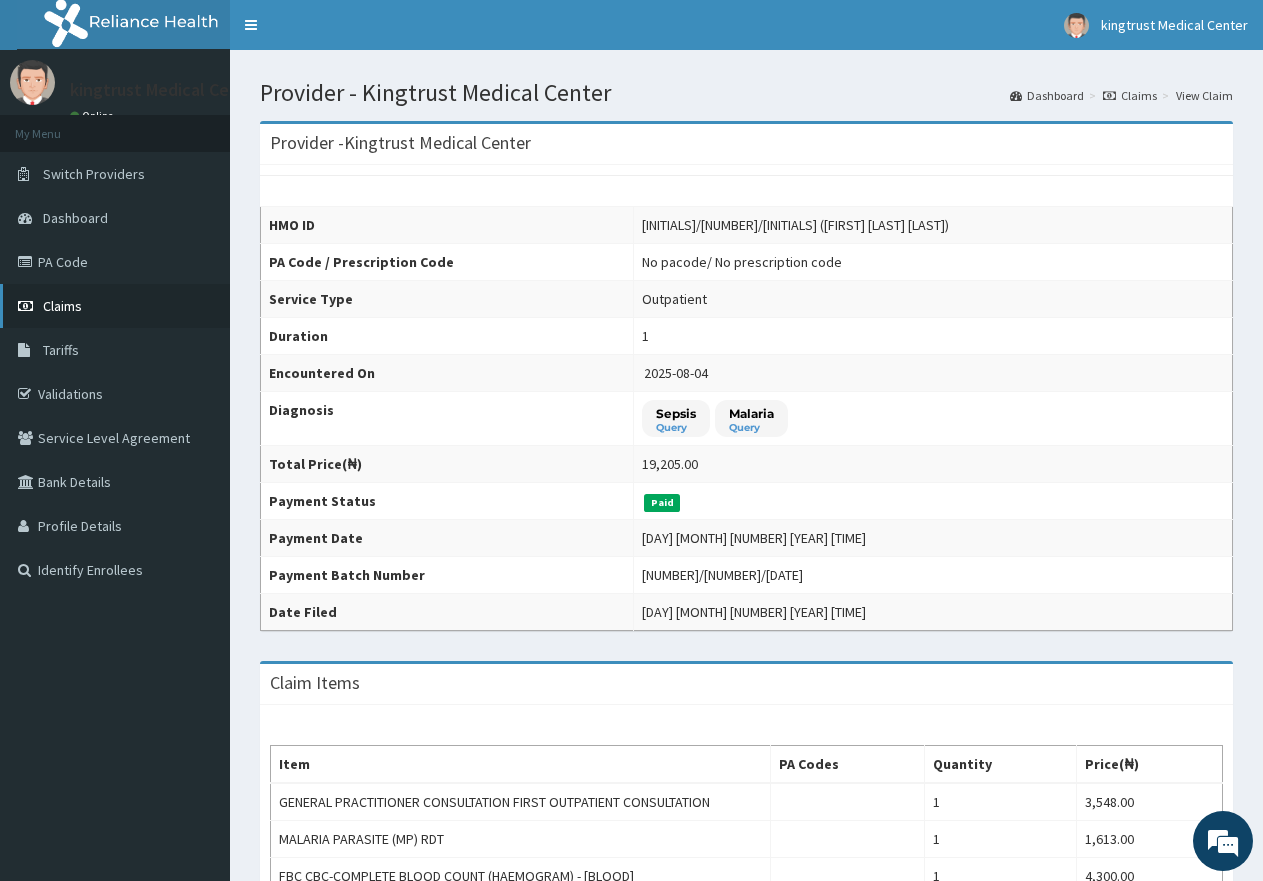 click on "Claims" at bounding box center (115, 306) 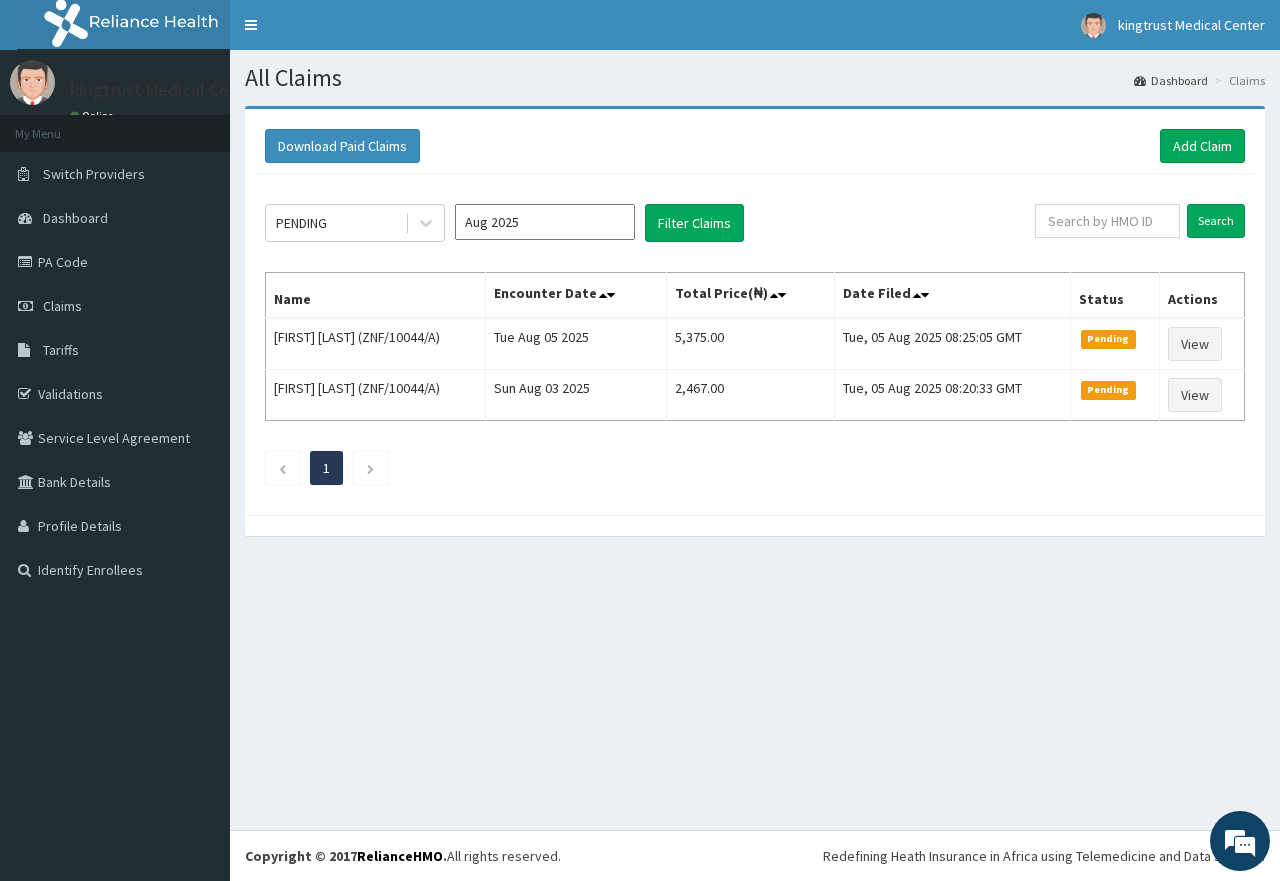 scroll, scrollTop: 0, scrollLeft: 0, axis: both 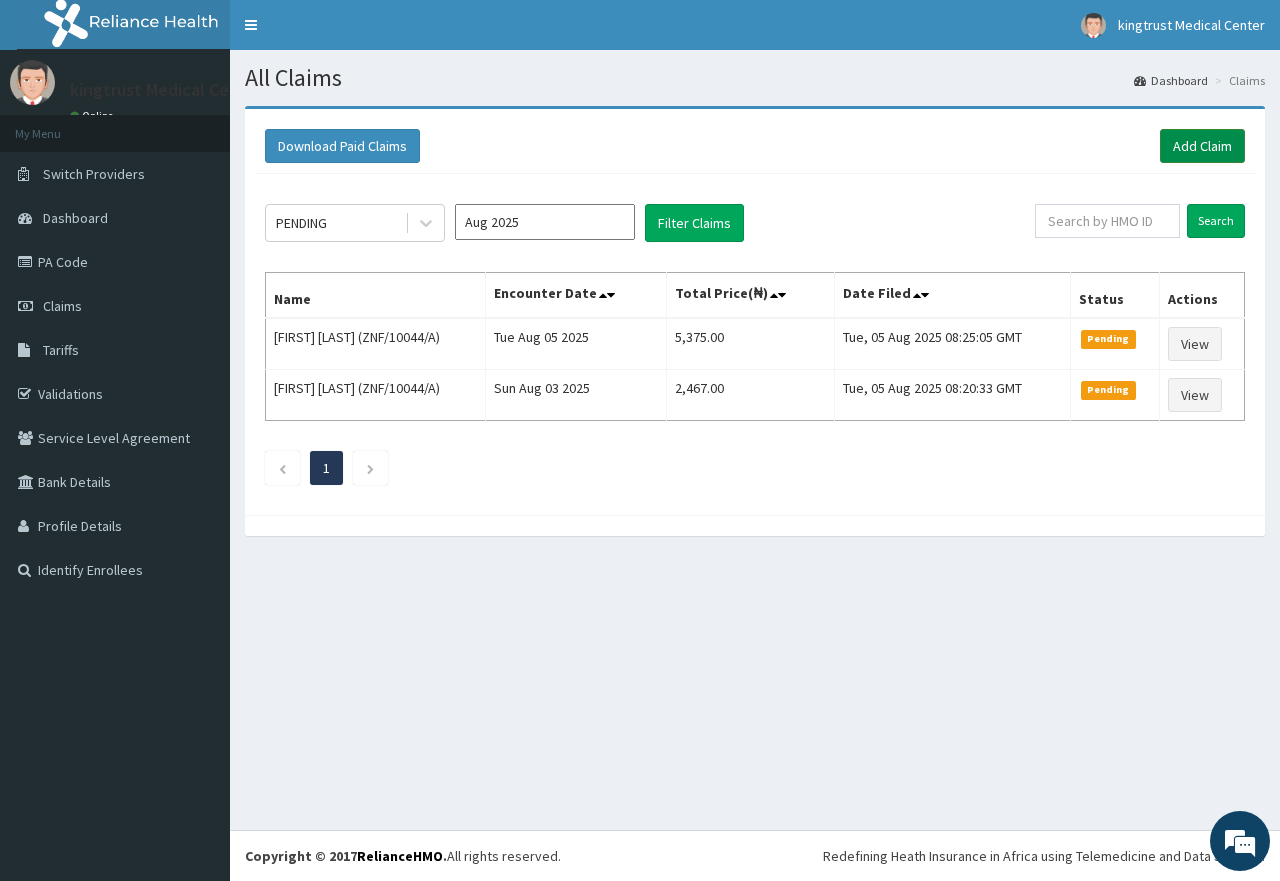click on "Add Claim" at bounding box center (1202, 146) 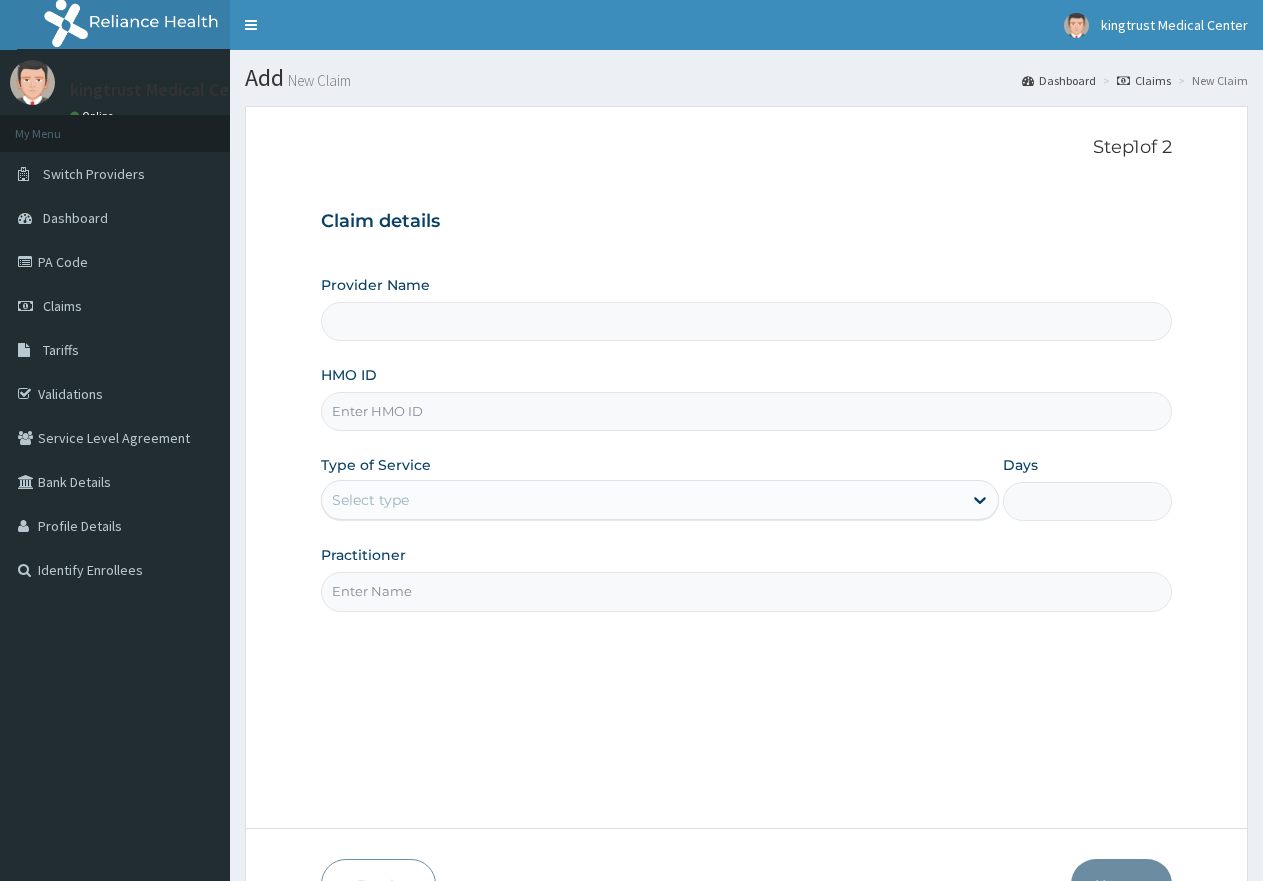scroll, scrollTop: 0, scrollLeft: 0, axis: both 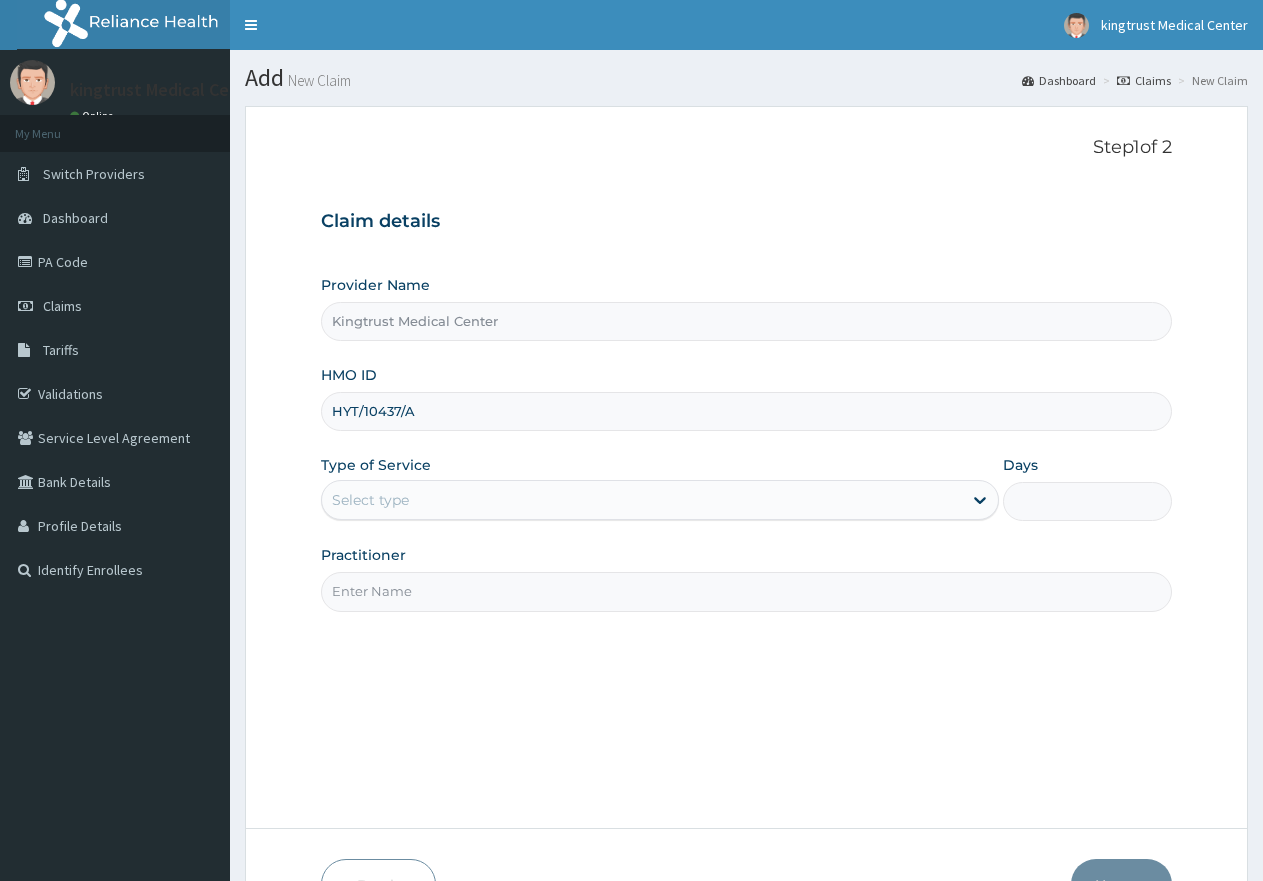 type on "HYT/10437/A" 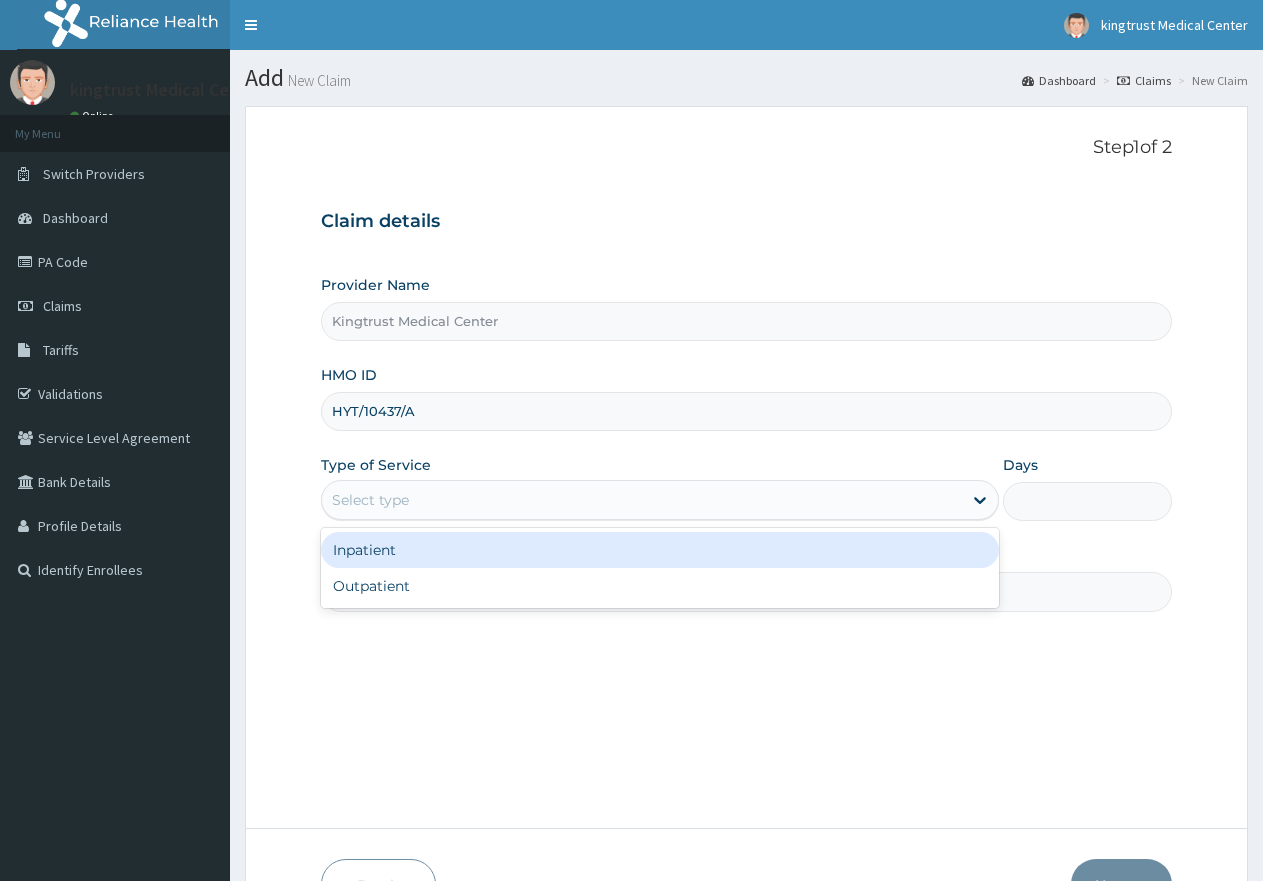 click on "Select type" at bounding box center (370, 500) 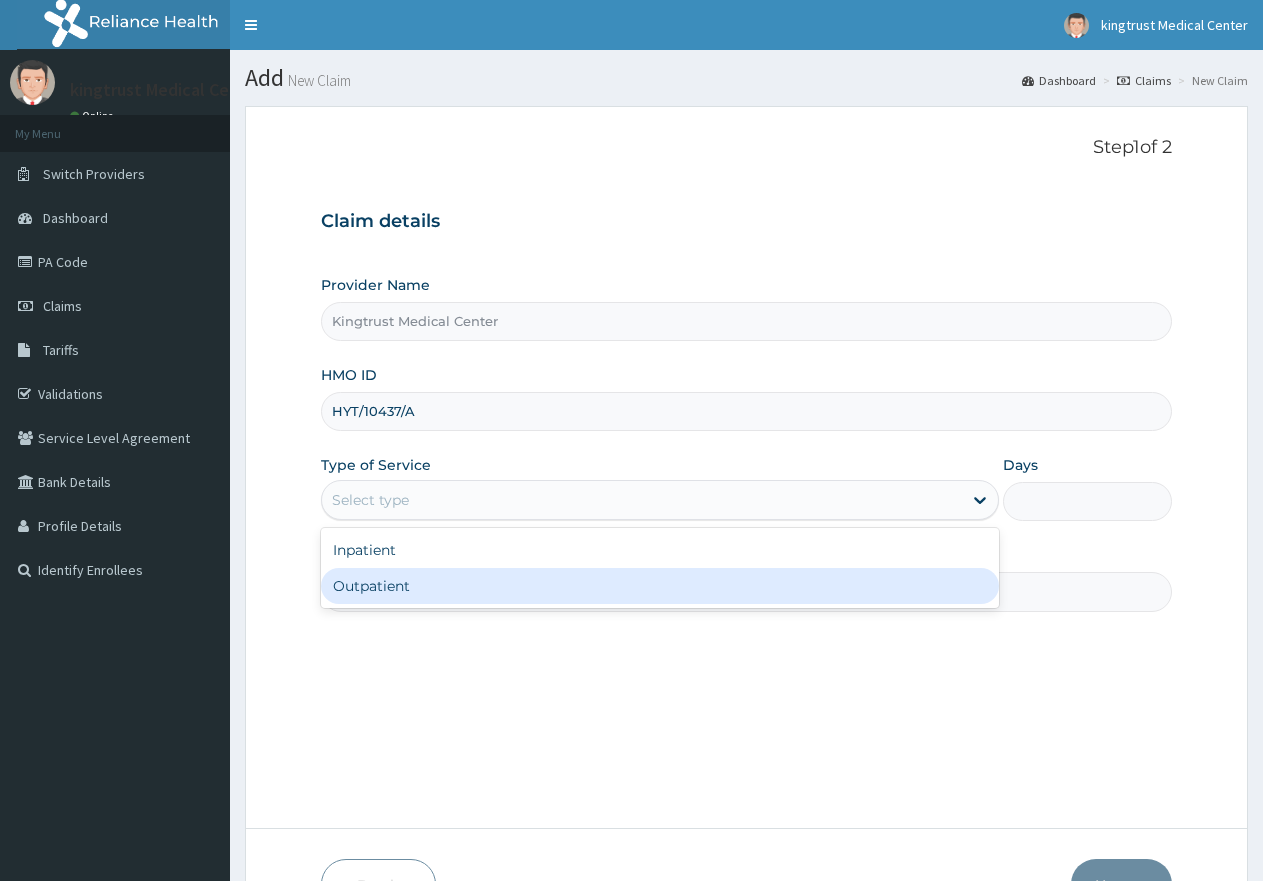 click on "Outpatient" at bounding box center (659, 586) 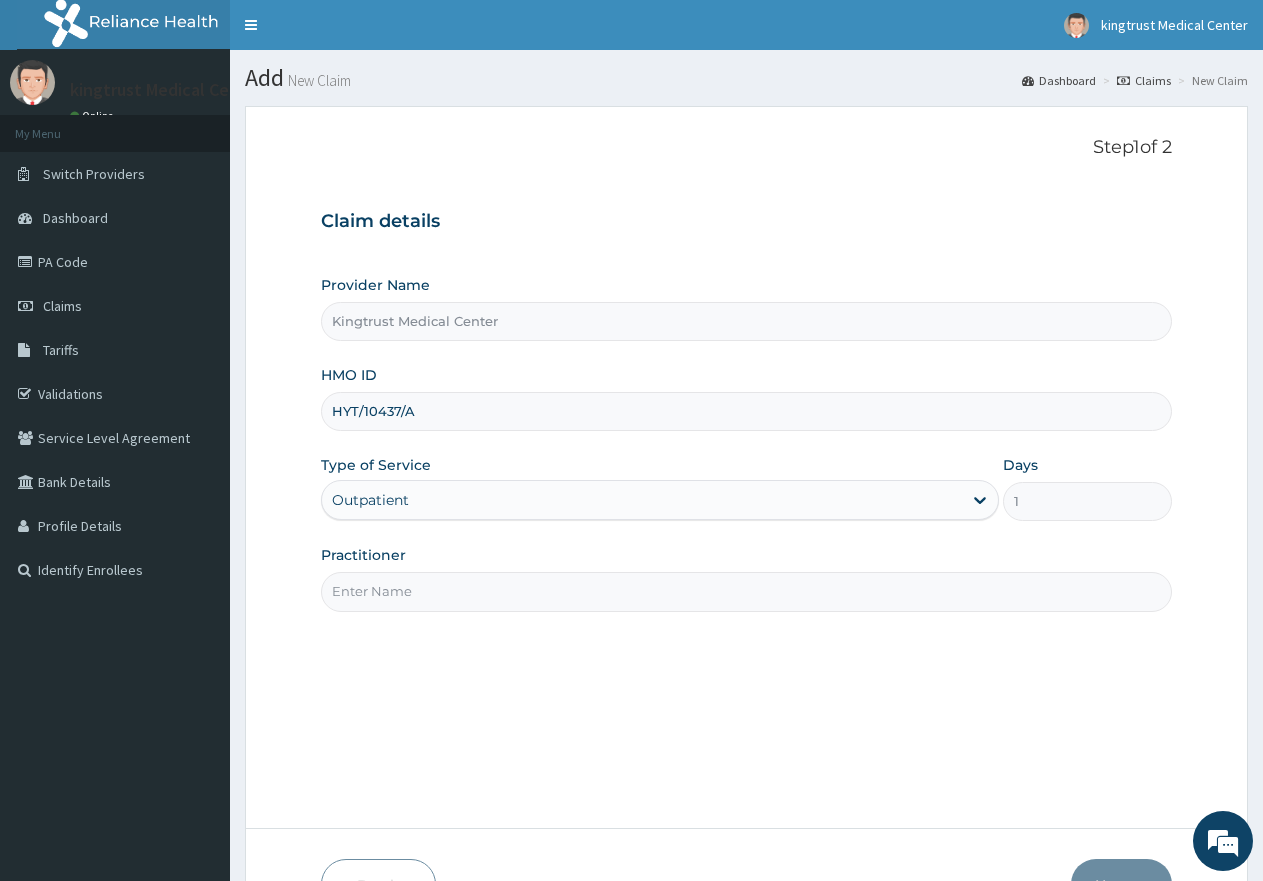 click on "Practitioner" at bounding box center [746, 591] 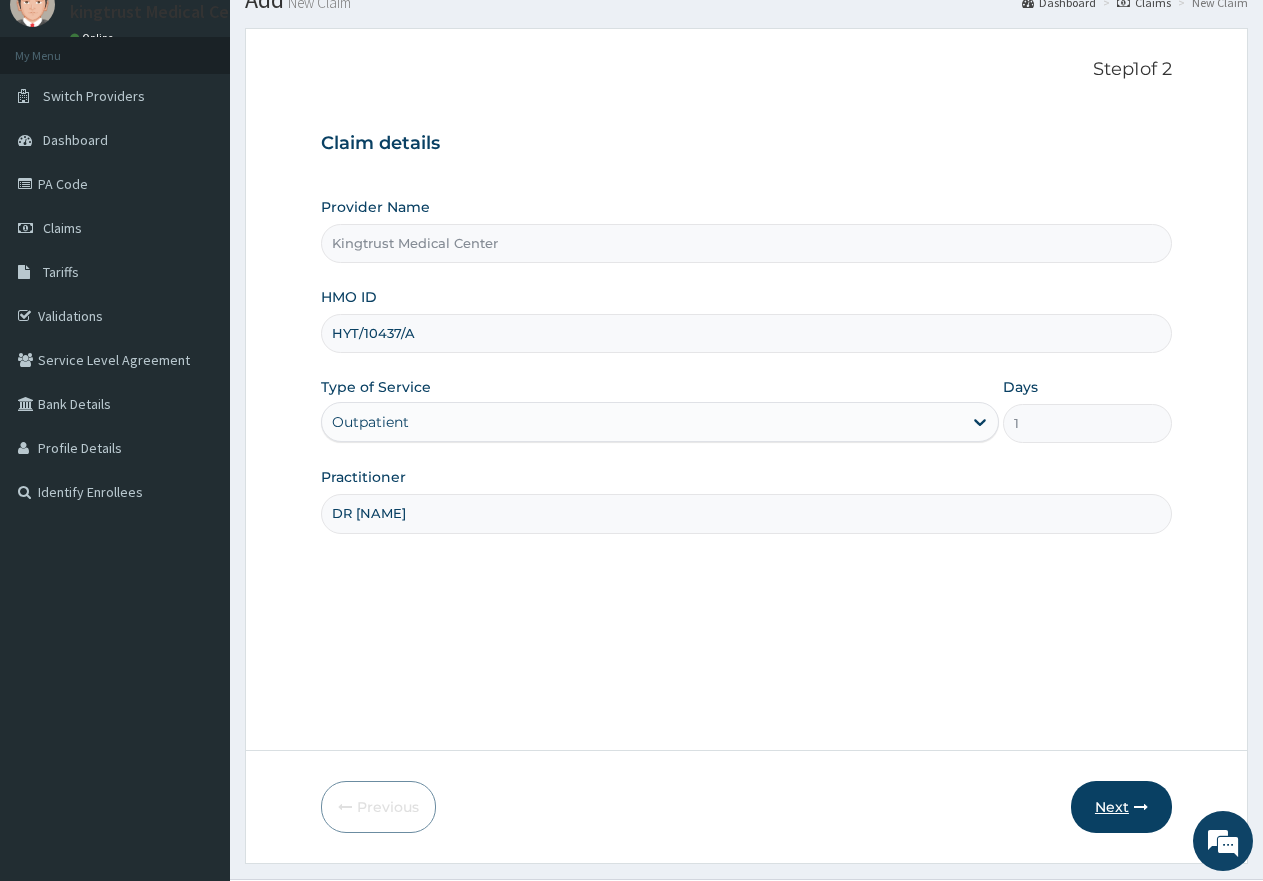 scroll, scrollTop: 127, scrollLeft: 0, axis: vertical 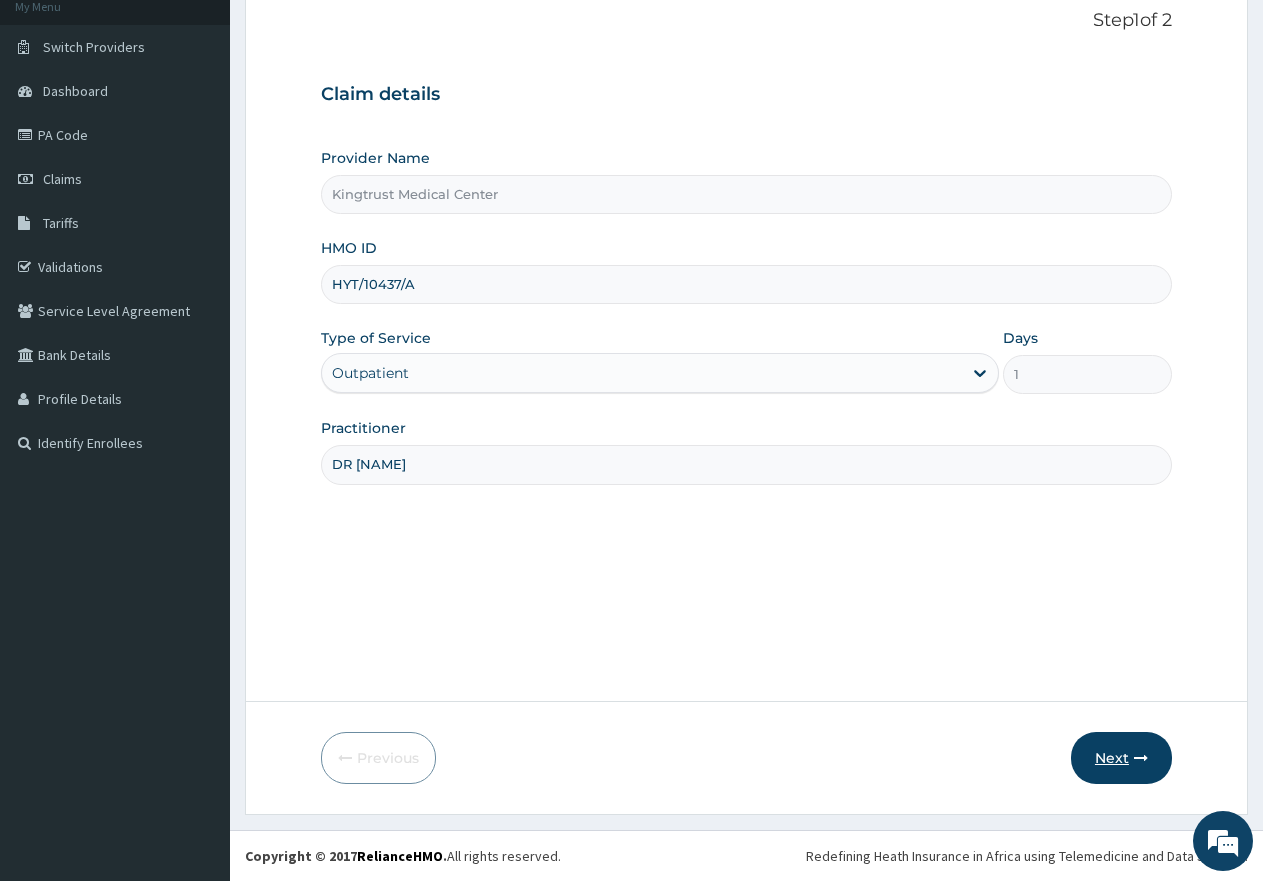click on "Next" at bounding box center (1121, 758) 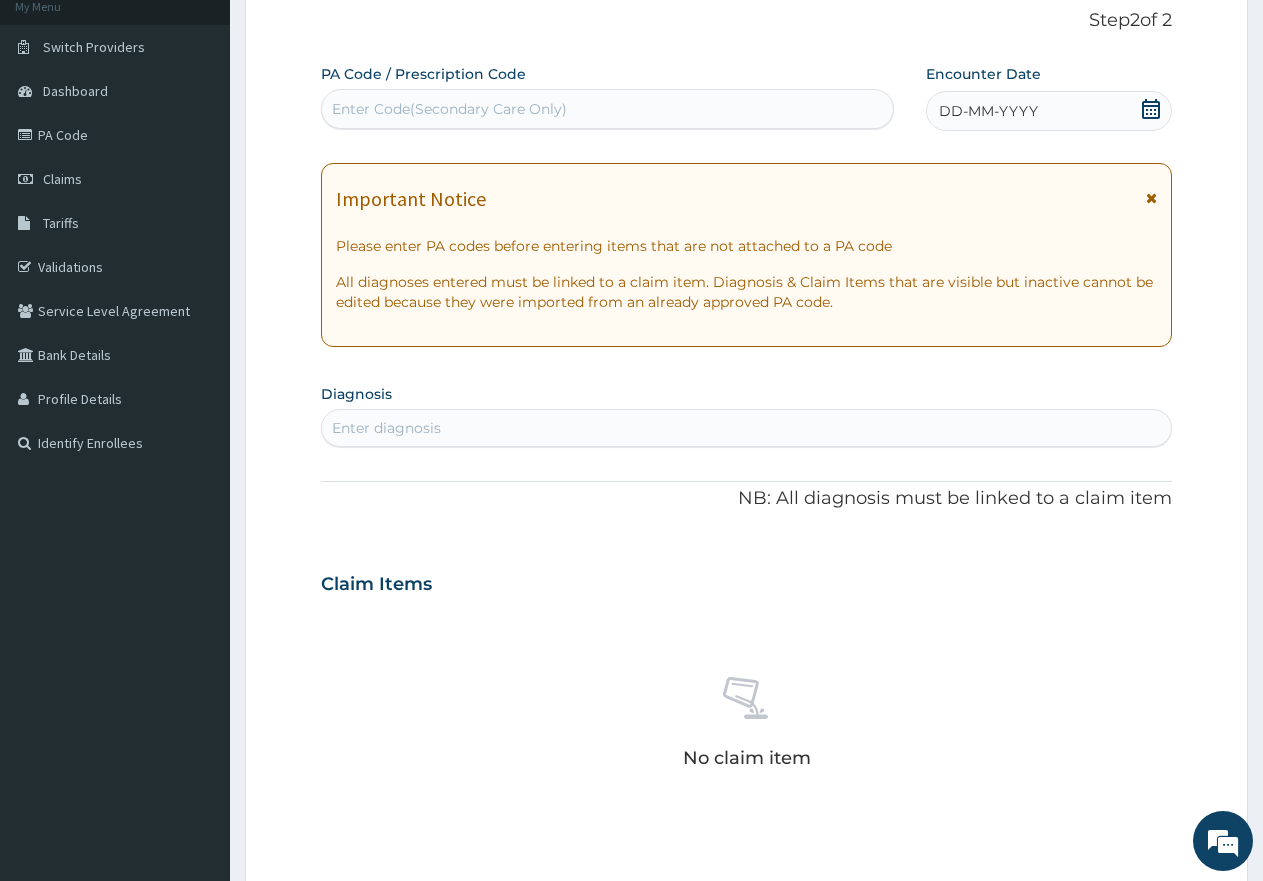 click on "DD-MM-YYYY" at bounding box center (1049, 111) 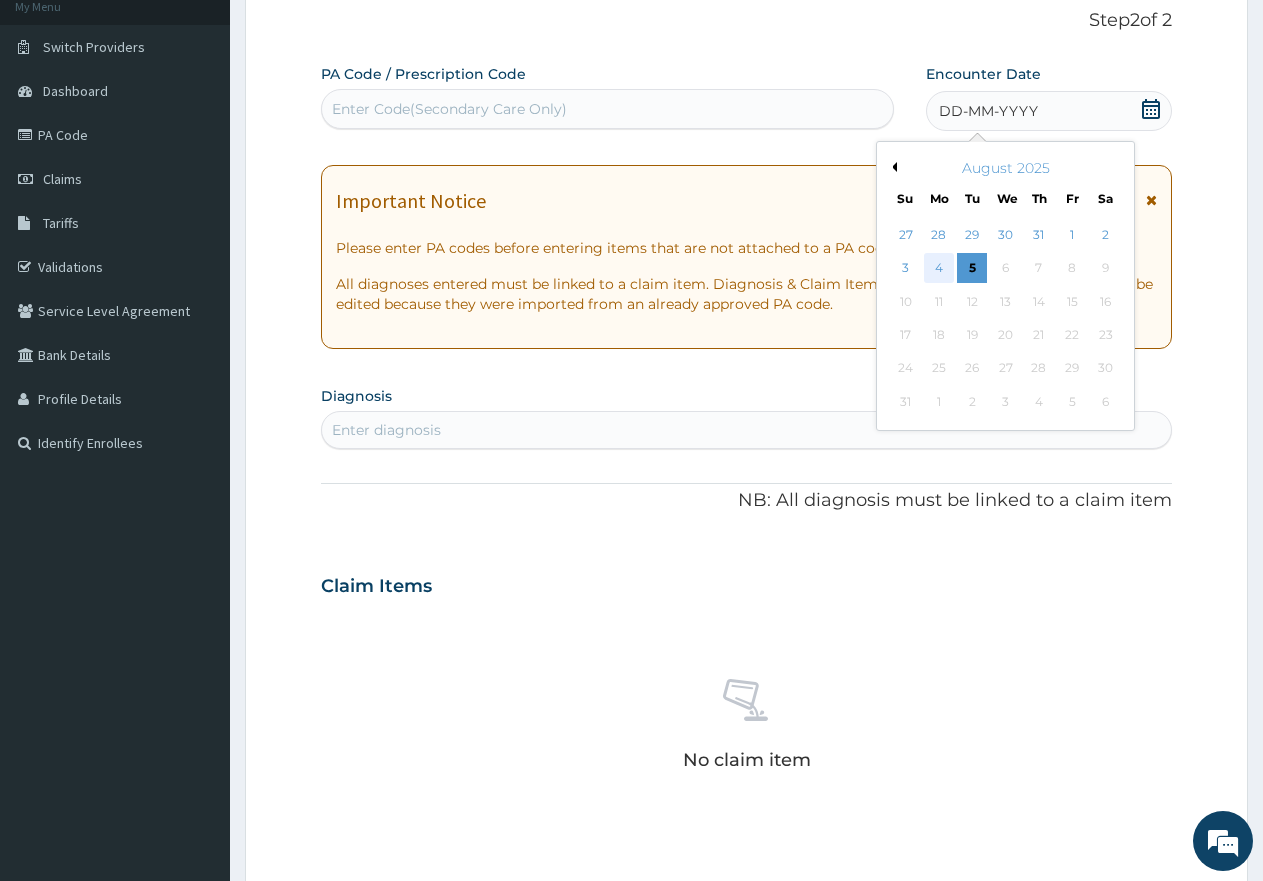 click on "4" at bounding box center (939, 269) 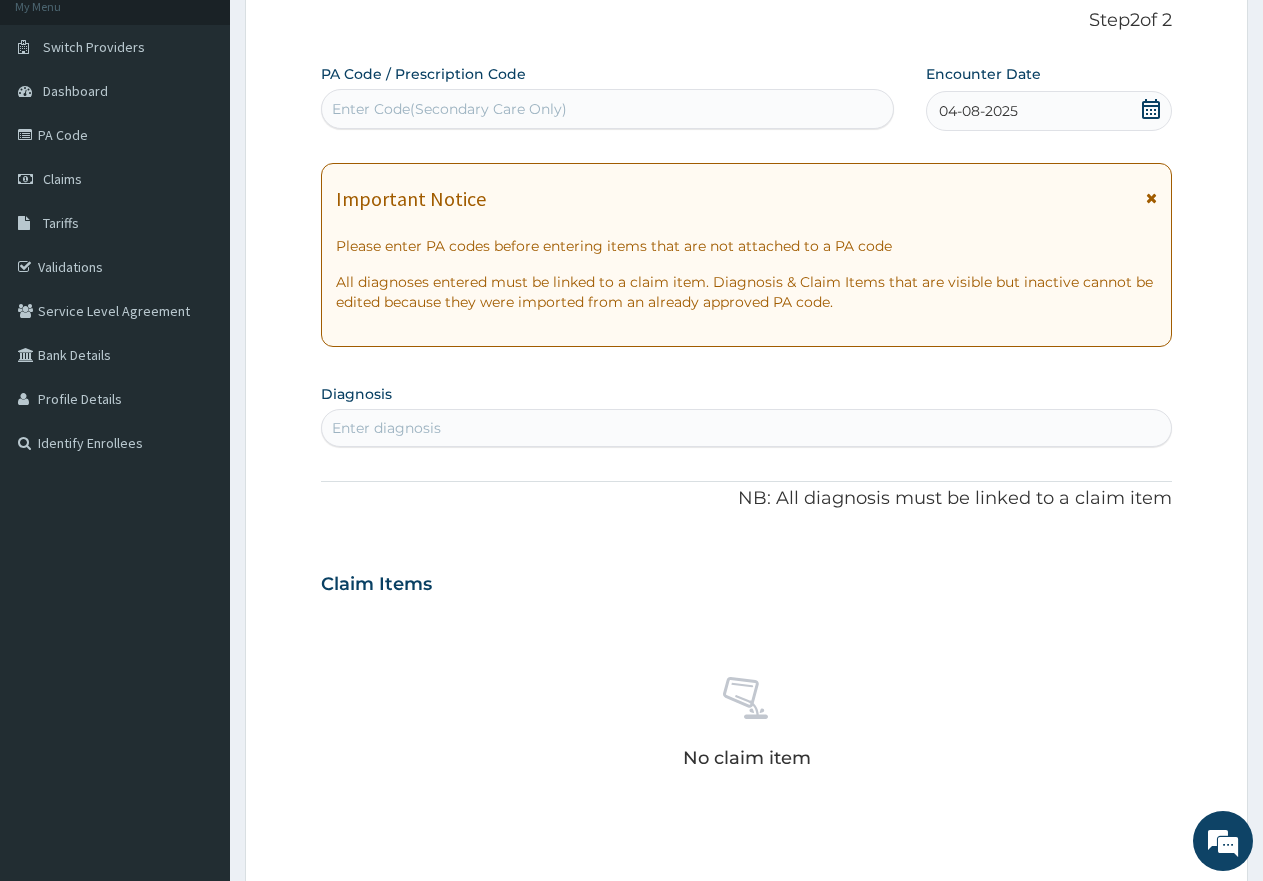 click on "Enter diagnosis" at bounding box center (746, 428) 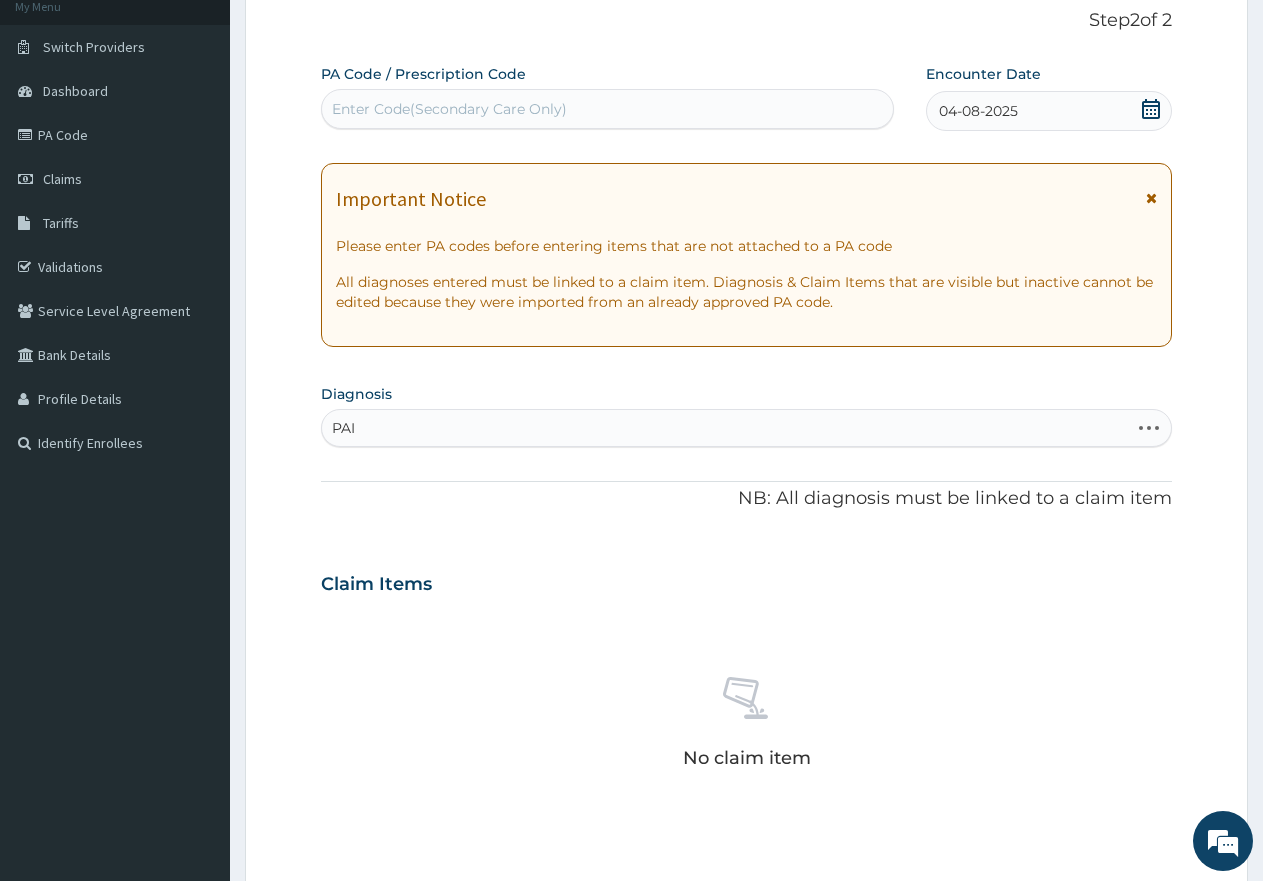 type on "PAIN" 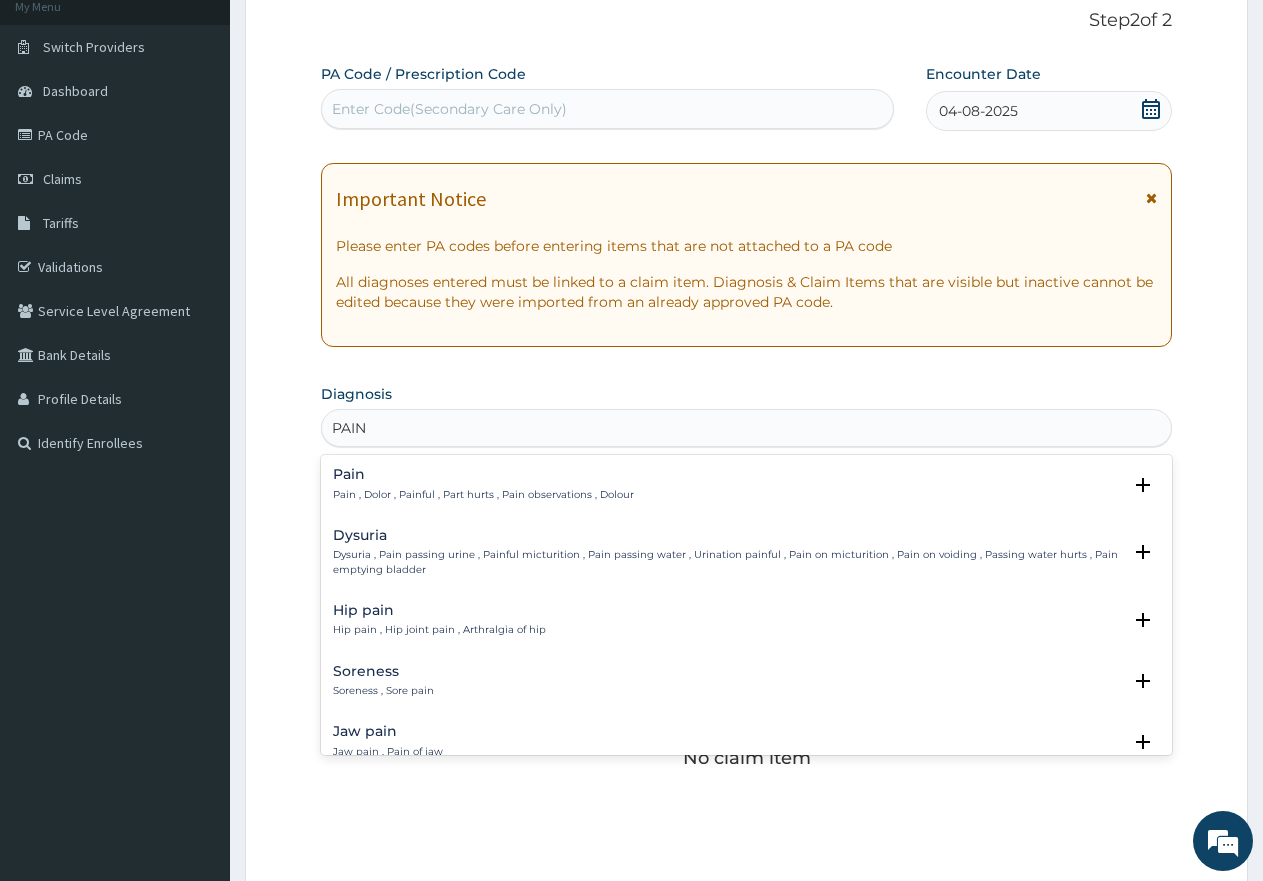 scroll, scrollTop: 0, scrollLeft: 0, axis: both 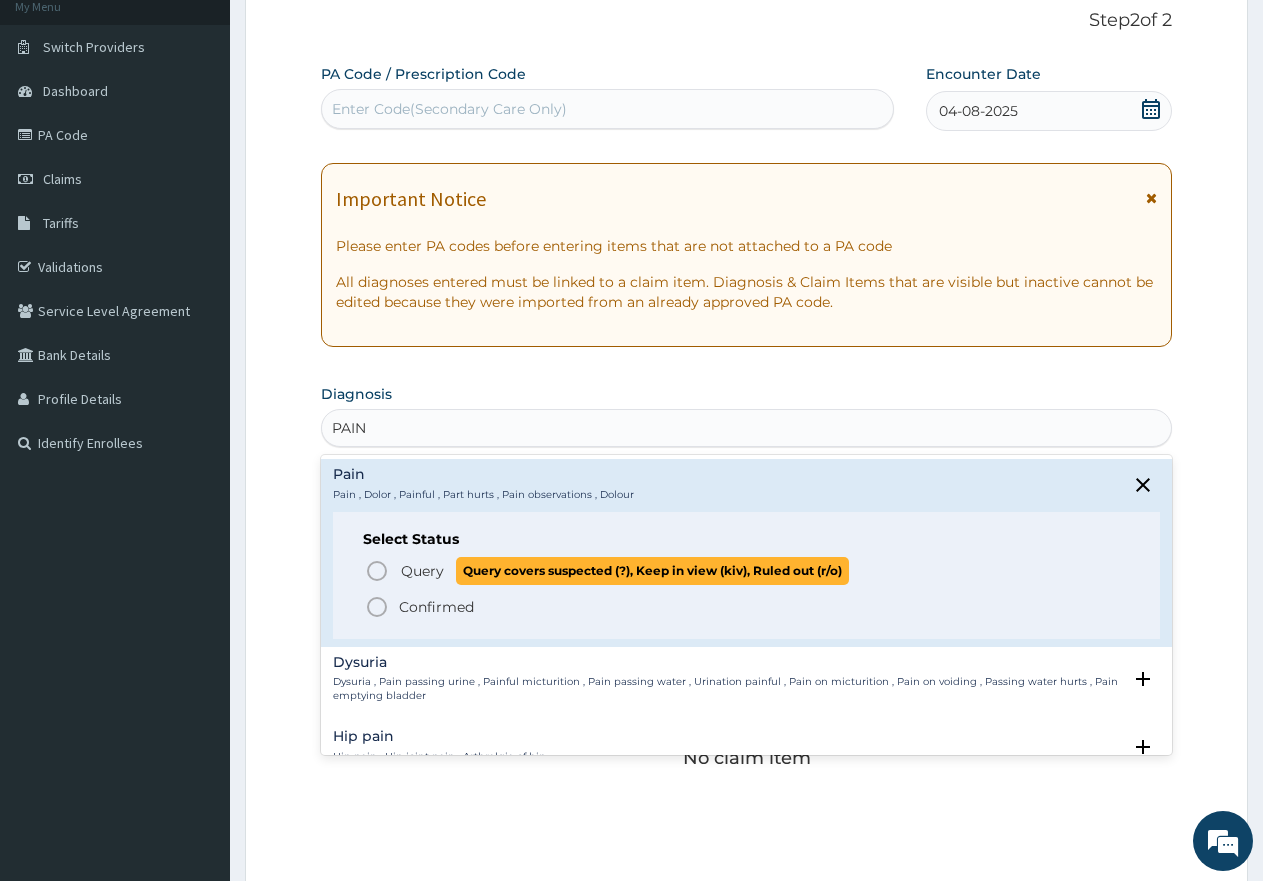 click on "Query" at bounding box center [422, 571] 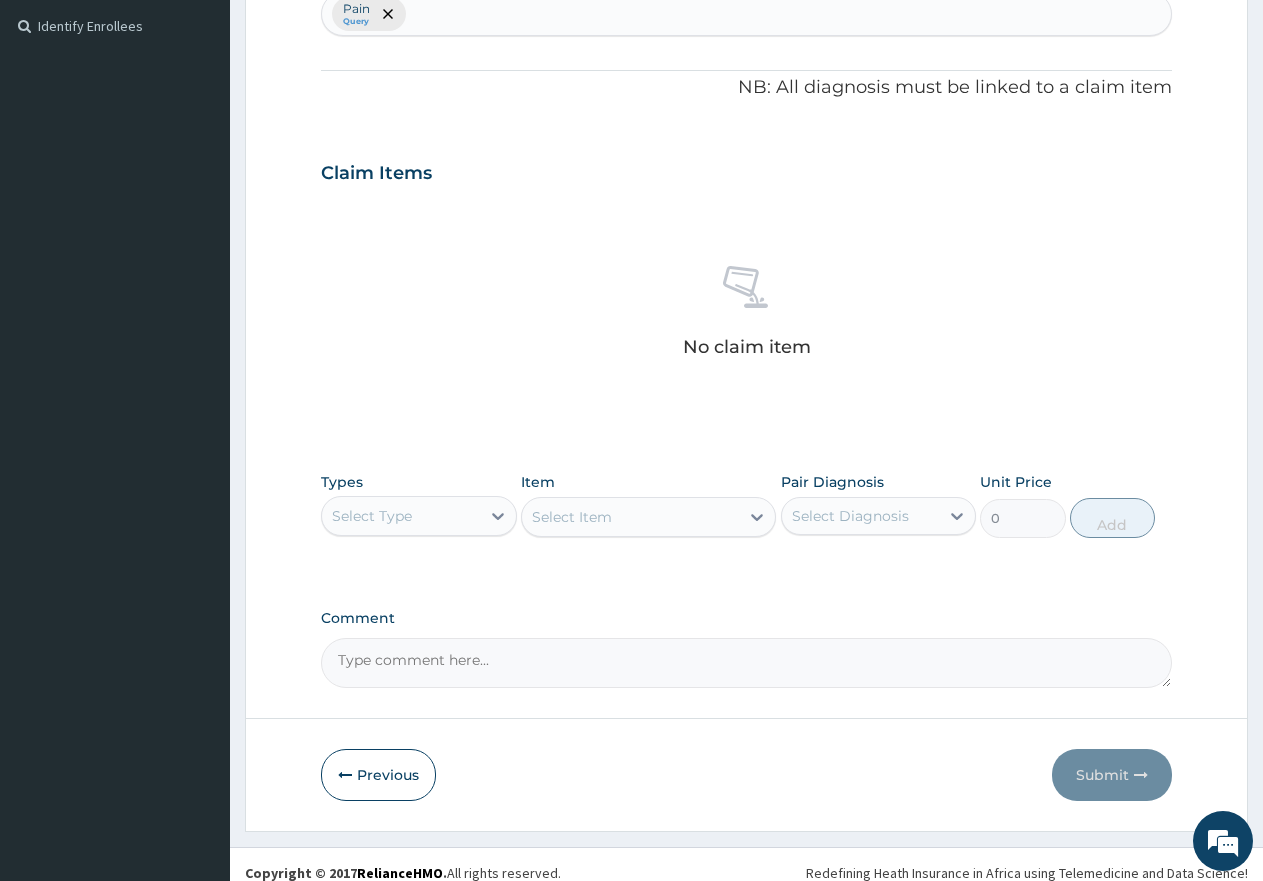 scroll, scrollTop: 561, scrollLeft: 0, axis: vertical 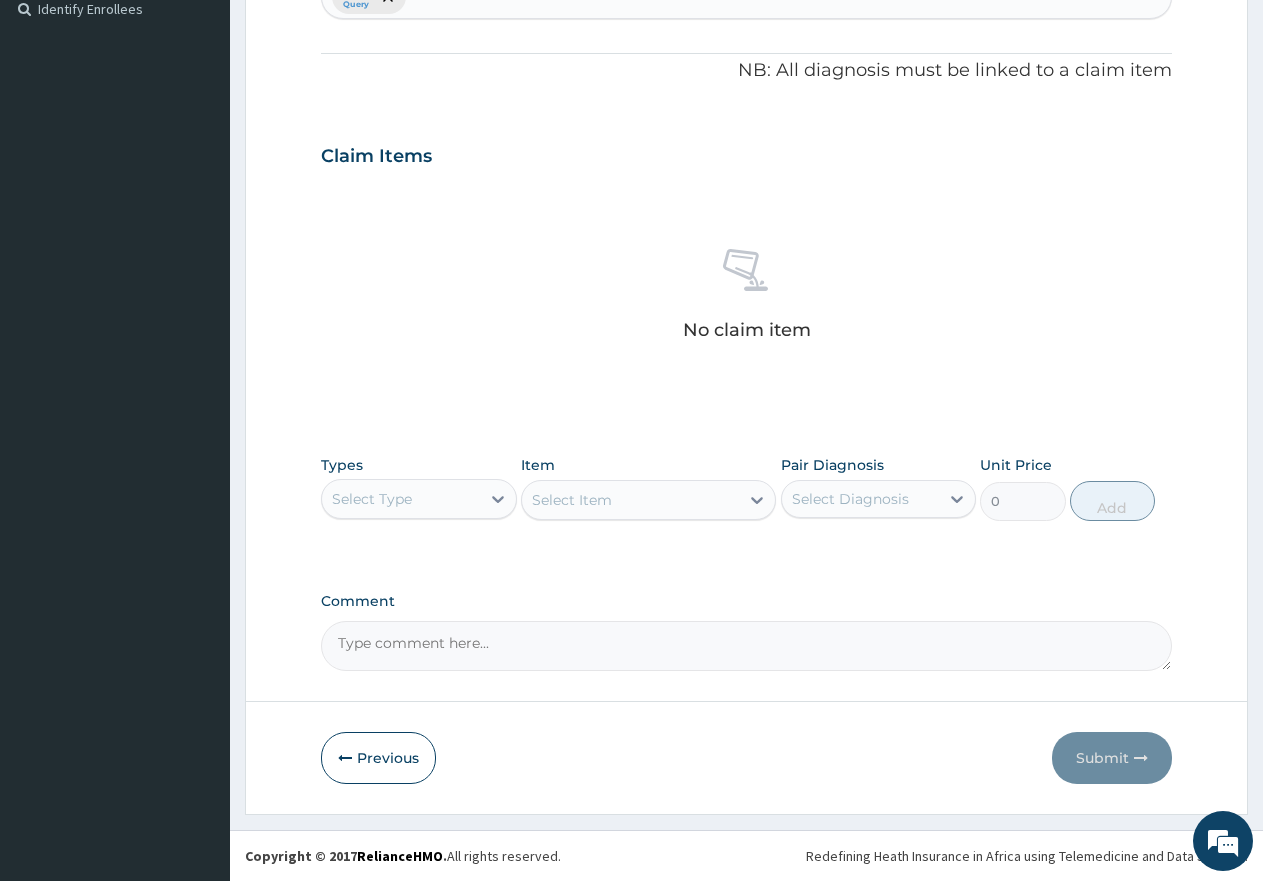 click on "Select Type" at bounding box center (401, 499) 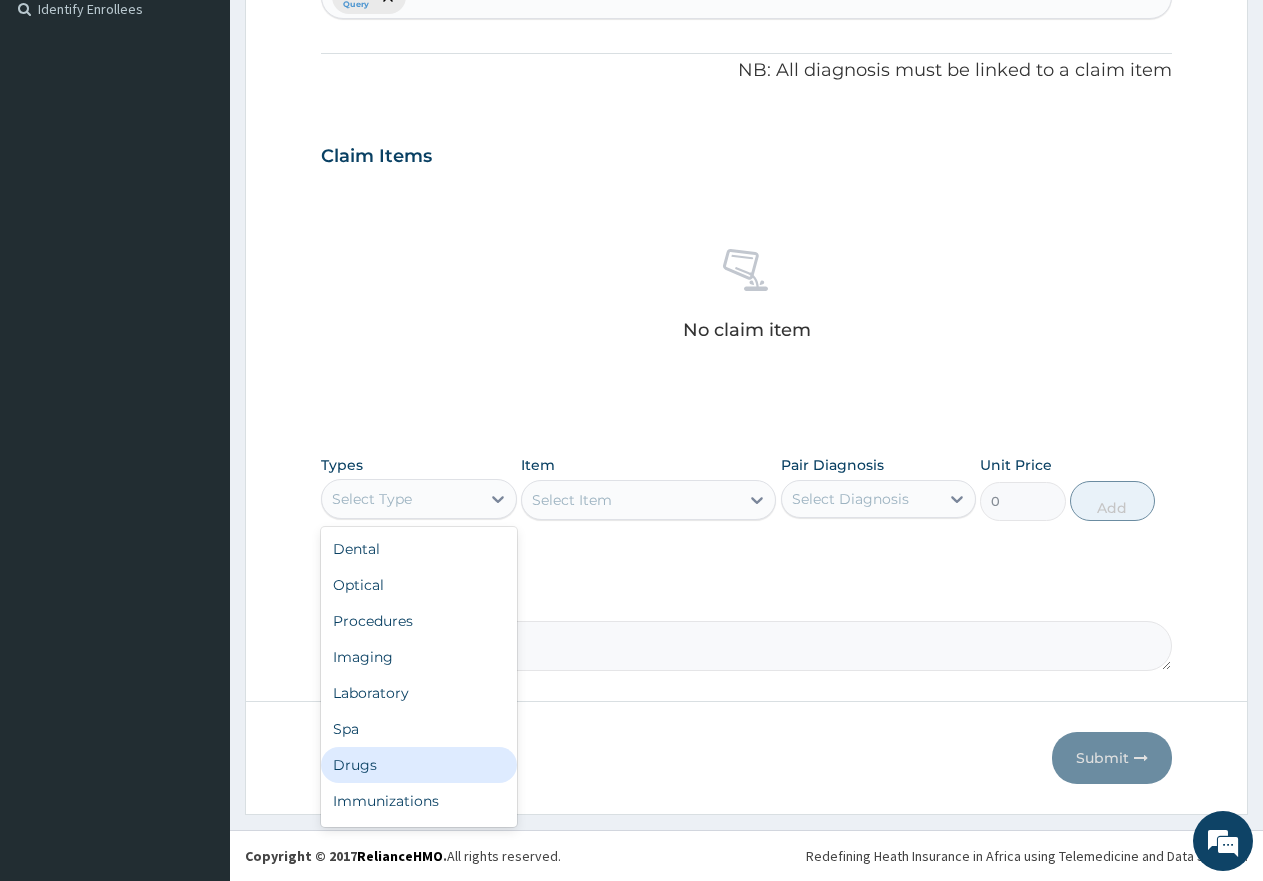 scroll, scrollTop: 68, scrollLeft: 0, axis: vertical 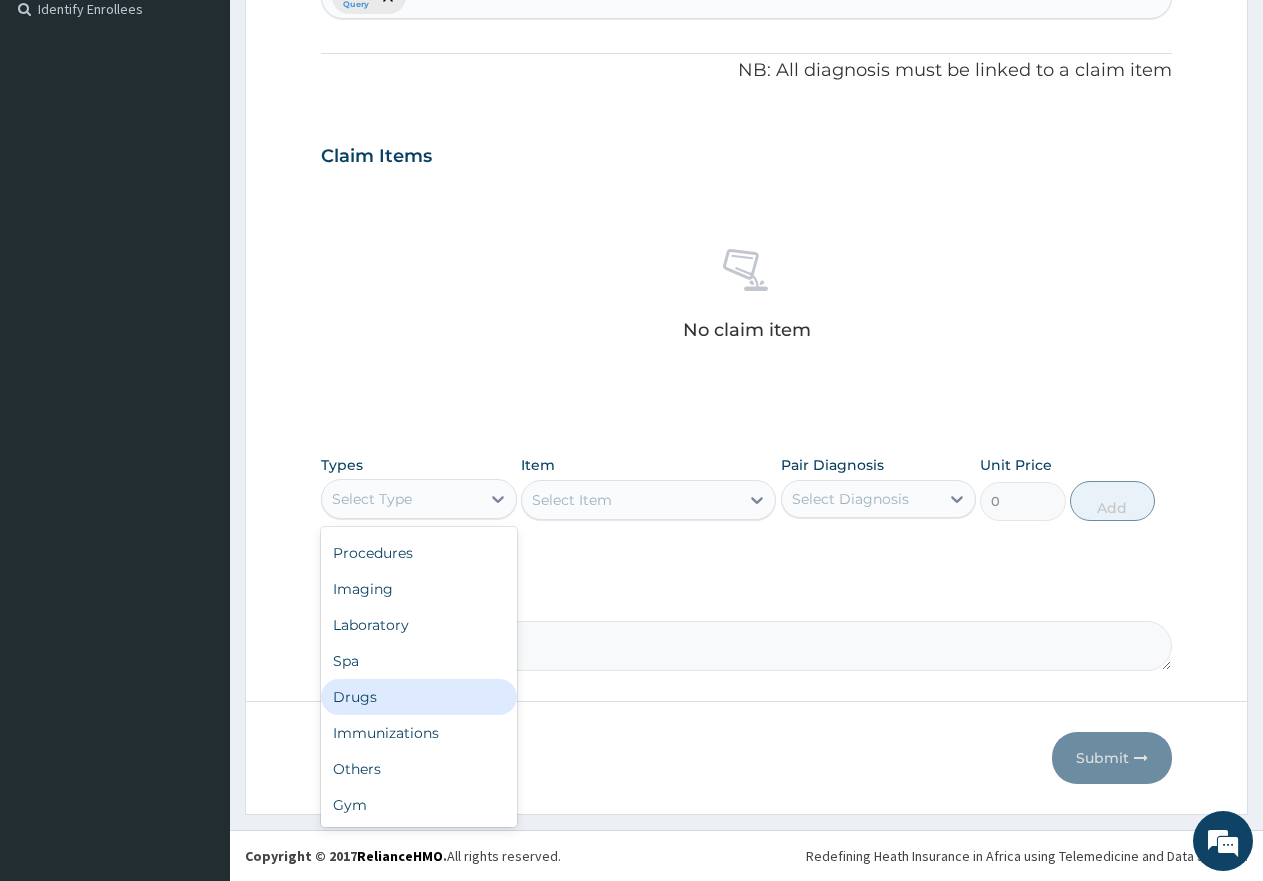 click on "Drugs" at bounding box center [419, 697] 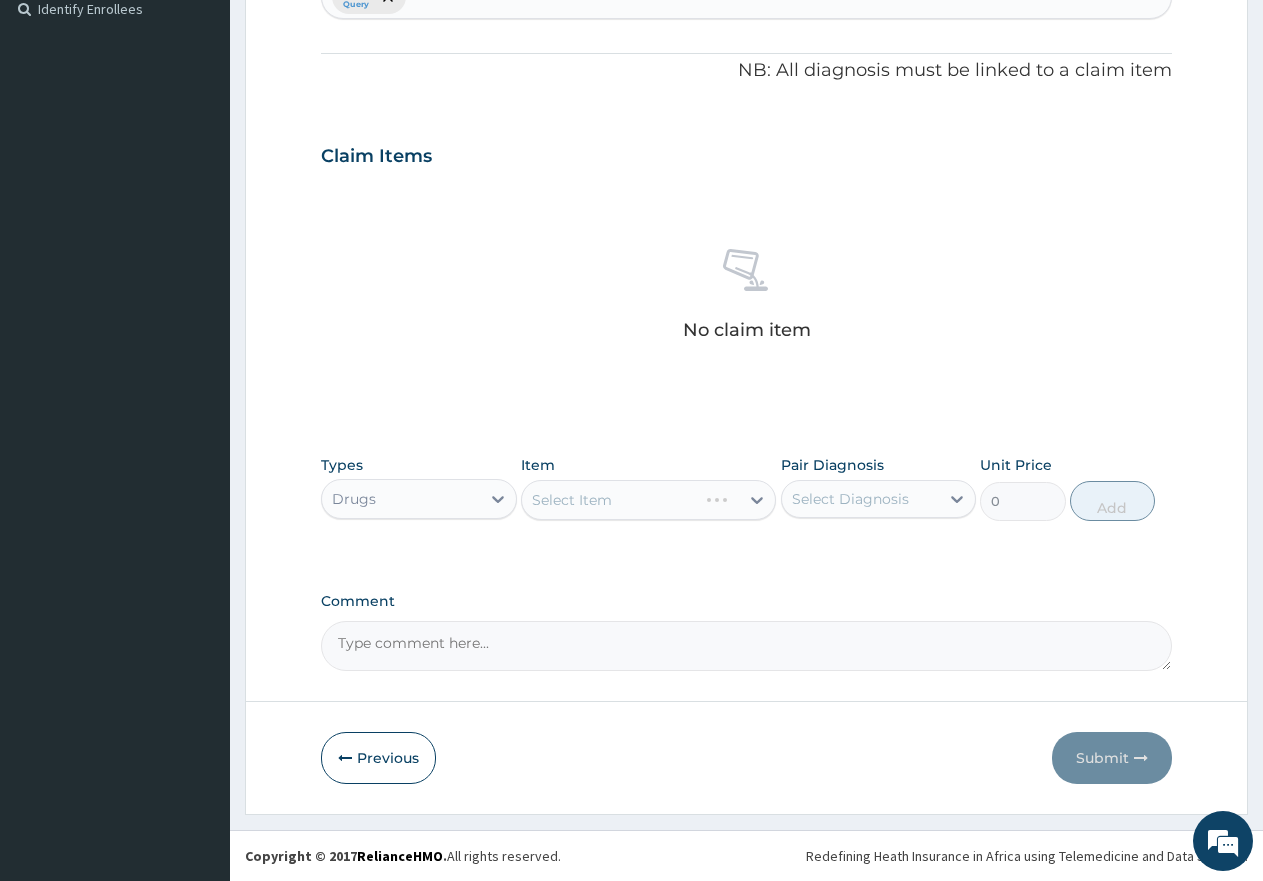 click on "Select Diagnosis" at bounding box center (861, 499) 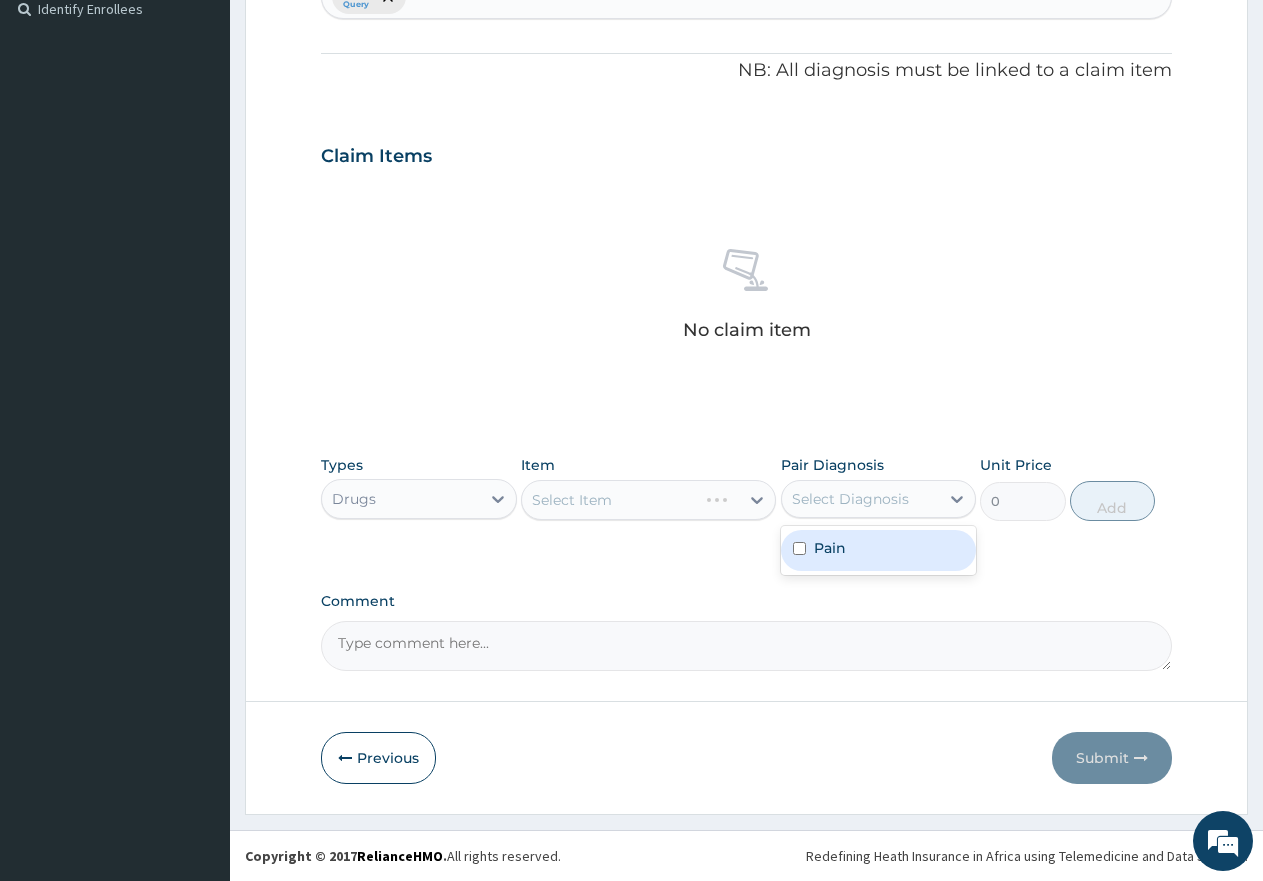 click on "Pain" at bounding box center [830, 548] 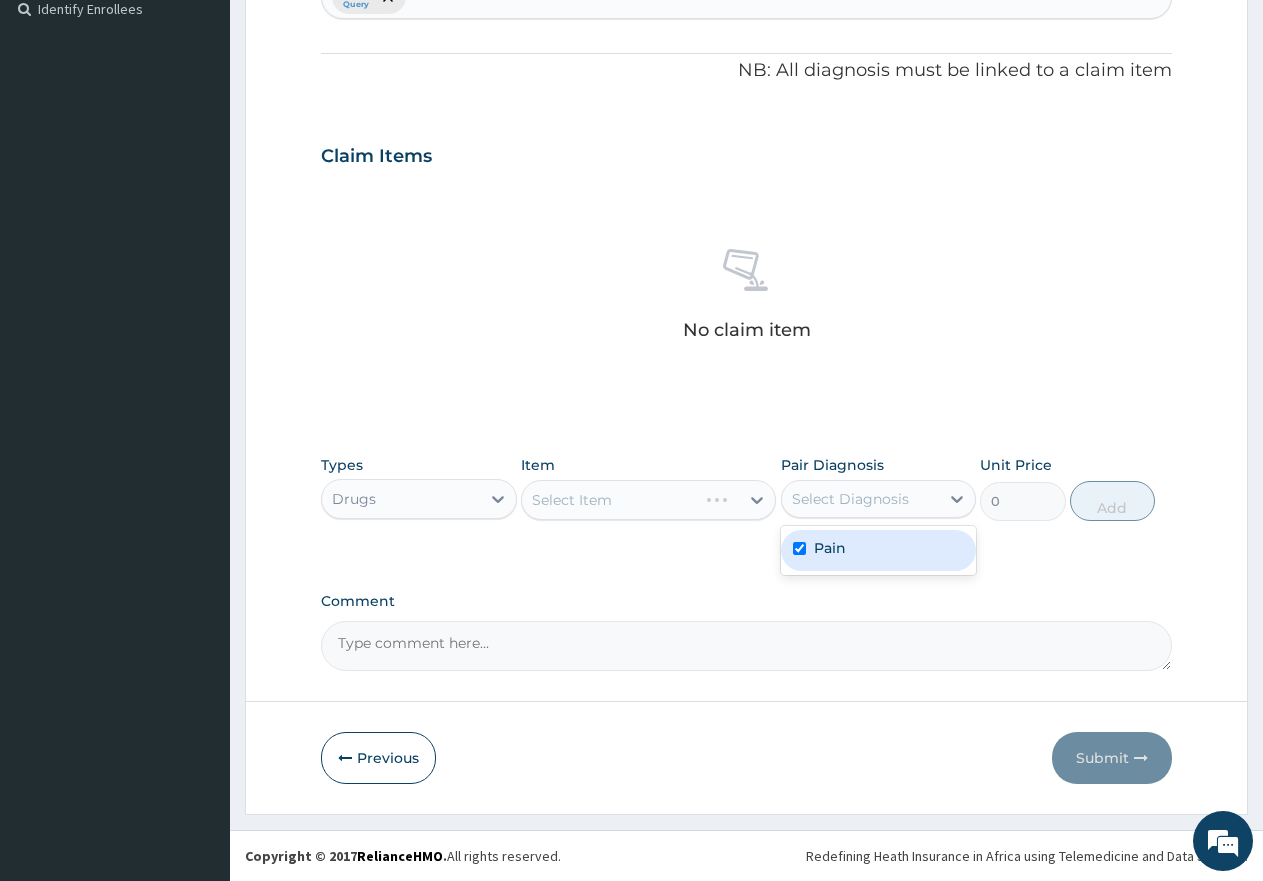 checkbox on "true" 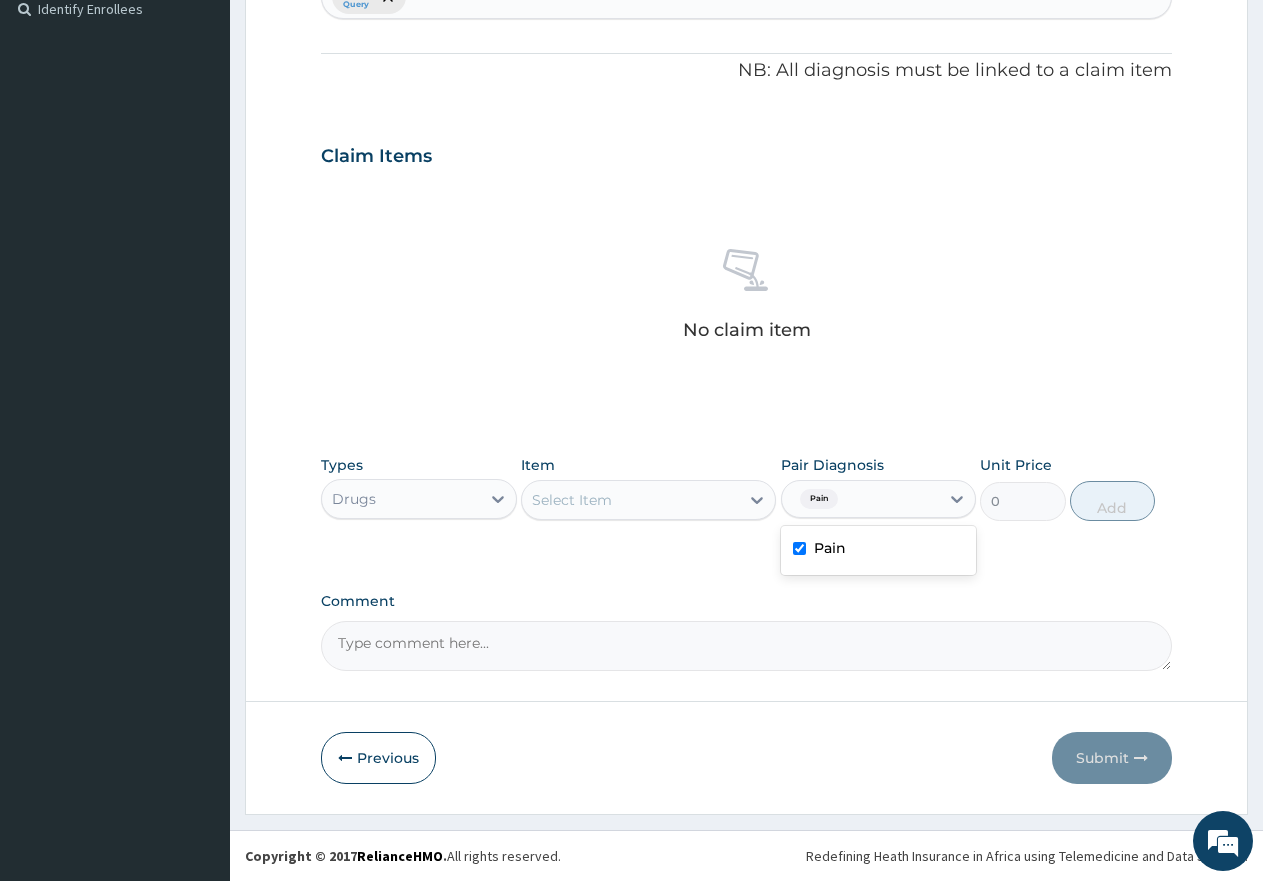 click on "Select Item" at bounding box center (630, 500) 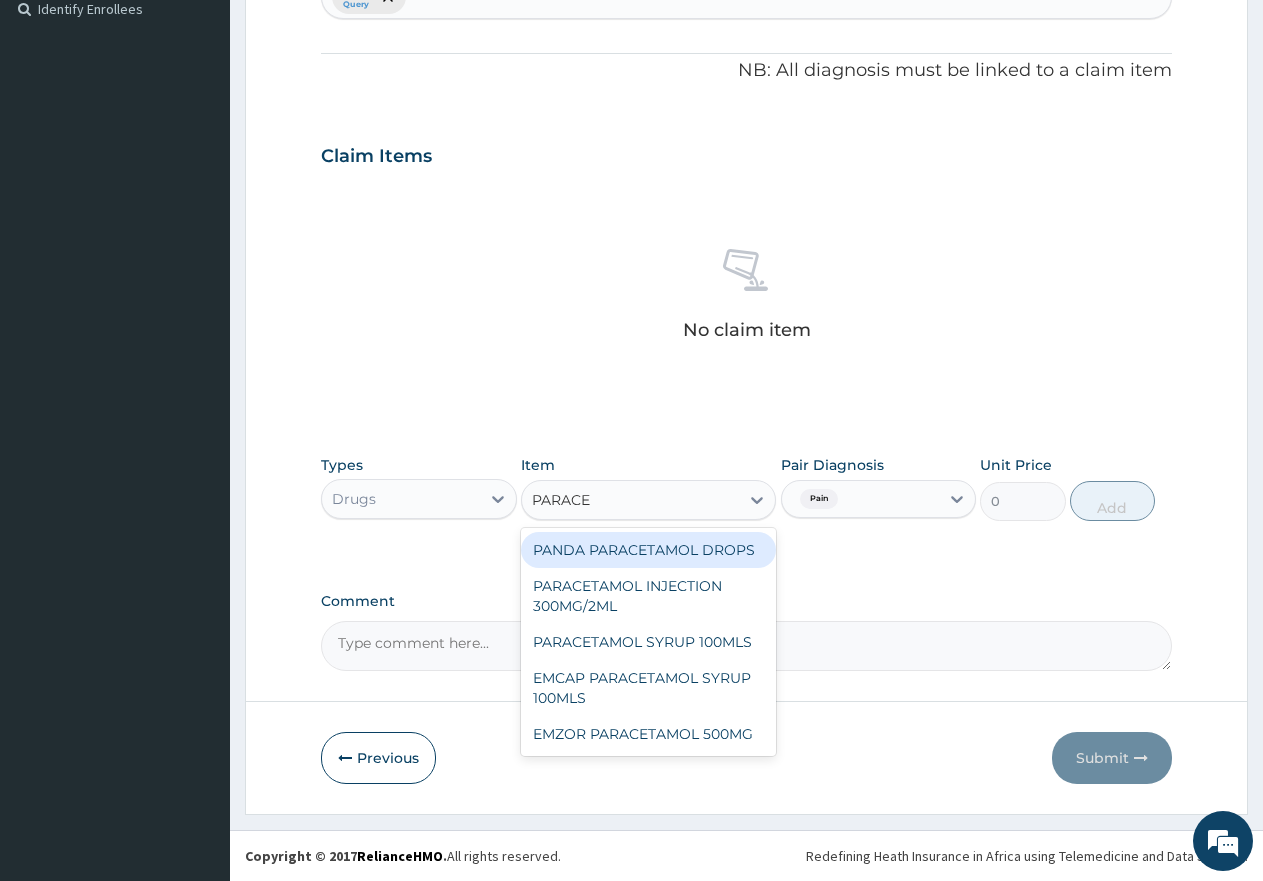 type on "PARACET" 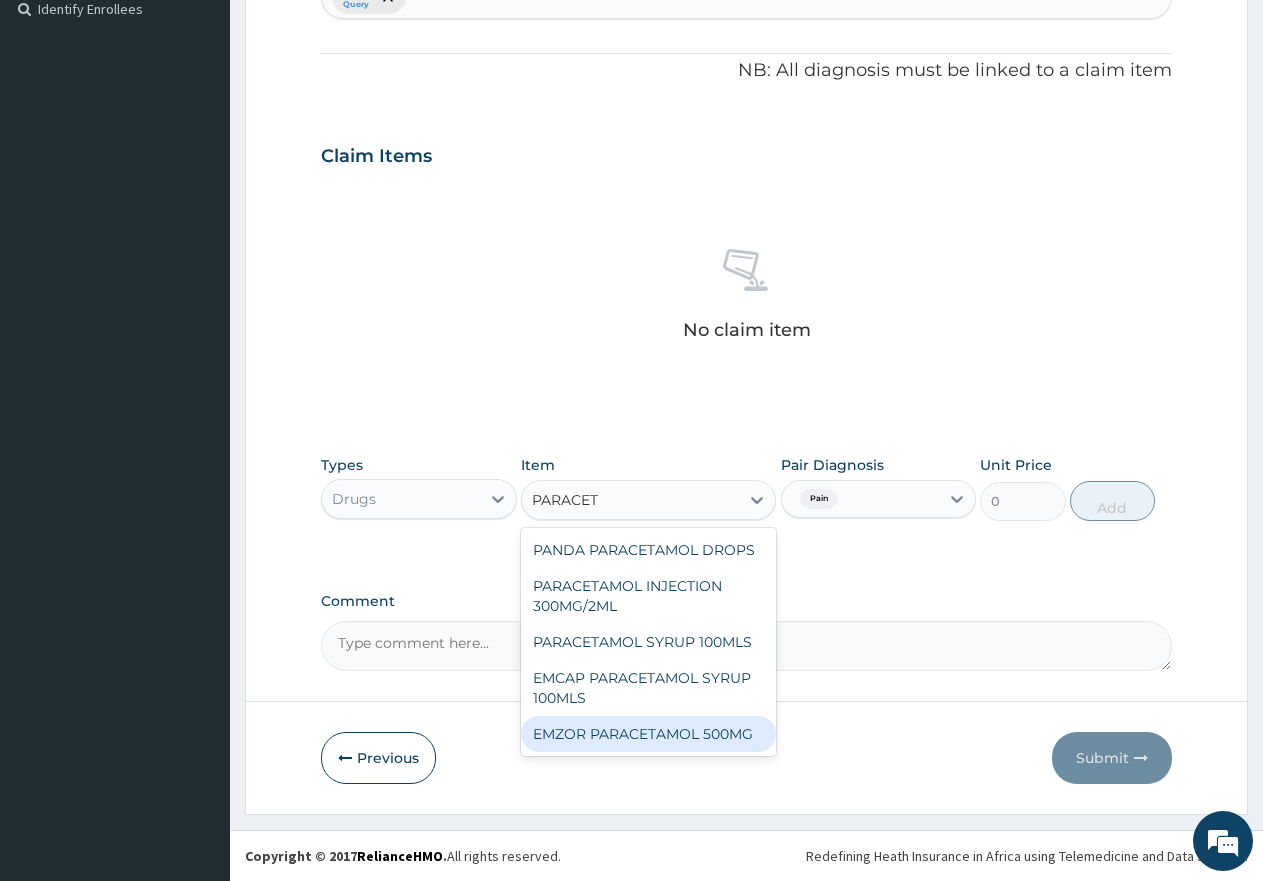 click on "EMZOR PARACETAMOL 500MG" at bounding box center [648, 734] 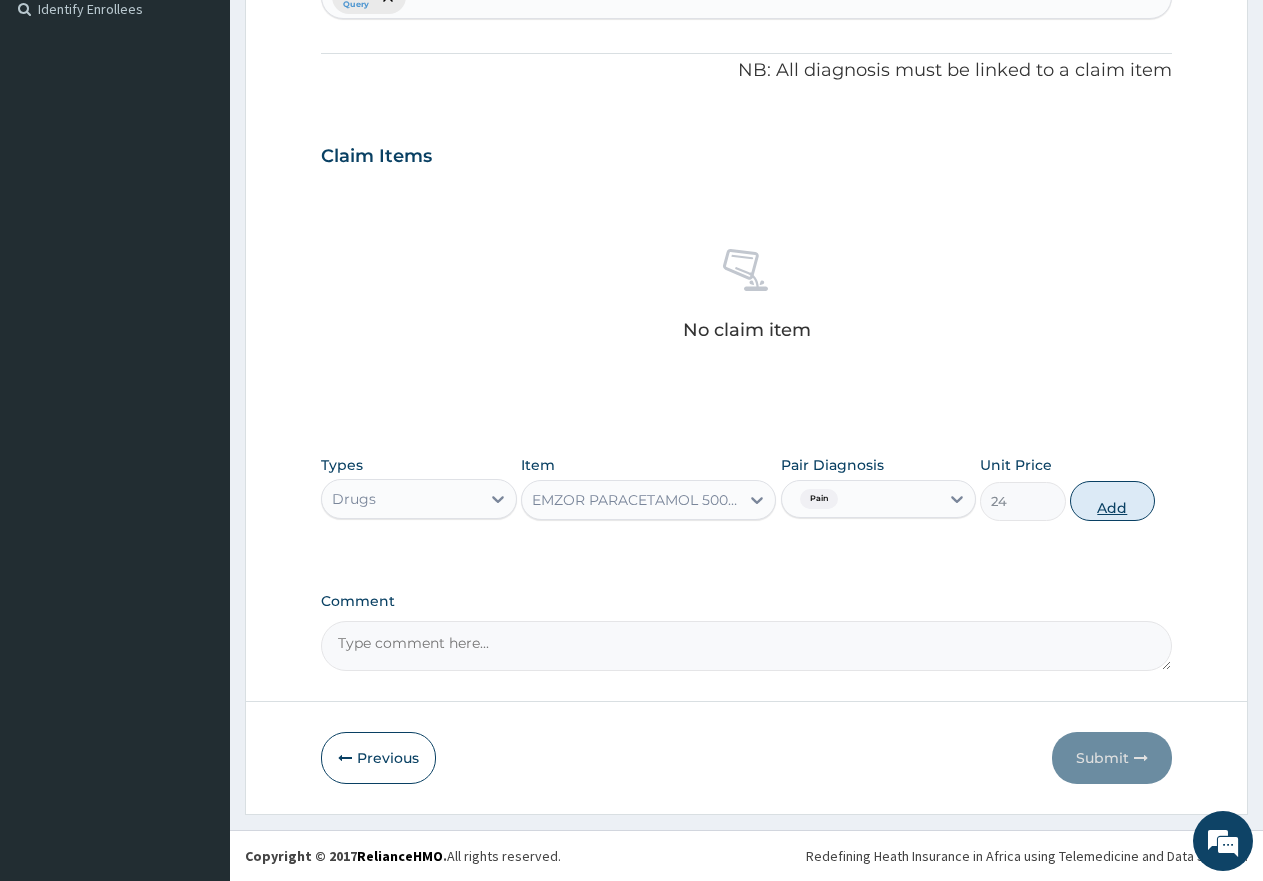 click on "Add" at bounding box center [1112, 501] 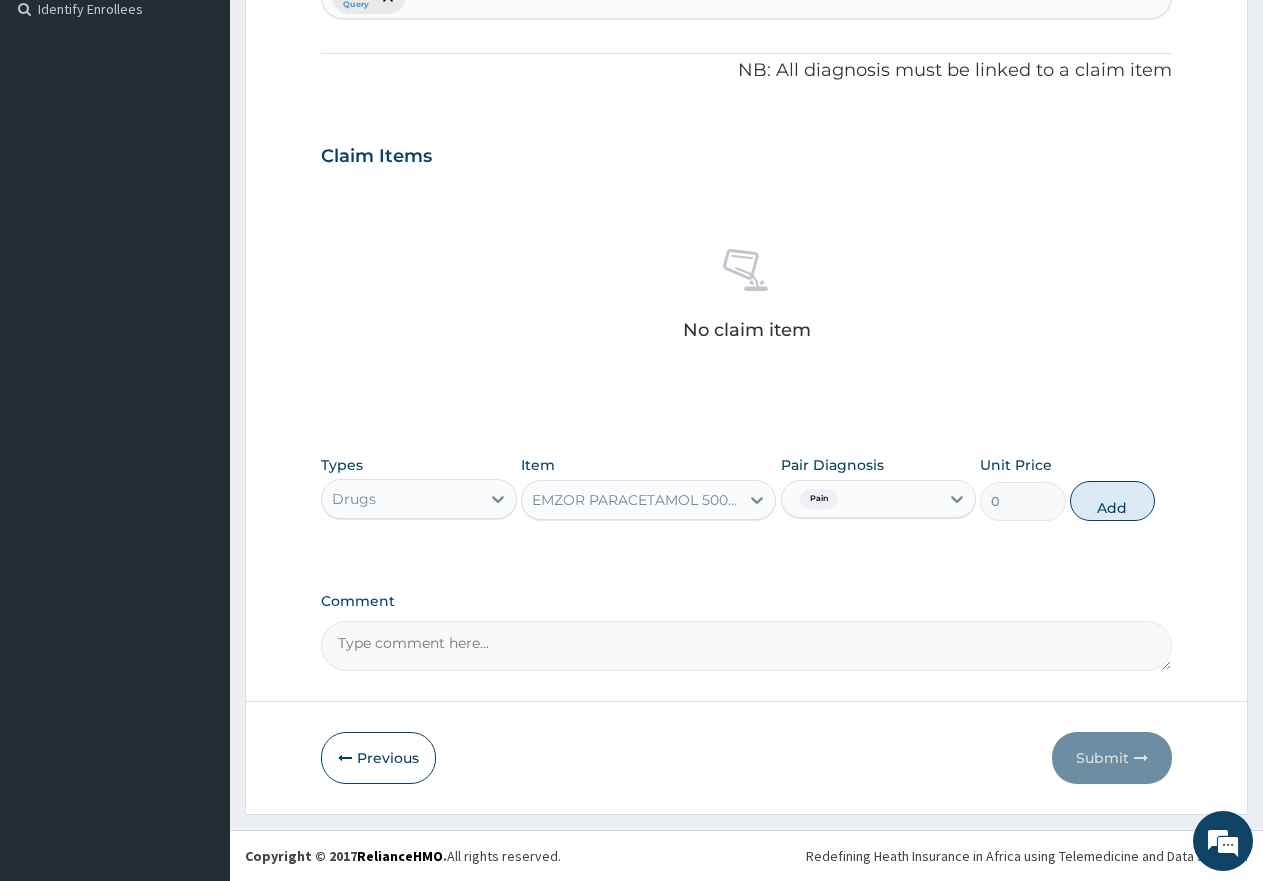 scroll, scrollTop: 483, scrollLeft: 0, axis: vertical 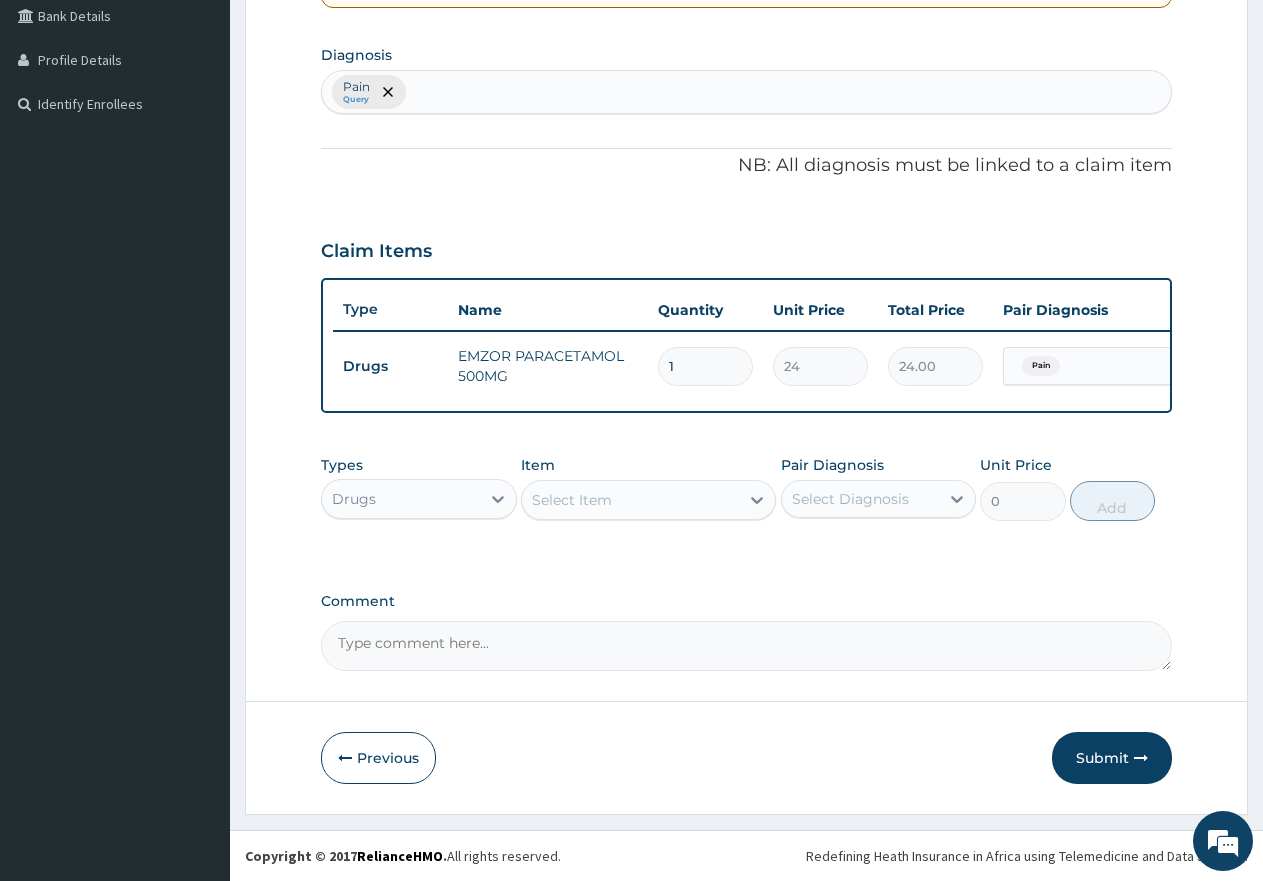 type on "18" 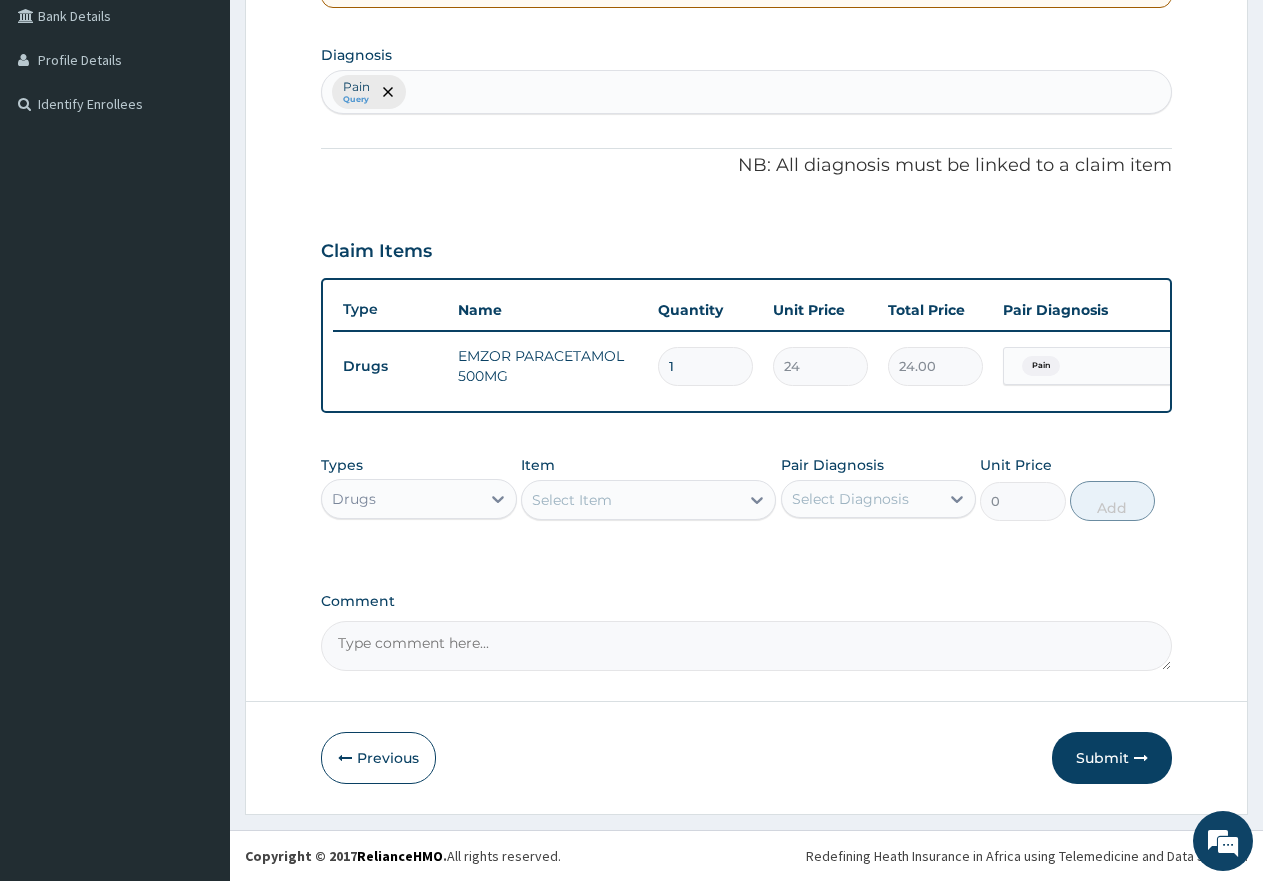 type on "432.00" 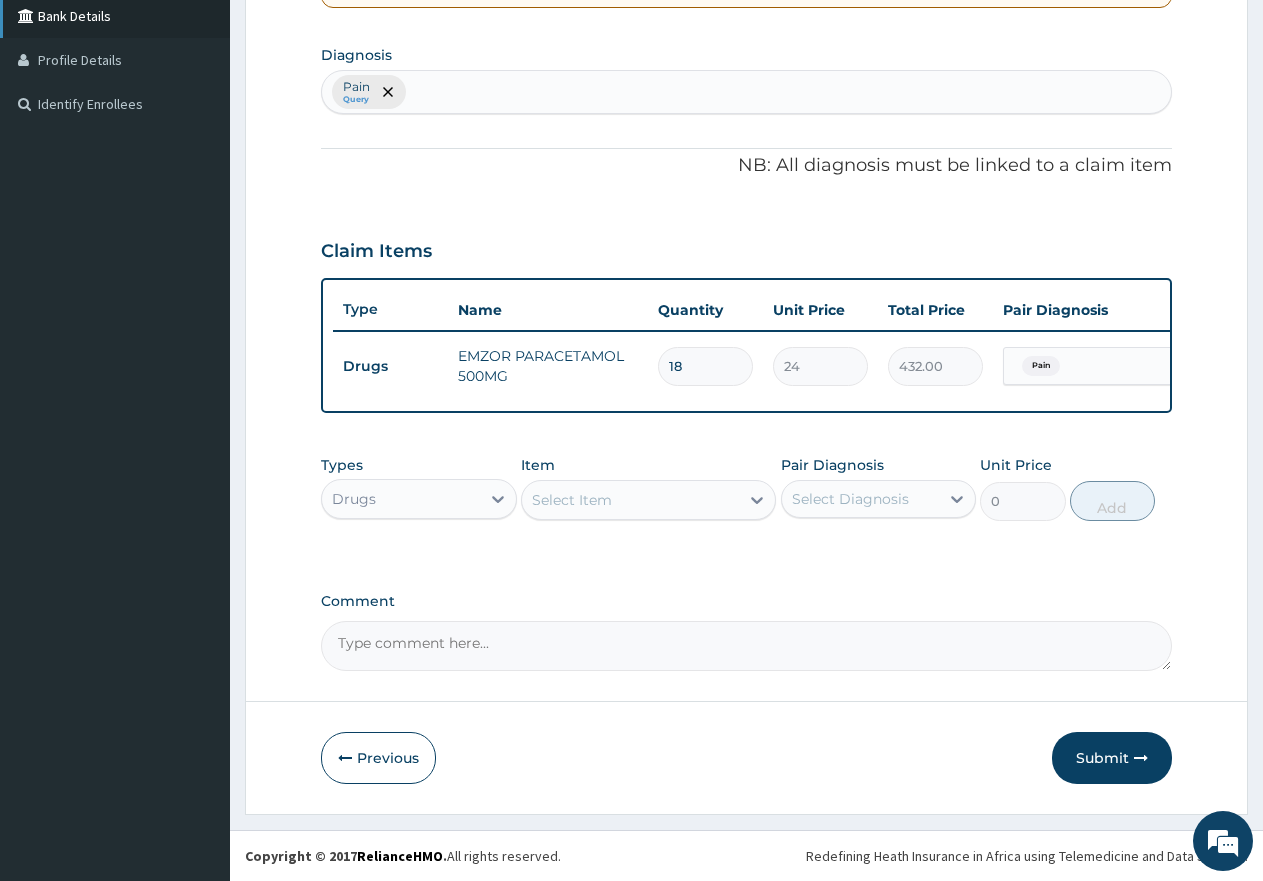 type on "18" 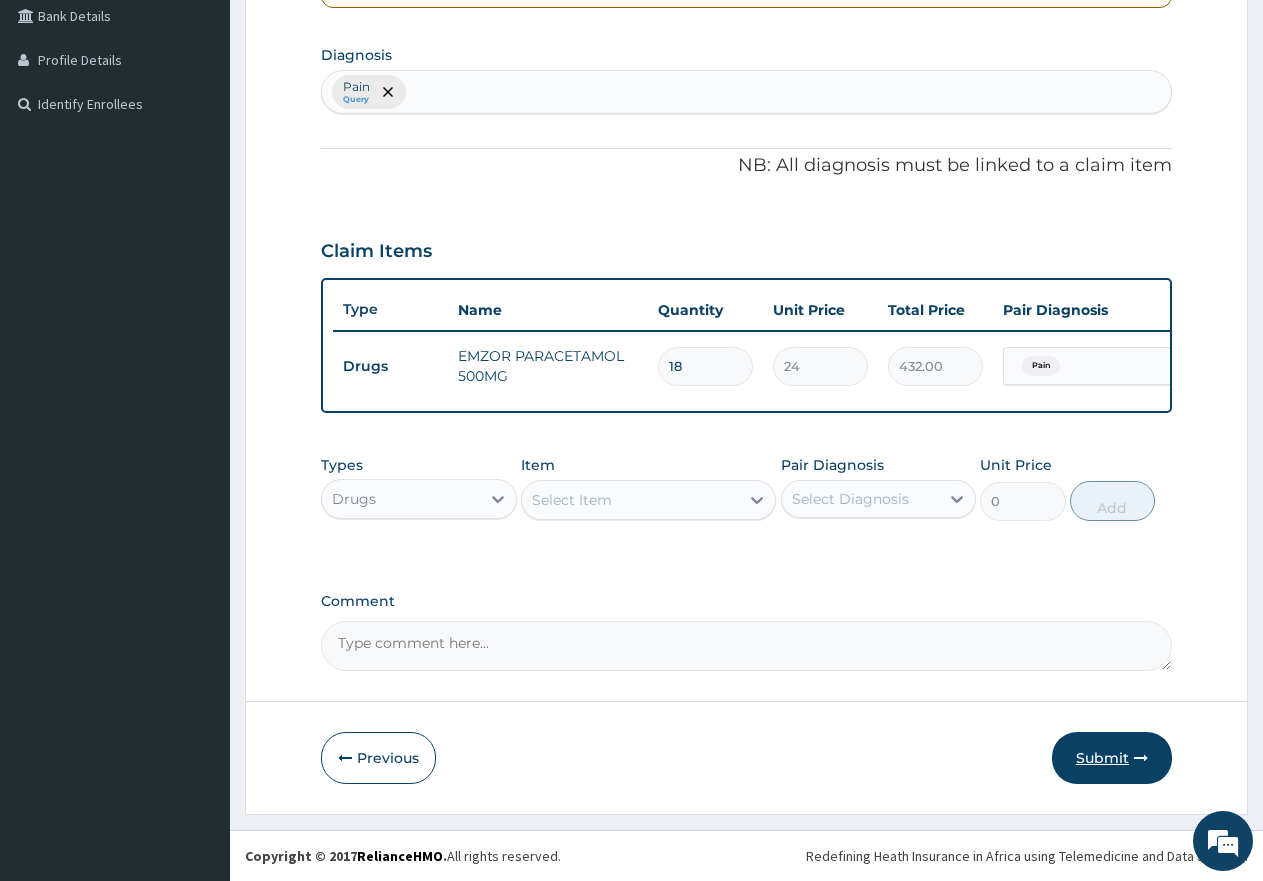 click on "Submit" at bounding box center (1112, 758) 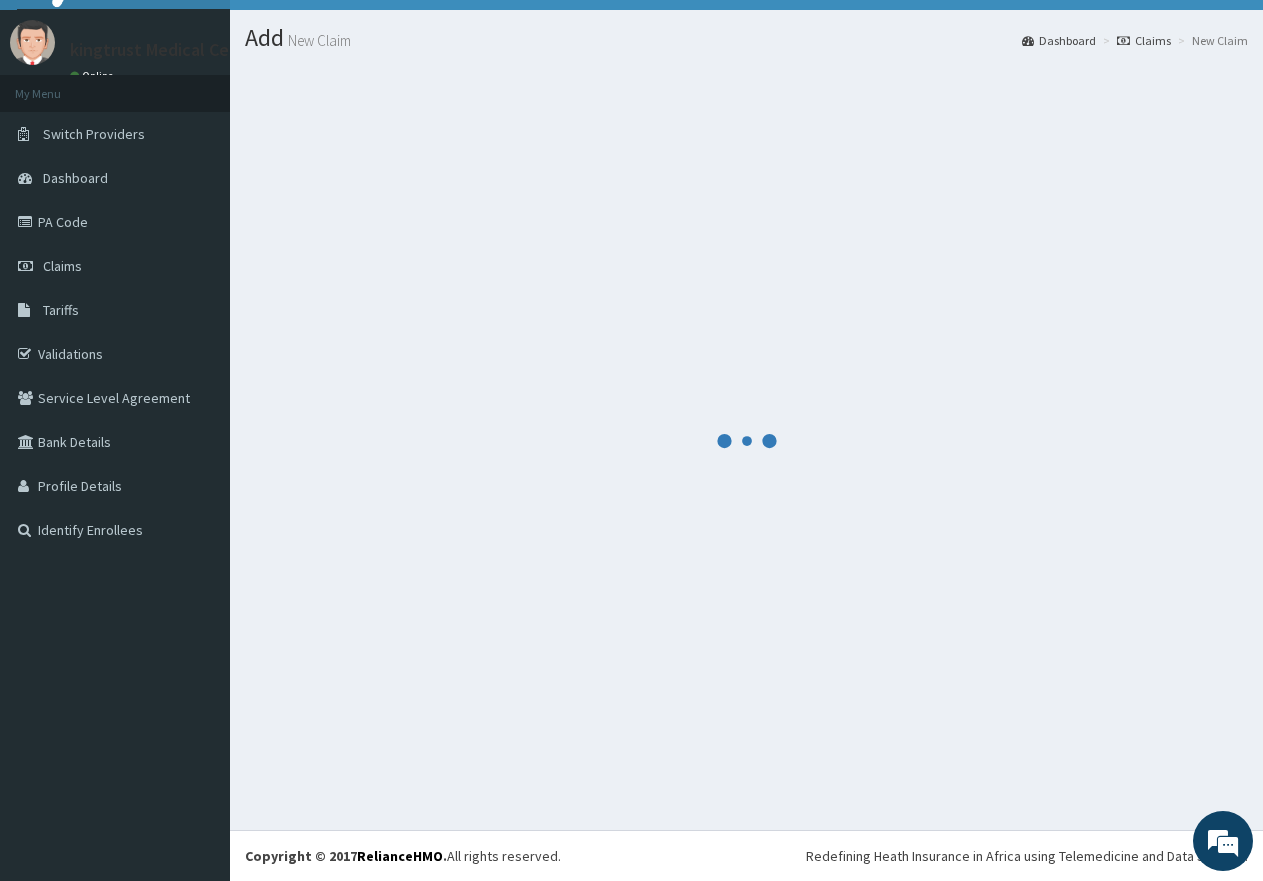 scroll, scrollTop: 40, scrollLeft: 0, axis: vertical 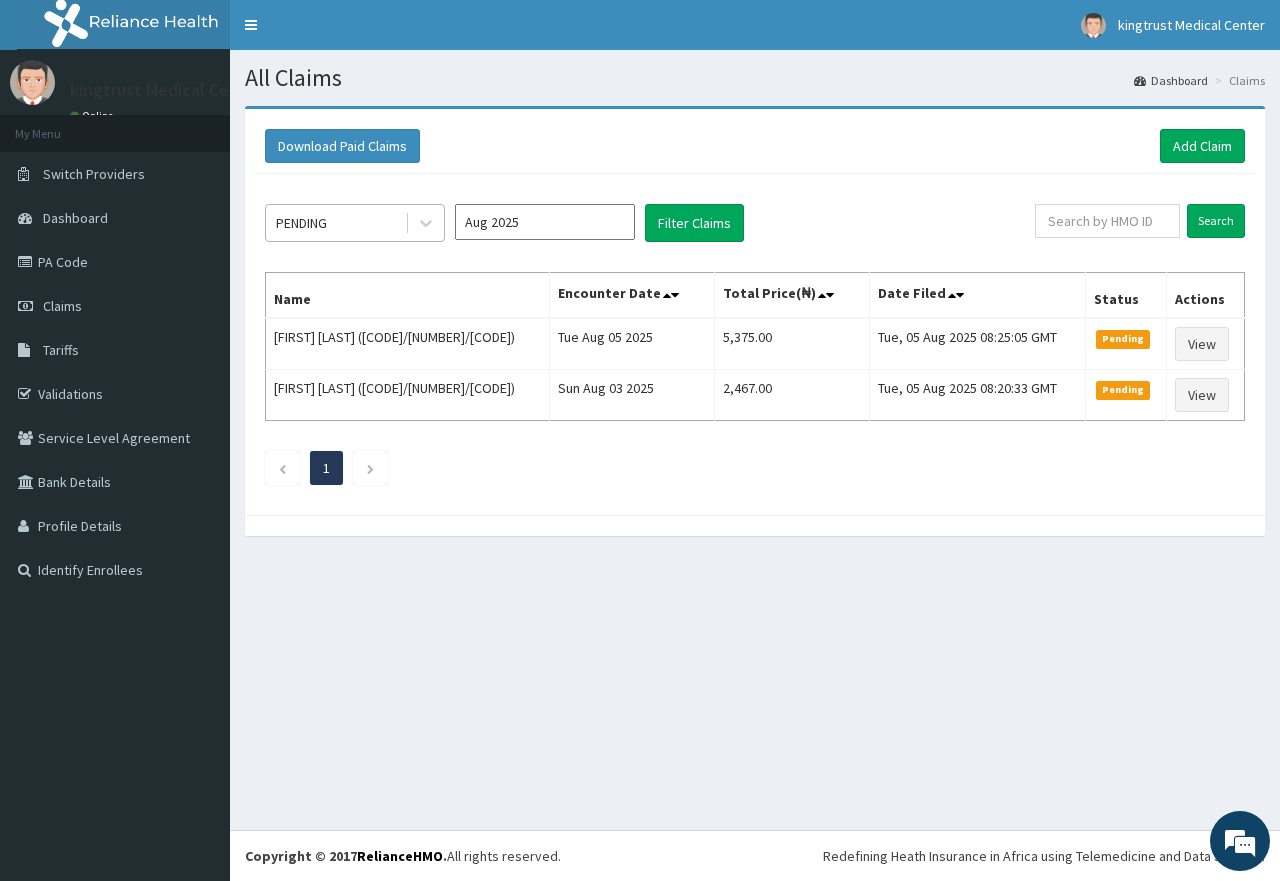 click on "PENDING" at bounding box center [301, 223] 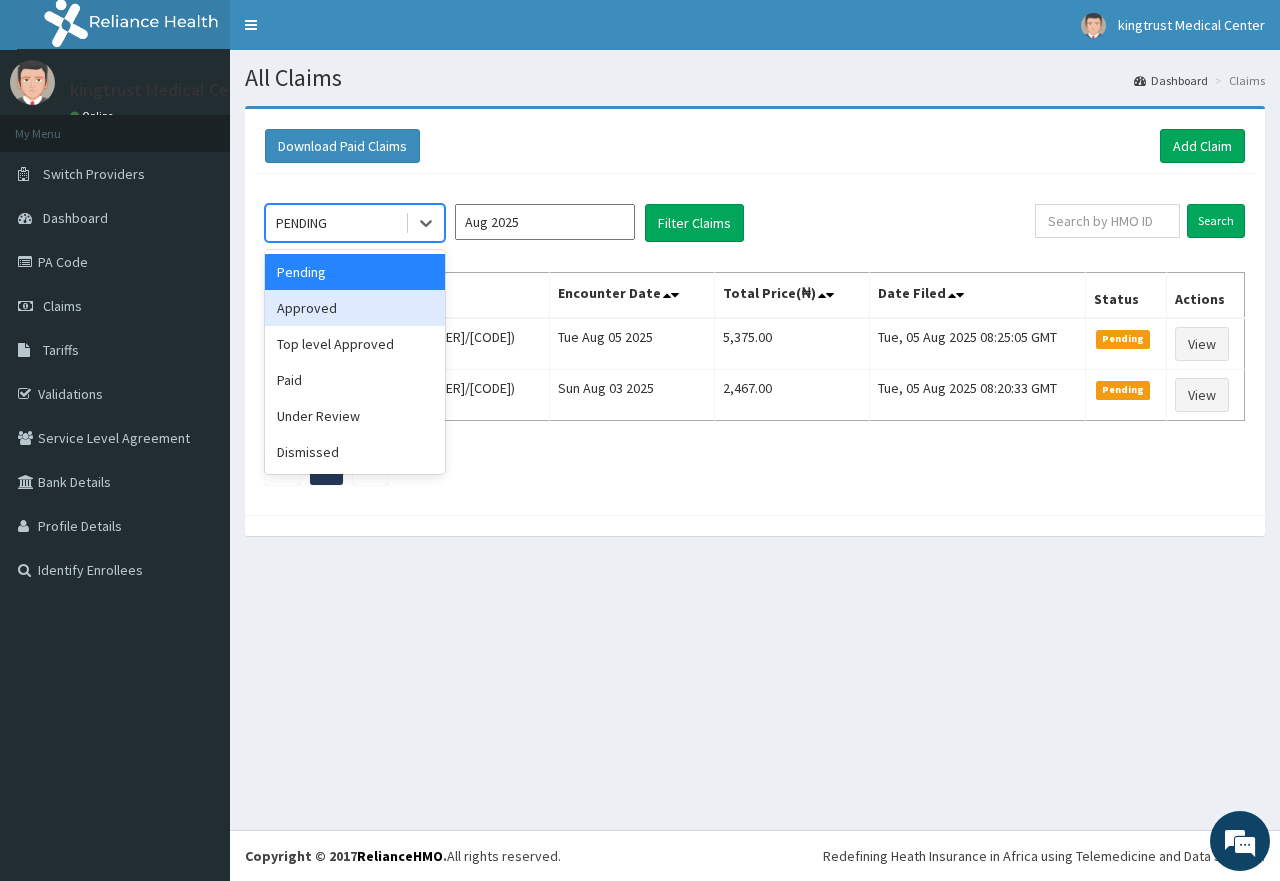 click on "Approved" at bounding box center (355, 308) 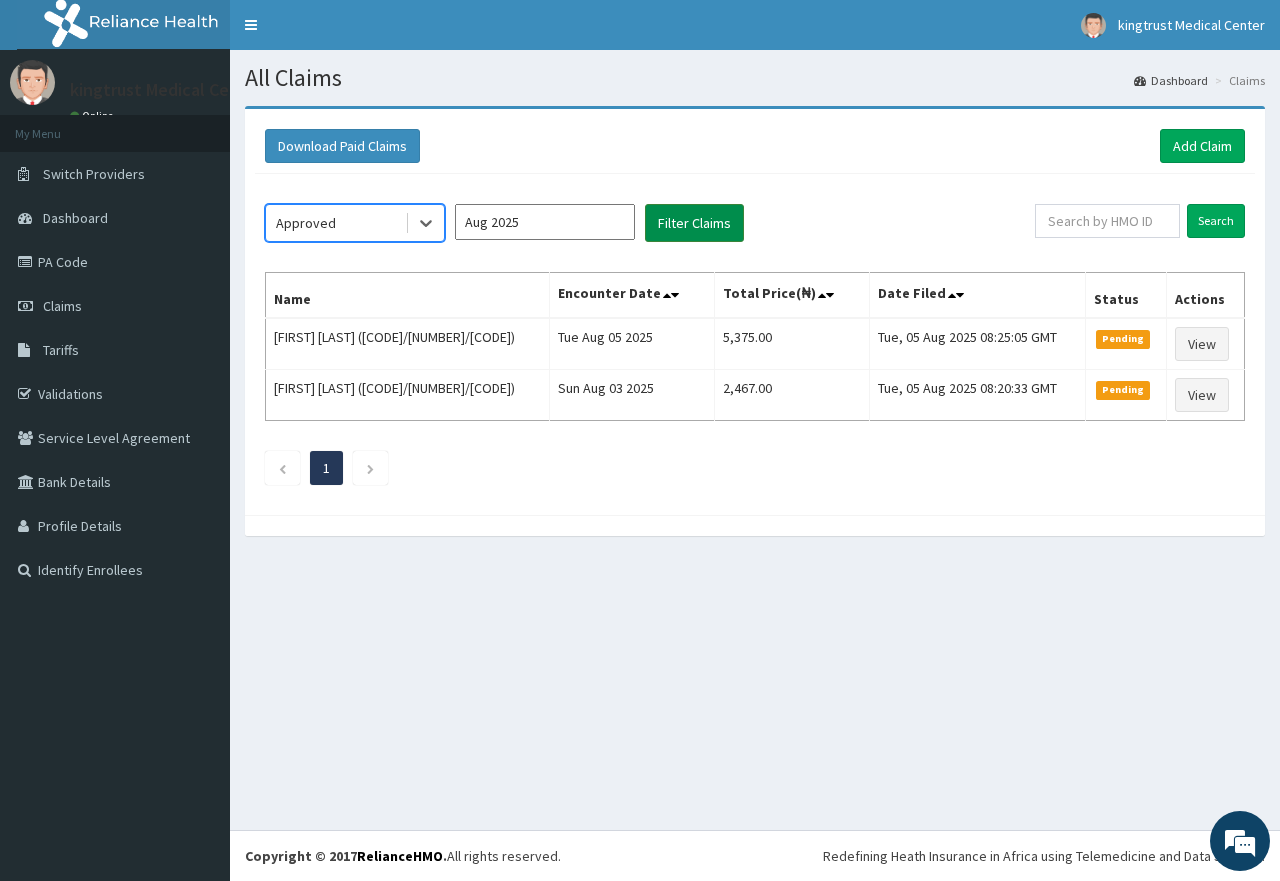 click on "Filter Claims" at bounding box center (694, 223) 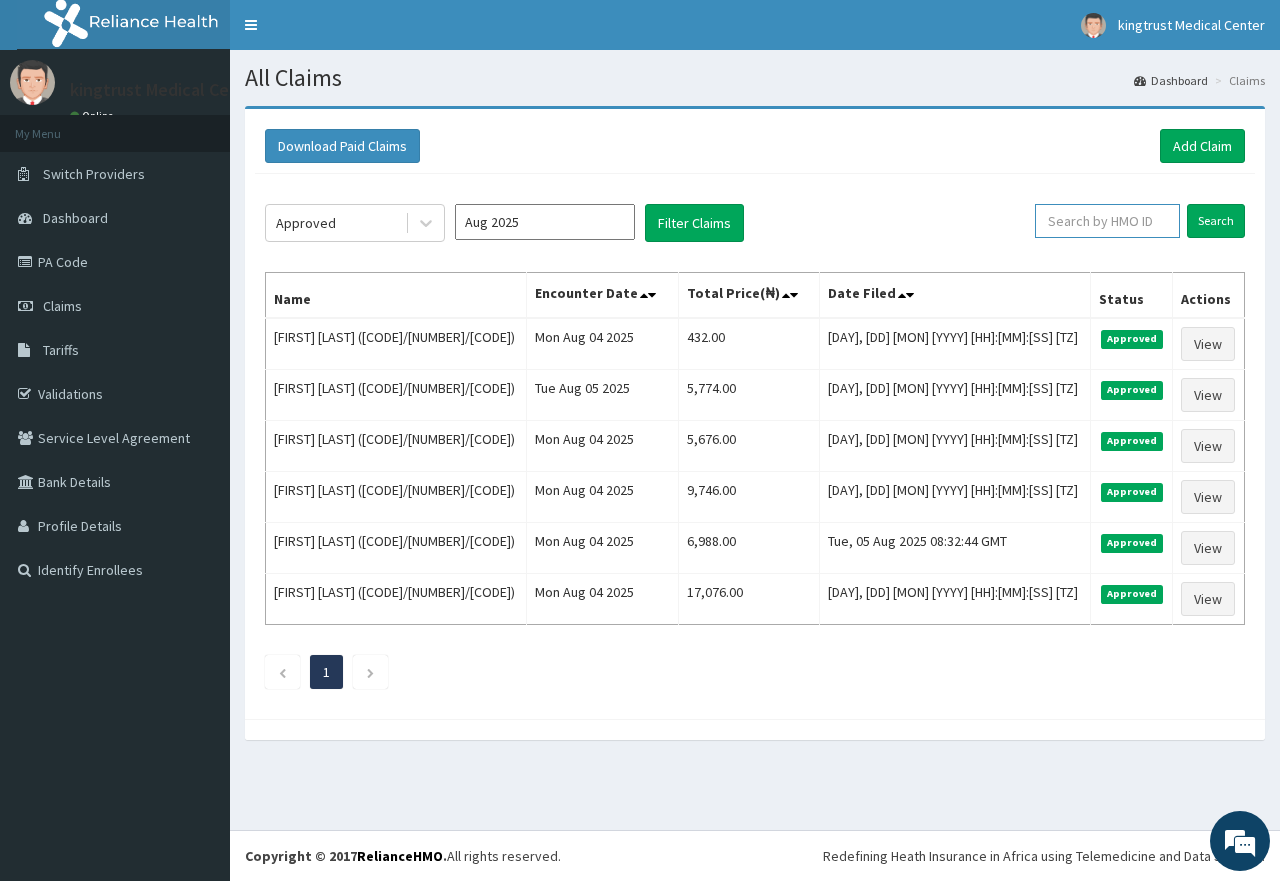 click at bounding box center (1107, 221) 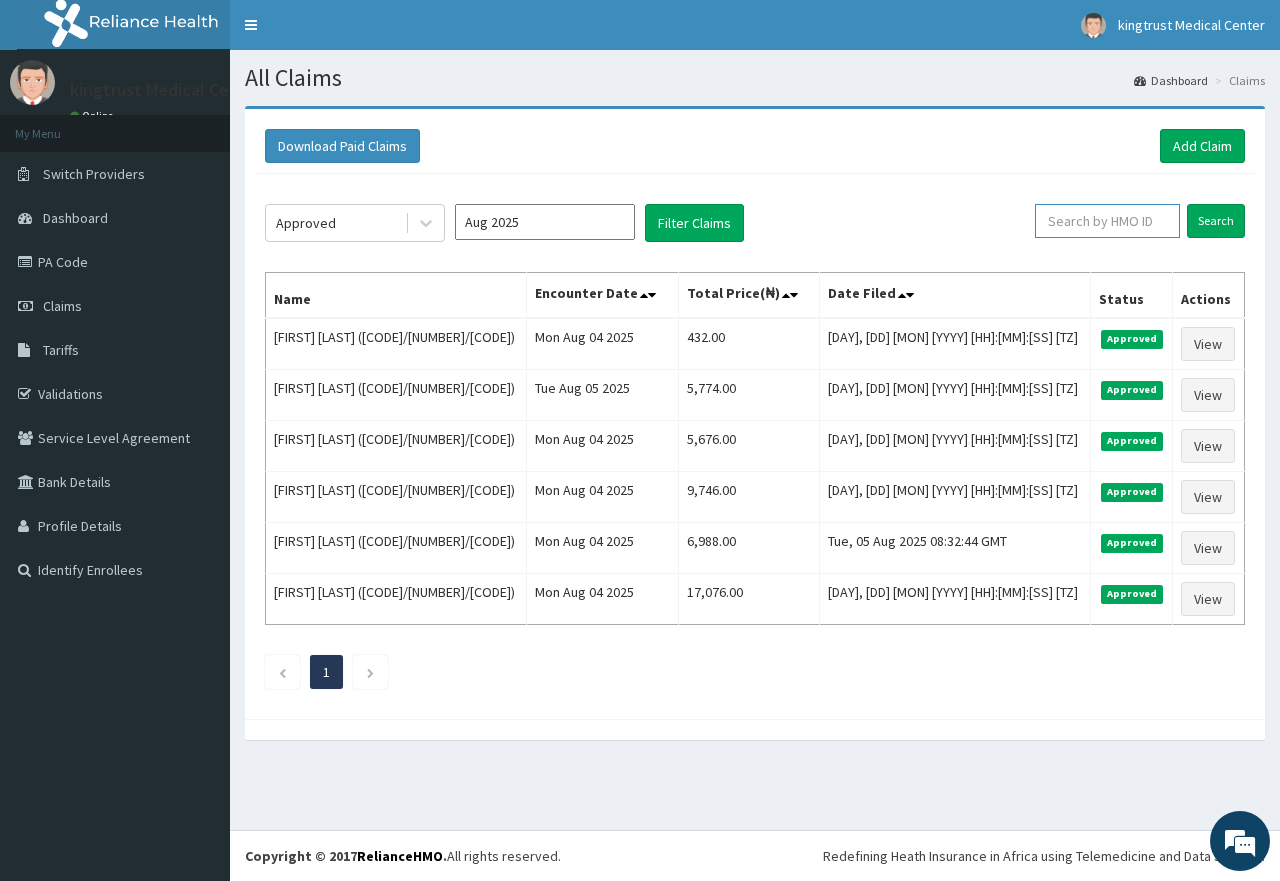 paste on "QGX/10011/A" 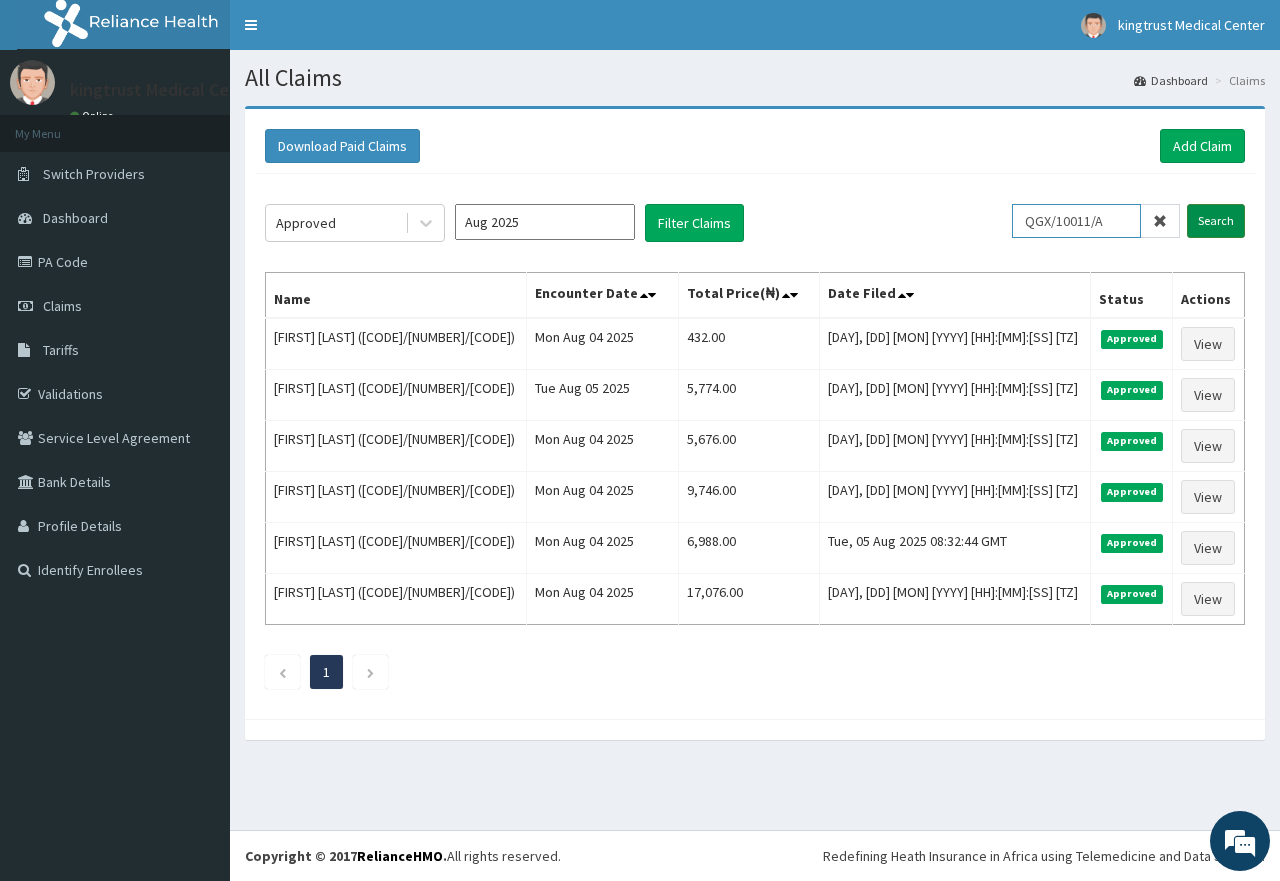 type on "QGX/10011/A" 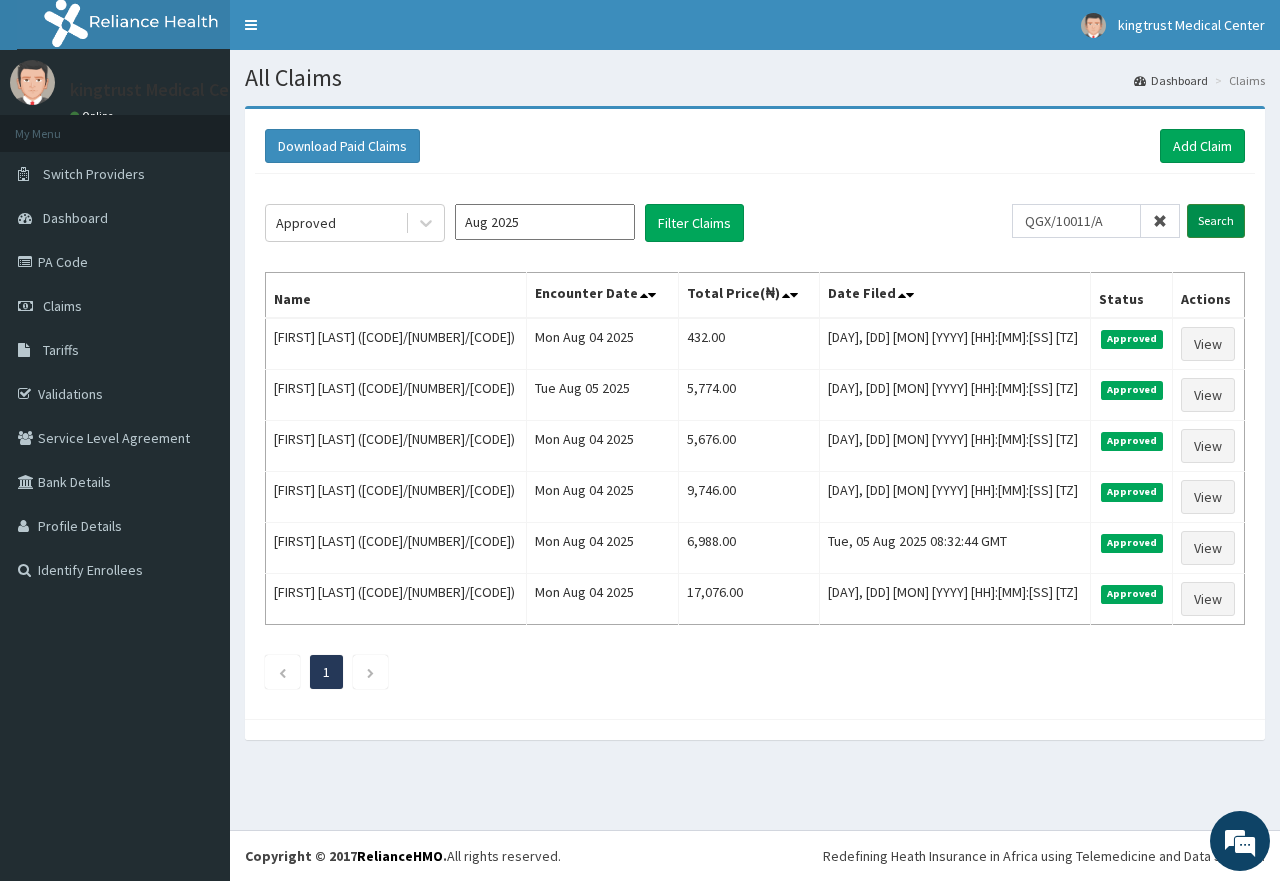 click on "Search" at bounding box center [1216, 221] 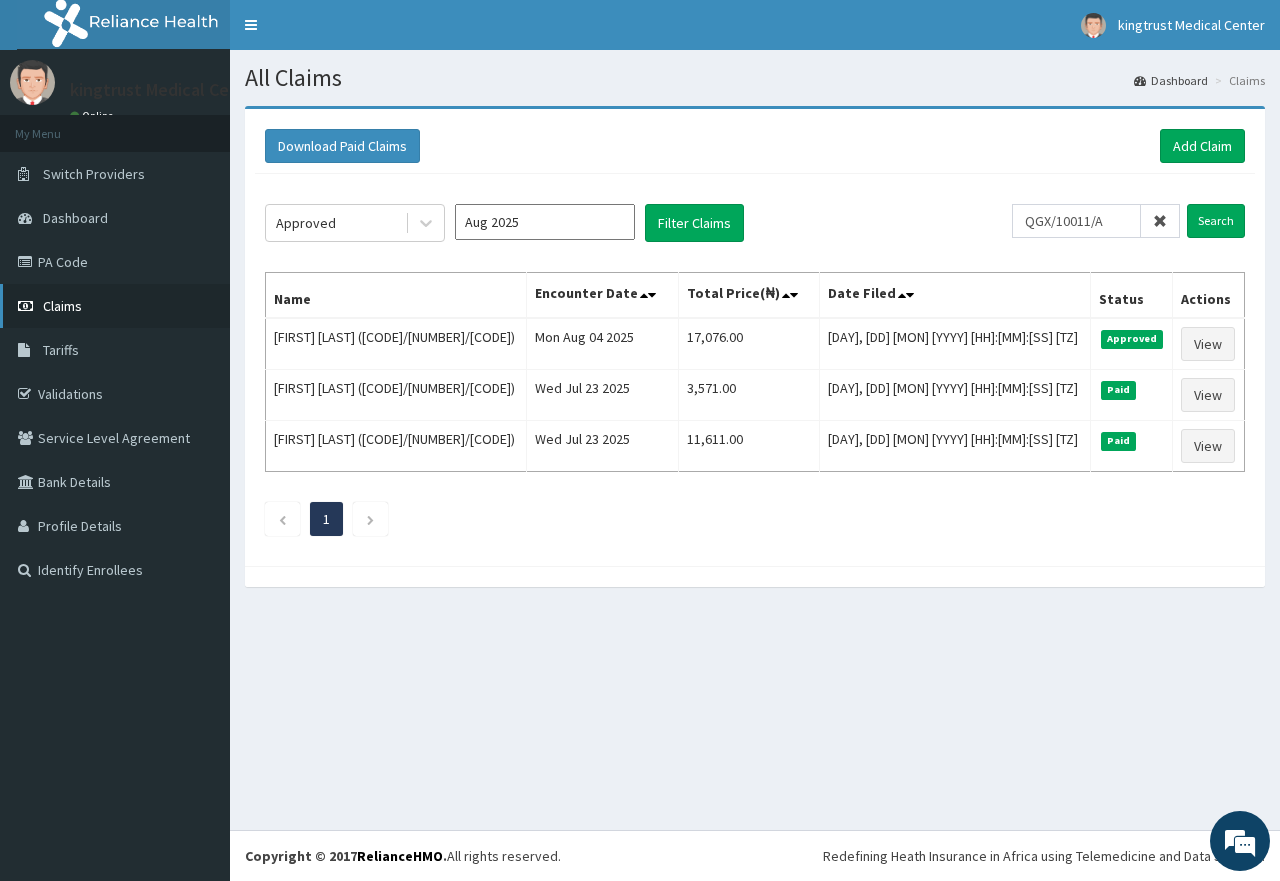 click on "Claims" at bounding box center (62, 306) 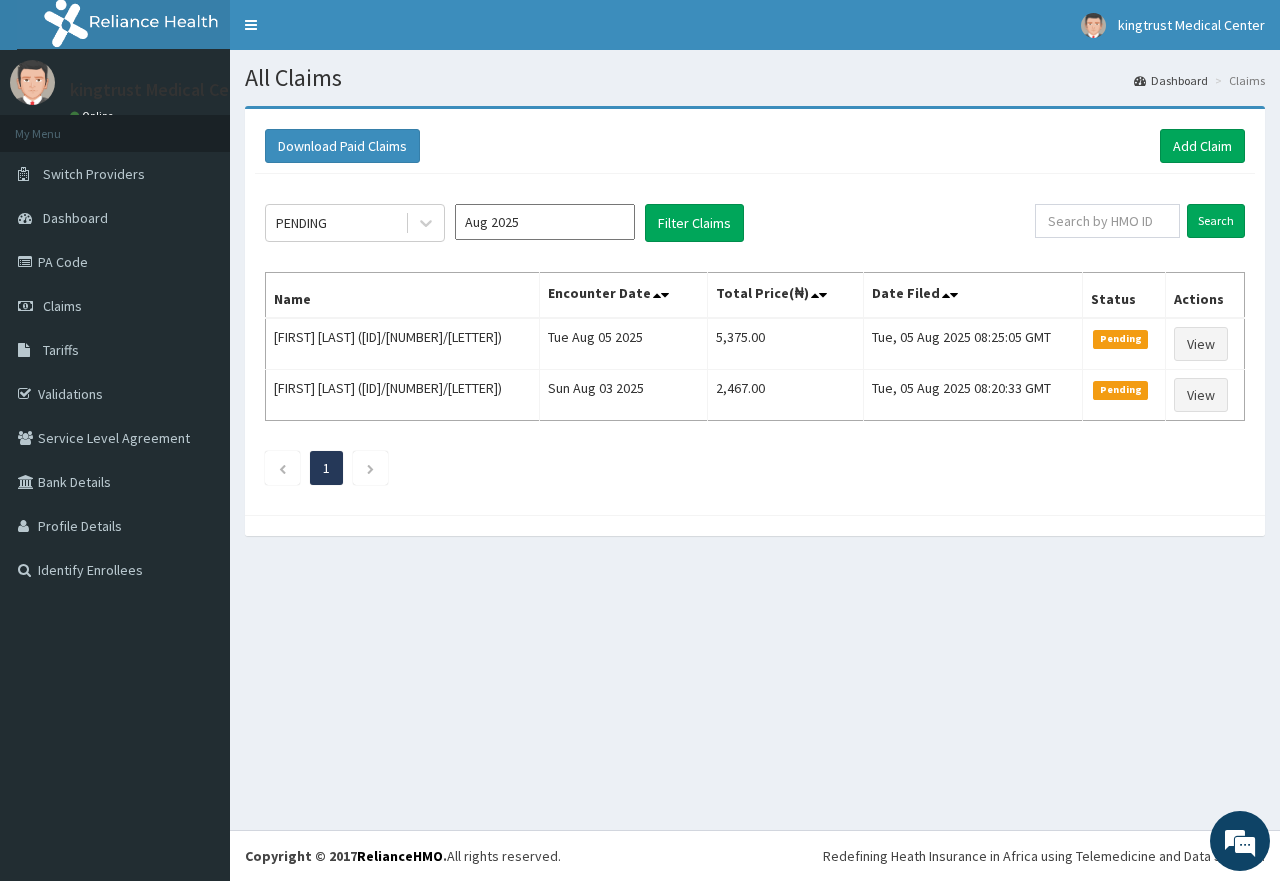 scroll, scrollTop: 0, scrollLeft: 0, axis: both 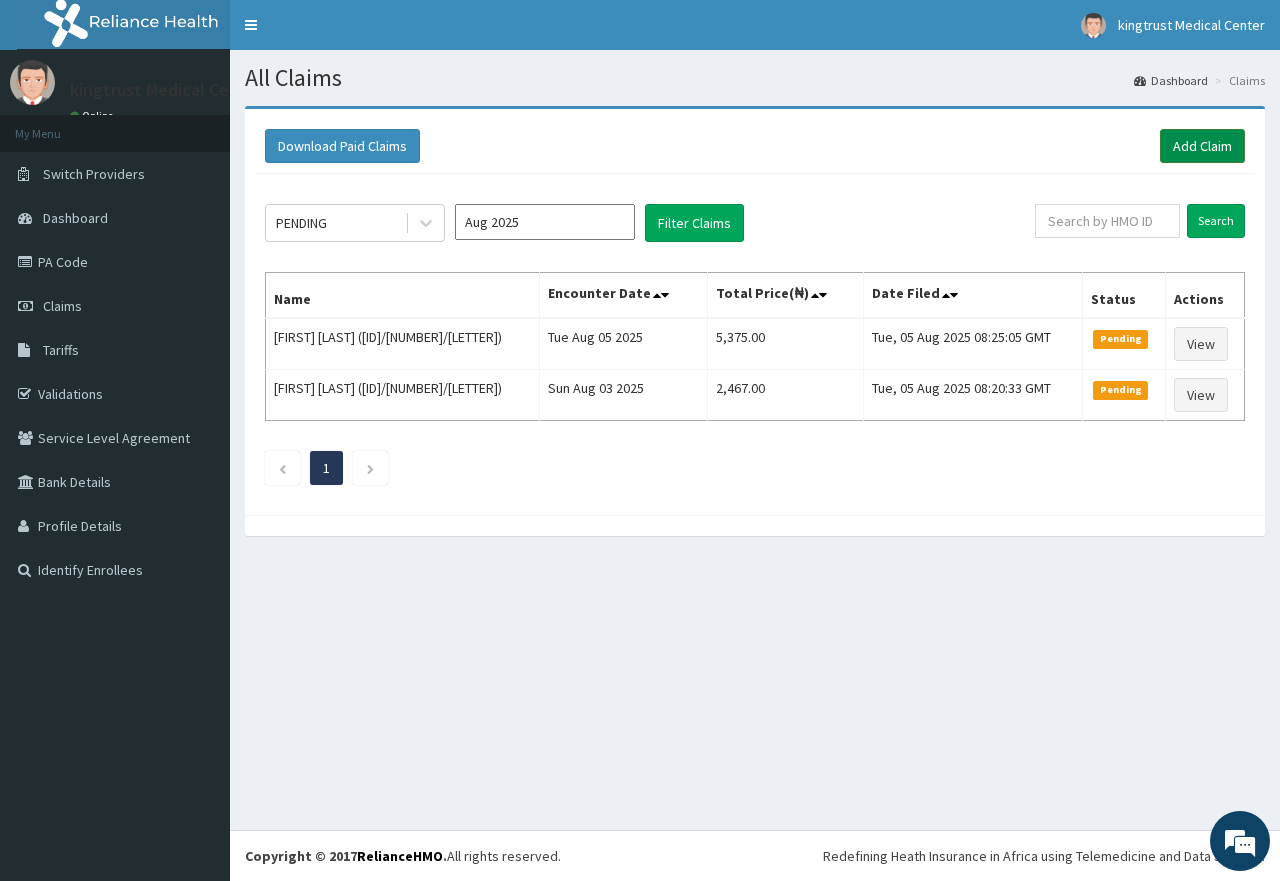 click on "Add Claim" at bounding box center [1202, 146] 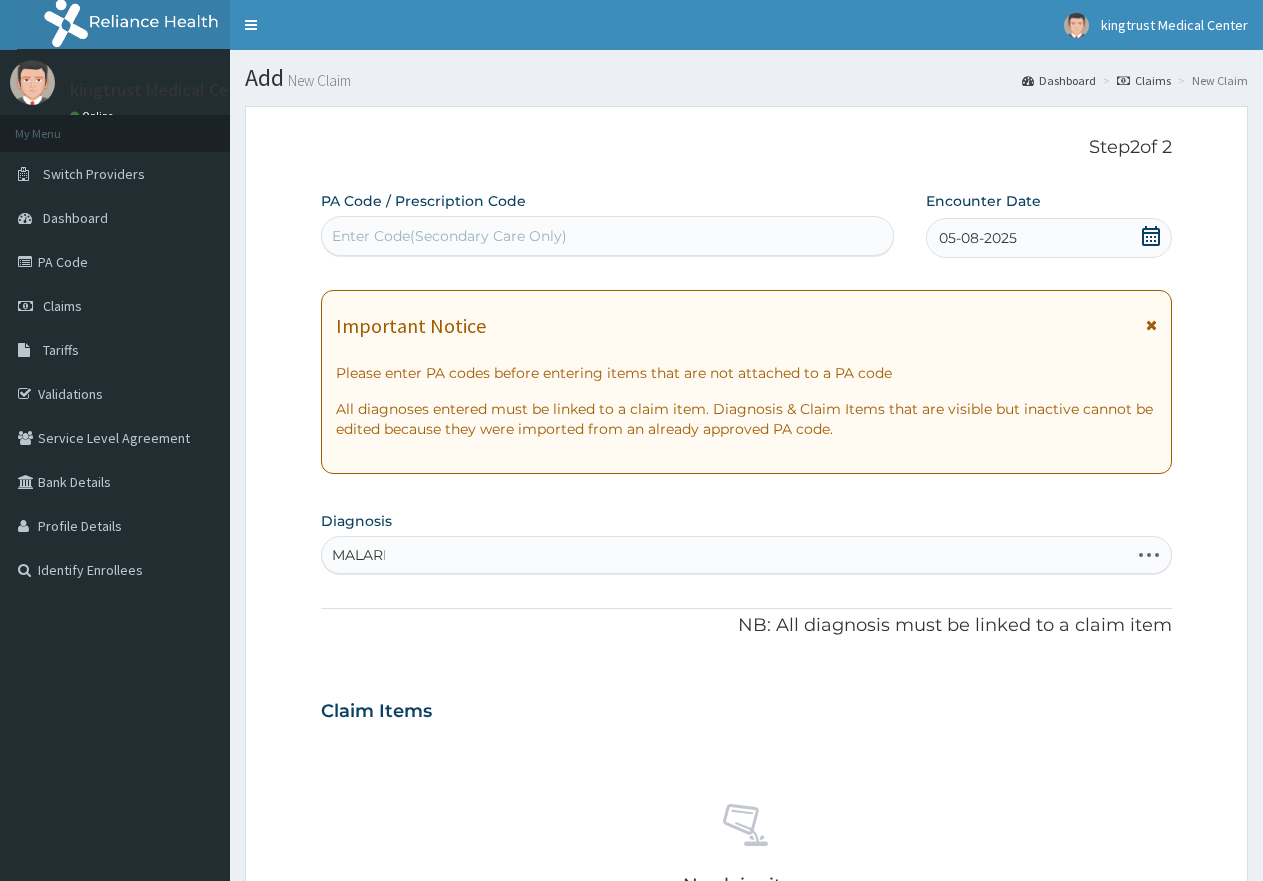 scroll, scrollTop: 127, scrollLeft: 0, axis: vertical 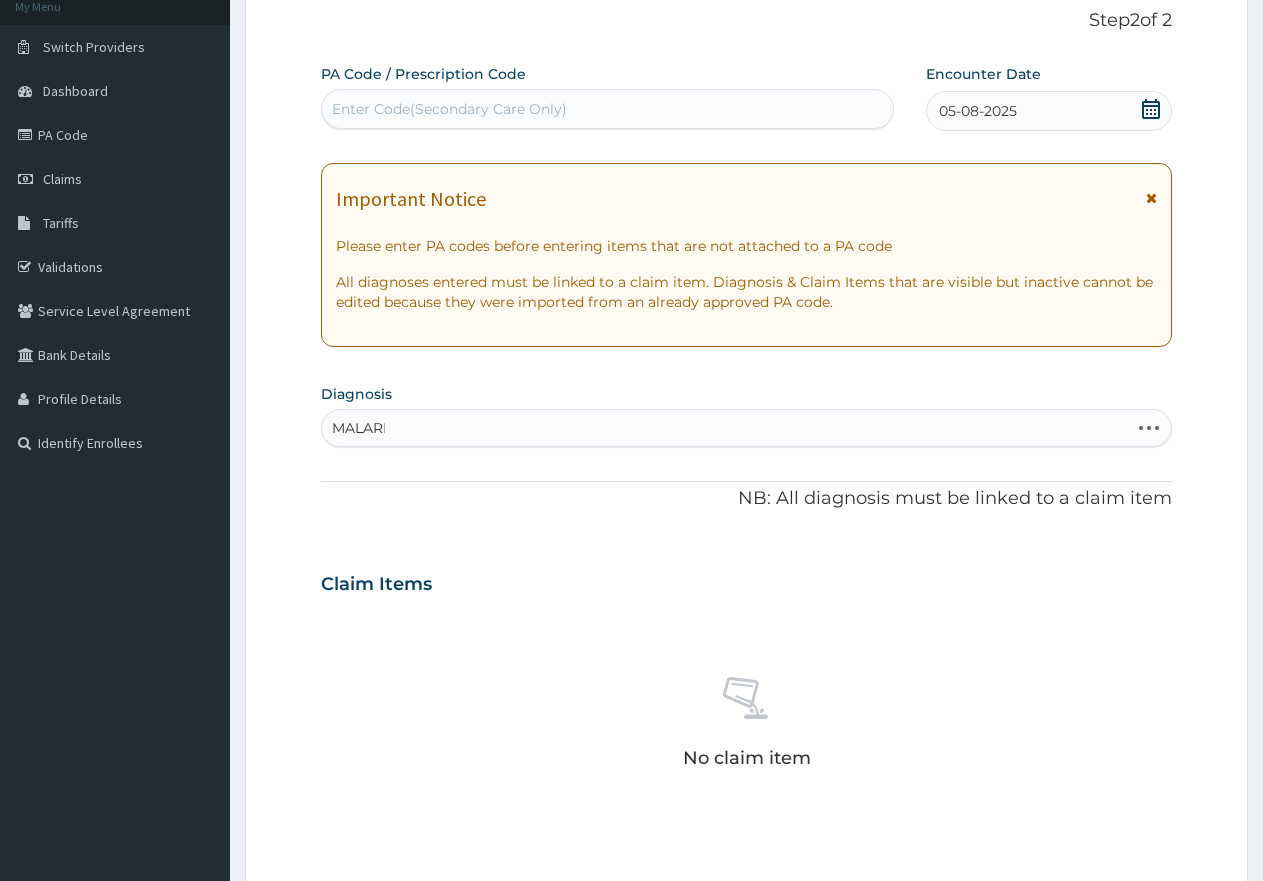 type on "MALARIA" 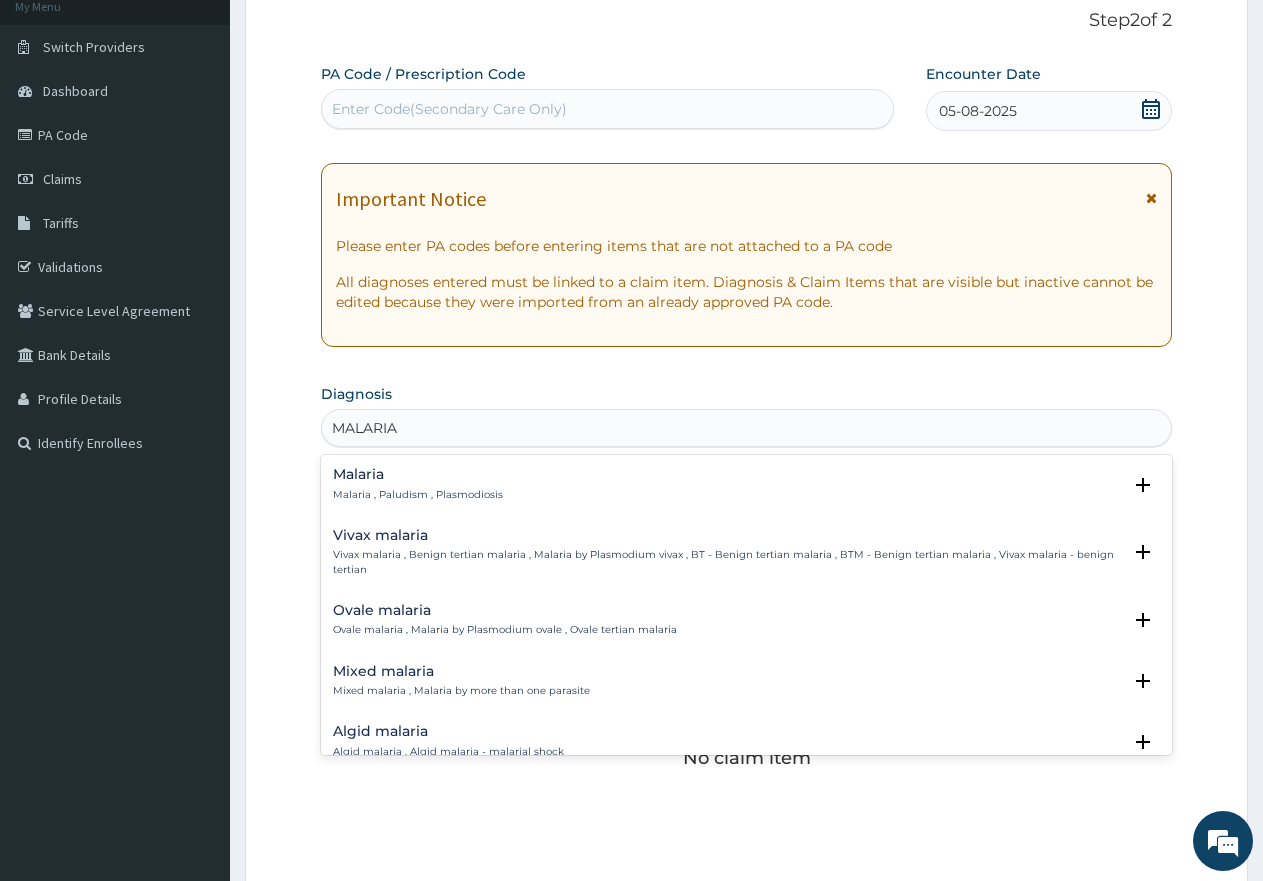 click on "Malaria , Paludism , Plasmodiosis" at bounding box center (418, 495) 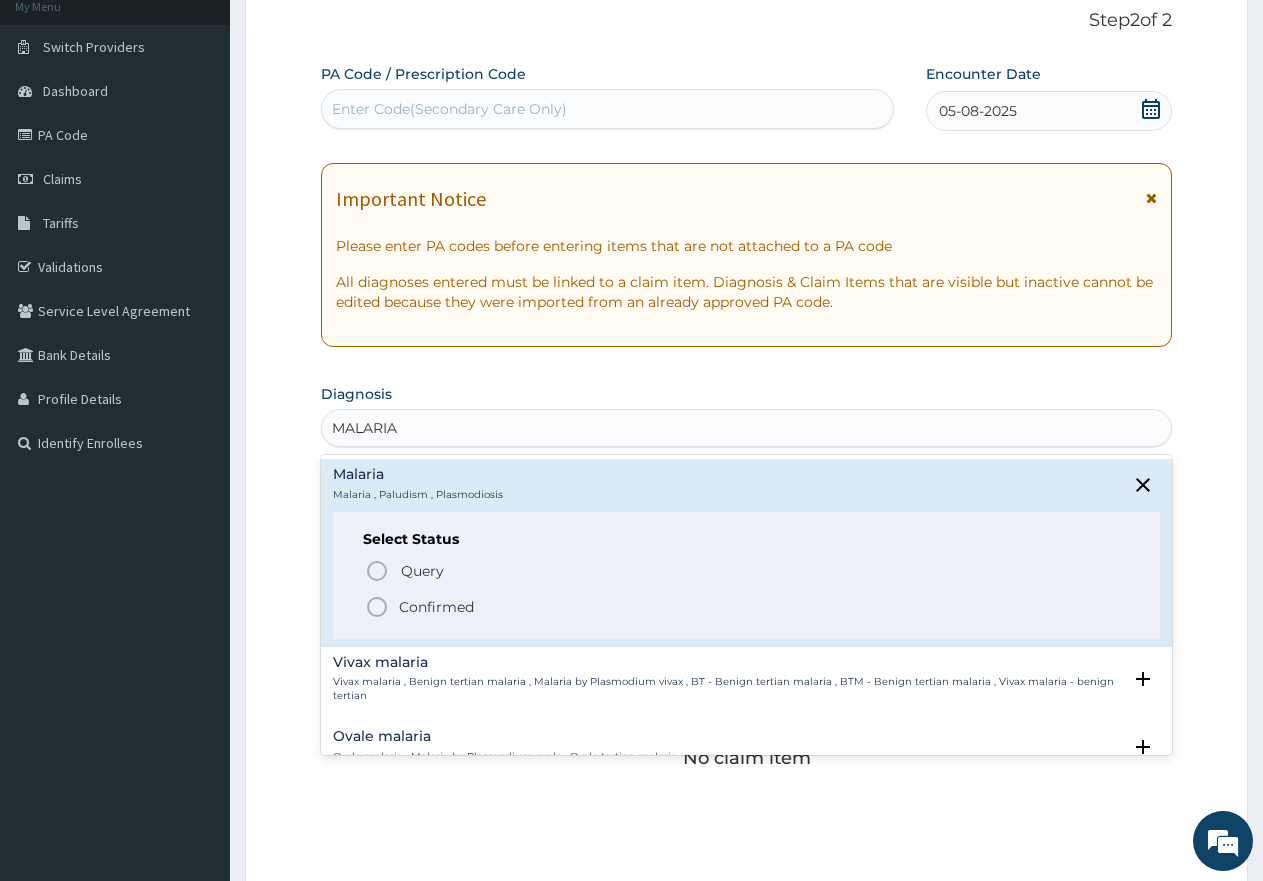 click on "Query" at bounding box center (422, 571) 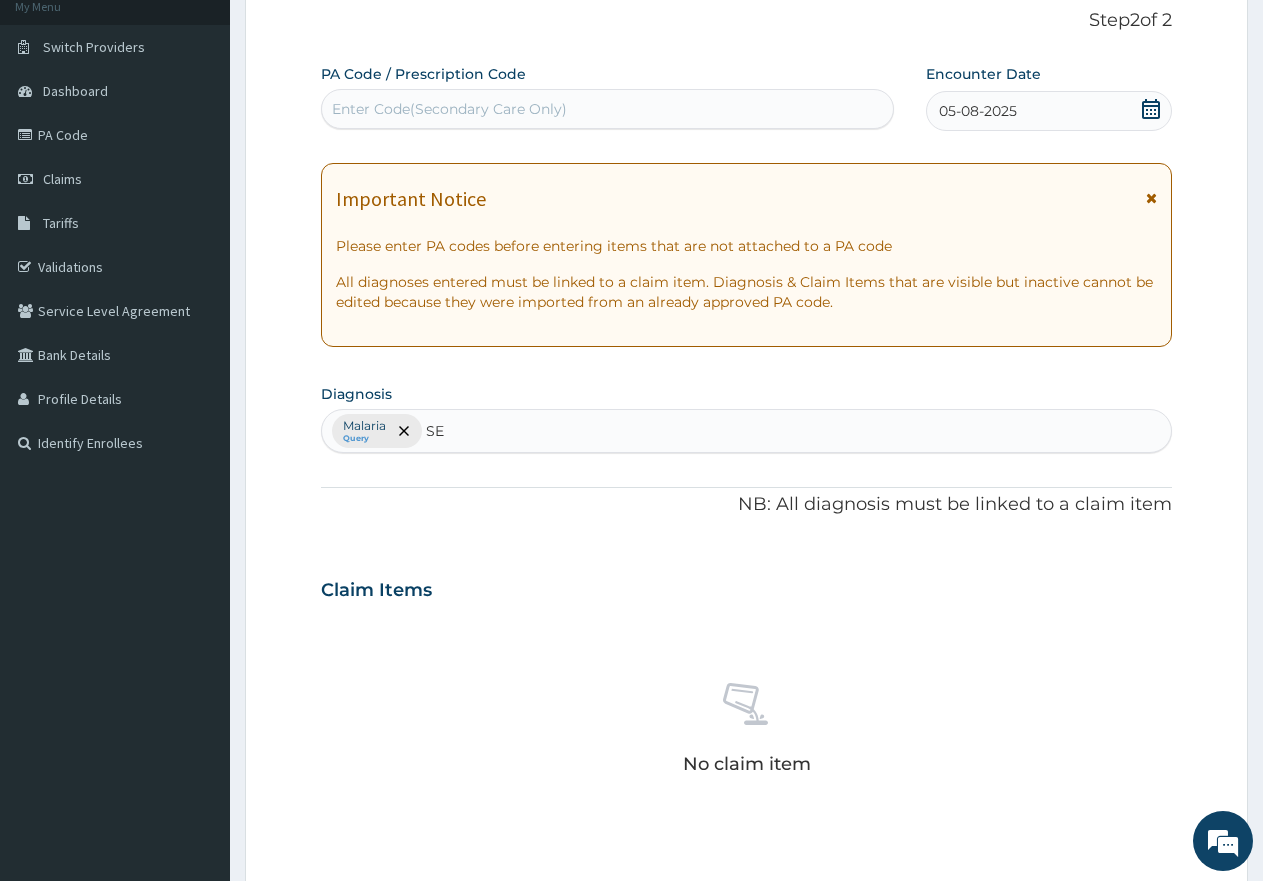 scroll, scrollTop: 0, scrollLeft: 0, axis: both 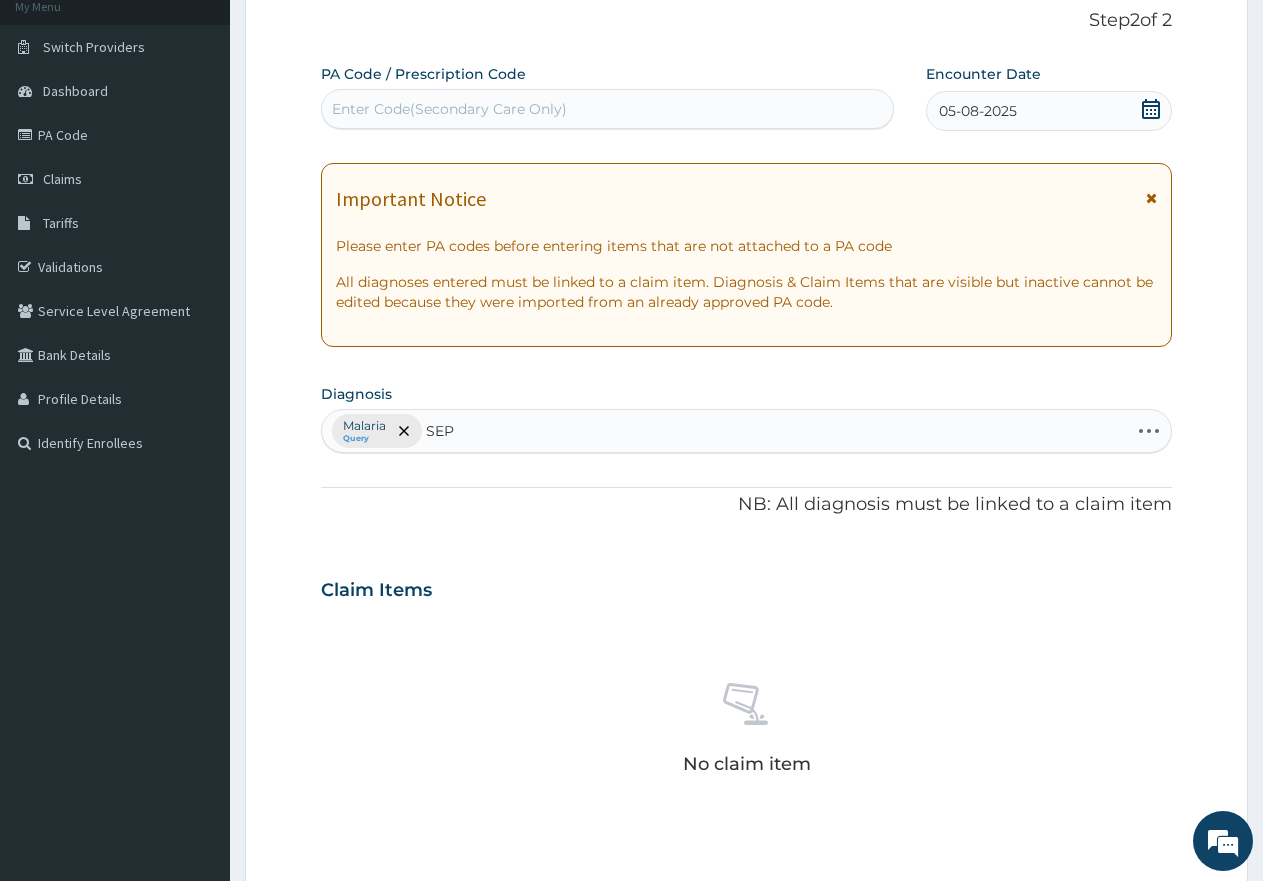 type on "SEPS" 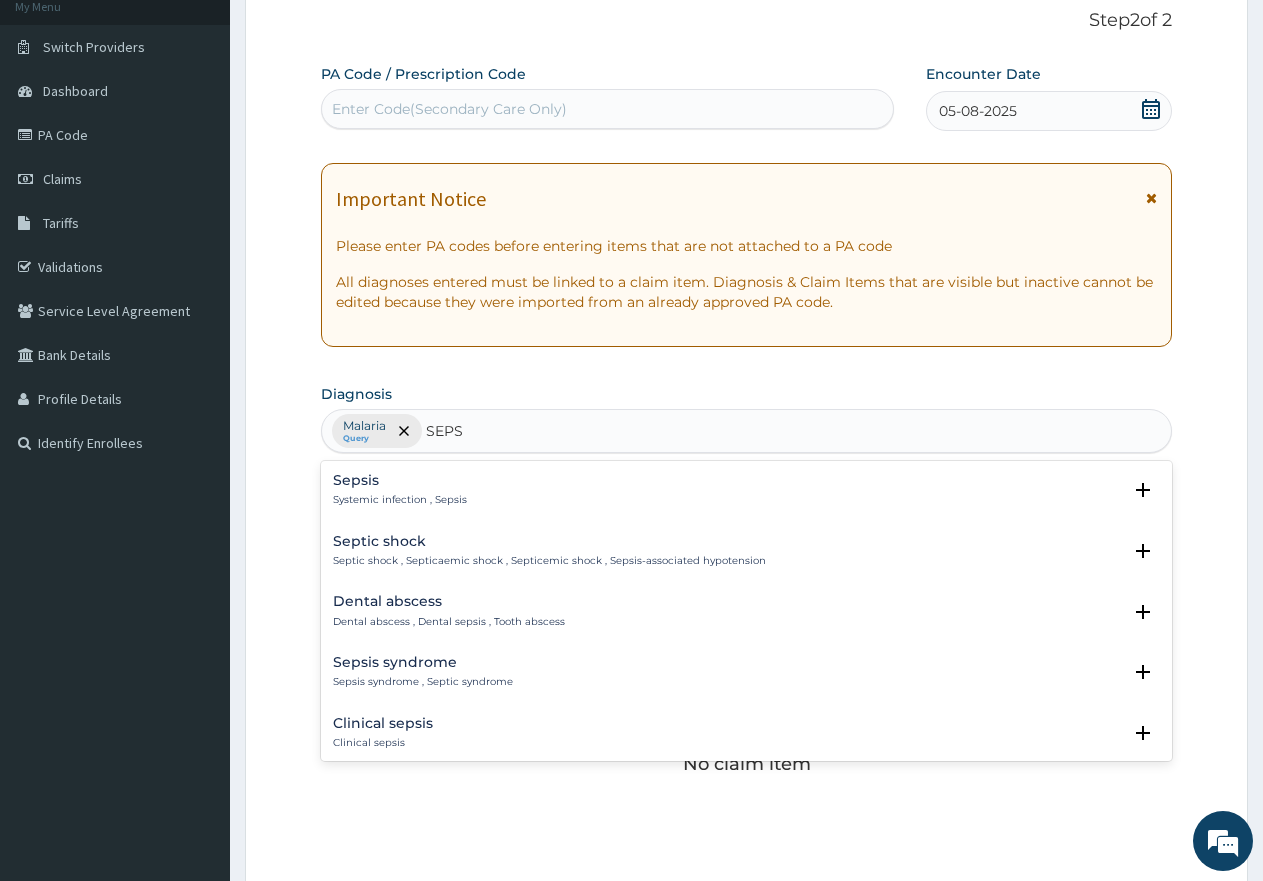 click on "Sepsis" at bounding box center [400, 480] 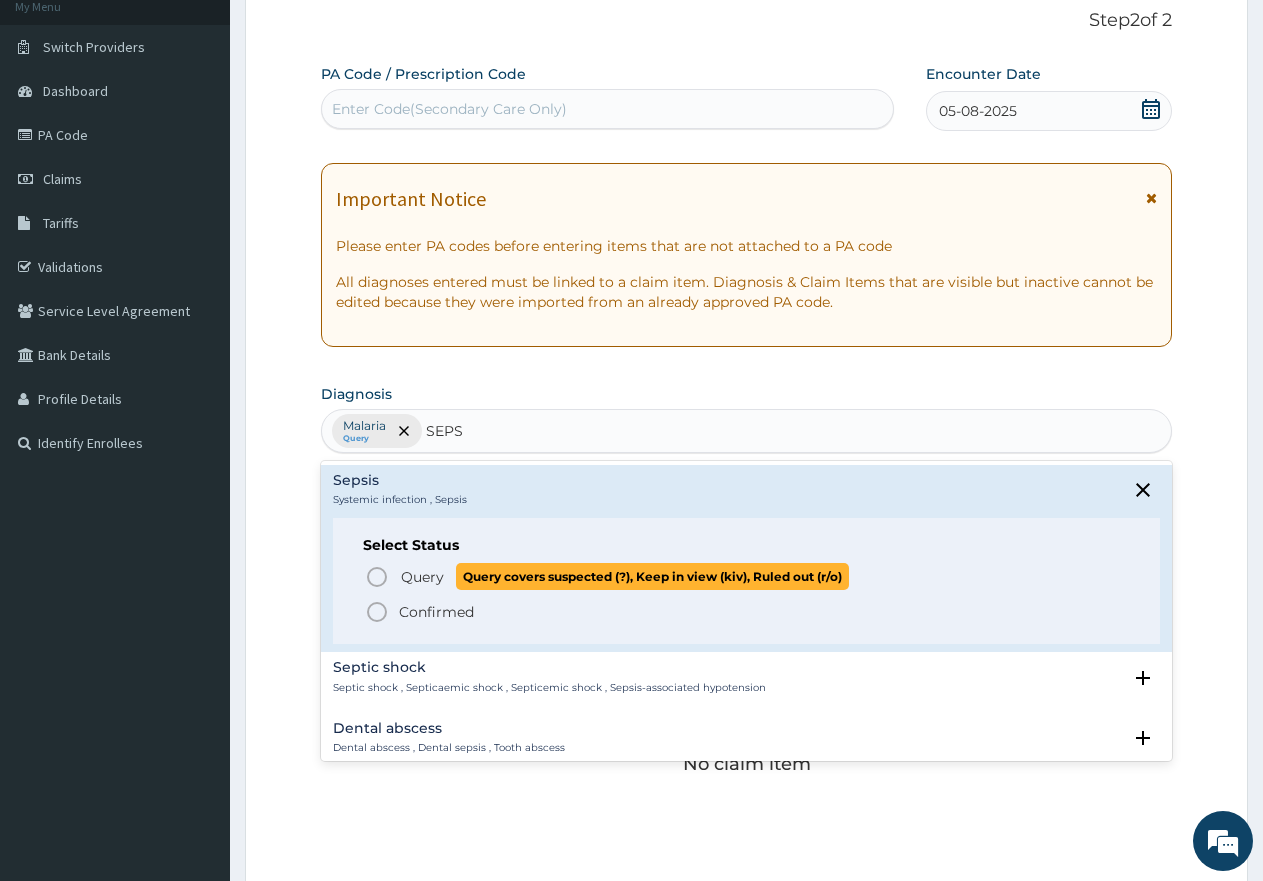 click on "Query" at bounding box center [422, 577] 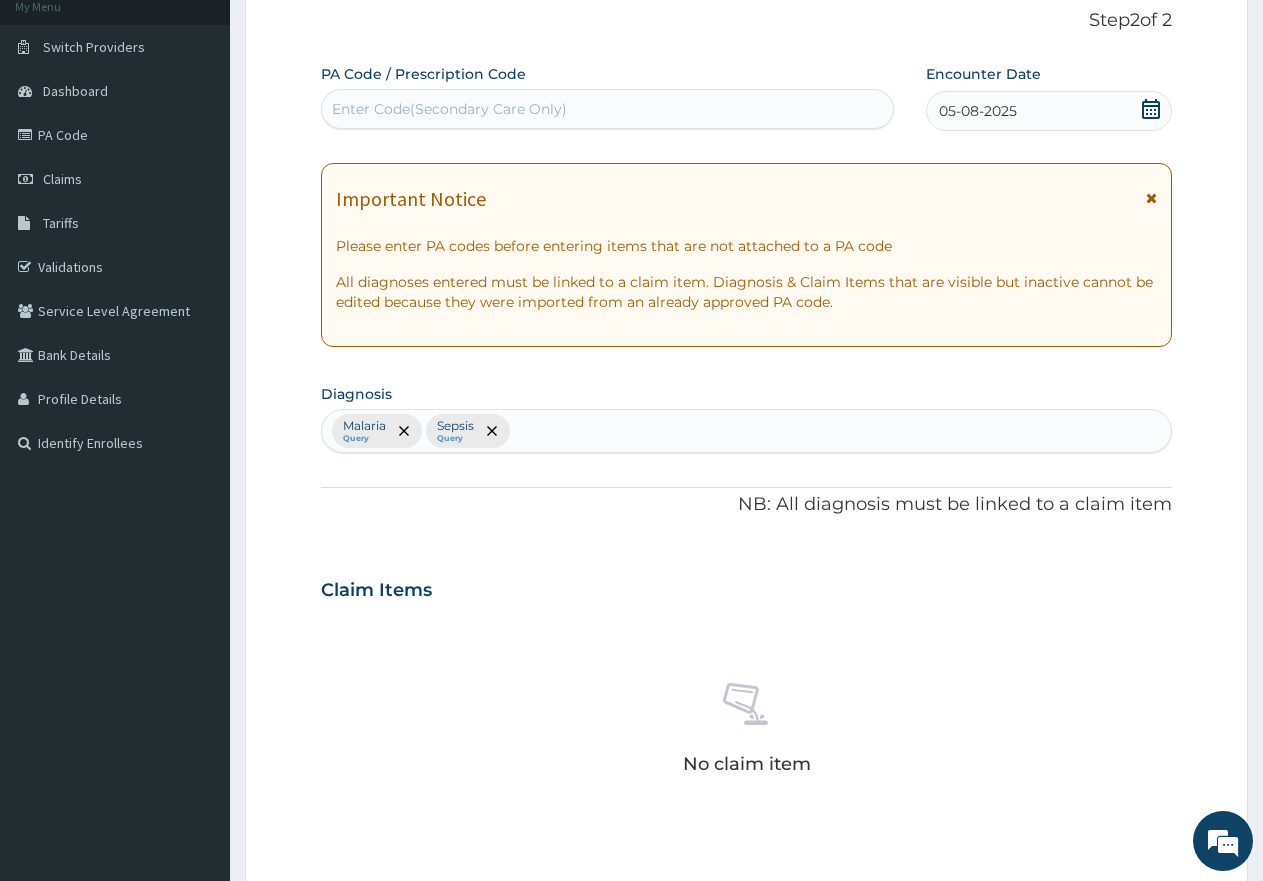 scroll, scrollTop: 561, scrollLeft: 0, axis: vertical 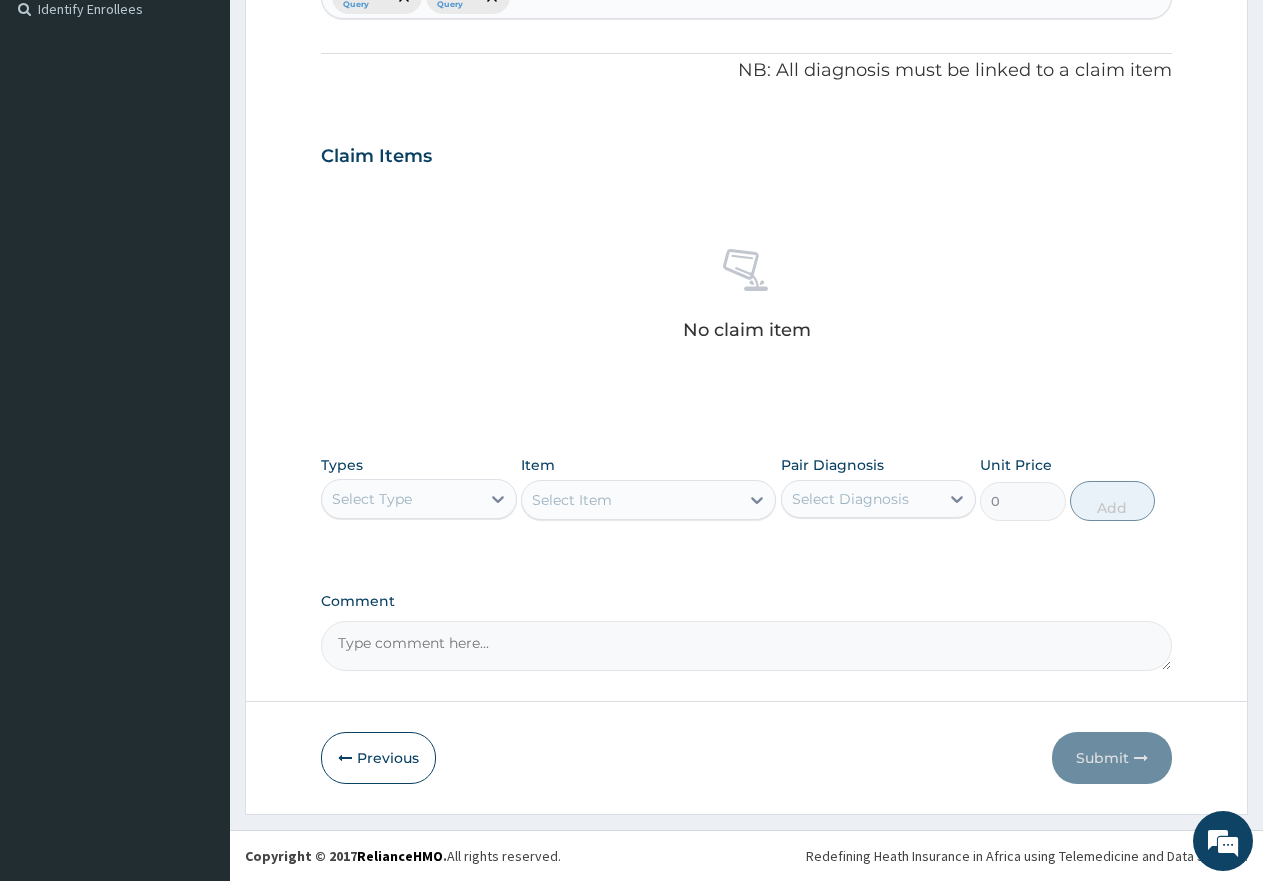click on "Select Type" at bounding box center (401, 499) 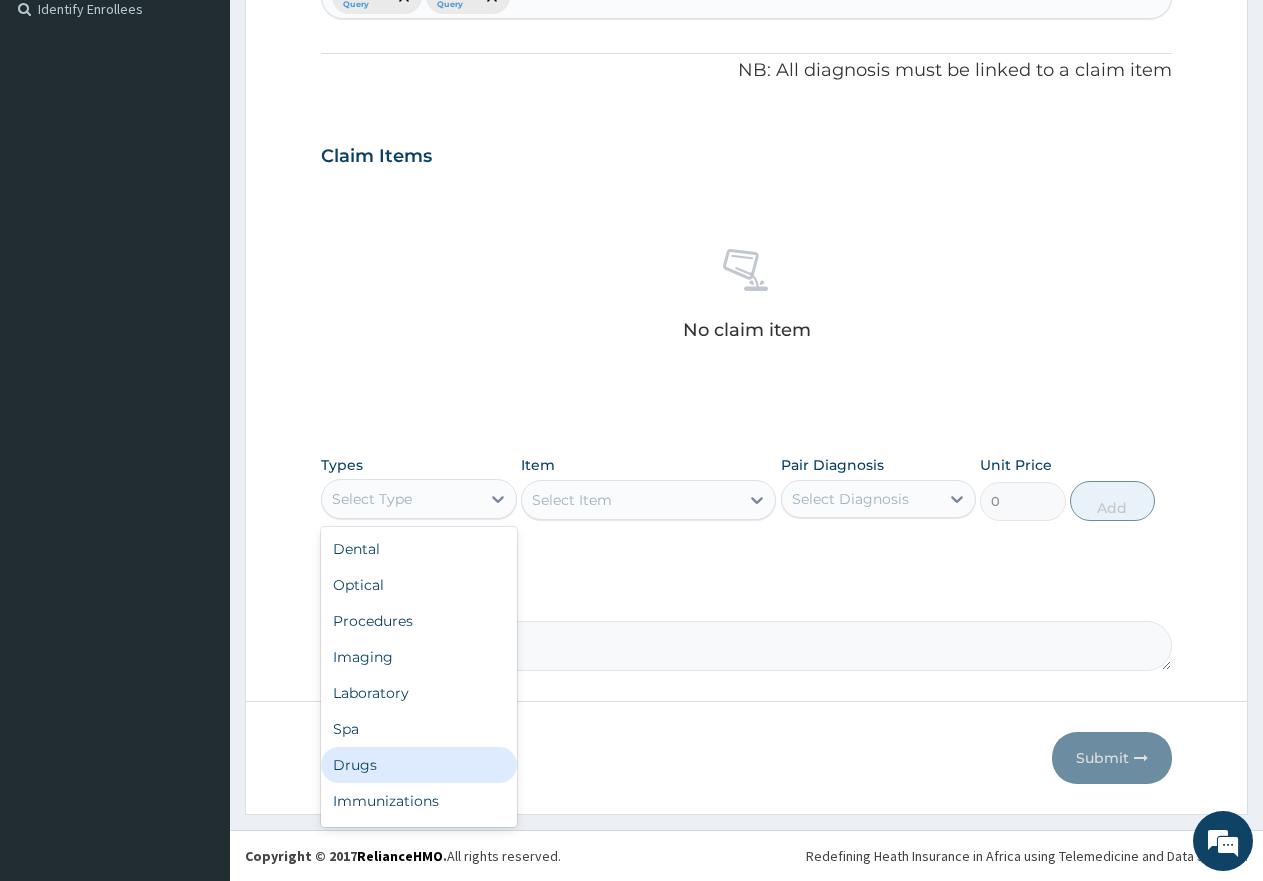 drag, startPoint x: 361, startPoint y: 763, endPoint x: 370, endPoint y: 737, distance: 27.513634 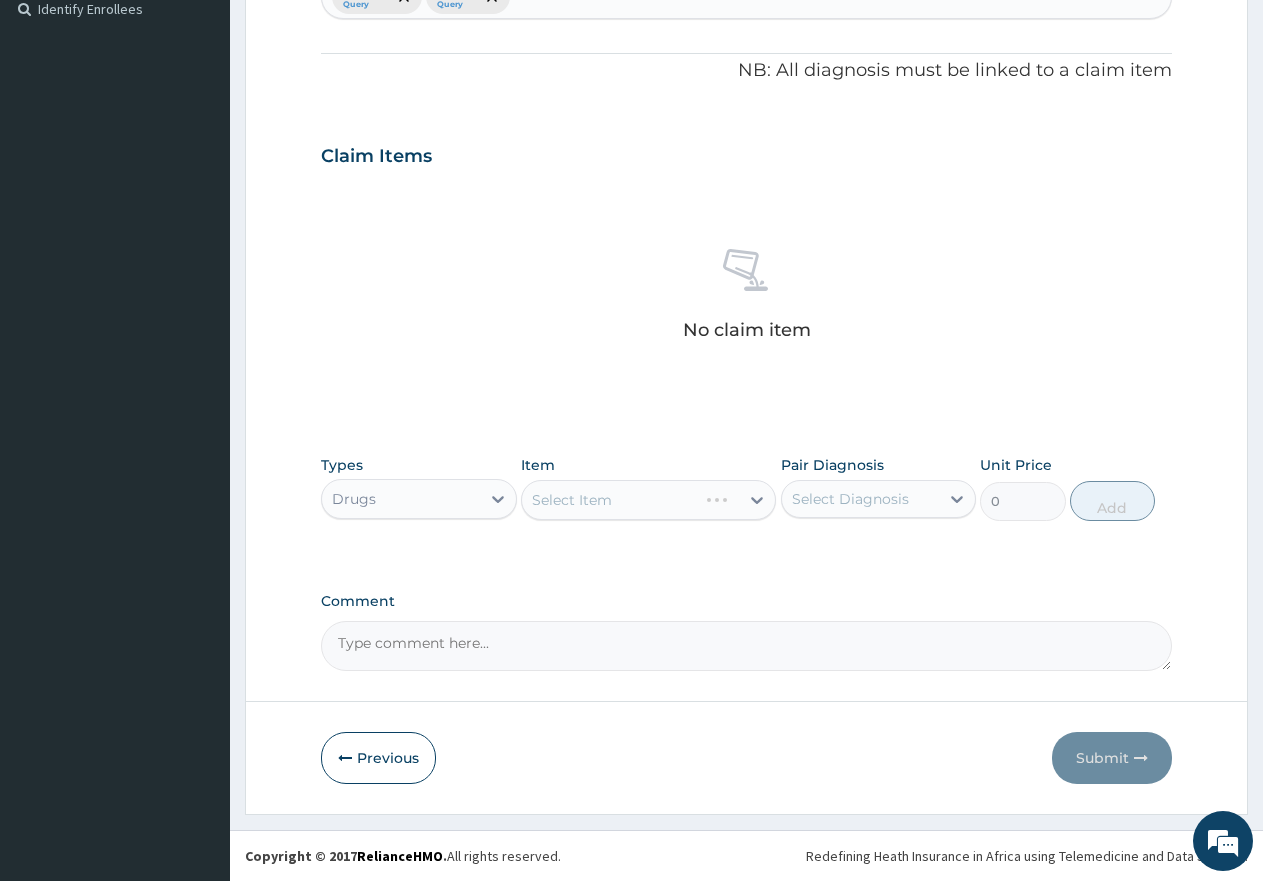 scroll, scrollTop: 0, scrollLeft: 0, axis: both 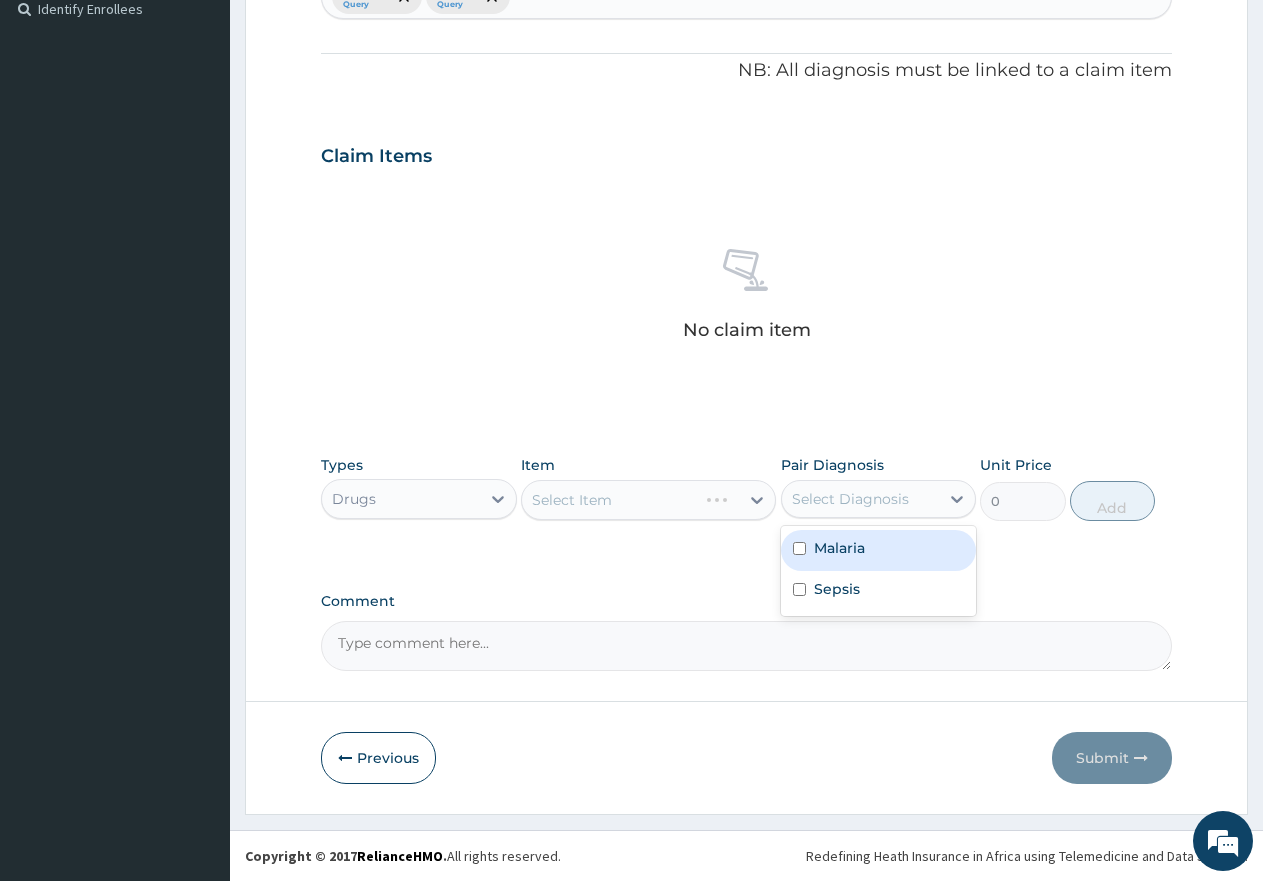 click on "Malaria" at bounding box center [839, 548] 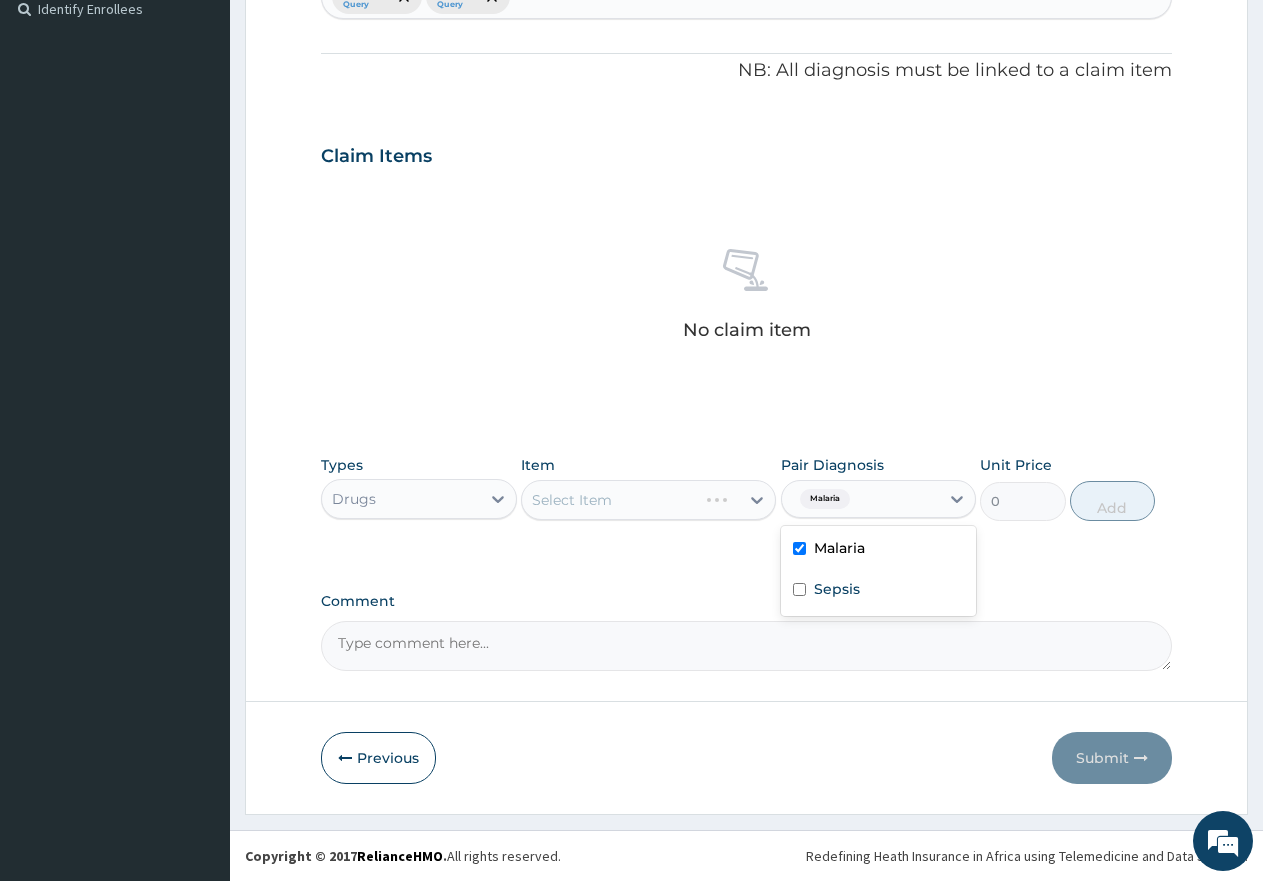 checkbox on "true" 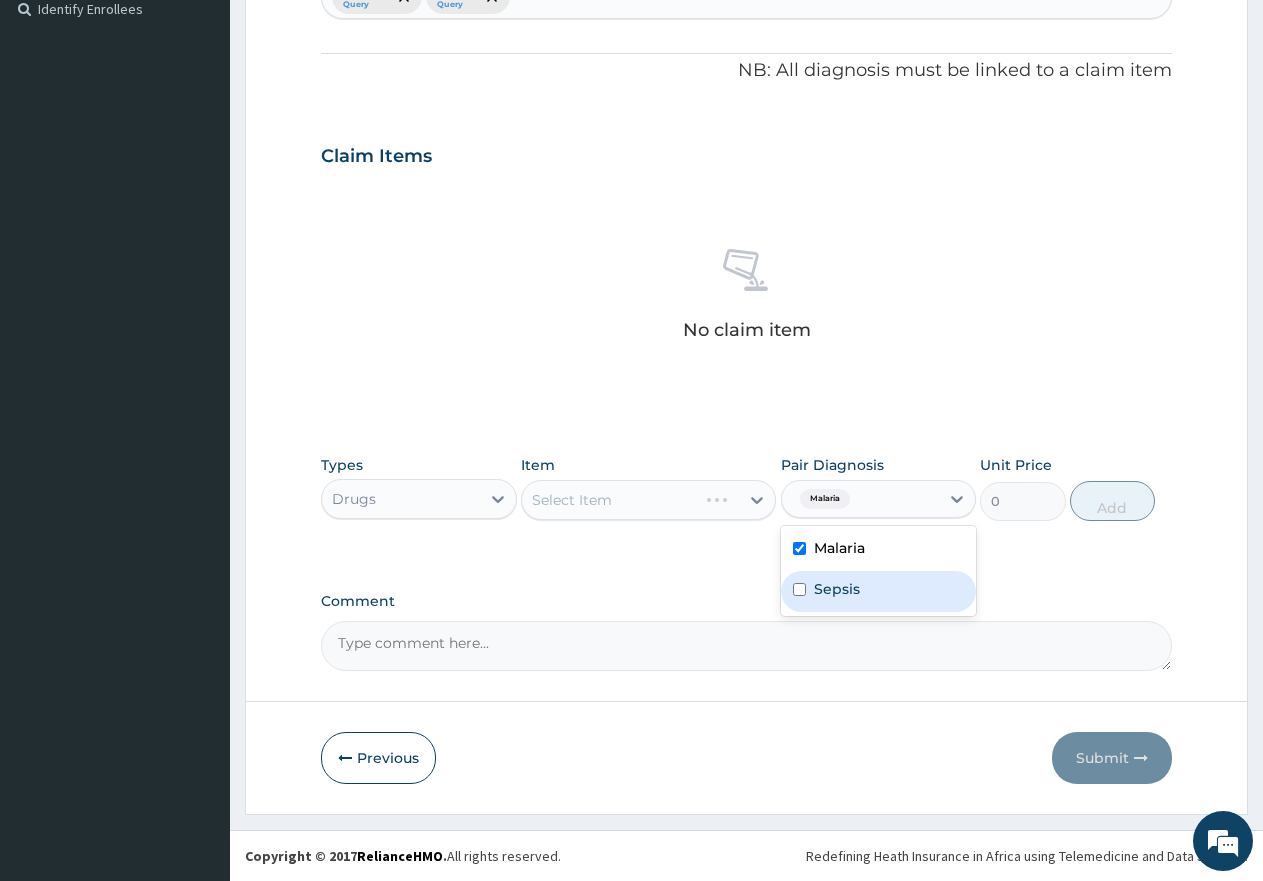 click on "Sepsis" at bounding box center [837, 589] 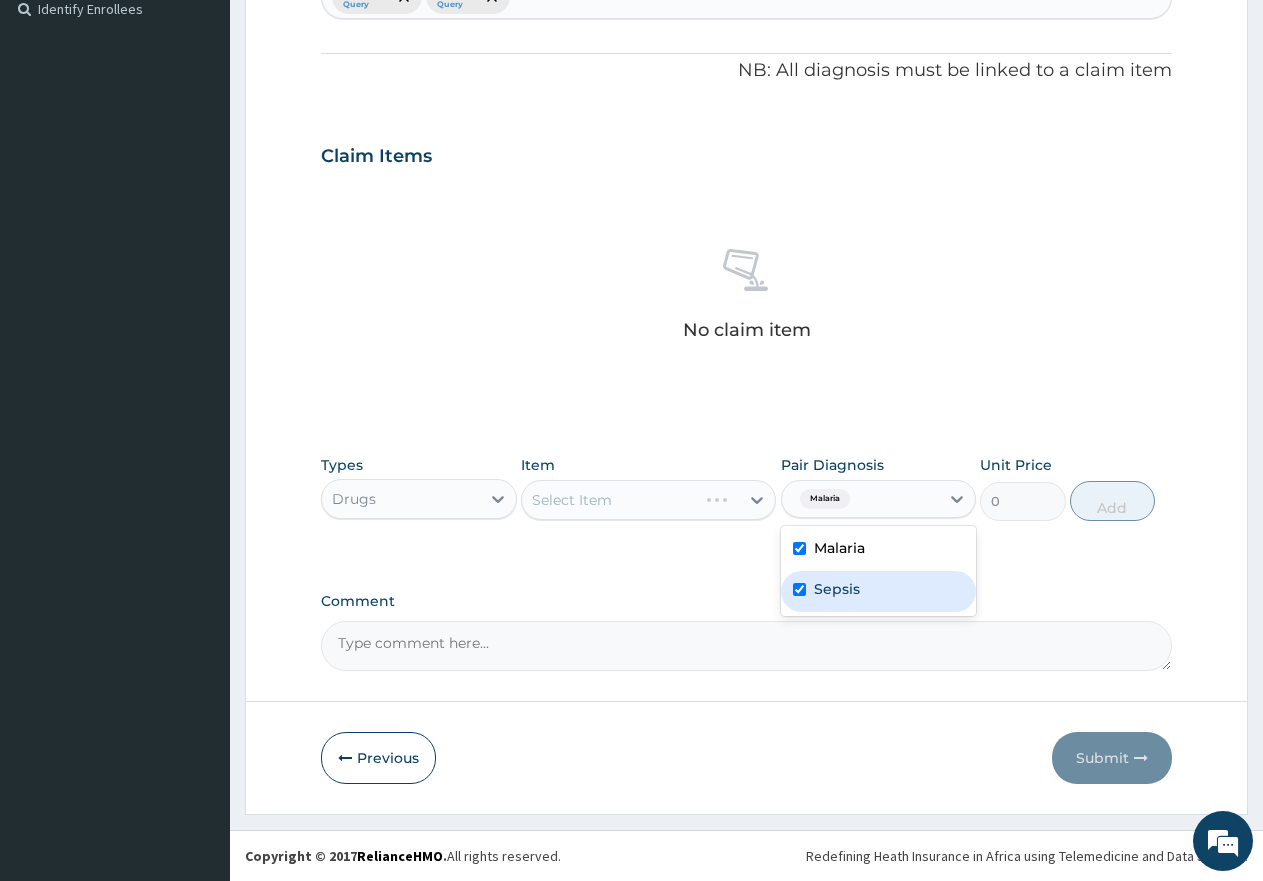 checkbox on "true" 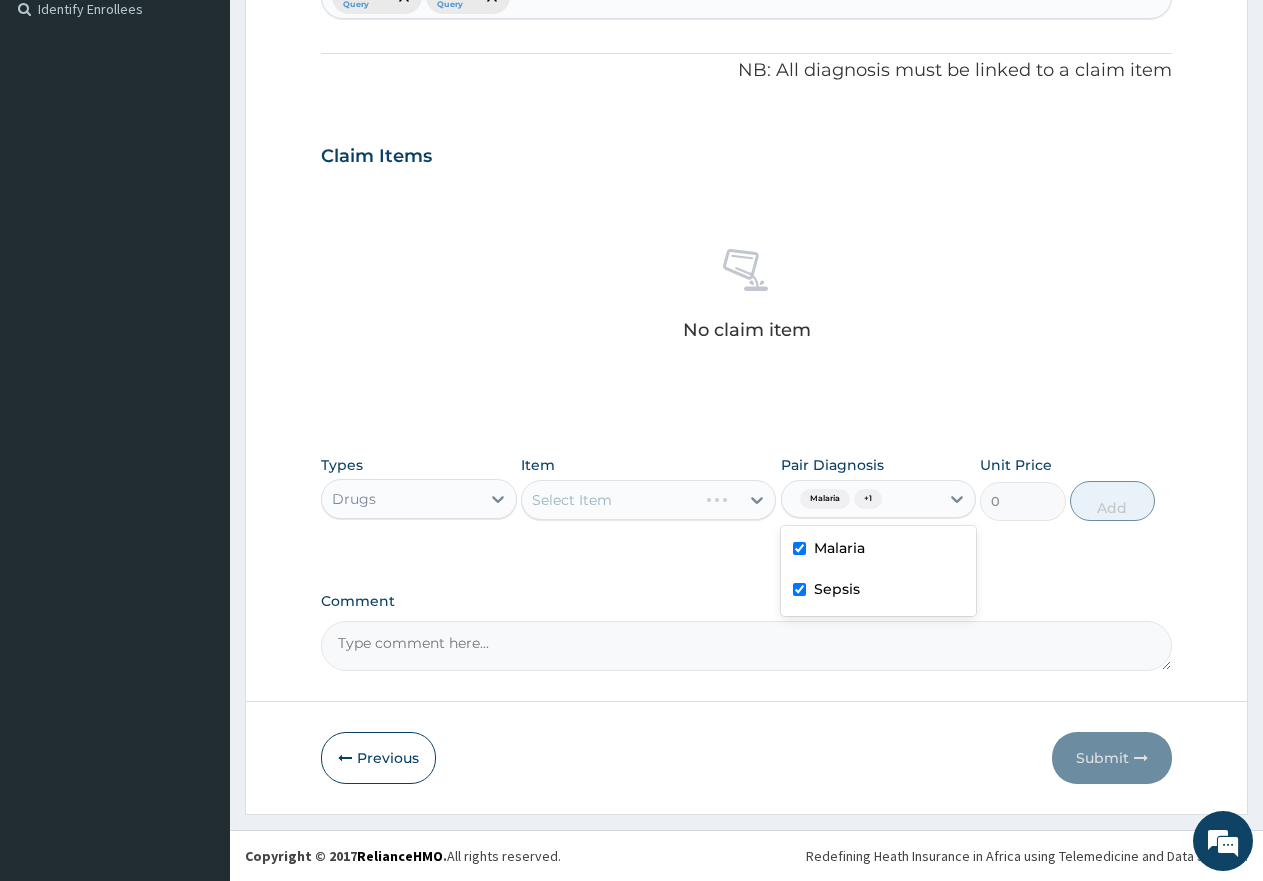 click on "Select Item" at bounding box center (648, 500) 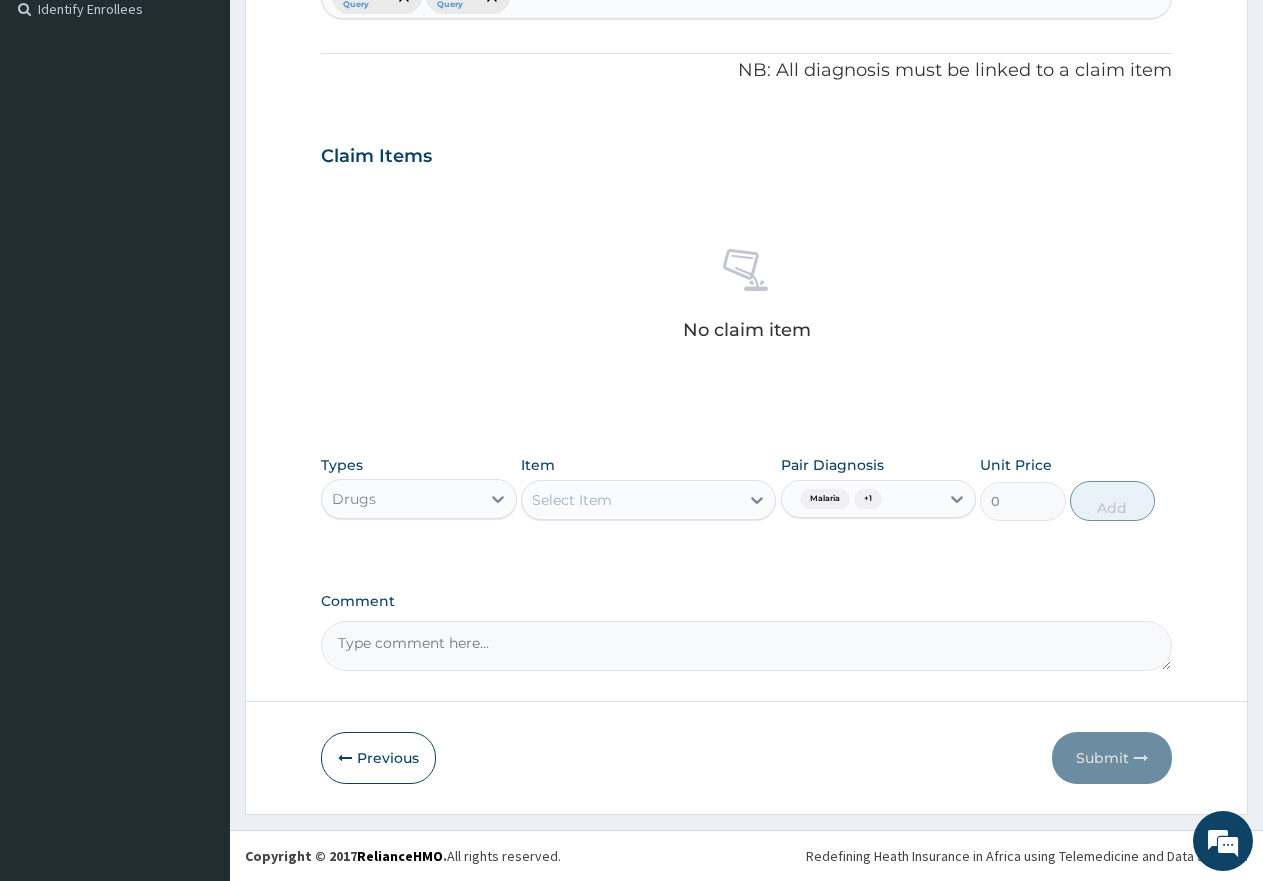 click on "PA Code / Prescription Code Enter Code(Secondary Care Only) Encounter Date 05-08-2025 Important Notice Please enter PA codes before entering items that are not attached to a PA code   All diagnoses entered must be linked to a claim item. Diagnosis & Claim Items that are visible but inactive cannot be edited because they were imported from an already approved PA code. Diagnosis Malaria Query Sepsis Query NB: All diagnosis must be linked to a claim item Claim Items No claim item Types Drugs Item Select Item Pair Diagnosis Malaria  + 1 Unit Price 0 Add Comment" at bounding box center [746, 150] 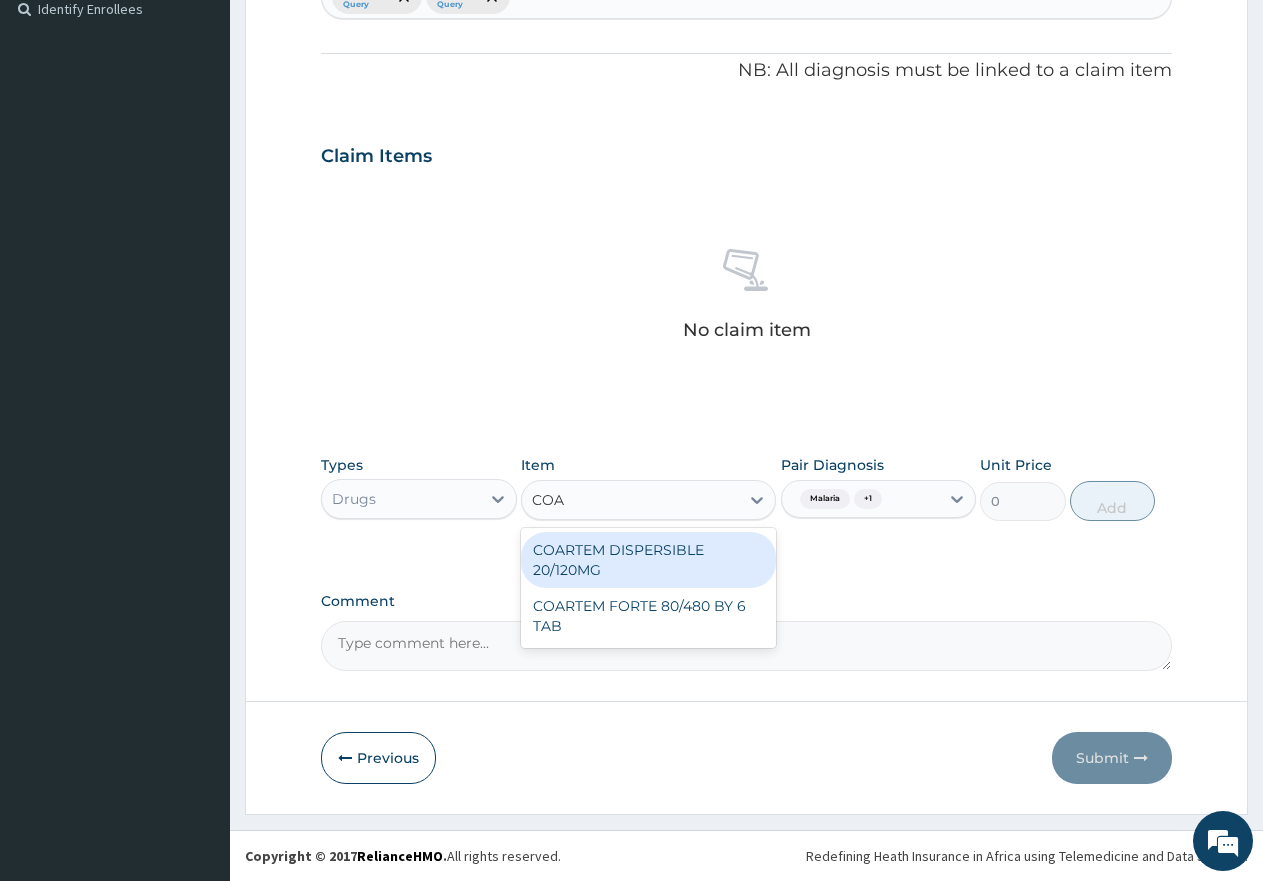 type on "COART" 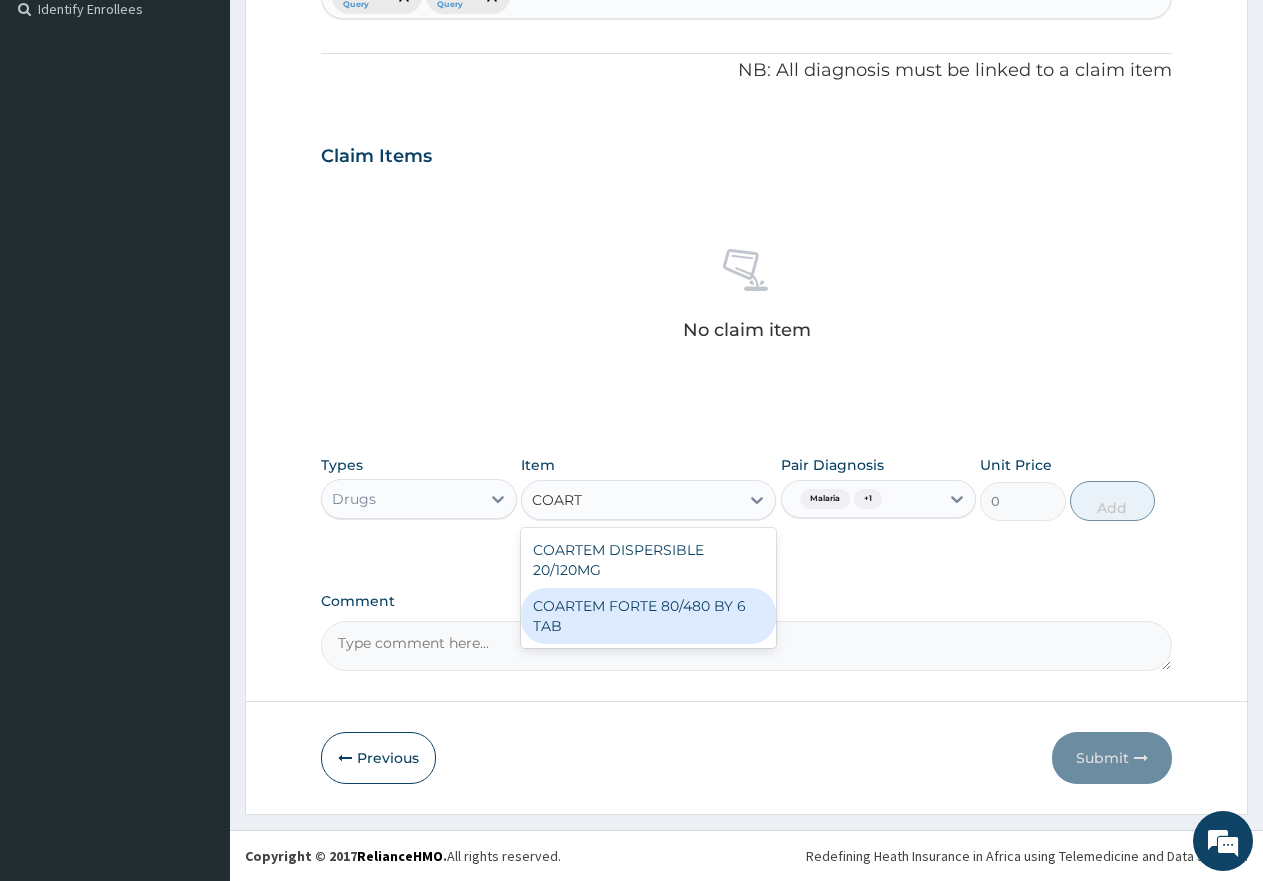 click on "COARTEM FORTE 80/480 BY 6 TAB" at bounding box center (648, 616) 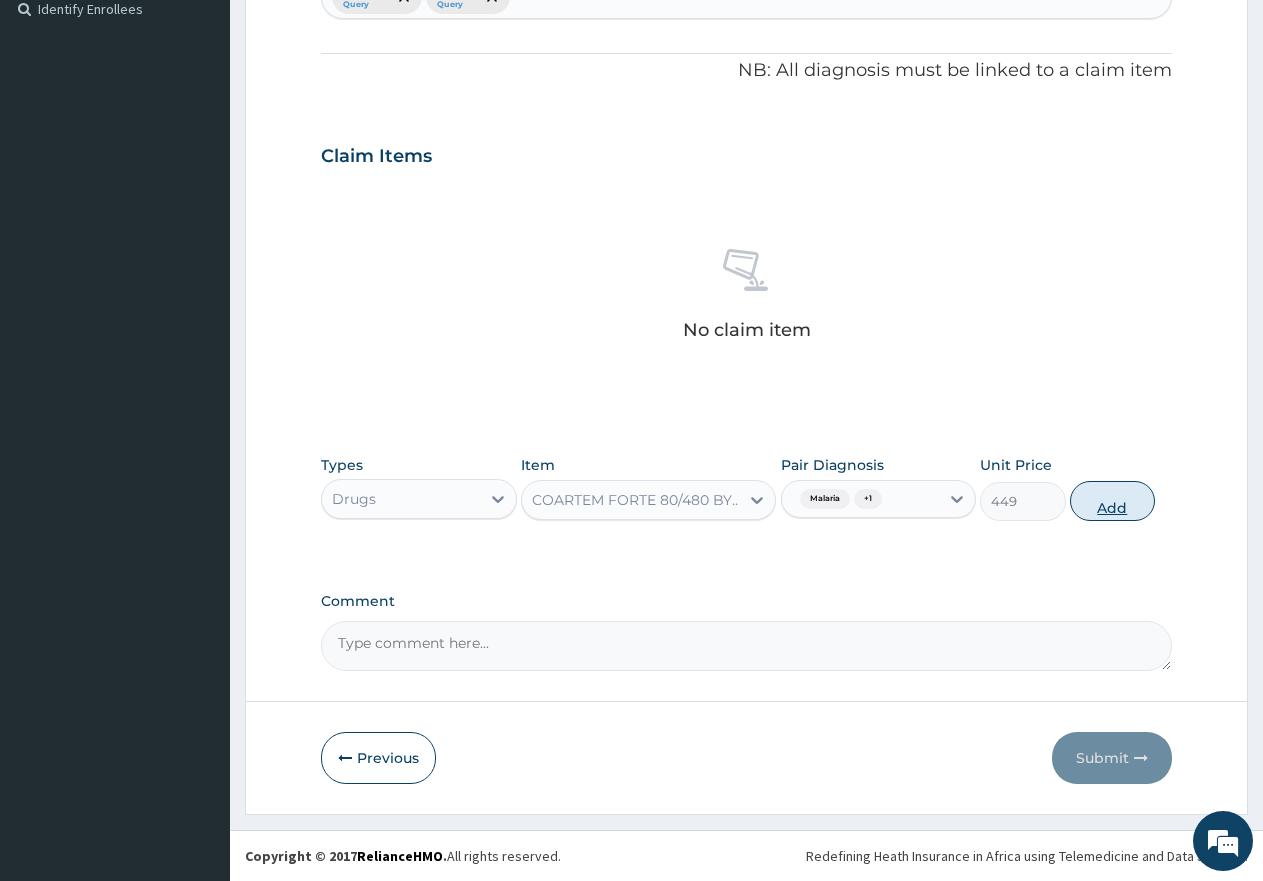 click on "Add" at bounding box center (1112, 501) 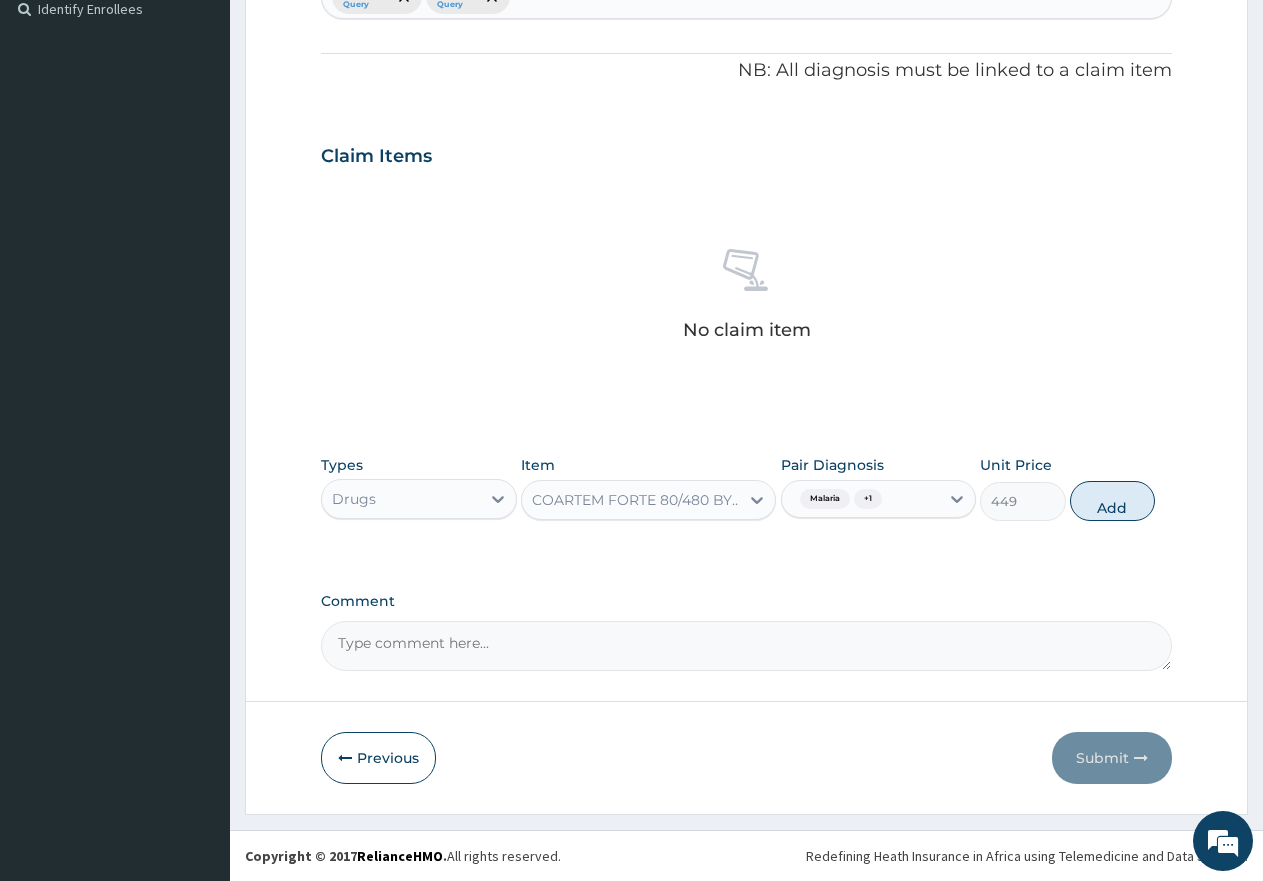 type on "0" 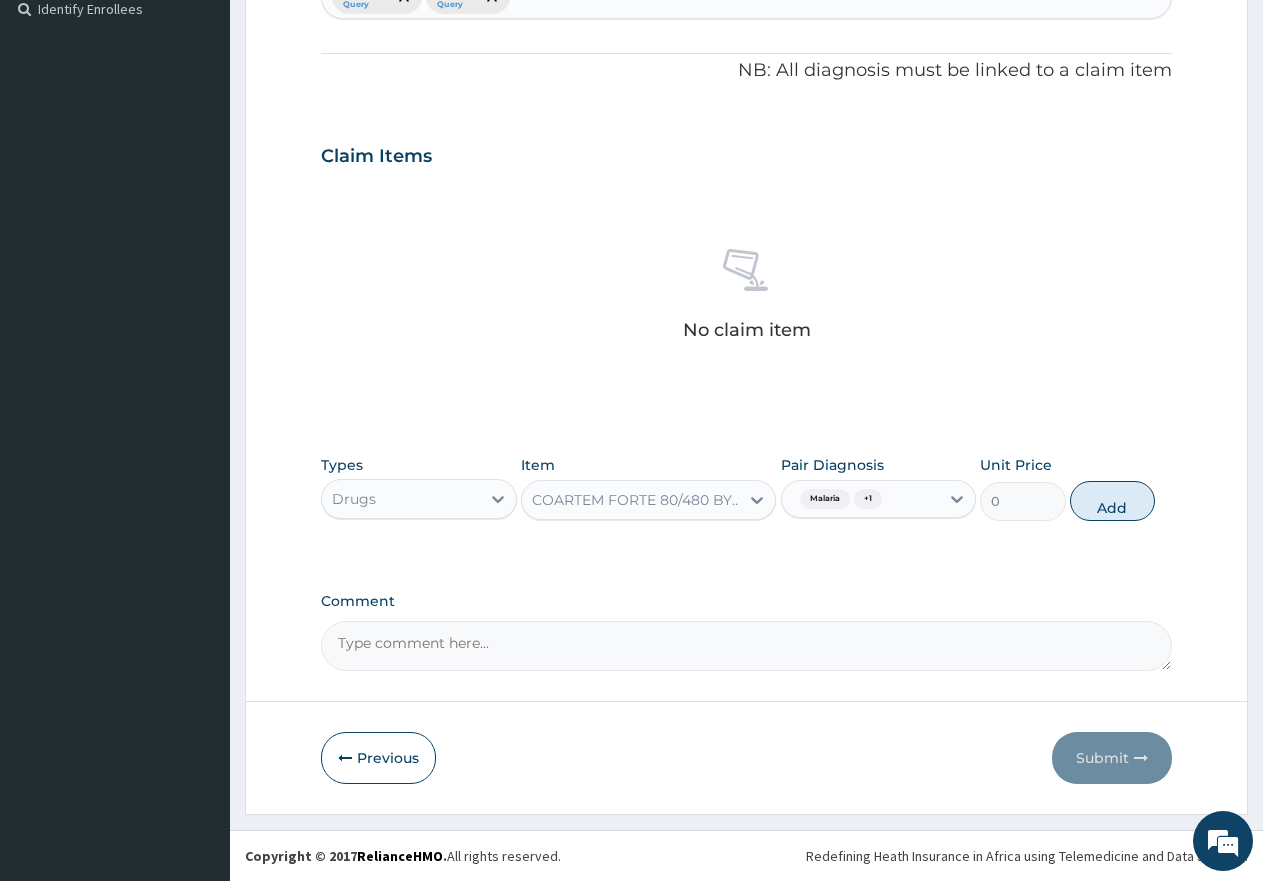 scroll, scrollTop: 483, scrollLeft: 0, axis: vertical 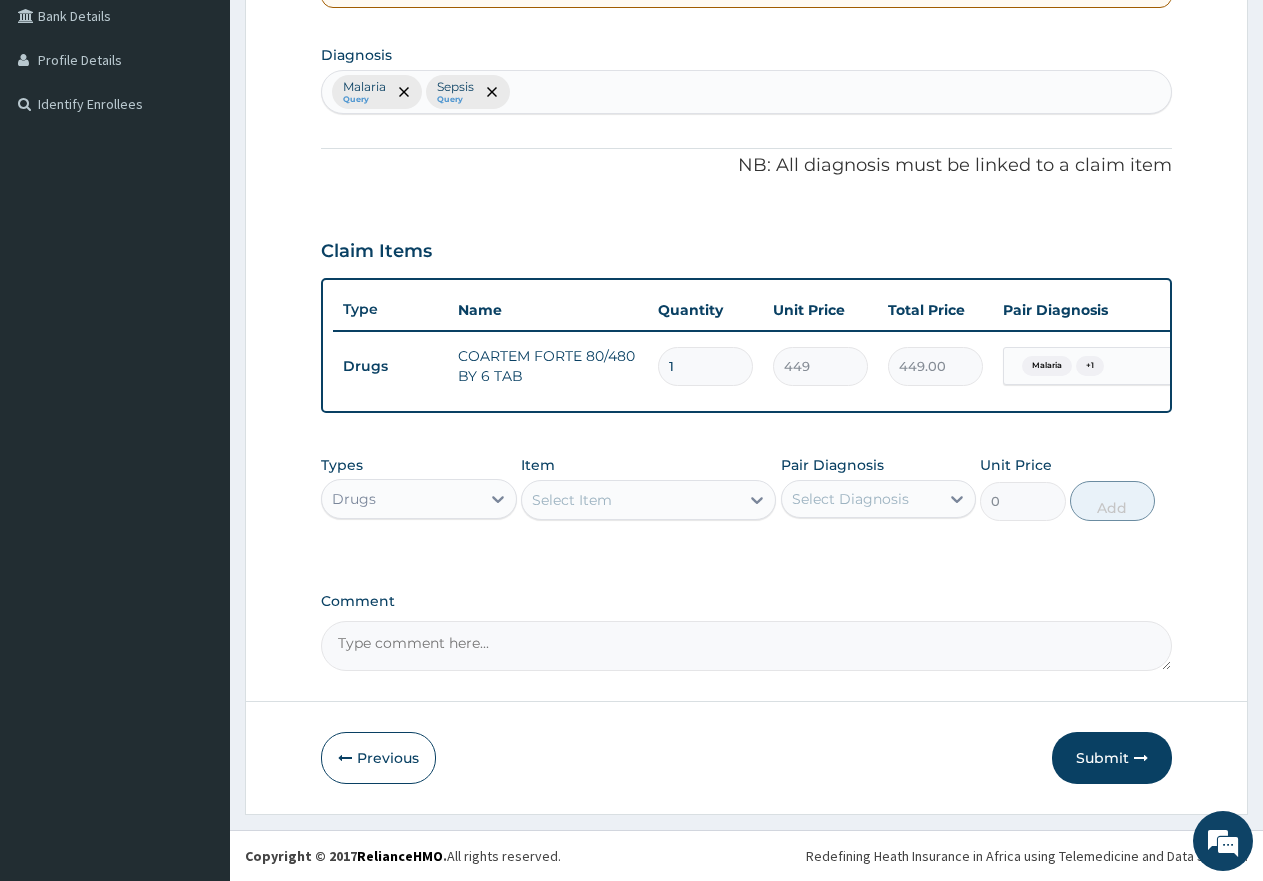 click on "Select Item" at bounding box center [572, 500] 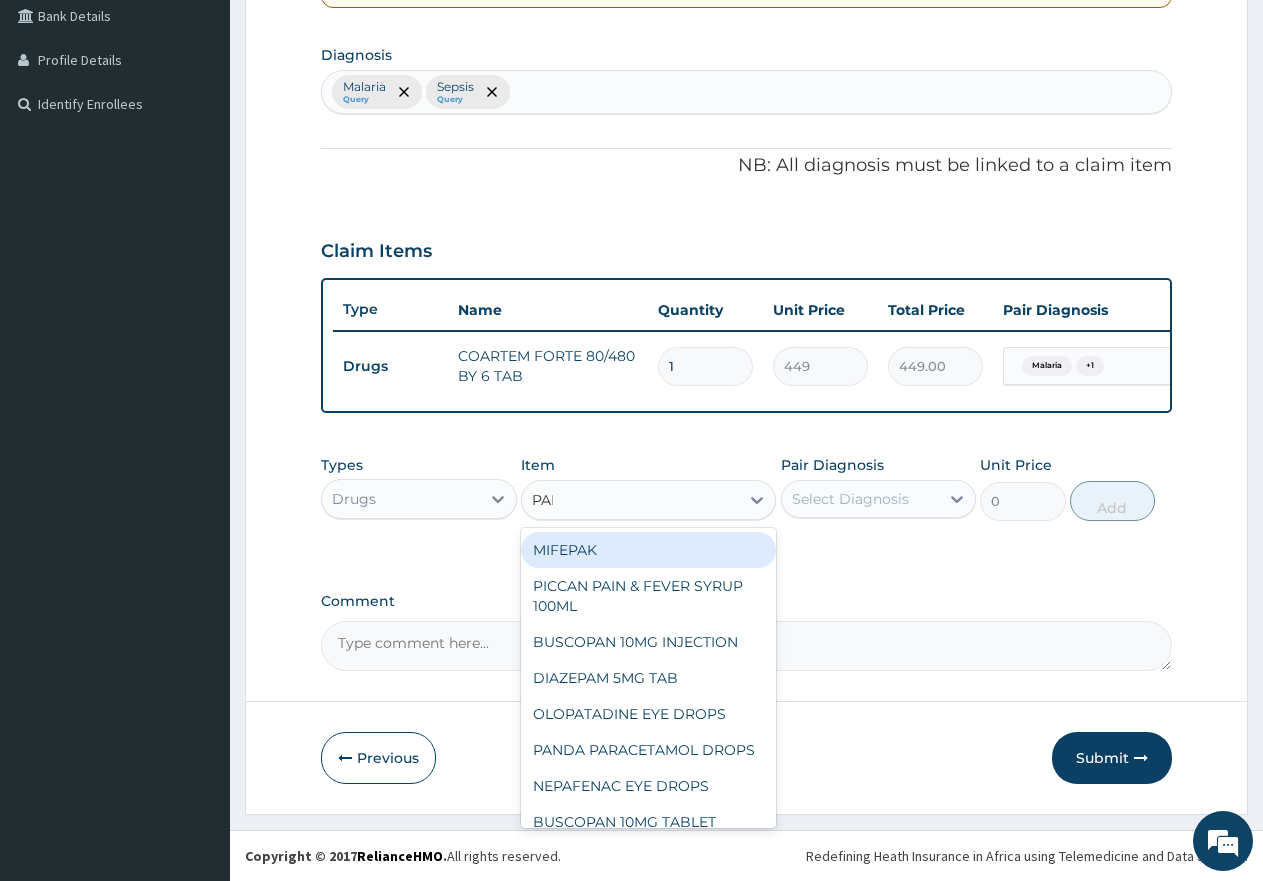 type on "PARAC" 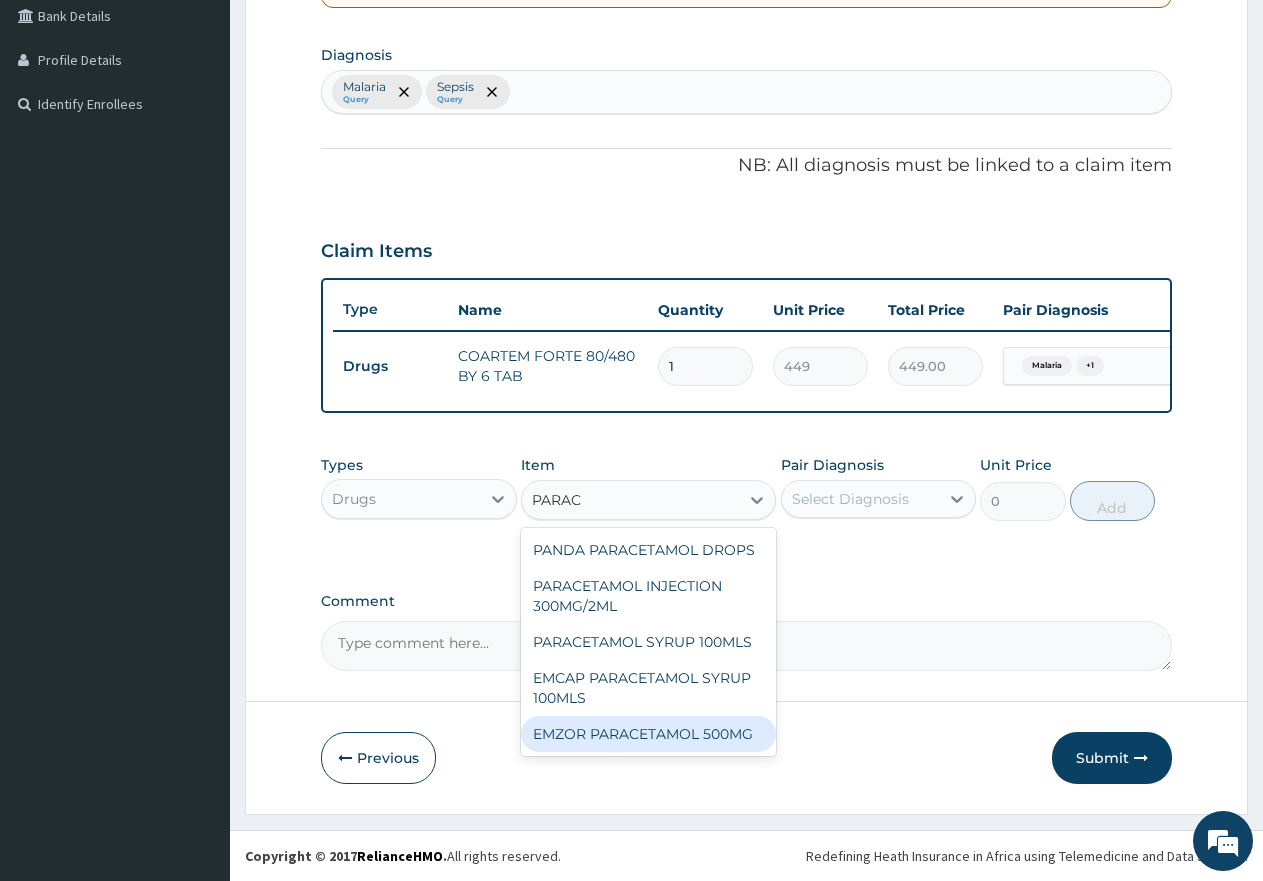 click on "EMZOR PARACETAMOL 500MG" at bounding box center (648, 734) 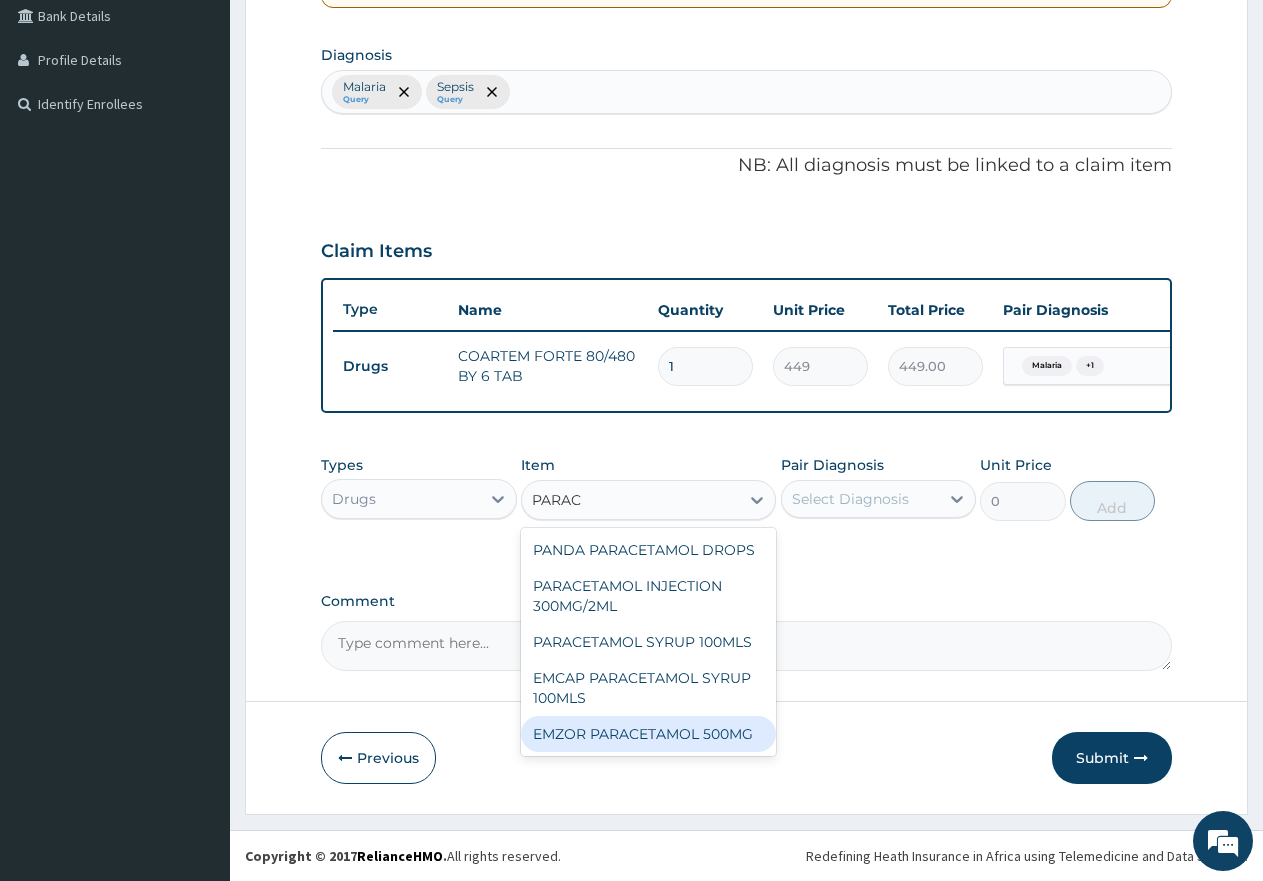 type 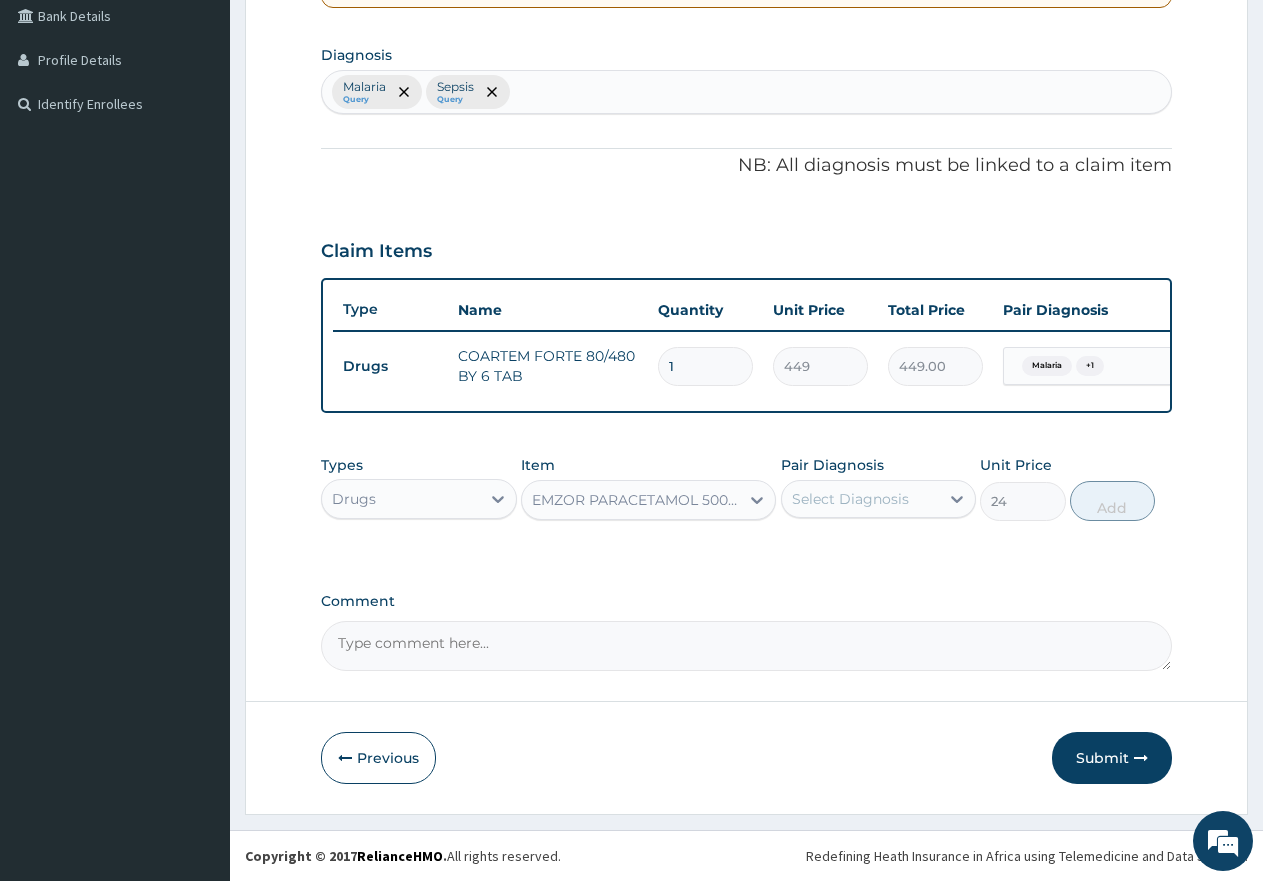 click on "Select Diagnosis" at bounding box center (850, 499) 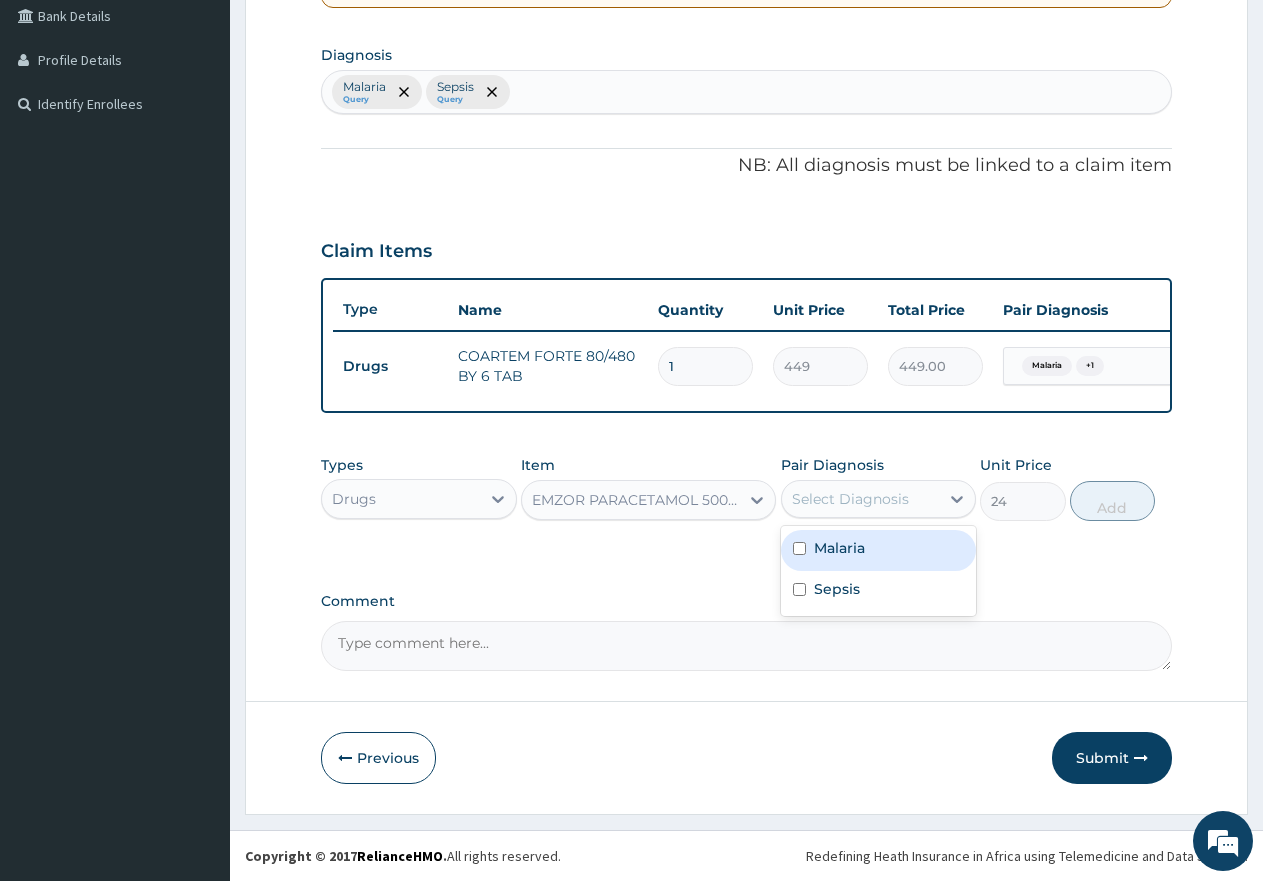 click on "Malaria" at bounding box center (879, 550) 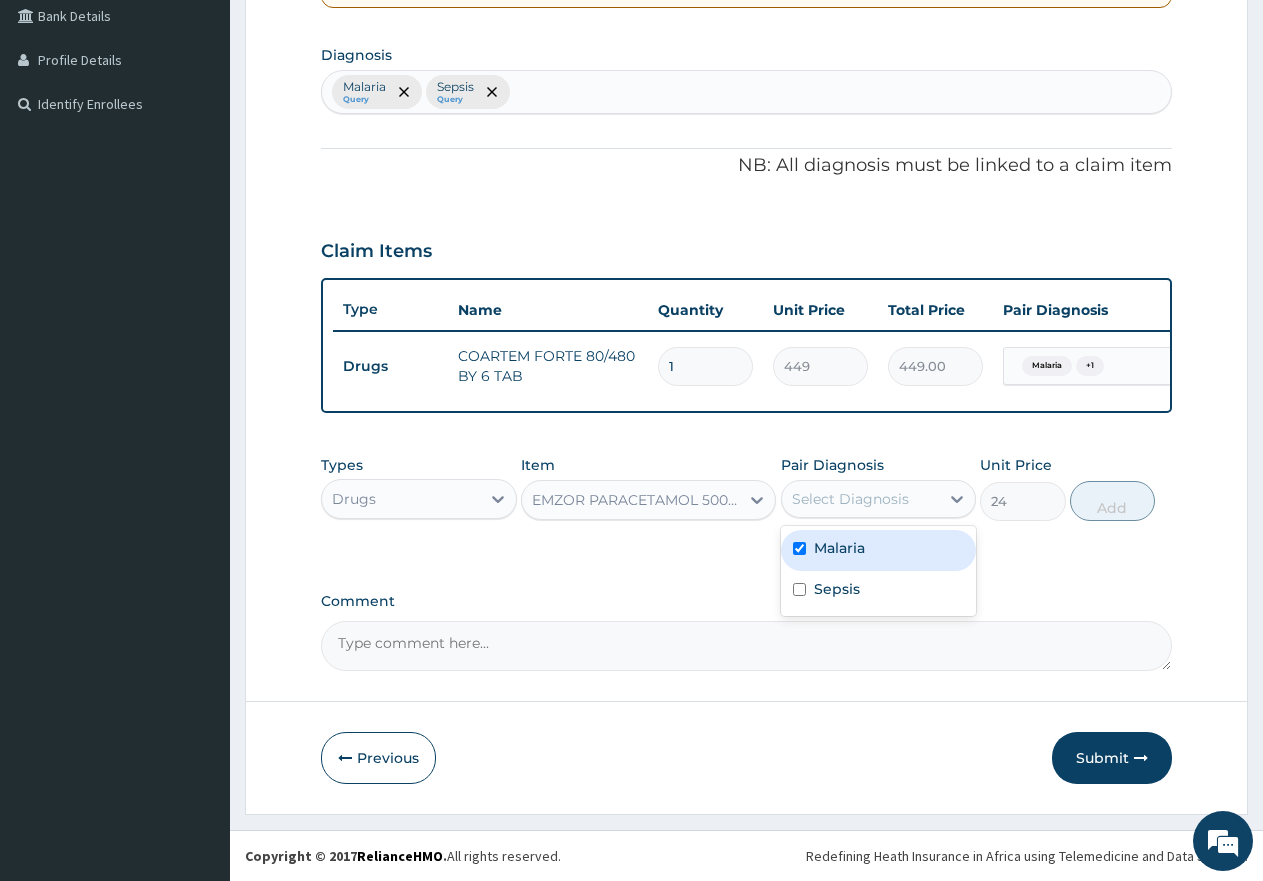 checkbox on "true" 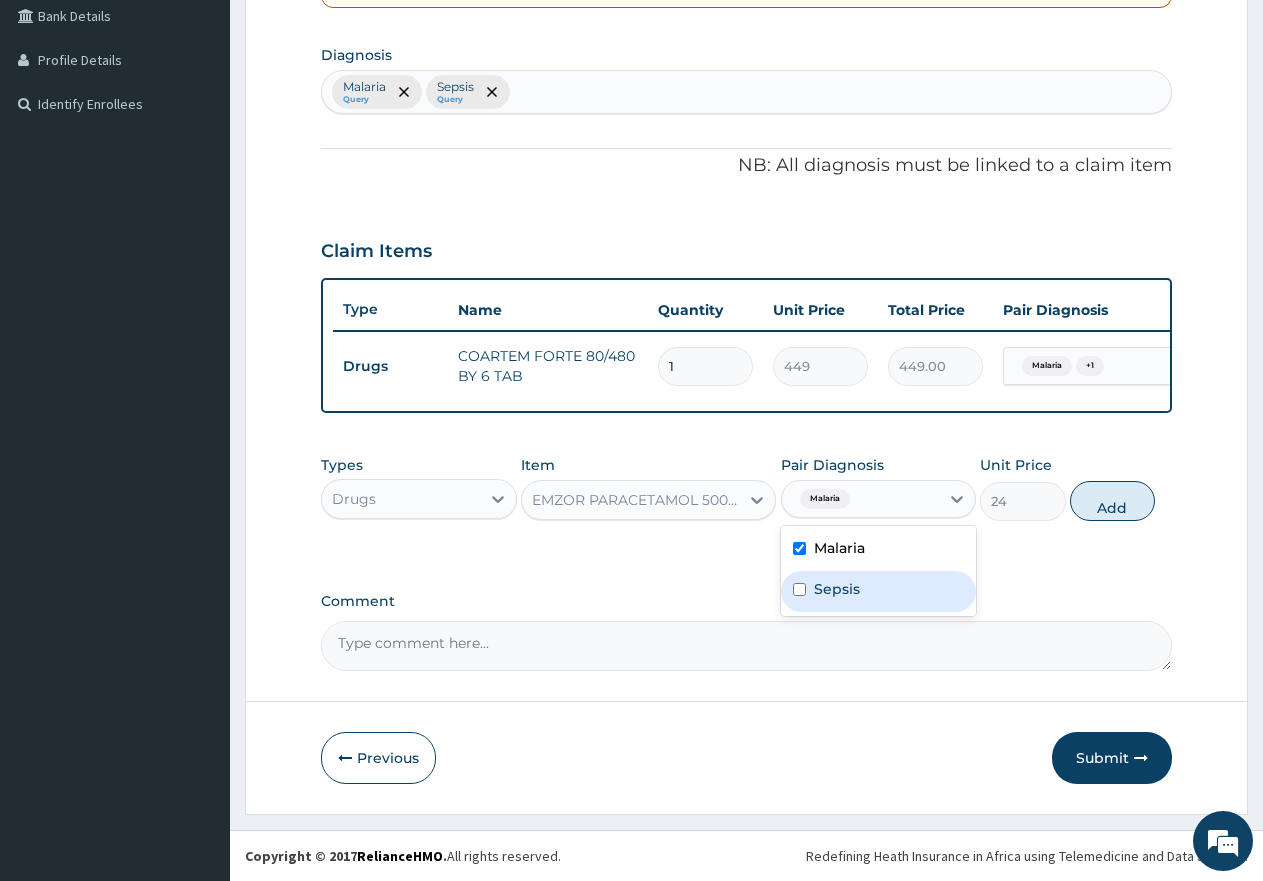 click on "Sepsis" at bounding box center [879, 591] 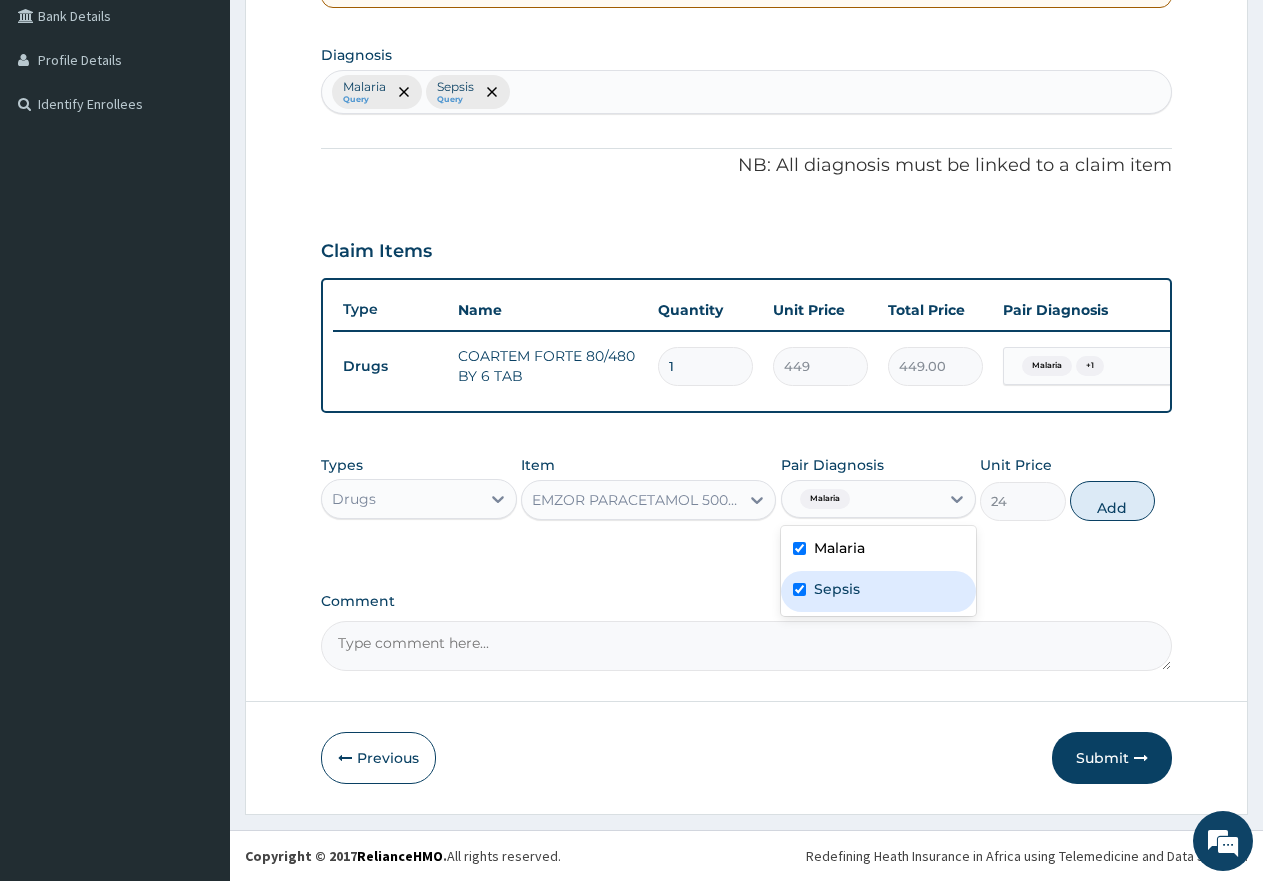 checkbox on "true" 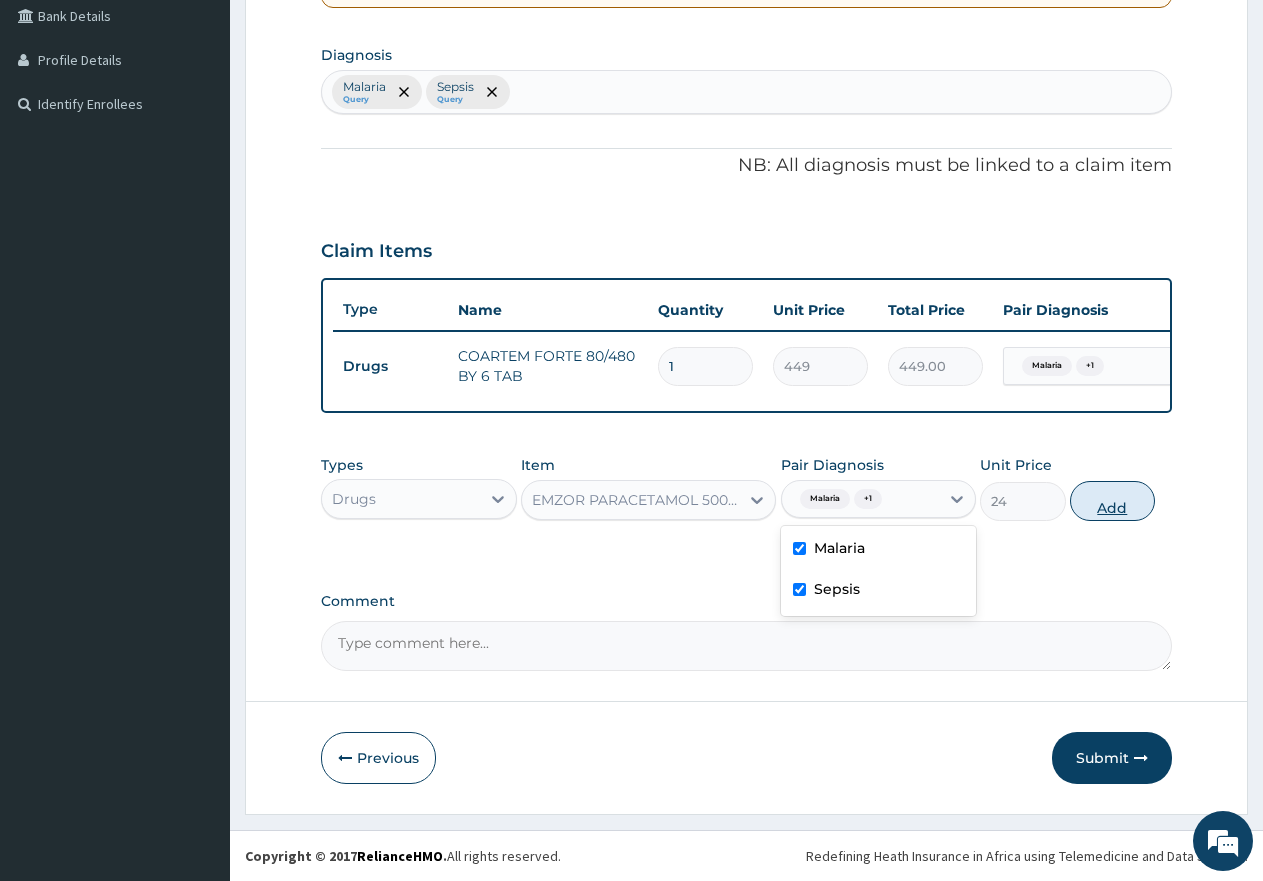click on "Add" at bounding box center [1112, 501] 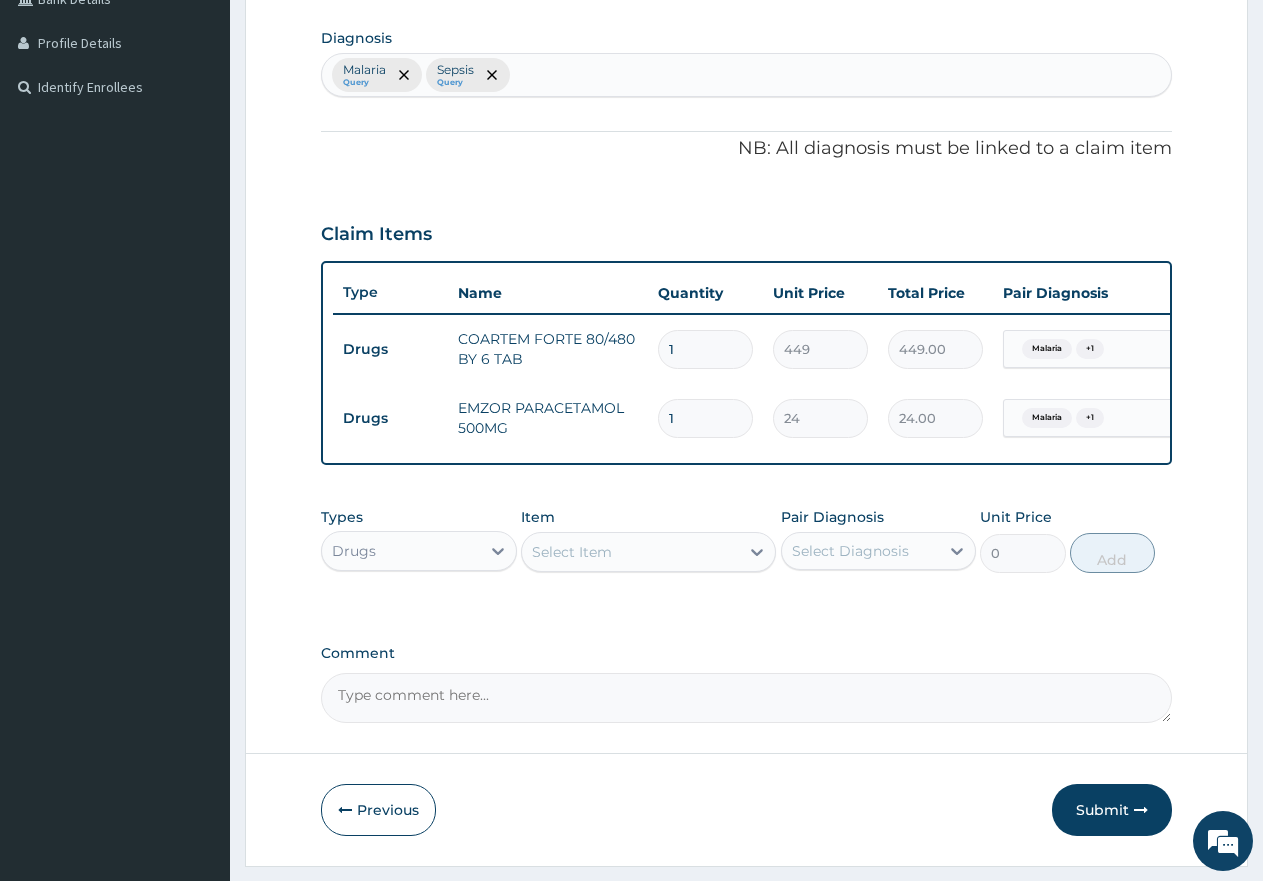 type on "18" 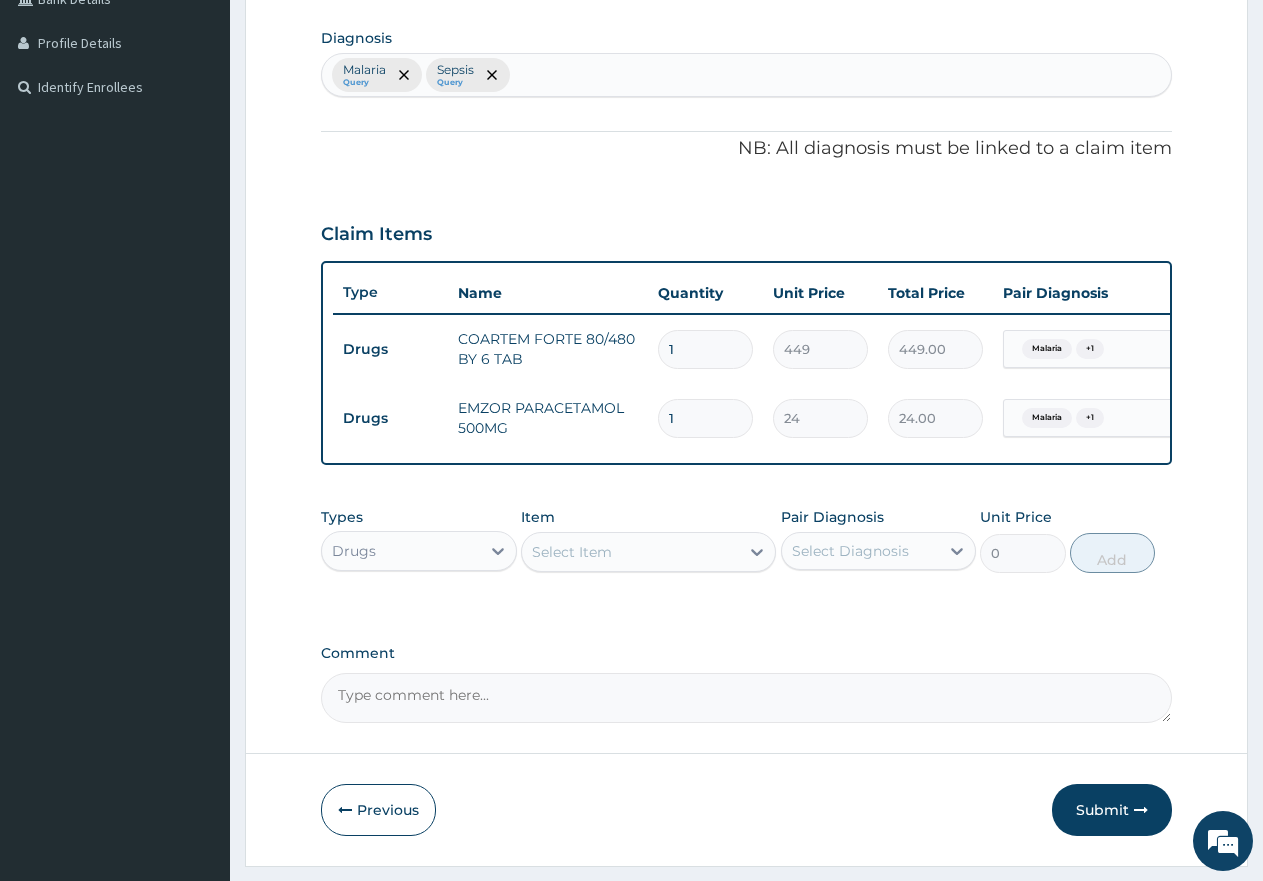 type on "432.00" 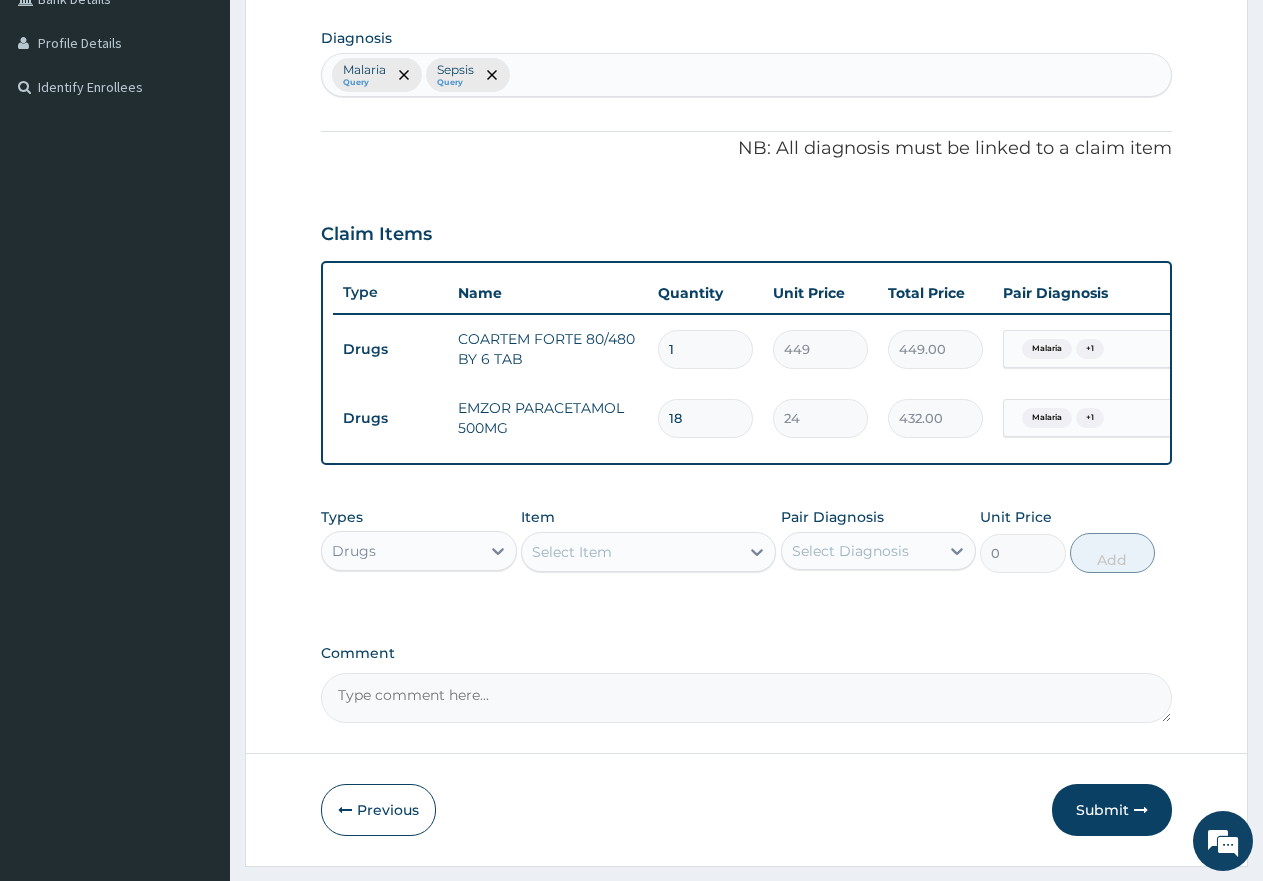 type on "18" 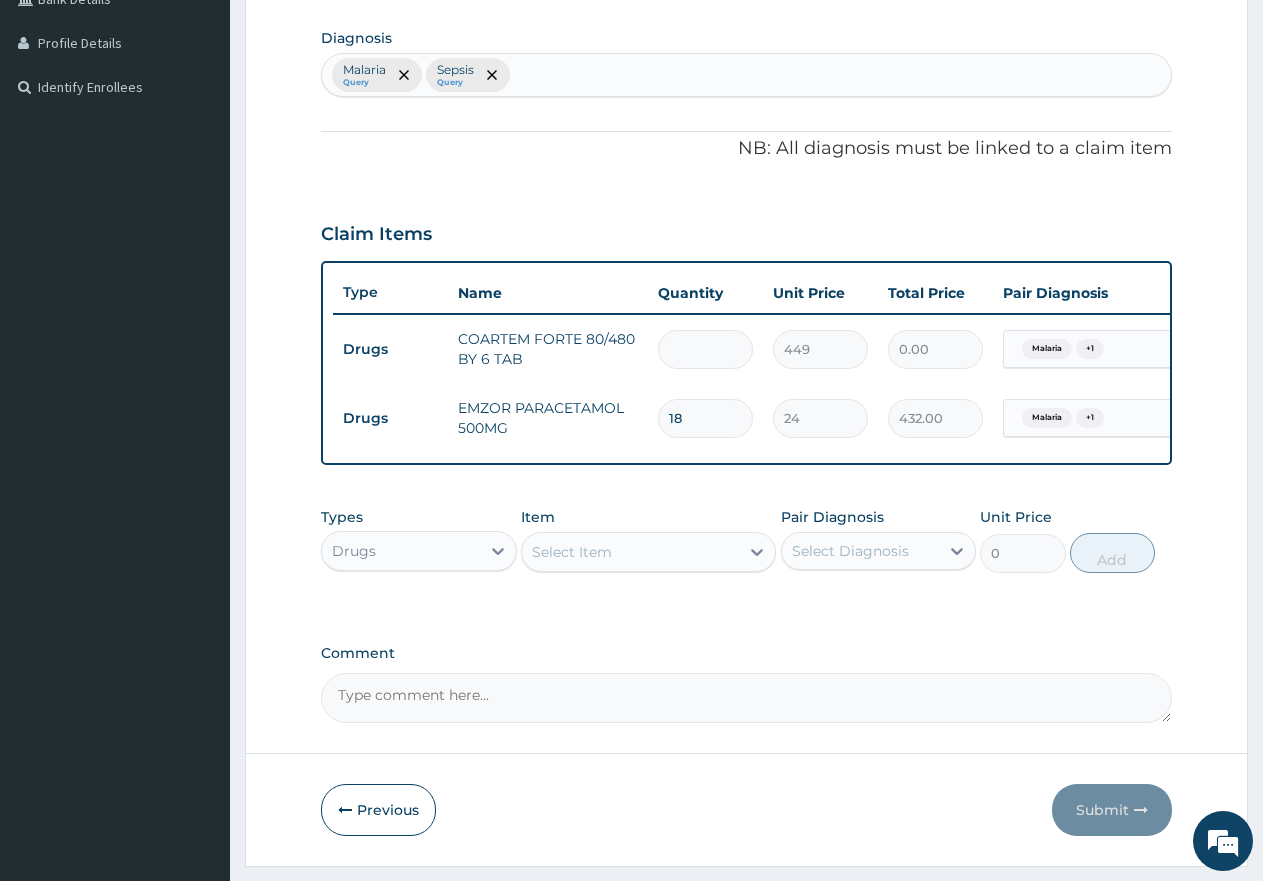 type on "6" 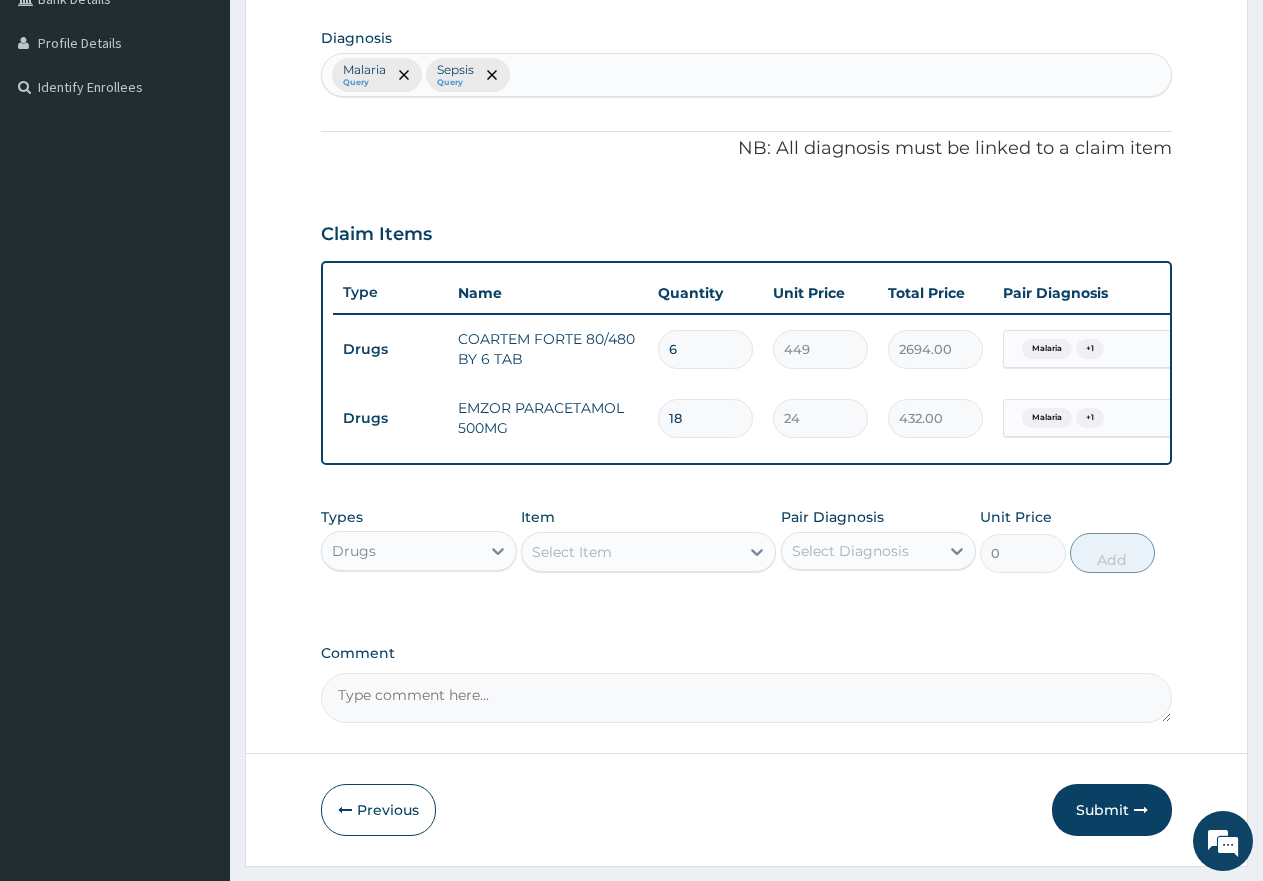 scroll, scrollTop: 552, scrollLeft: 0, axis: vertical 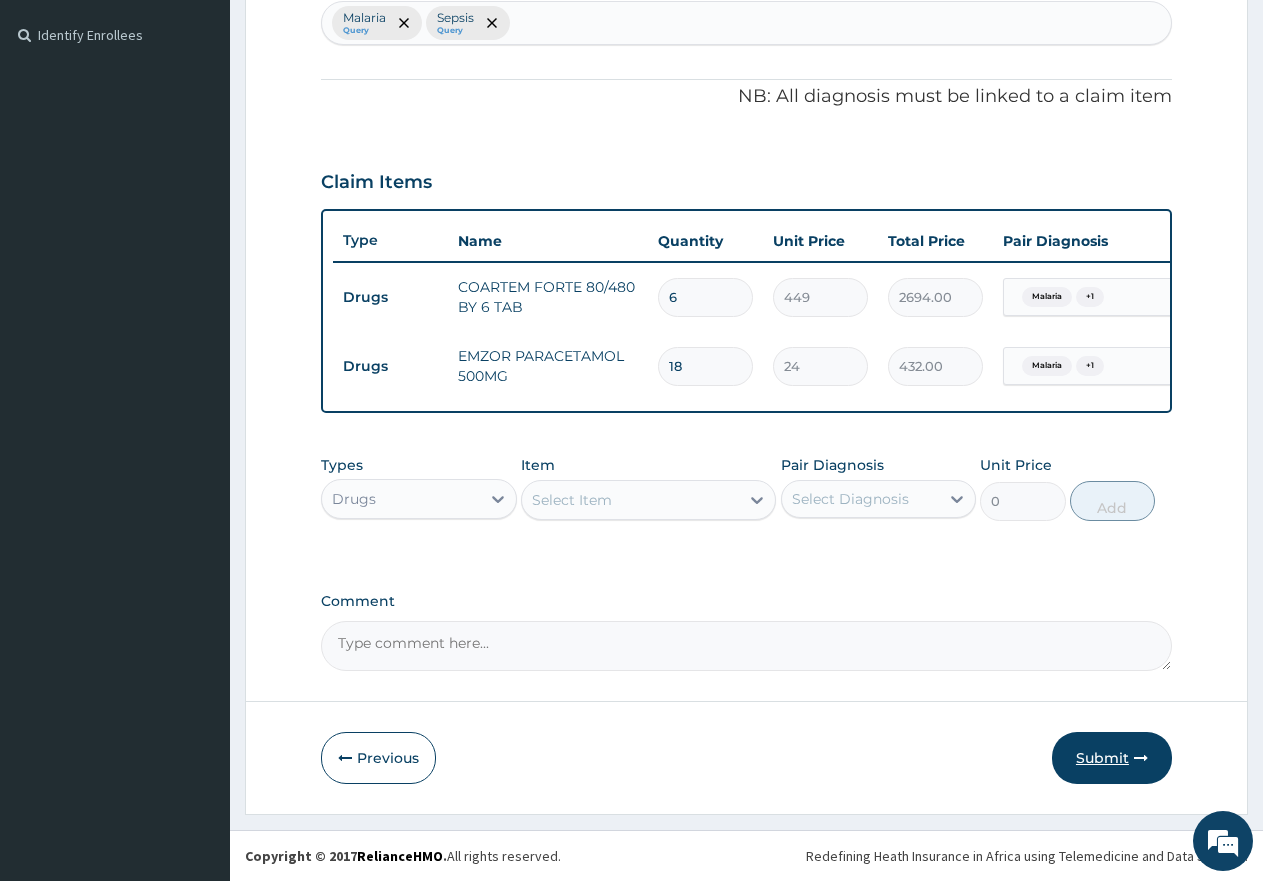 type on "6" 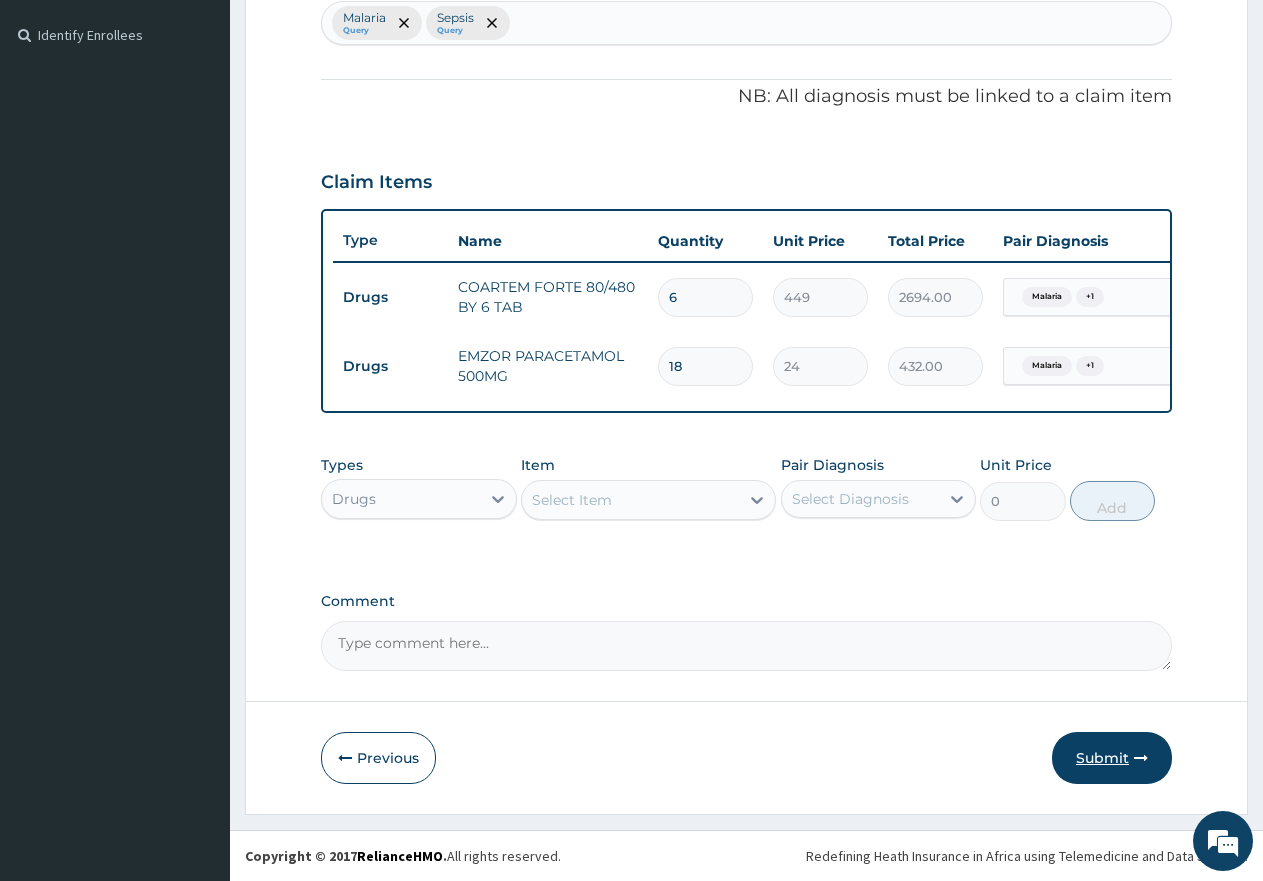 click on "Submit" at bounding box center [1112, 758] 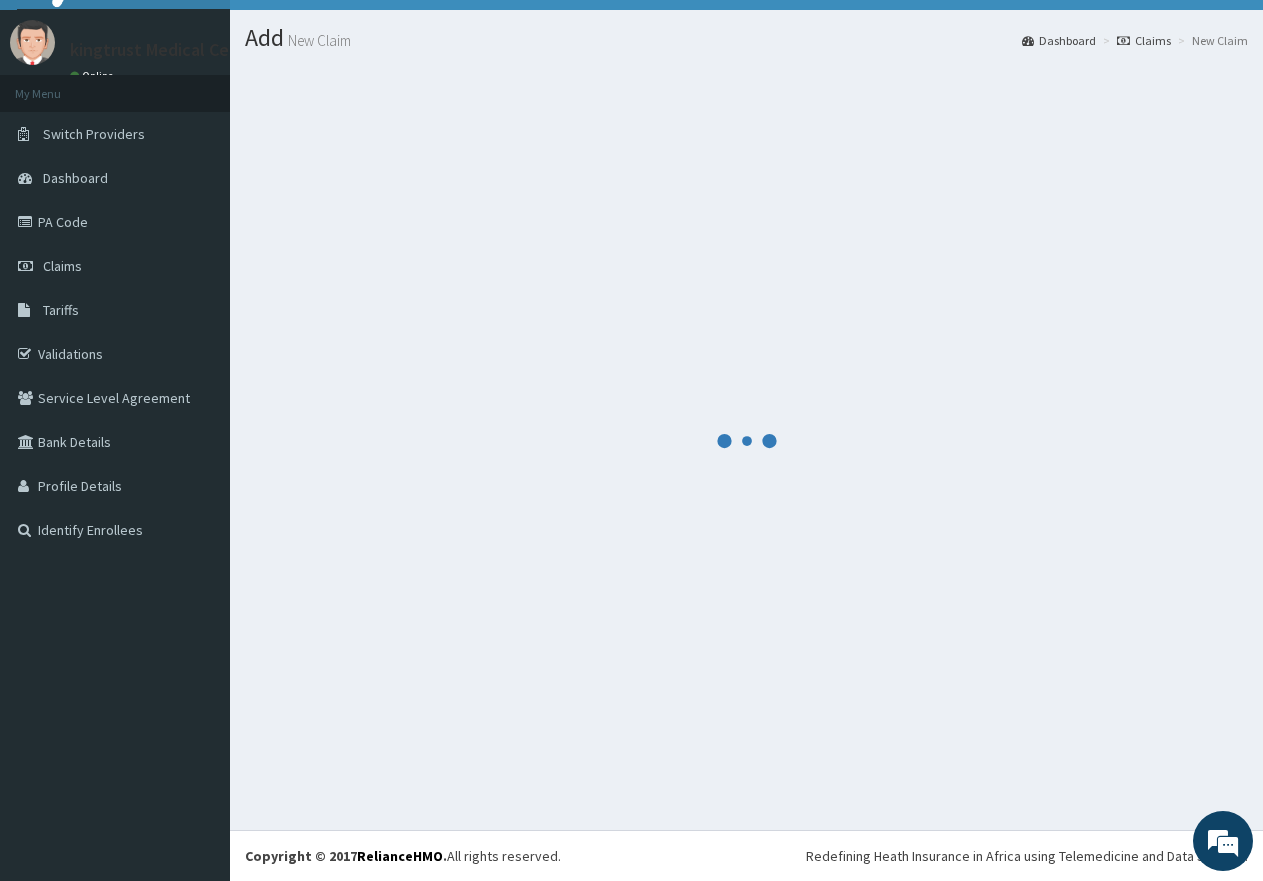 scroll, scrollTop: 40, scrollLeft: 0, axis: vertical 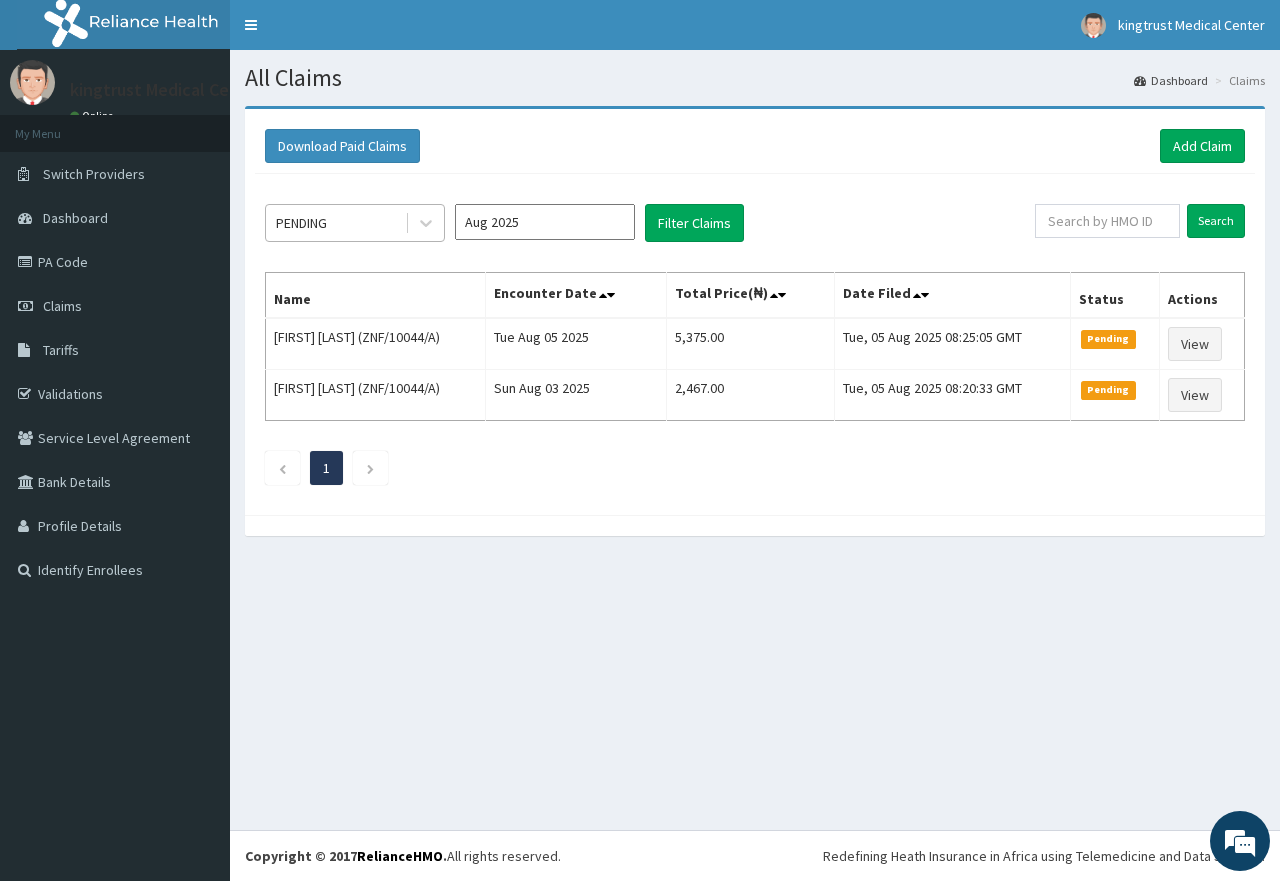 click on "PENDING" at bounding box center [335, 223] 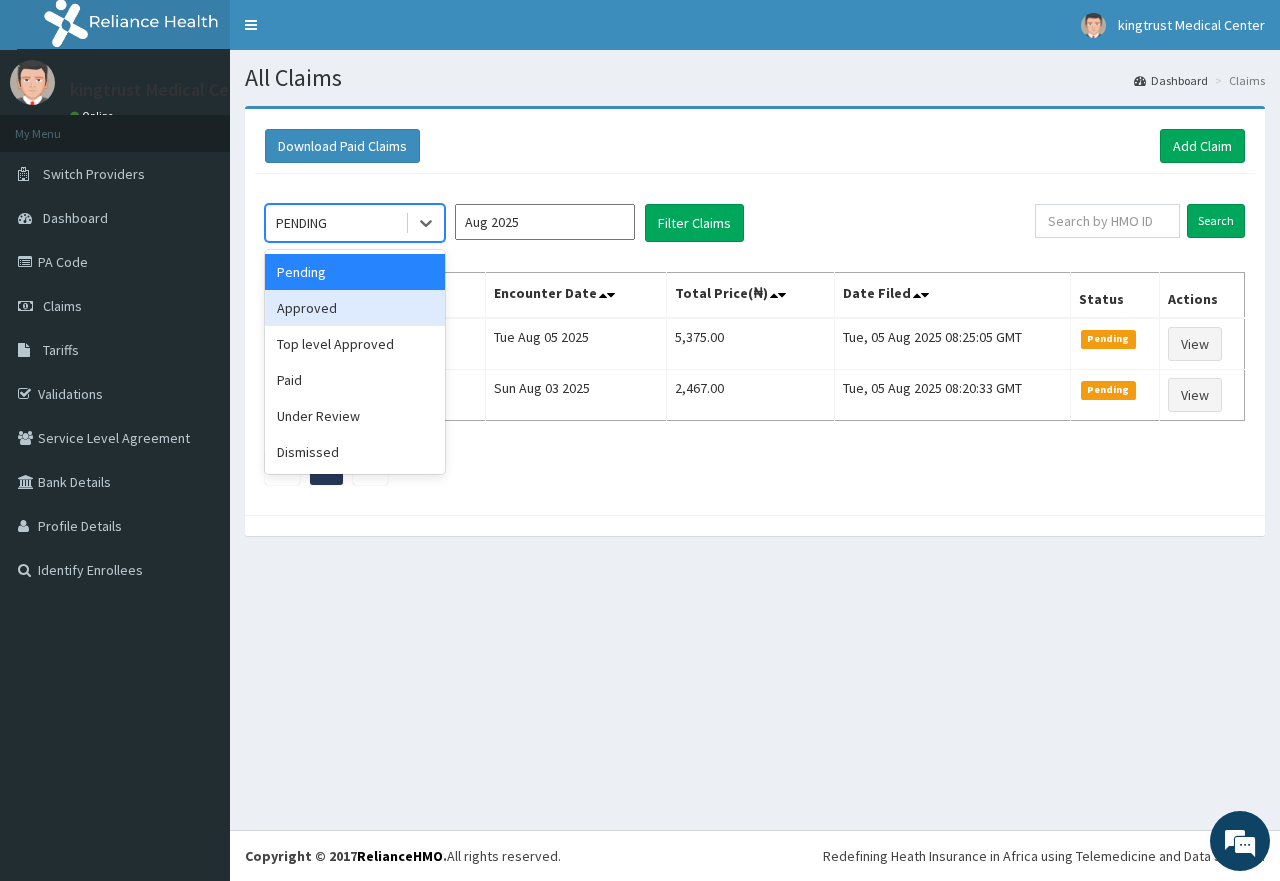 click on "Approved" at bounding box center [355, 308] 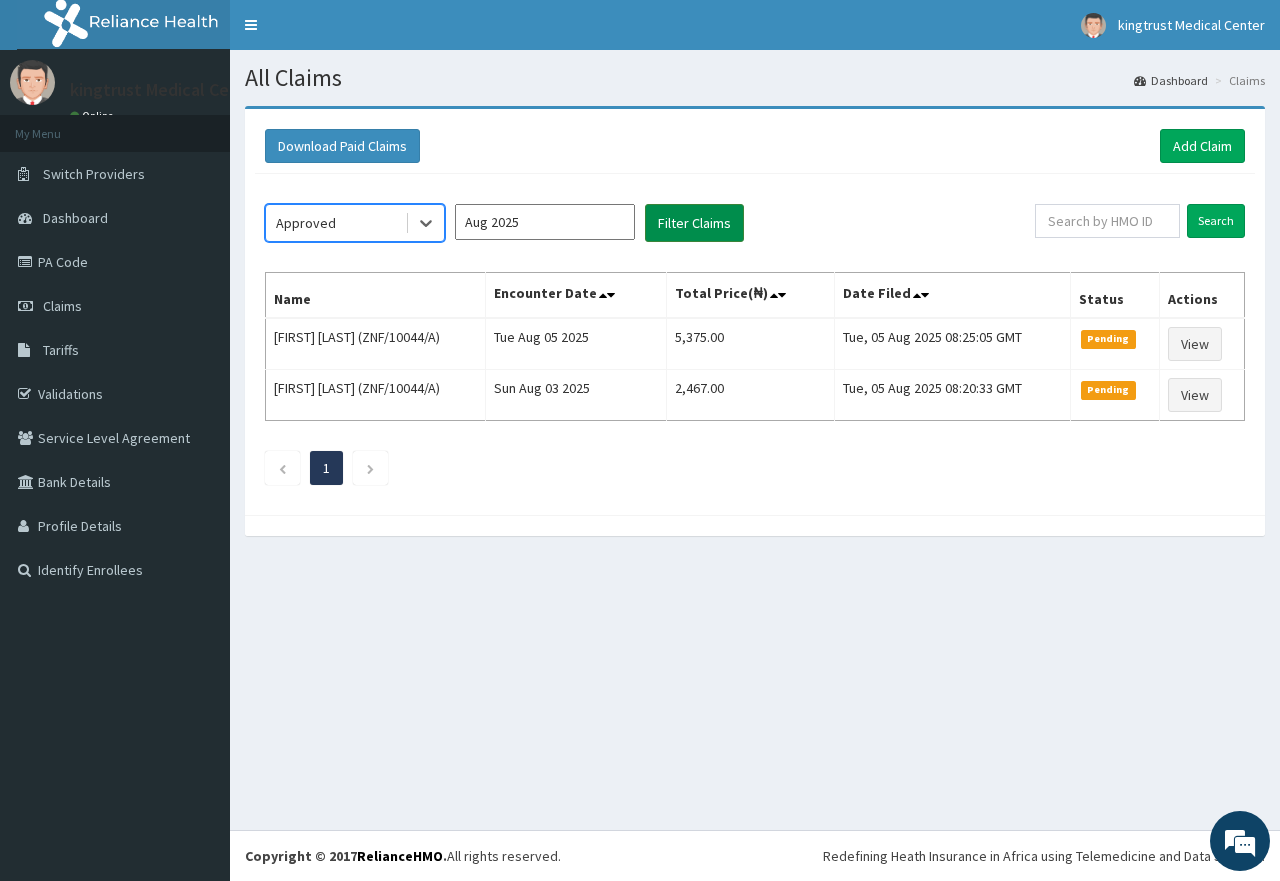 click on "Filter Claims" at bounding box center (694, 223) 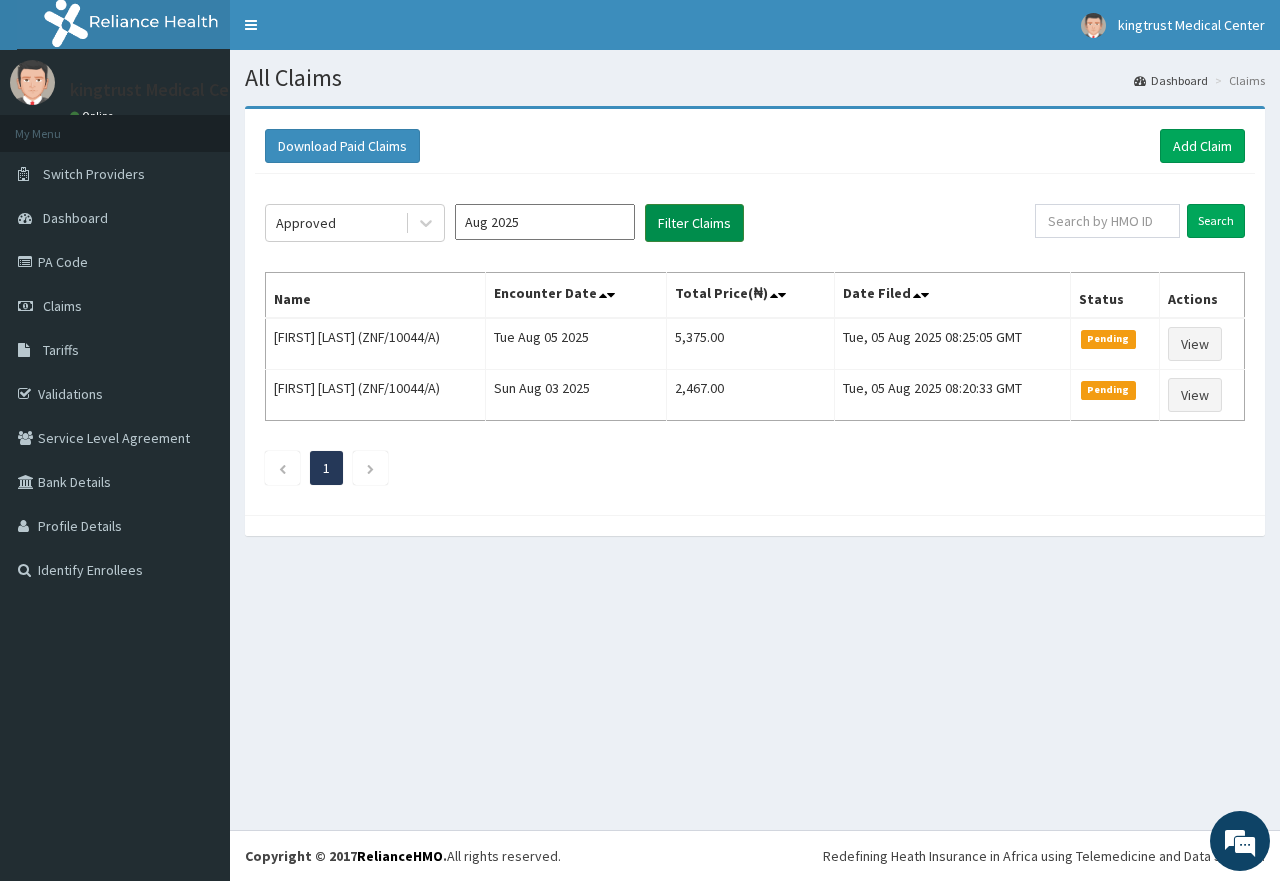 click on "Filter Claims" at bounding box center (694, 223) 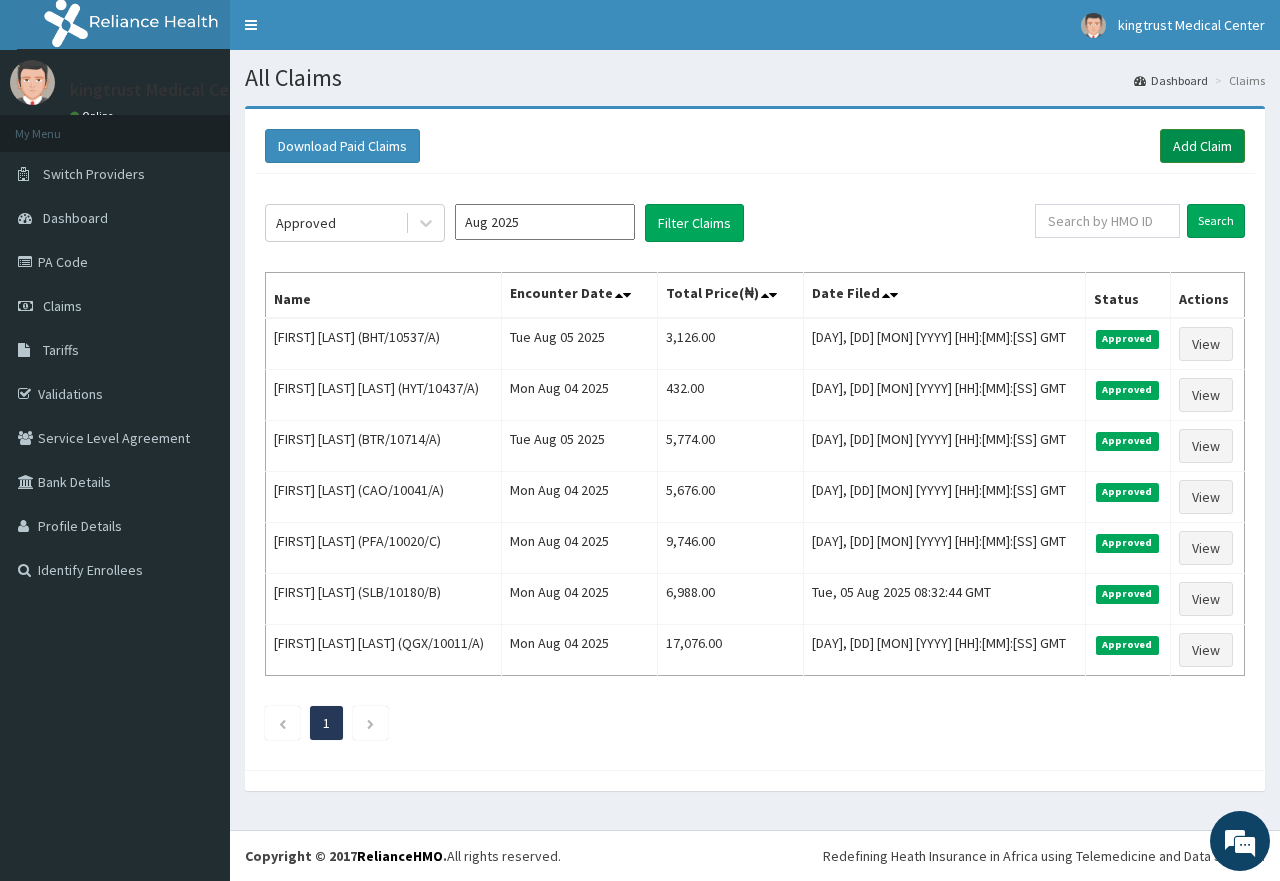 click on "Add Claim" at bounding box center (1202, 146) 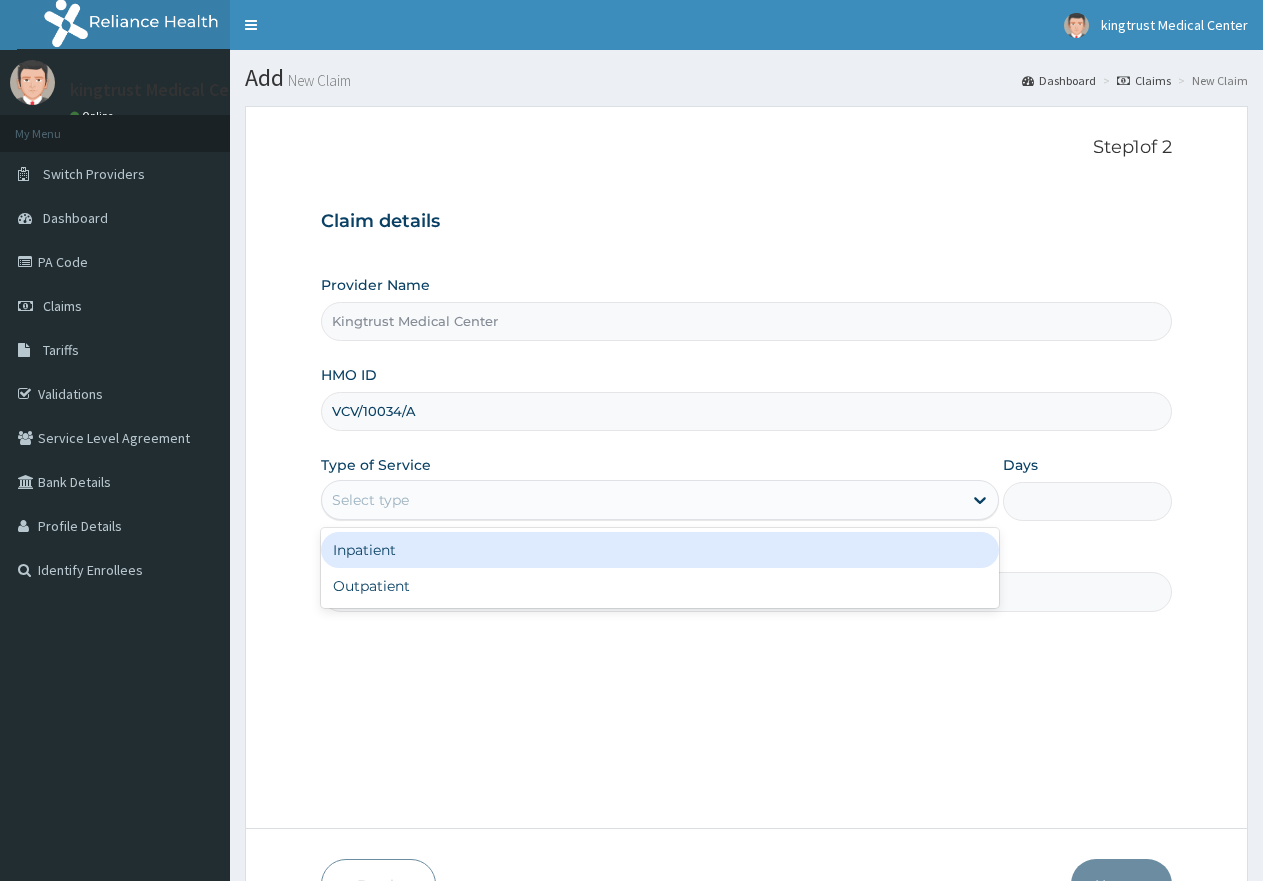 scroll, scrollTop: 0, scrollLeft: 0, axis: both 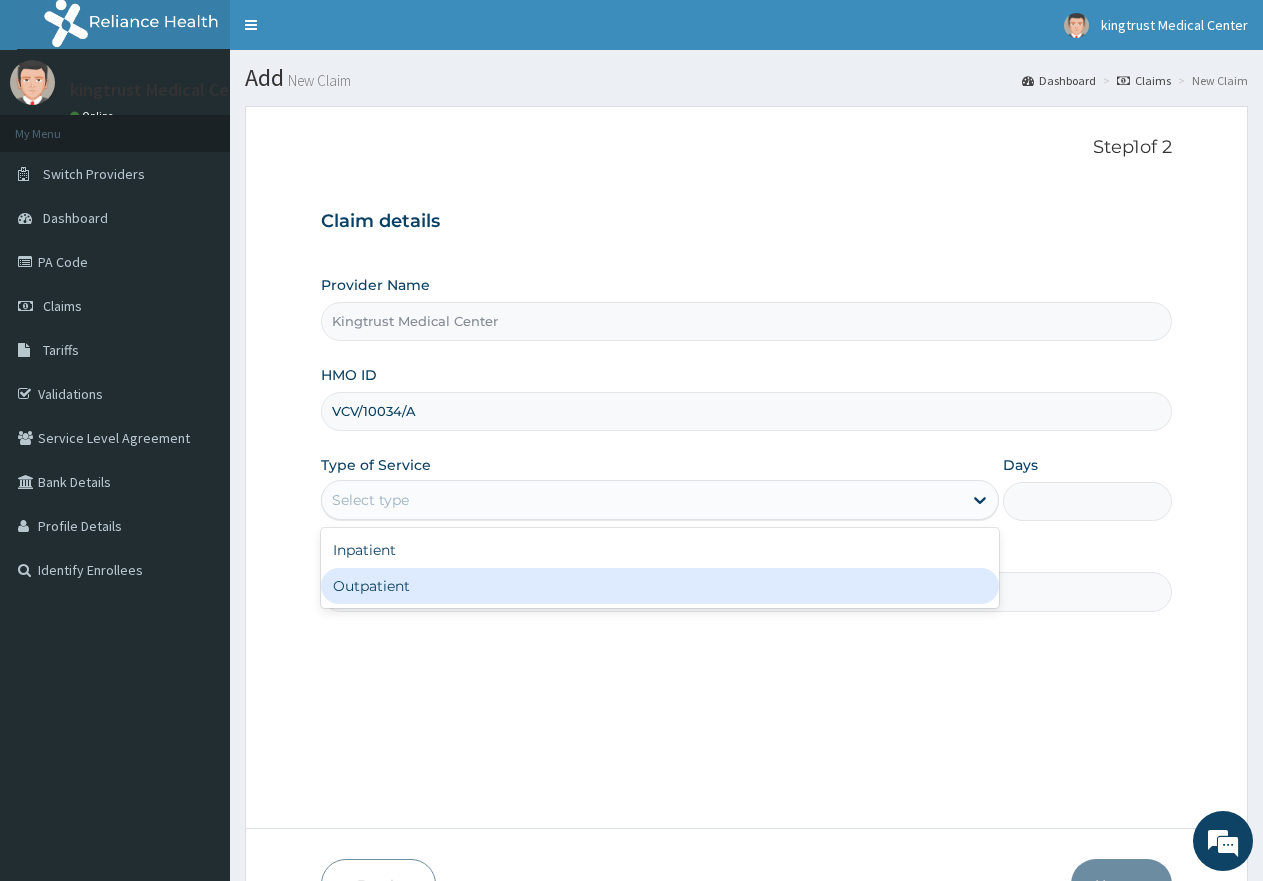 click on "Outpatient" at bounding box center (659, 586) 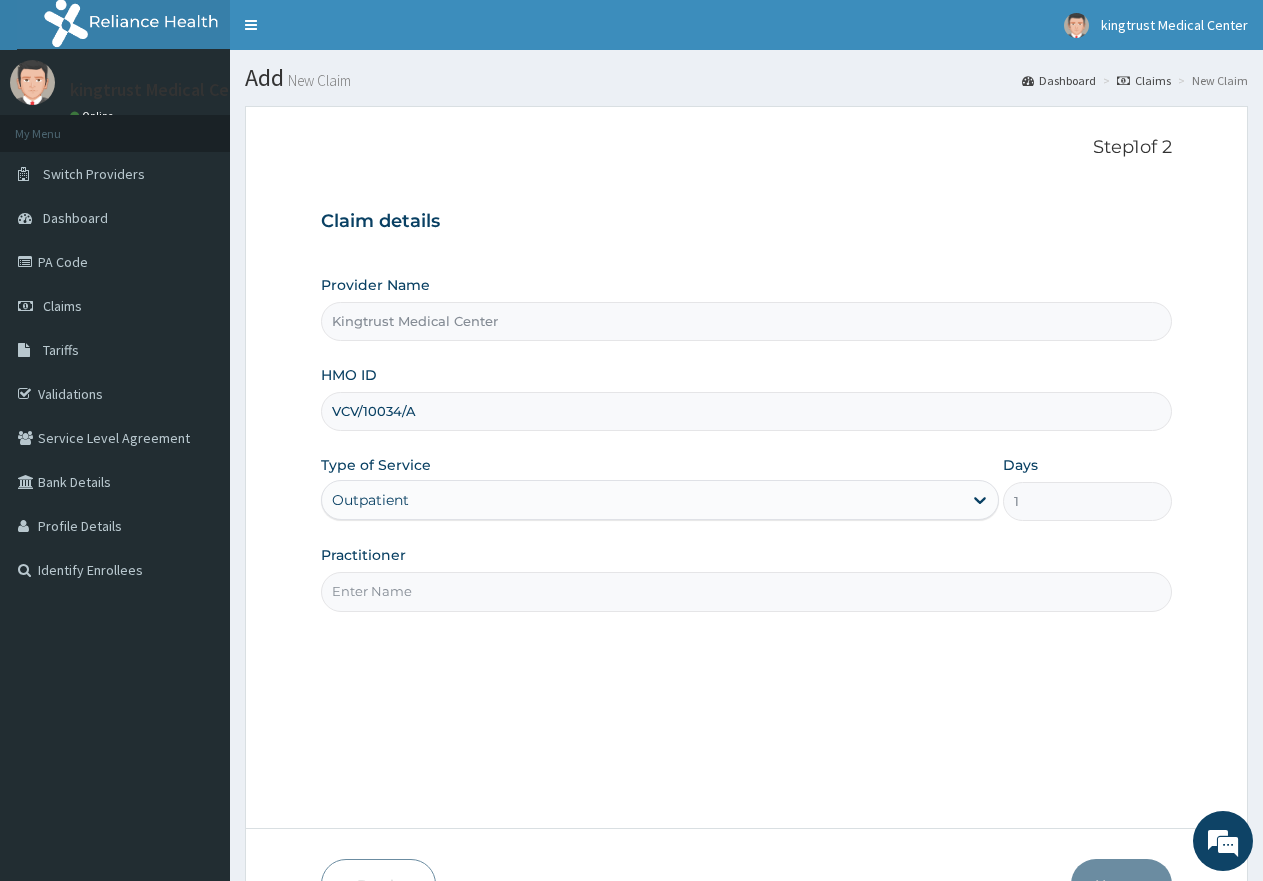 click on "Practitioner" at bounding box center (746, 591) 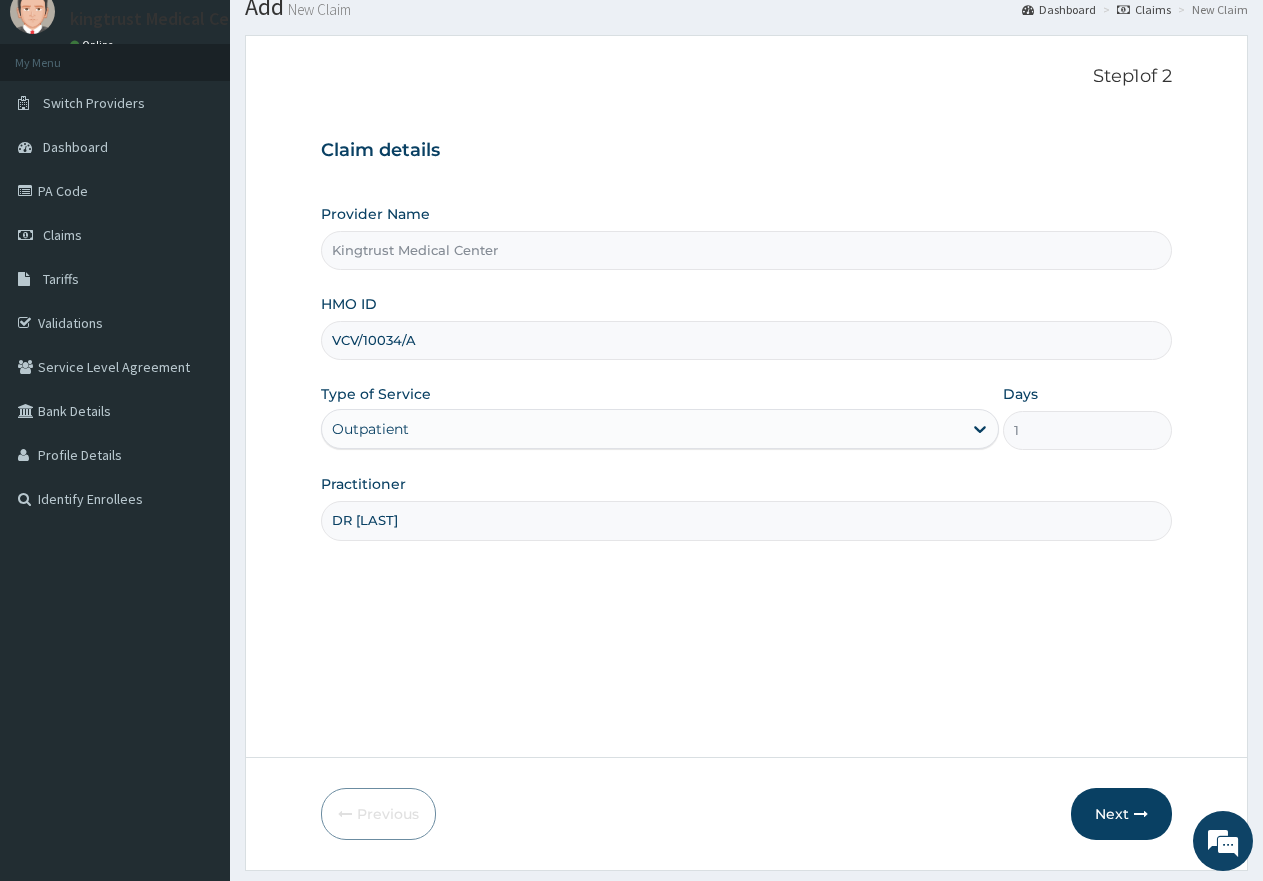 scroll, scrollTop: 127, scrollLeft: 0, axis: vertical 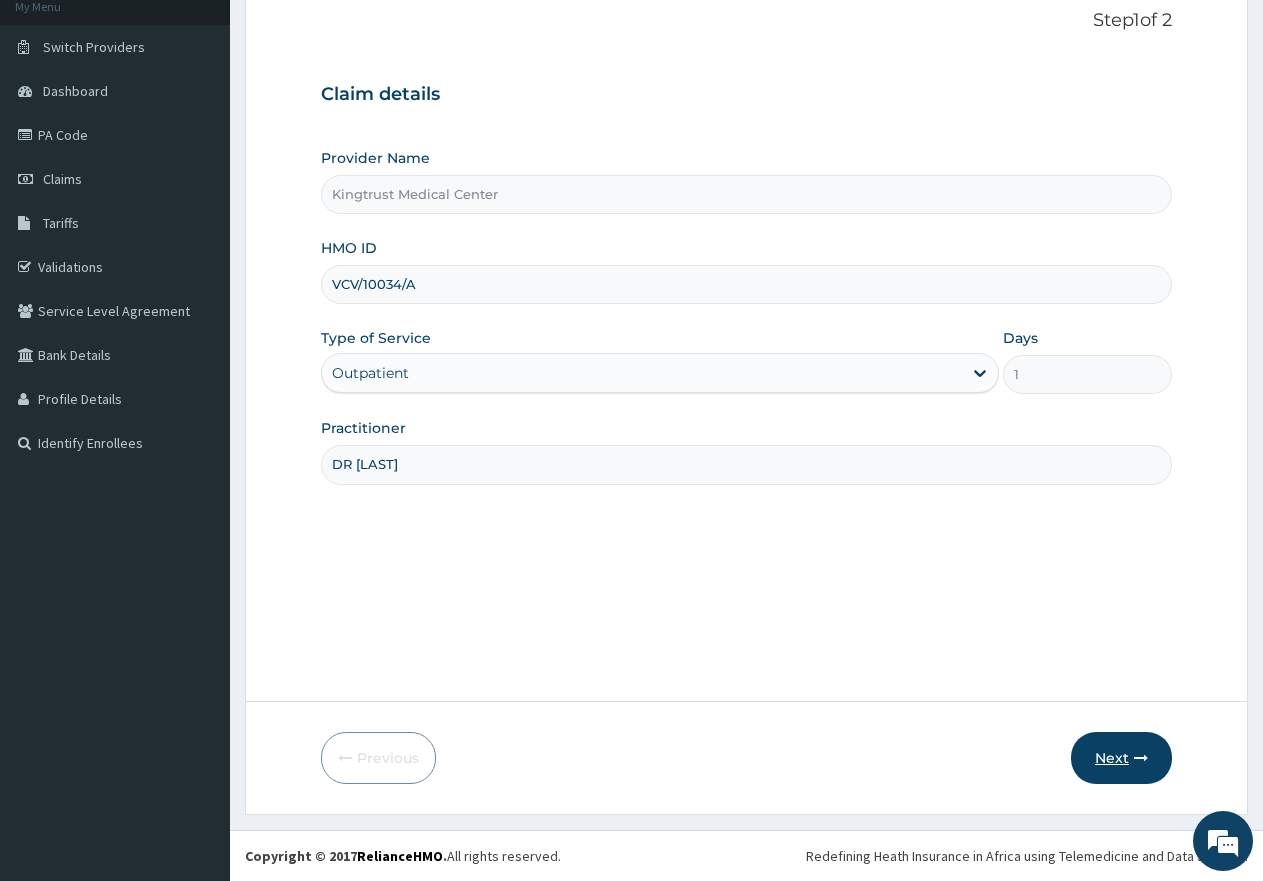 click on "Next" at bounding box center [1121, 758] 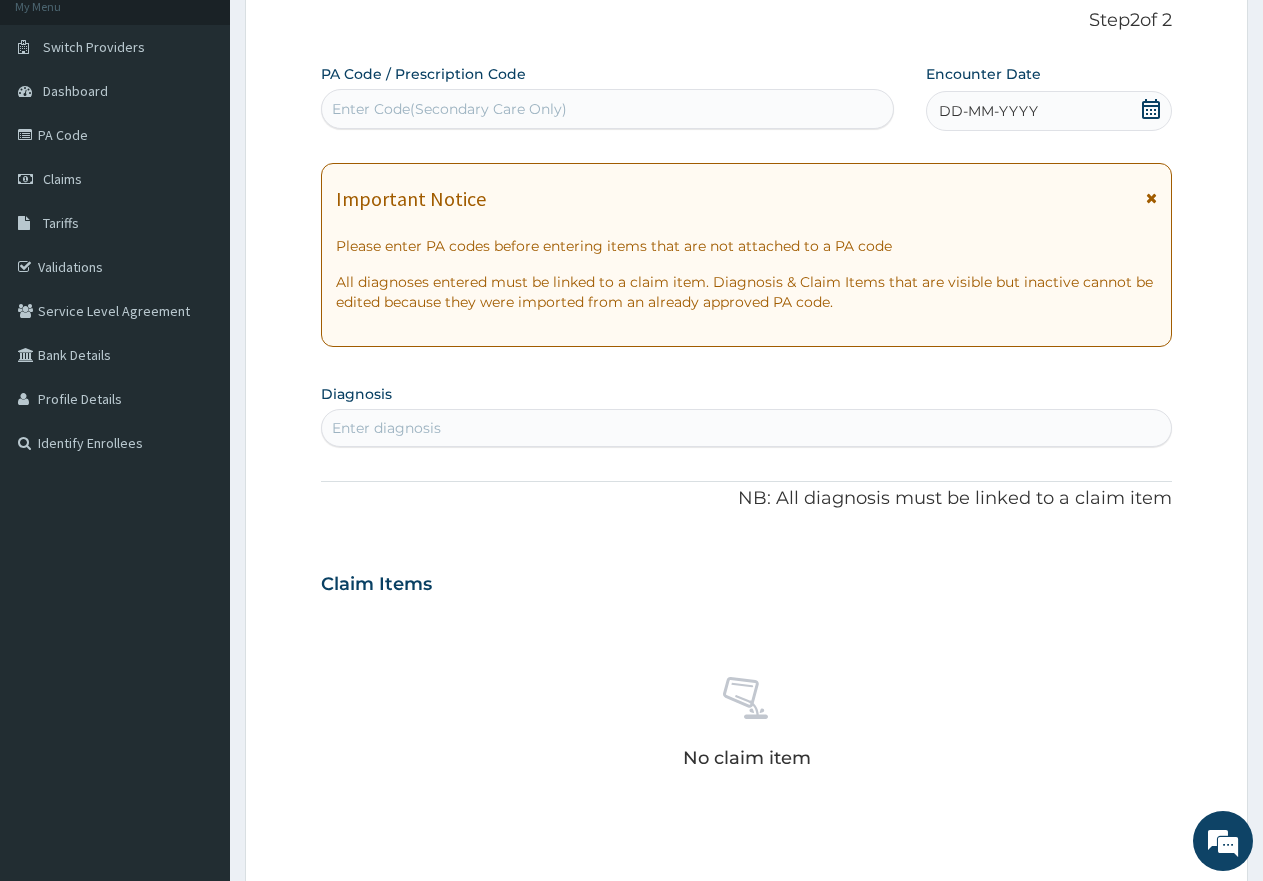 click on "DD-MM-YYYY" at bounding box center (1049, 111) 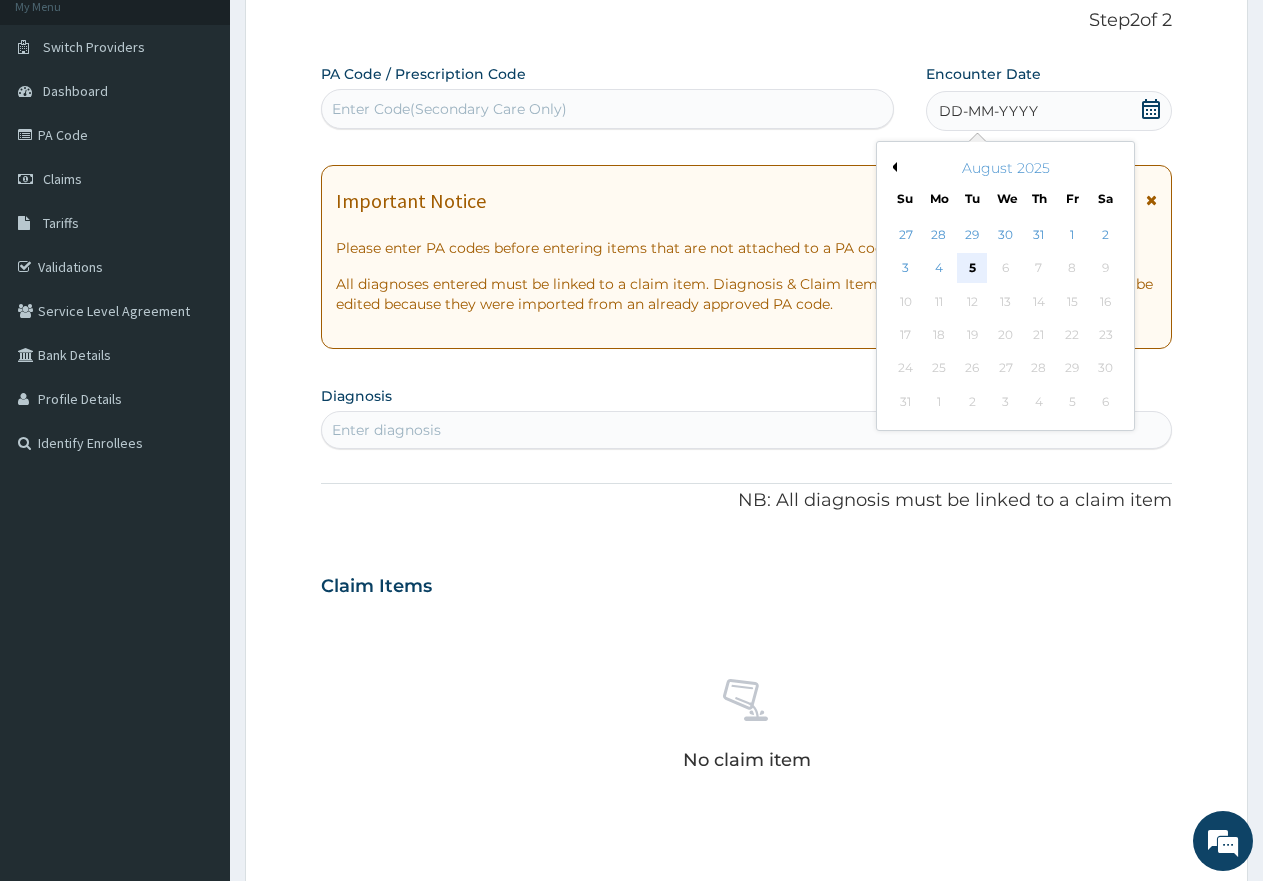 click on "5" at bounding box center (973, 269) 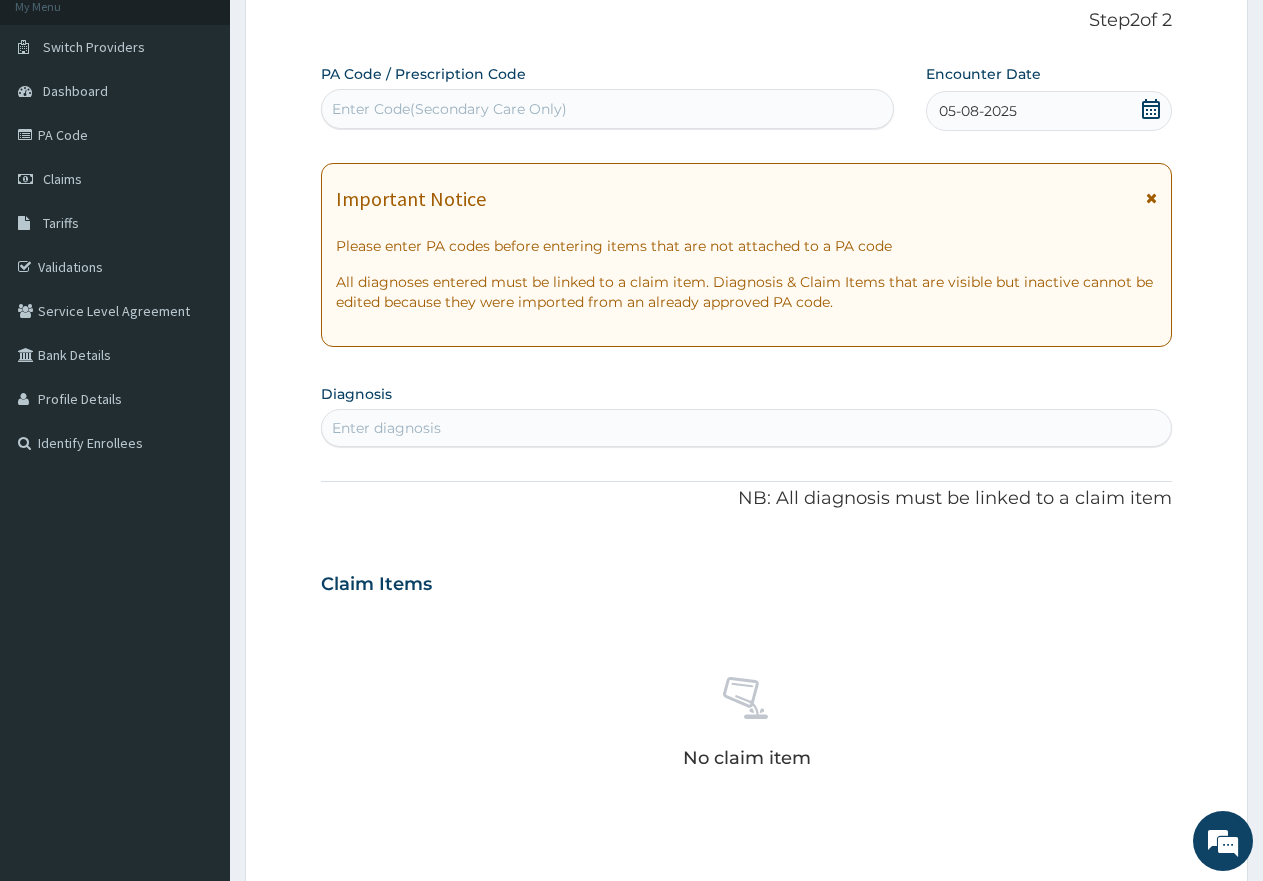 click on "Enter diagnosis" at bounding box center [746, 428] 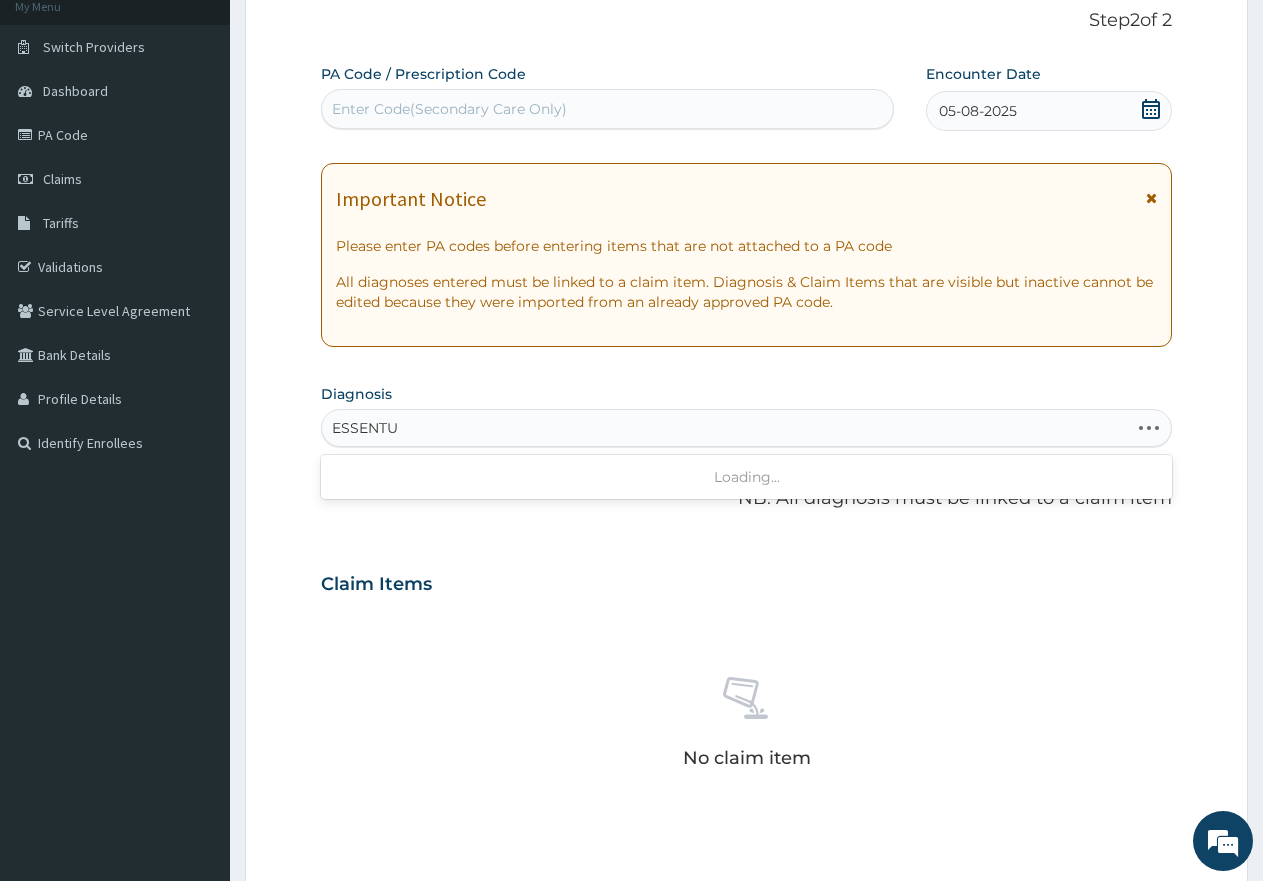 scroll, scrollTop: 0, scrollLeft: 0, axis: both 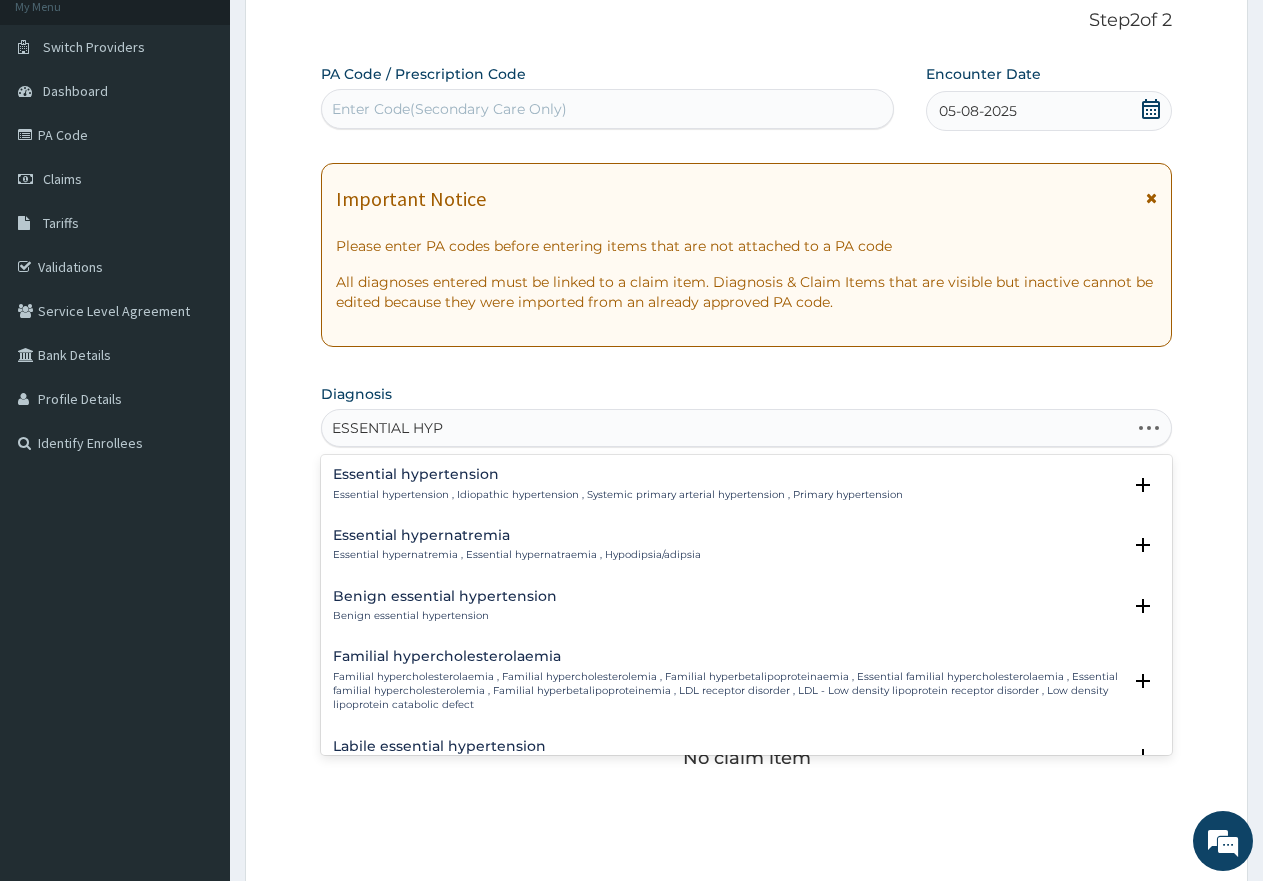 type on "ESSENTIAL HYPE" 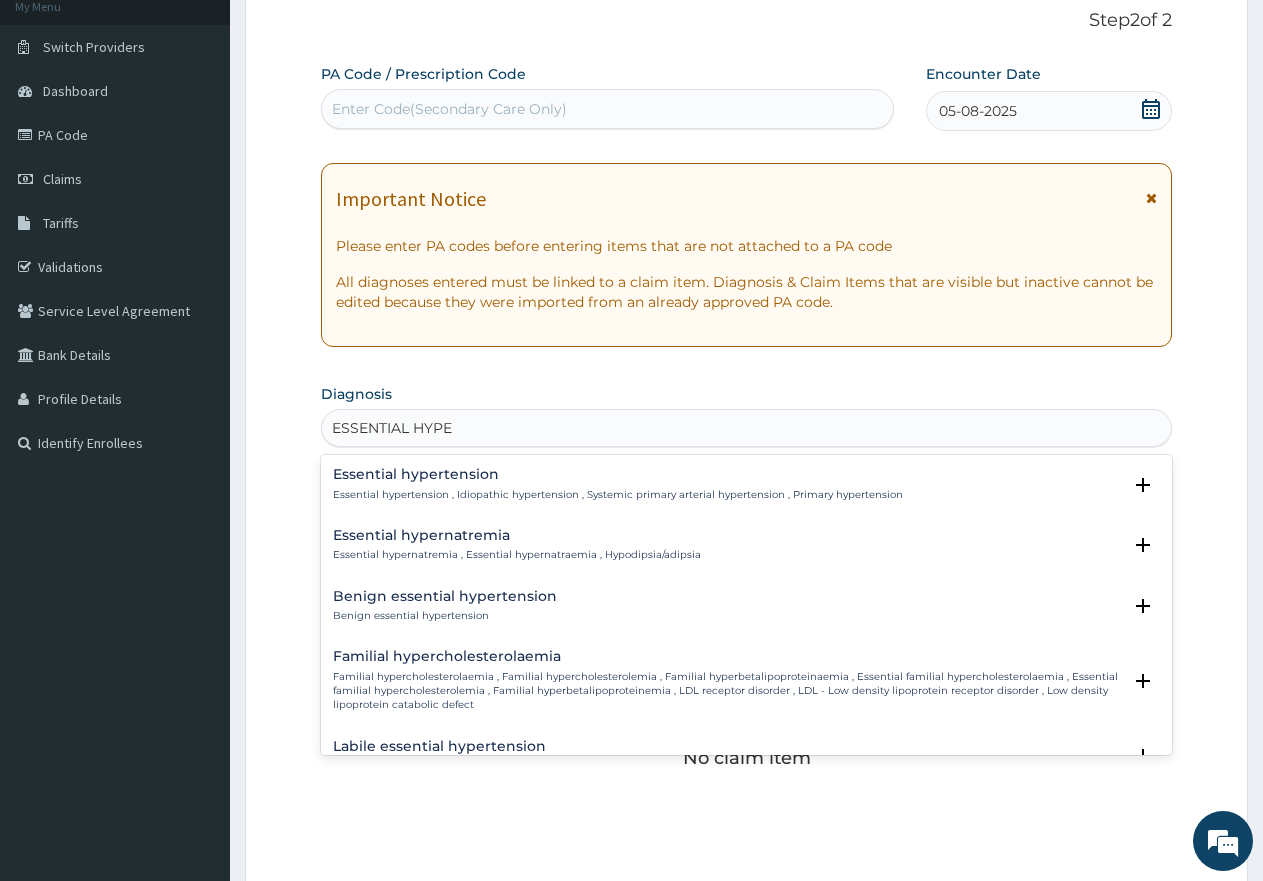 click on "Essential hypertension Essential hypertension , Idiopathic hypertension , Systemic primary arterial hypertension , Primary hypertension" at bounding box center [618, 484] 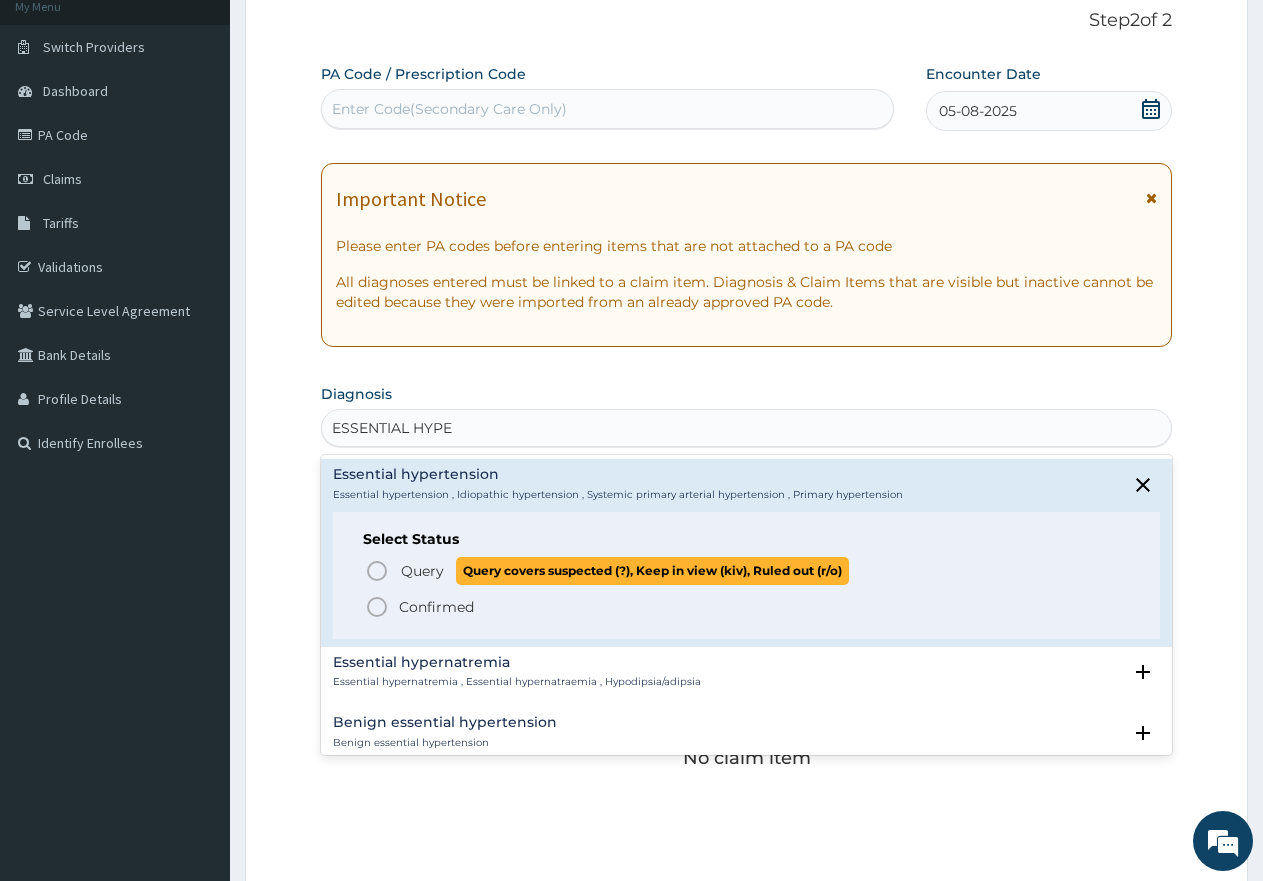 click on "Query Query covers suspected (?), Keep in view (kiv), Ruled out (r/o)" at bounding box center [624, 570] 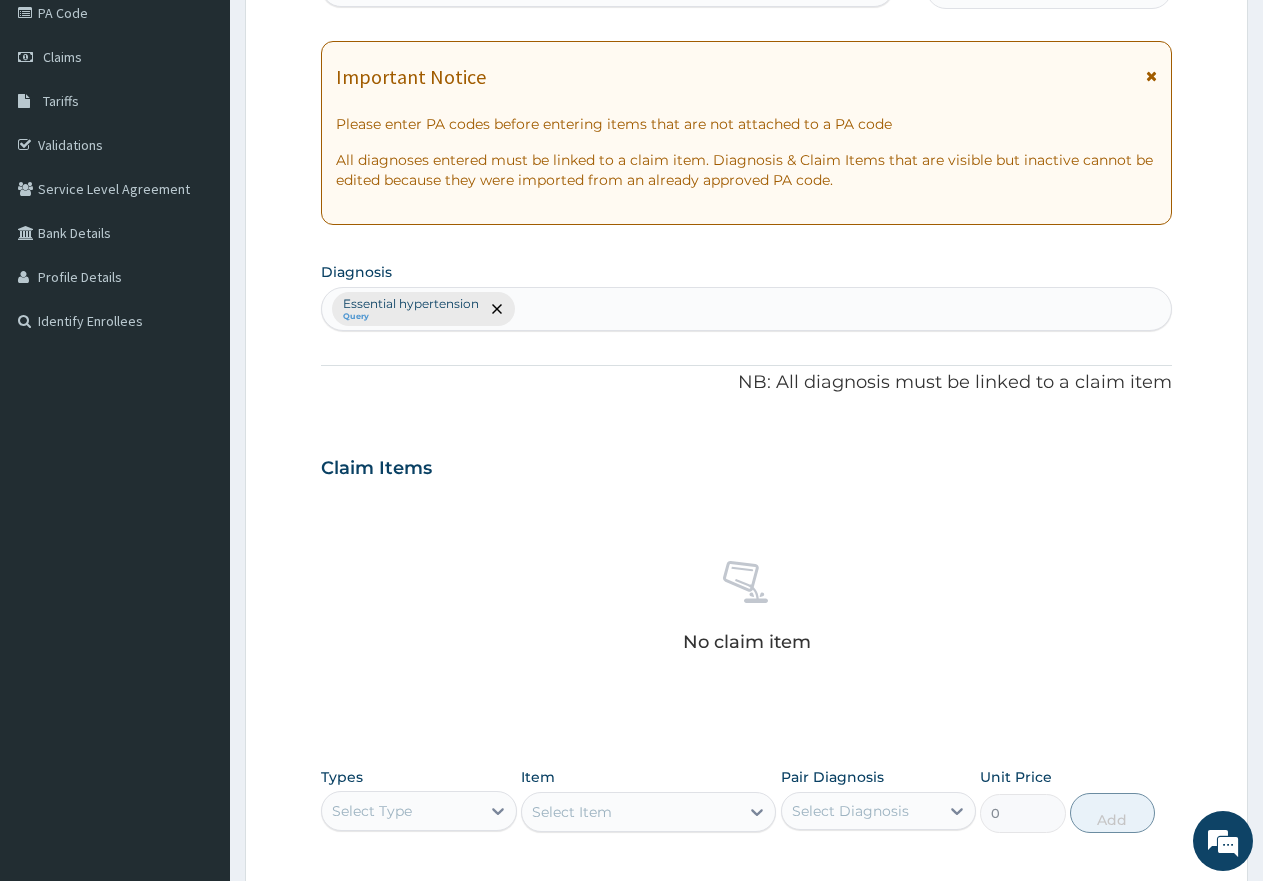 scroll, scrollTop: 427, scrollLeft: 0, axis: vertical 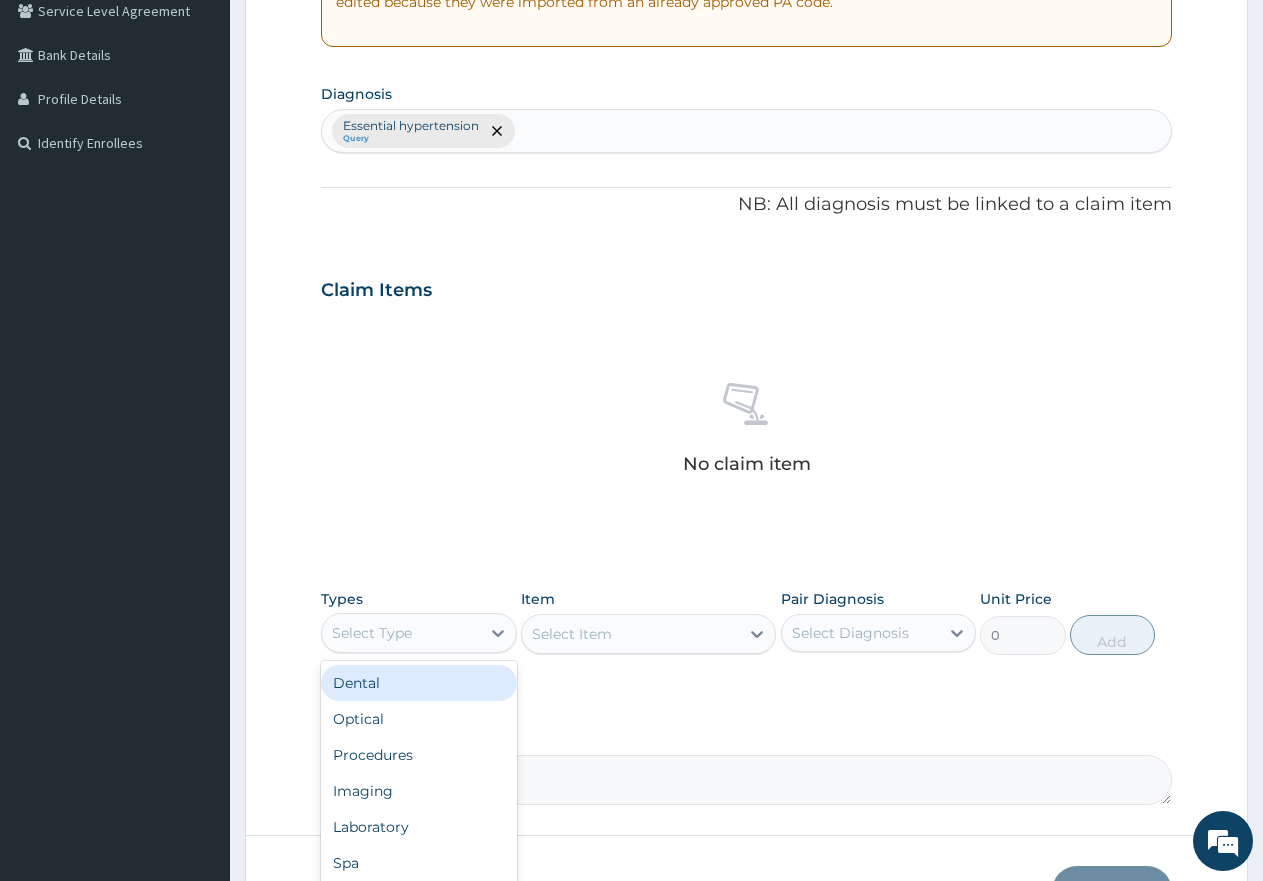 click on "Select Type" at bounding box center (372, 633) 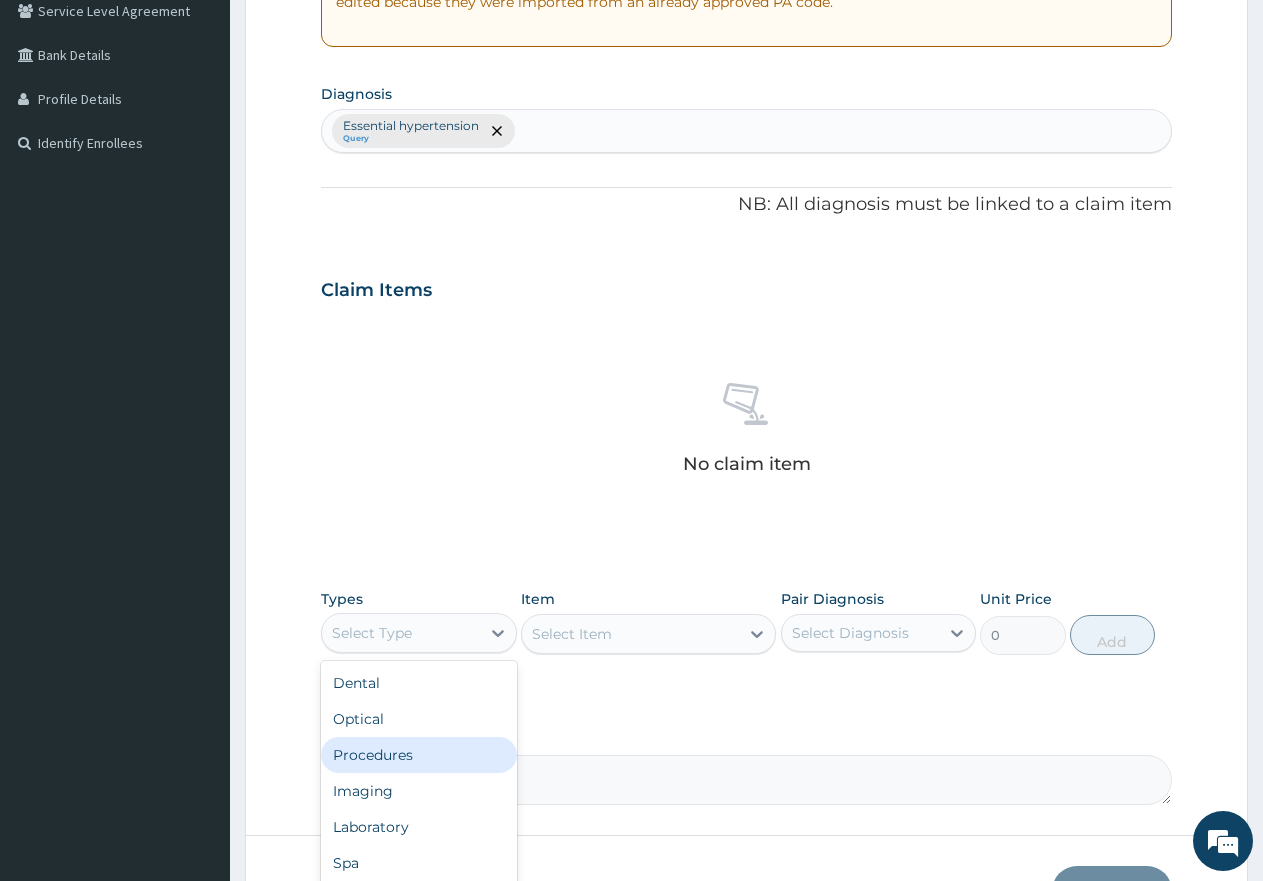 click on "Procedures" at bounding box center (419, 755) 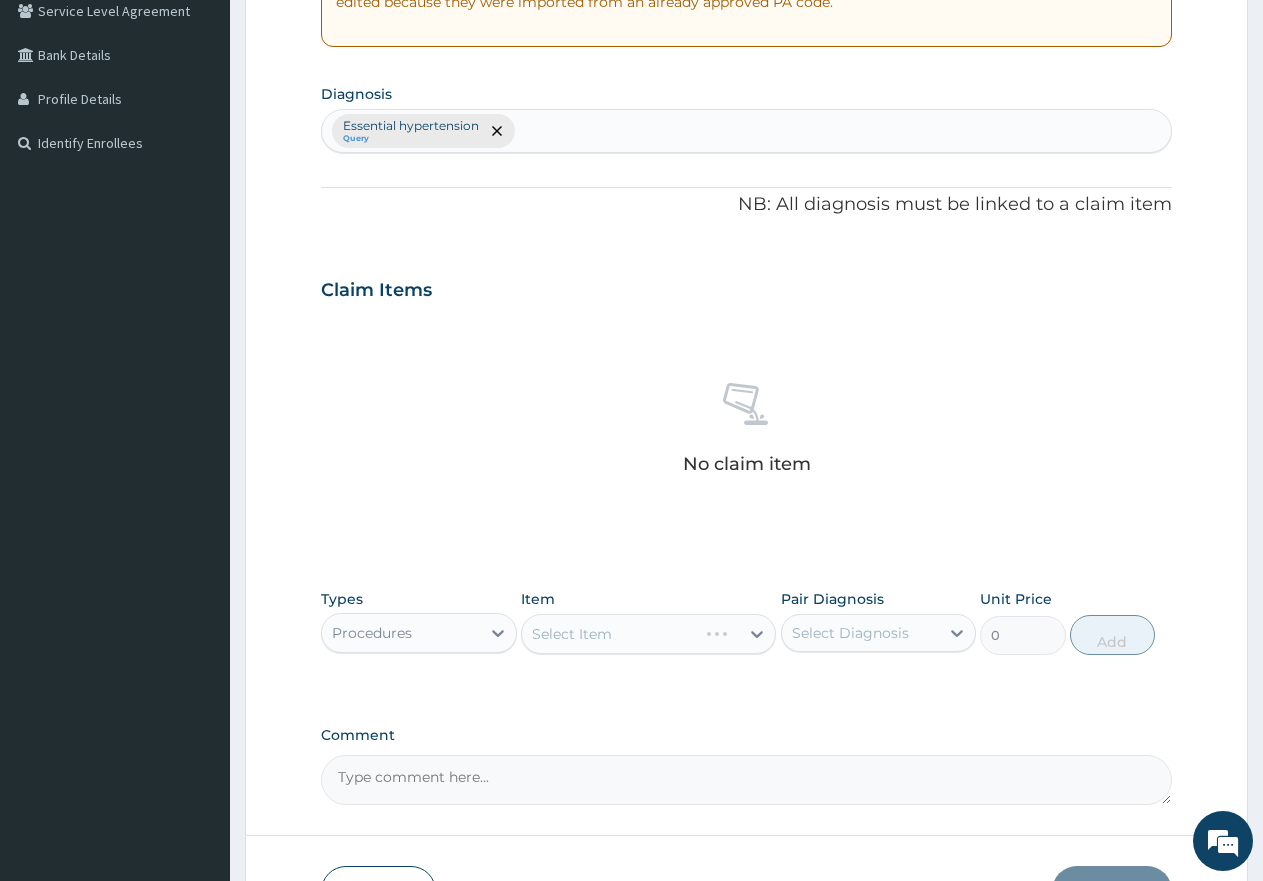 click on "Select Diagnosis" at bounding box center (861, 633) 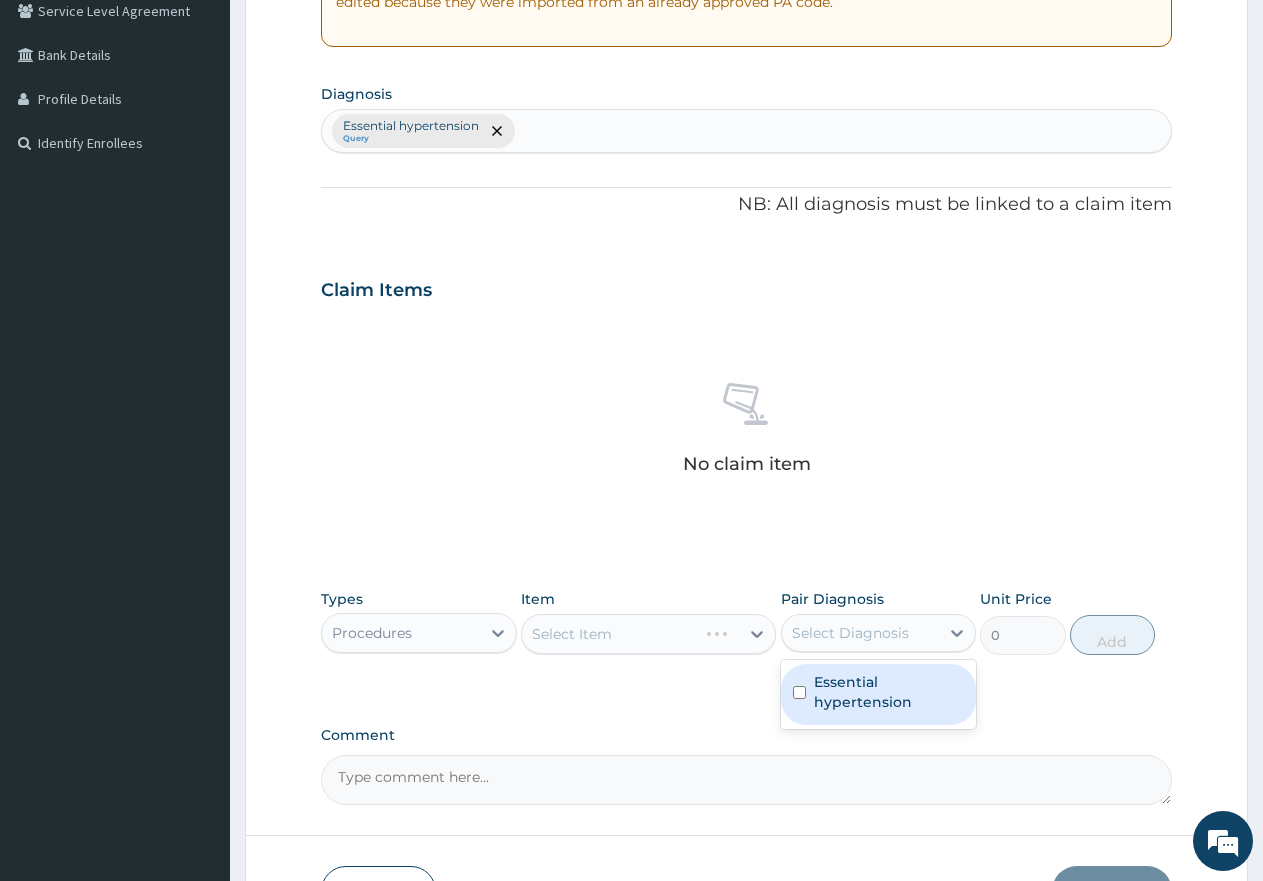 click on "Essential hypertension" at bounding box center (889, 692) 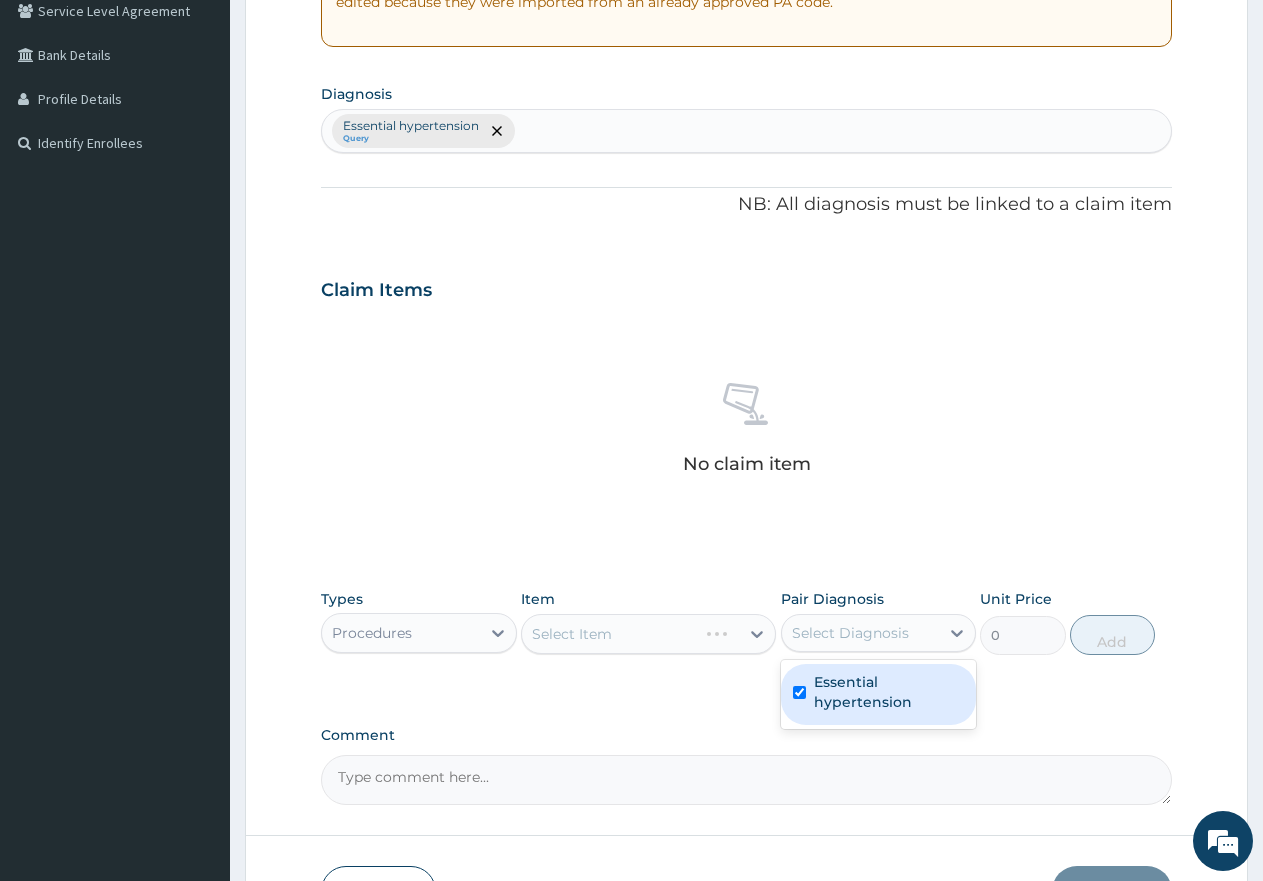 checkbox on "true" 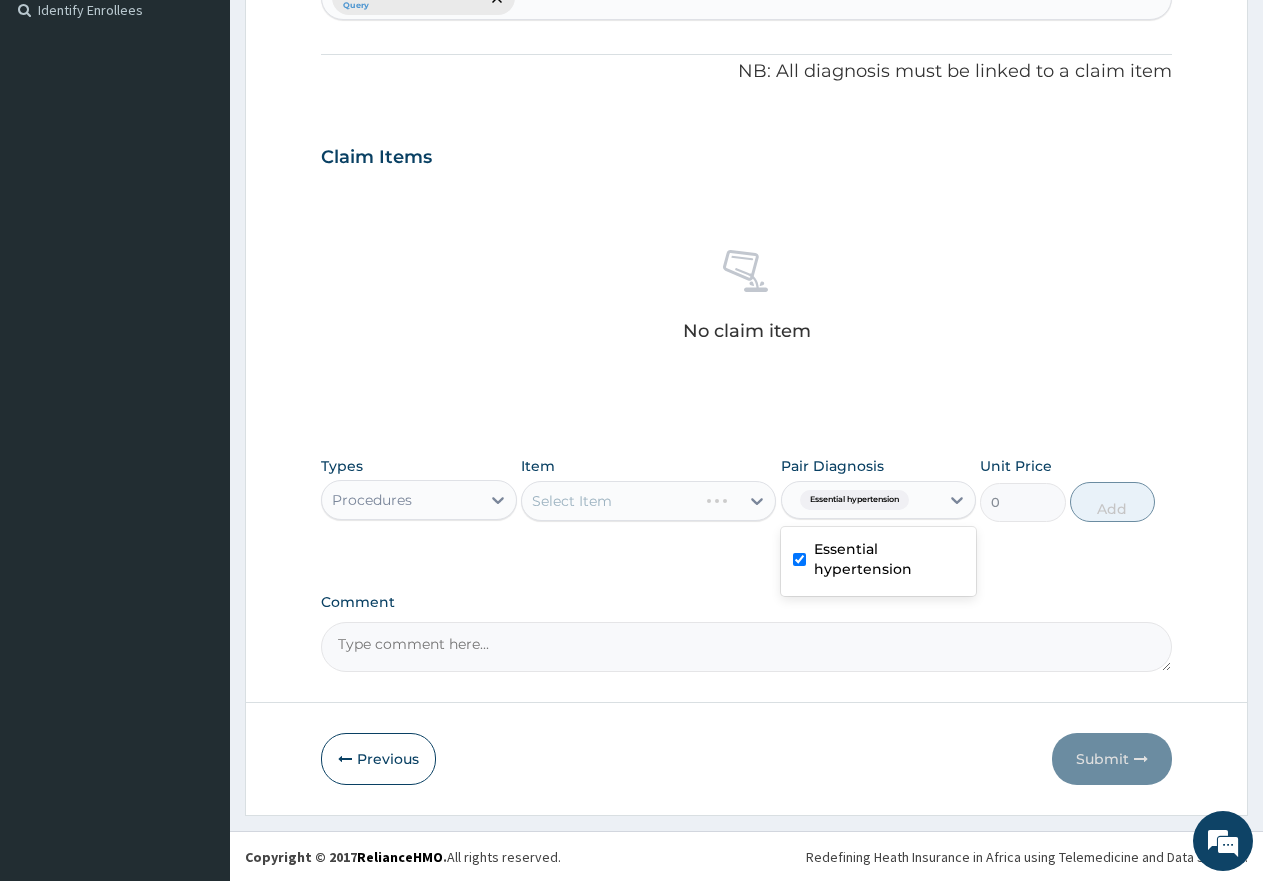 scroll, scrollTop: 561, scrollLeft: 0, axis: vertical 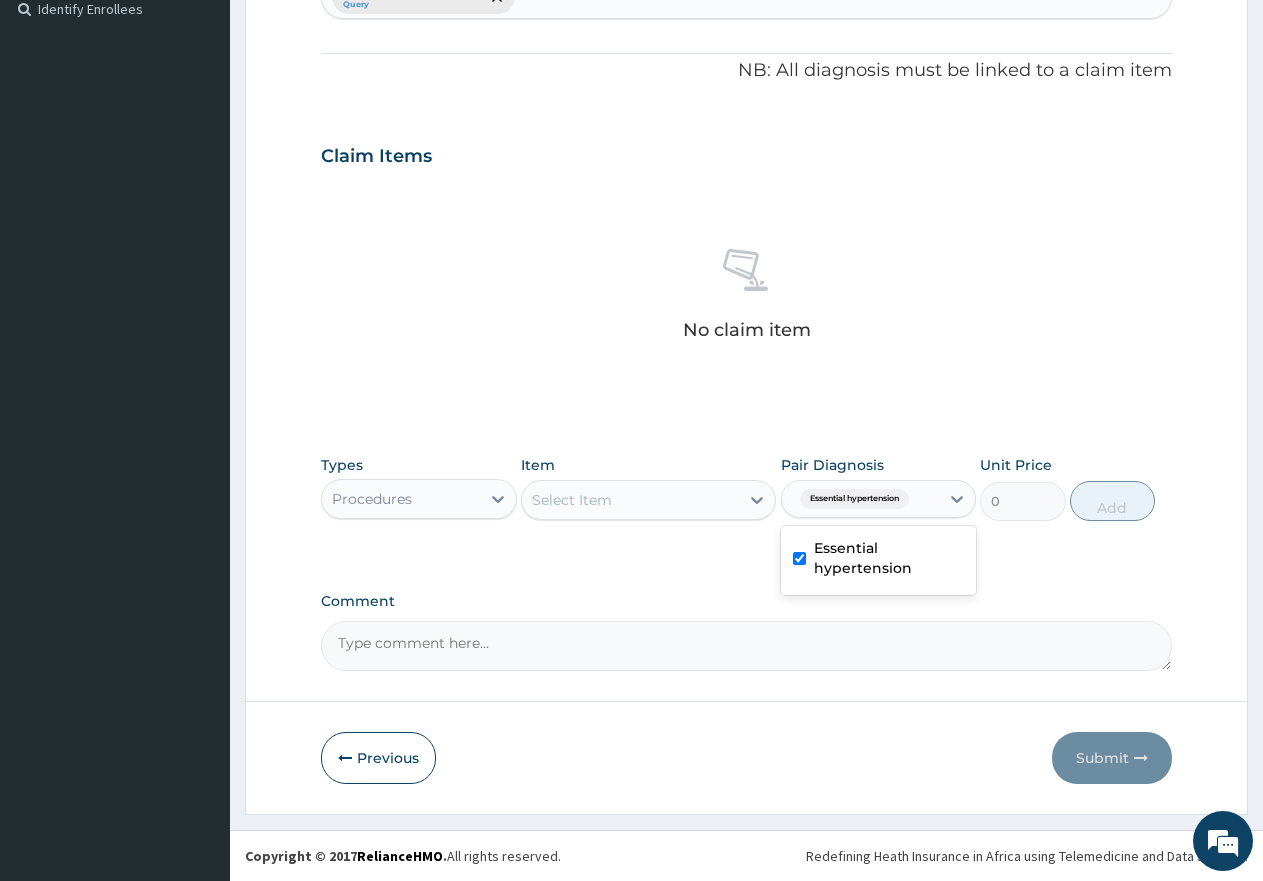 click on "Select Item" at bounding box center (572, 500) 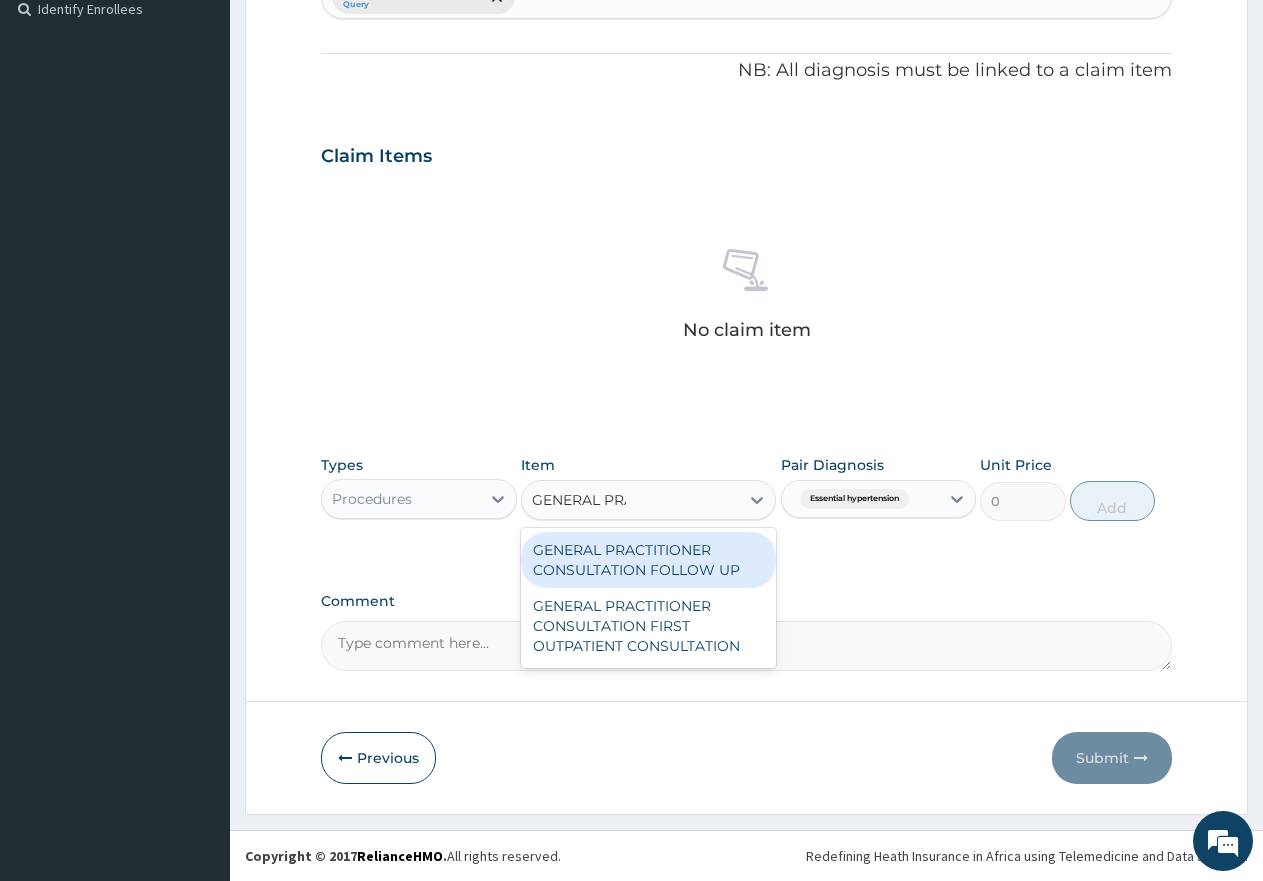 type on "GENERAL PRAC" 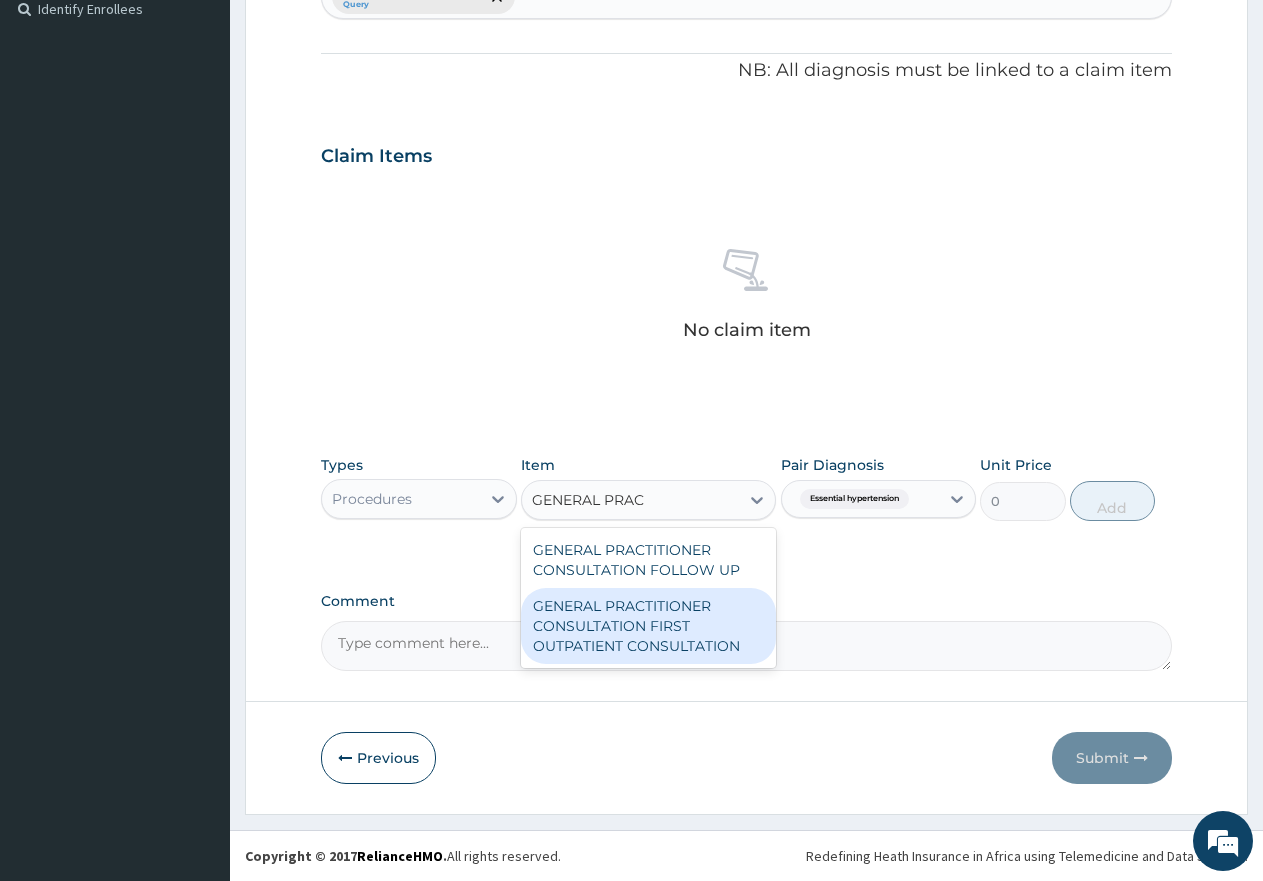 click on "GENERAL PRACTITIONER CONSULTATION FIRST OUTPATIENT CONSULTATION" at bounding box center (648, 626) 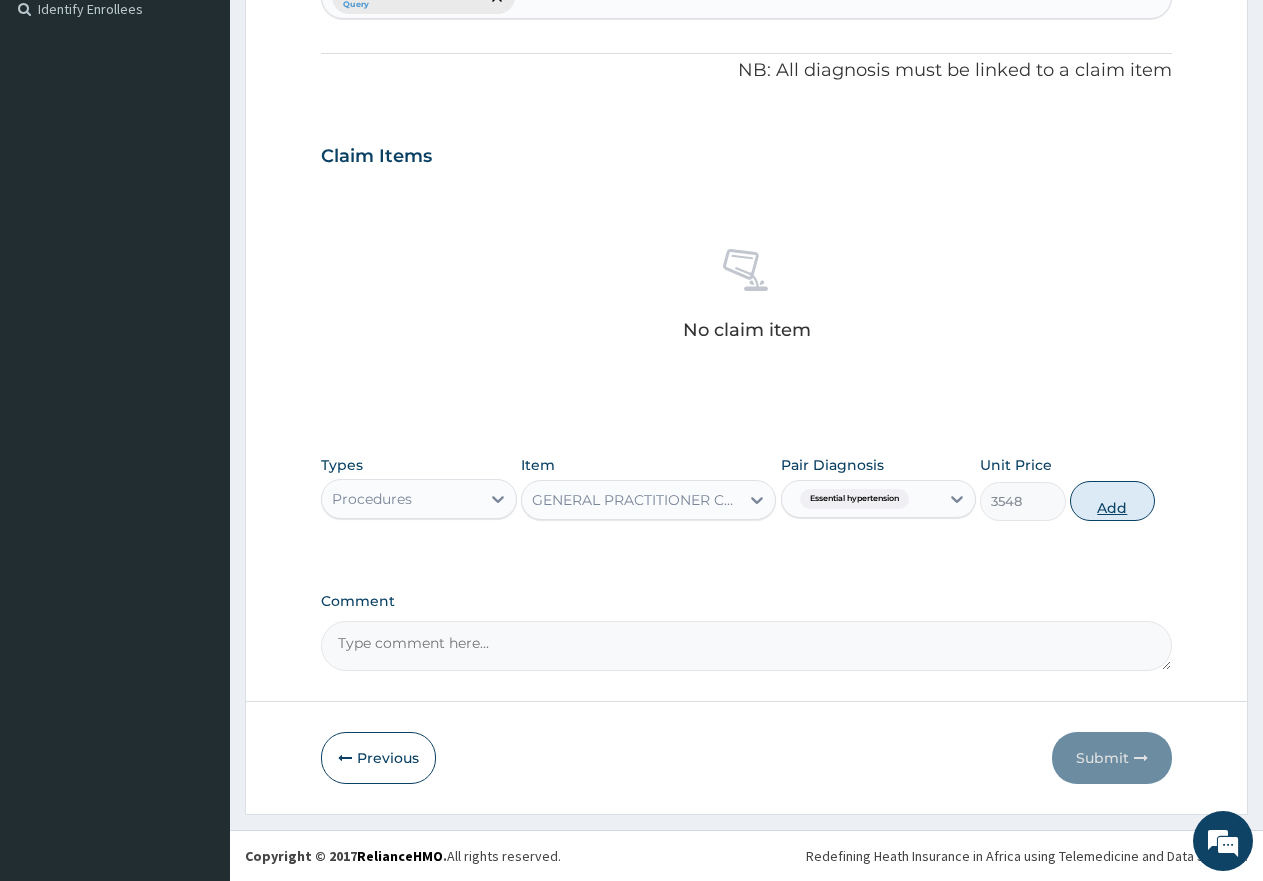 click on "Add" at bounding box center (1112, 501) 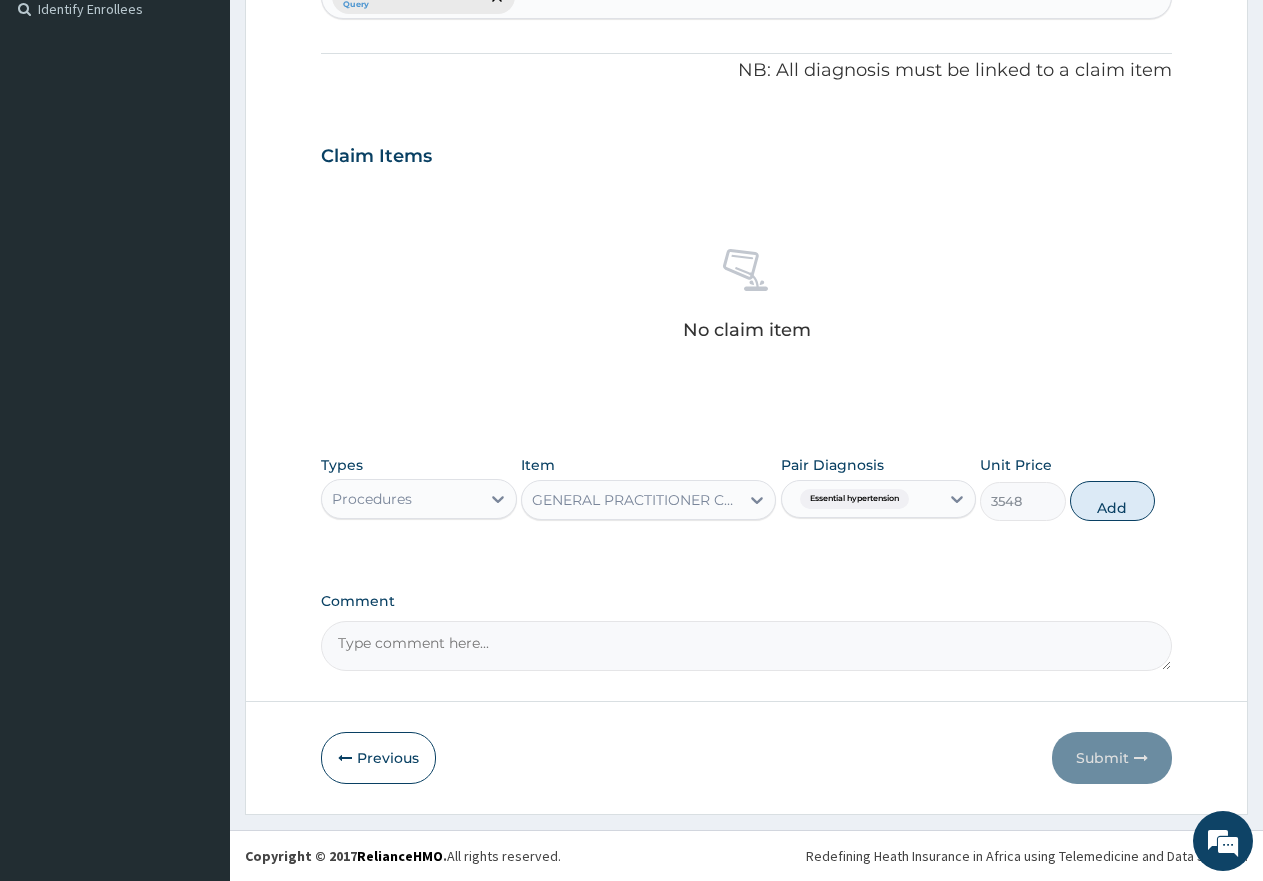 type on "0" 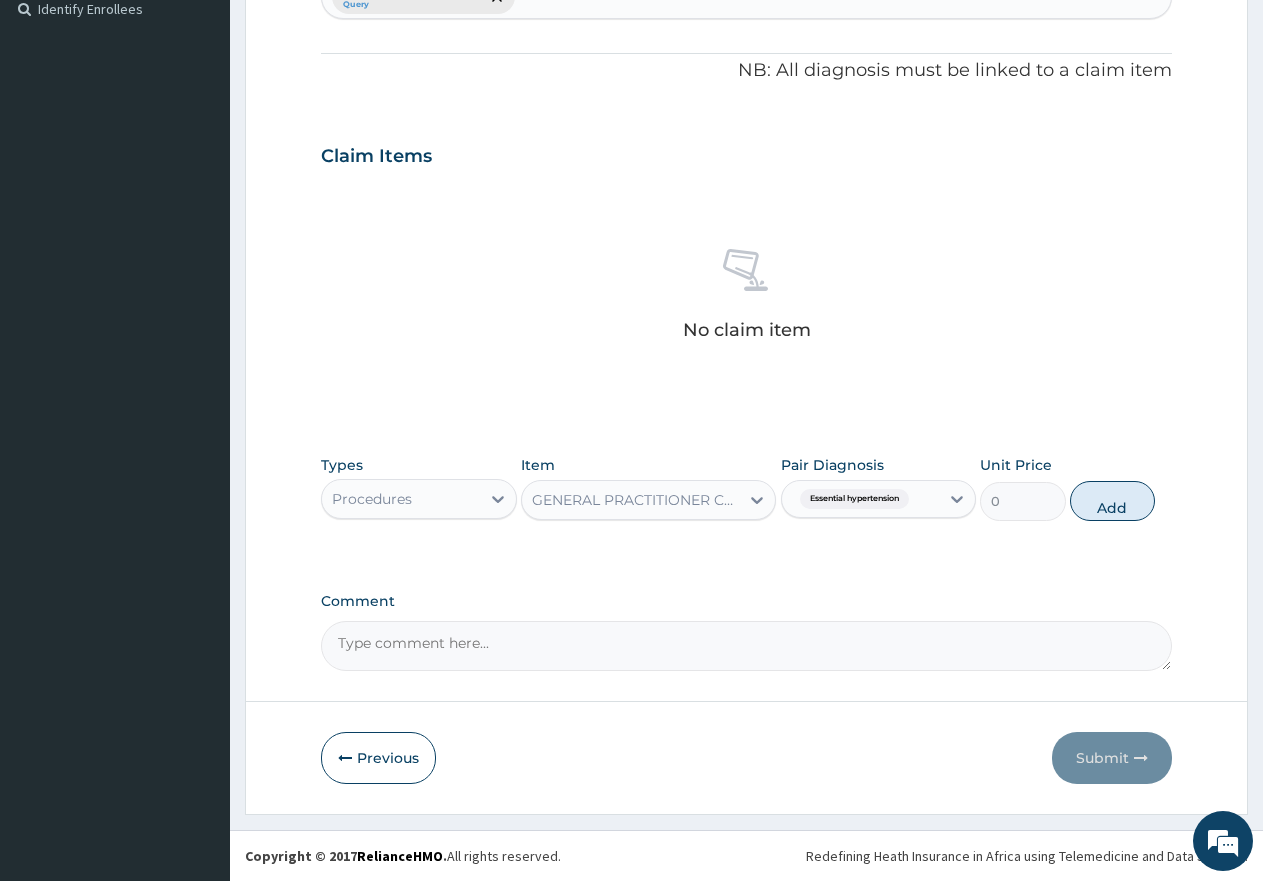 scroll, scrollTop: 514, scrollLeft: 0, axis: vertical 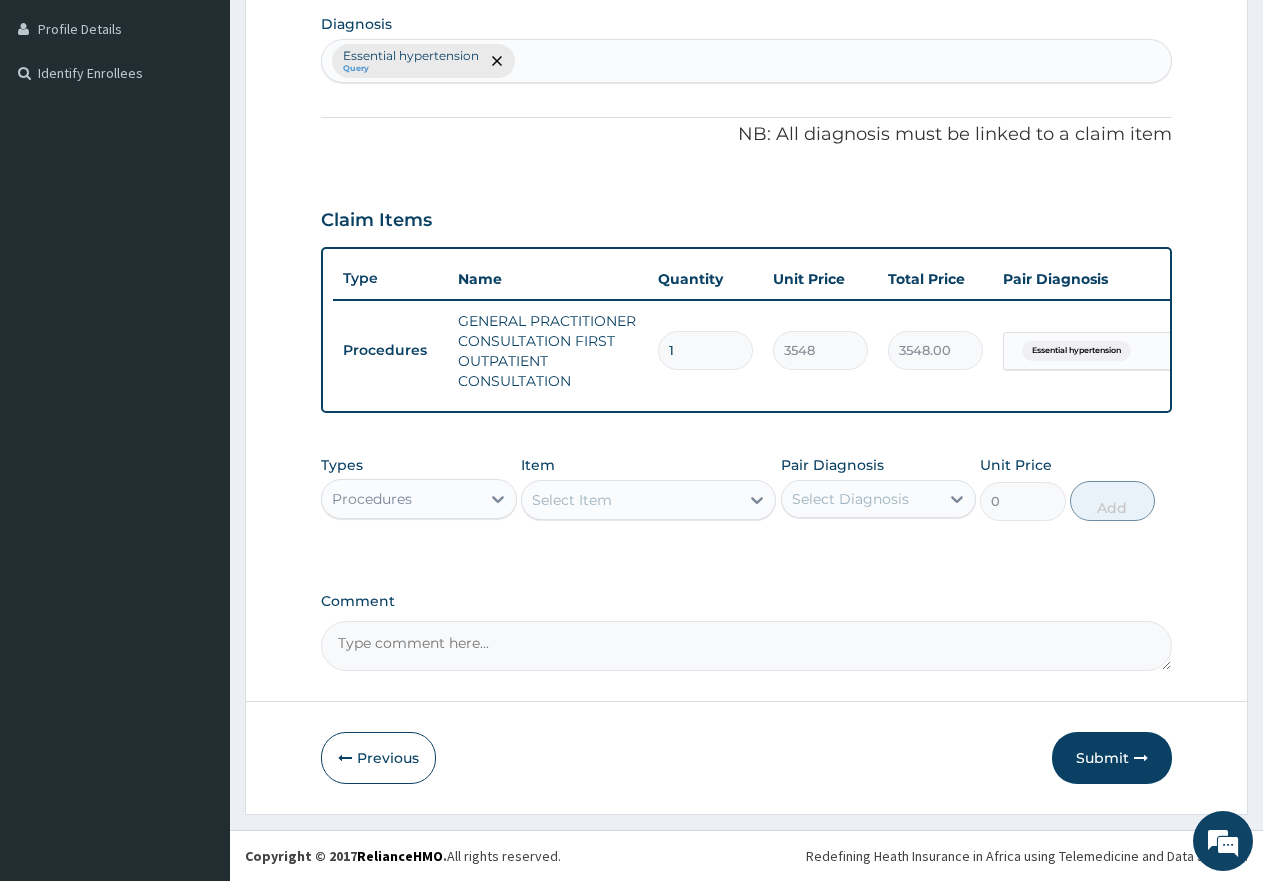 click on "Select Item" at bounding box center [572, 500] 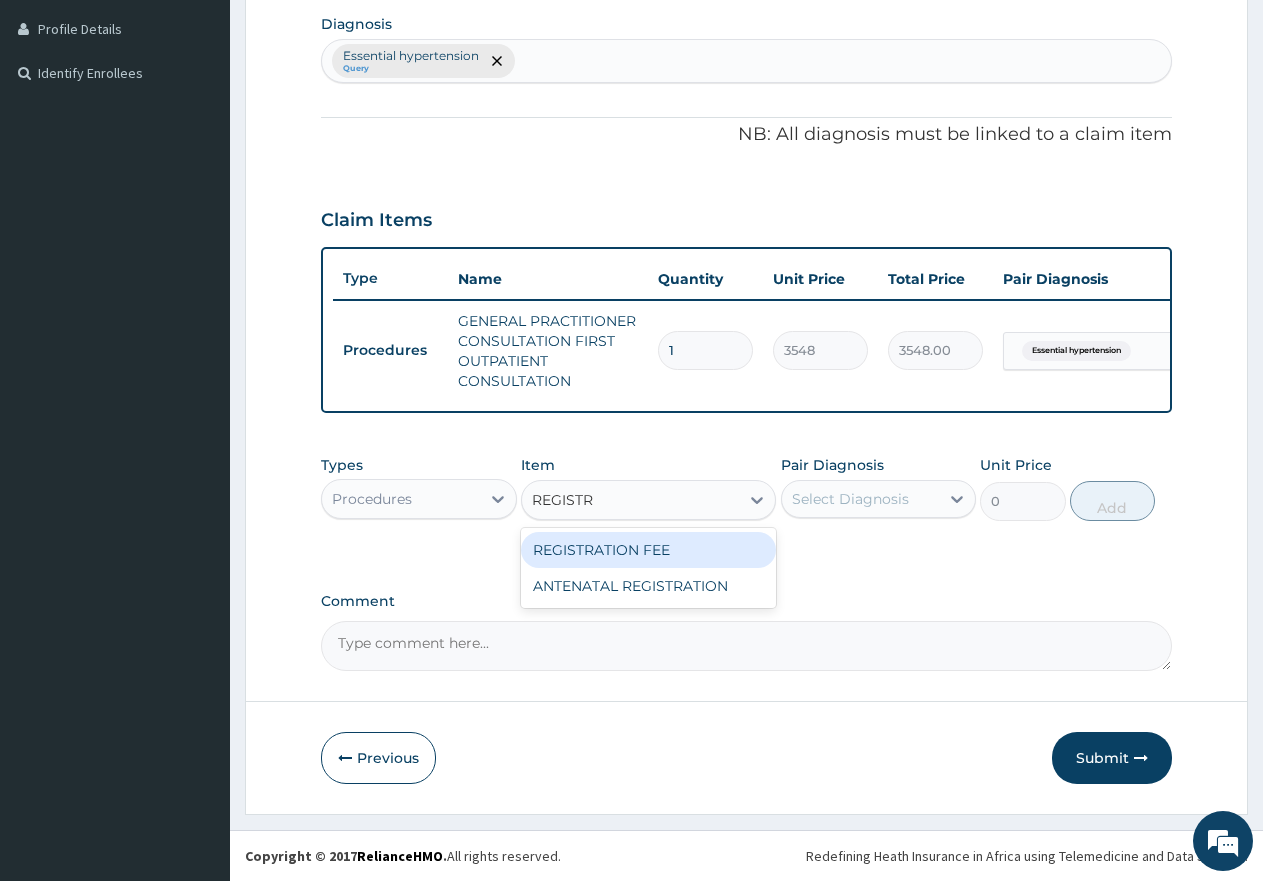 type on "REGISTRA" 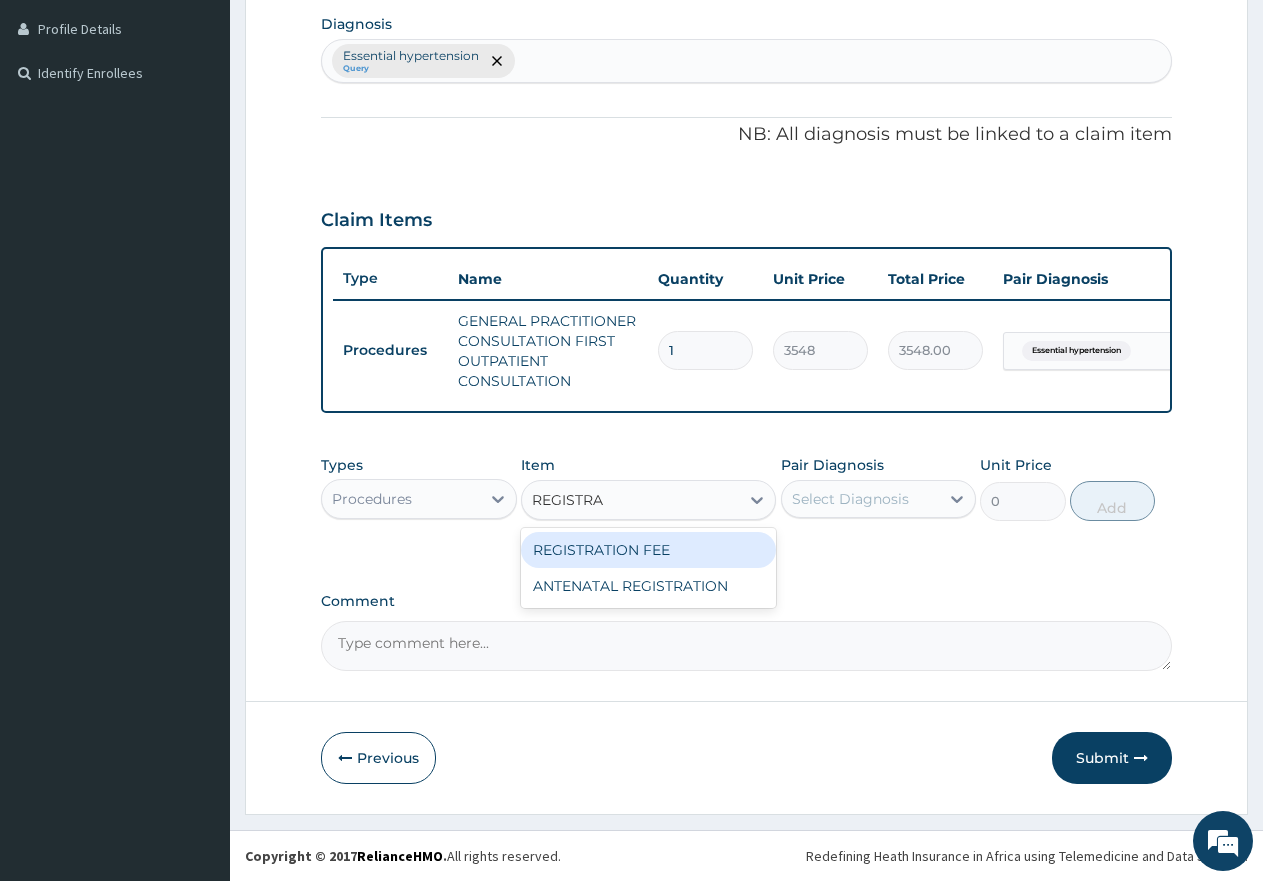 click on "REGISTRATION FEE" at bounding box center [648, 550] 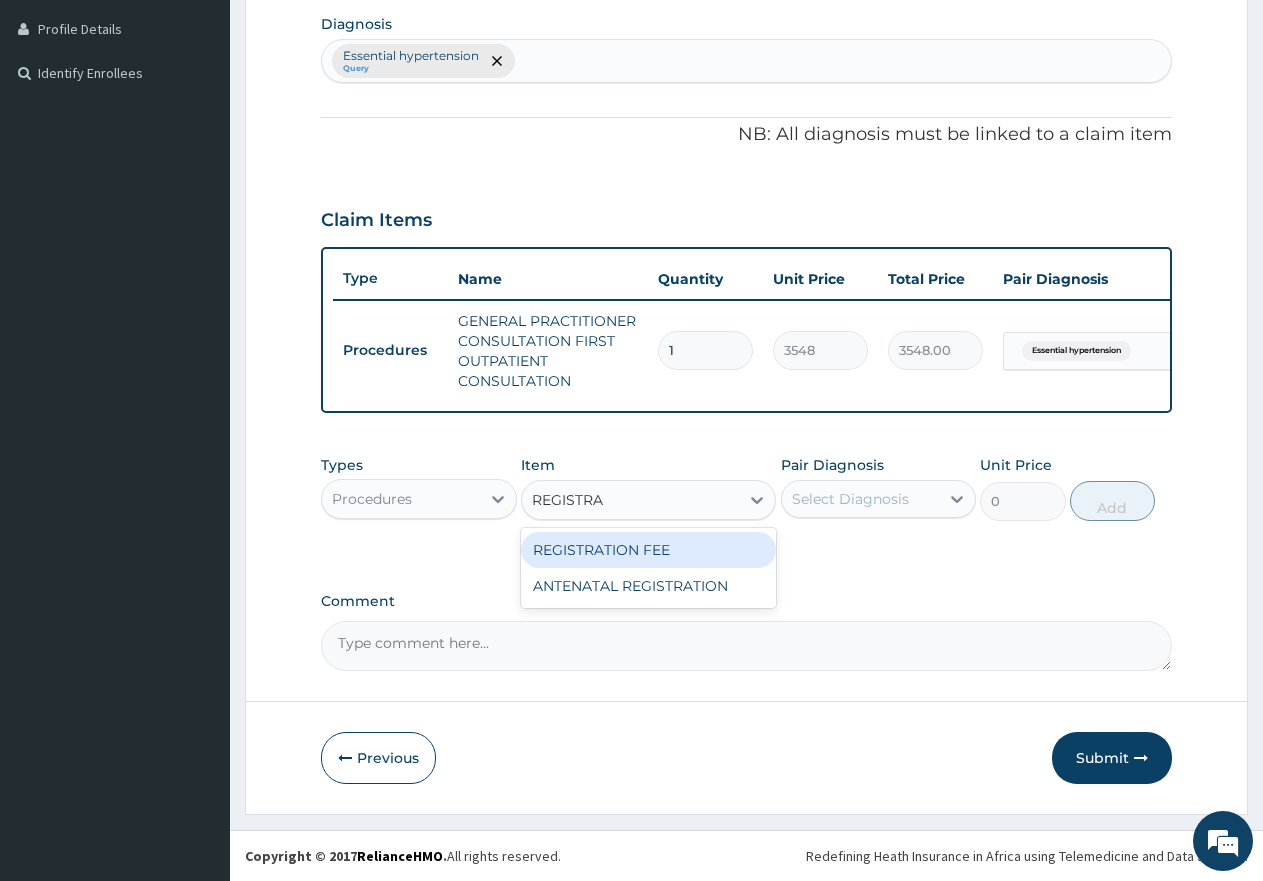 type 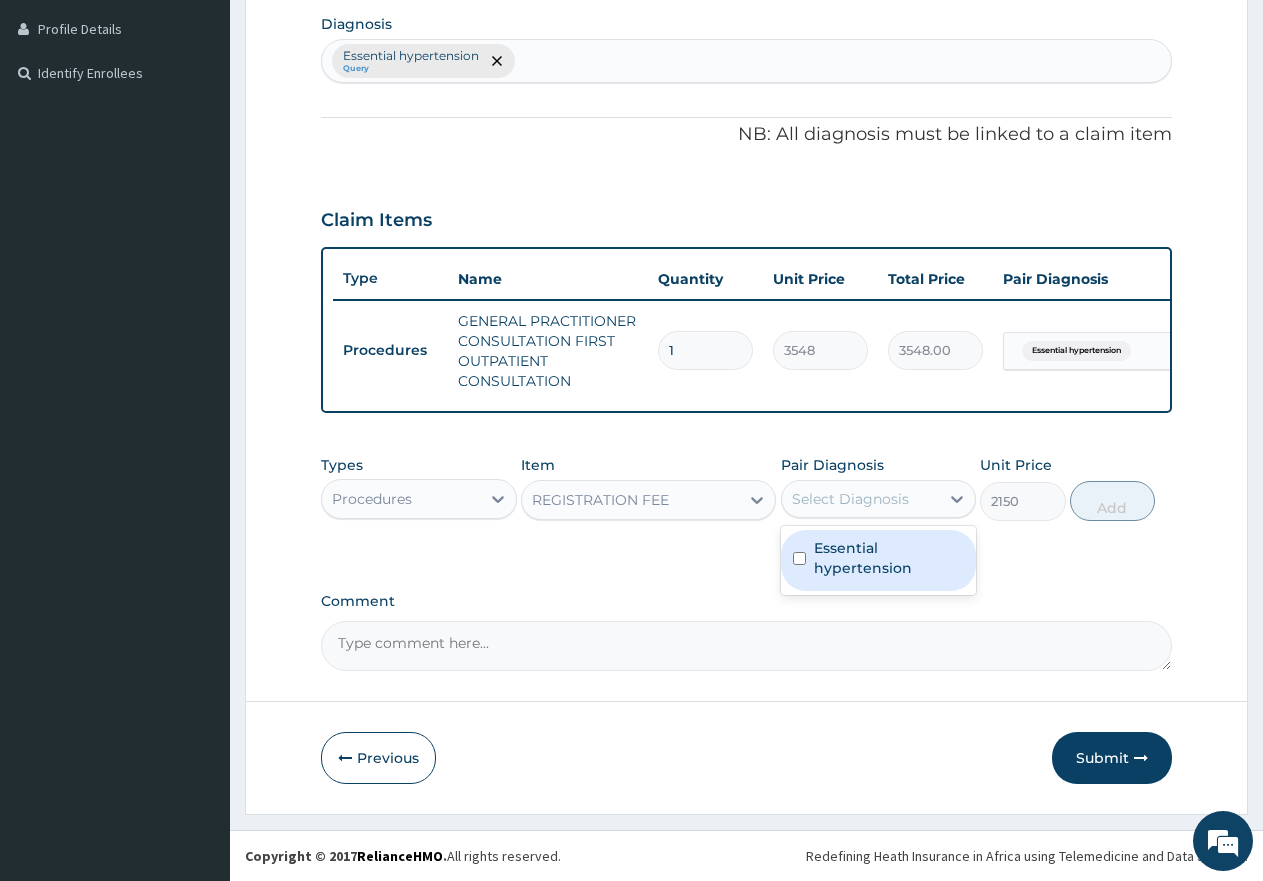 click on "Select Diagnosis" at bounding box center (850, 499) 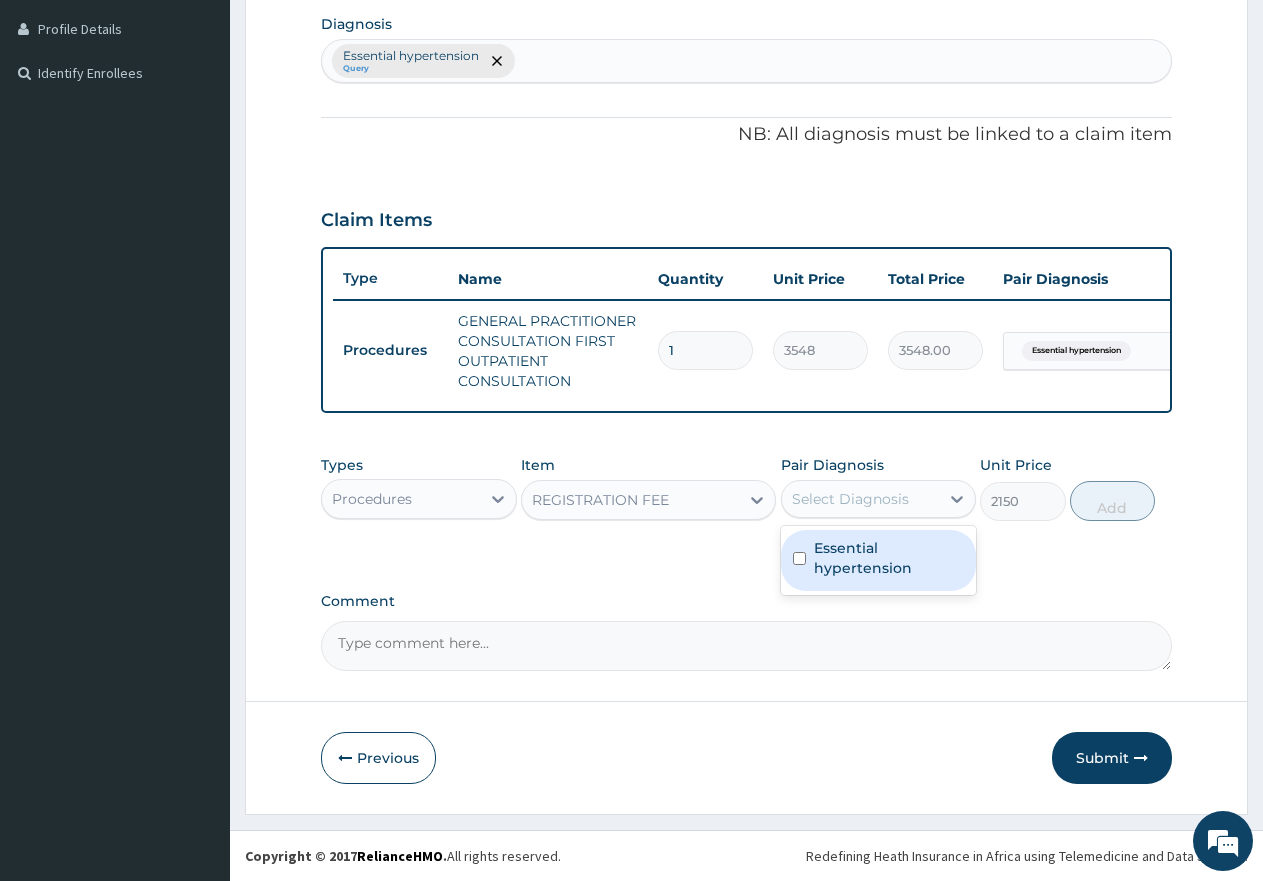 drag, startPoint x: 815, startPoint y: 535, endPoint x: 821, endPoint y: 548, distance: 14.3178215 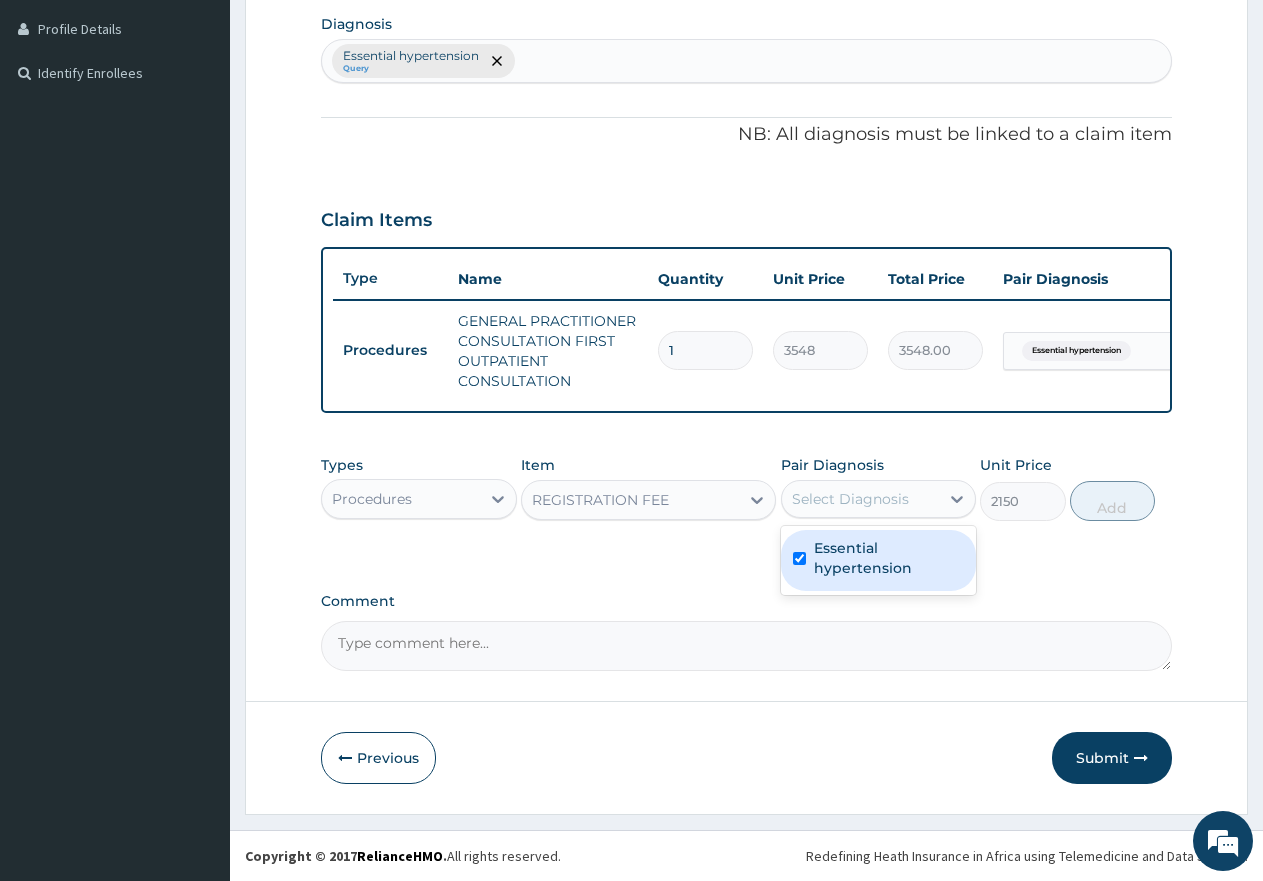 checkbox on "true" 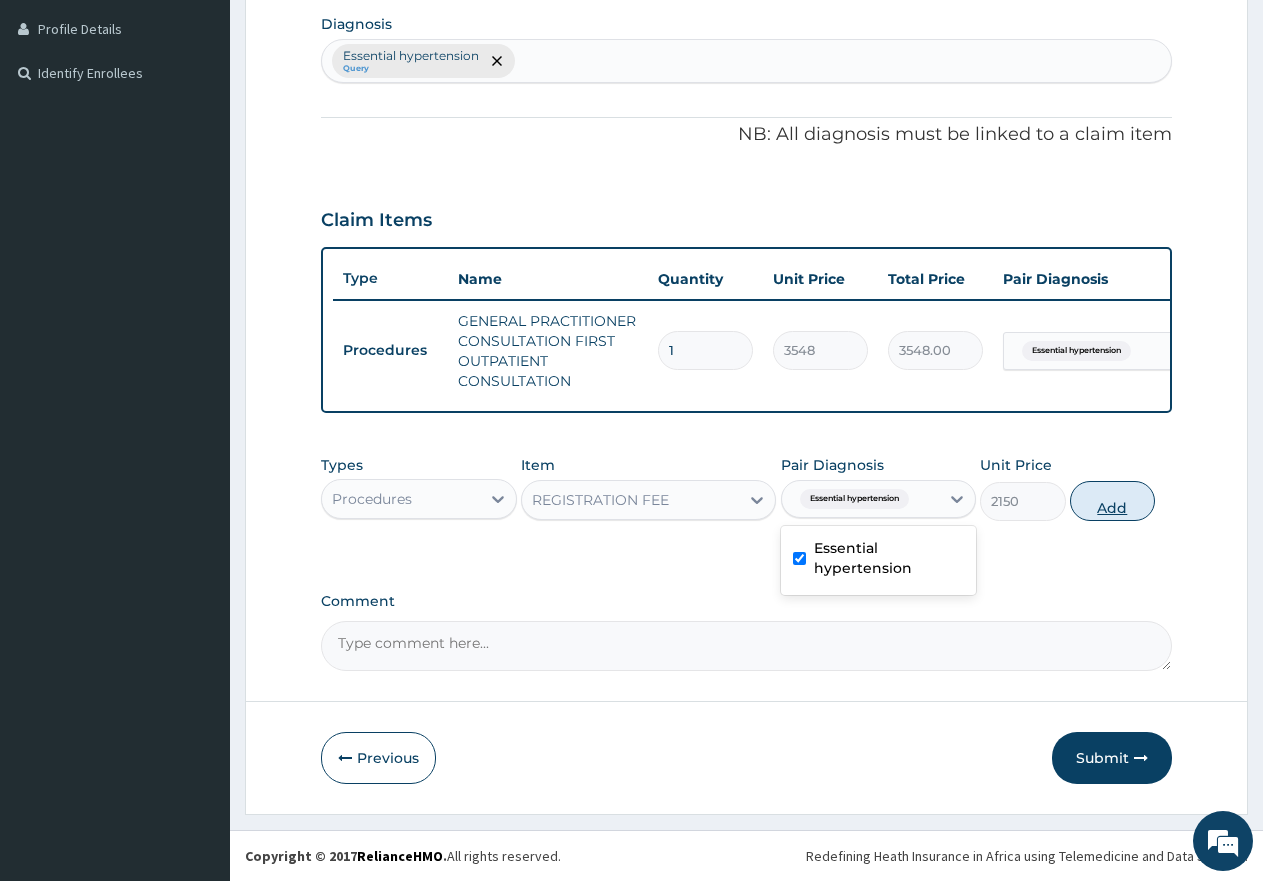 click on "Add" at bounding box center [1112, 501] 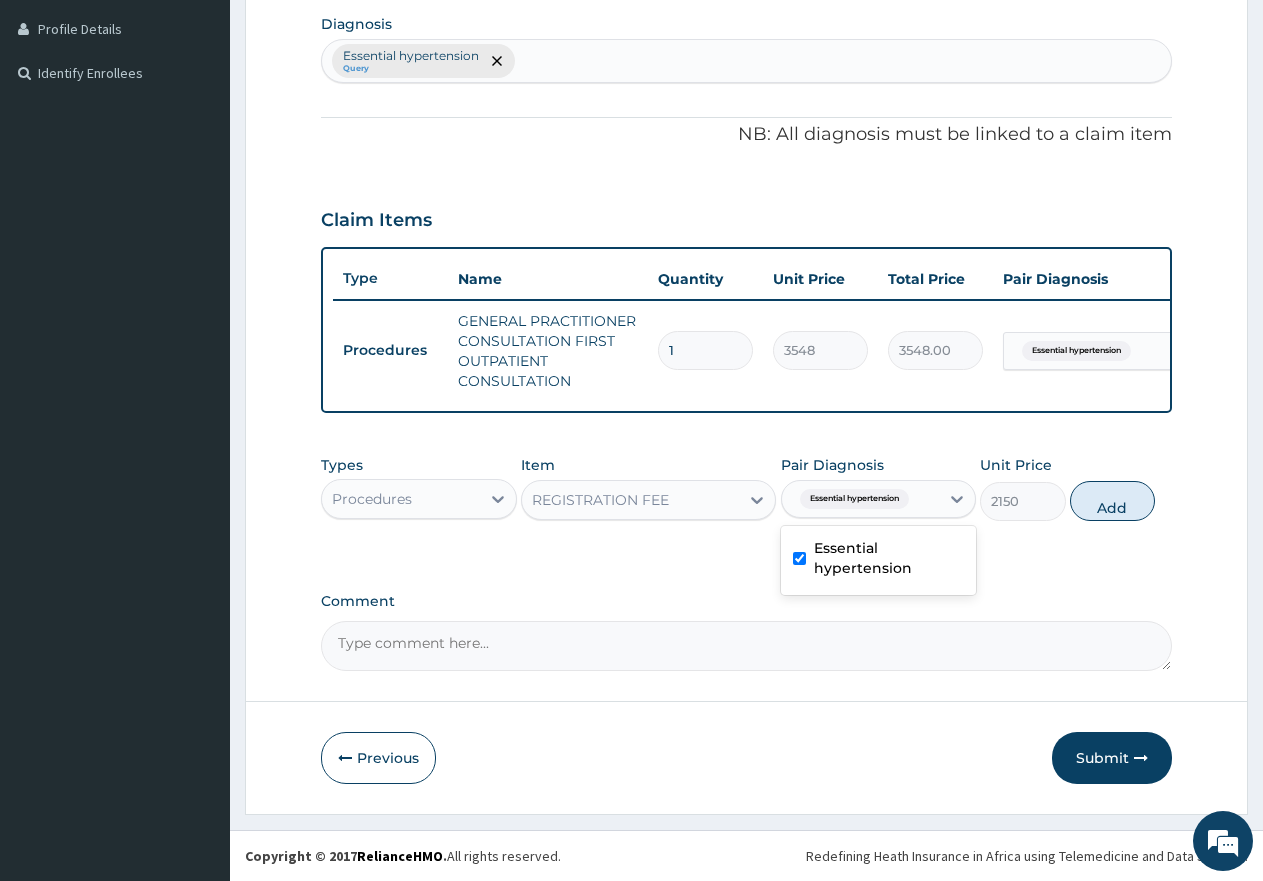 type on "0" 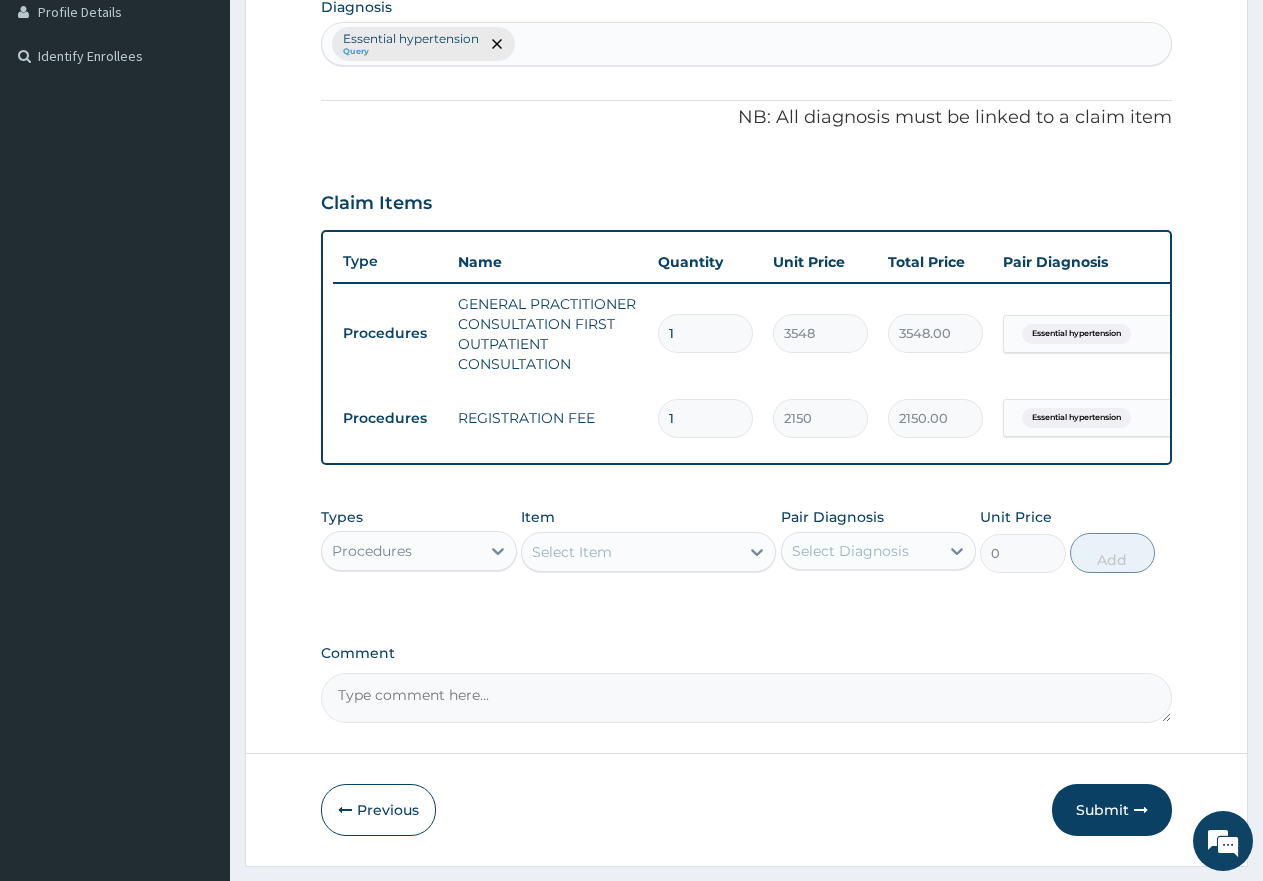 click on "Procedures" at bounding box center [372, 551] 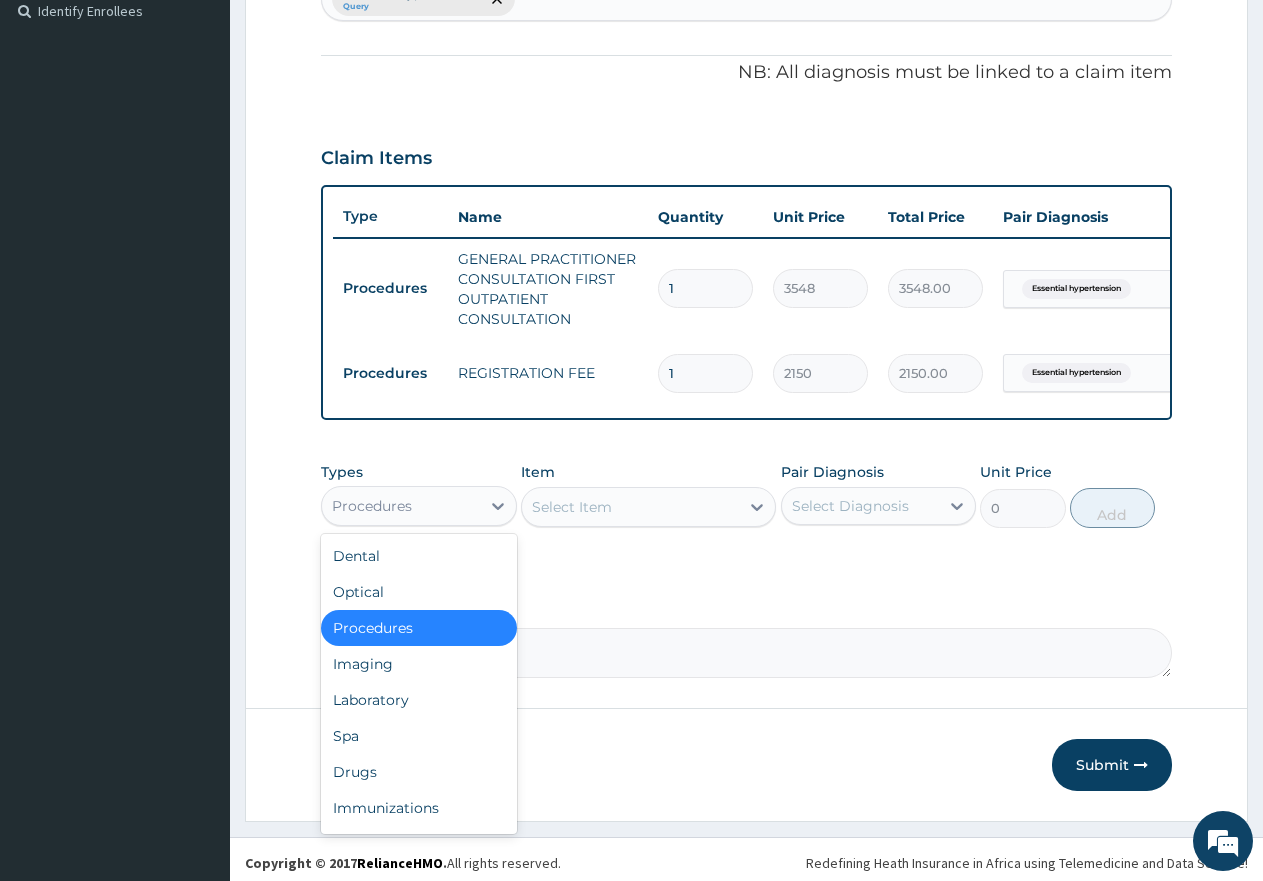 scroll, scrollTop: 583, scrollLeft: 0, axis: vertical 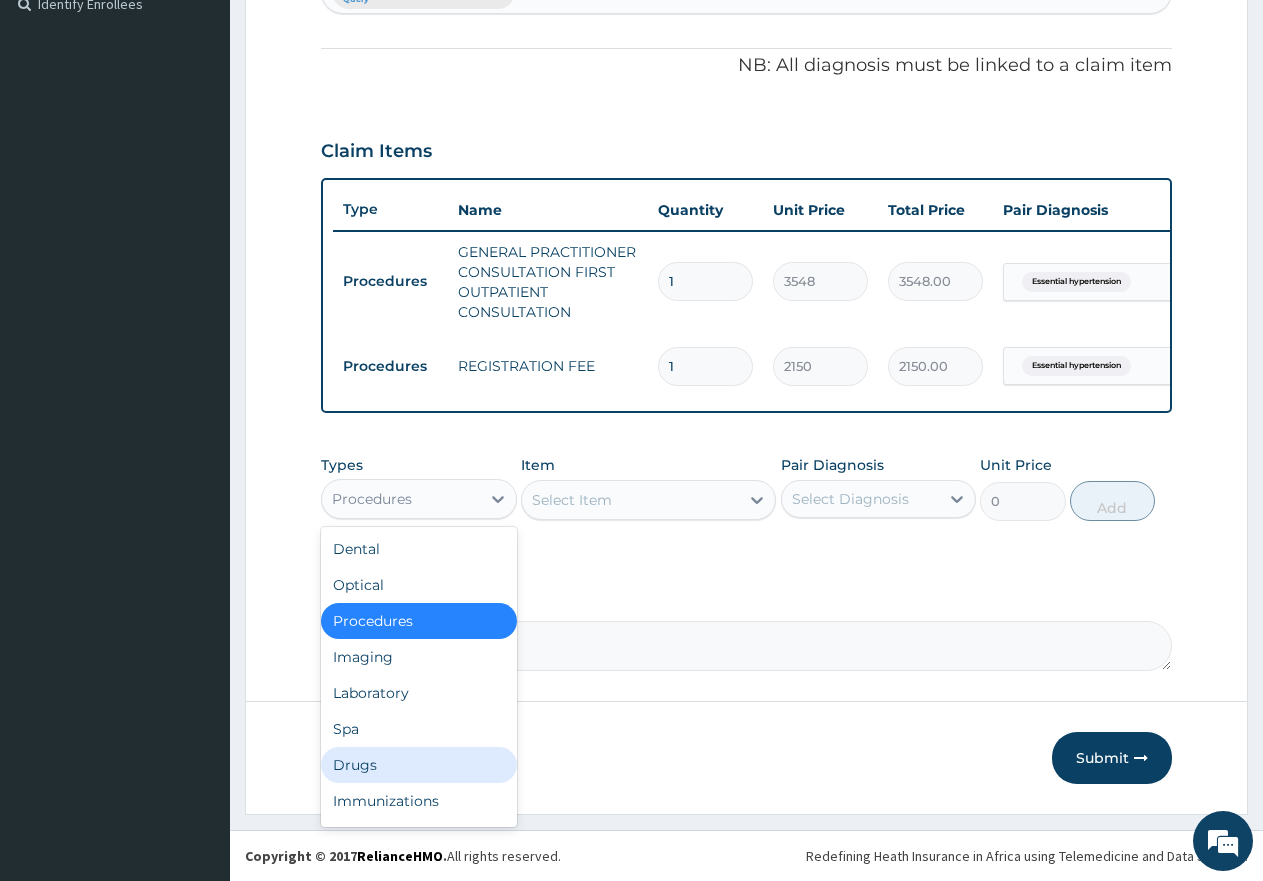 click on "Drugs" at bounding box center (419, 765) 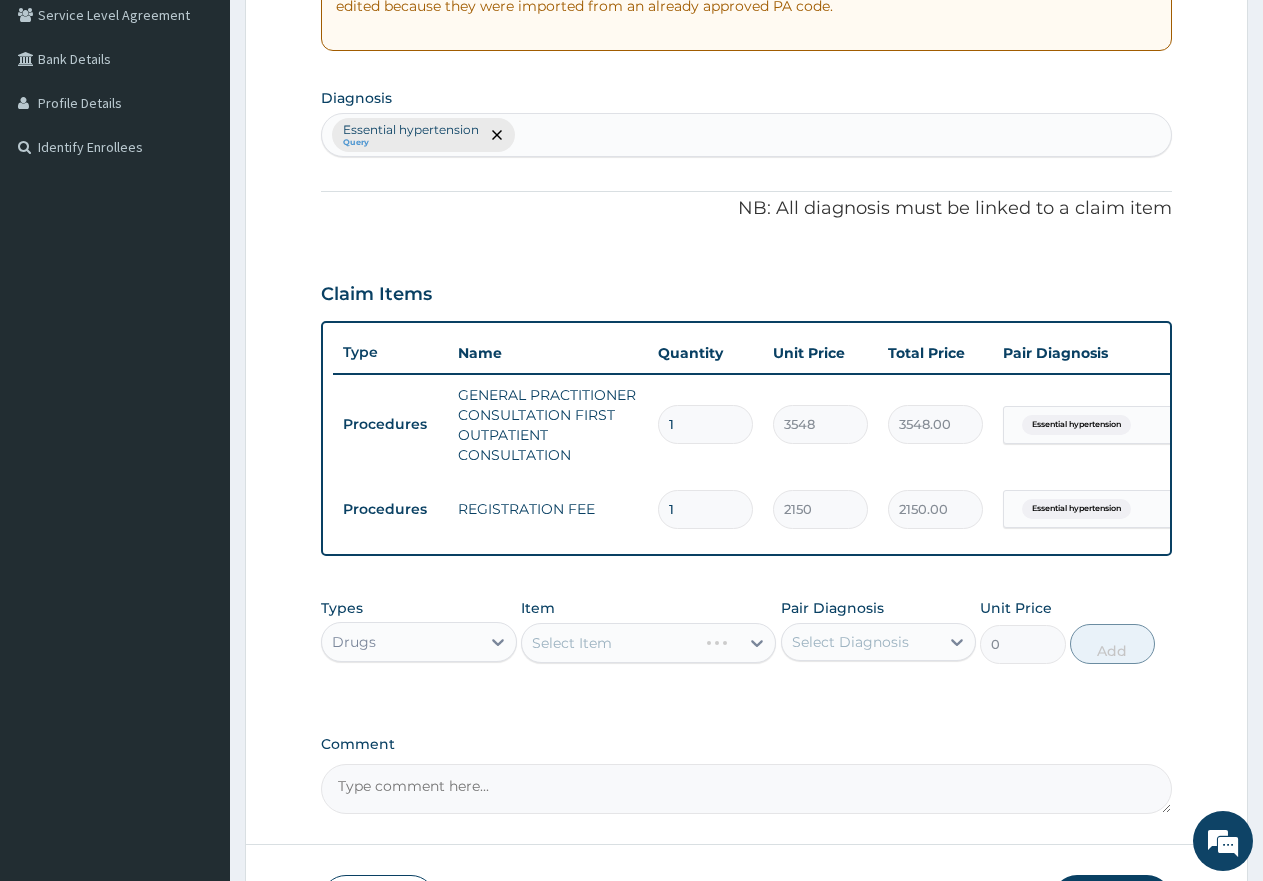 scroll, scrollTop: 383, scrollLeft: 0, axis: vertical 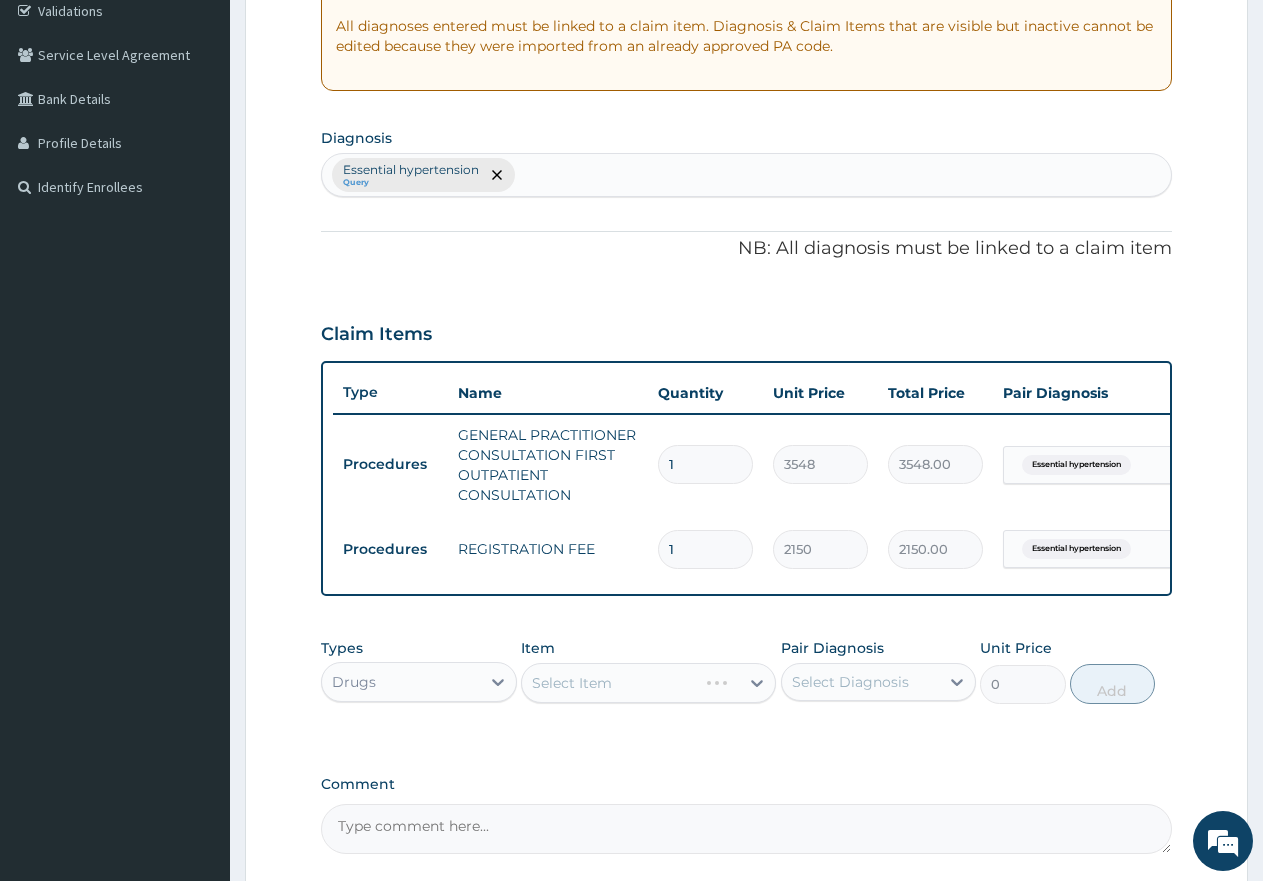 click on "Essential hypertension Query" at bounding box center (746, 175) 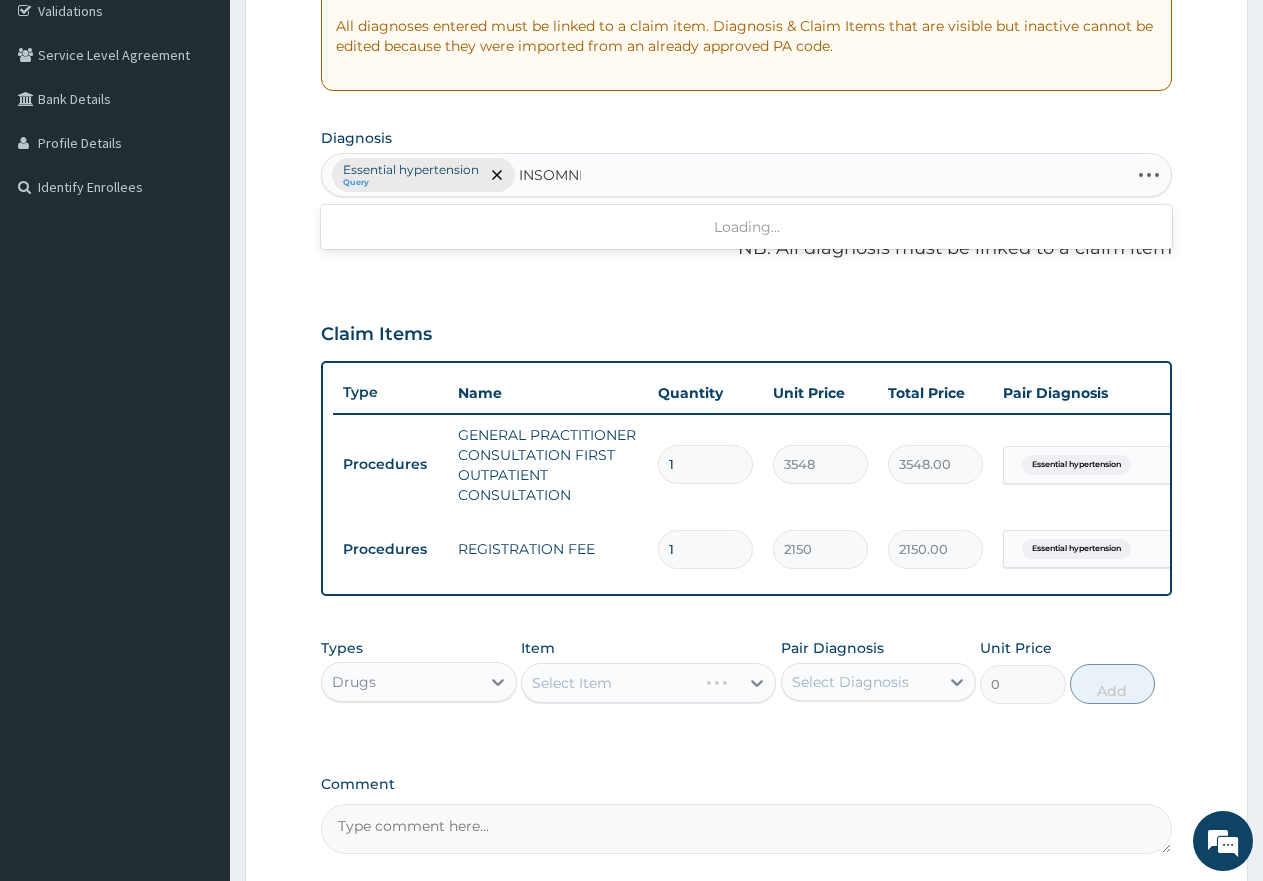 type on "INSOMNIA" 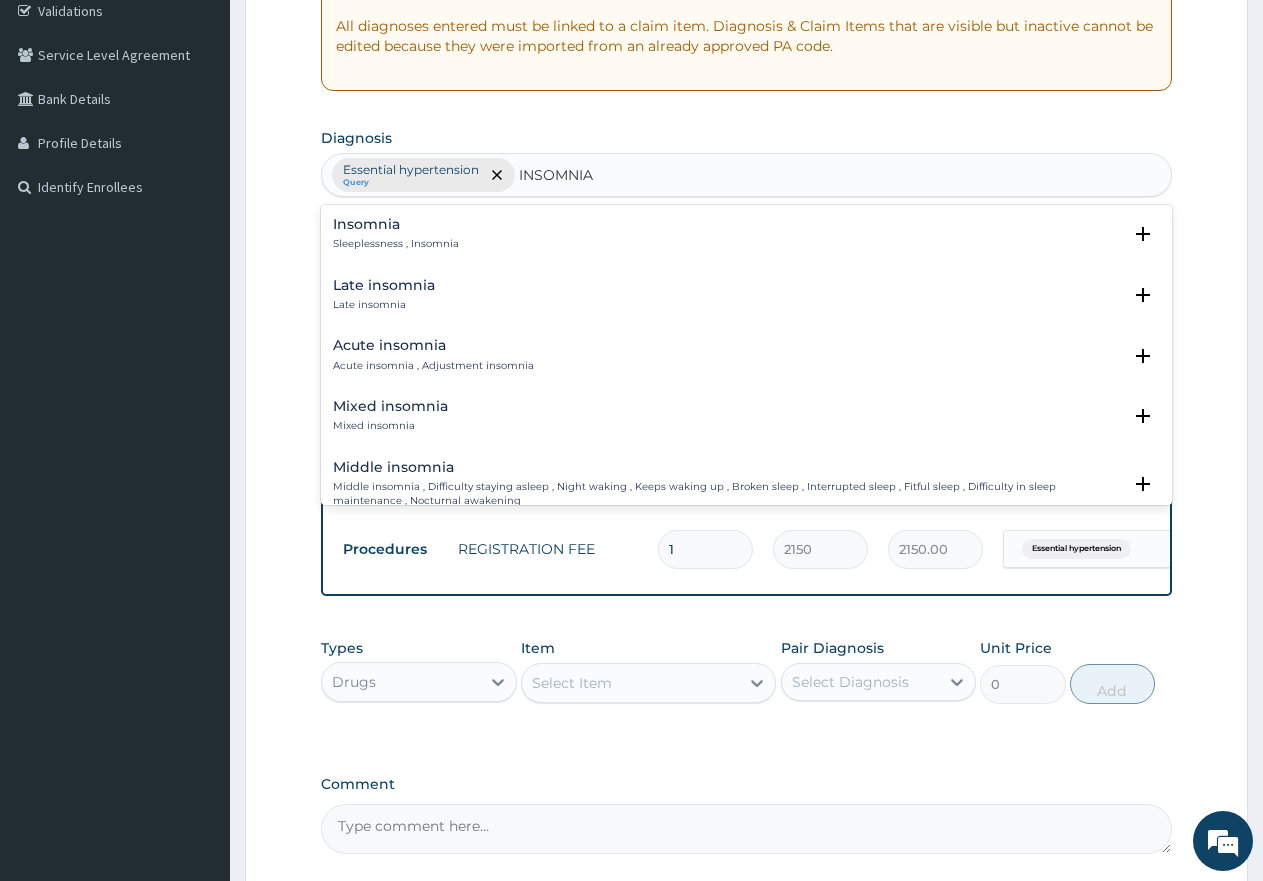 click on "Sleeplessness , Insomnia" at bounding box center (396, 244) 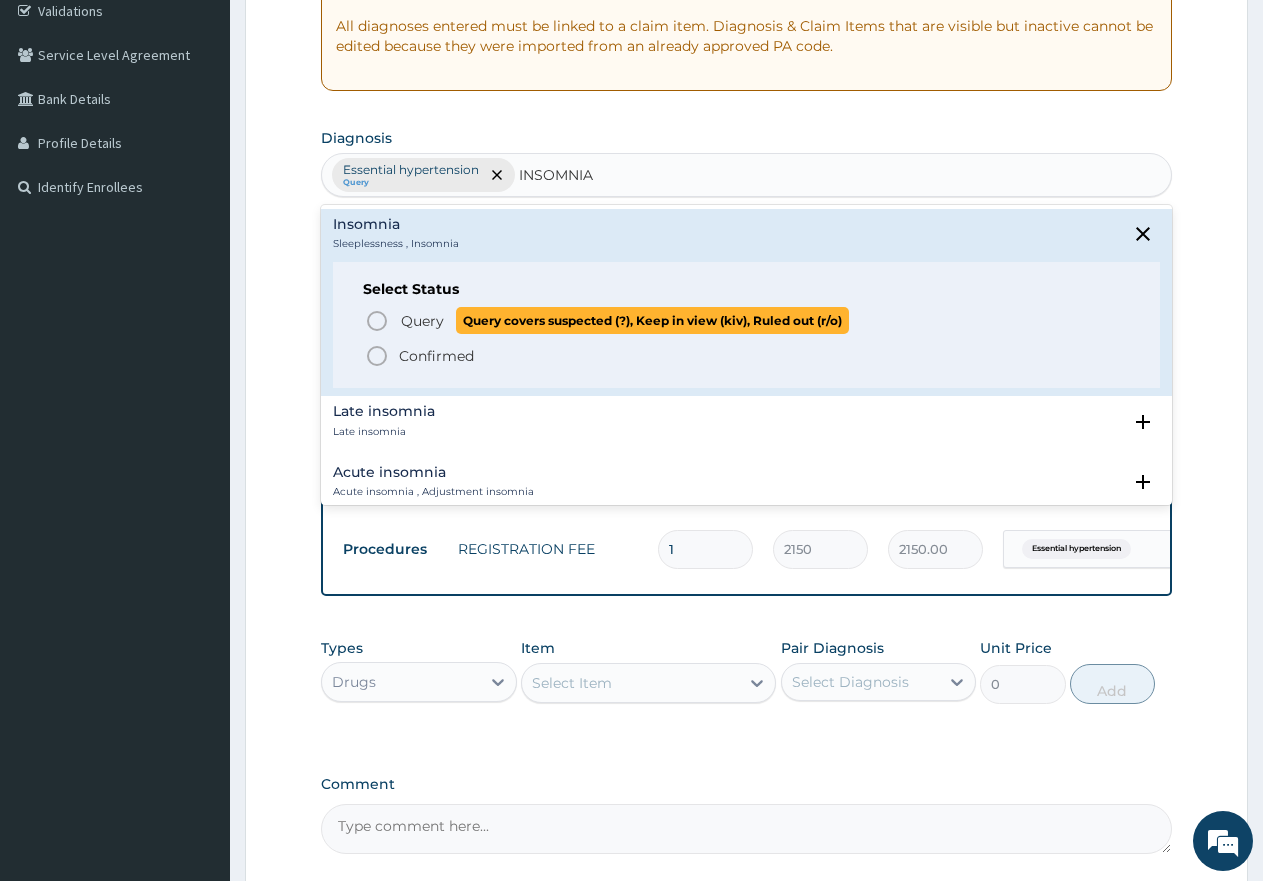 click on "Query" at bounding box center [422, 321] 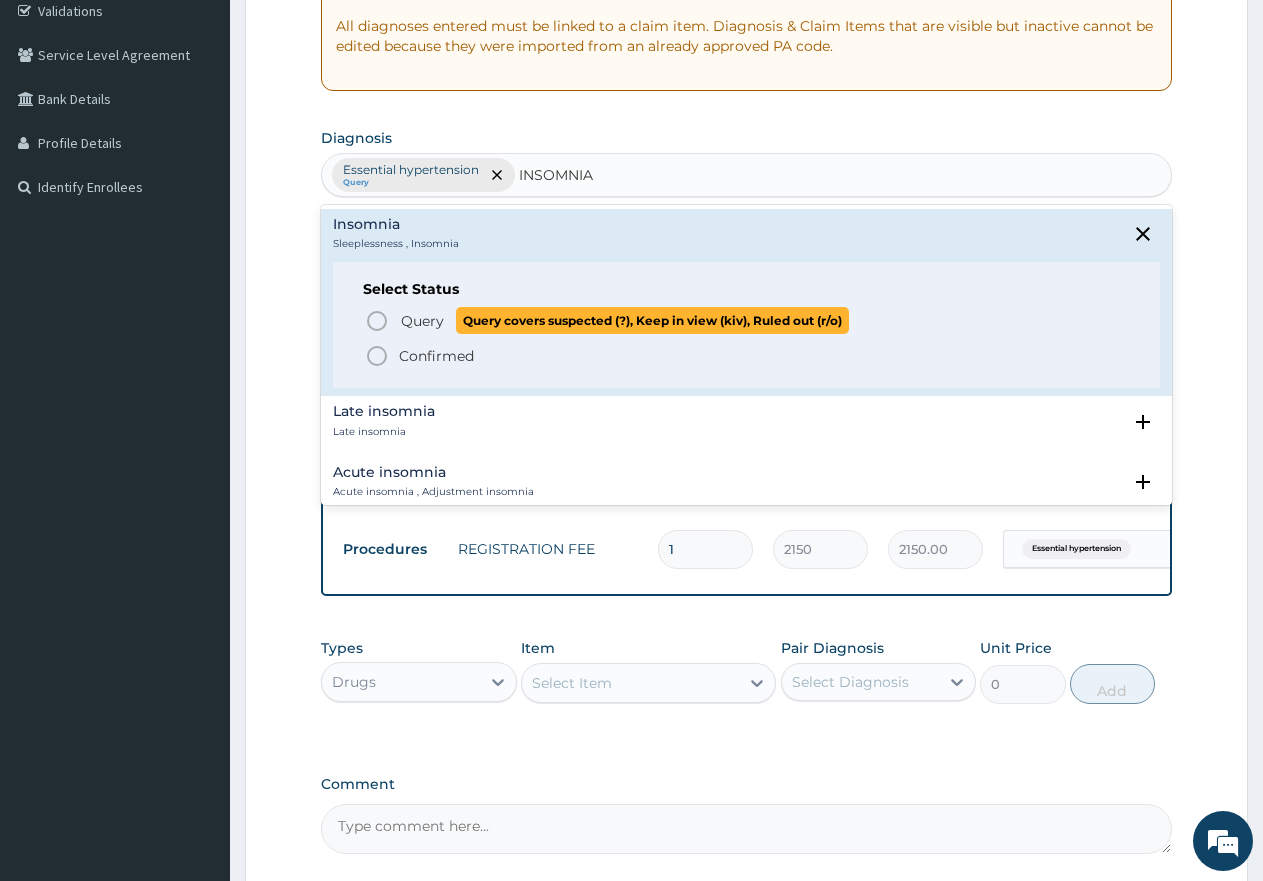 type 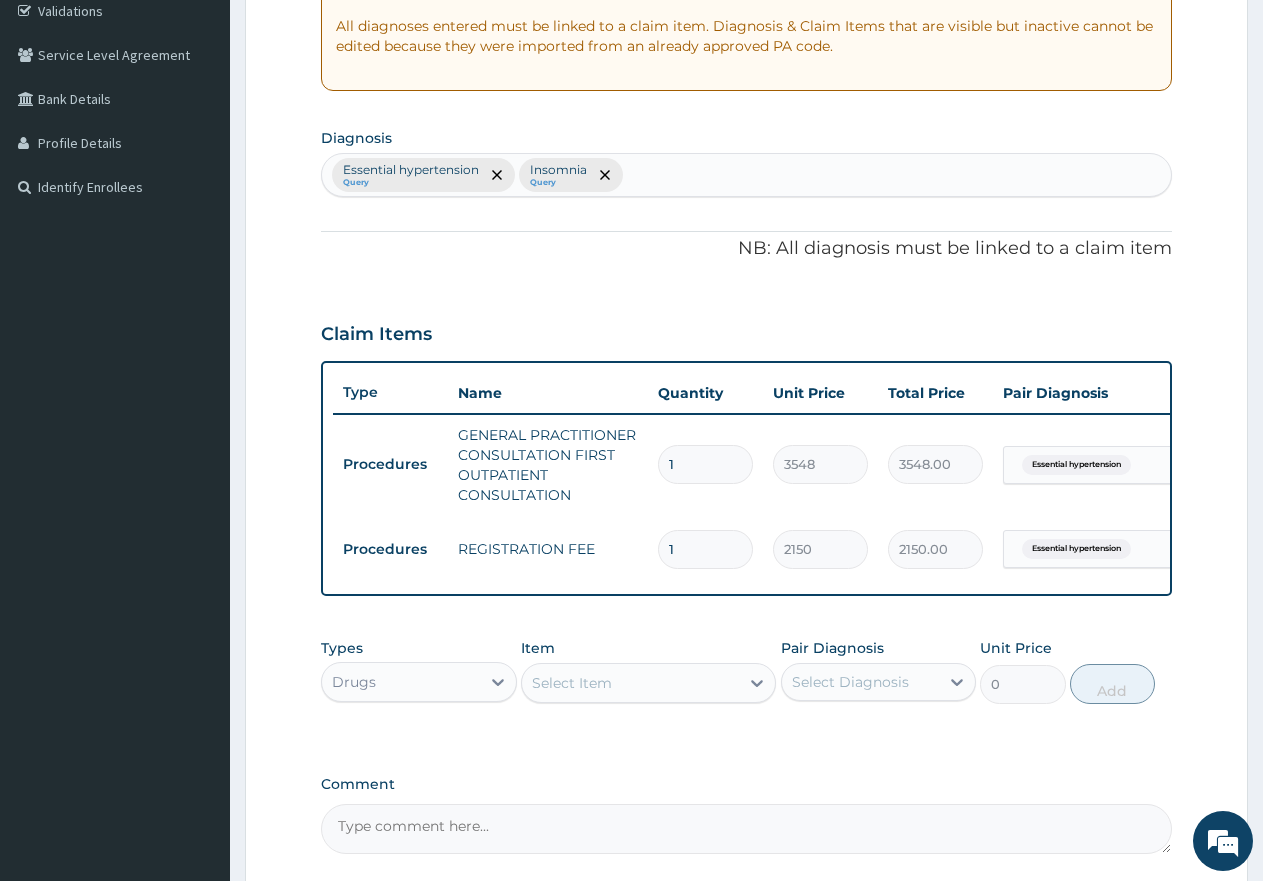 click on "Essential hypertension" at bounding box center [1076, 465] 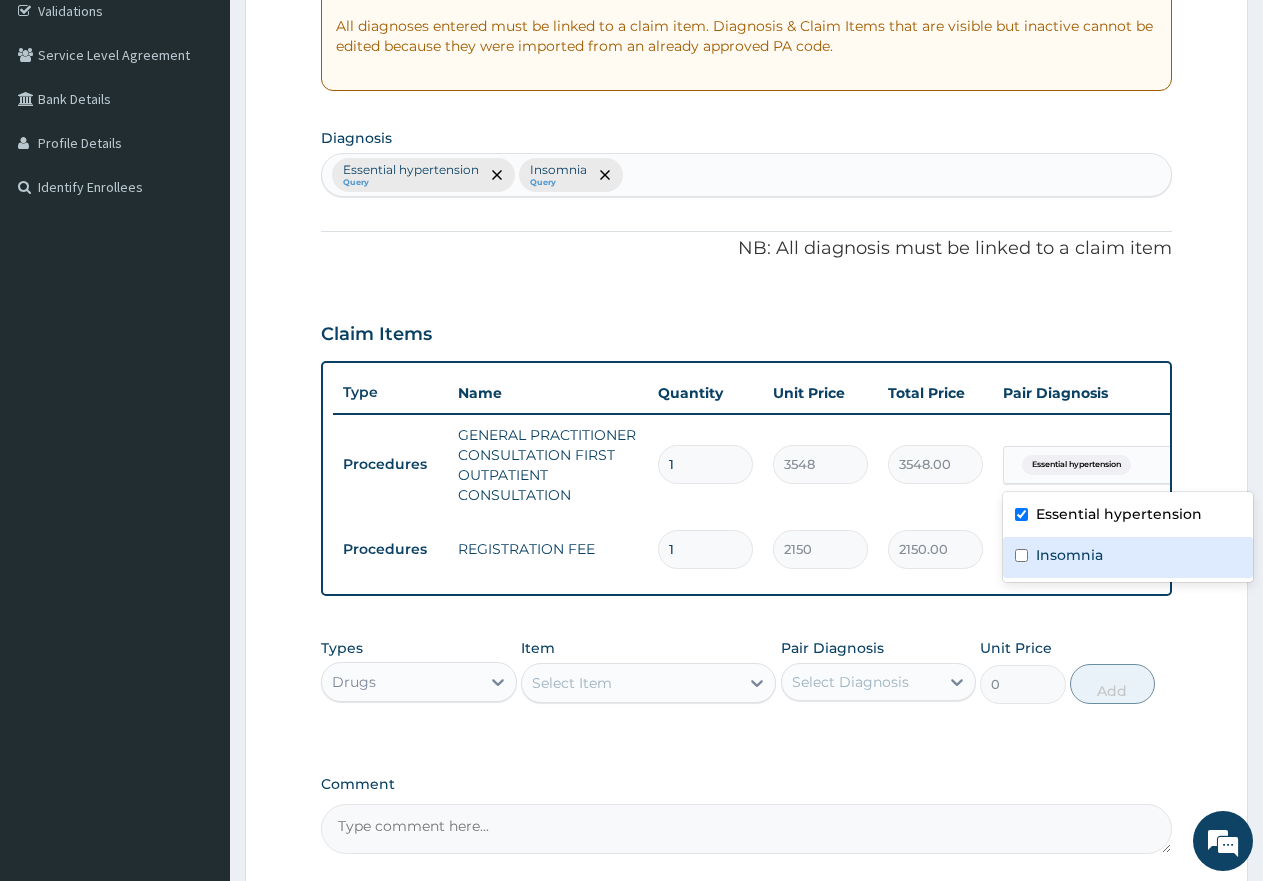 click on "Insomnia" at bounding box center (1128, 557) 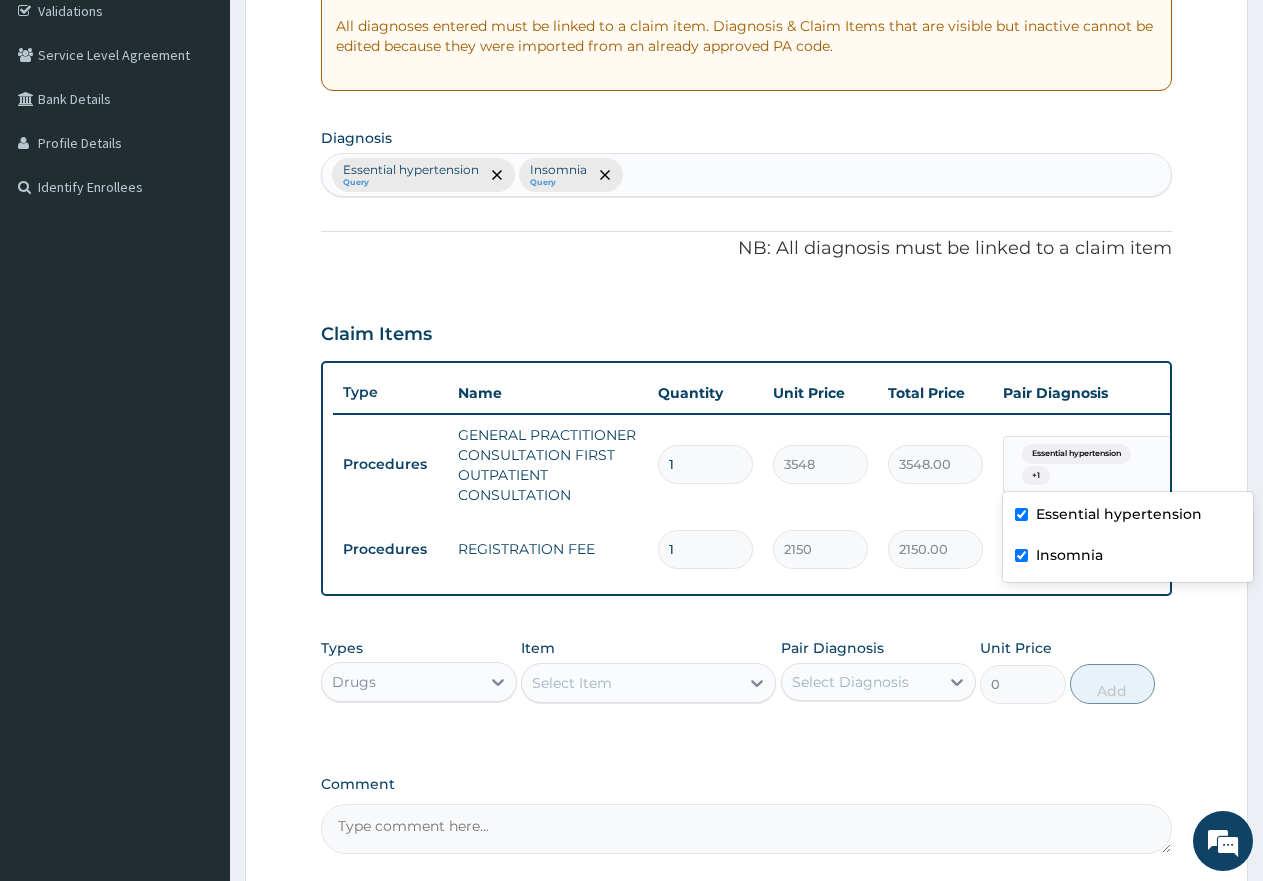 checkbox on "true" 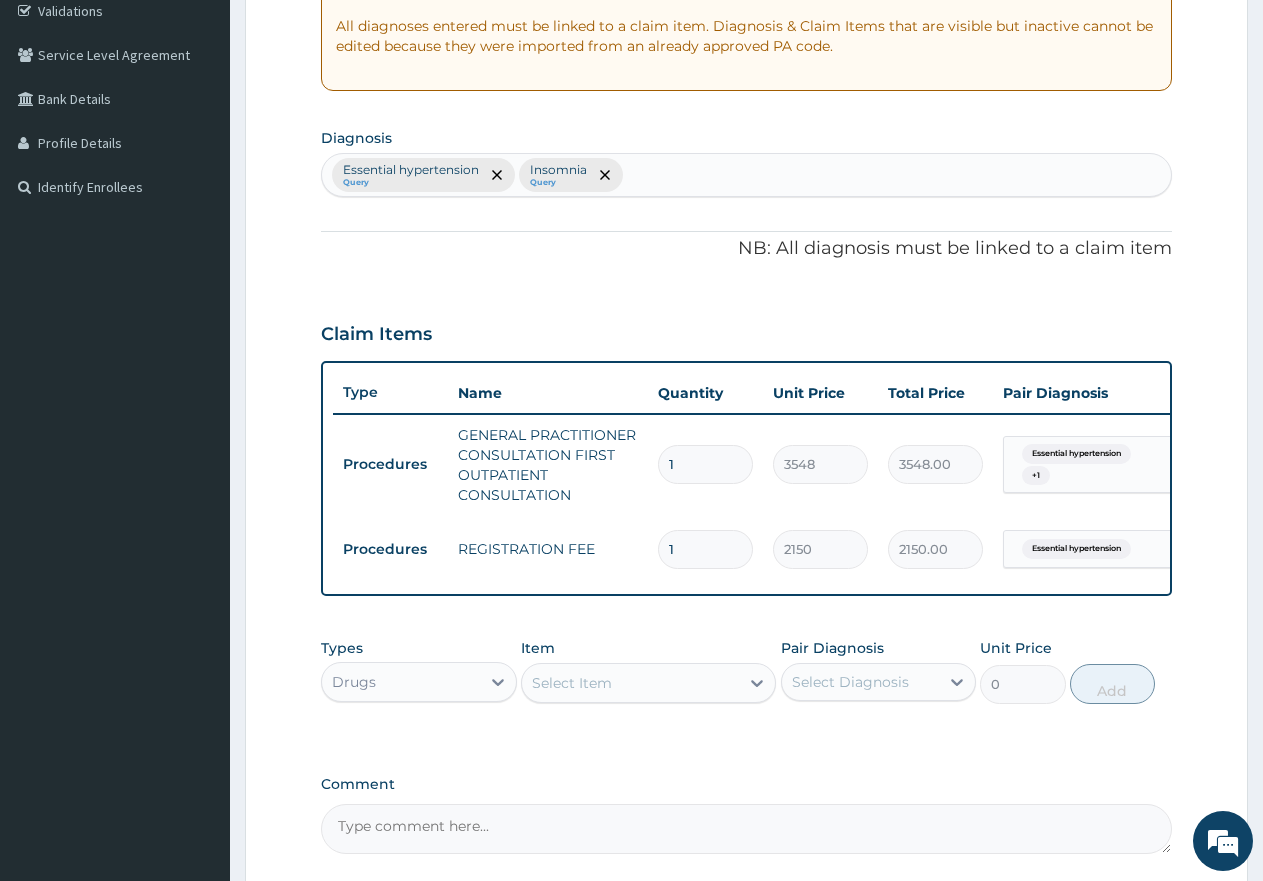 click on "2150.00" at bounding box center [935, 549] 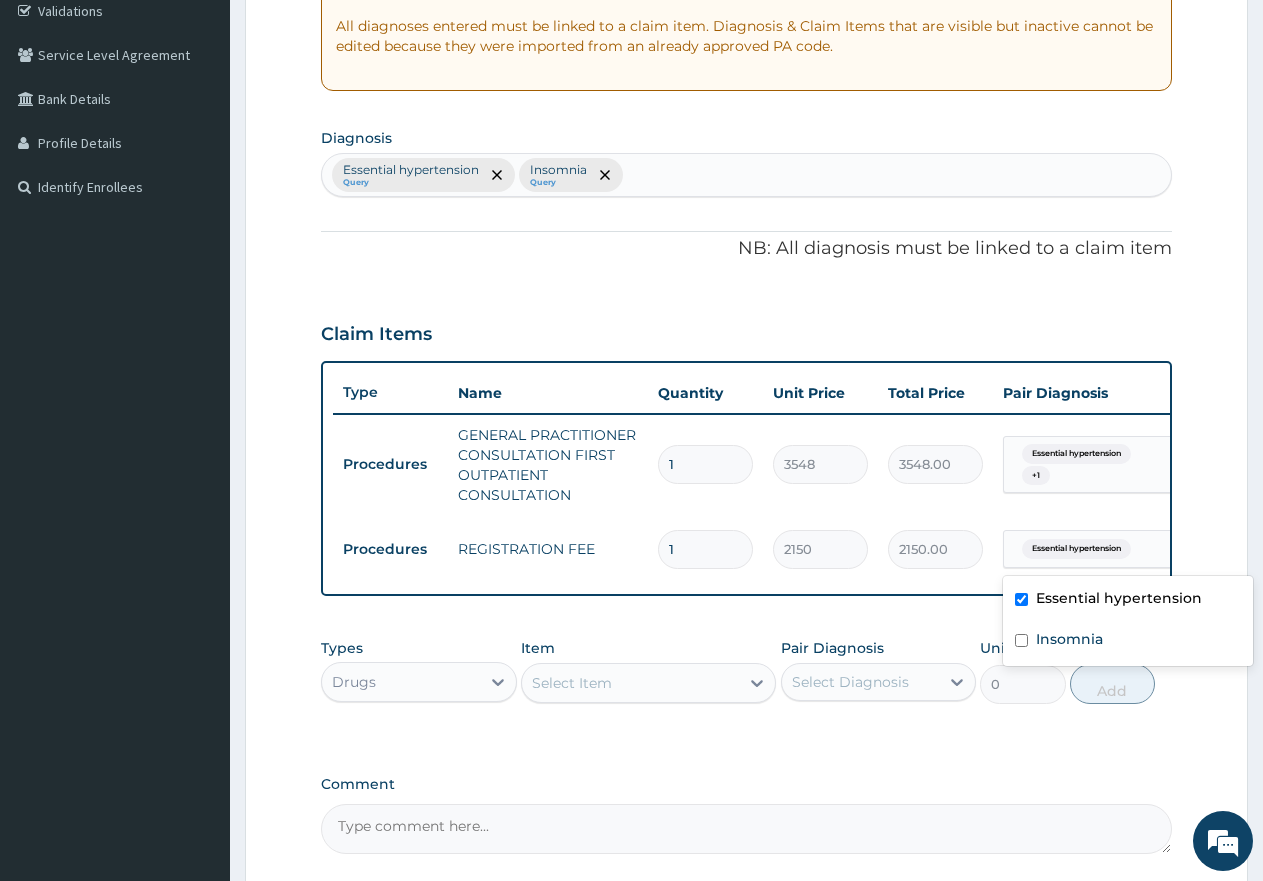 click on "Essential hypertension" at bounding box center (1103, 549) 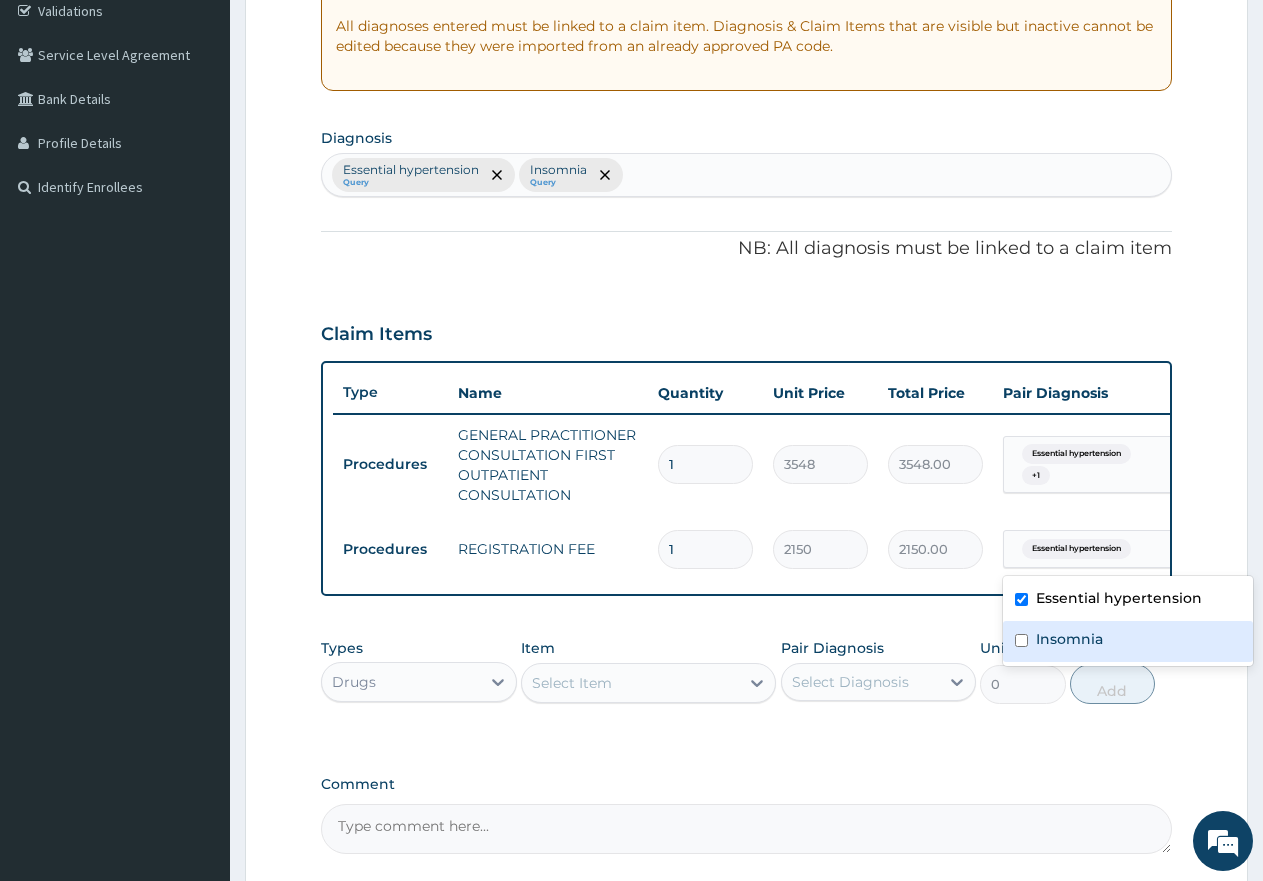 click on "Insomnia" at bounding box center [1069, 639] 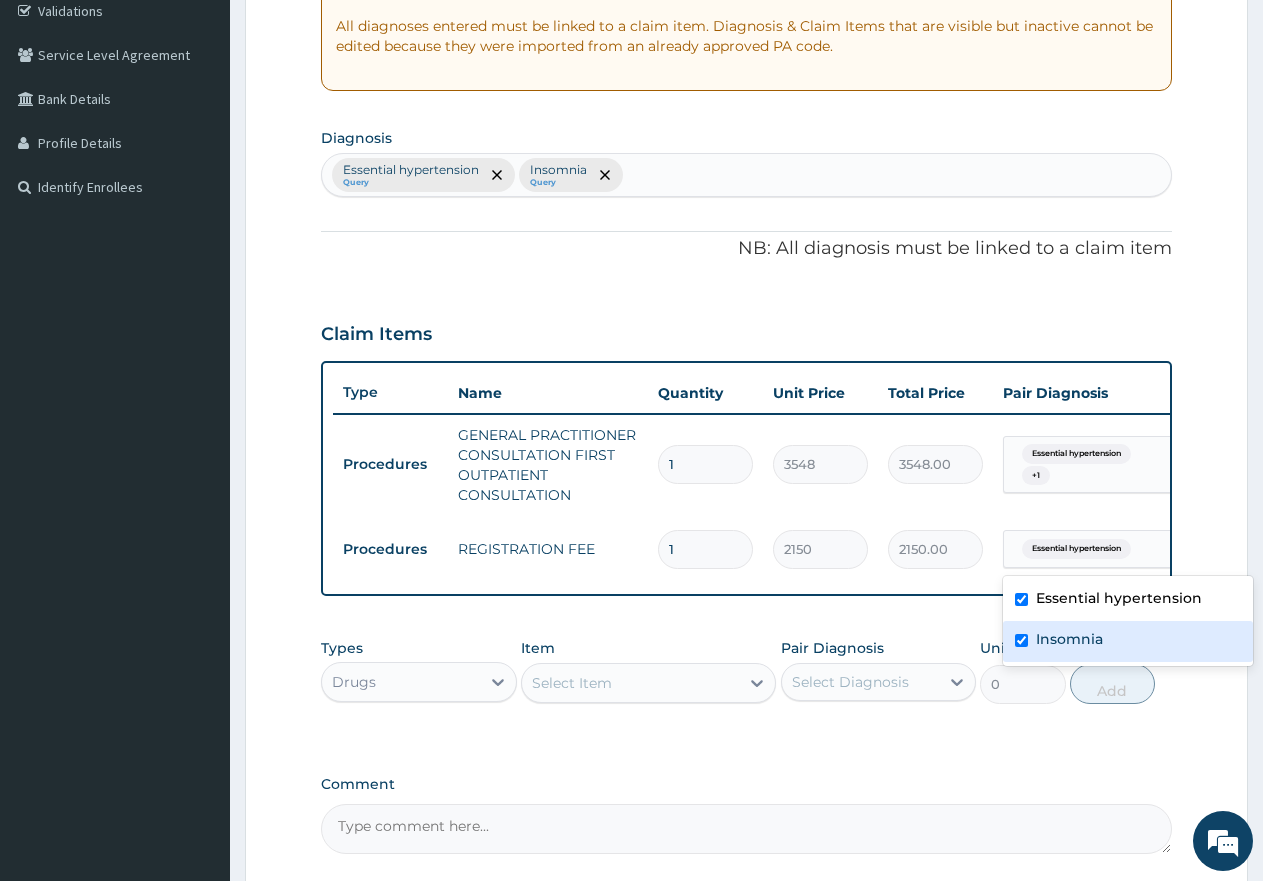 checkbox on "true" 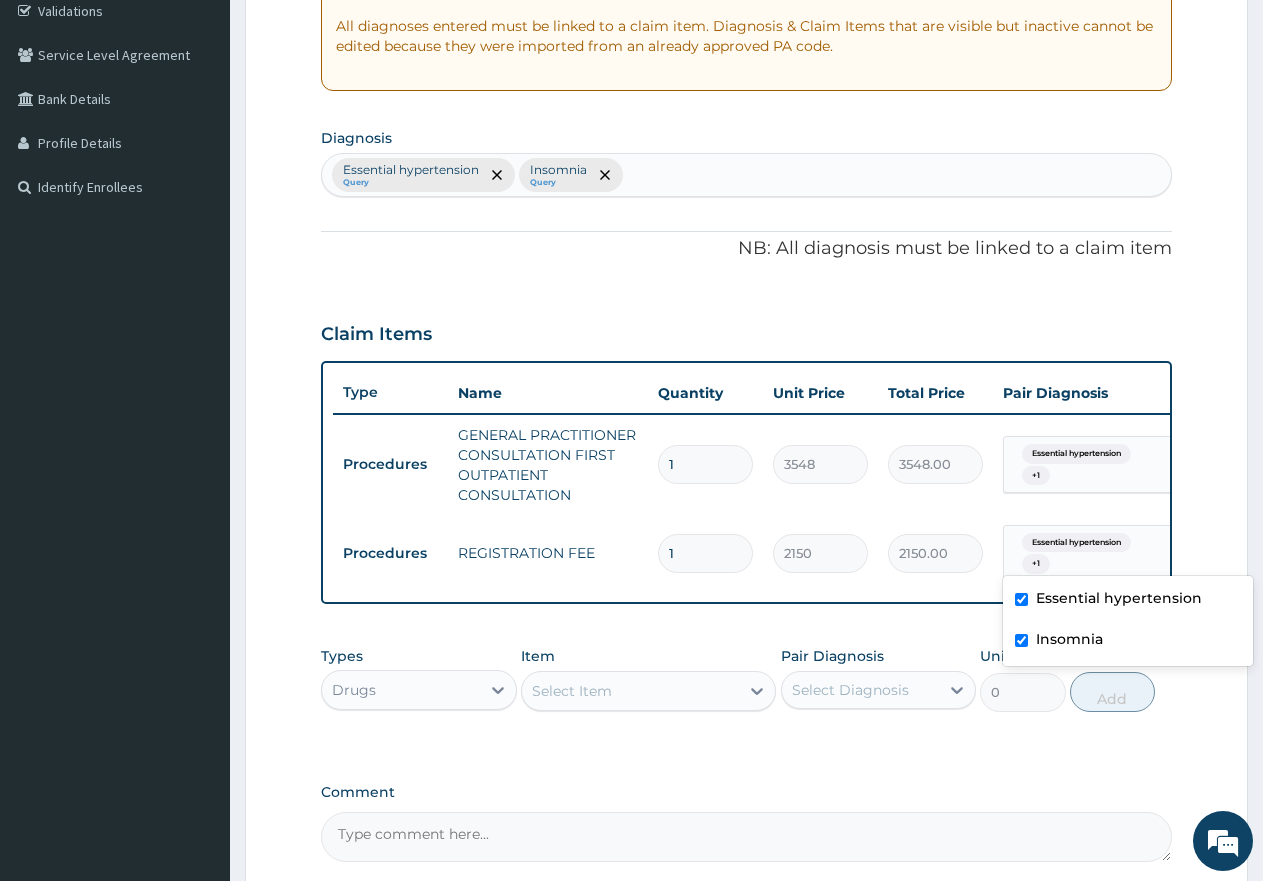 click on "Select Item" at bounding box center (572, 691) 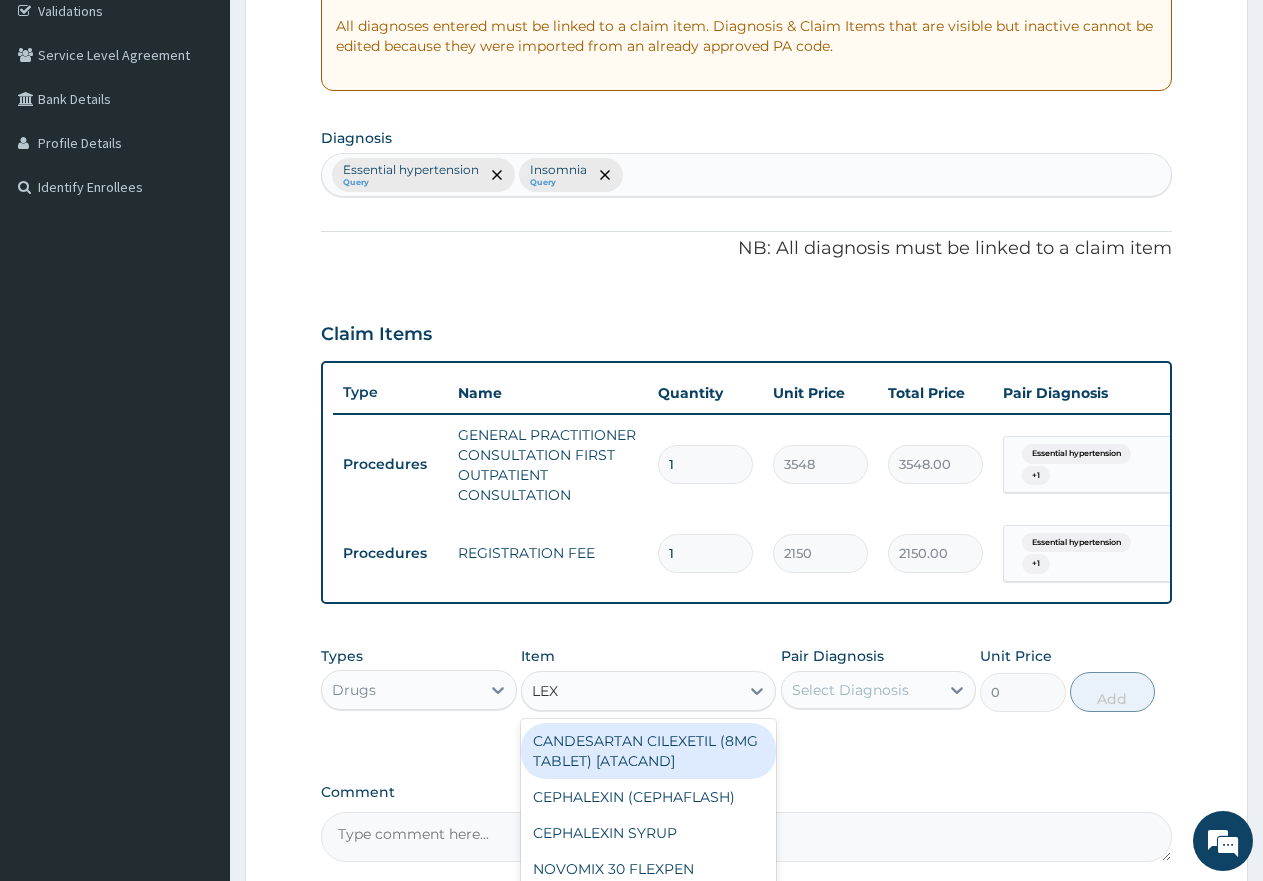 type on "LEXO" 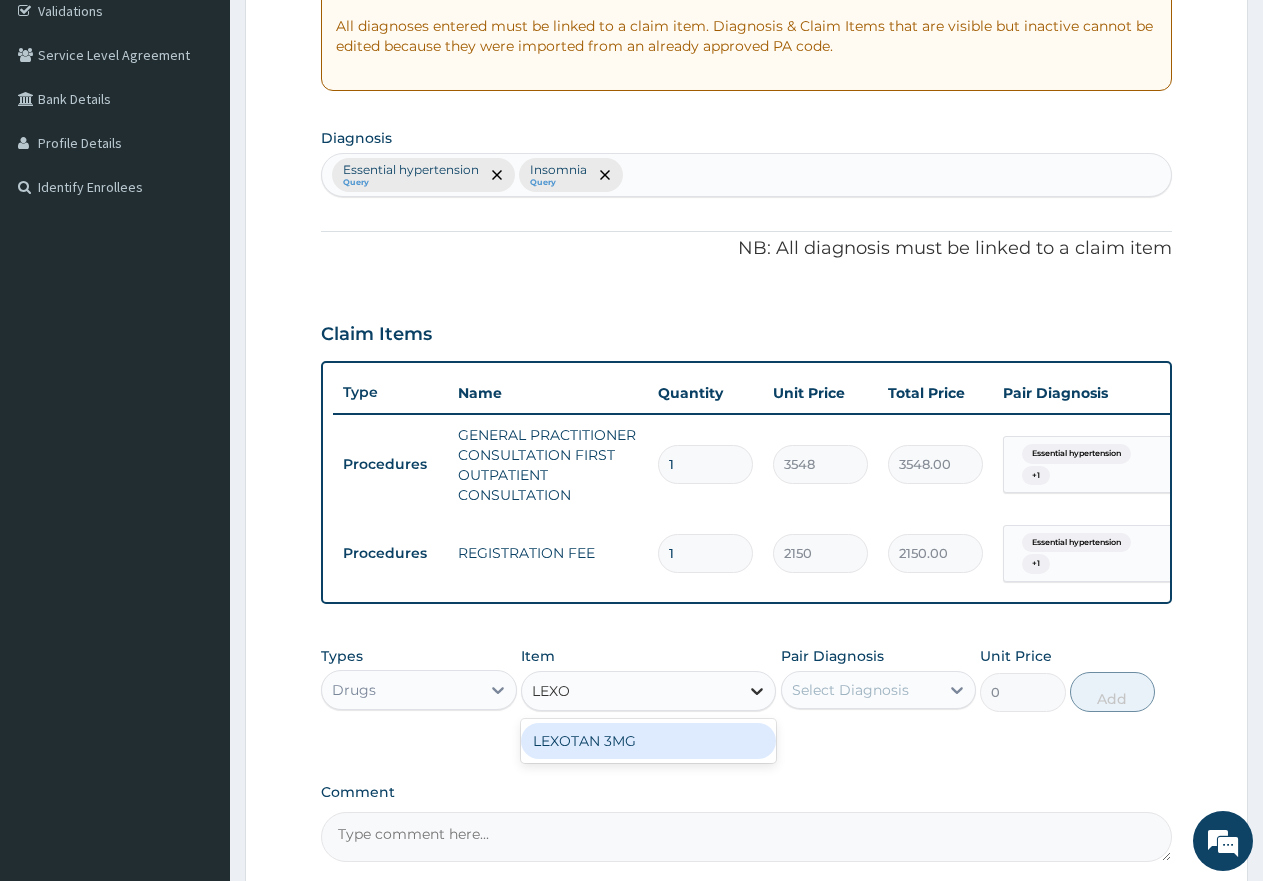 drag, startPoint x: 587, startPoint y: 759, endPoint x: 766, endPoint y: 716, distance: 184.09236 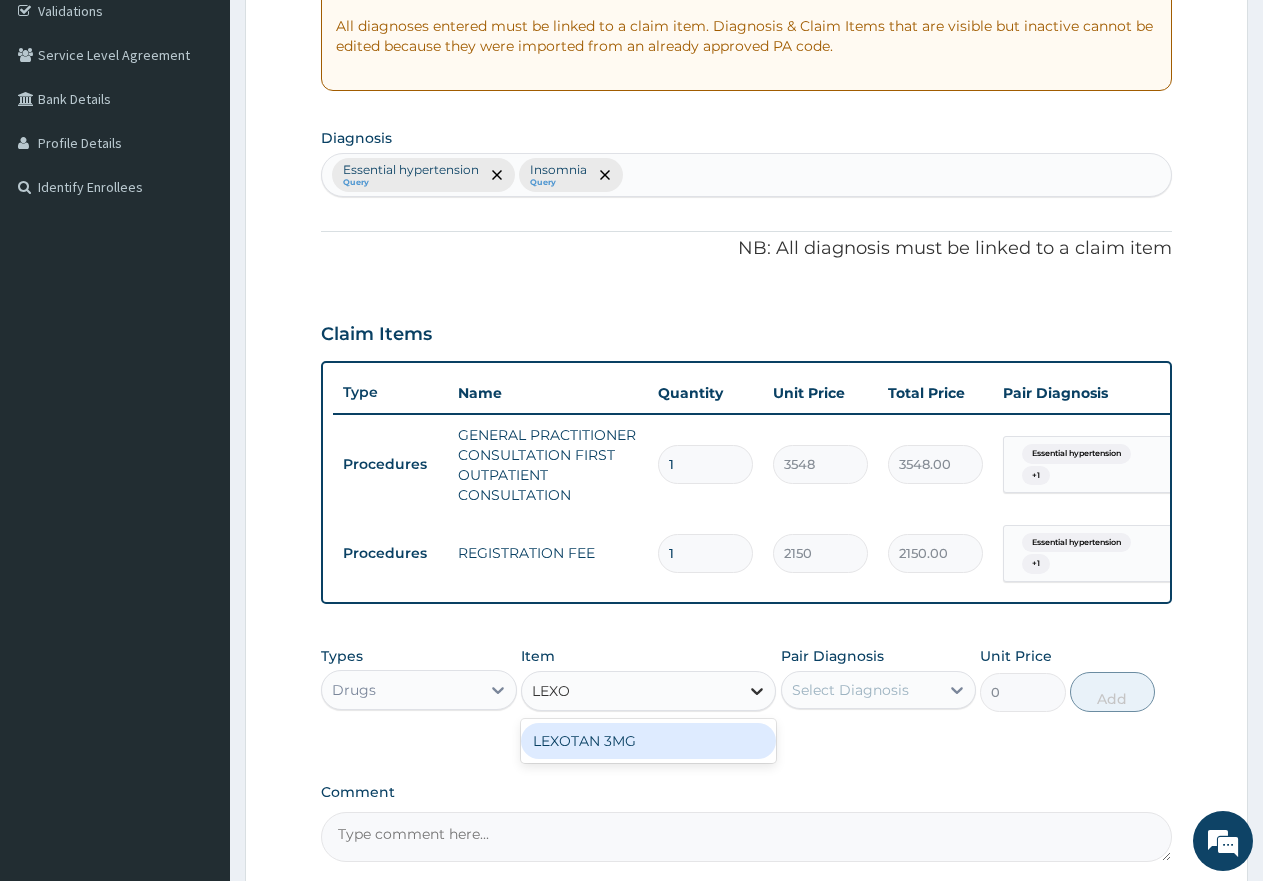 click on "LEXOTAN 3MG" at bounding box center [648, 741] 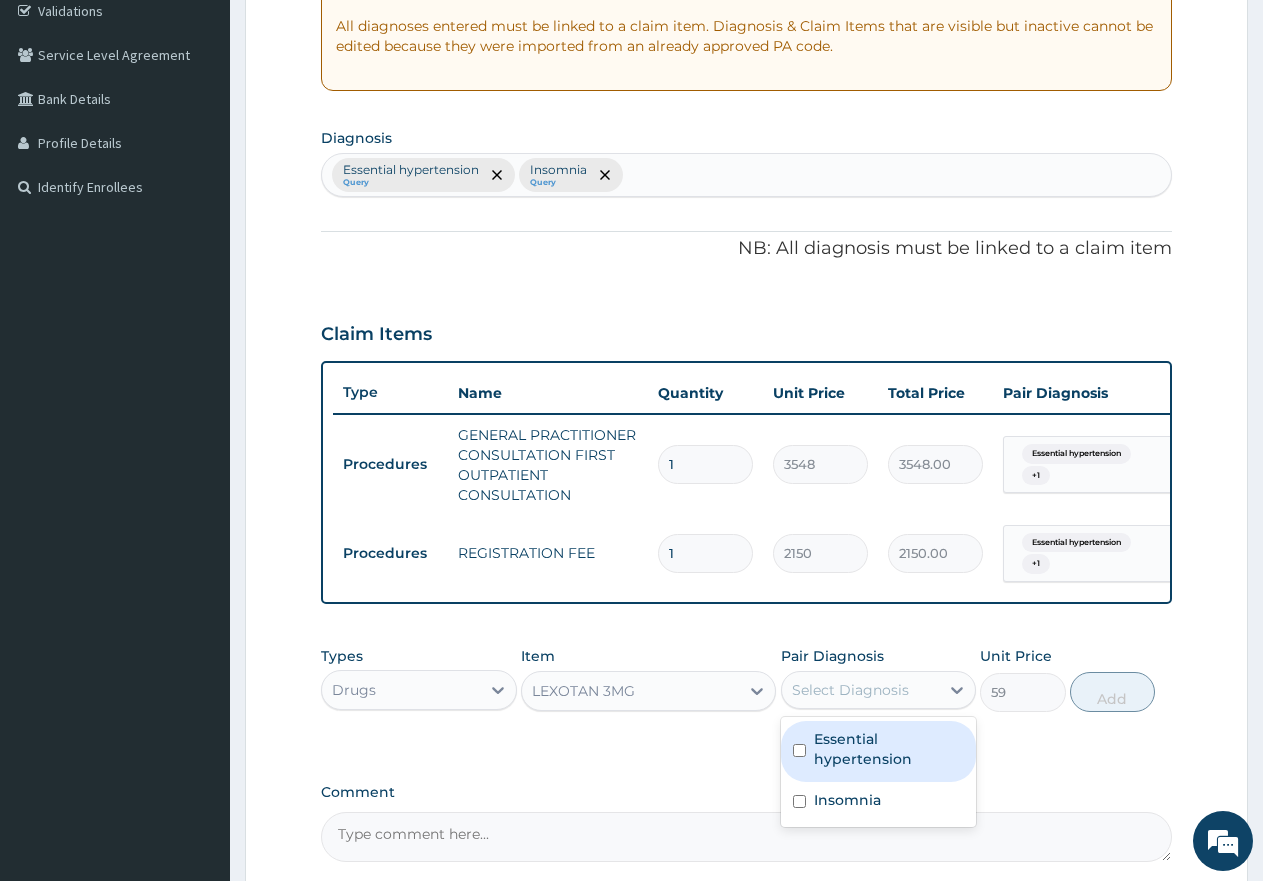 click on "Select Diagnosis" at bounding box center (850, 690) 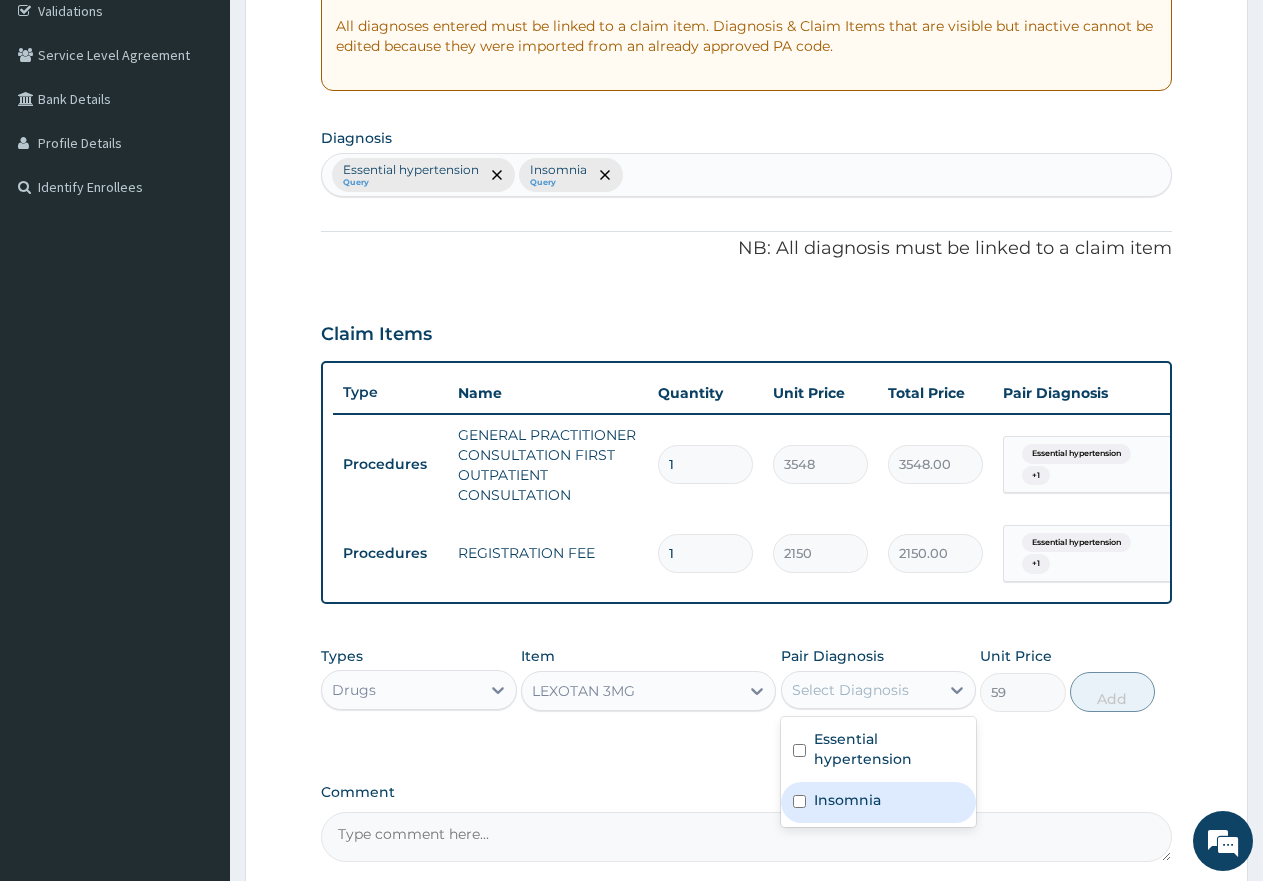 click on "Insomnia" at bounding box center [847, 800] 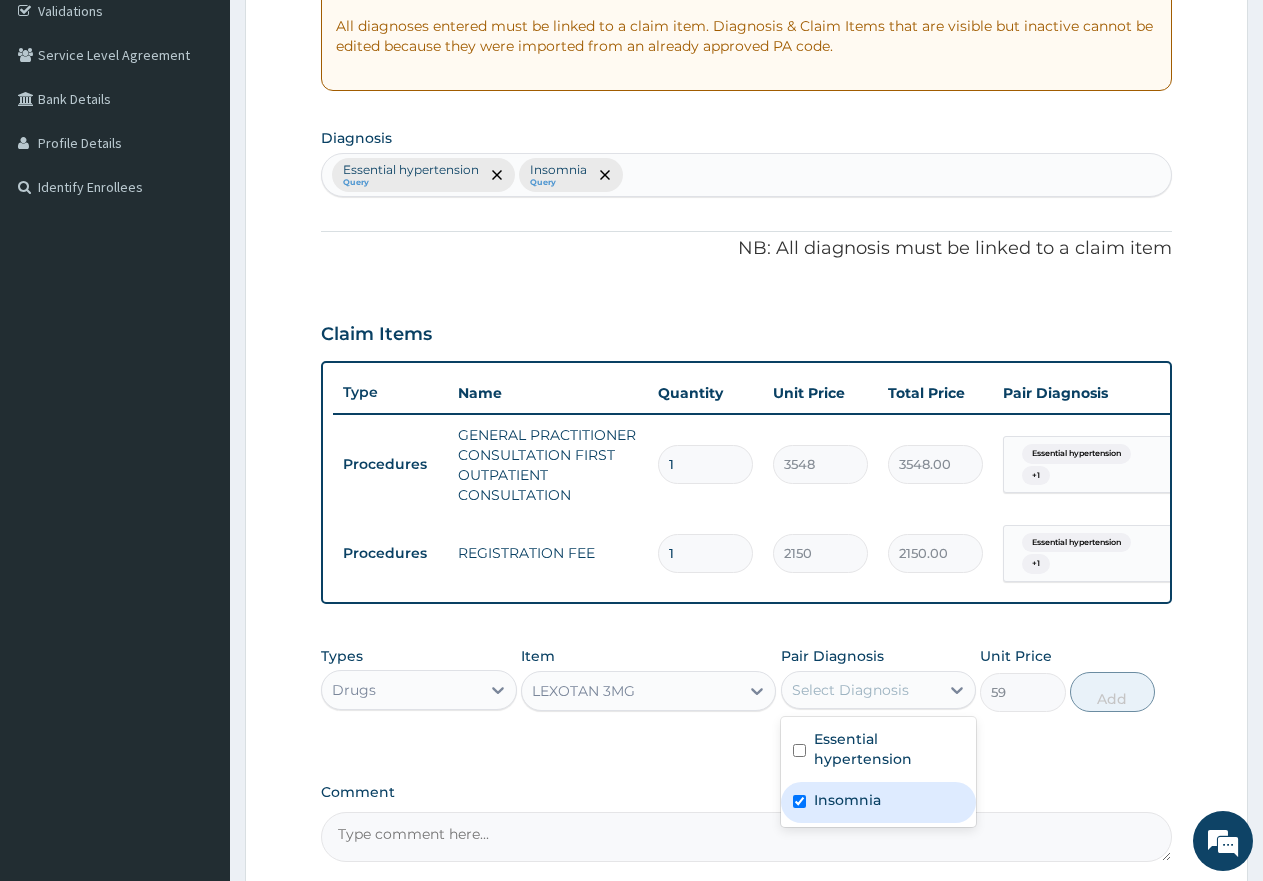 checkbox on "true" 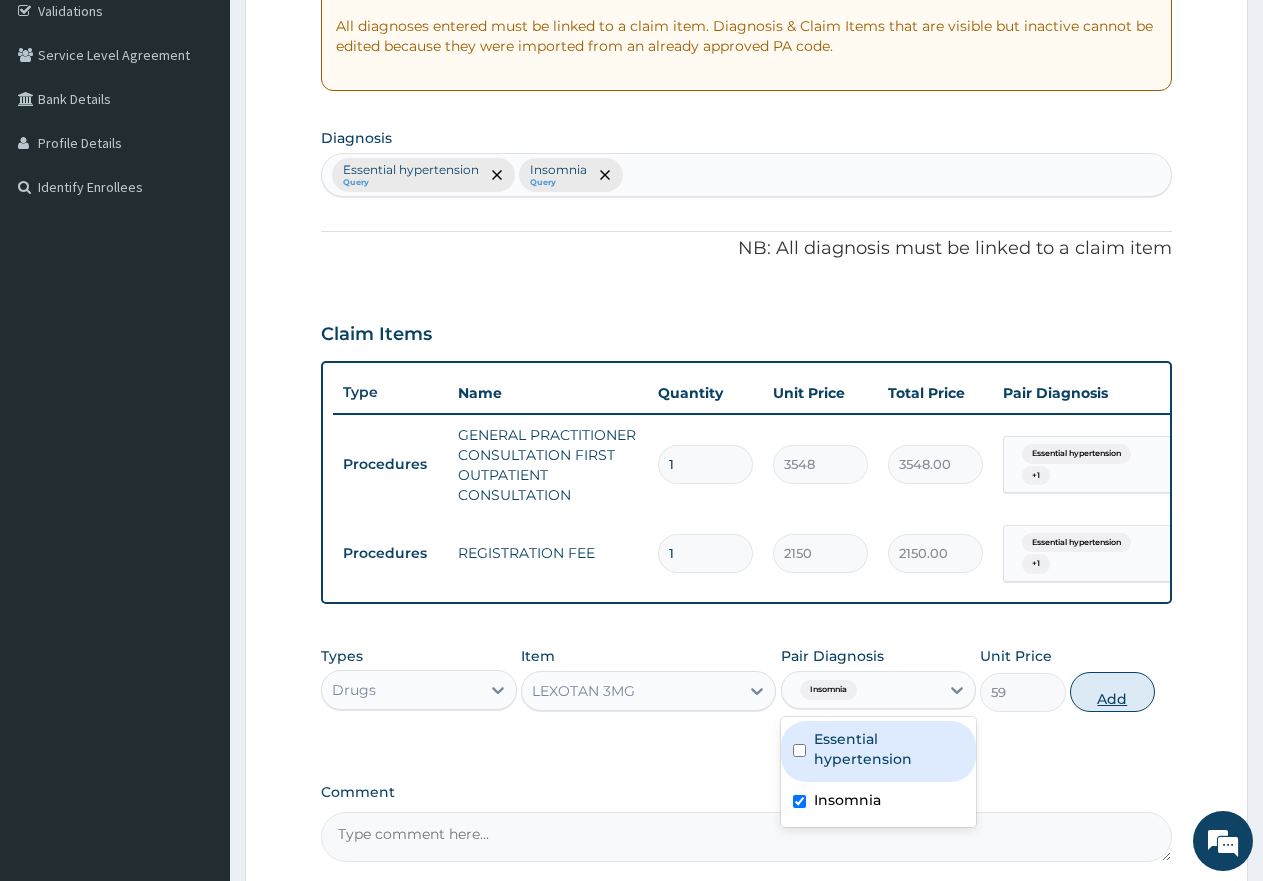 click on "Add" at bounding box center (1112, 692) 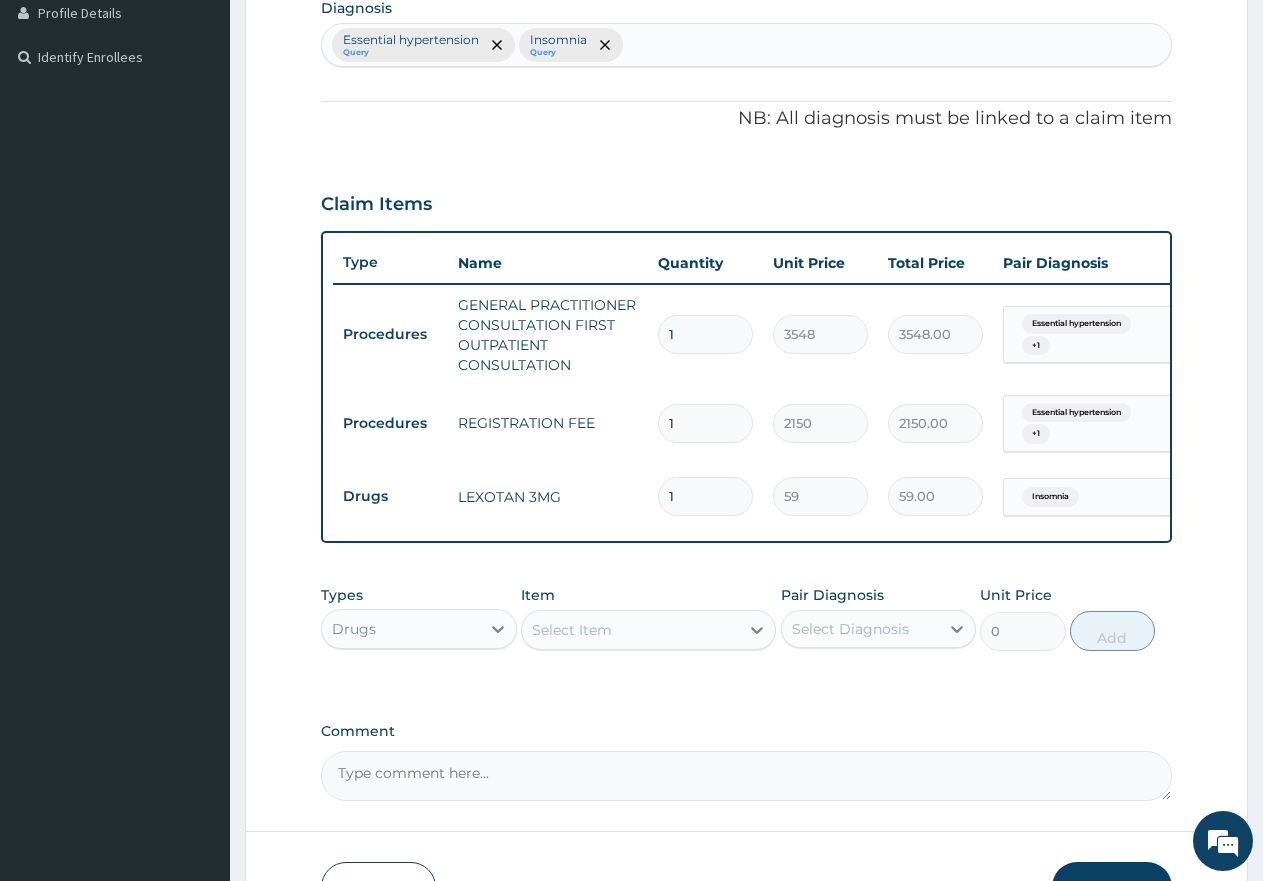 scroll, scrollTop: 660, scrollLeft: 0, axis: vertical 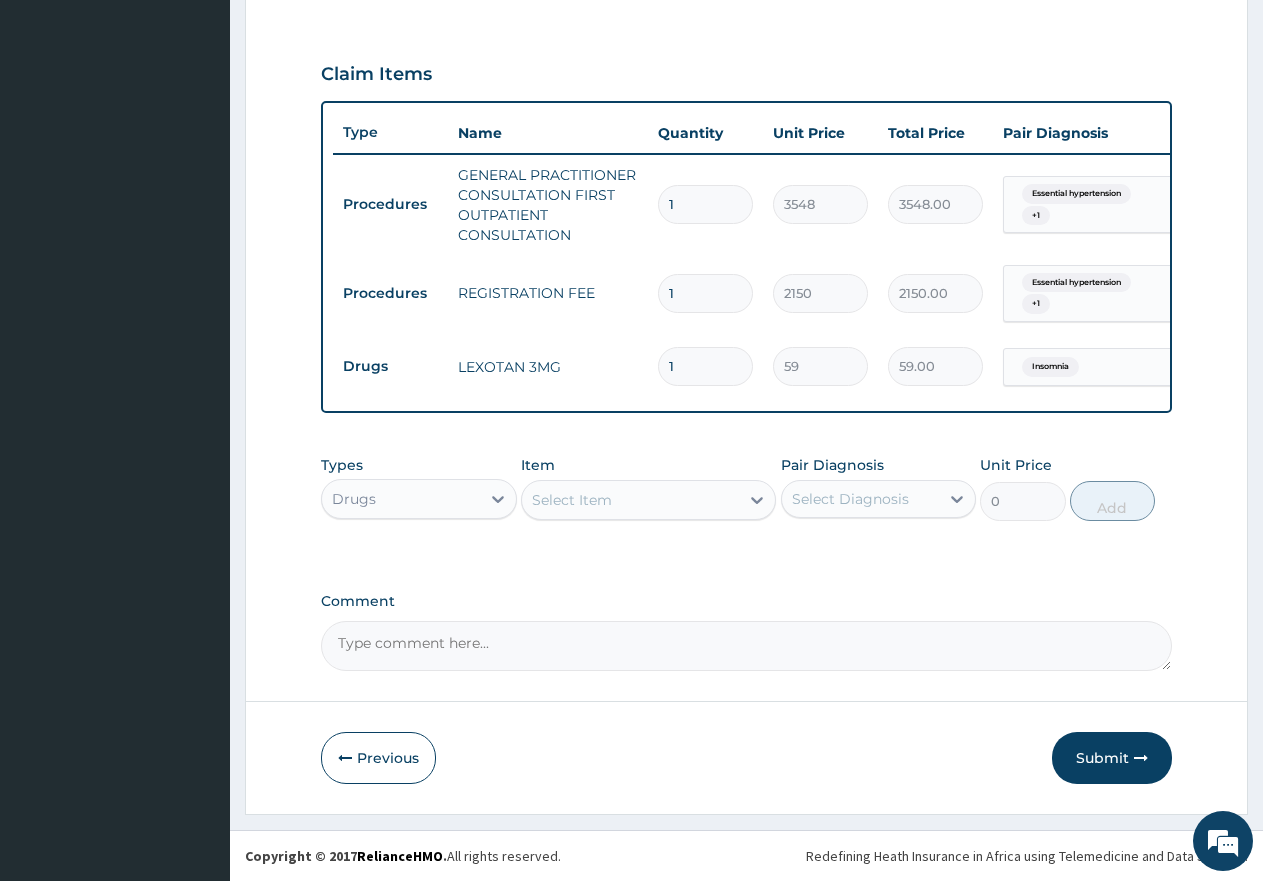 click on "Select Item" at bounding box center [572, 500] 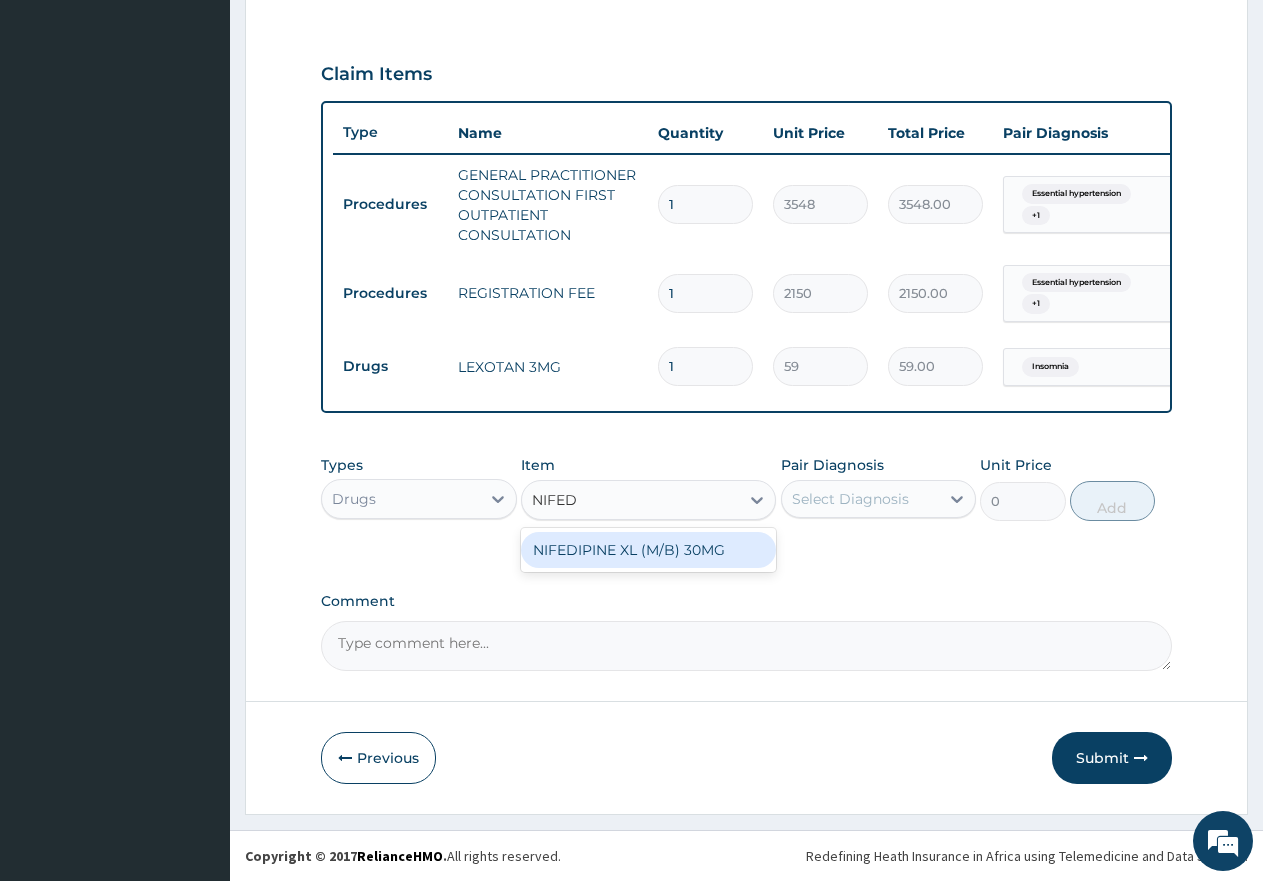 type on "NIFE" 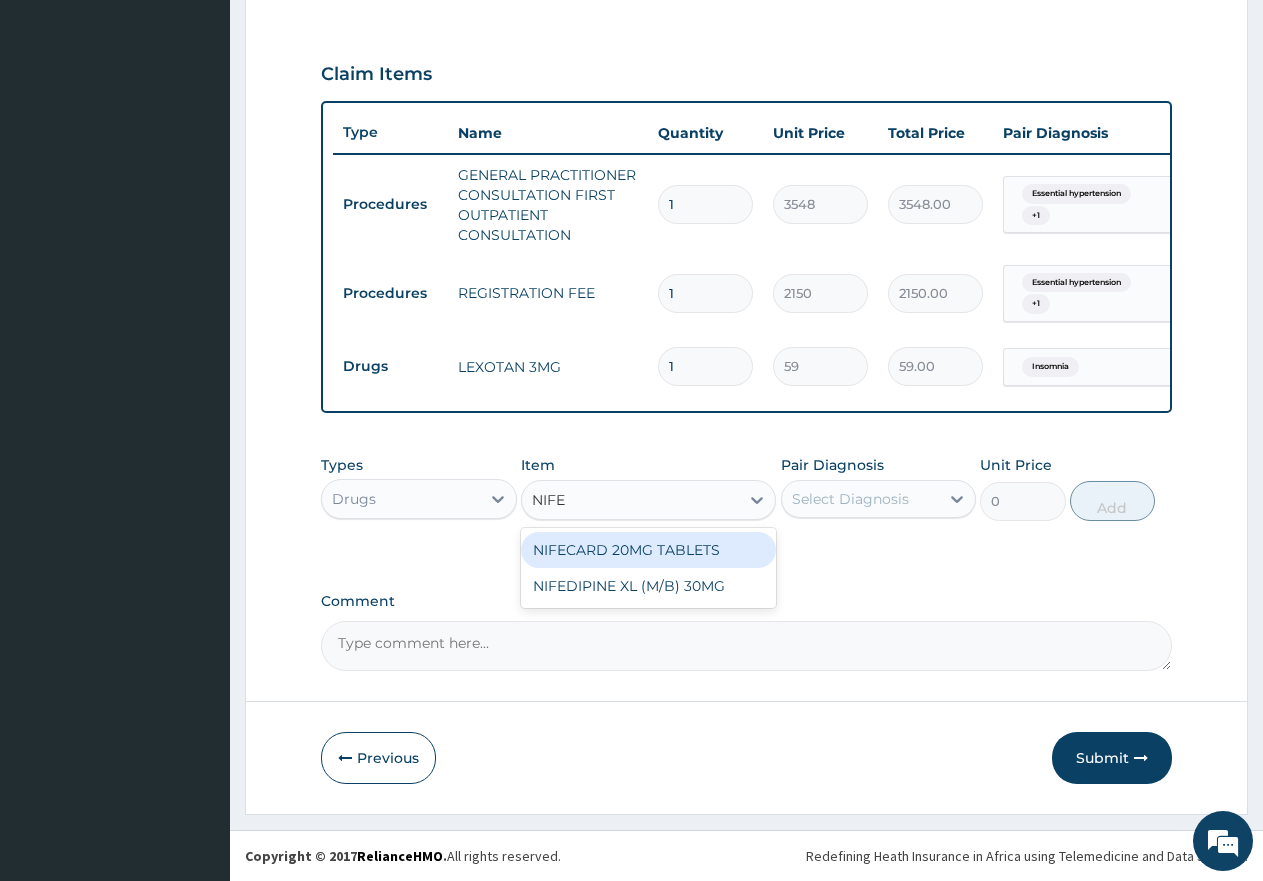 click on "NIFECARD 20MG TABLETS" at bounding box center [648, 550] 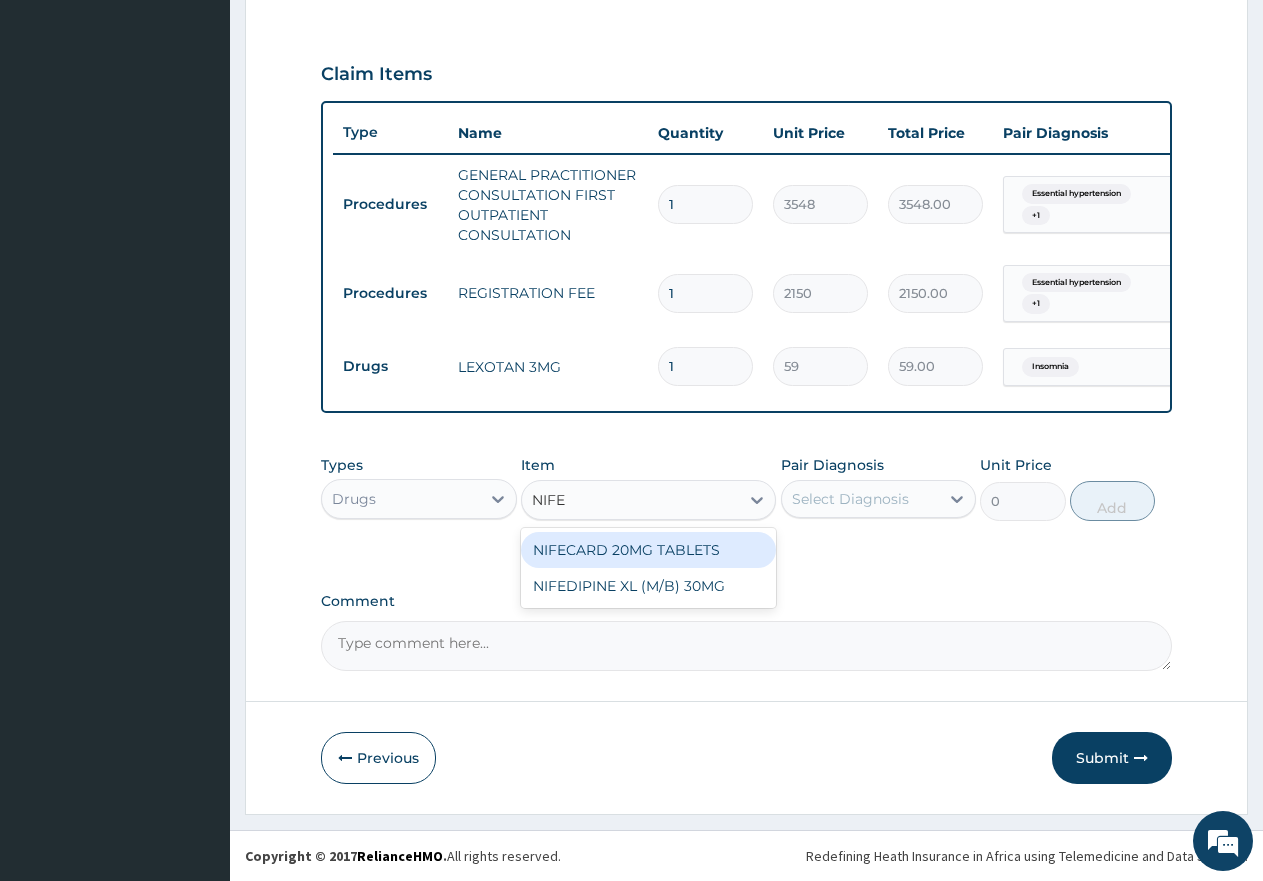 type 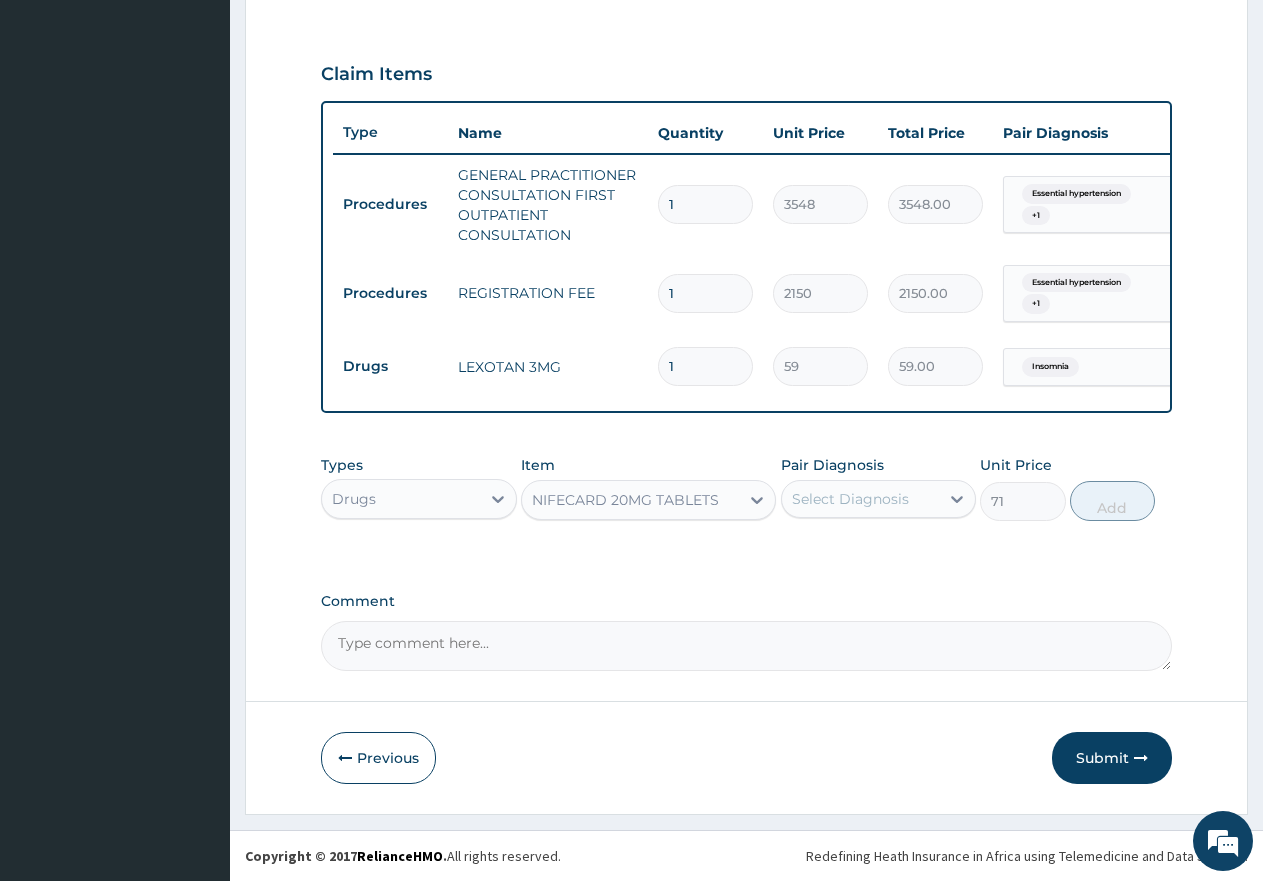 click on "Select Diagnosis" at bounding box center [850, 499] 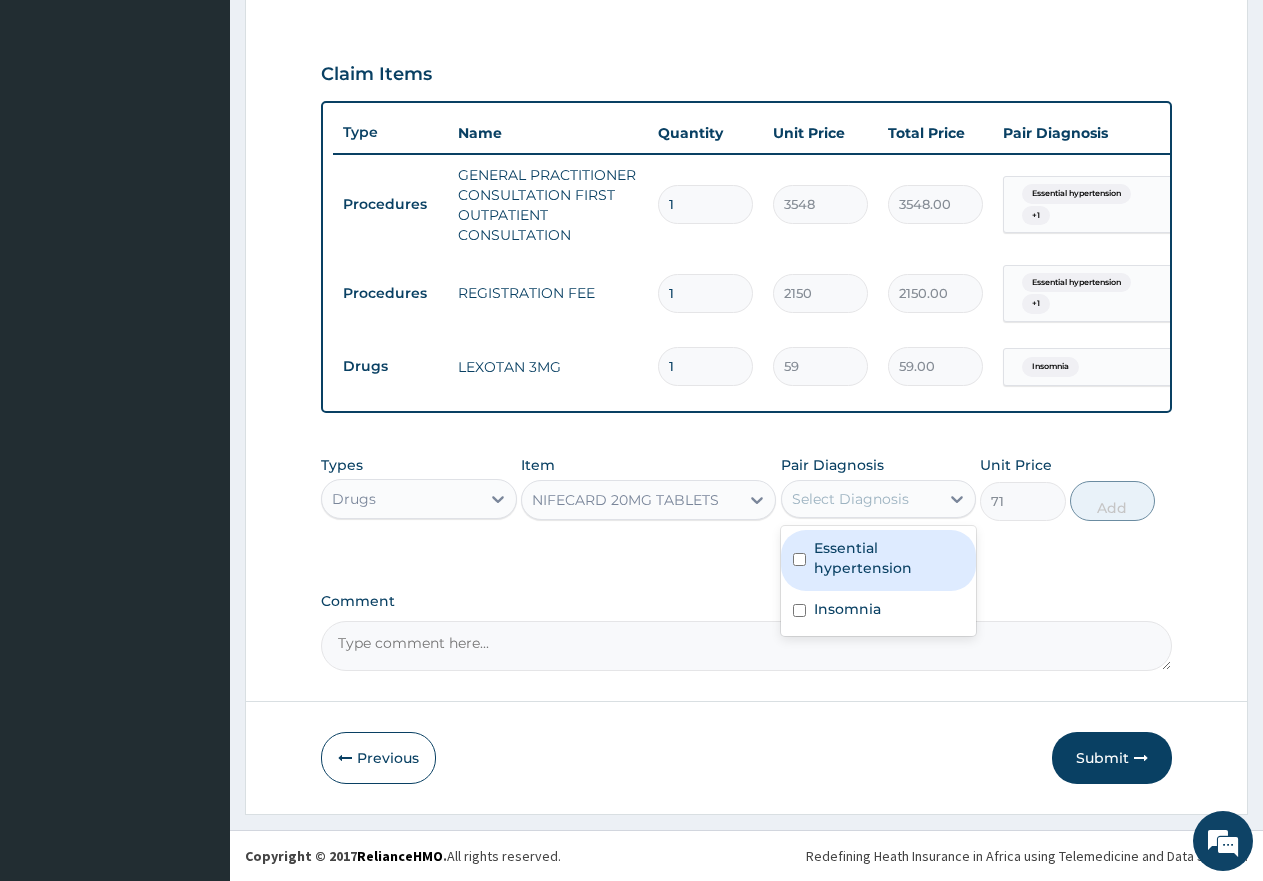 drag, startPoint x: 853, startPoint y: 559, endPoint x: 1126, endPoint y: 533, distance: 274.2353 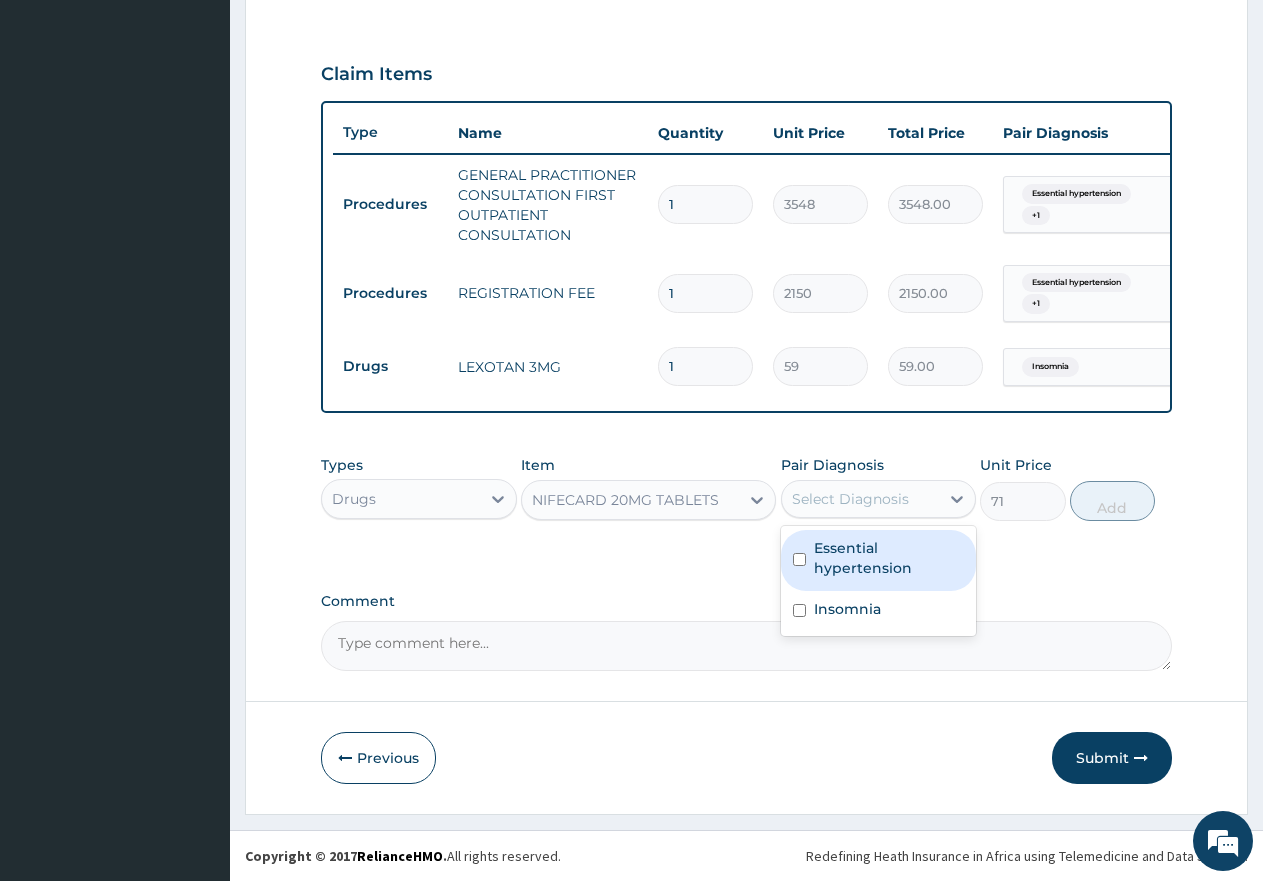 click on "Essential hypertension" at bounding box center (889, 558) 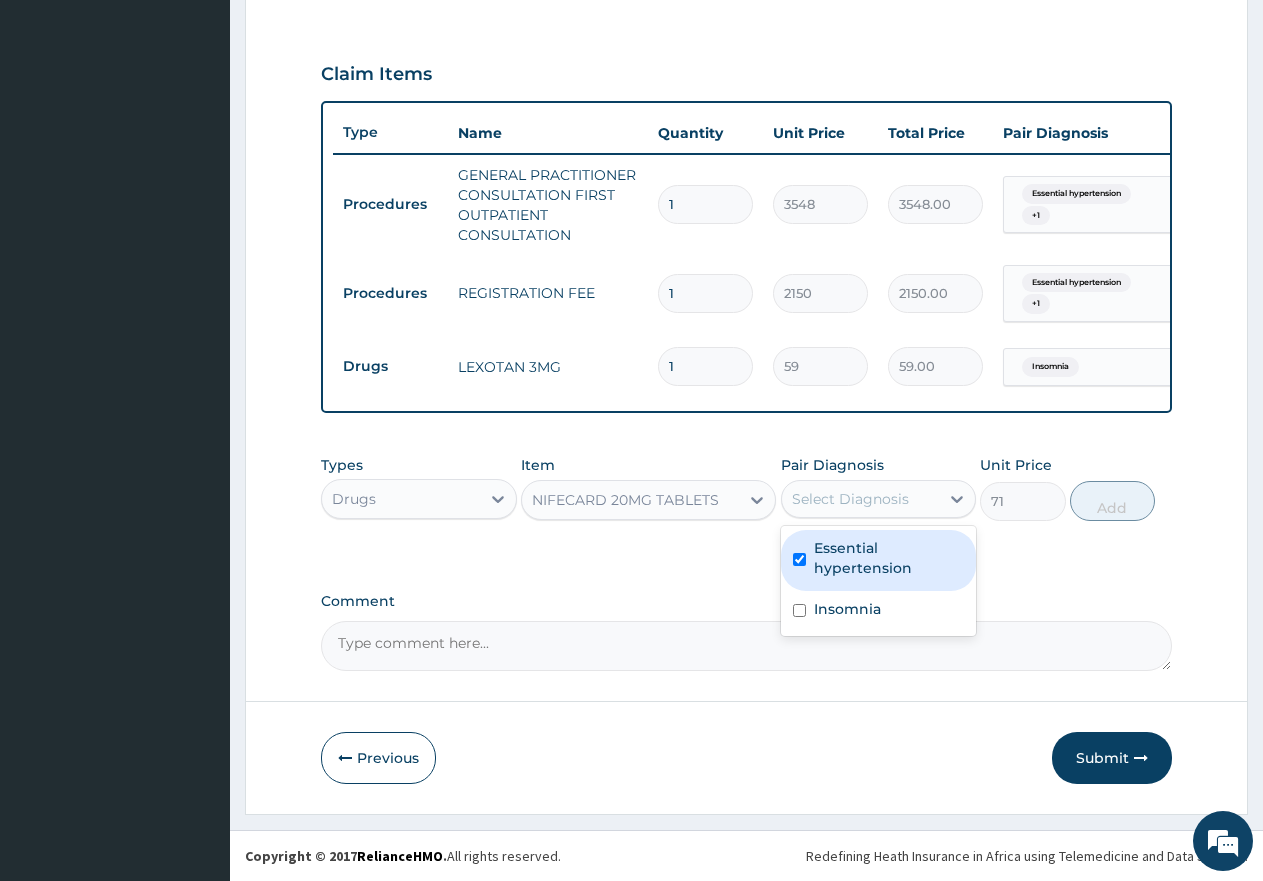 checkbox on "true" 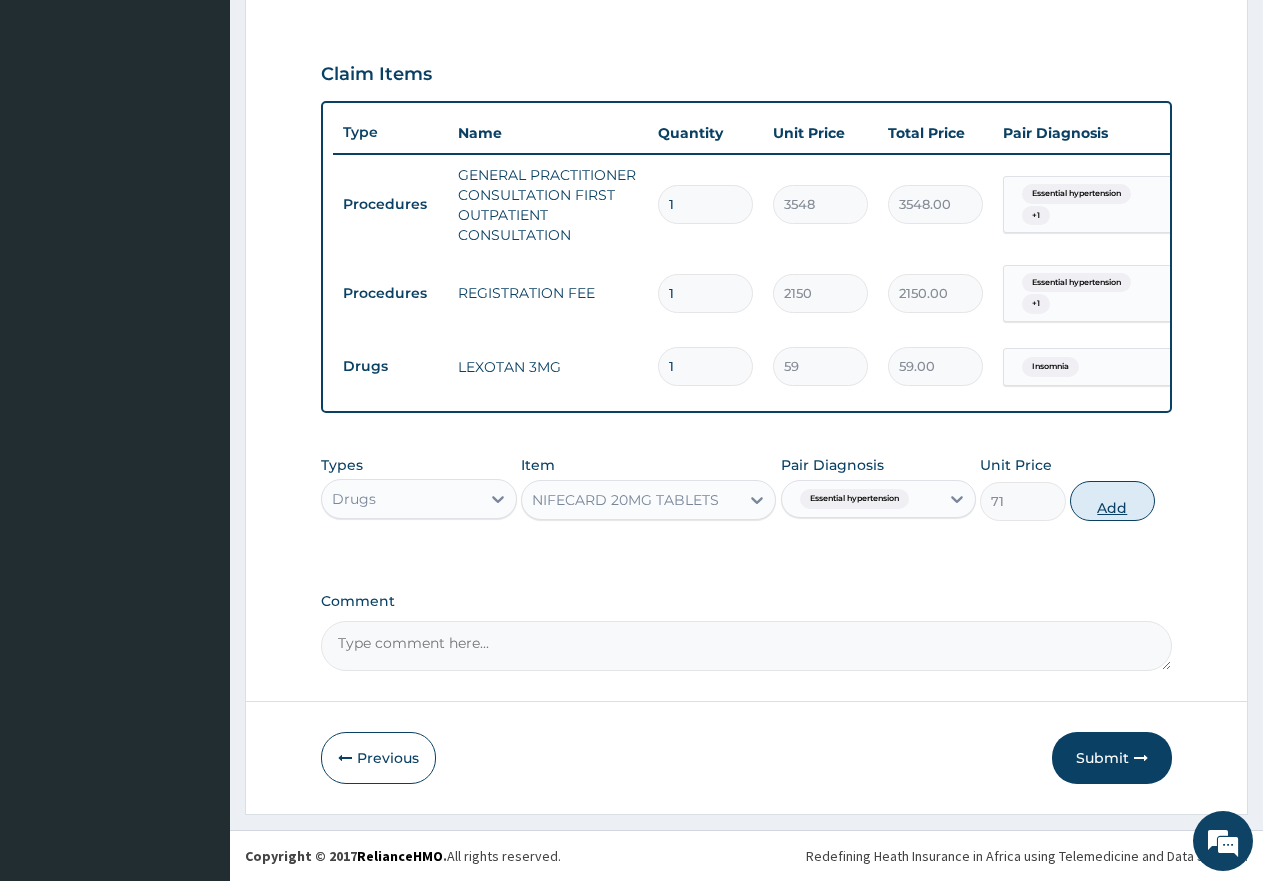 click on "Add" at bounding box center (1112, 501) 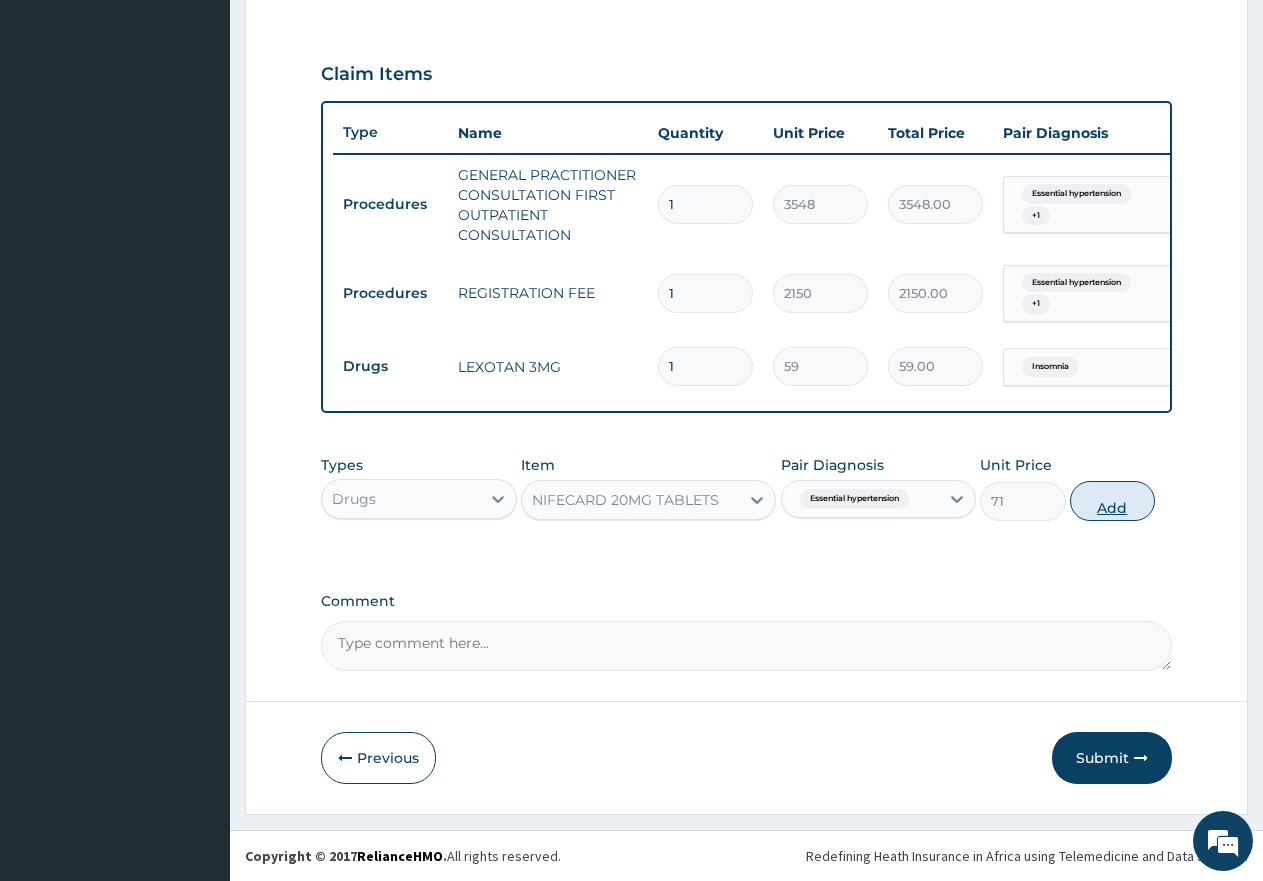 type on "0" 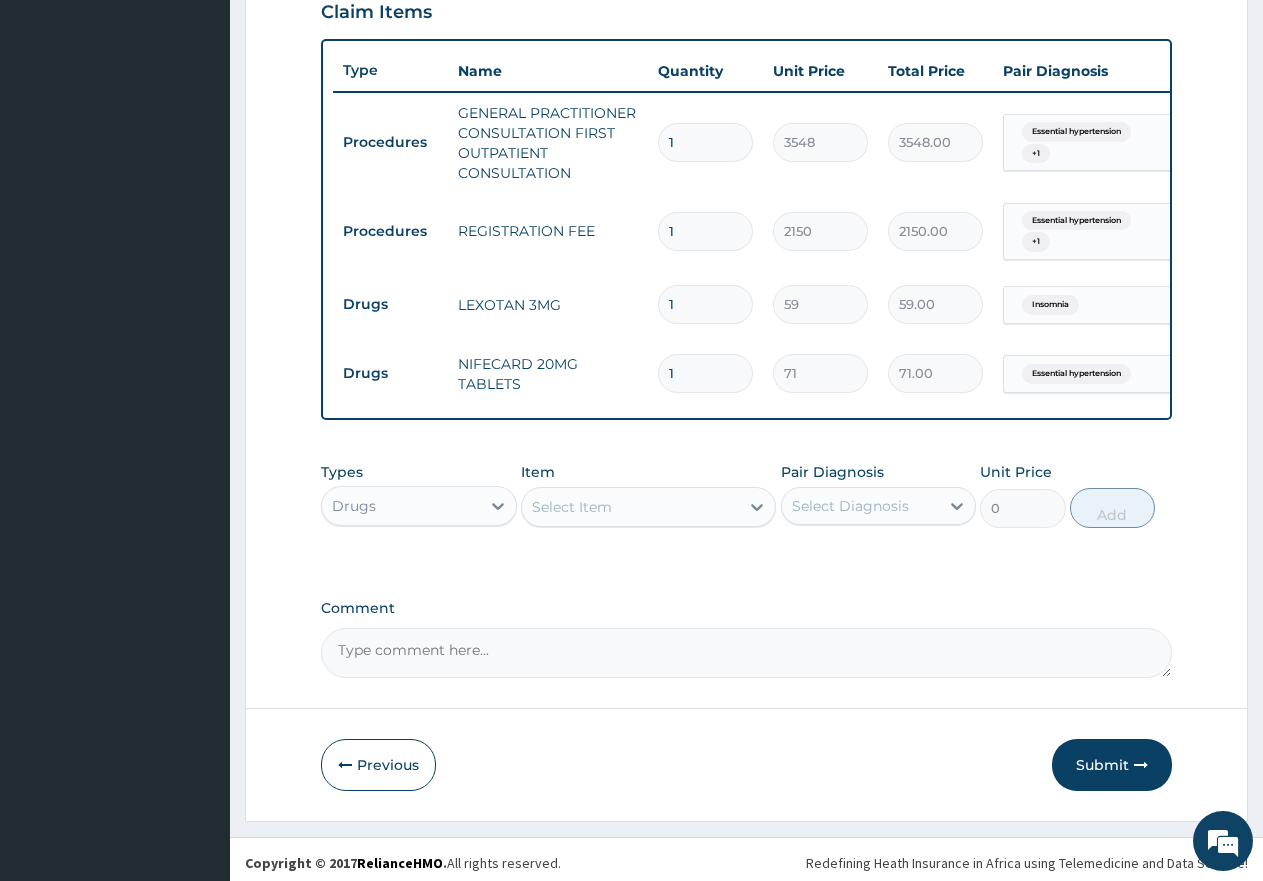 scroll, scrollTop: 729, scrollLeft: 0, axis: vertical 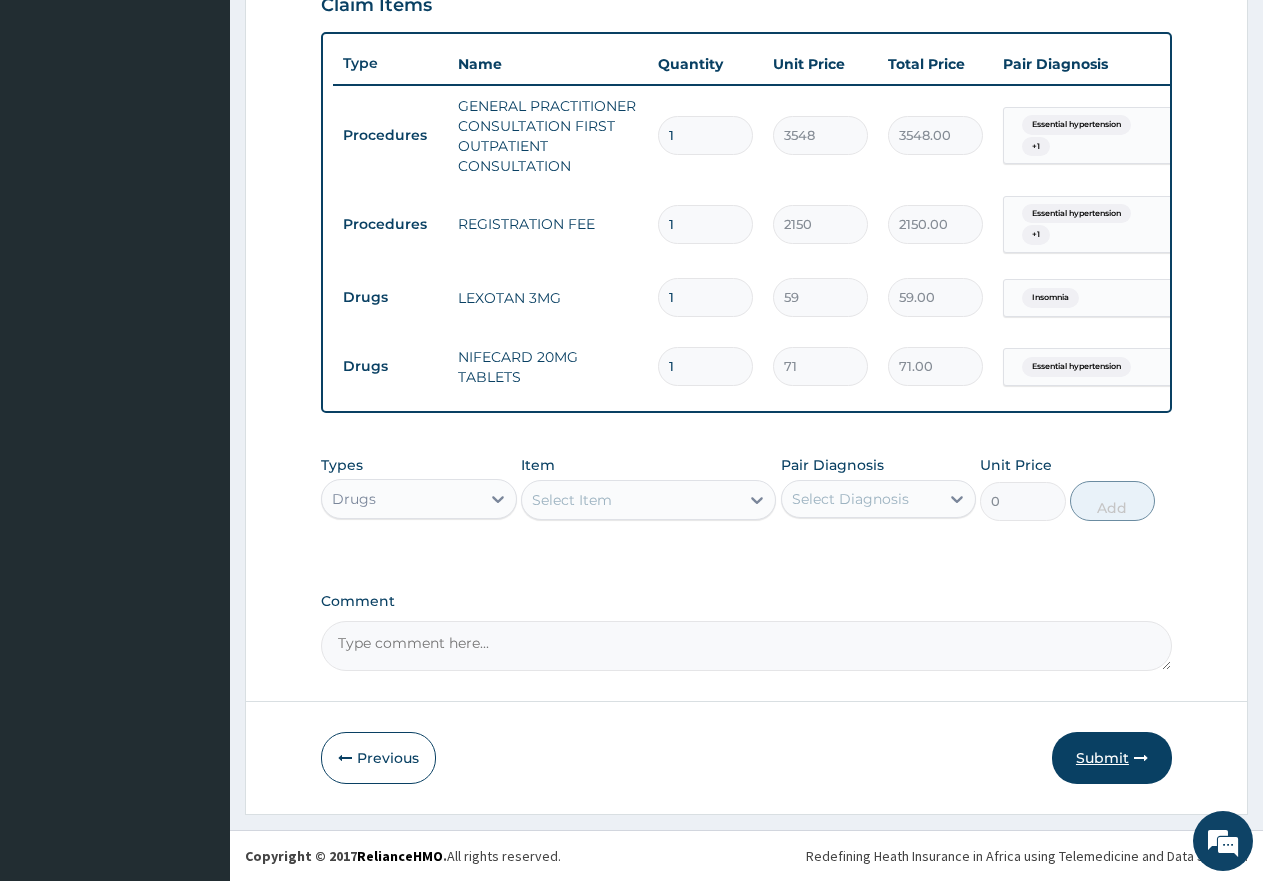 click on "Submit" at bounding box center (1112, 758) 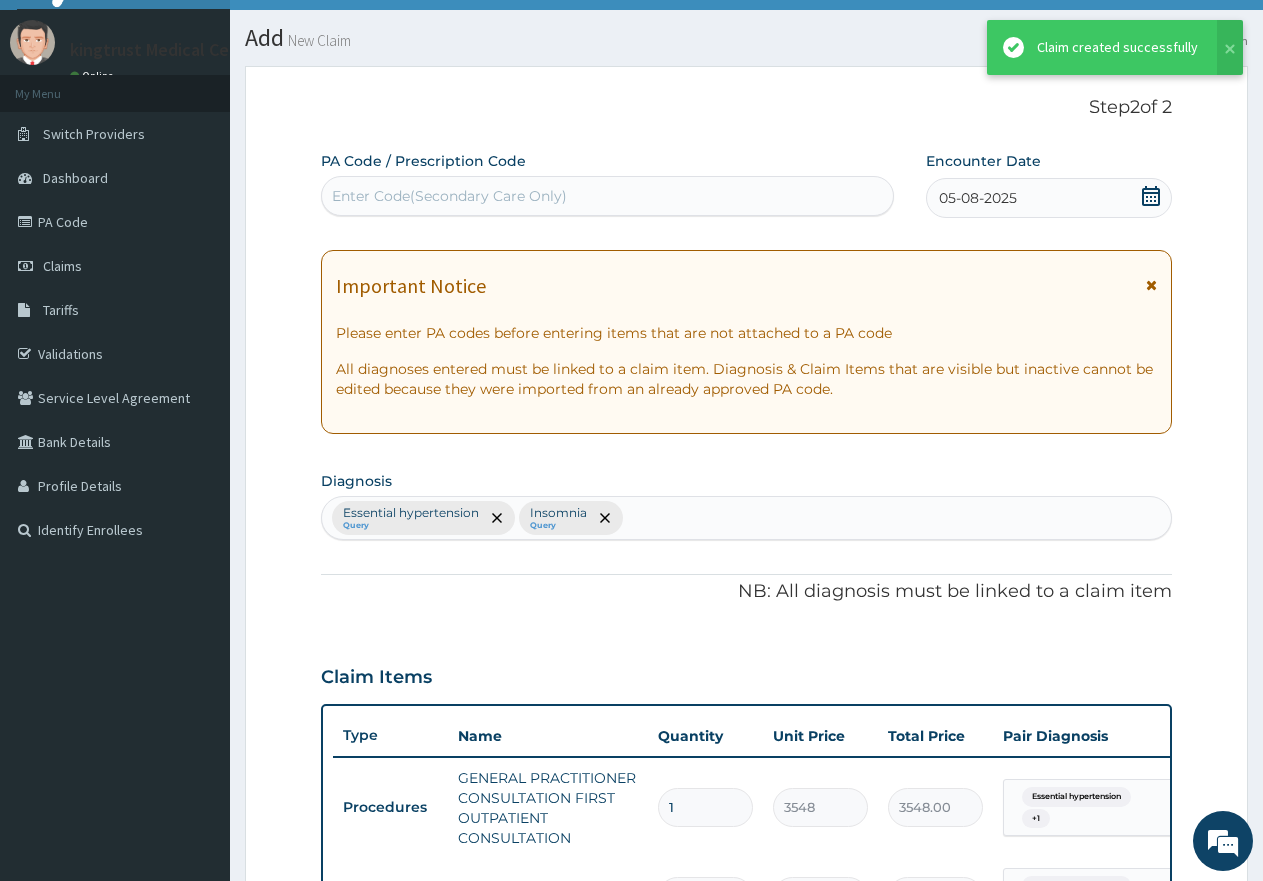 scroll, scrollTop: 729, scrollLeft: 0, axis: vertical 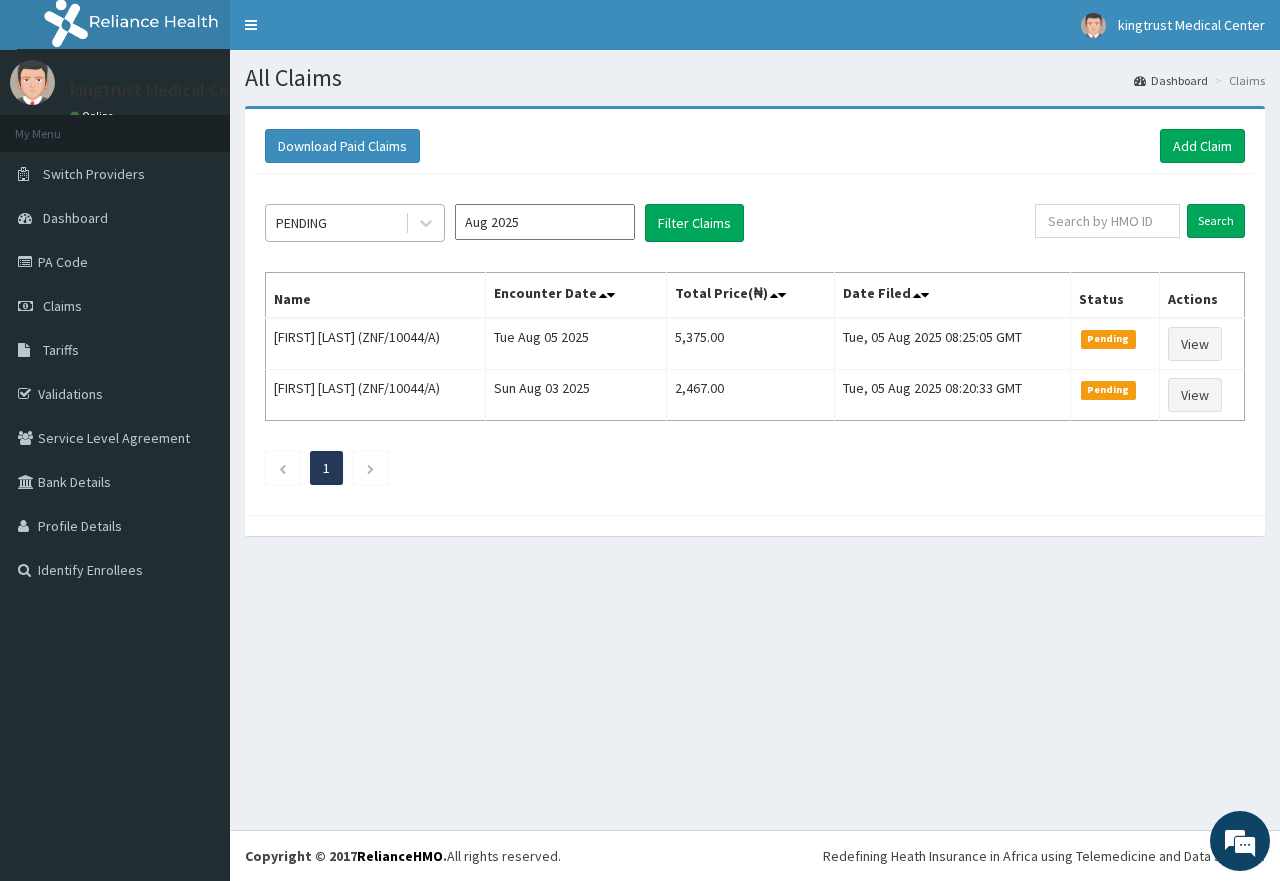 click on "PENDING" at bounding box center [335, 223] 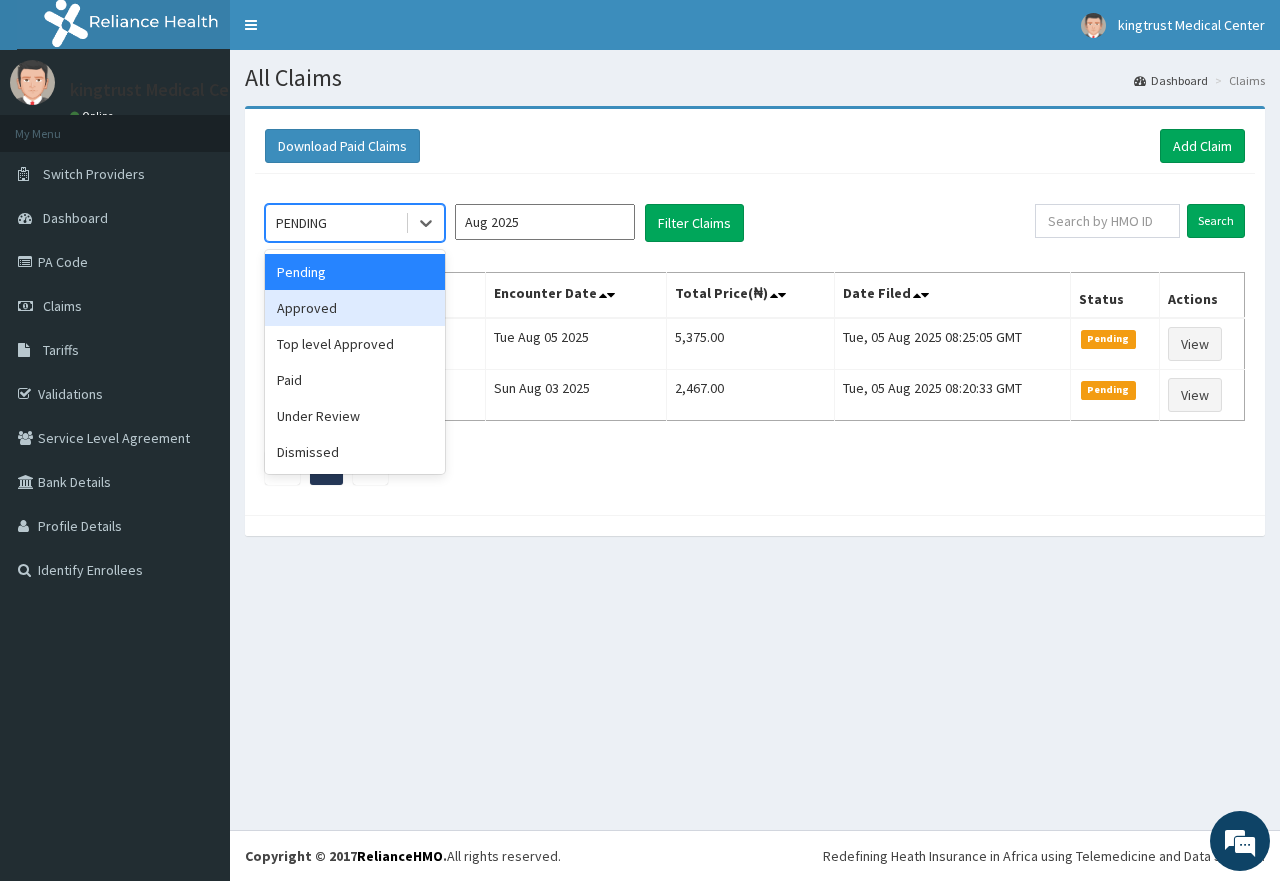 click on "Approved" at bounding box center [355, 308] 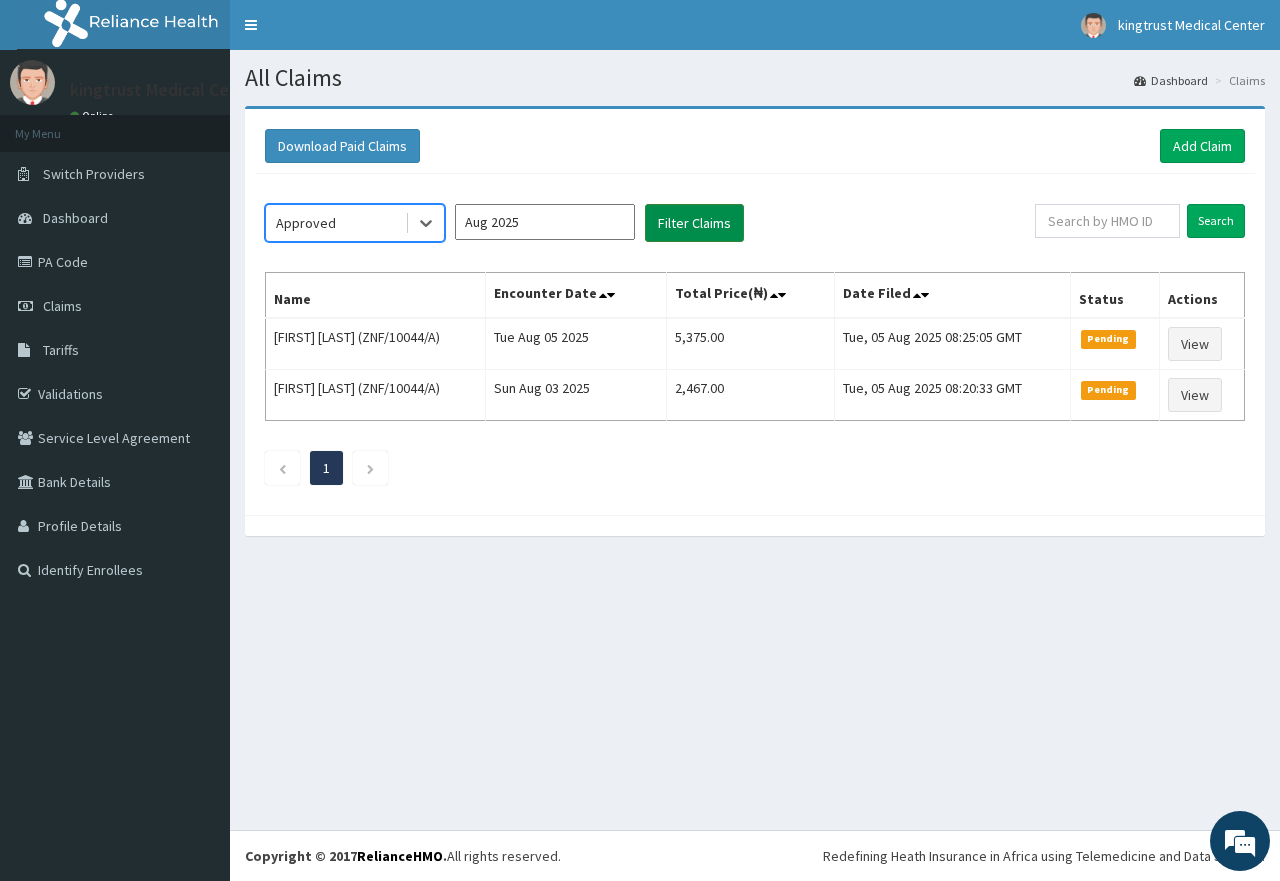 click on "Filter Claims" at bounding box center (694, 223) 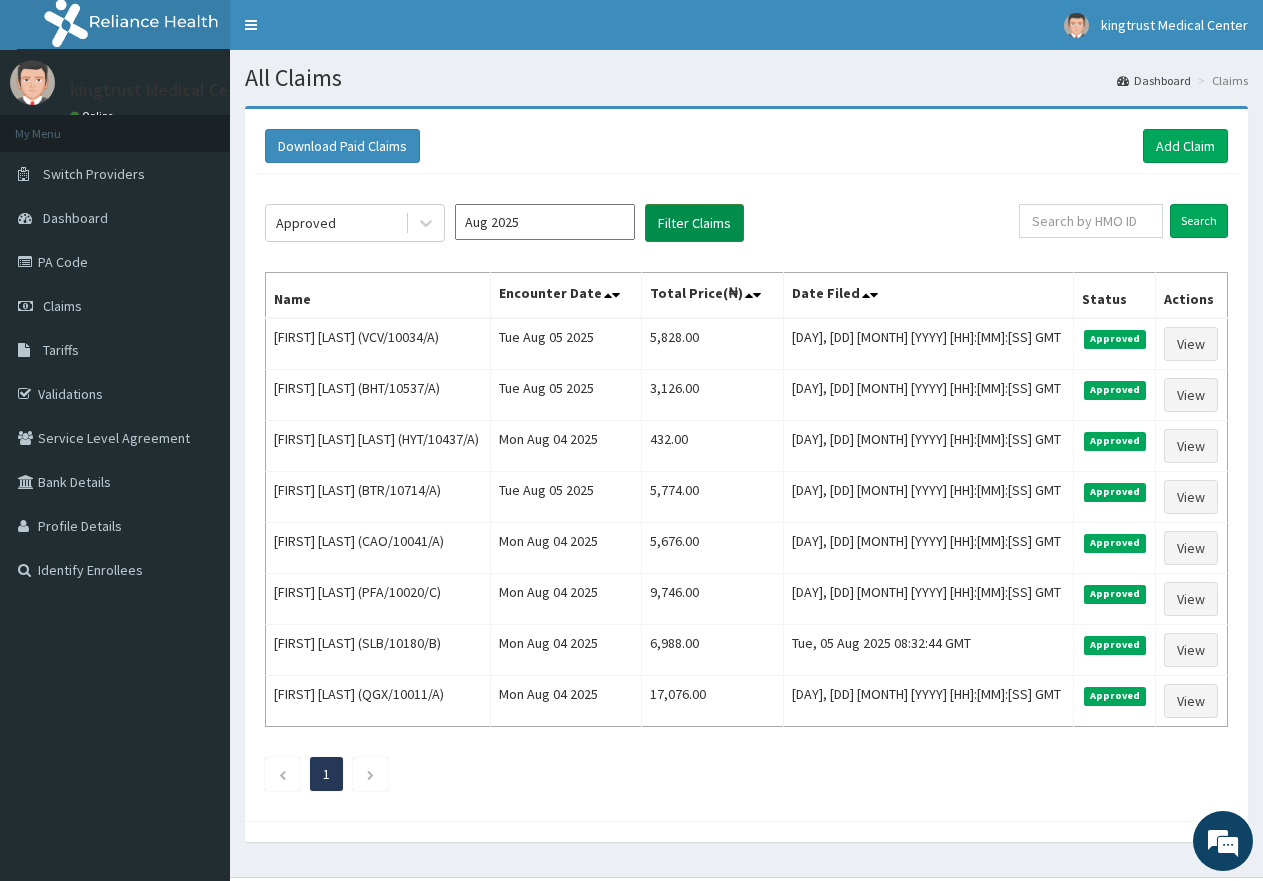 scroll, scrollTop: 0, scrollLeft: 0, axis: both 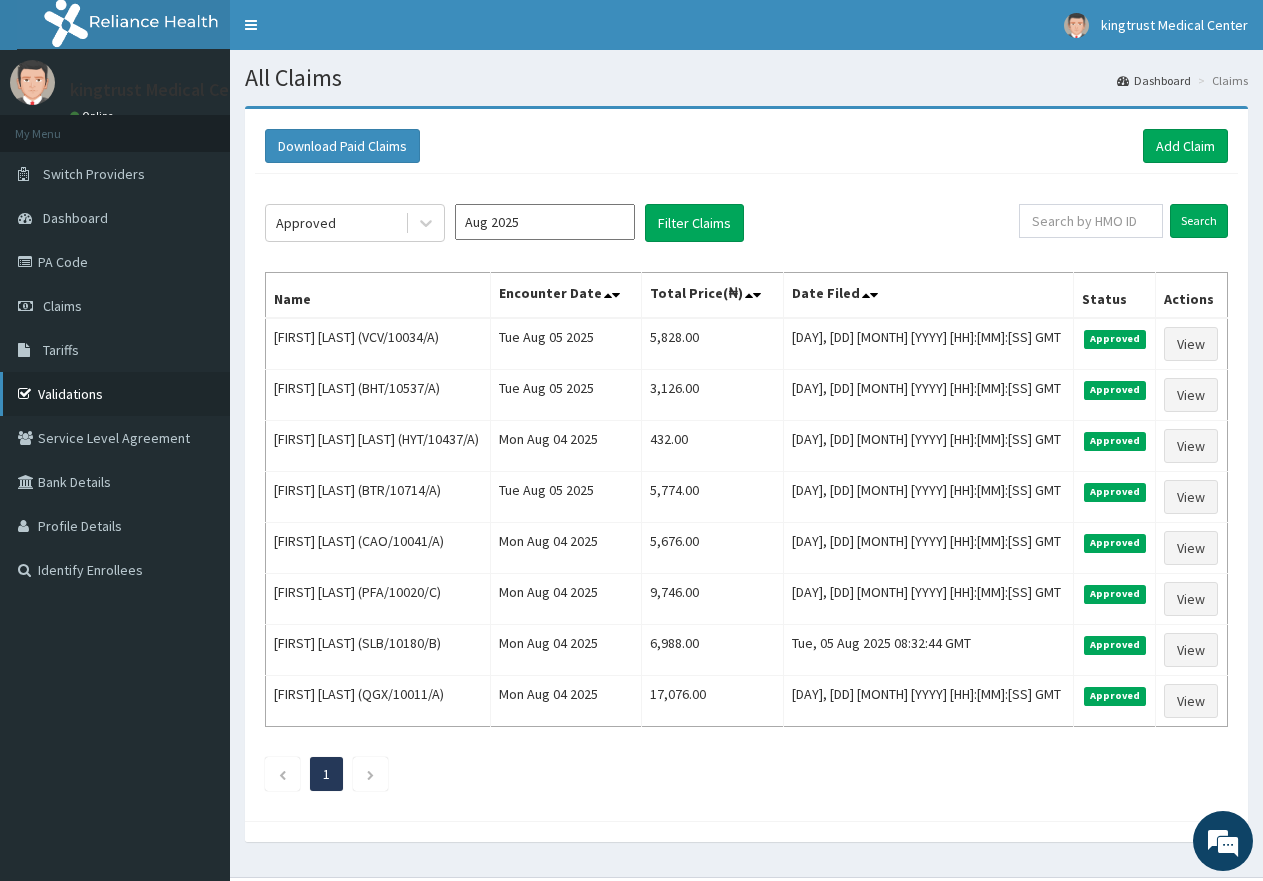 click on "Validations" at bounding box center [115, 394] 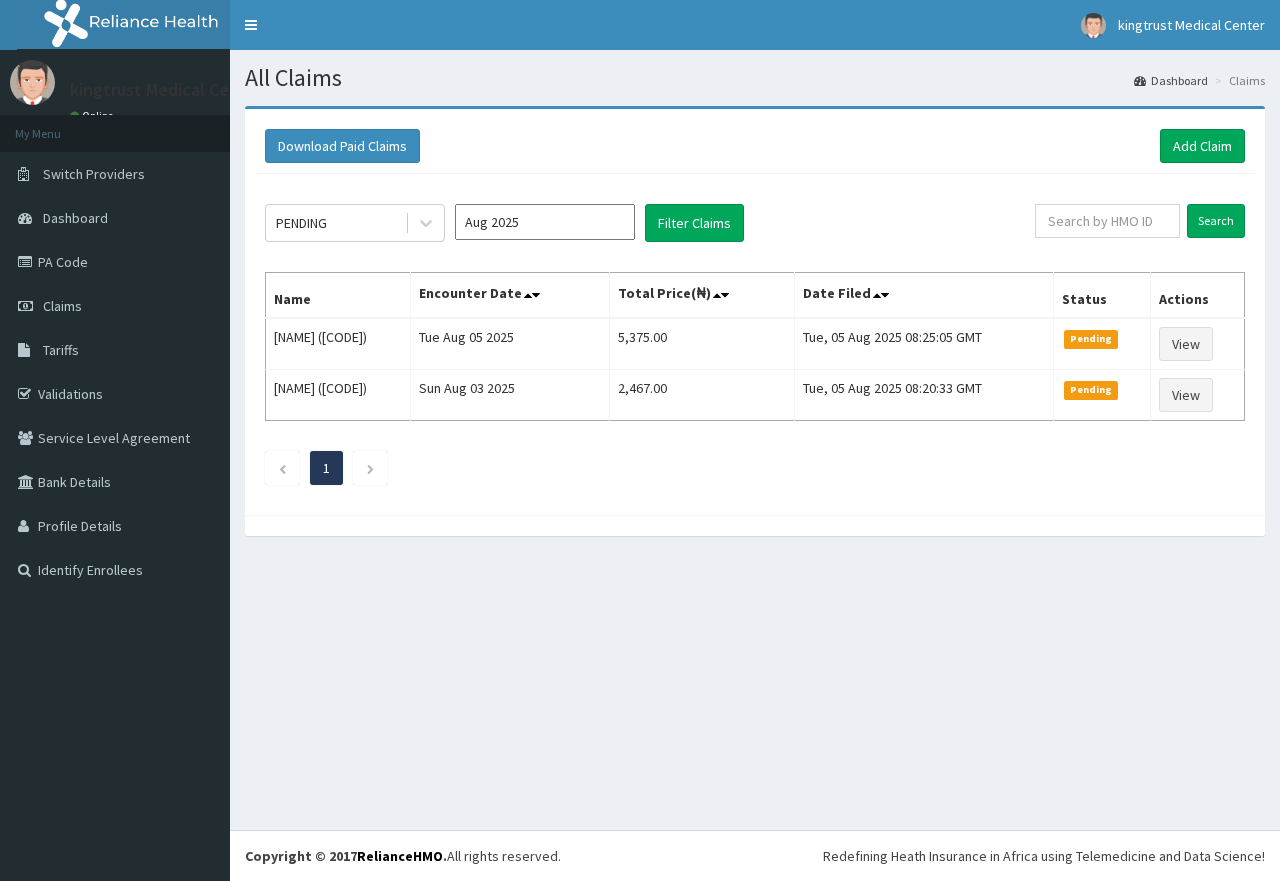 scroll, scrollTop: 0, scrollLeft: 0, axis: both 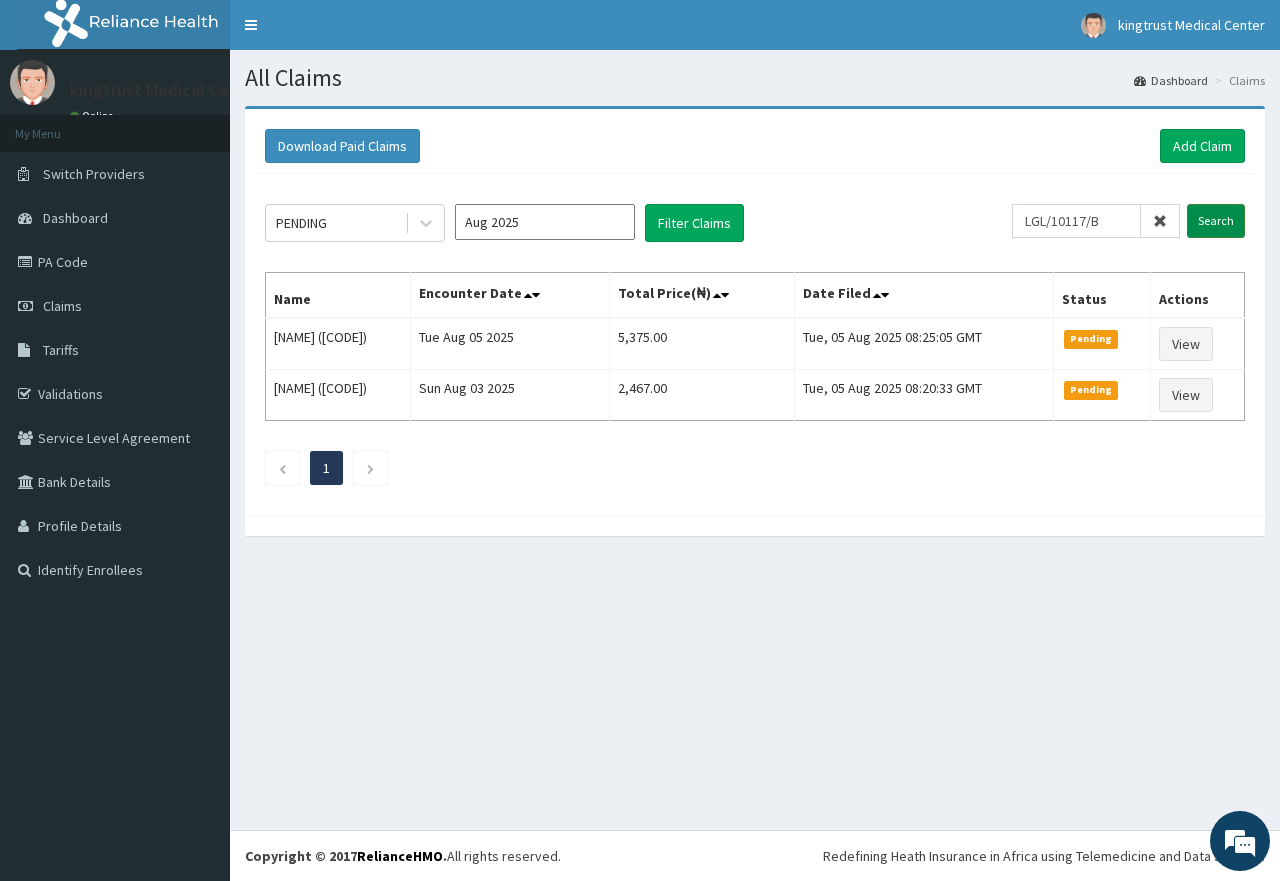 type on "LGL/10117/B" 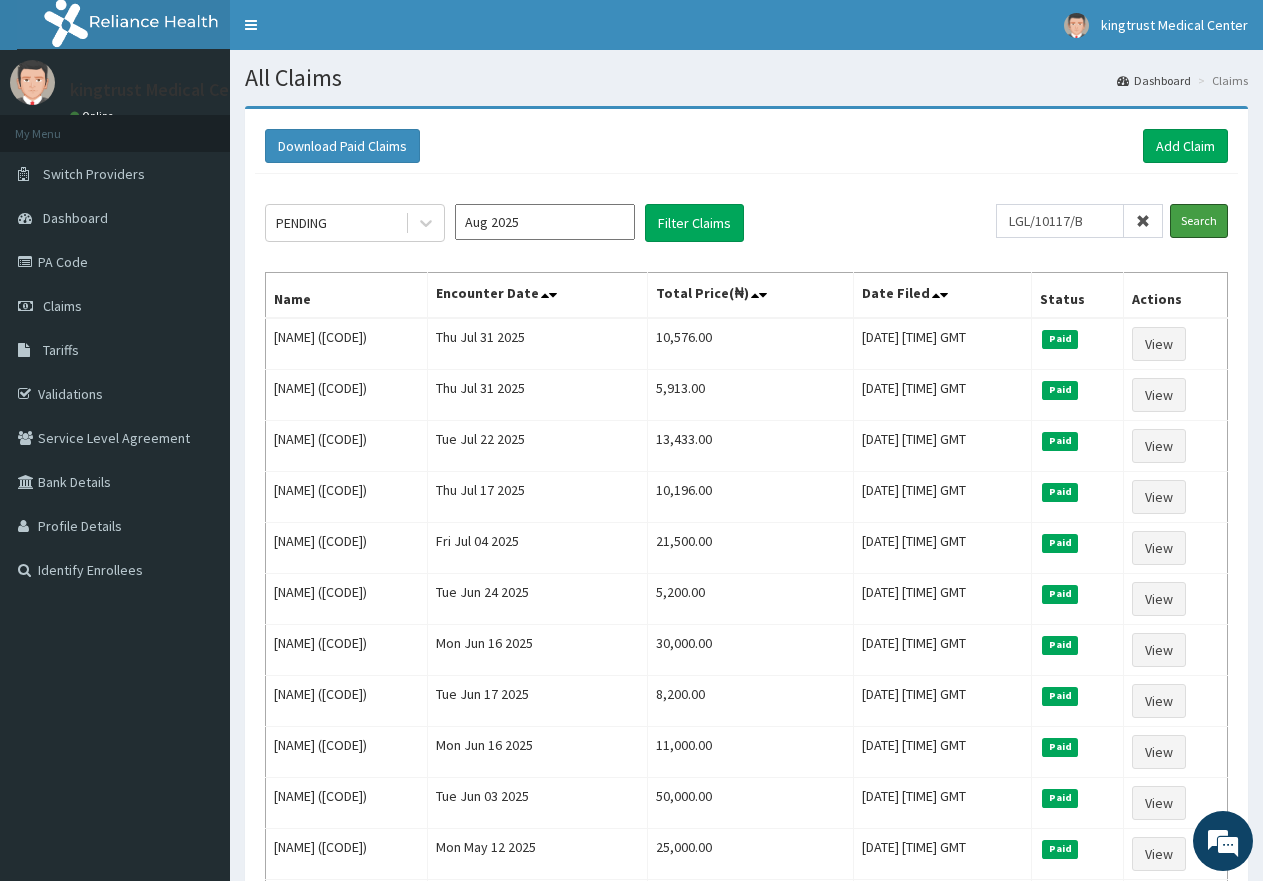 scroll, scrollTop: 0, scrollLeft: 0, axis: both 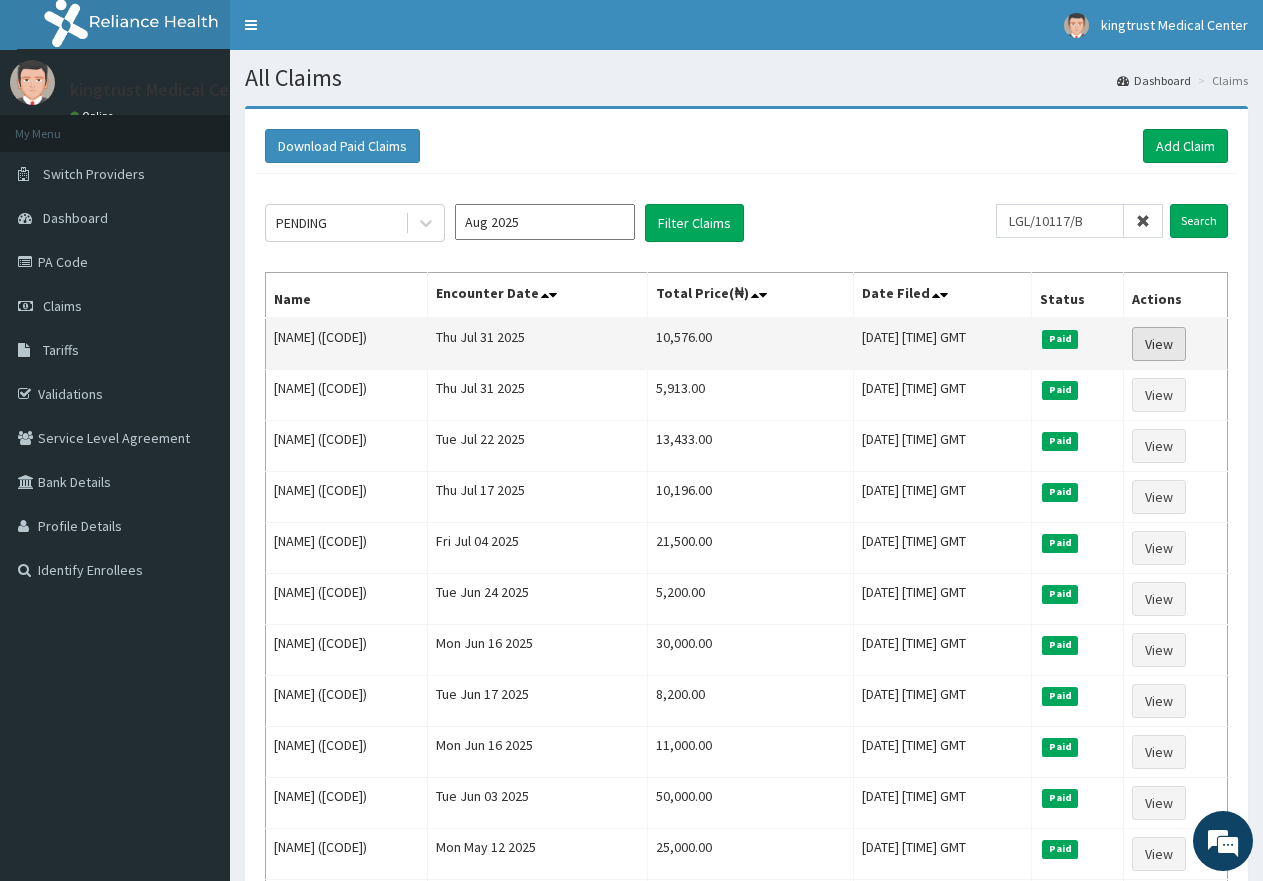 click on "View" at bounding box center (1159, 344) 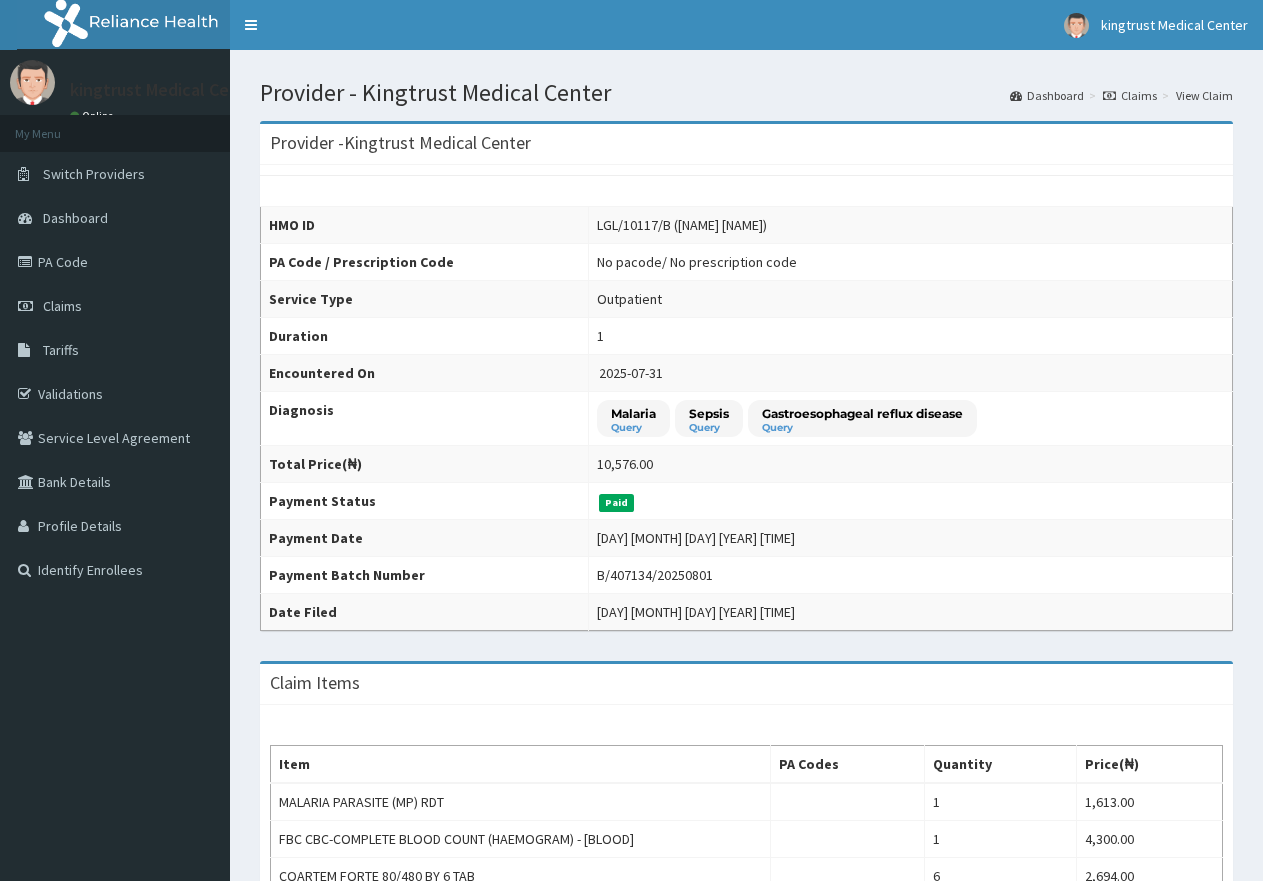 scroll, scrollTop: 0, scrollLeft: 0, axis: both 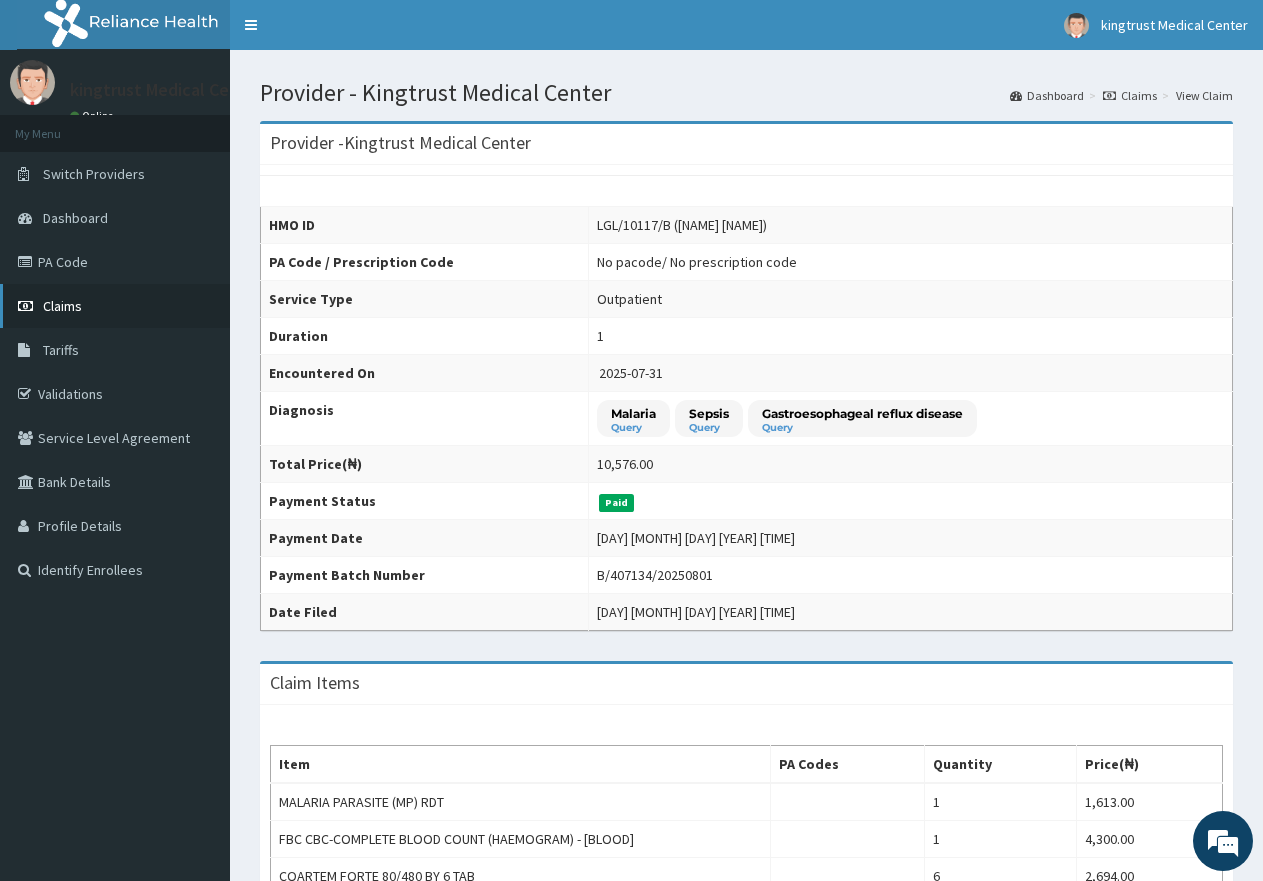 click on "Claims" at bounding box center [115, 306] 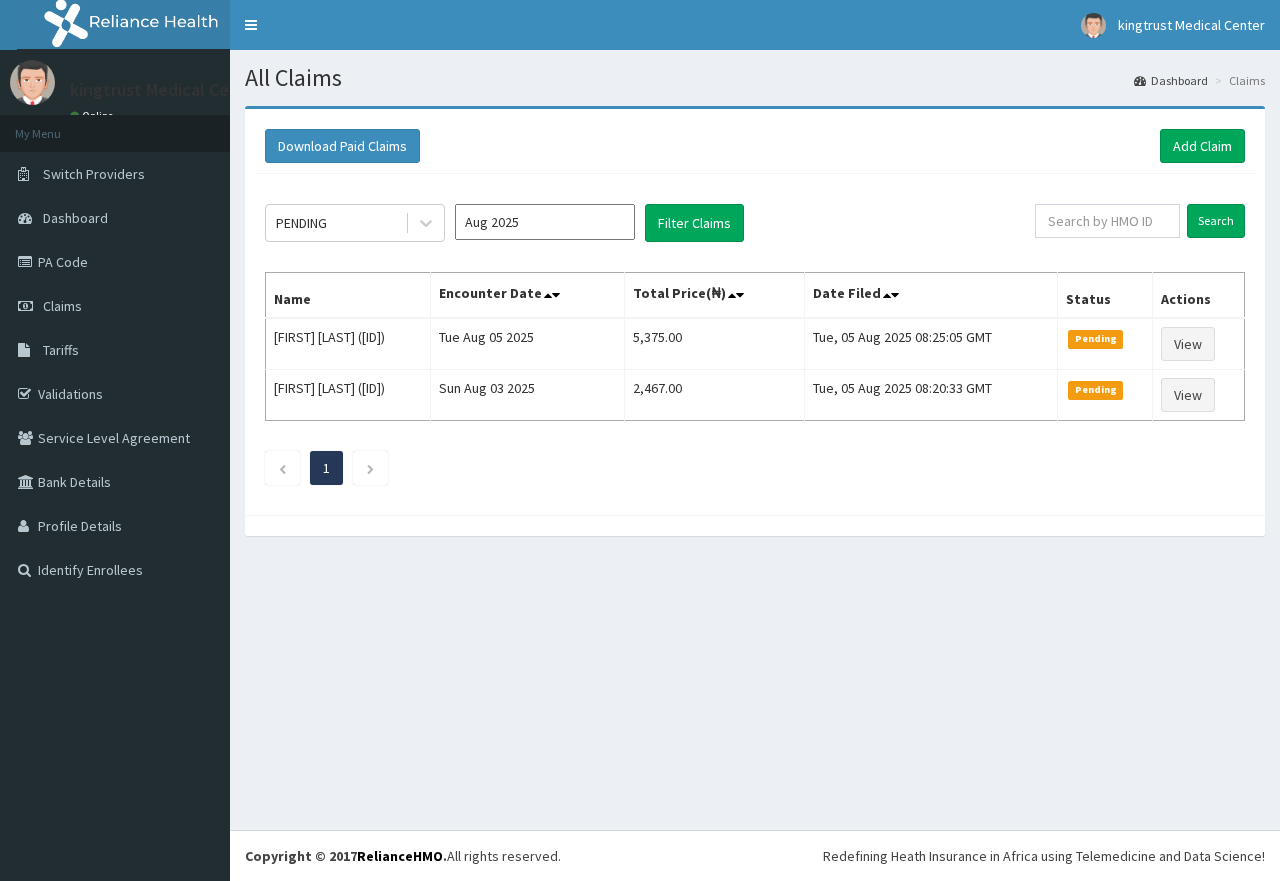 scroll, scrollTop: 0, scrollLeft: 0, axis: both 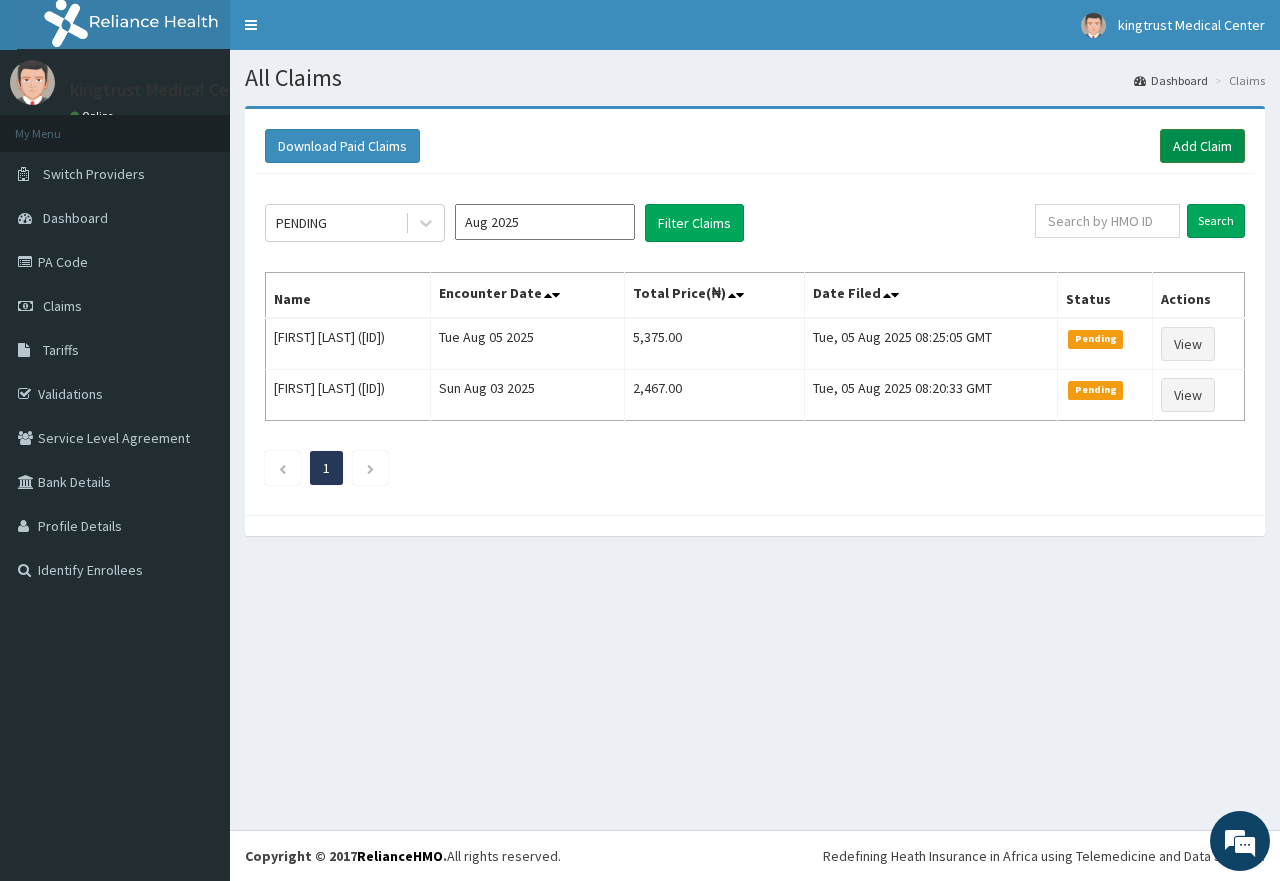 click on "Add Claim" at bounding box center (1202, 146) 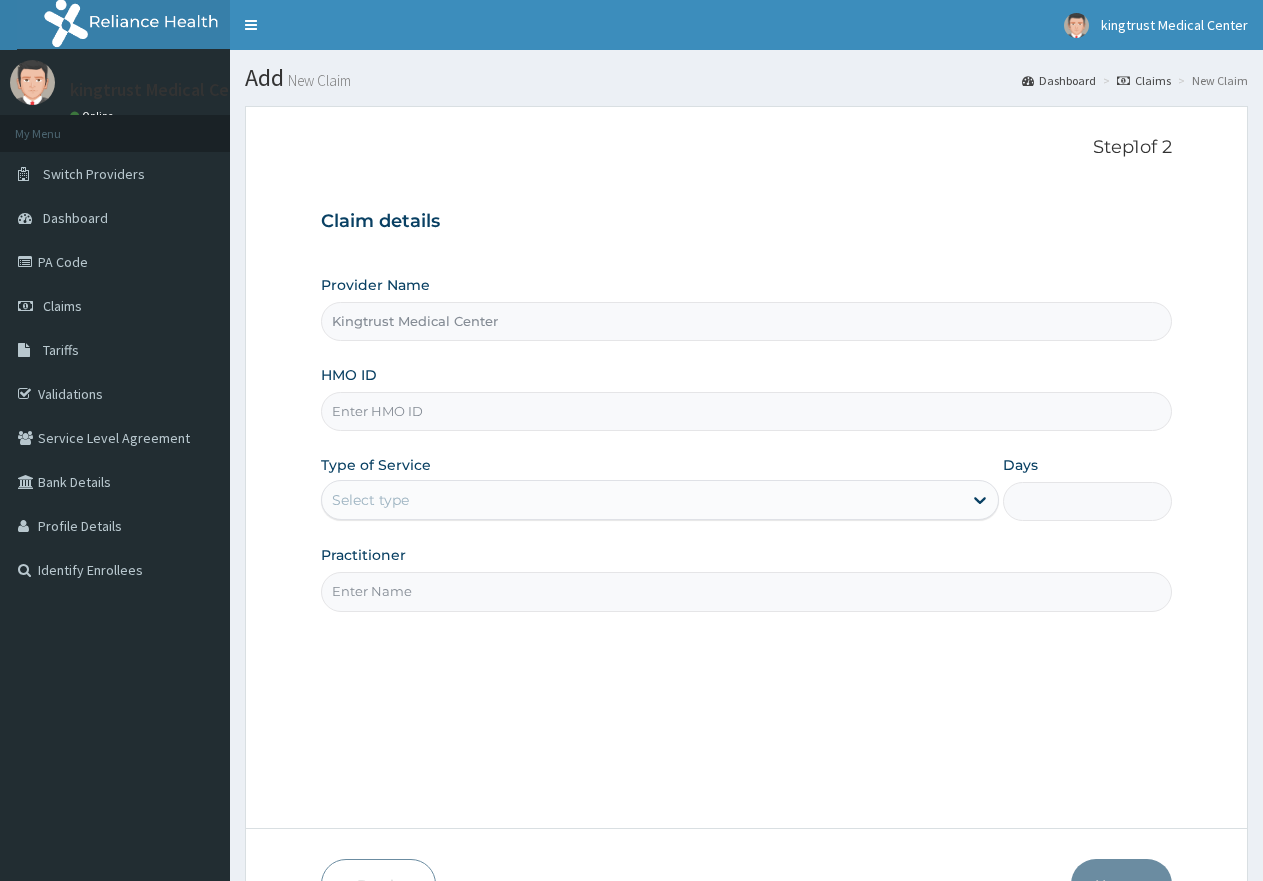 scroll, scrollTop: 0, scrollLeft: 0, axis: both 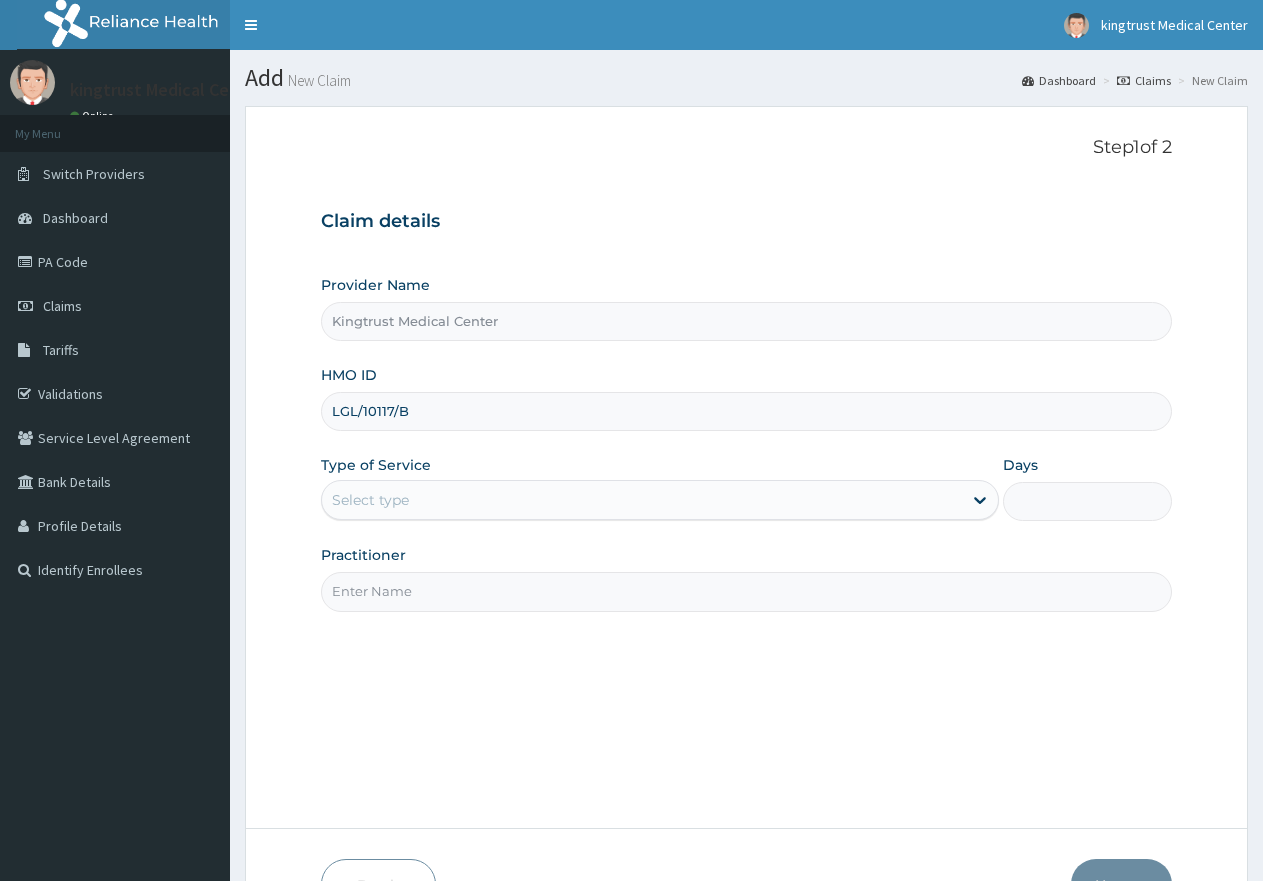 type on "LGL/10117/B" 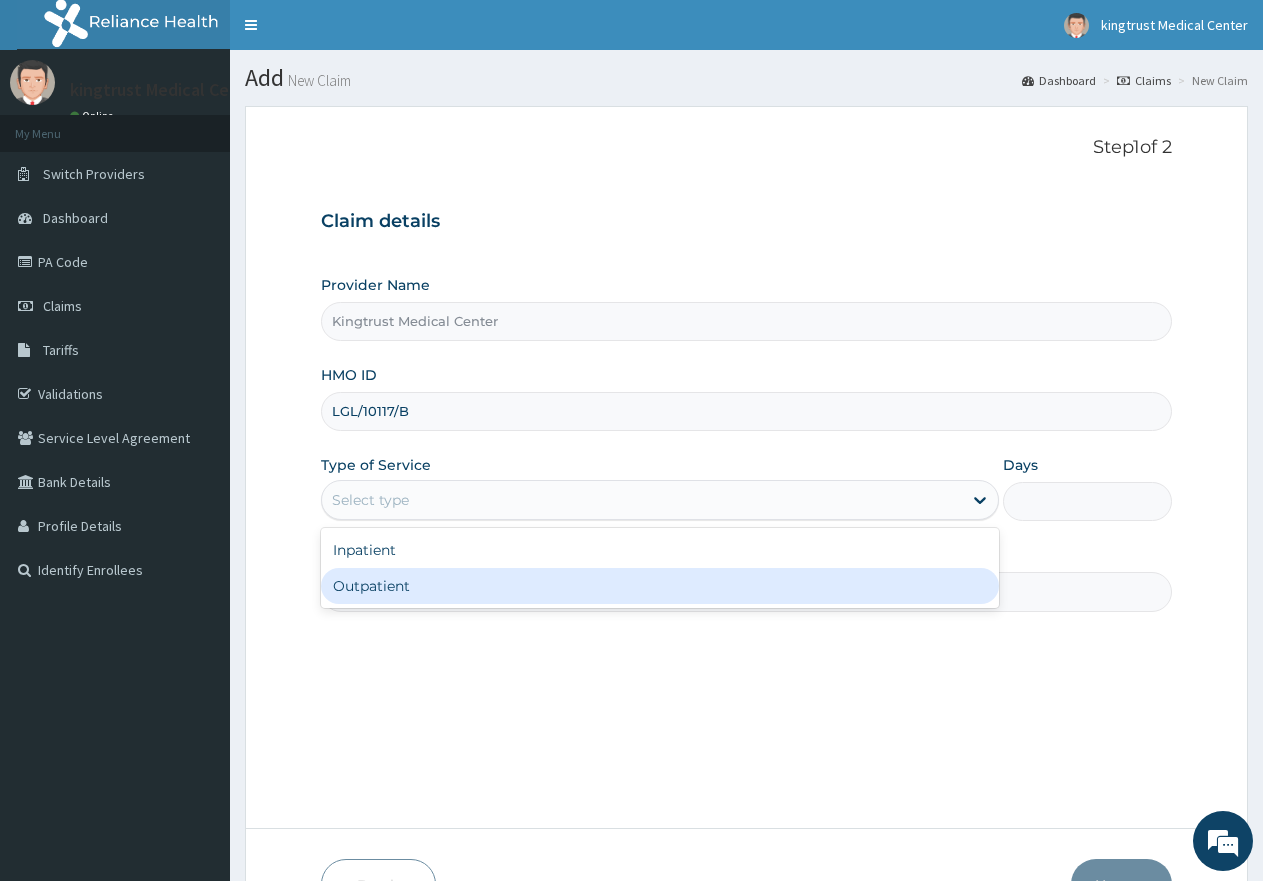 click on "Outpatient" at bounding box center [659, 586] 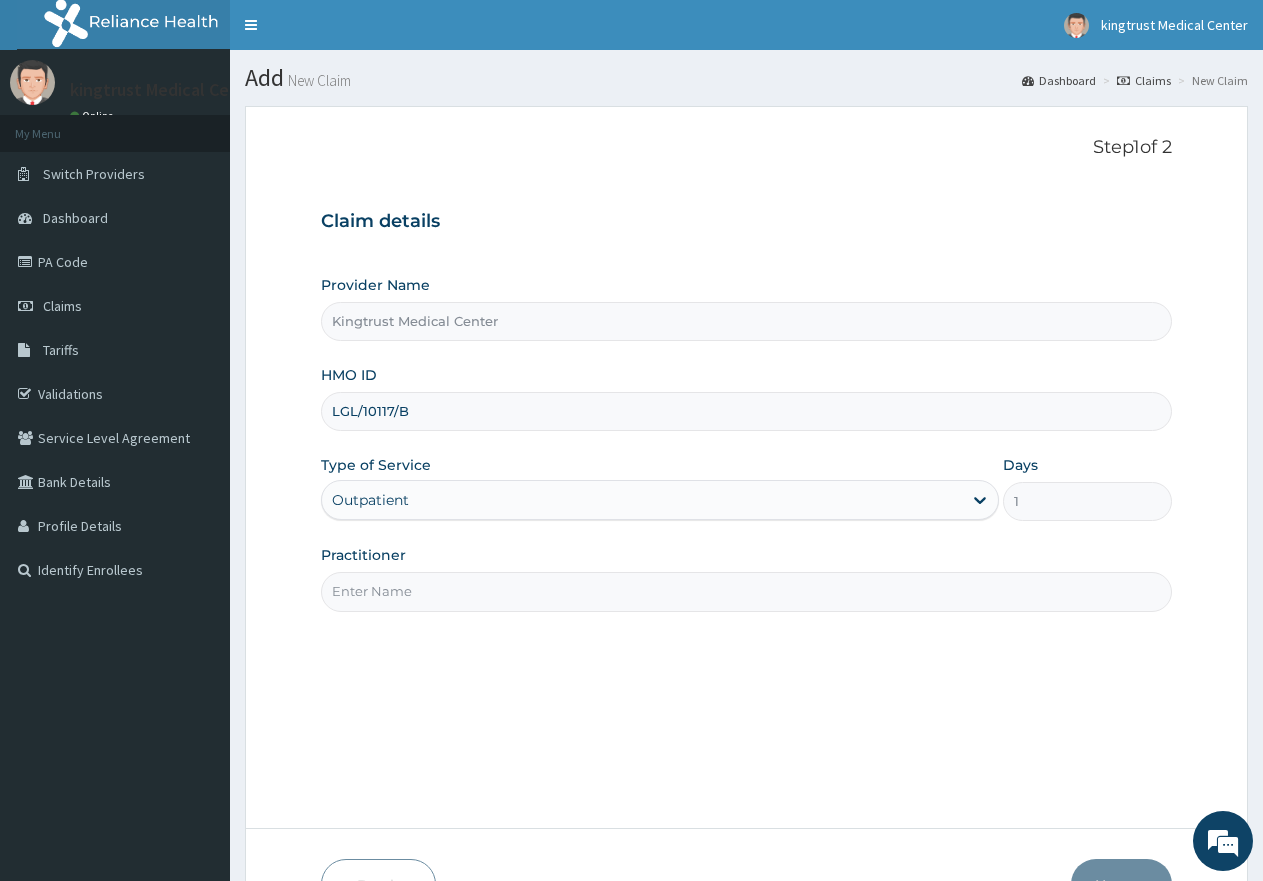 click on "Practitioner" at bounding box center [746, 591] 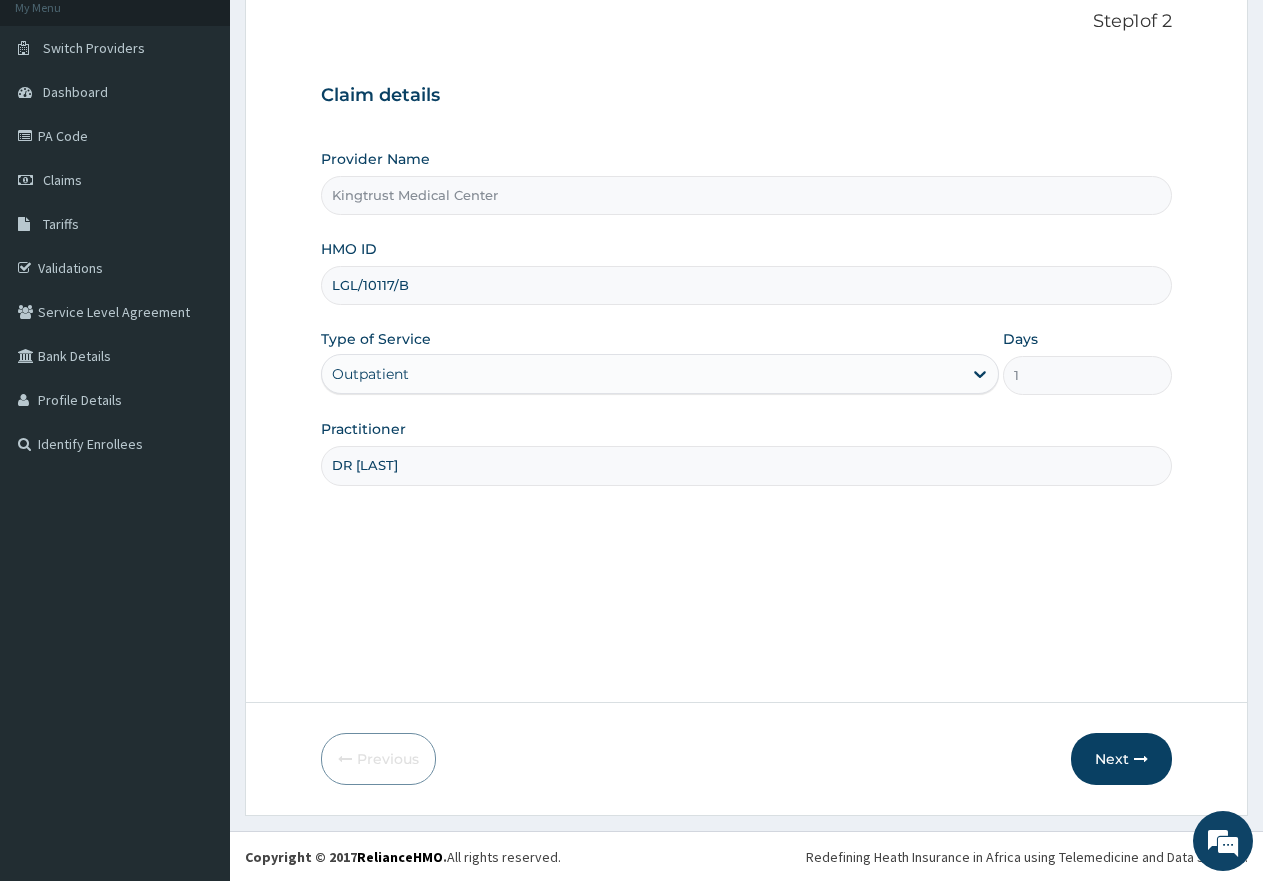 scroll, scrollTop: 127, scrollLeft: 0, axis: vertical 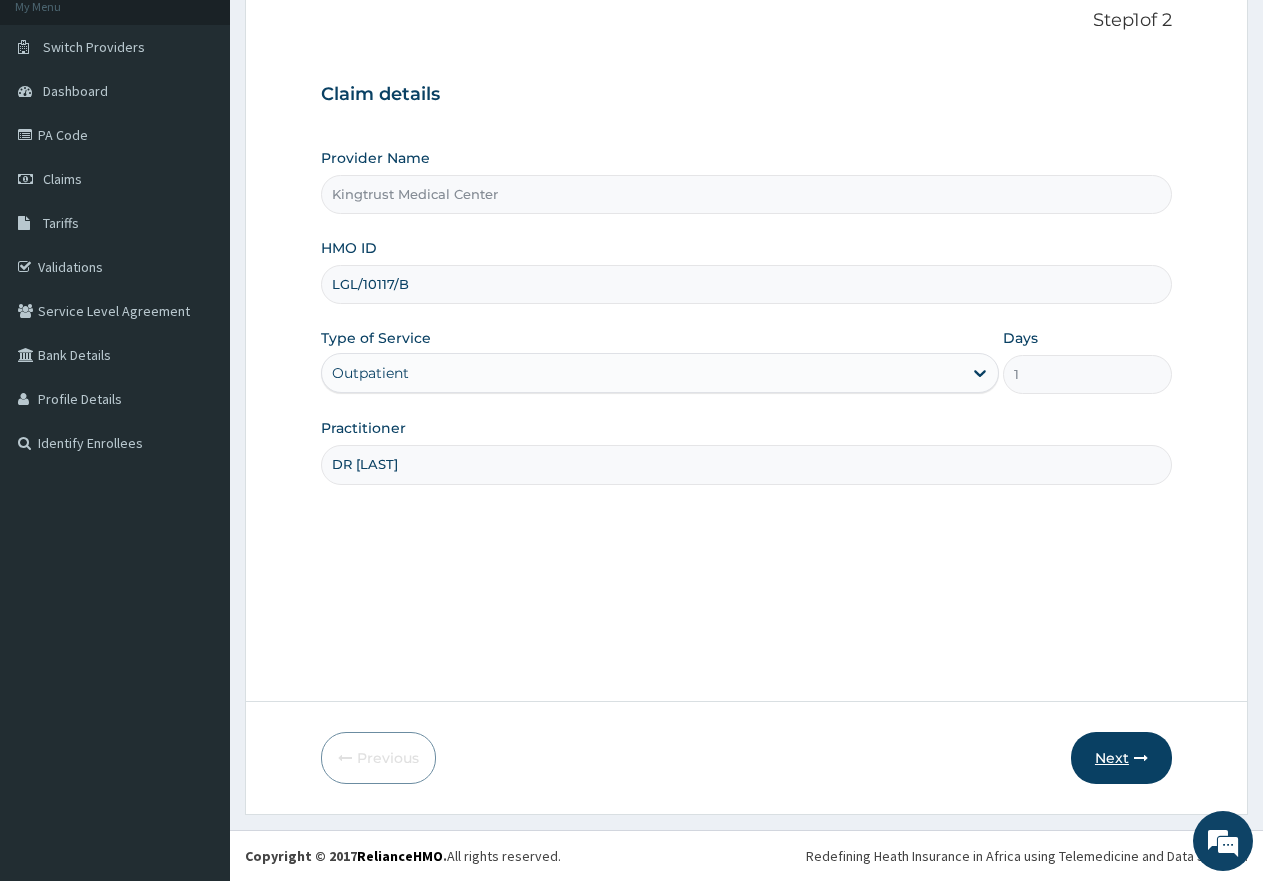 click on "Next" at bounding box center (1121, 758) 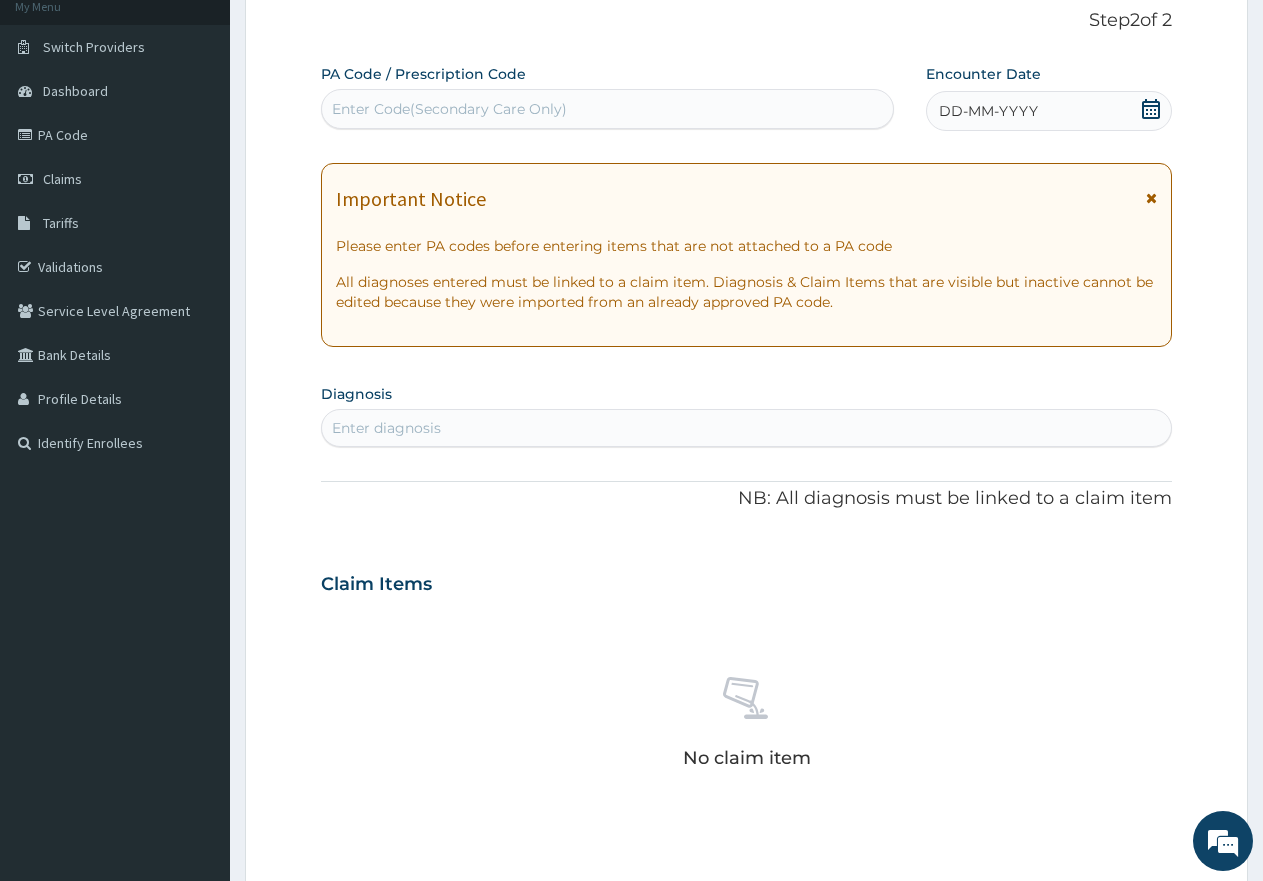 click on "Enter diagnosis" at bounding box center (746, 428) 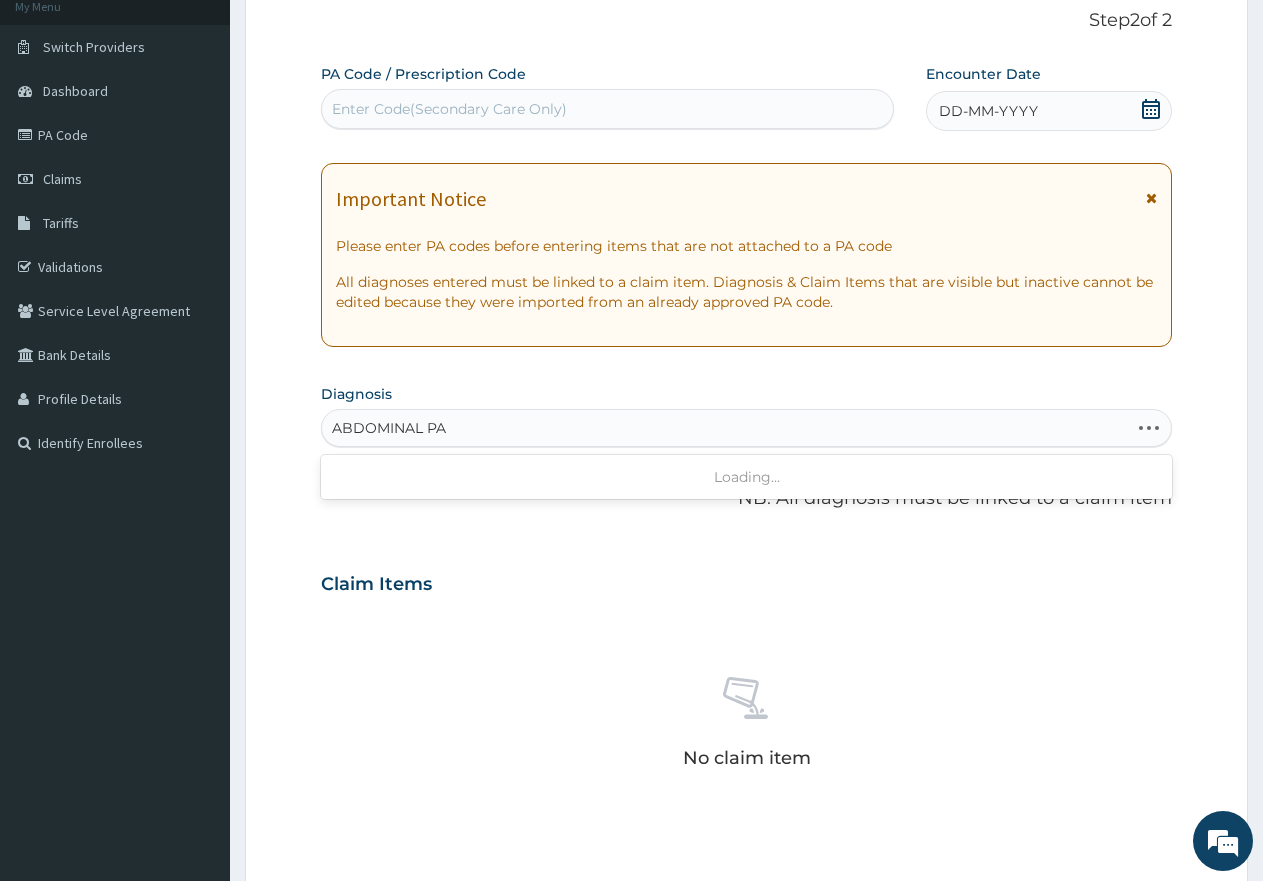 type on "ABDOMINAL PAI" 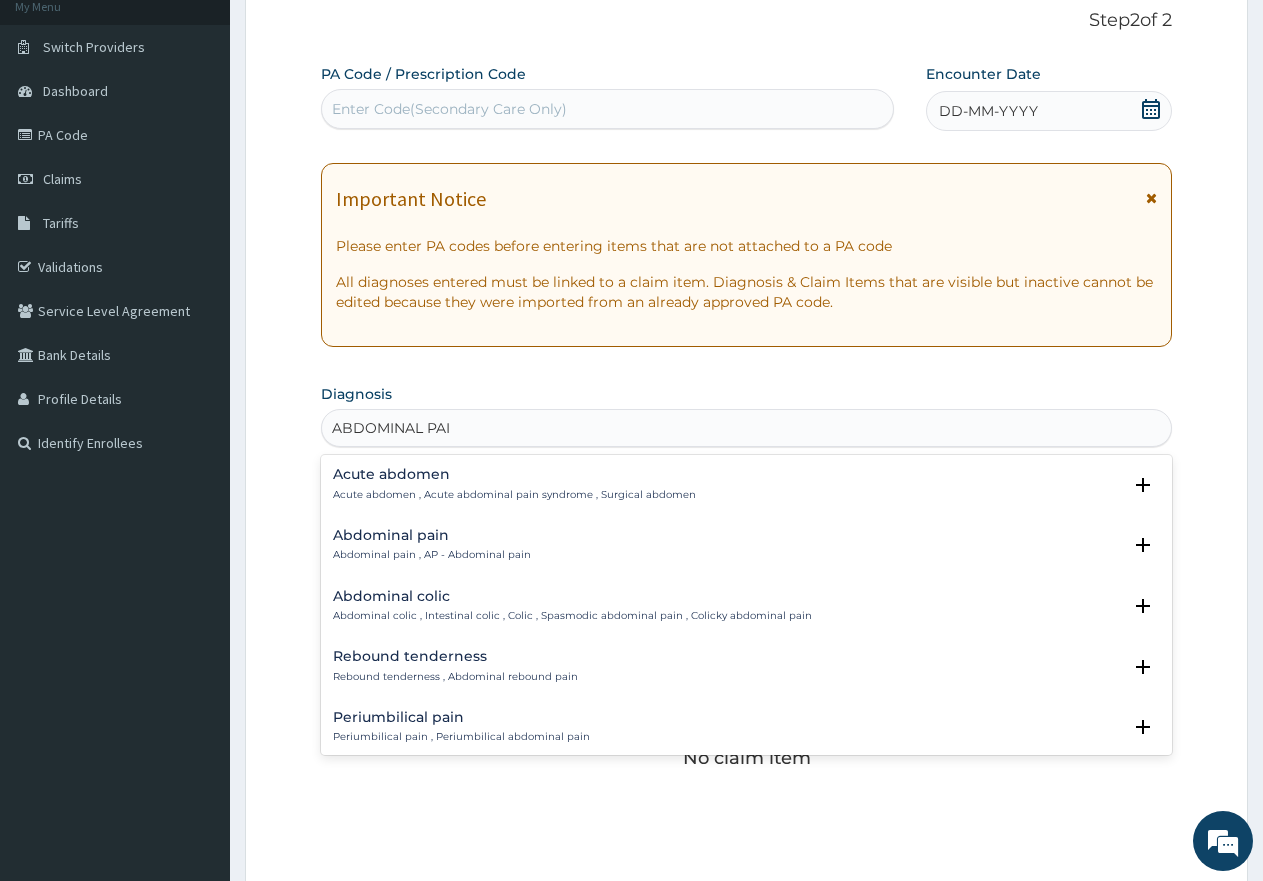 scroll, scrollTop: 0, scrollLeft: 0, axis: both 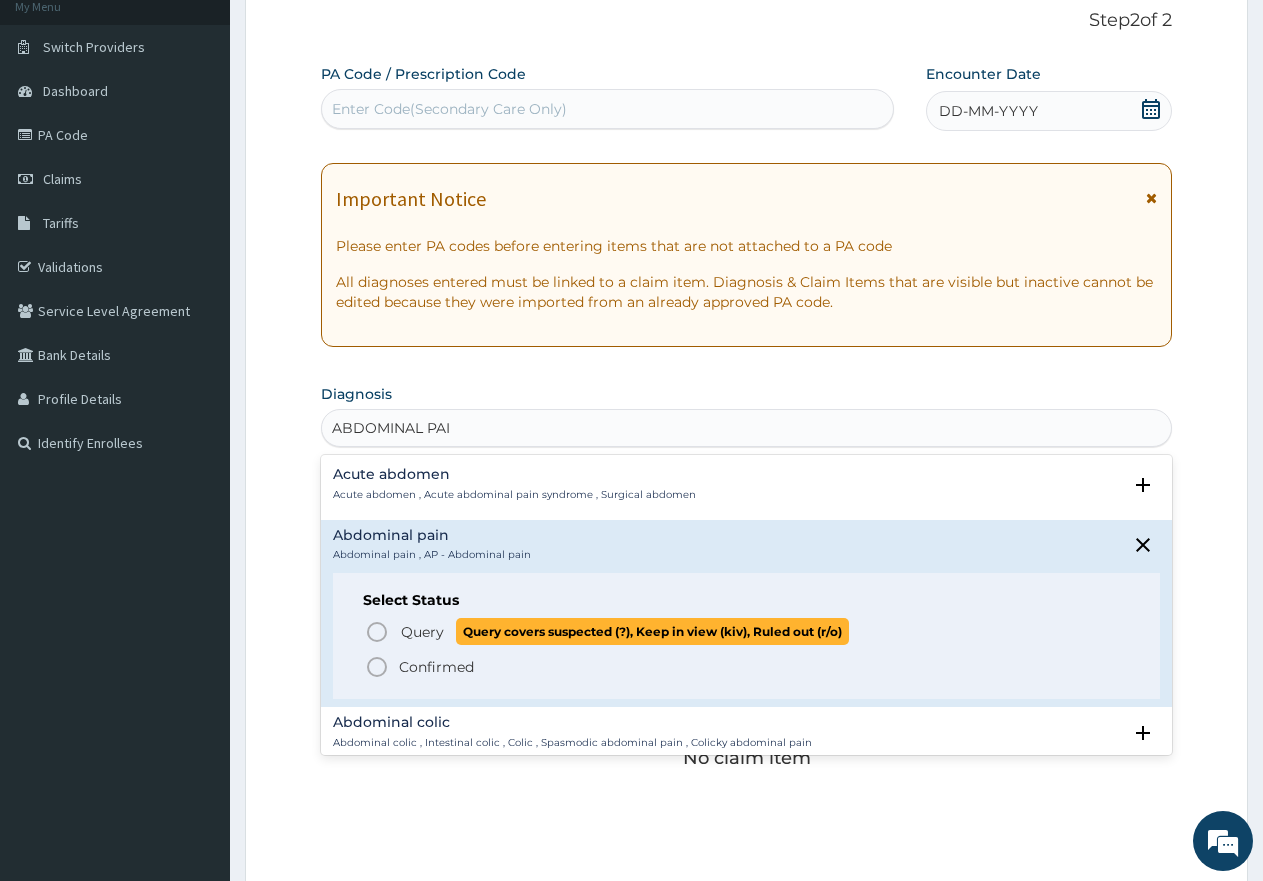 click on "Query" at bounding box center (422, 632) 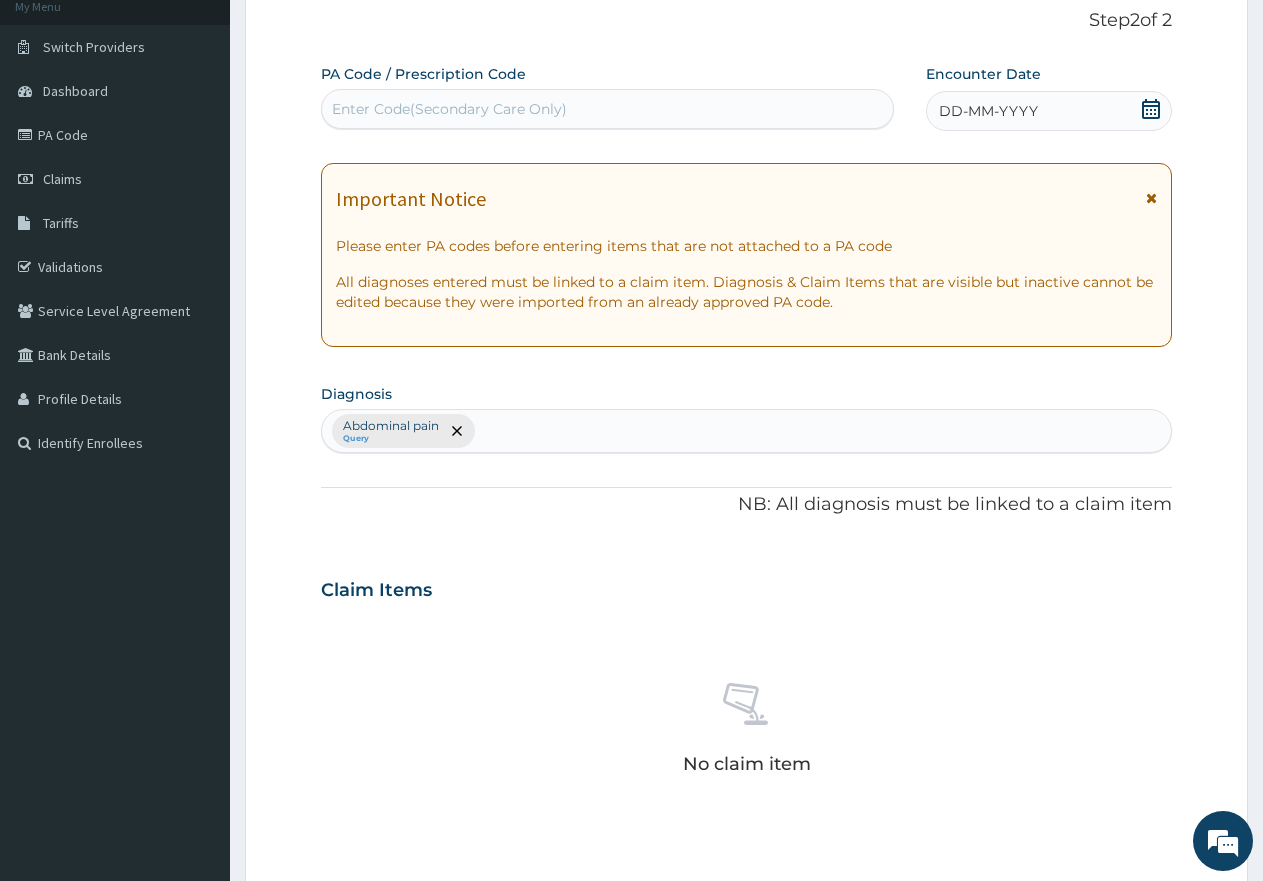 click on "DD-MM-YYYY" at bounding box center [988, 111] 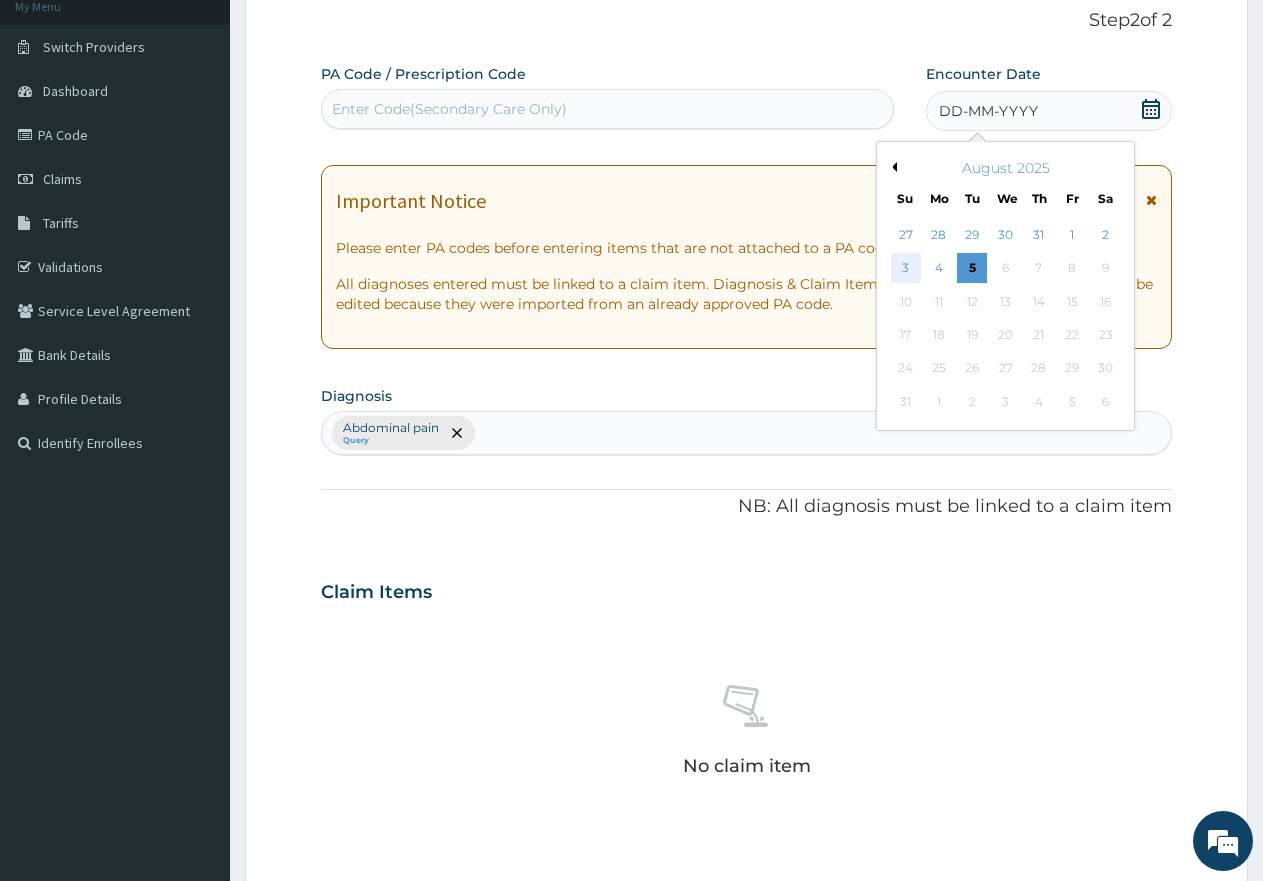 click on "3" at bounding box center (906, 269) 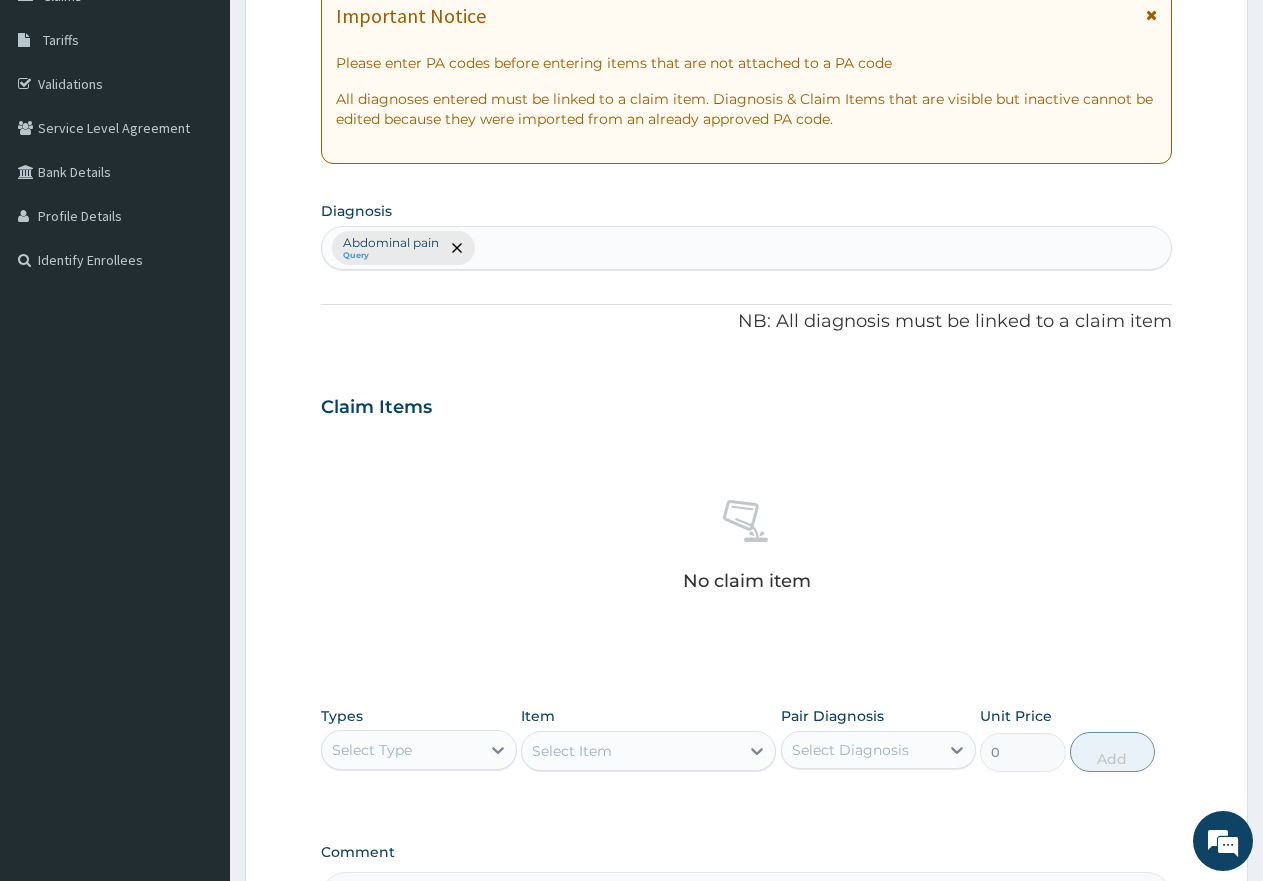scroll, scrollTop: 527, scrollLeft: 0, axis: vertical 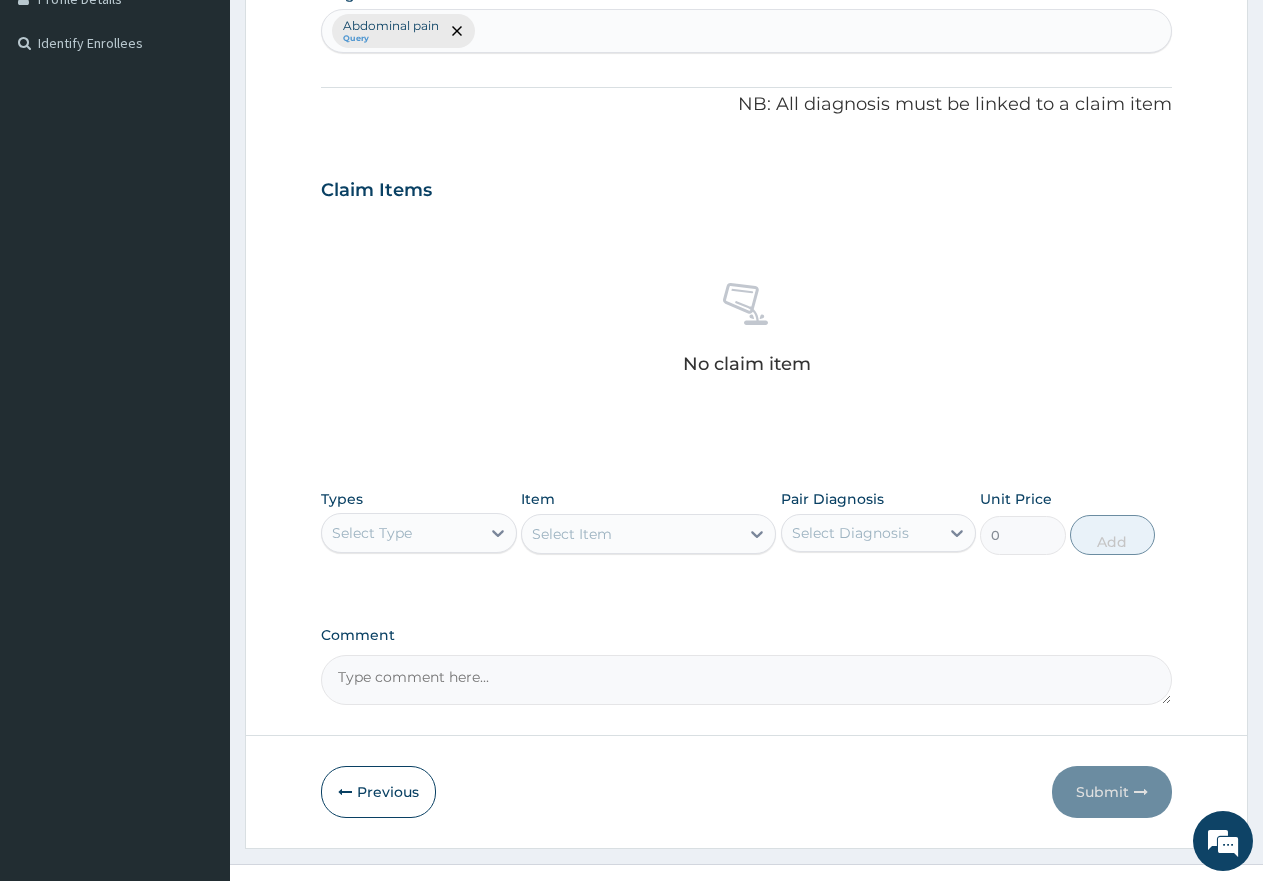 click on "Select Type" at bounding box center [401, 533] 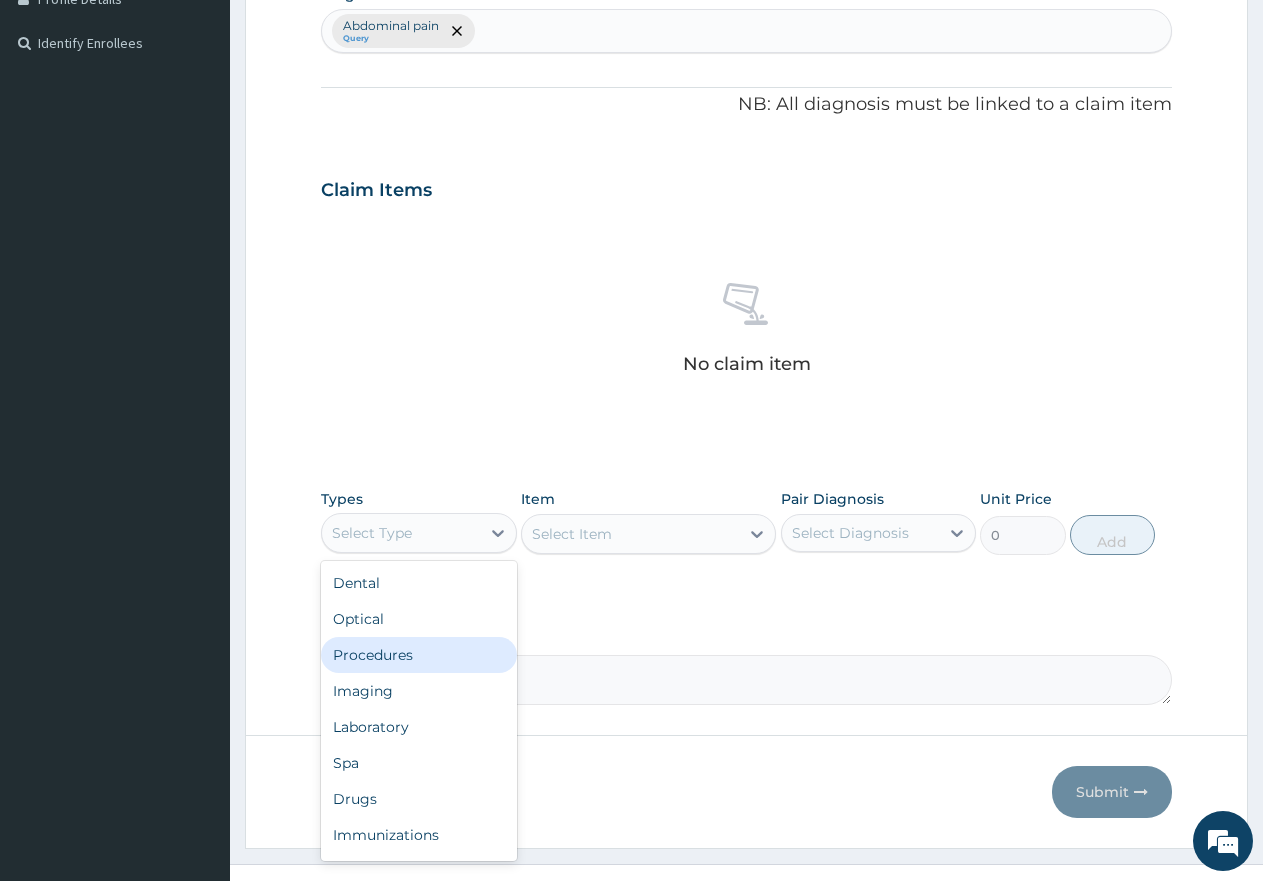 click on "Procedures" at bounding box center (419, 655) 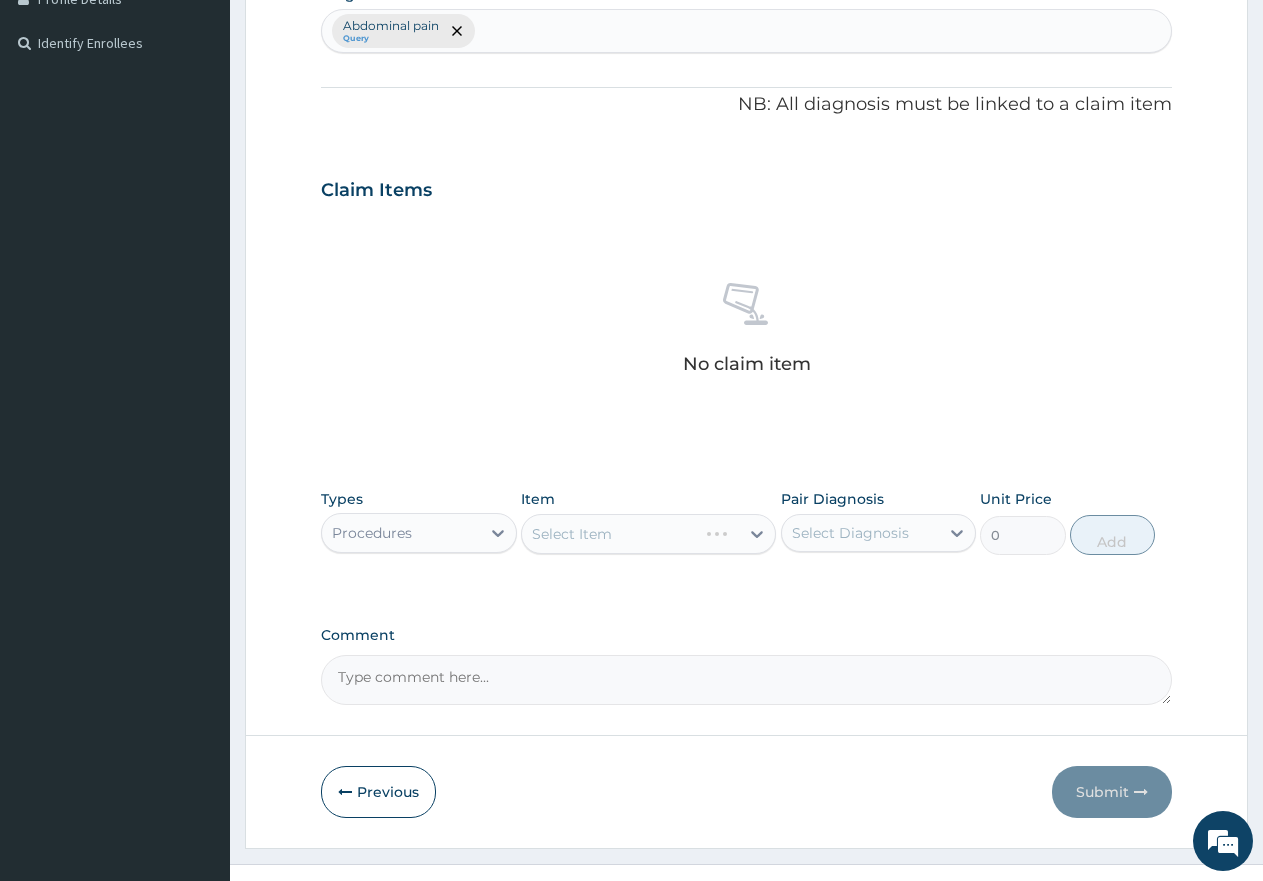 click on "Select Diagnosis" at bounding box center [861, 533] 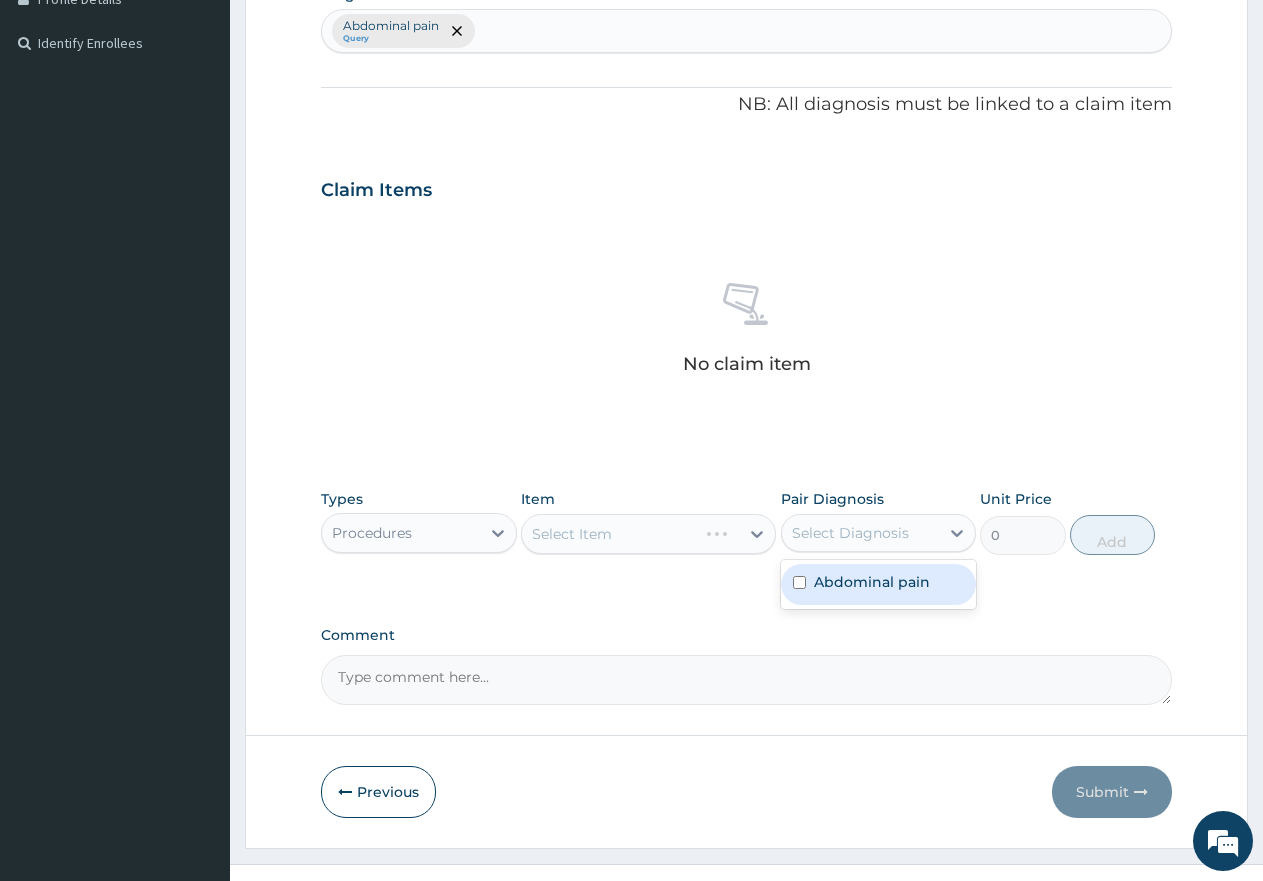 click on "Abdominal pain" at bounding box center [879, 584] 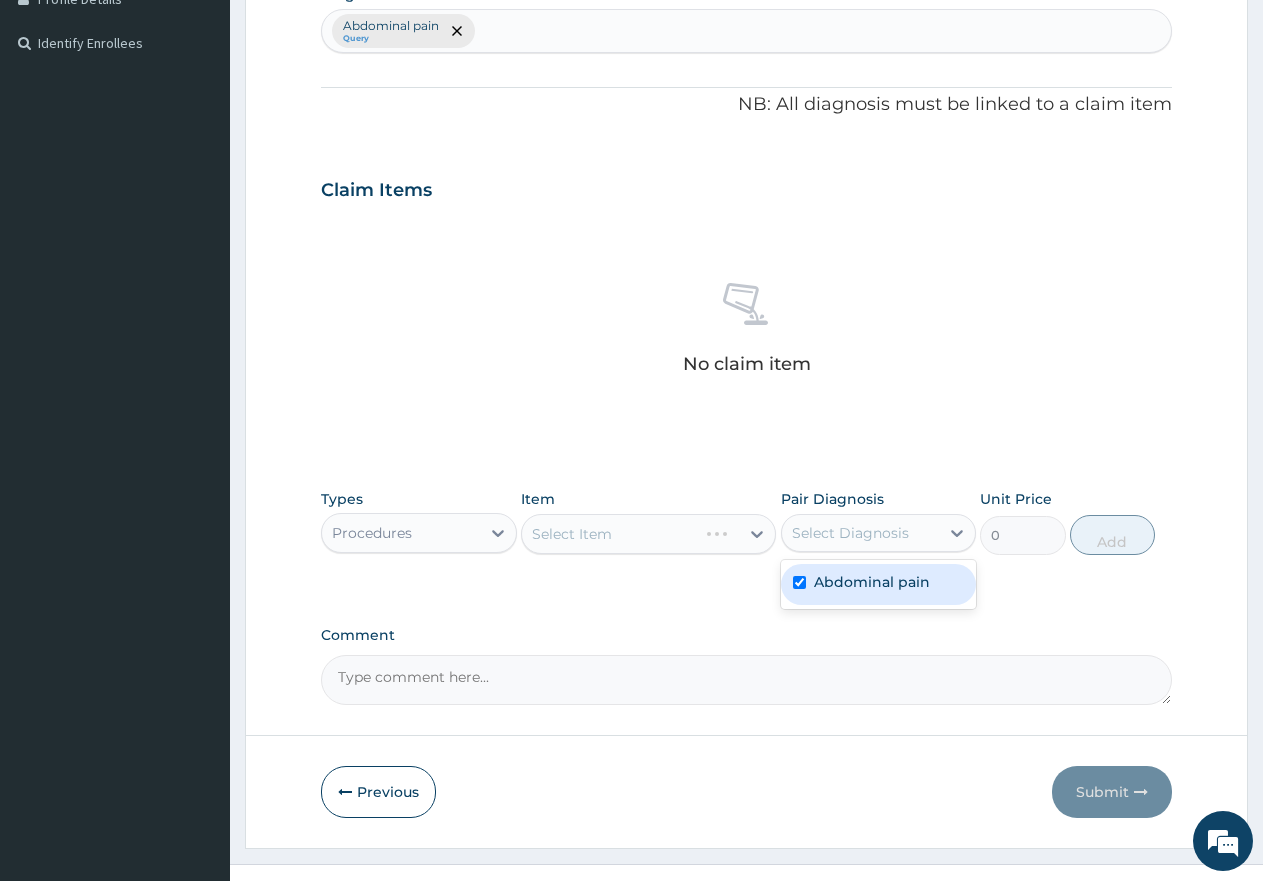 checkbox on "true" 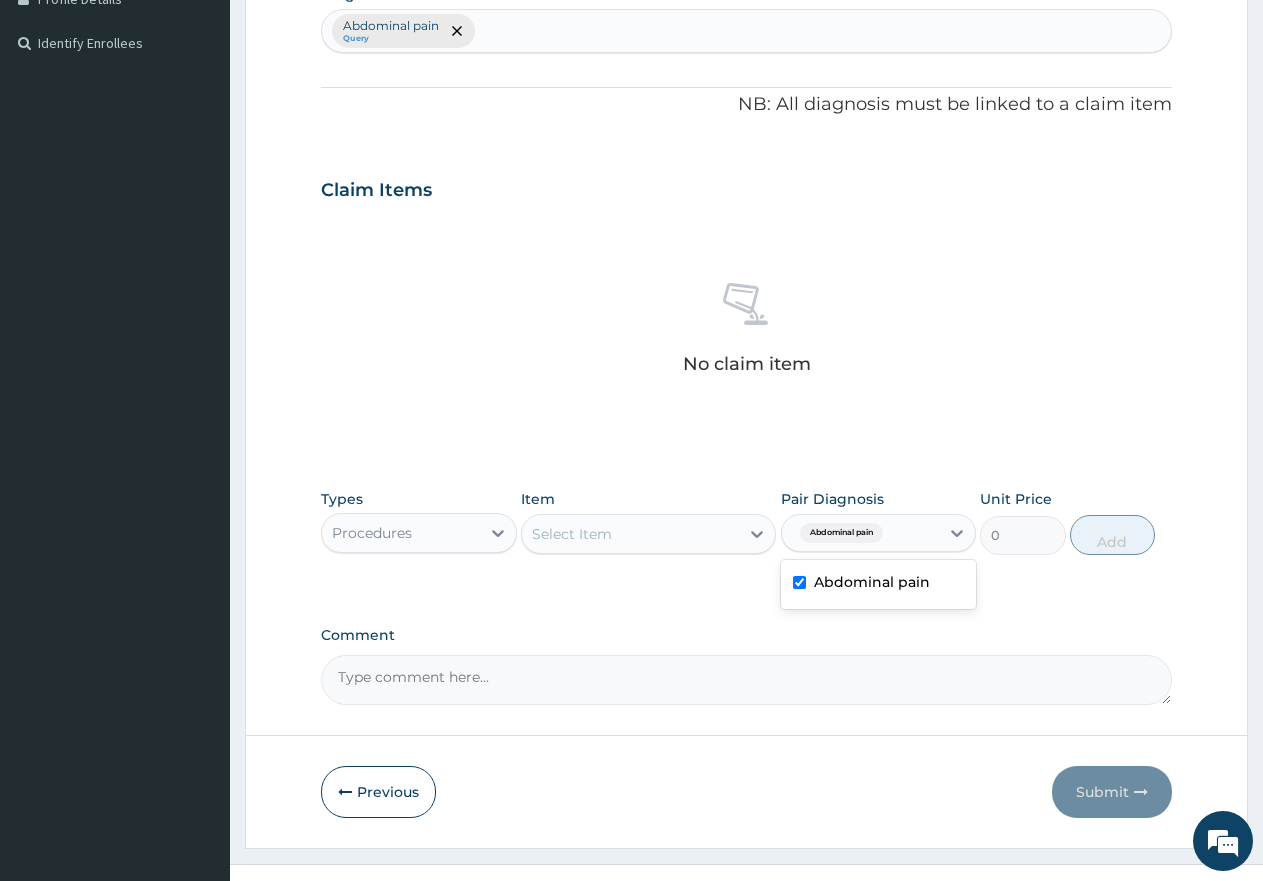 click on "Select Item" at bounding box center (630, 534) 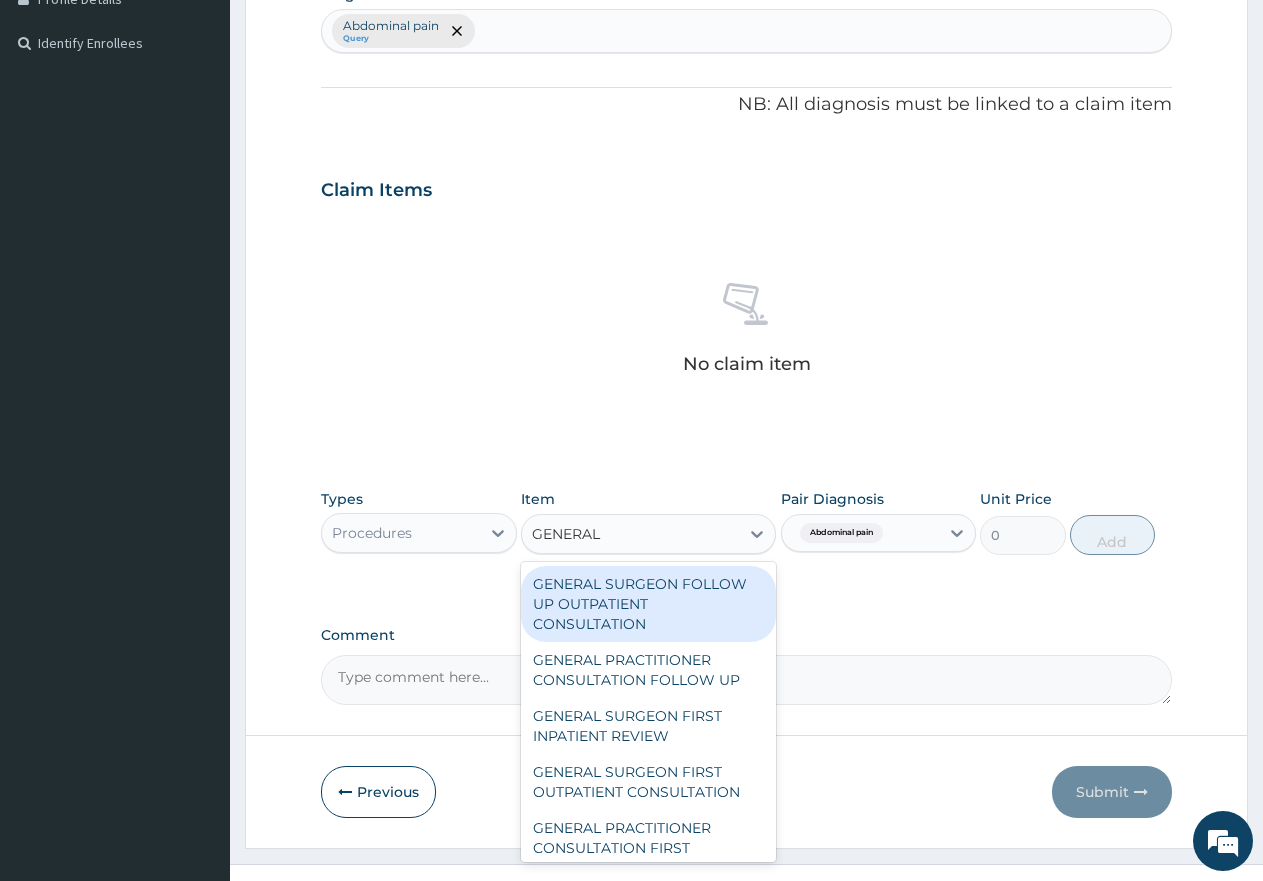 type on "GENERAL P" 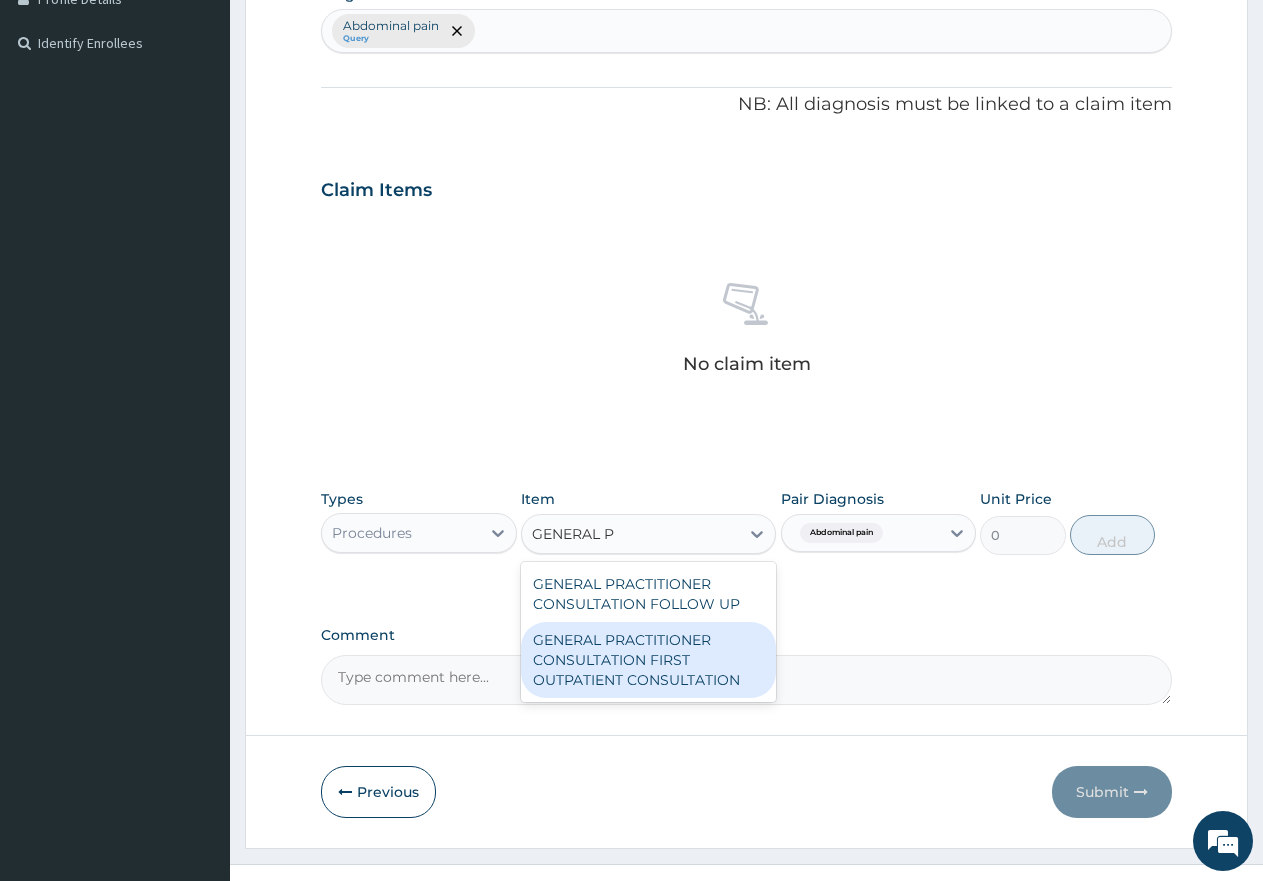 click on "GENERAL PRACTITIONER CONSULTATION FIRST OUTPATIENT CONSULTATION" at bounding box center (648, 660) 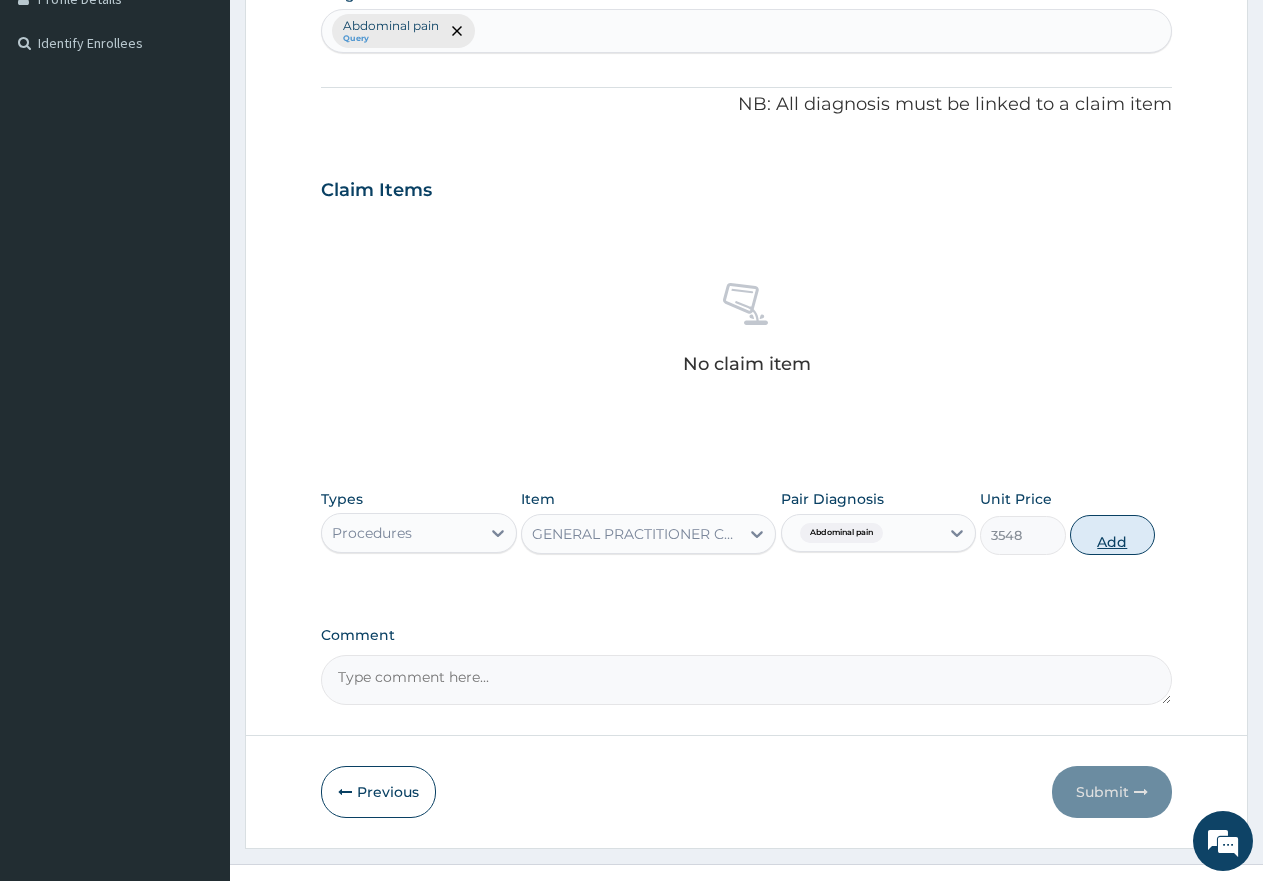 click on "Add" at bounding box center [1112, 535] 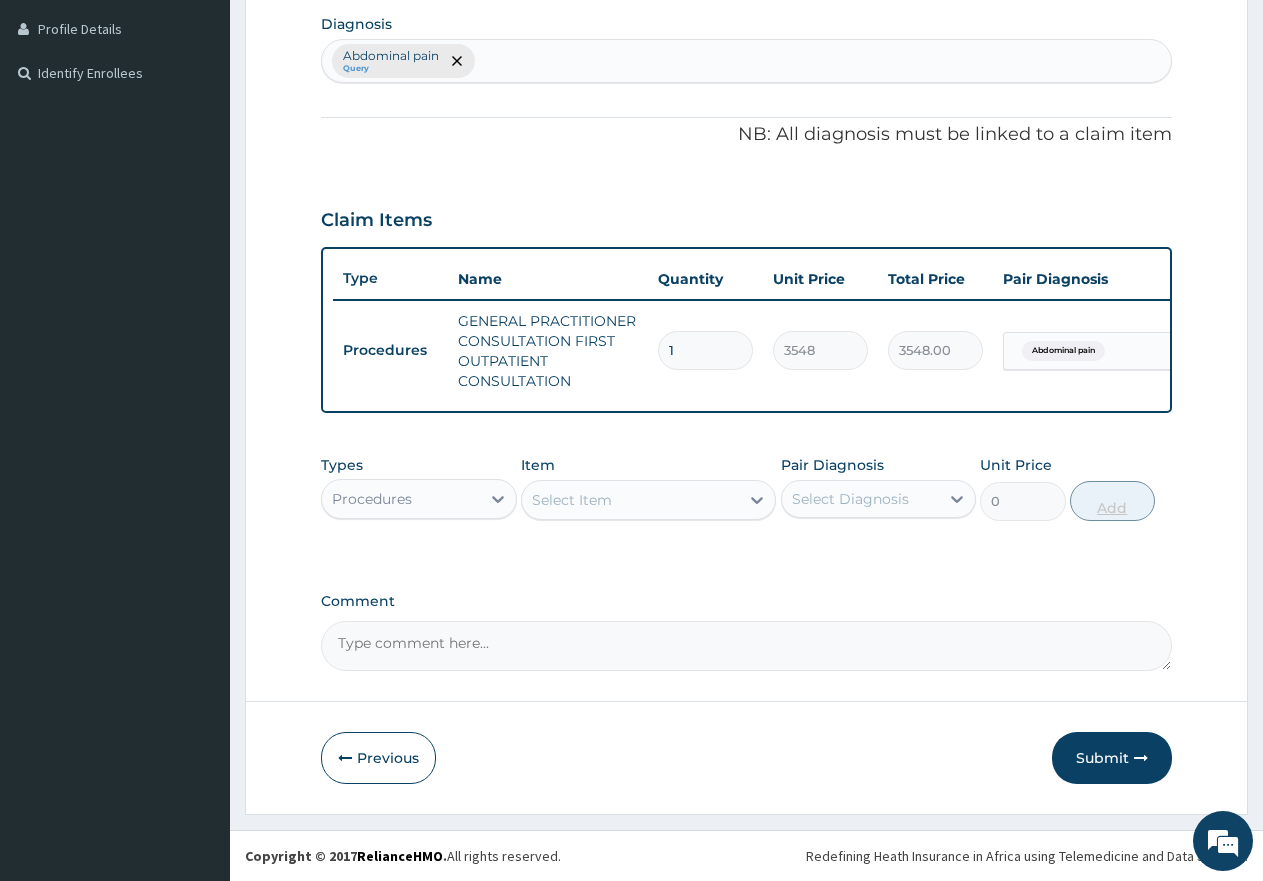 scroll, scrollTop: 514, scrollLeft: 0, axis: vertical 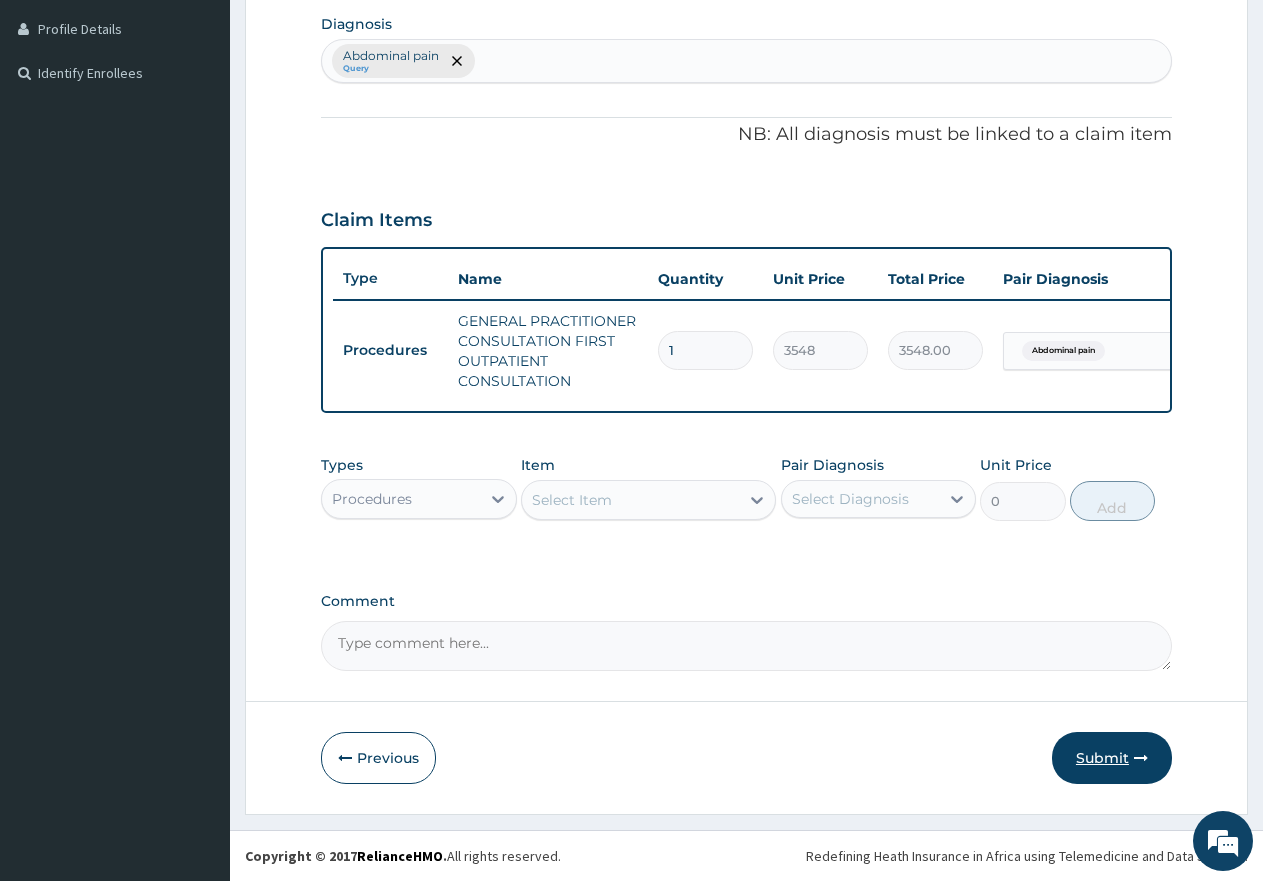 click on "Submit" at bounding box center (1112, 758) 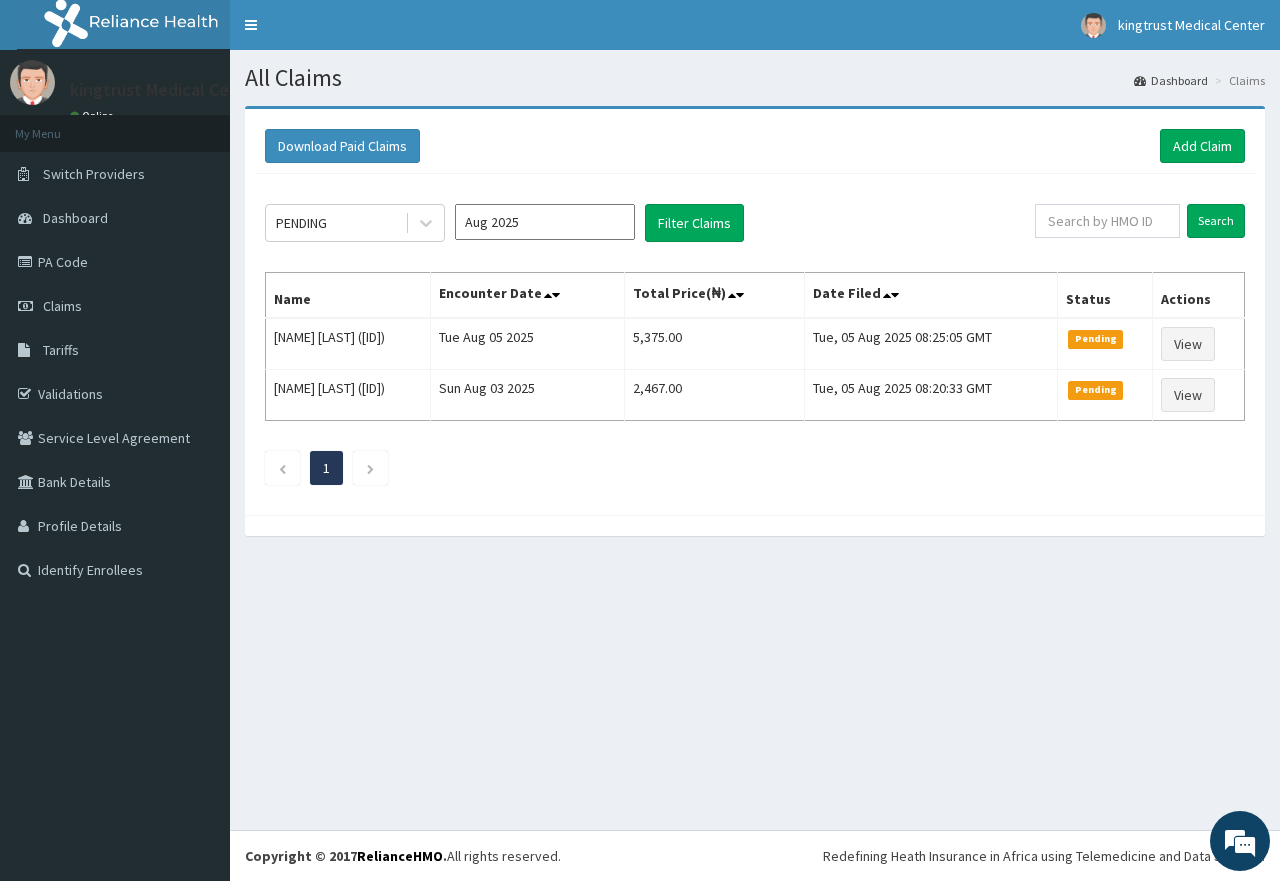 scroll, scrollTop: 0, scrollLeft: 0, axis: both 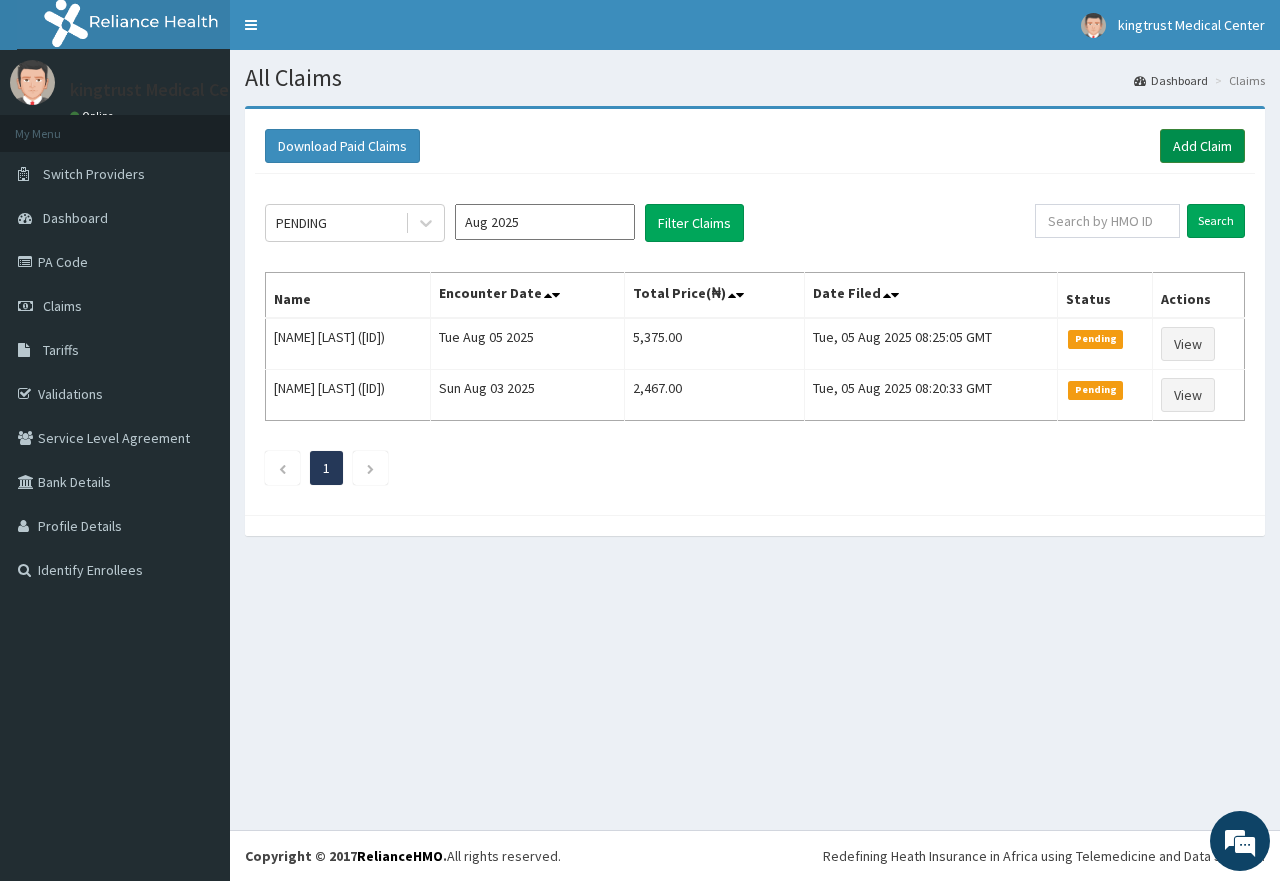 click on "Add Claim" at bounding box center [1202, 146] 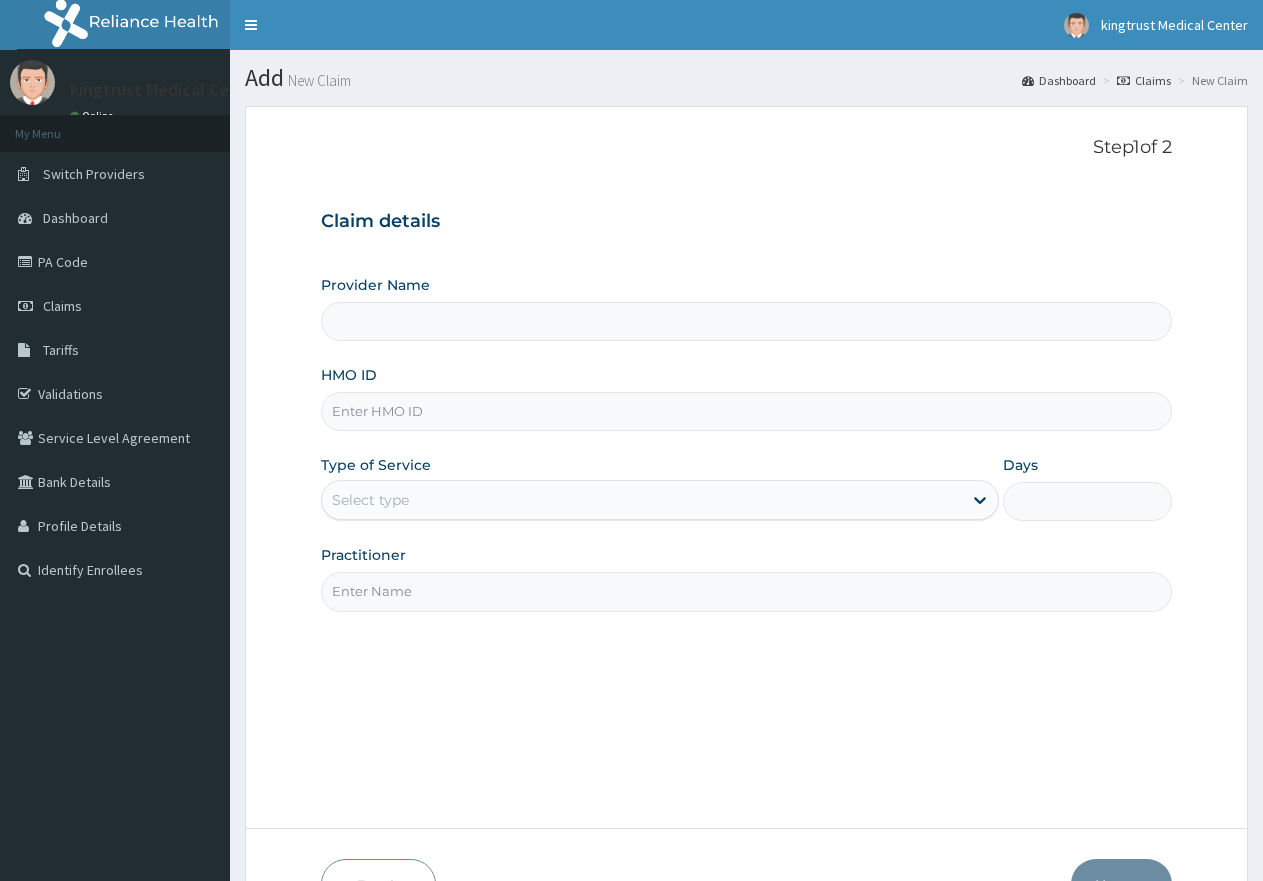 scroll, scrollTop: 0, scrollLeft: 0, axis: both 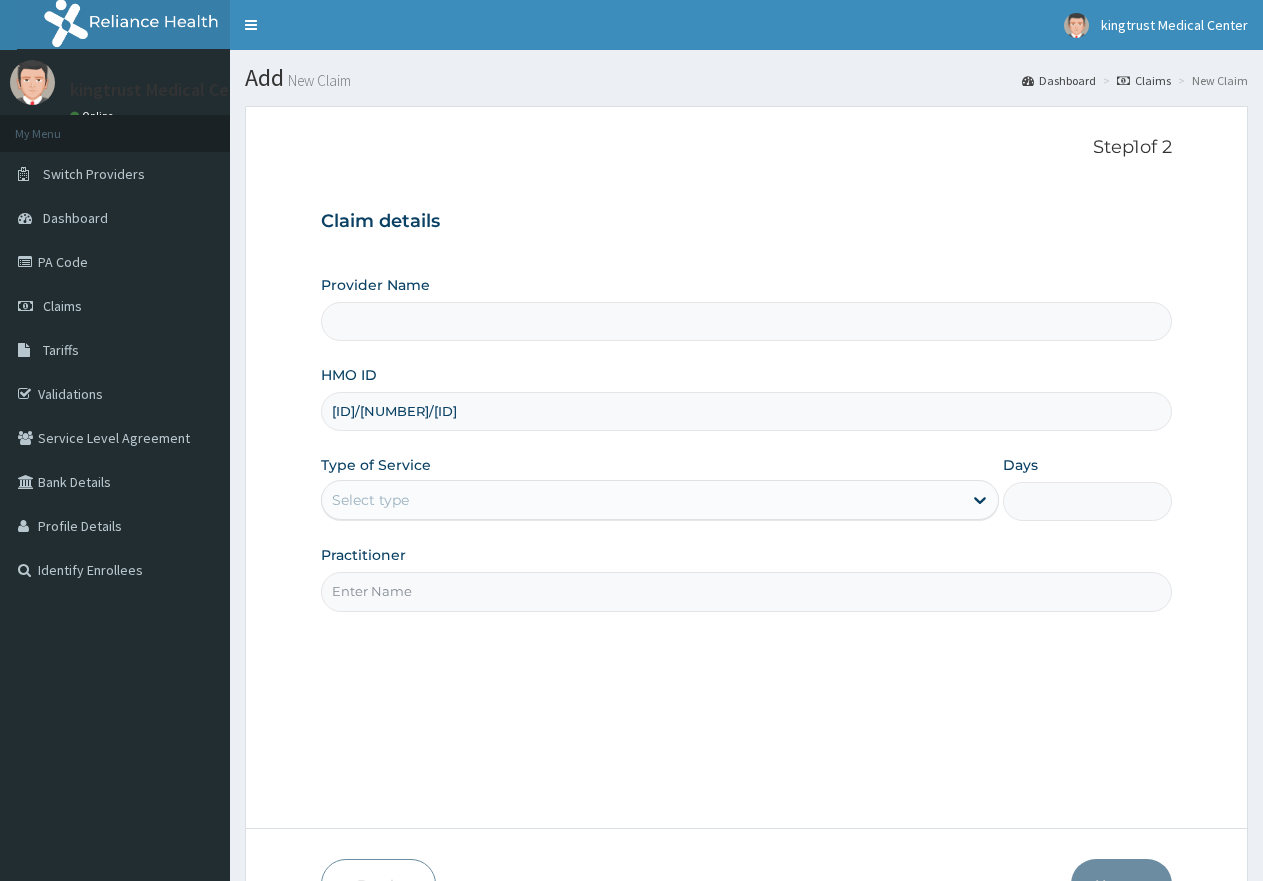 type on "[ID]/[NUMBER]/[ID]" 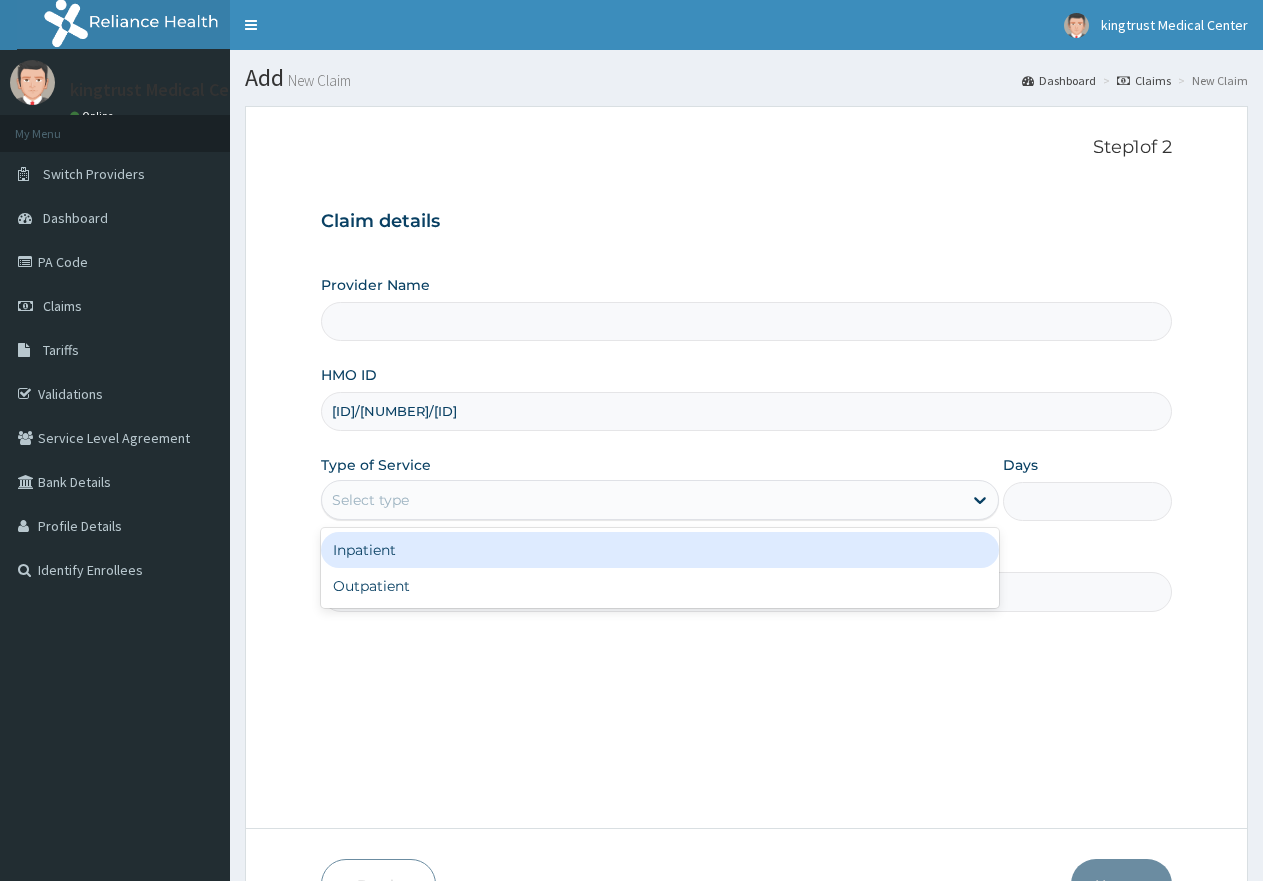 click on "Select type" at bounding box center (370, 500) 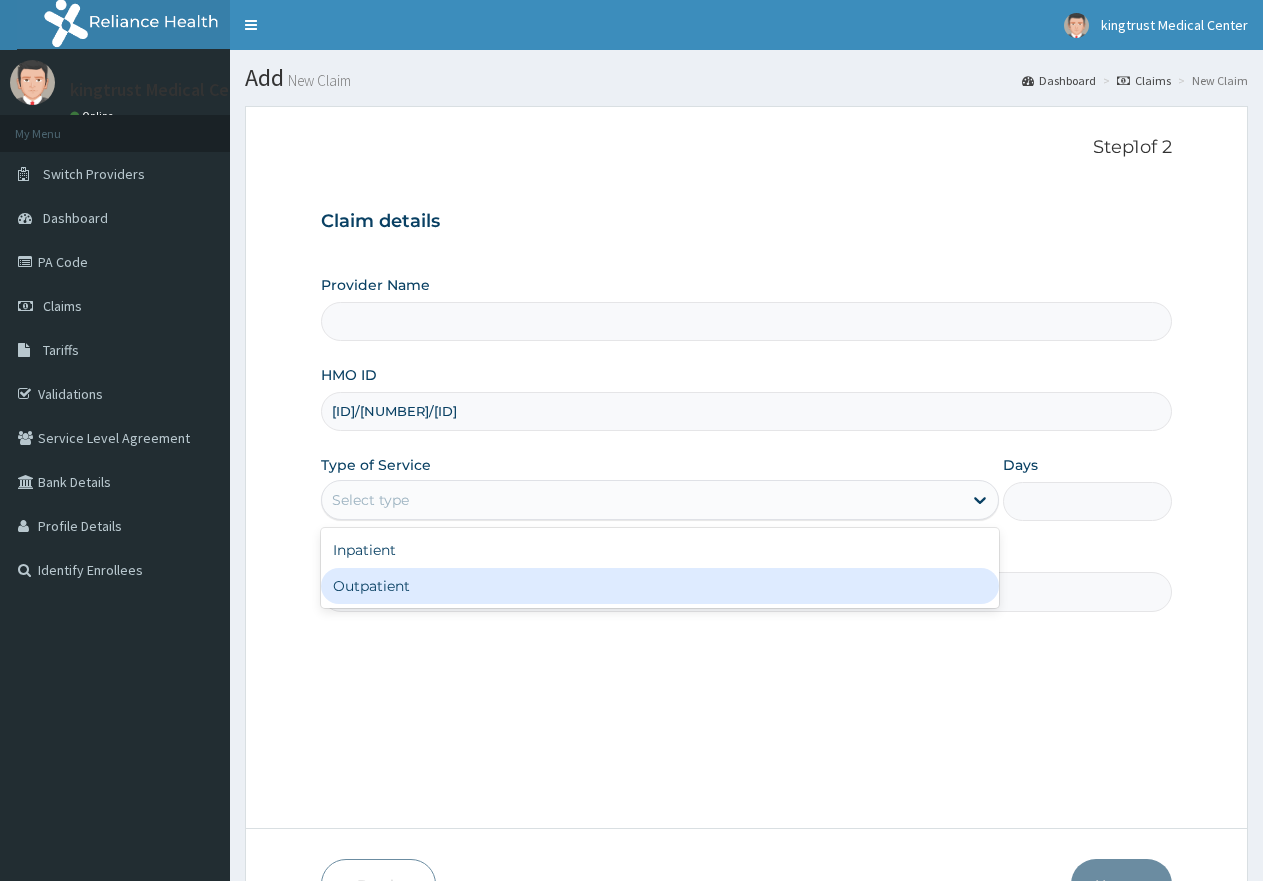 type on "Kingtrust Medical Center" 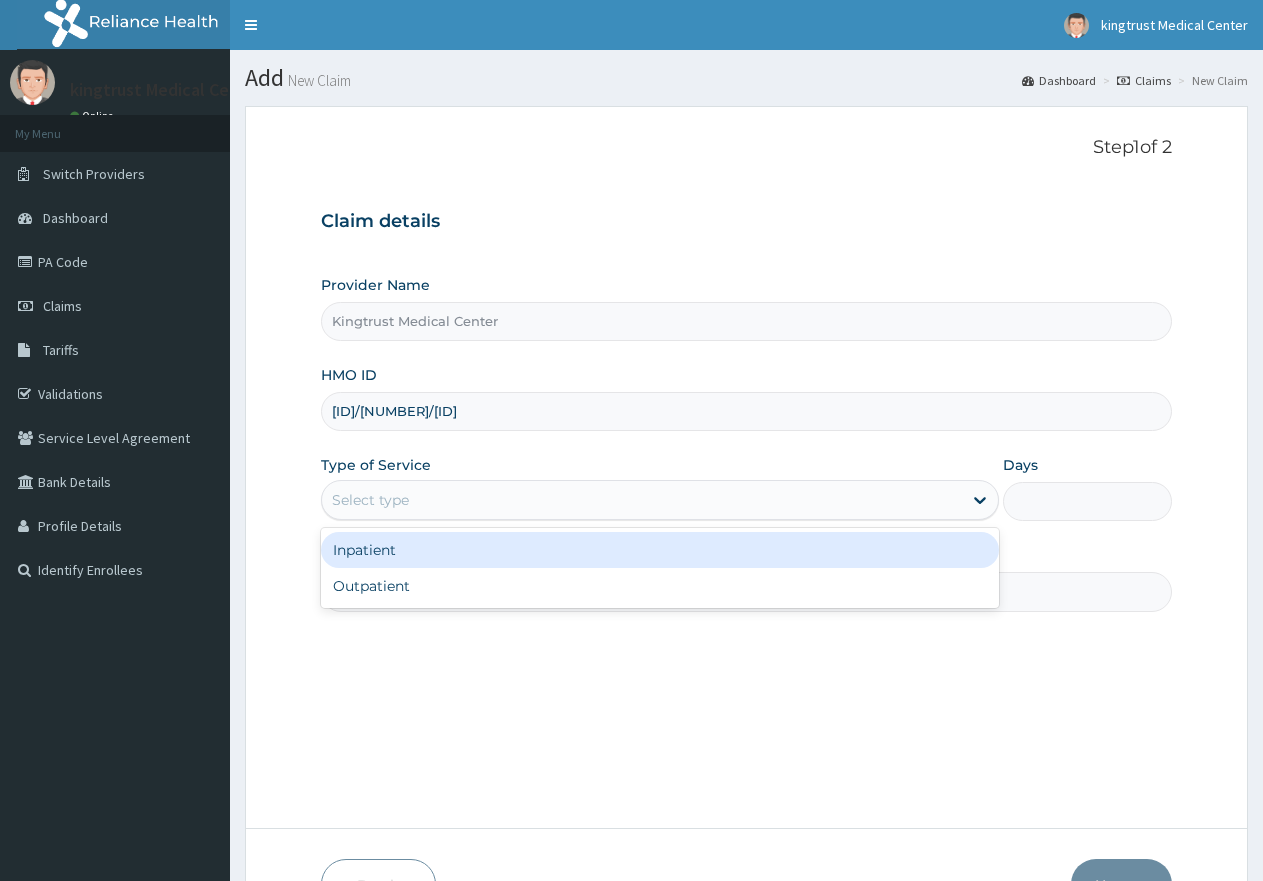 click on "Inpatient" at bounding box center (659, 550) 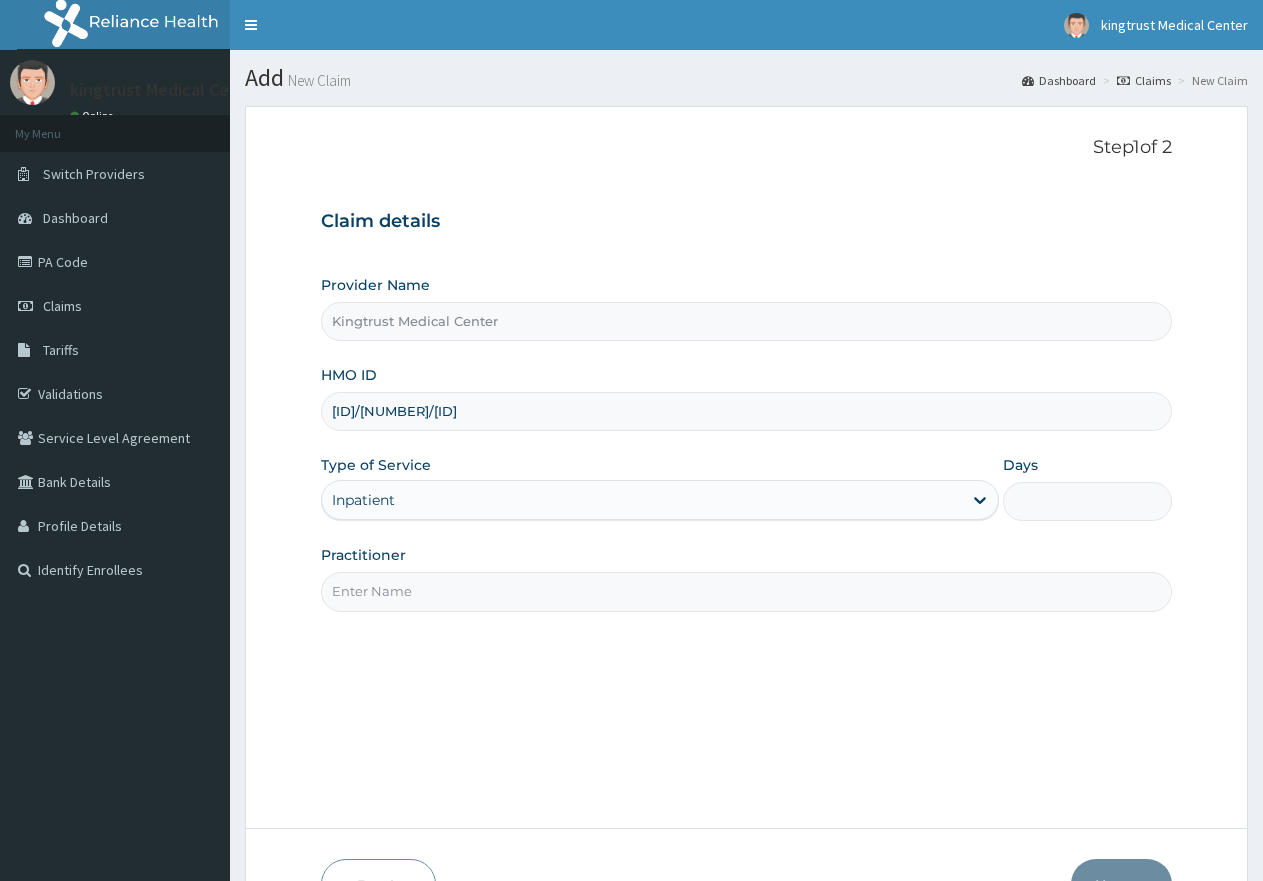 click on "Days" at bounding box center (1087, 501) 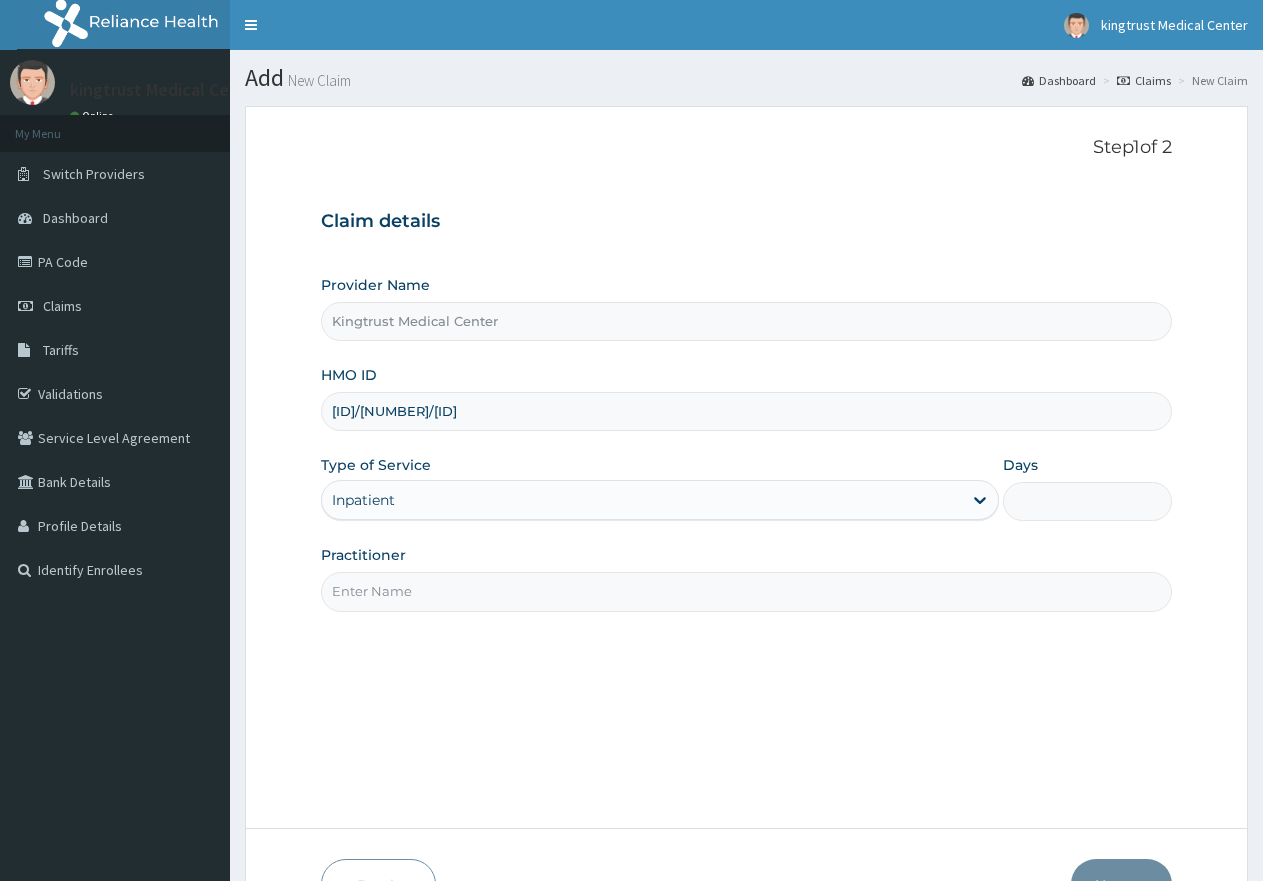 click on "Practitioner" at bounding box center (746, 591) 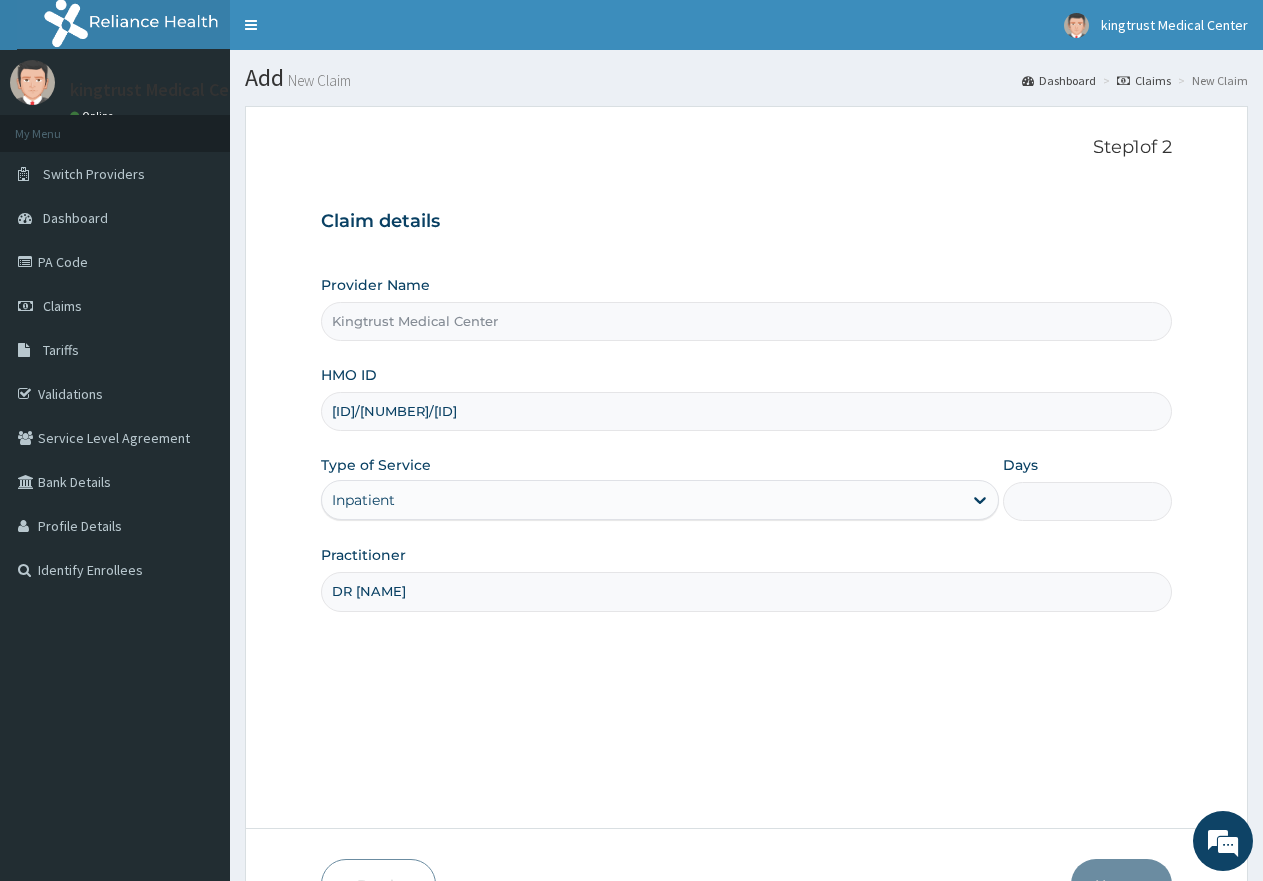 scroll, scrollTop: 0, scrollLeft: 0, axis: both 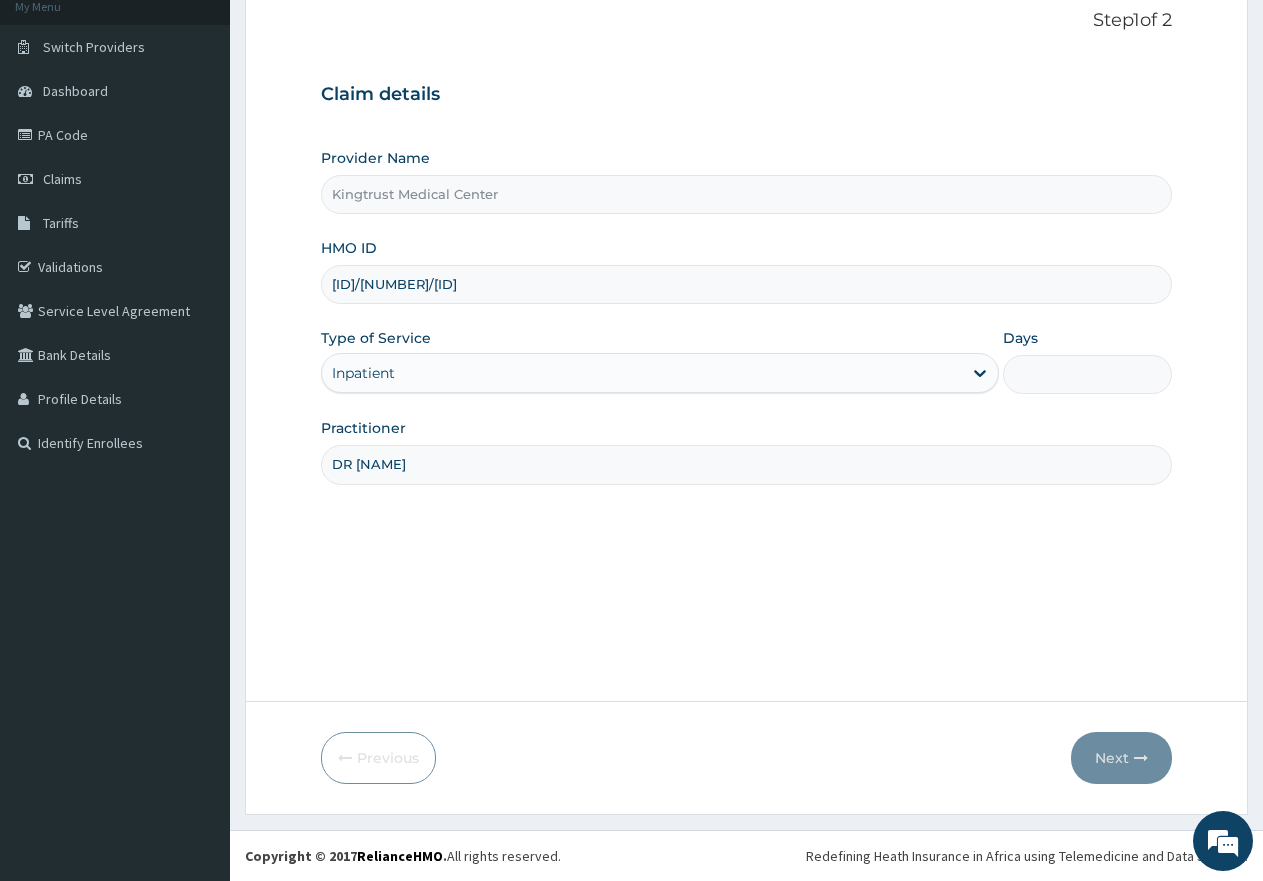 click on "Days" at bounding box center (1087, 374) 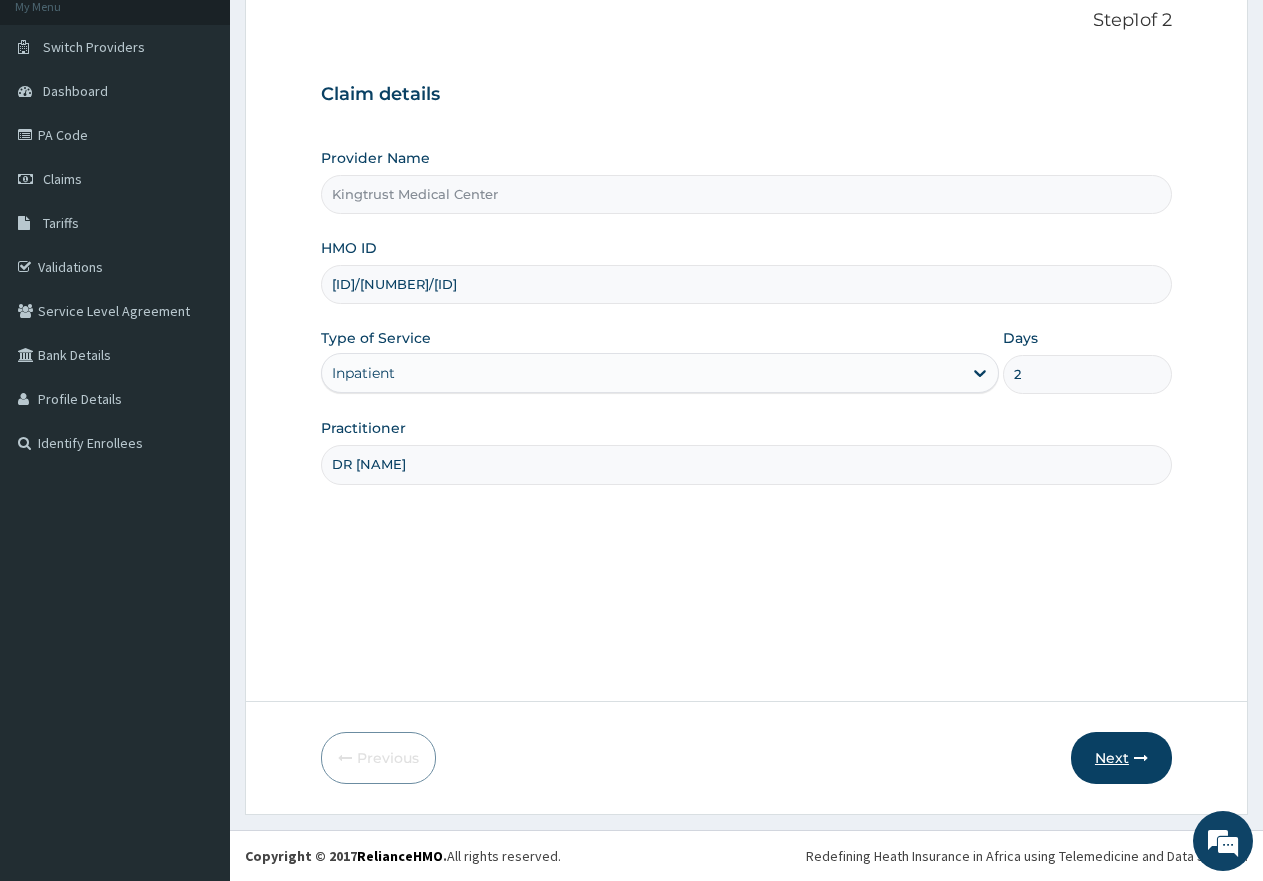 click on "Next" at bounding box center [1121, 758] 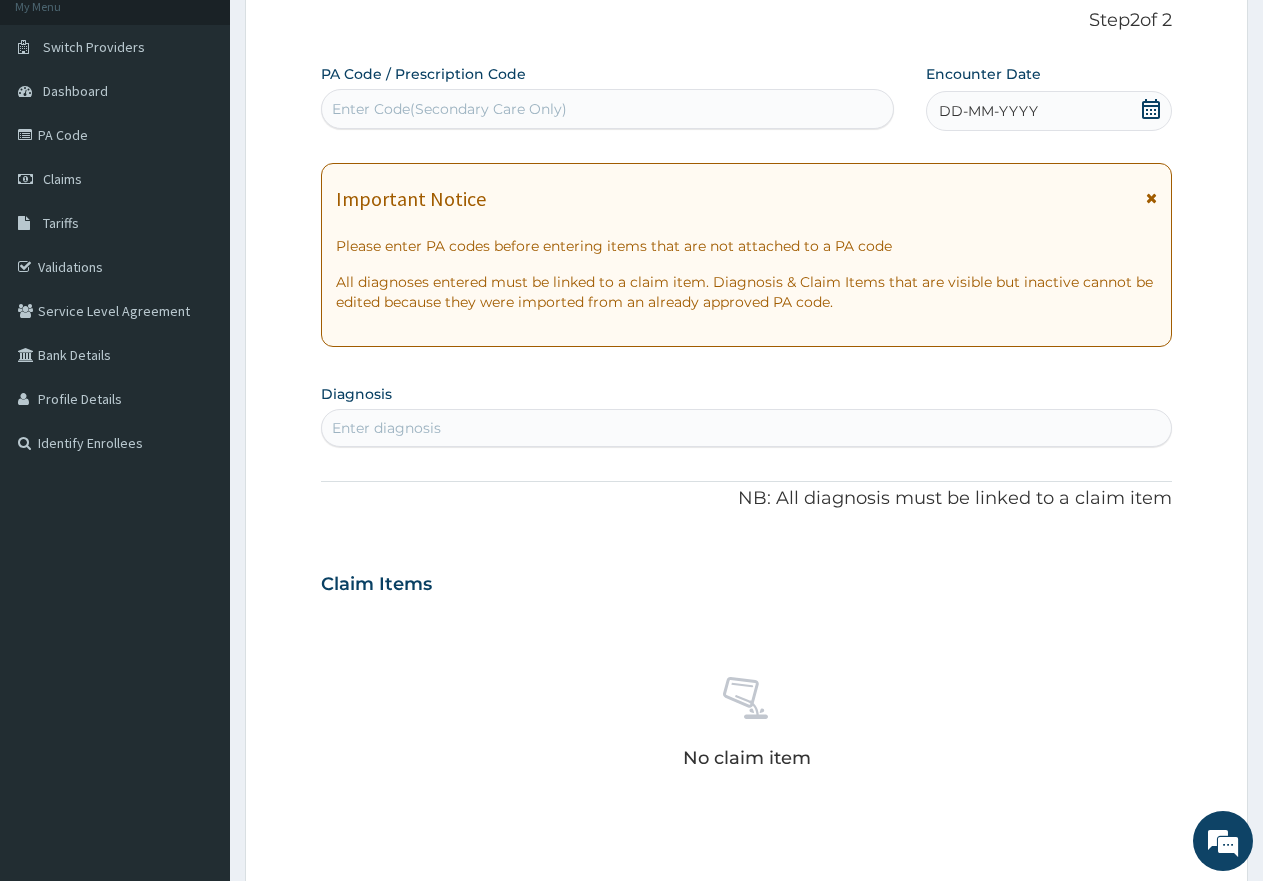 click on "Enter Code(Secondary Care Only)" at bounding box center [607, 109] 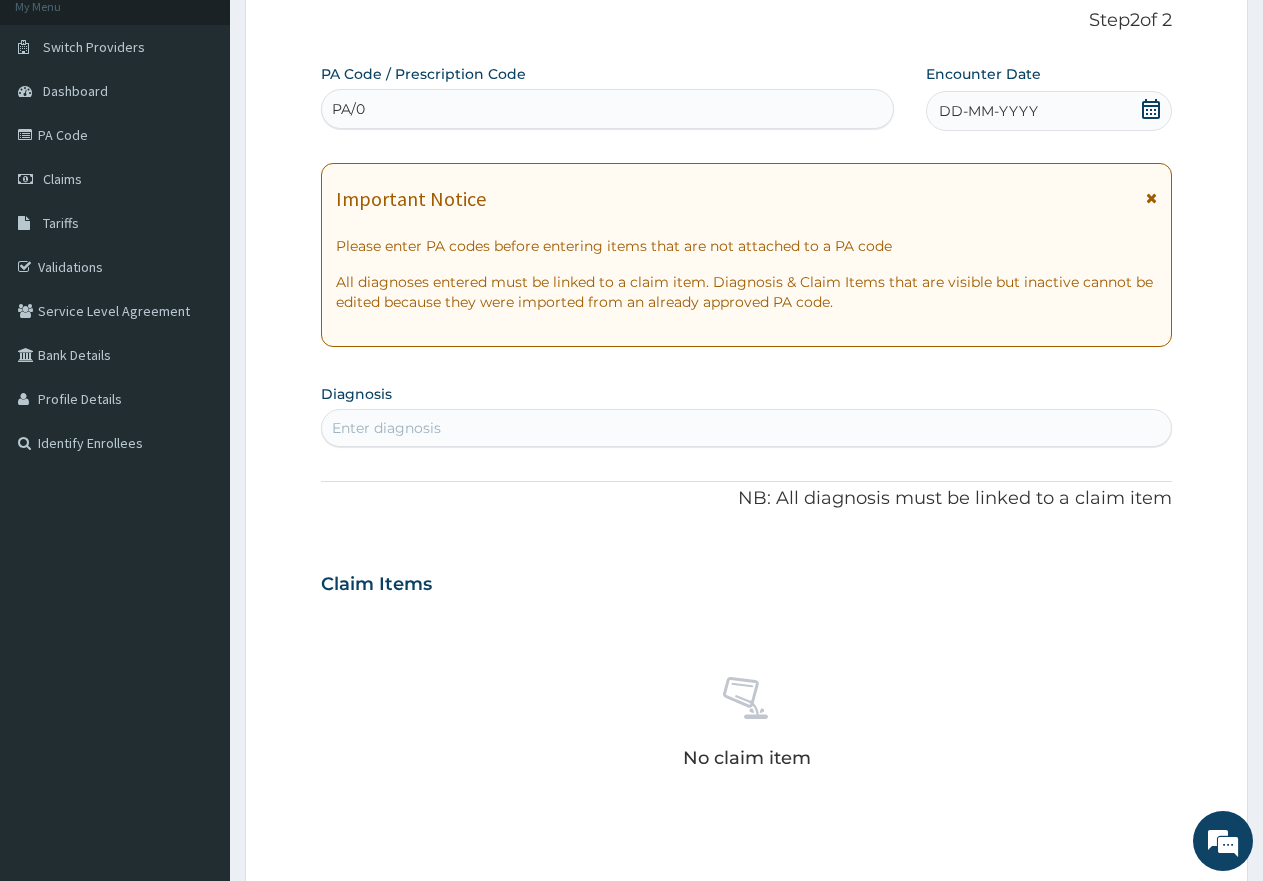 scroll, scrollTop: 0, scrollLeft: 0, axis: both 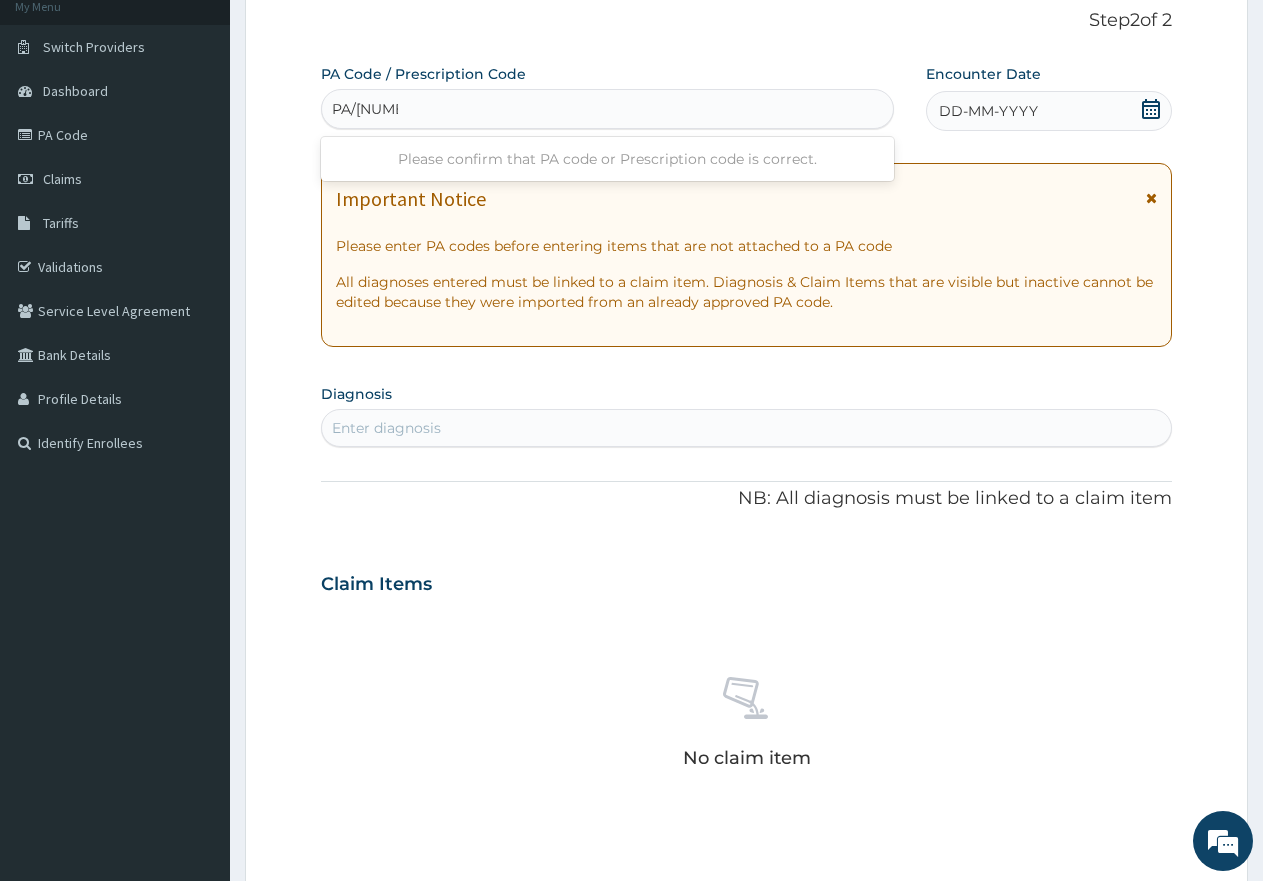 type on "PA/0152CD" 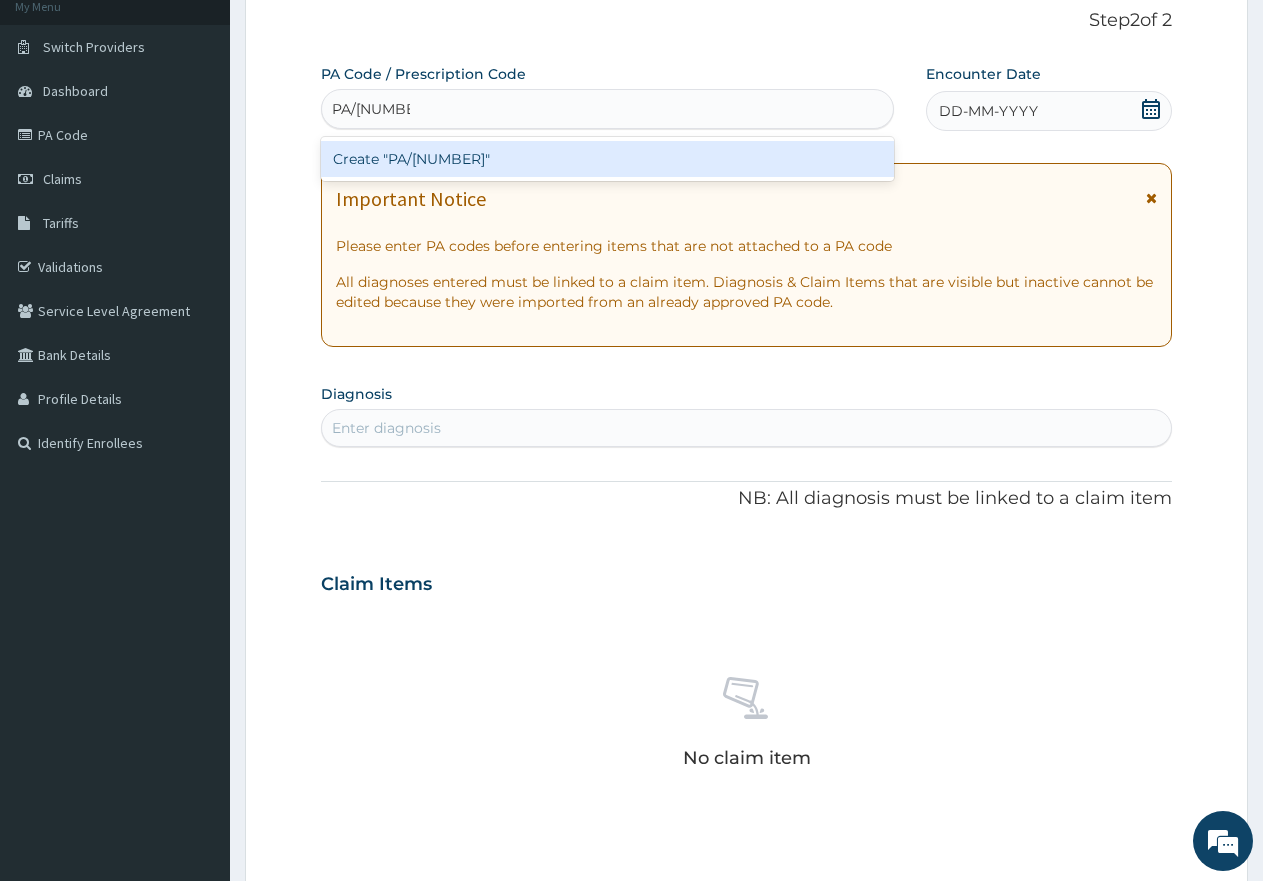 click on "Create "PA/0152CD"" at bounding box center (607, 159) 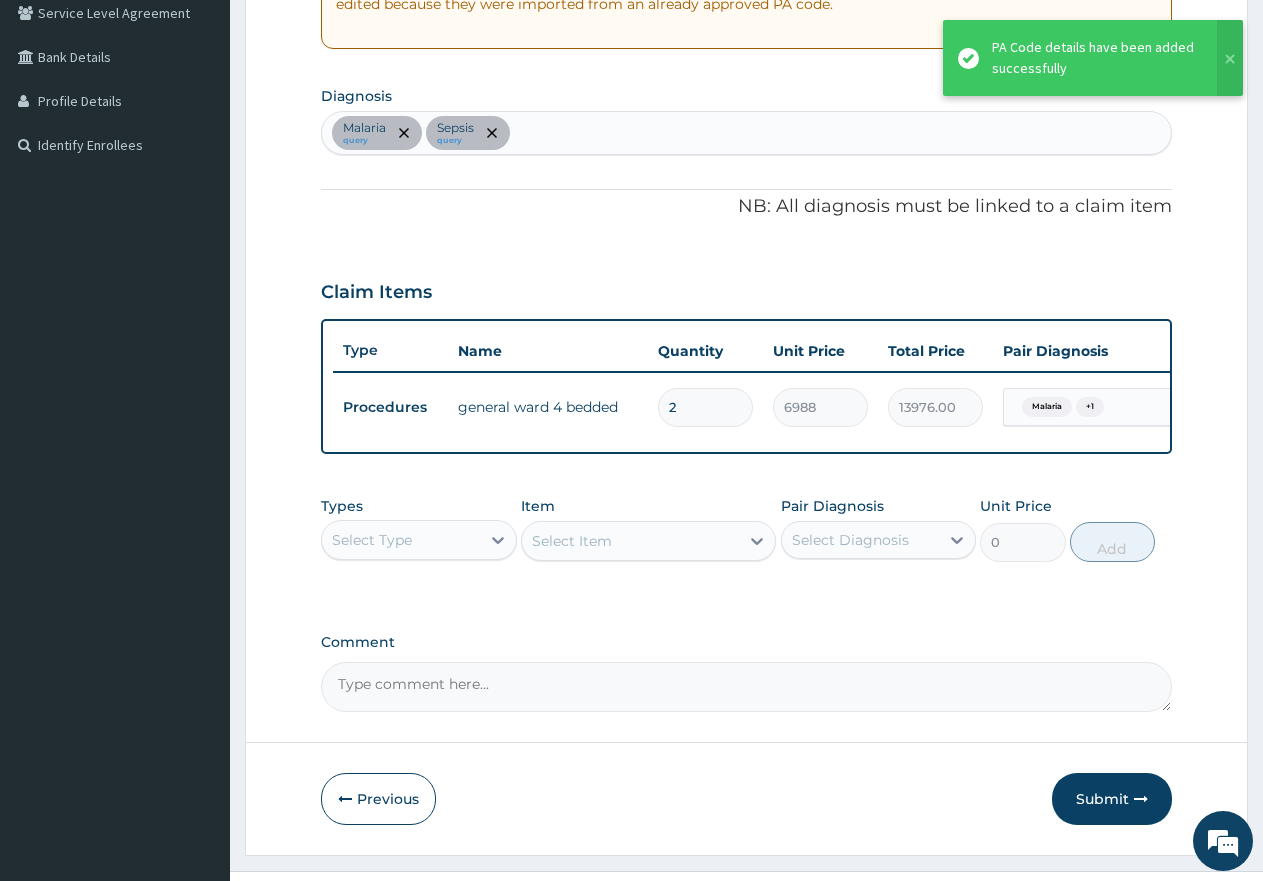 scroll, scrollTop: 427, scrollLeft: 0, axis: vertical 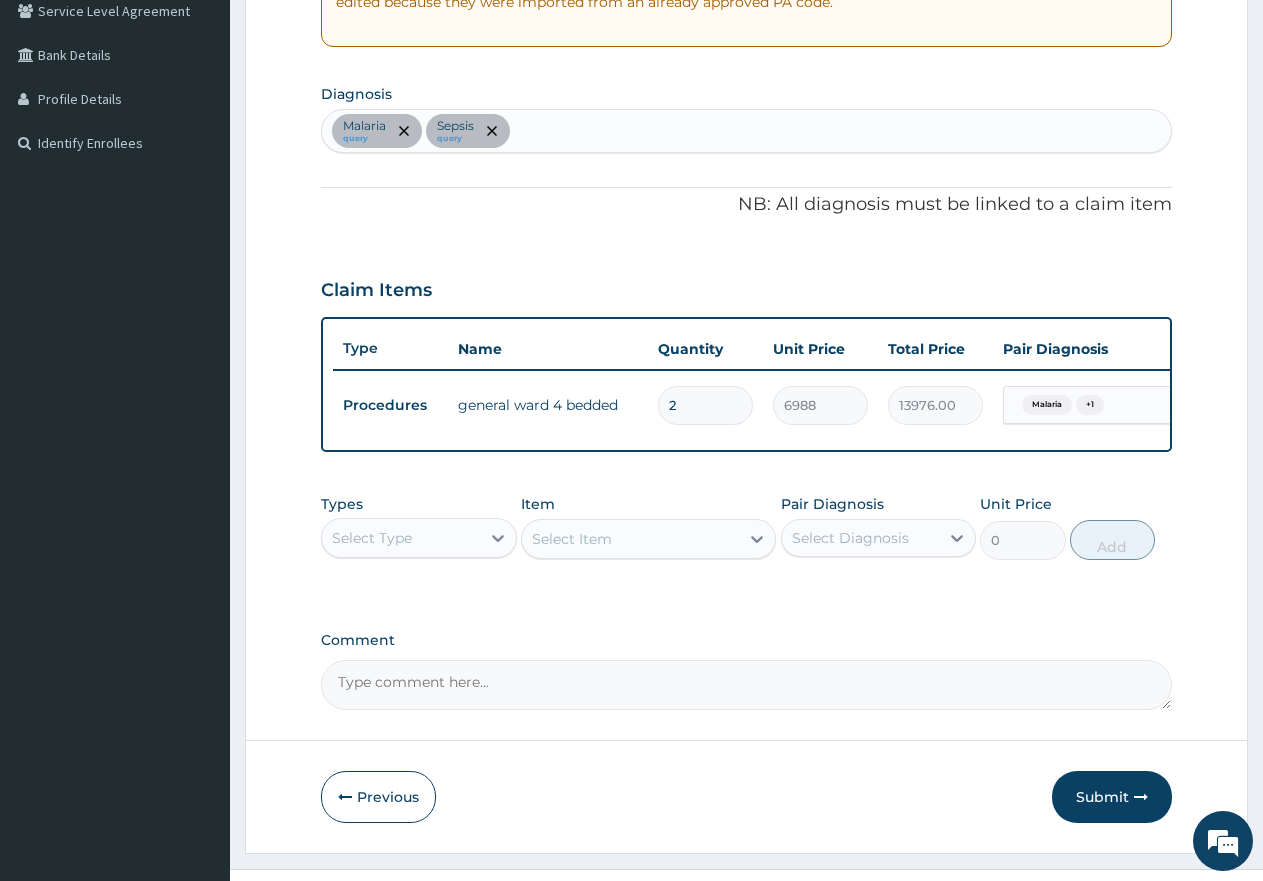 click on "Select Type" at bounding box center (372, 538) 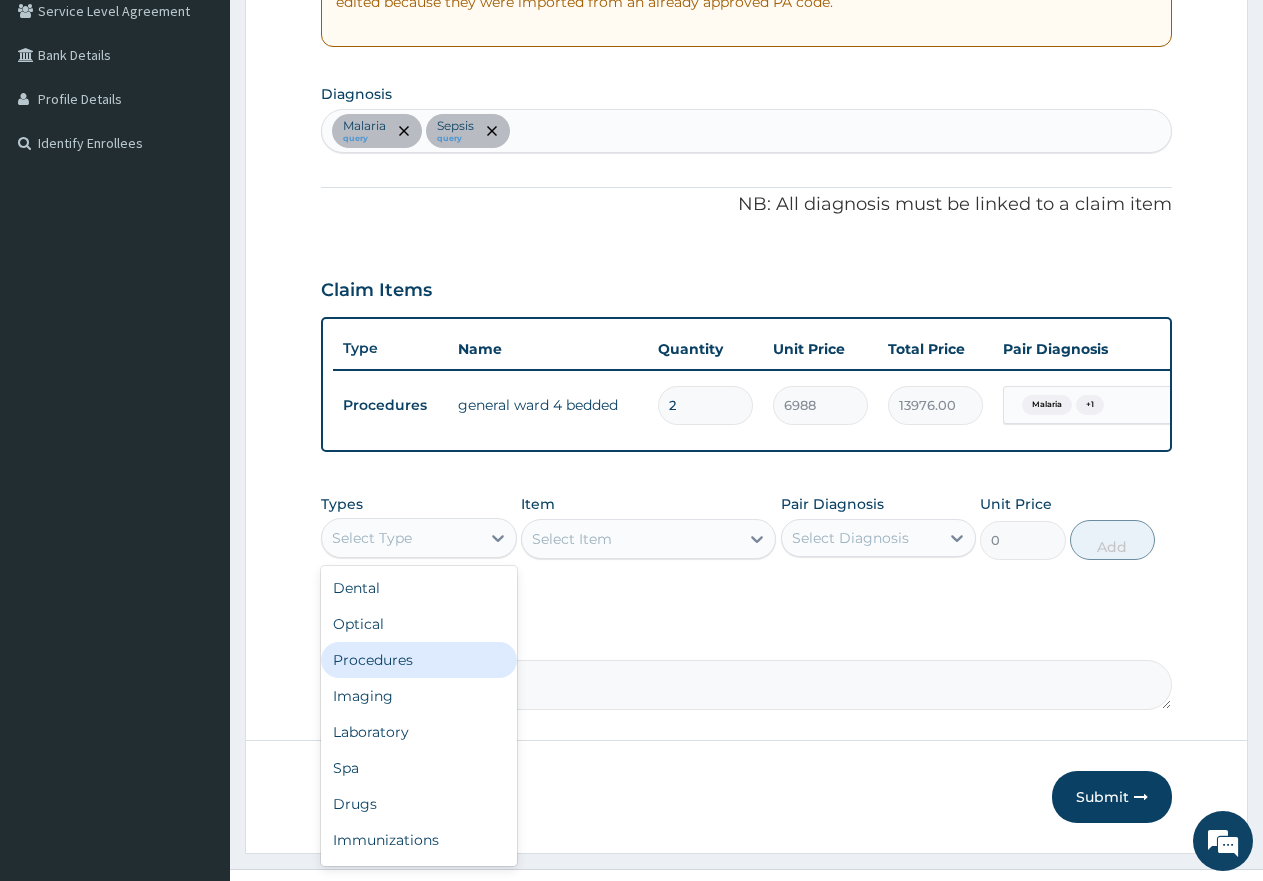 click on "Procedures" at bounding box center [419, 660] 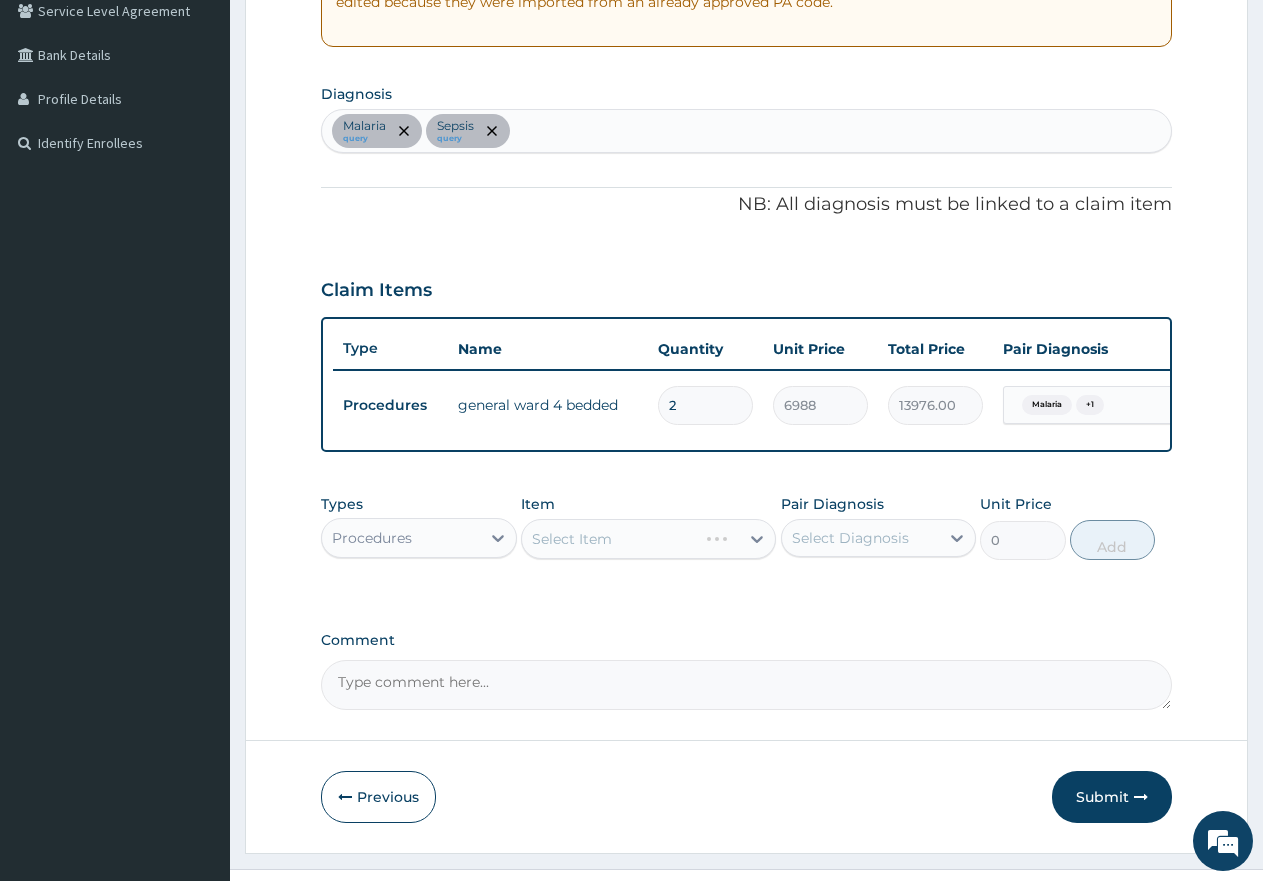 click on "Select Item" at bounding box center (648, 539) 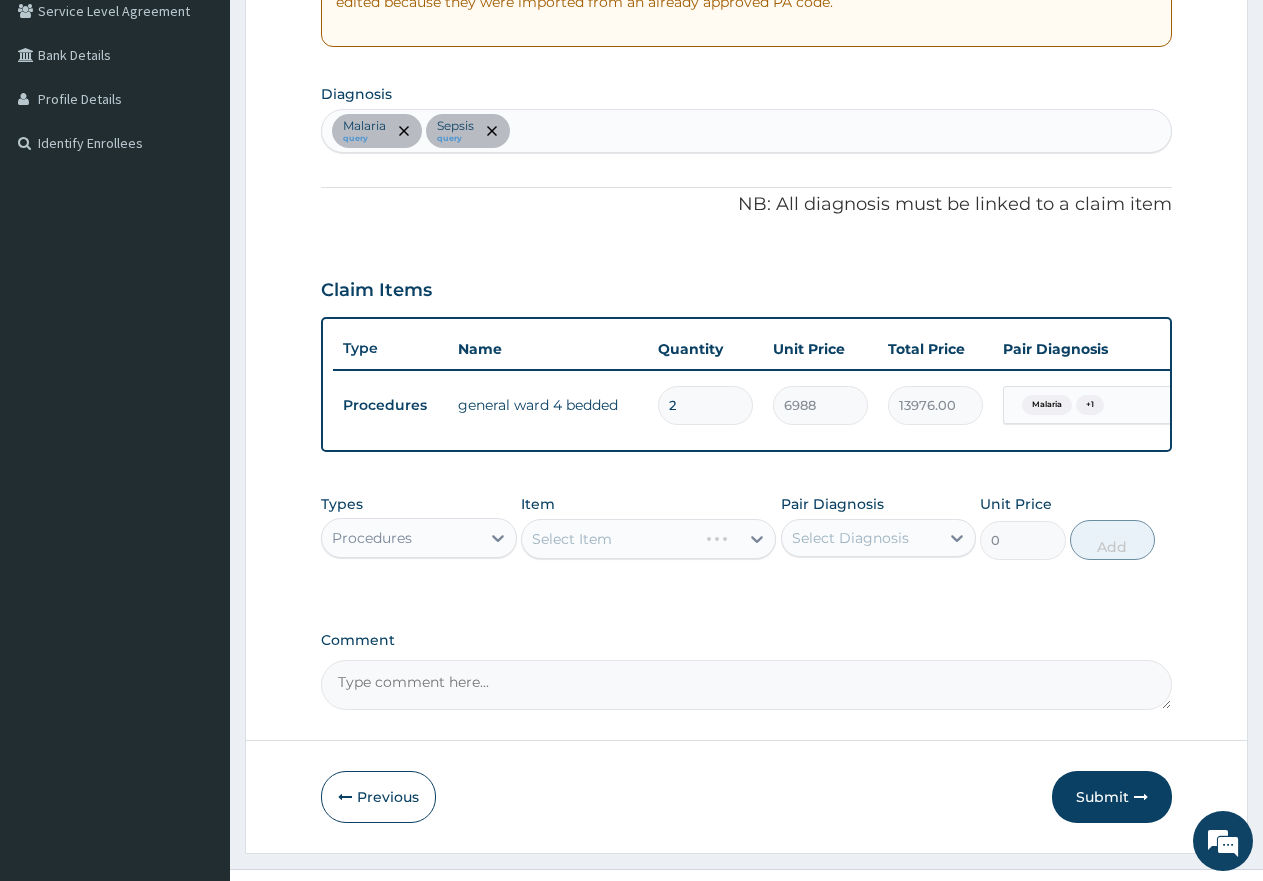 click on "Select Diagnosis" at bounding box center (850, 538) 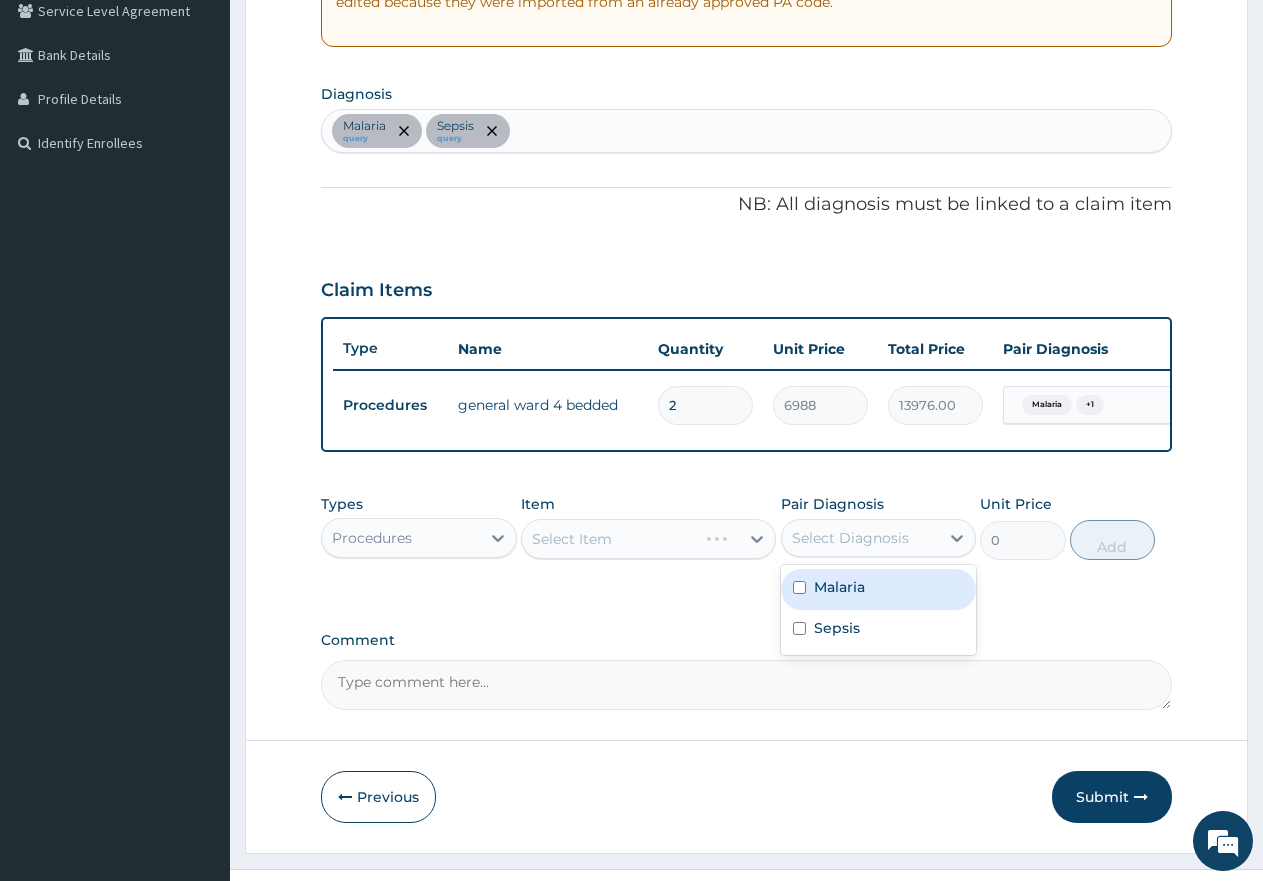 click on "Malaria" at bounding box center (839, 587) 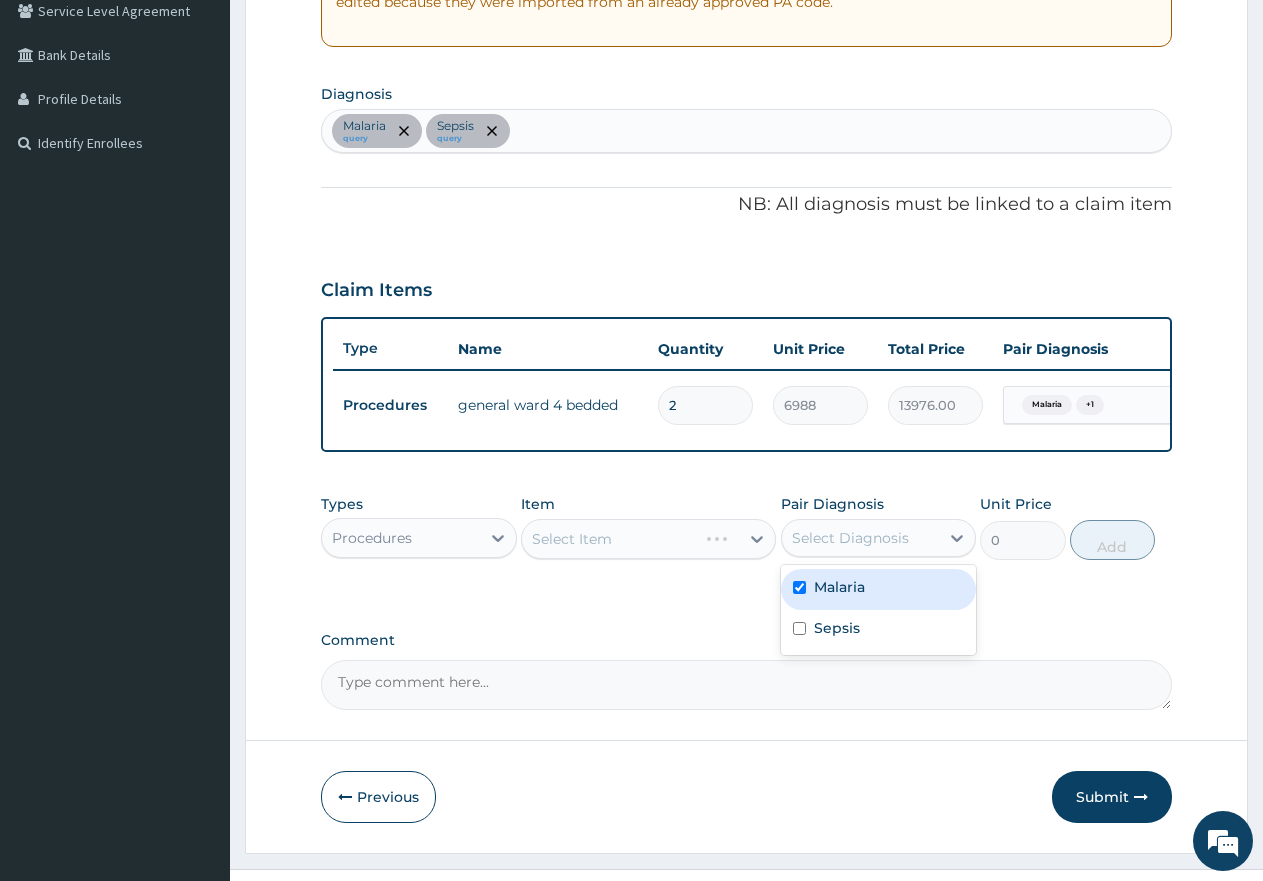 checkbox on "true" 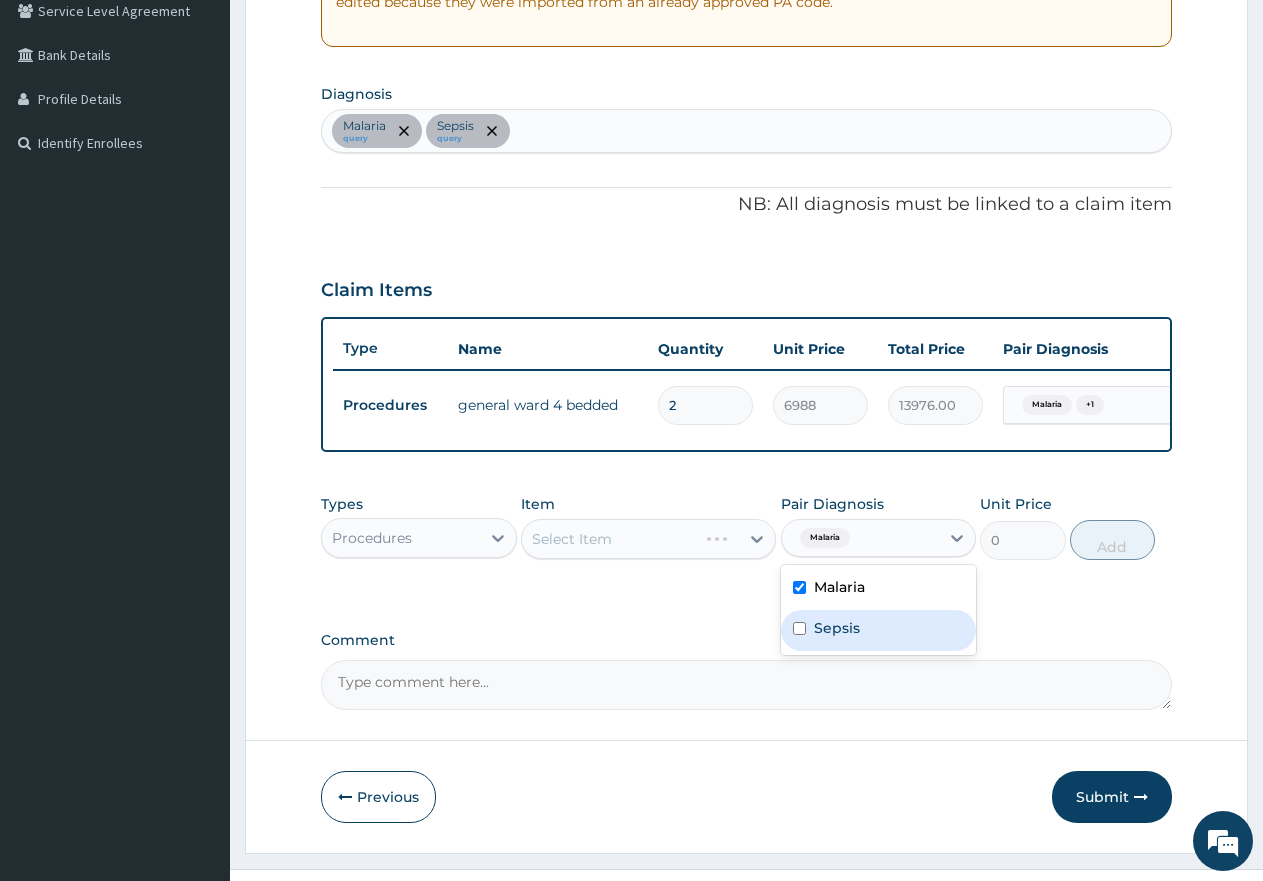 click on "Sepsis" at bounding box center (837, 628) 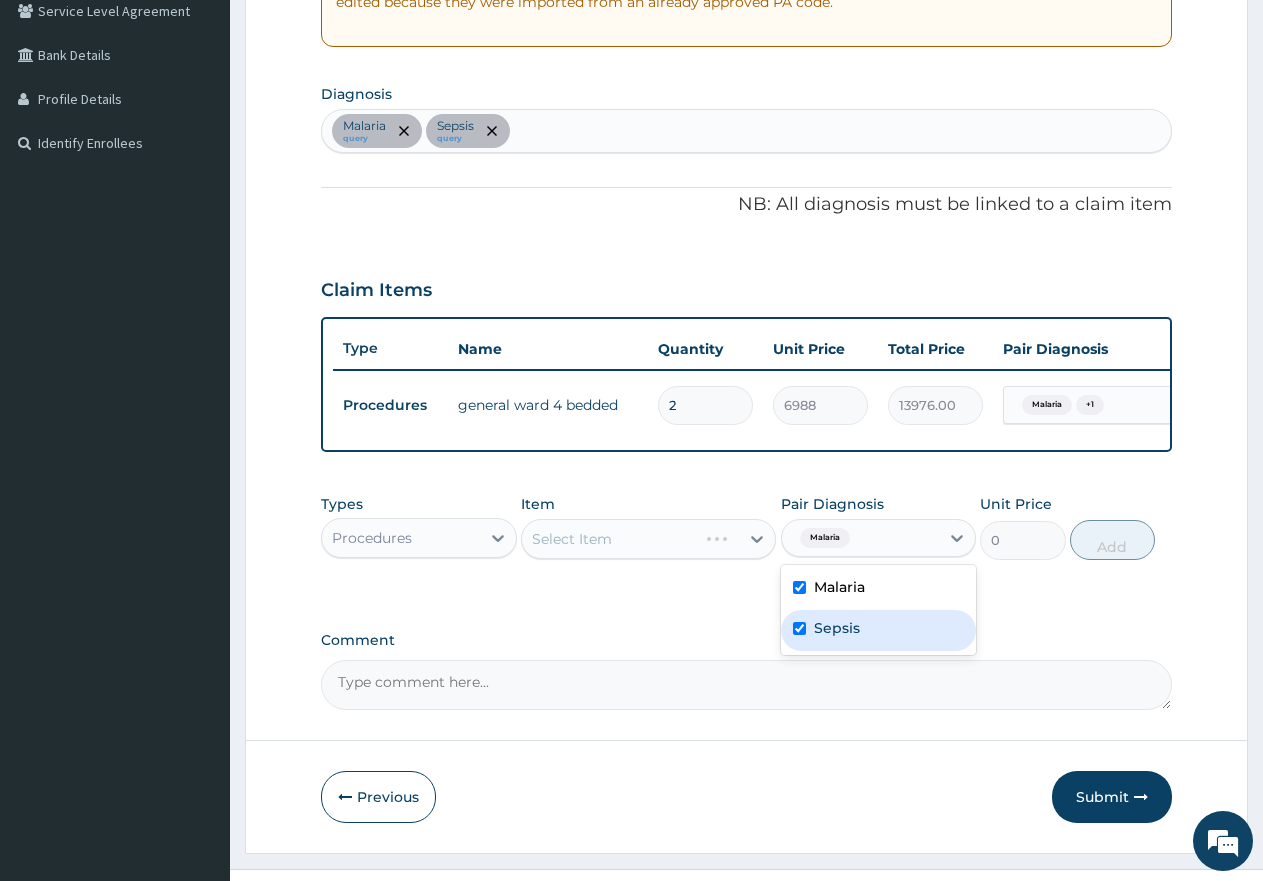 checkbox on "true" 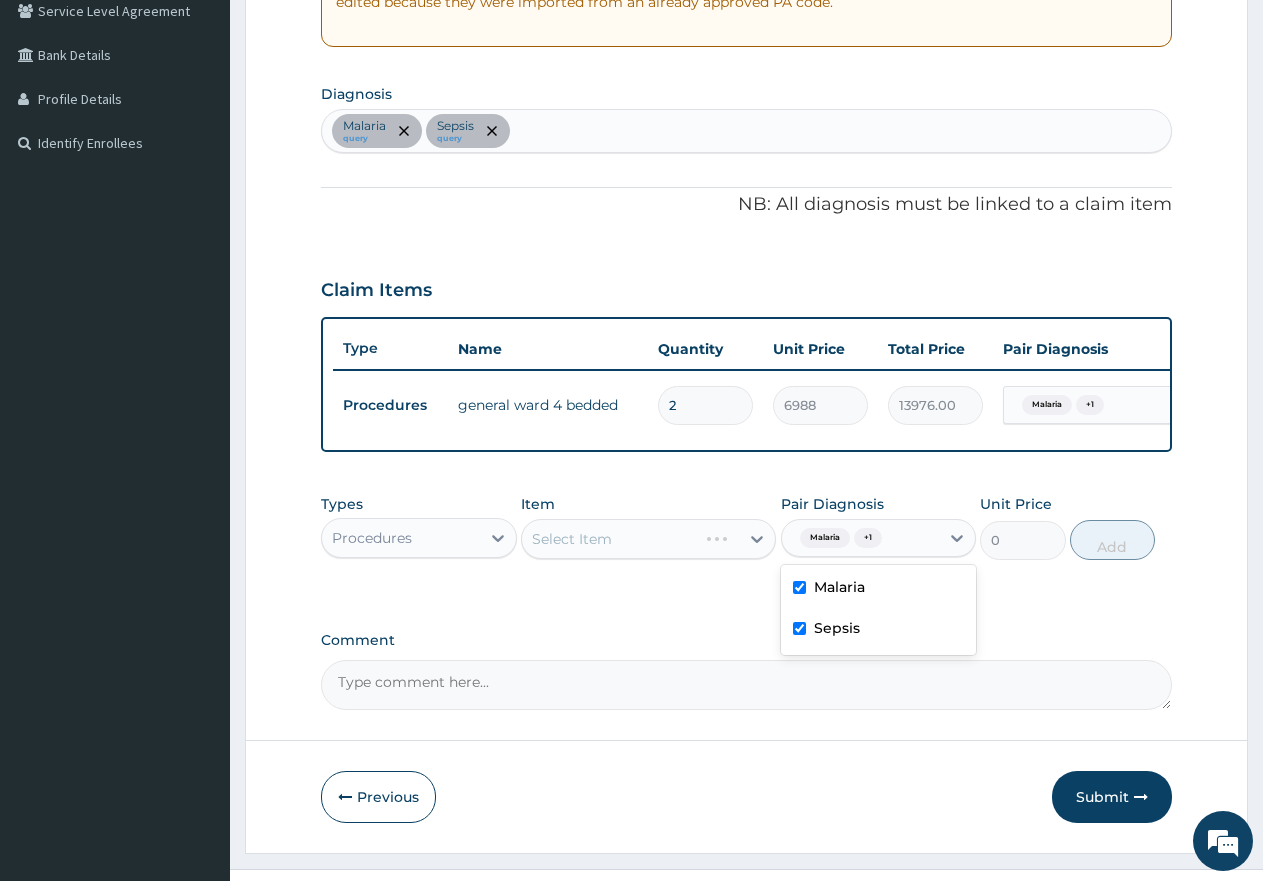 click on "Select Item" at bounding box center (648, 539) 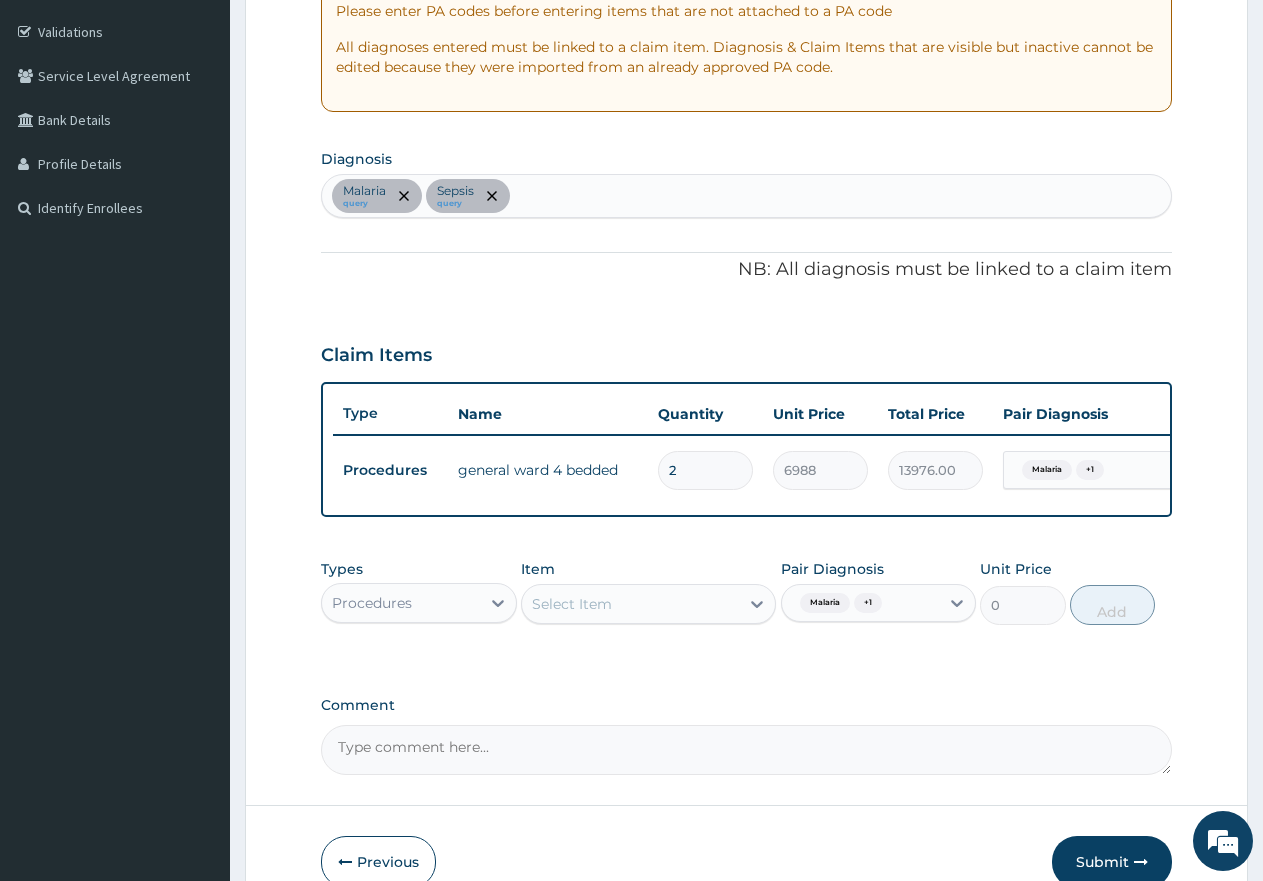 scroll, scrollTop: 327, scrollLeft: 0, axis: vertical 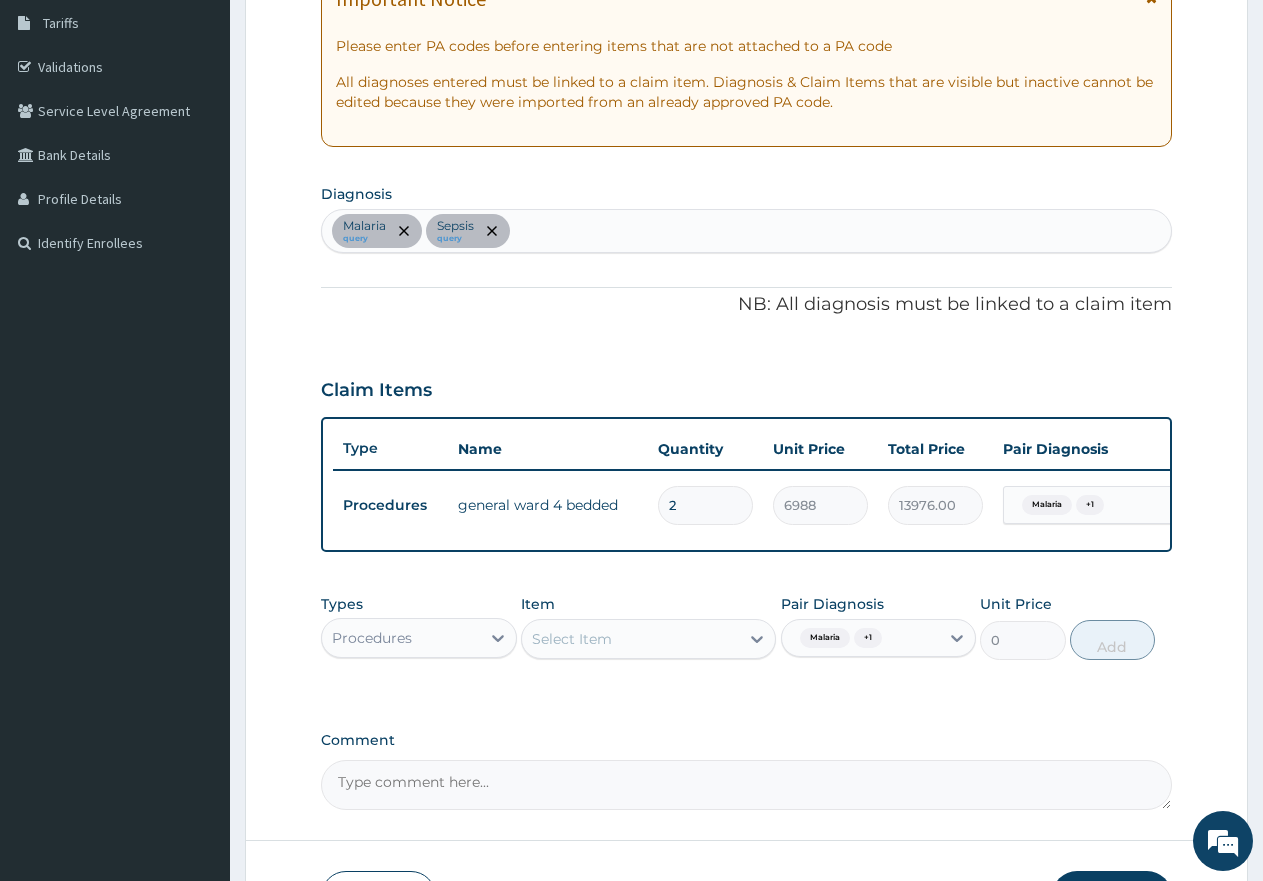 click on "Select Item" at bounding box center (630, 639) 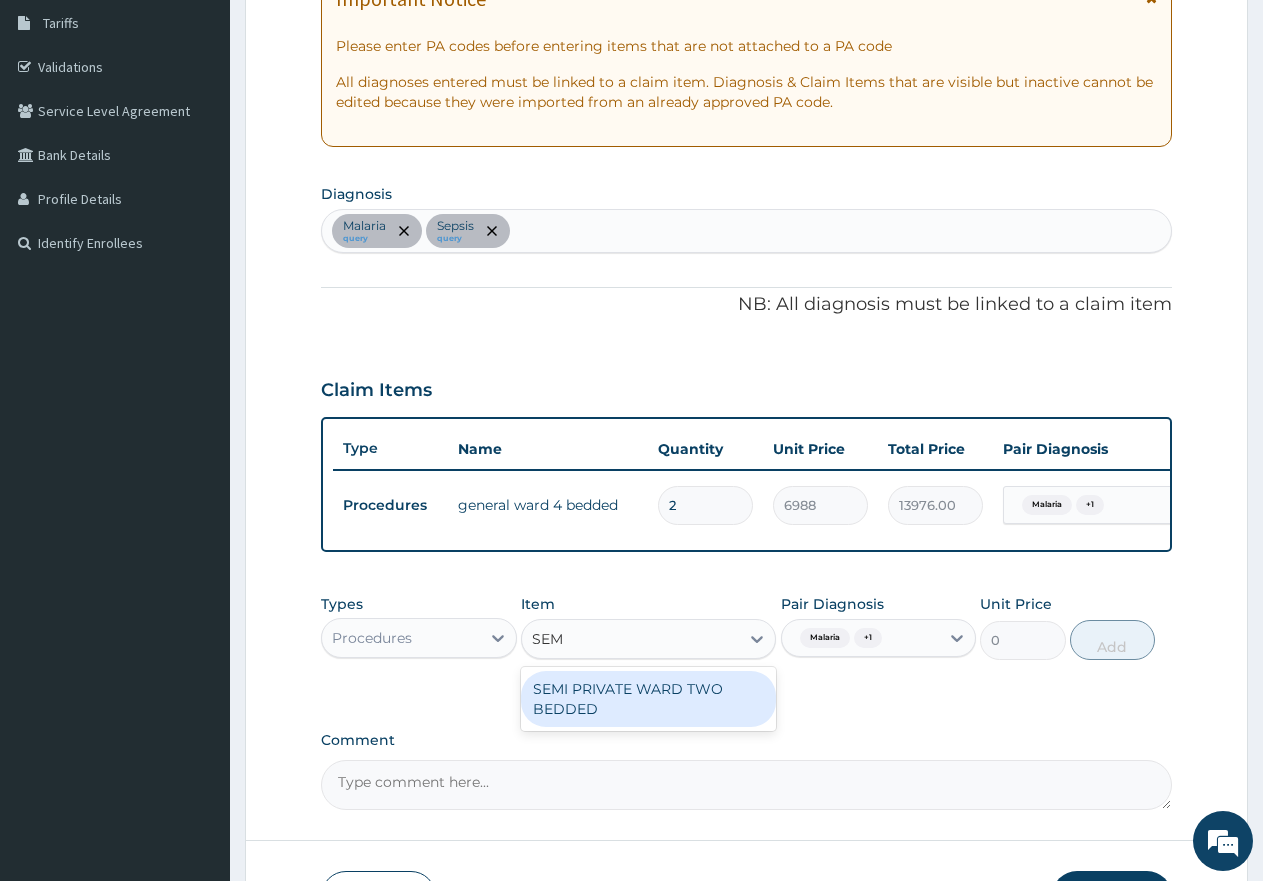 type on "SEMI" 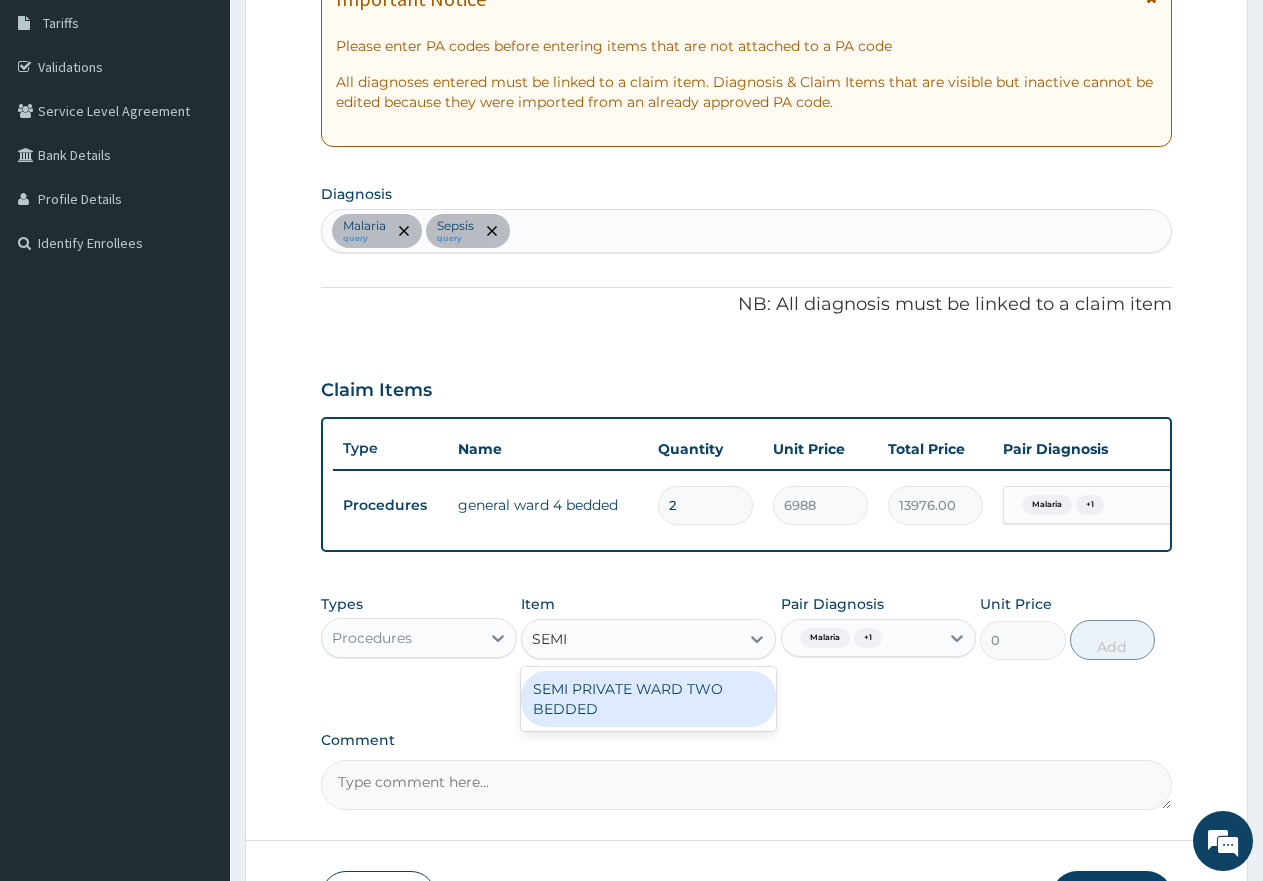 click on "SEMI PRIVATE WARD TWO BEDDED" at bounding box center [648, 699] 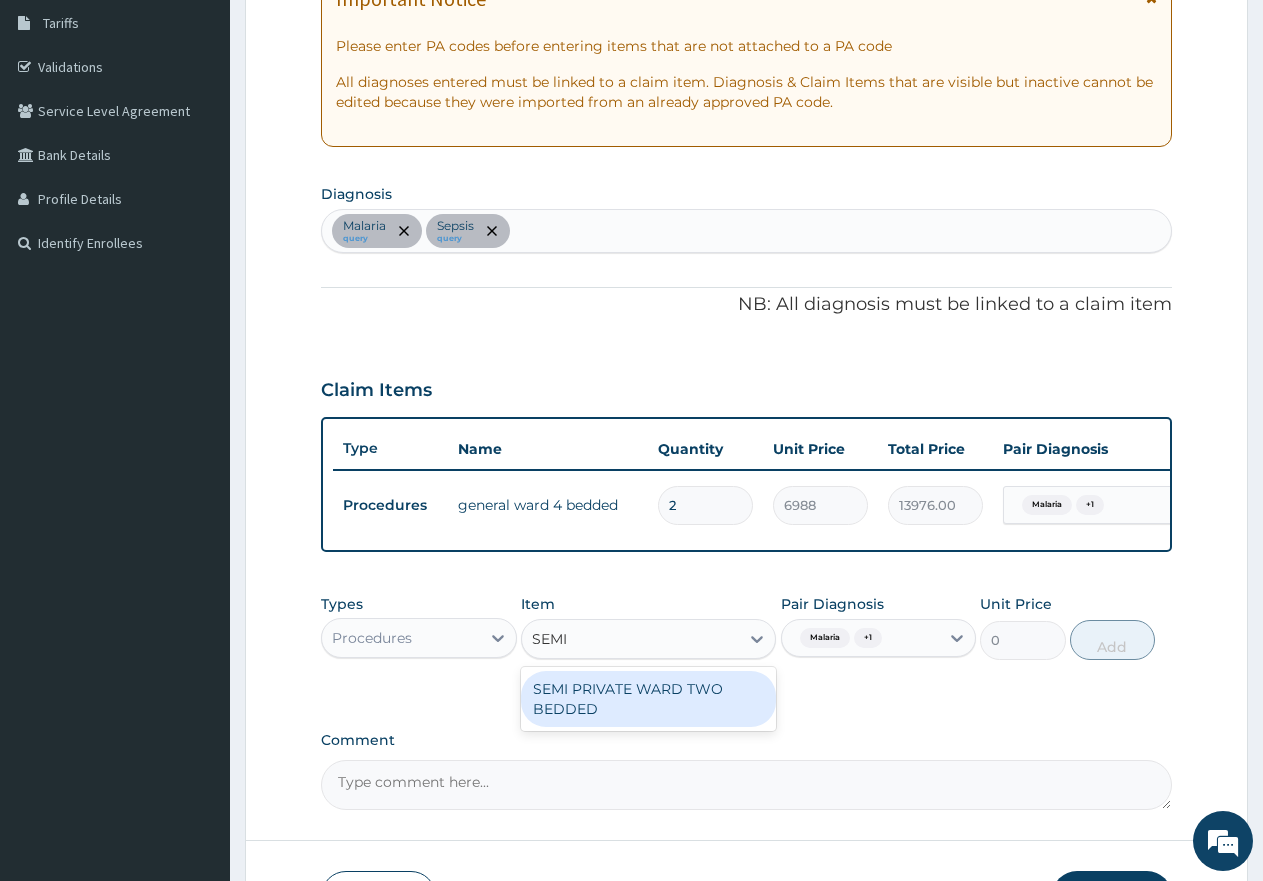 type 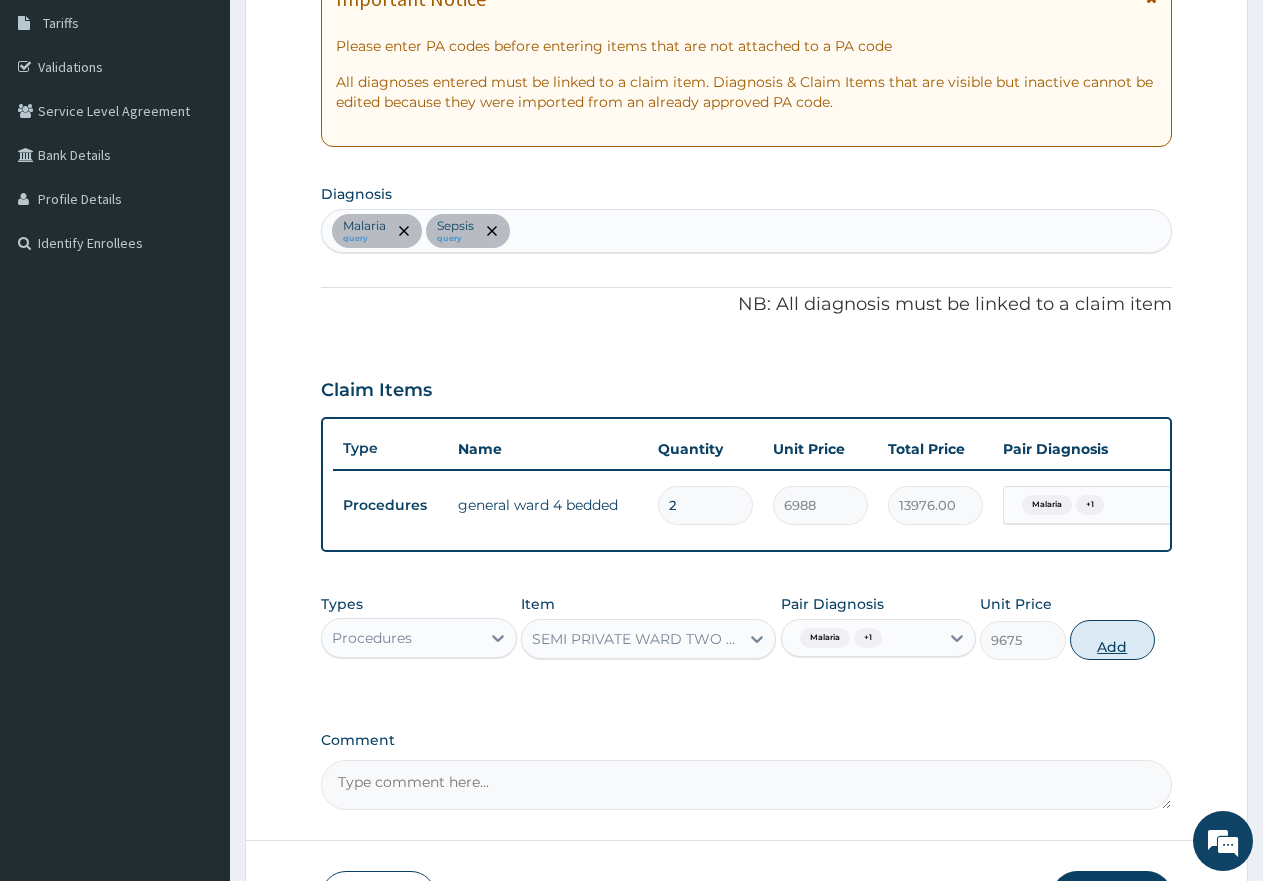click on "Add" at bounding box center (1112, 640) 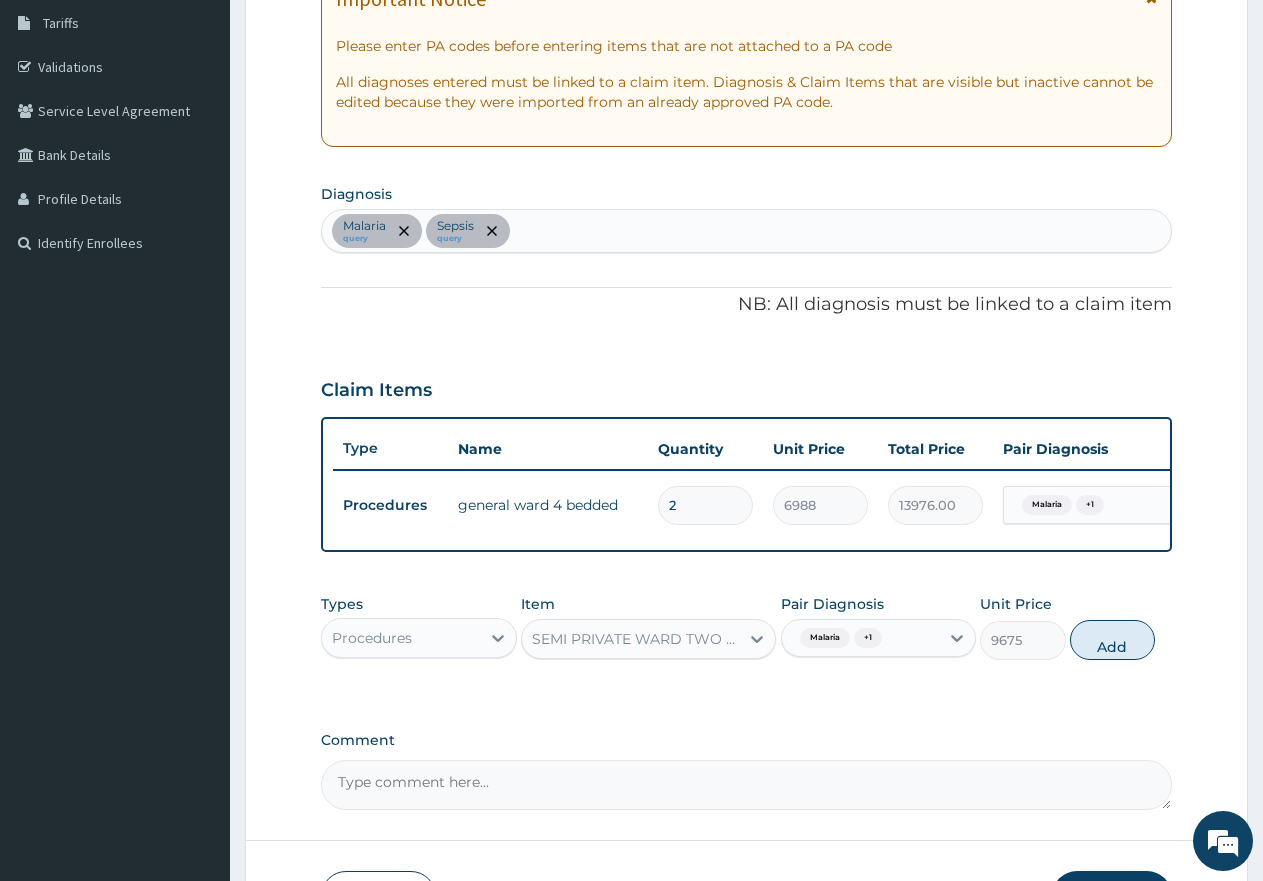 type on "0" 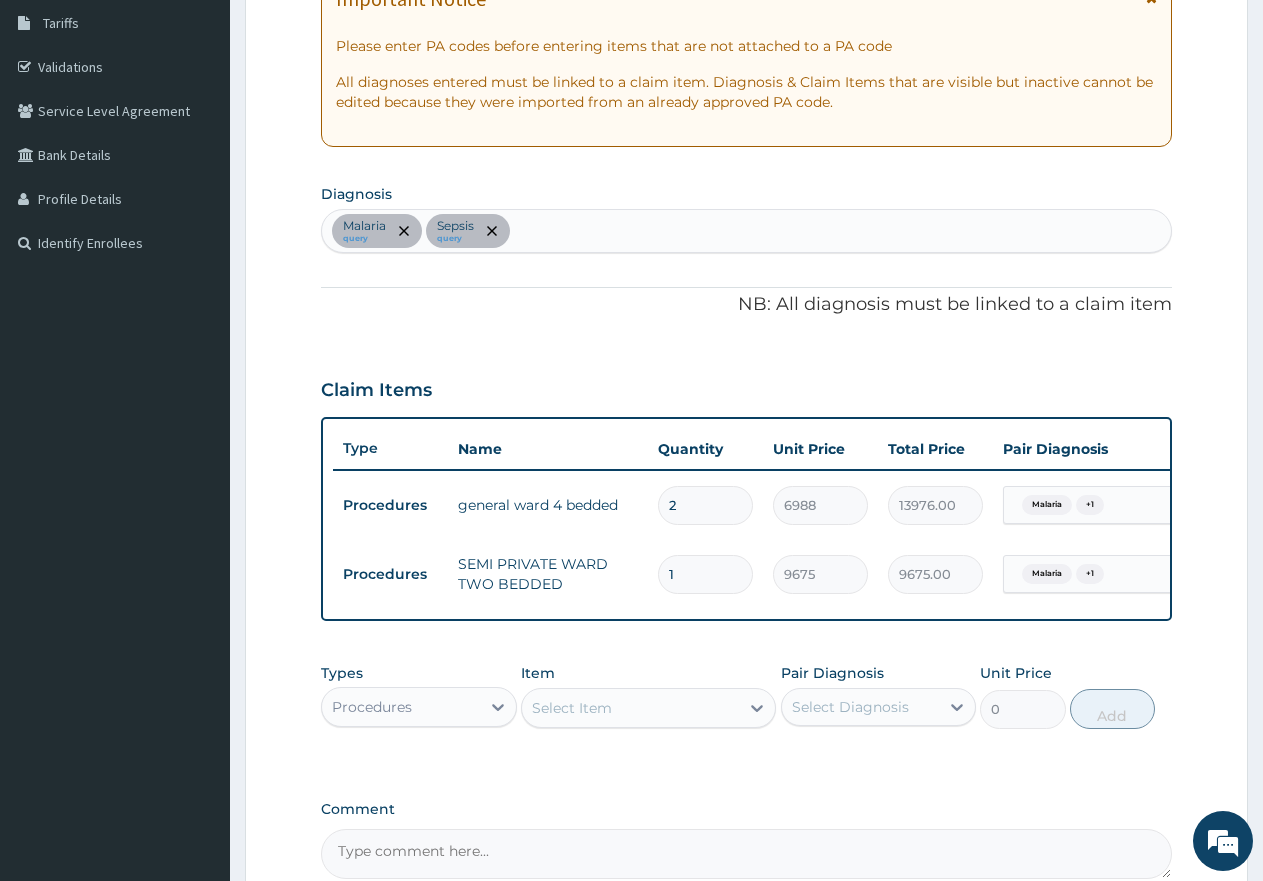 type 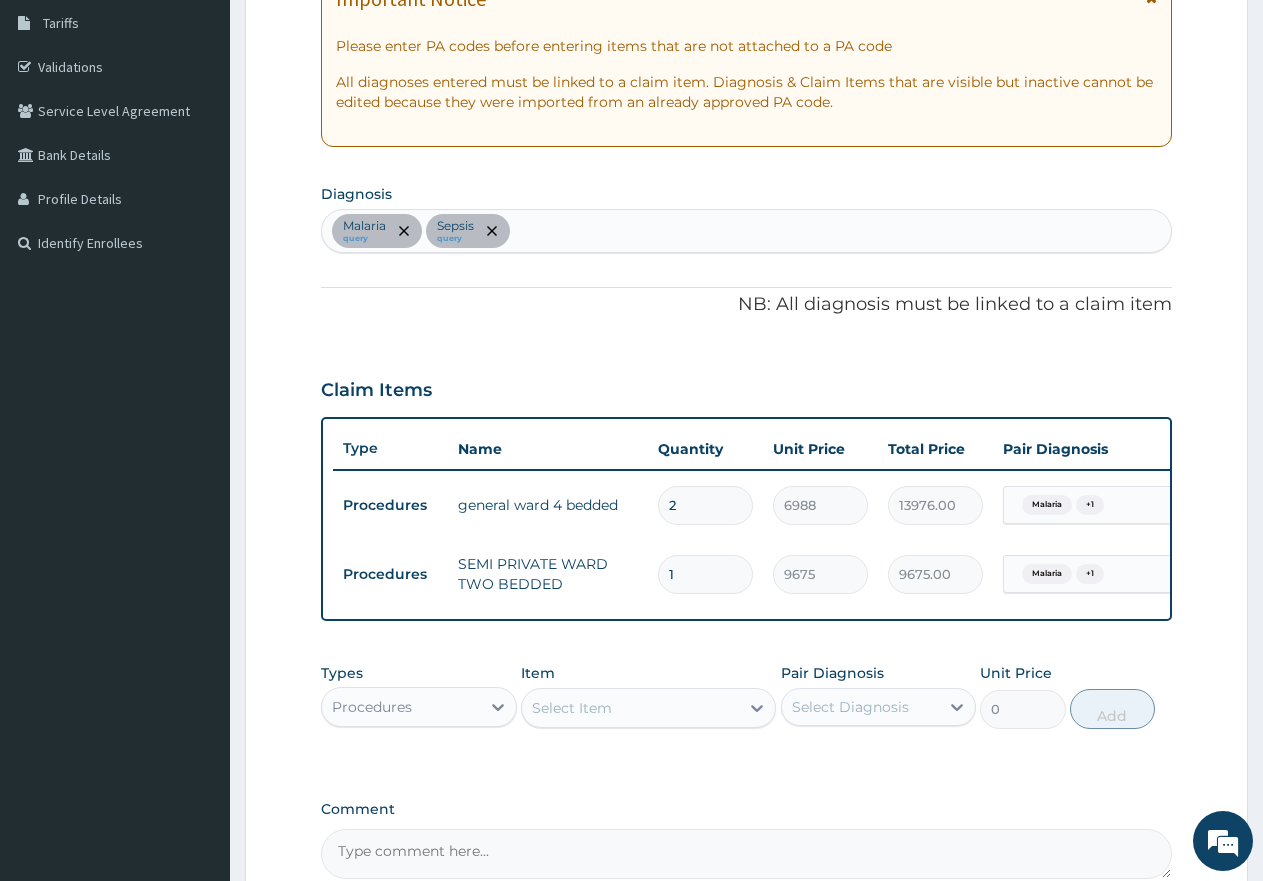 type on "0.00" 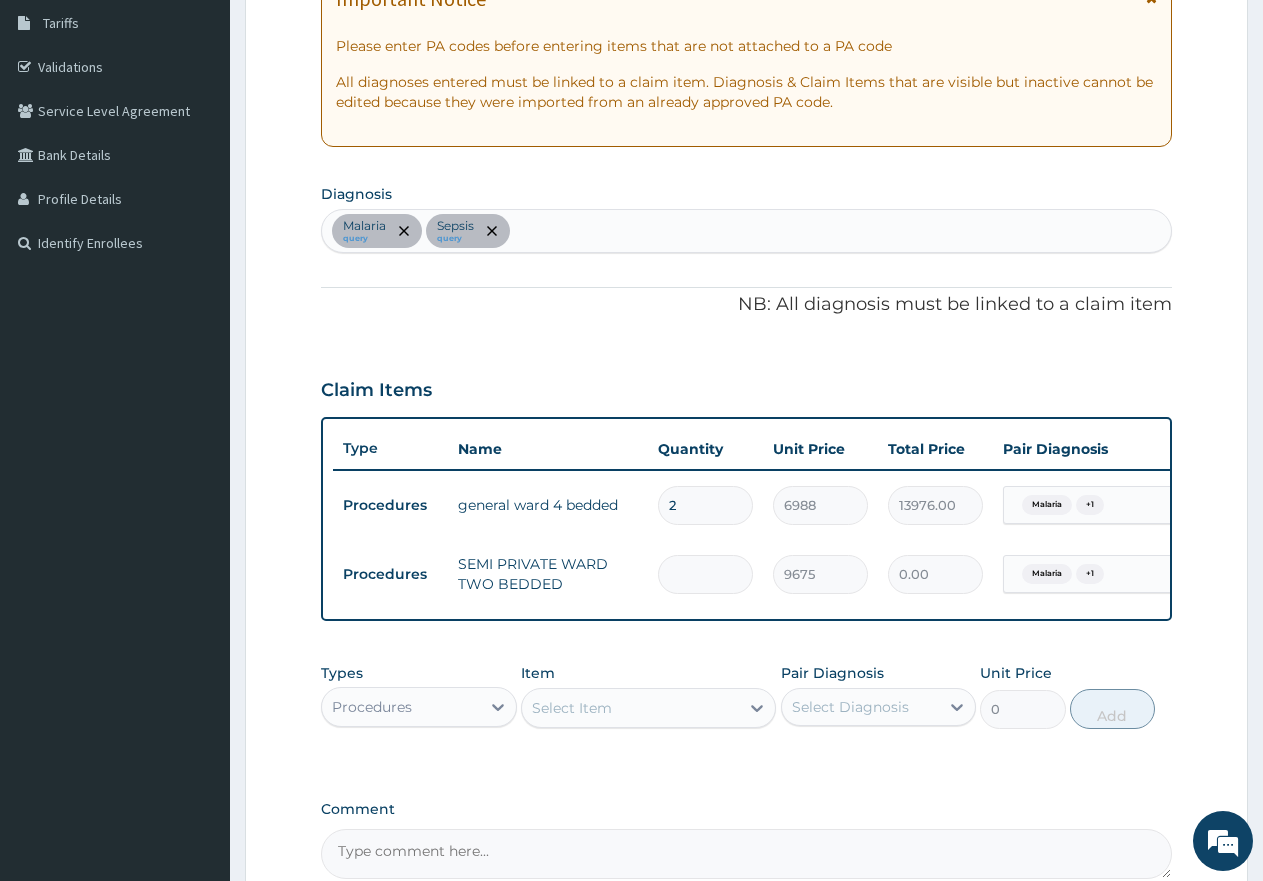 type on "2" 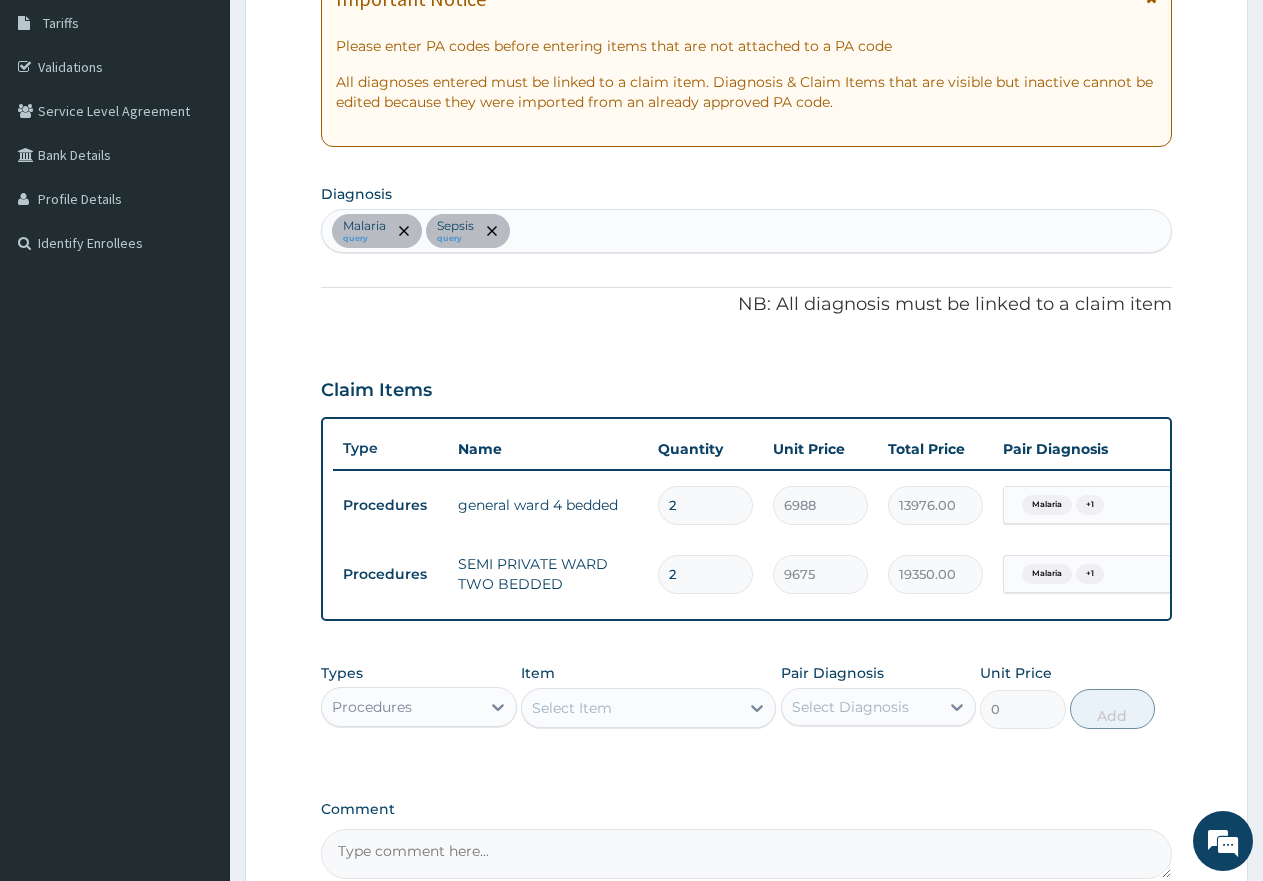 scroll, scrollTop: 0, scrollLeft: 153, axis: horizontal 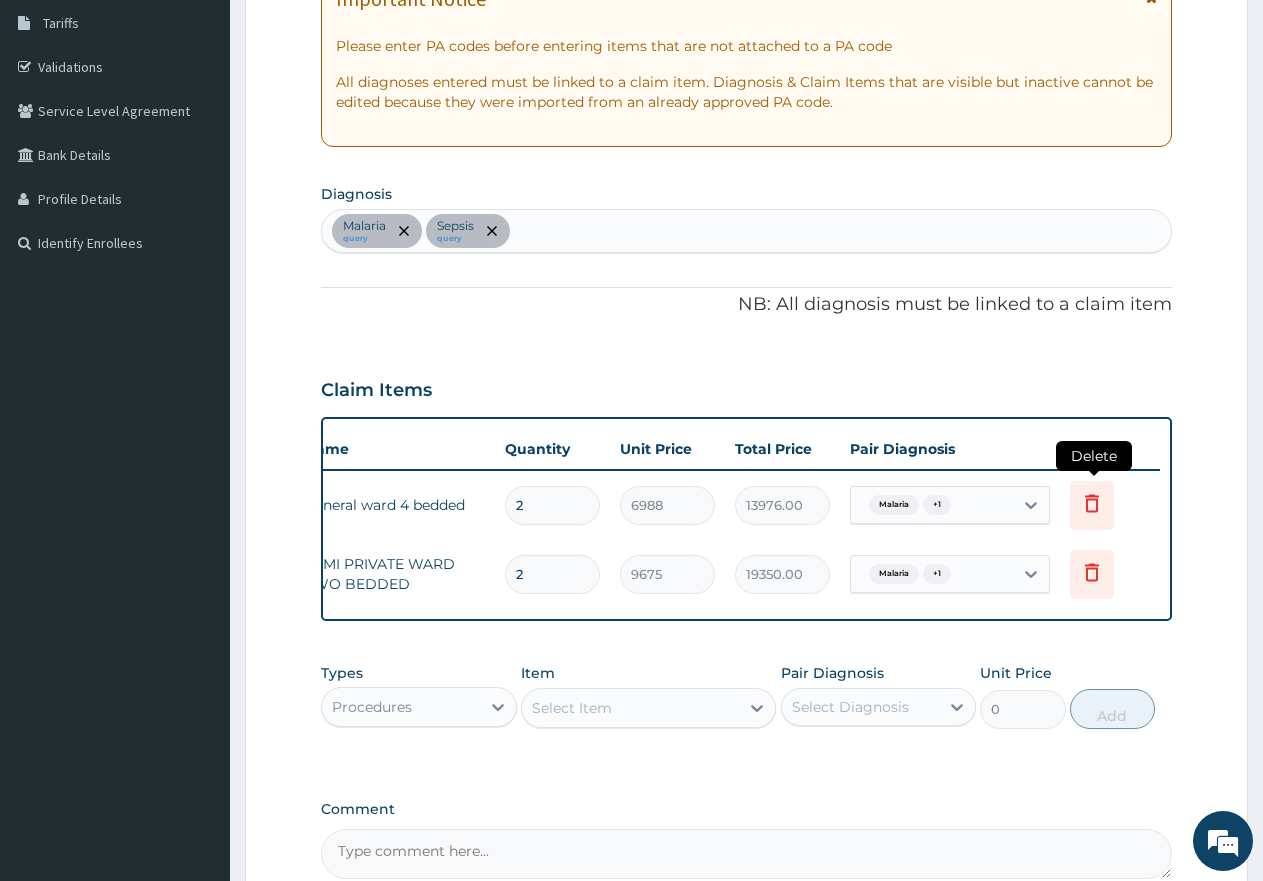 type on "2" 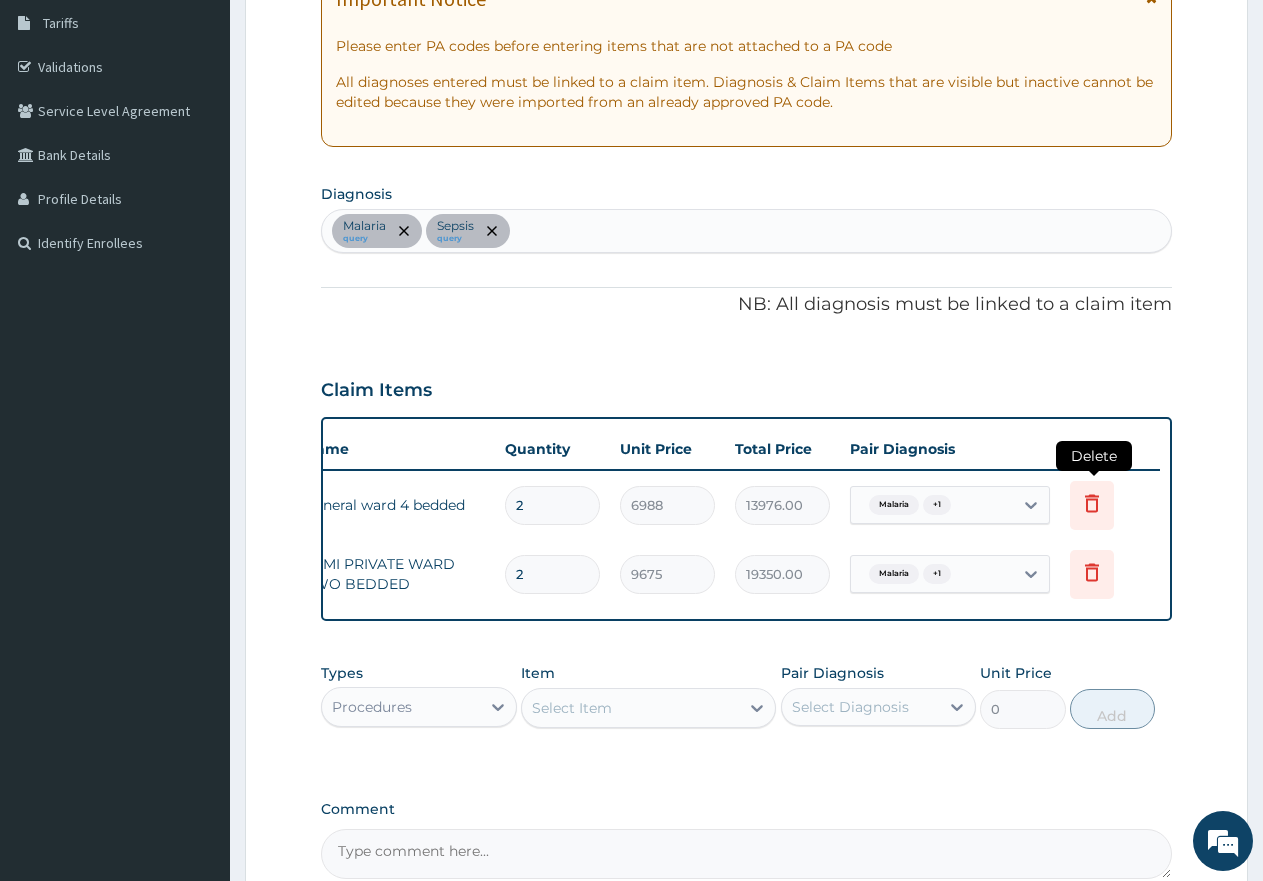 click 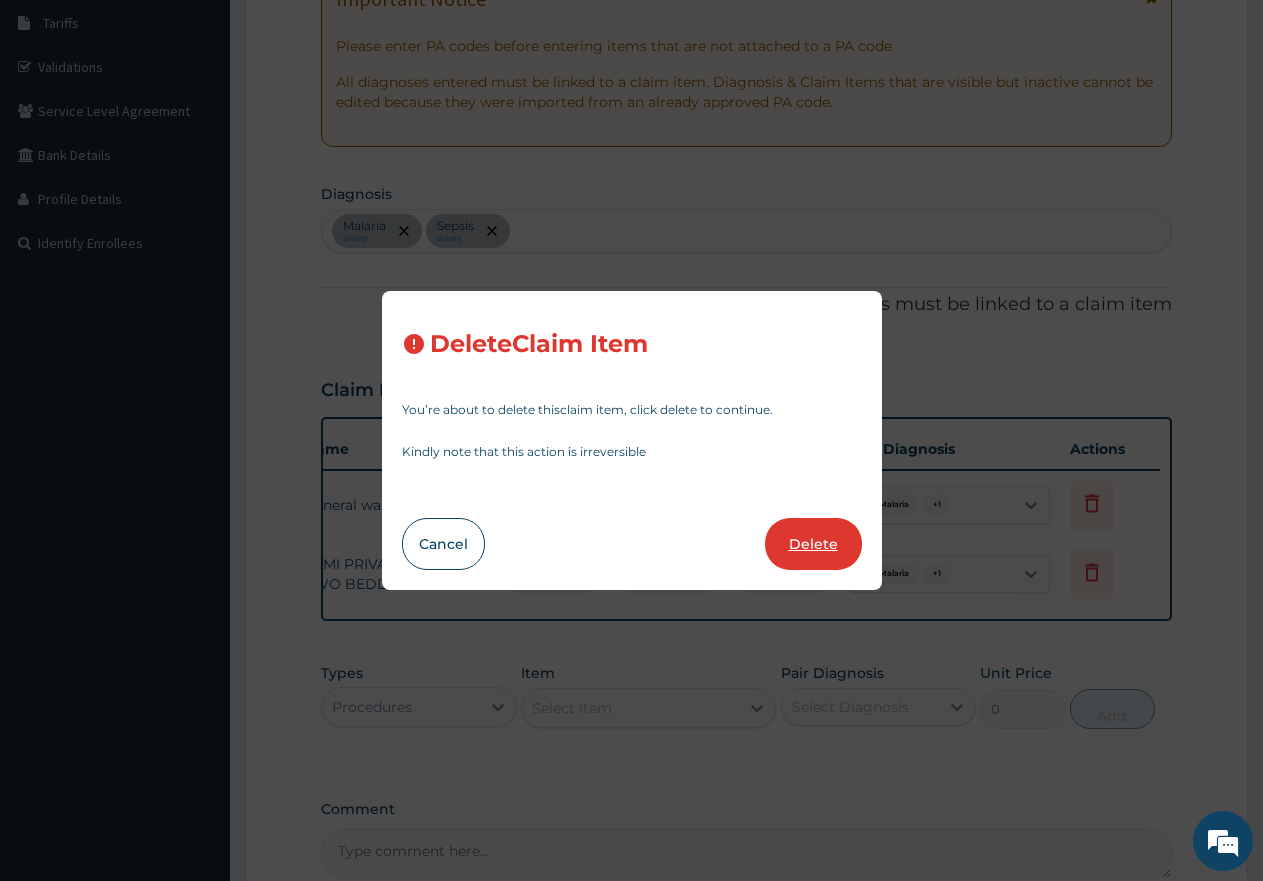 click on "Delete" at bounding box center [813, 544] 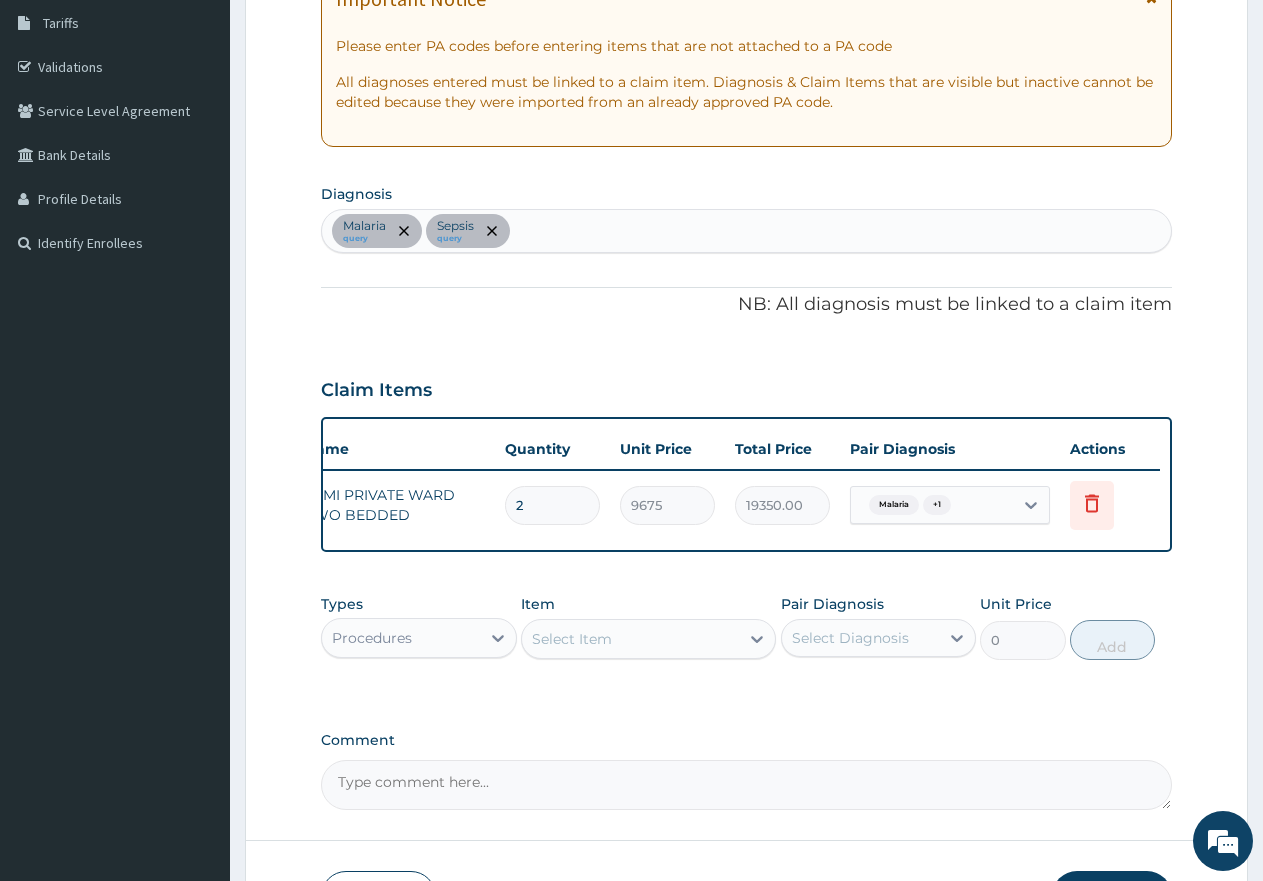 scroll, scrollTop: 0, scrollLeft: 0, axis: both 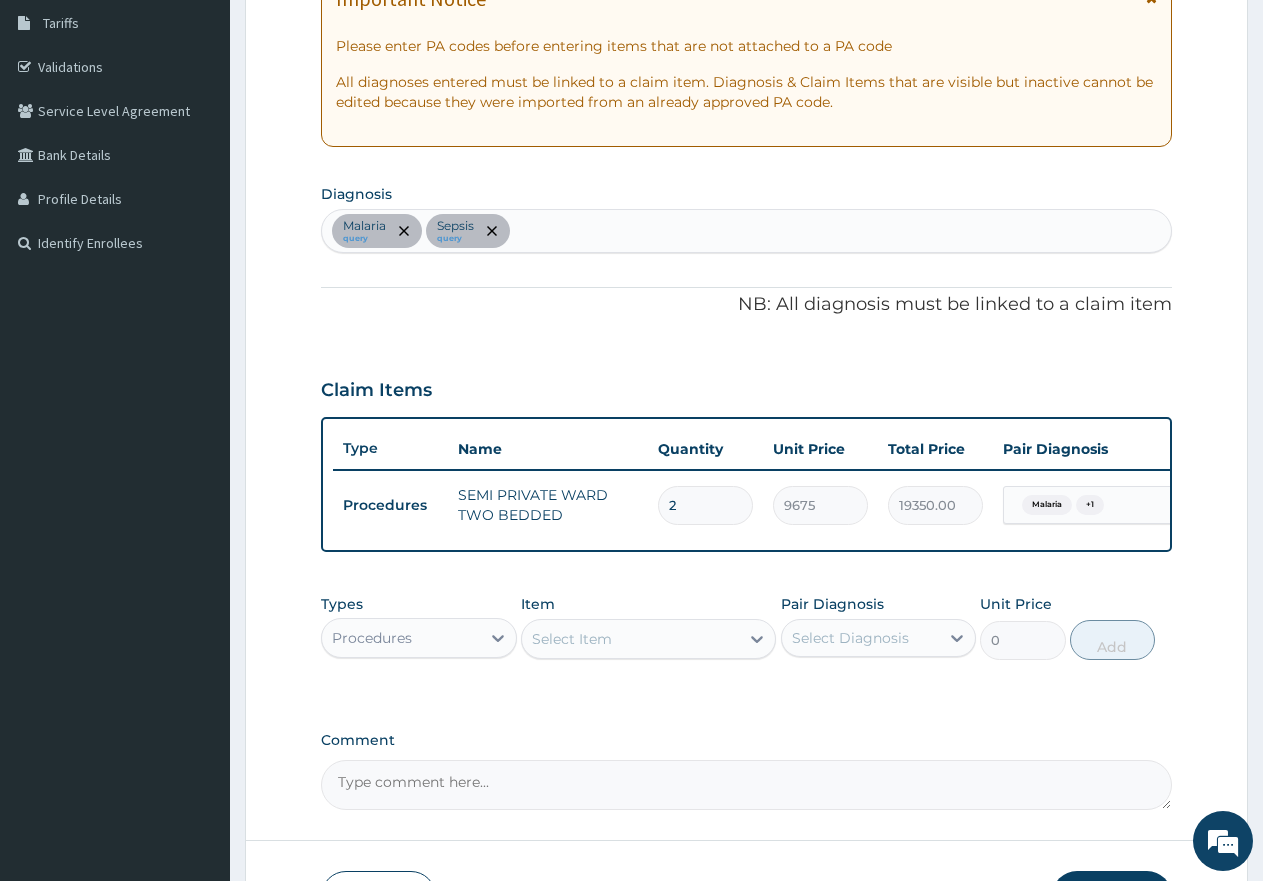 click on "Select Item" at bounding box center (572, 639) 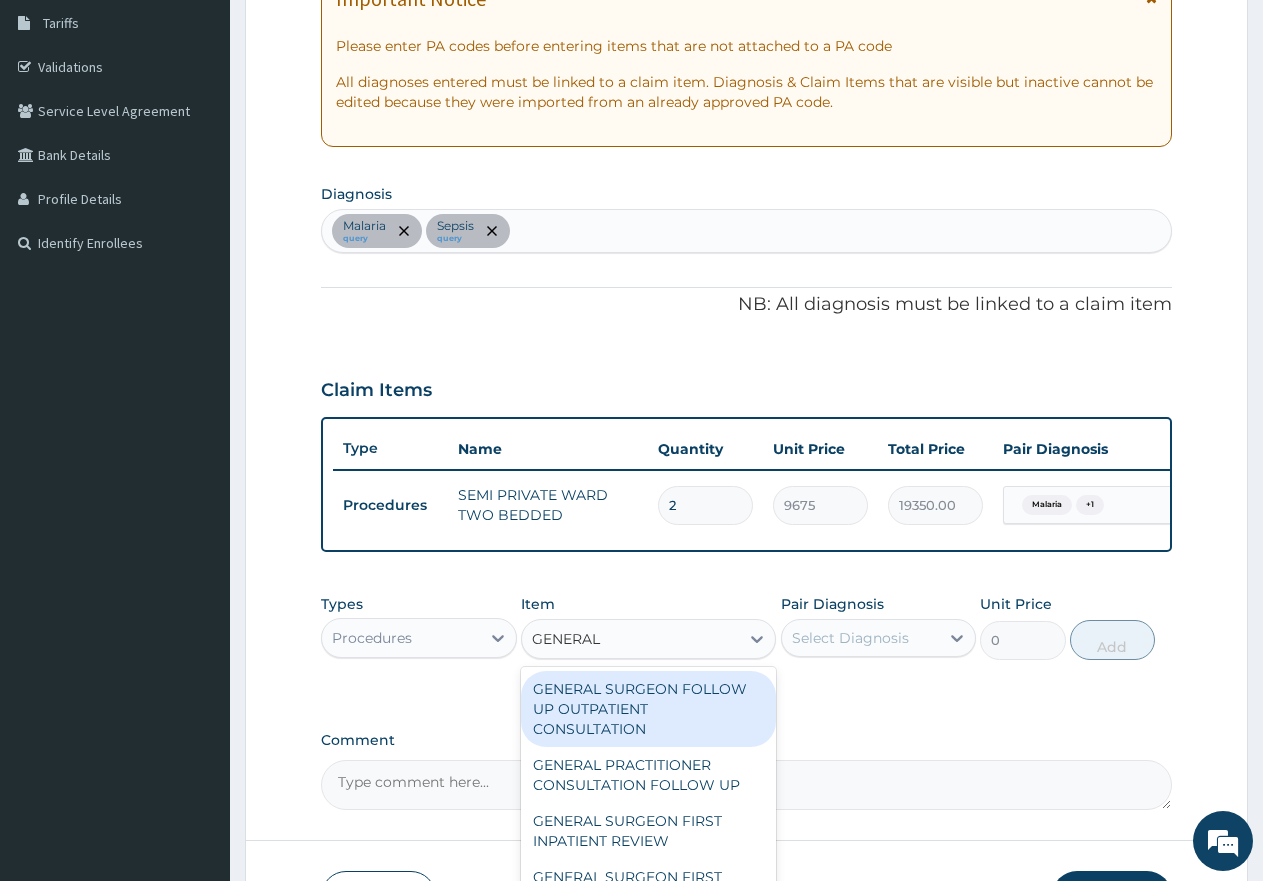 type on "GENERAL P" 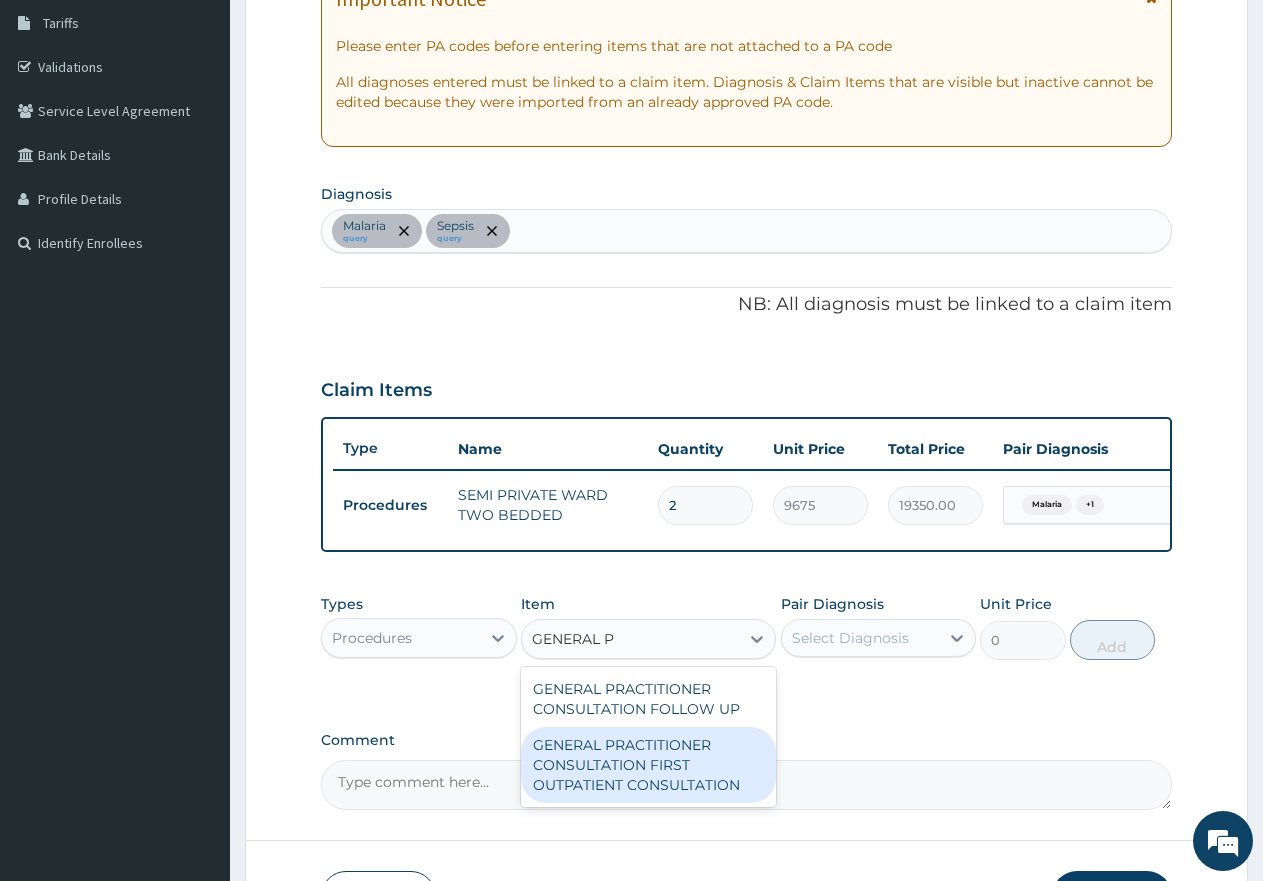 click on "GENERAL PRACTITIONER CONSULTATION FIRST OUTPATIENT CONSULTATION" at bounding box center [648, 765] 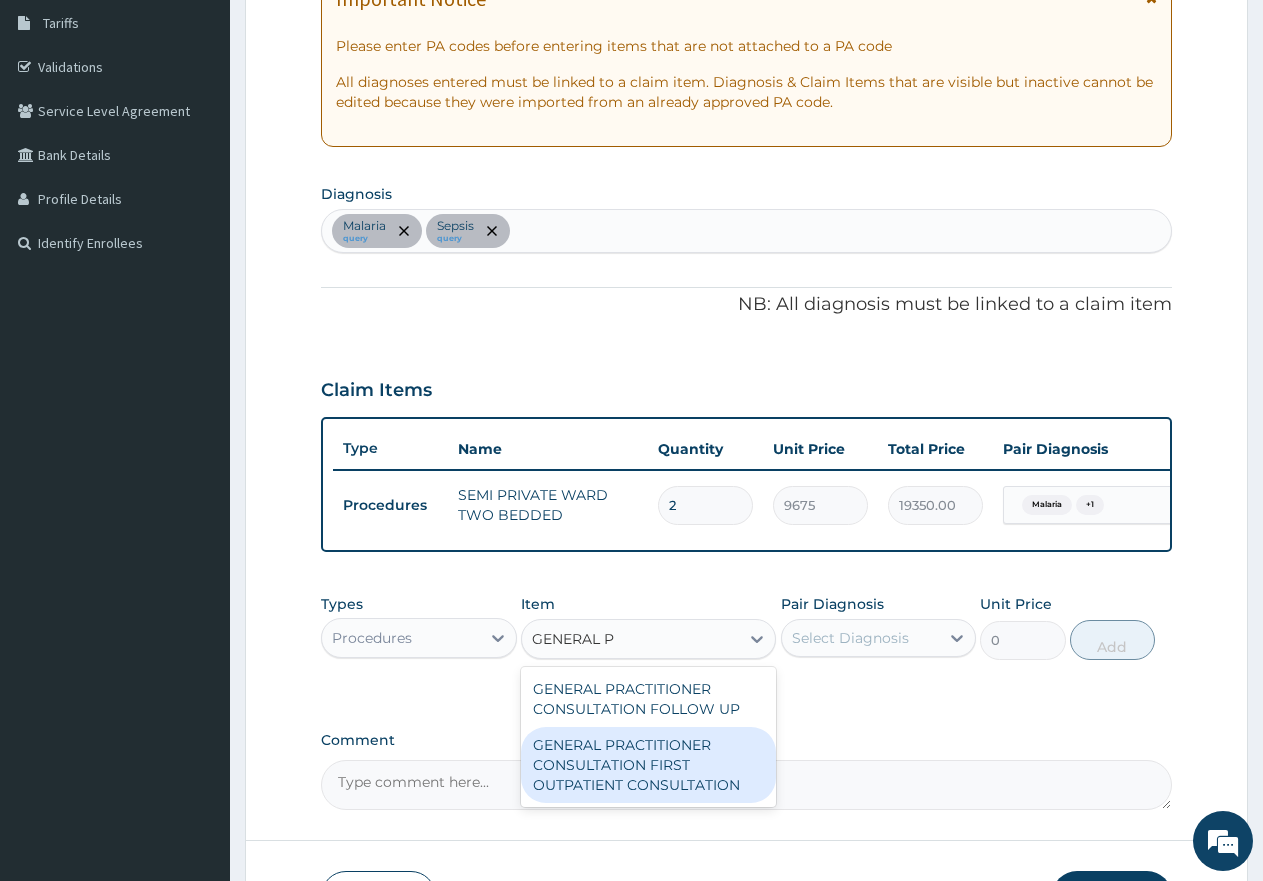 type 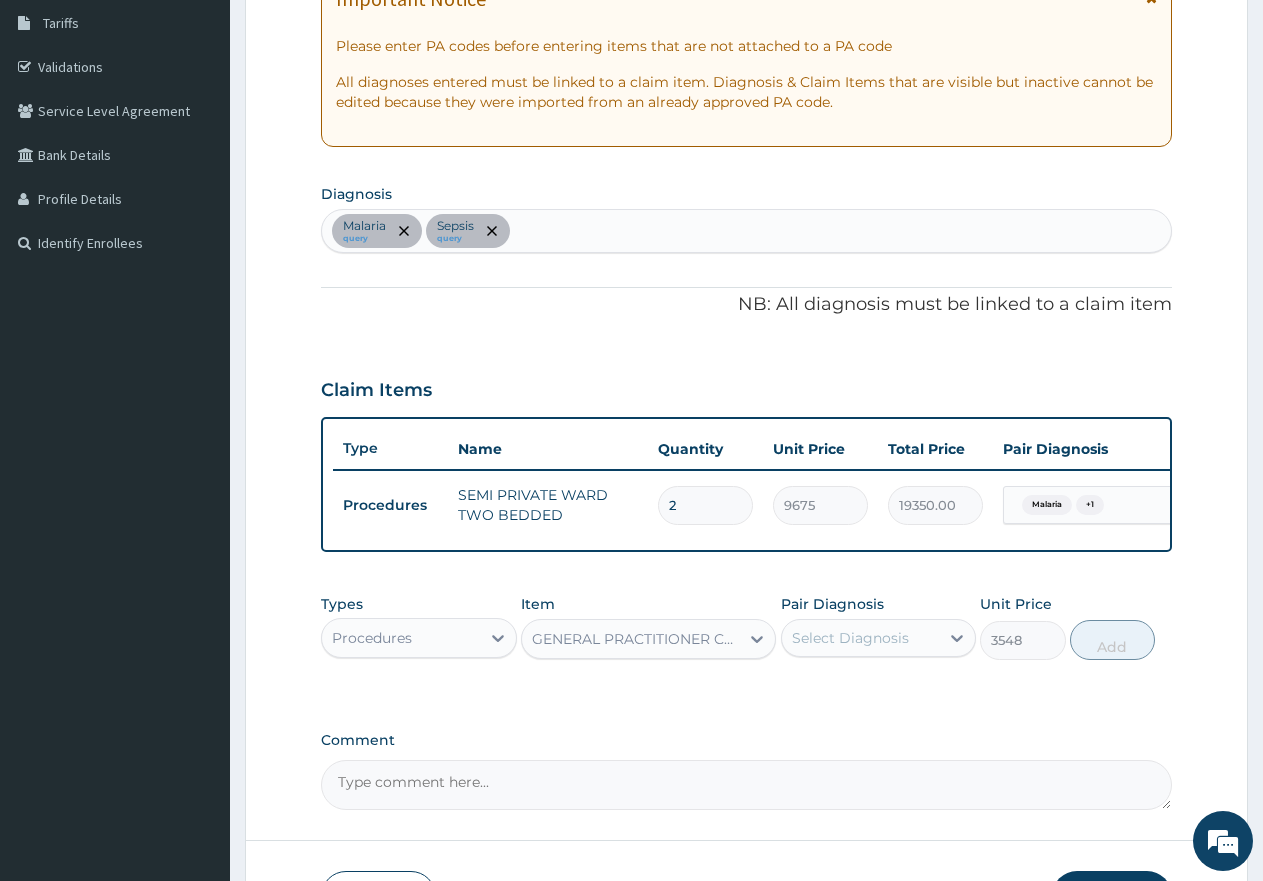 click on "Select Diagnosis" at bounding box center [861, 638] 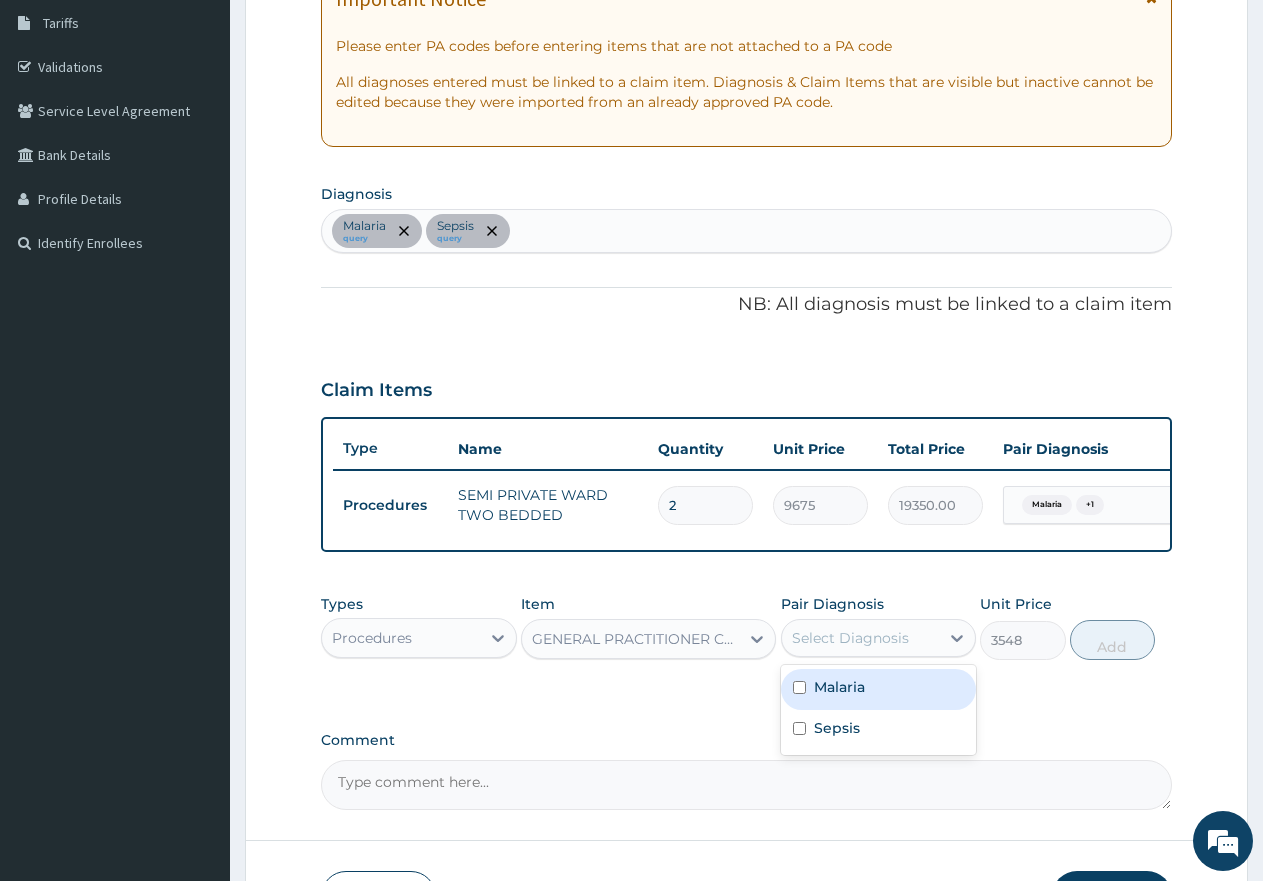drag, startPoint x: 872, startPoint y: 699, endPoint x: 856, endPoint y: 756, distance: 59.20304 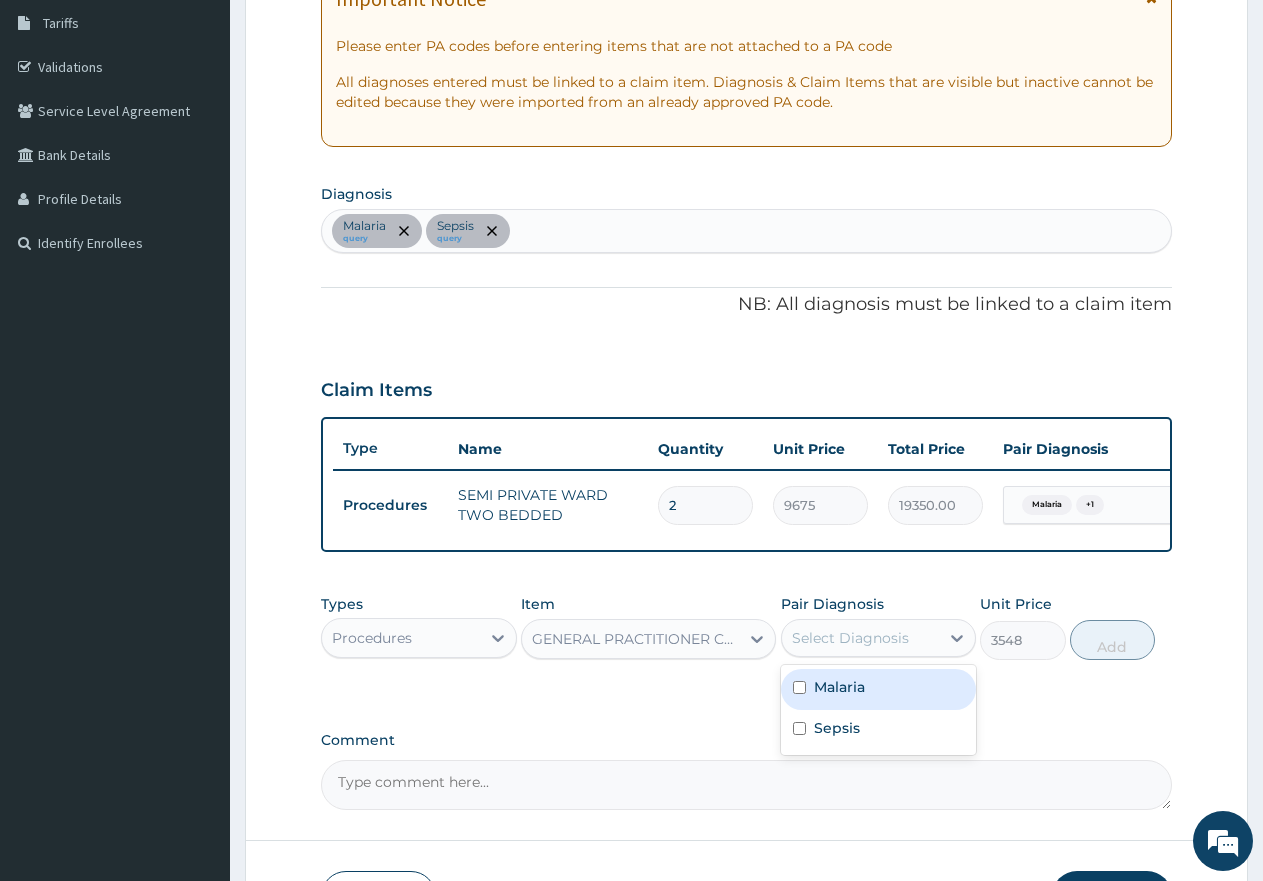 click on "Malaria" at bounding box center [879, 689] 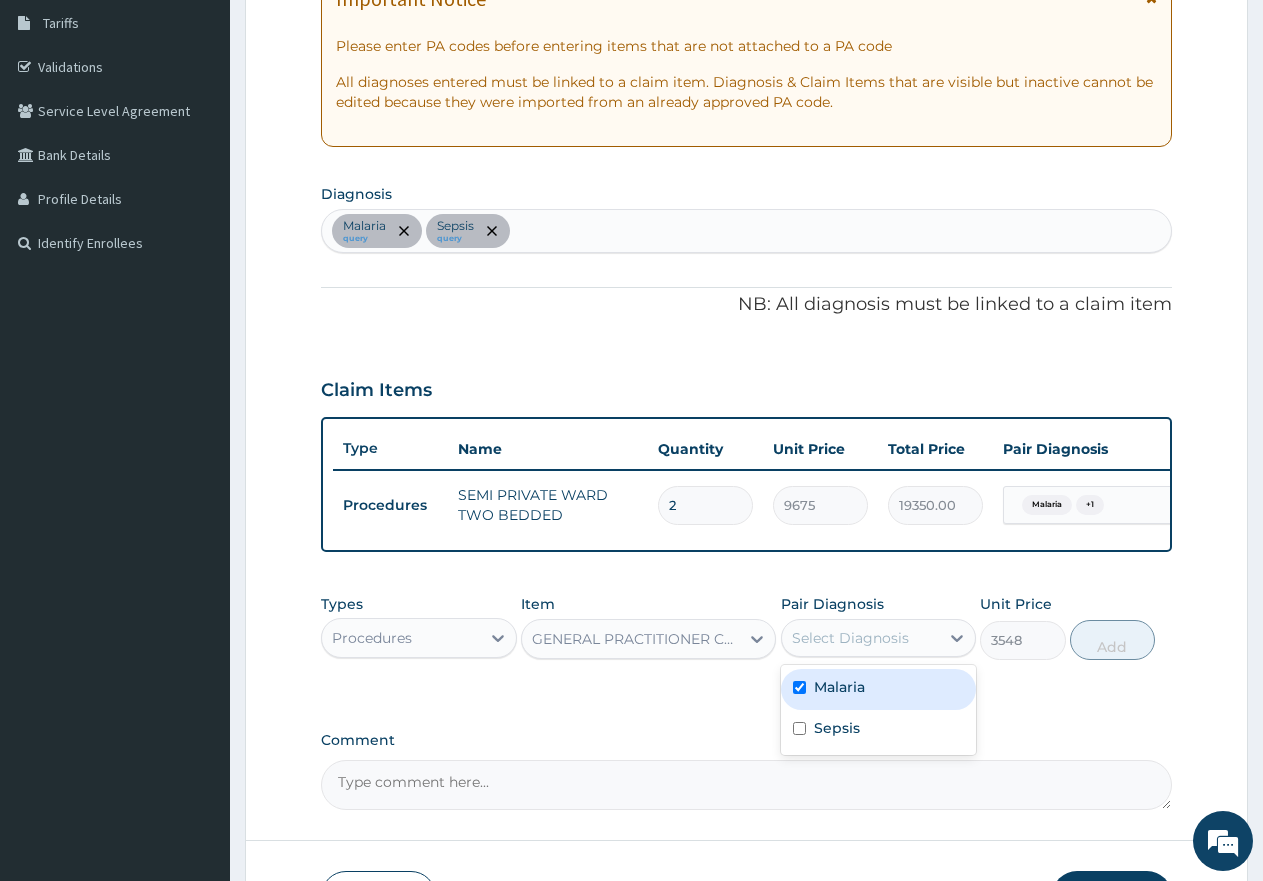 checkbox on "true" 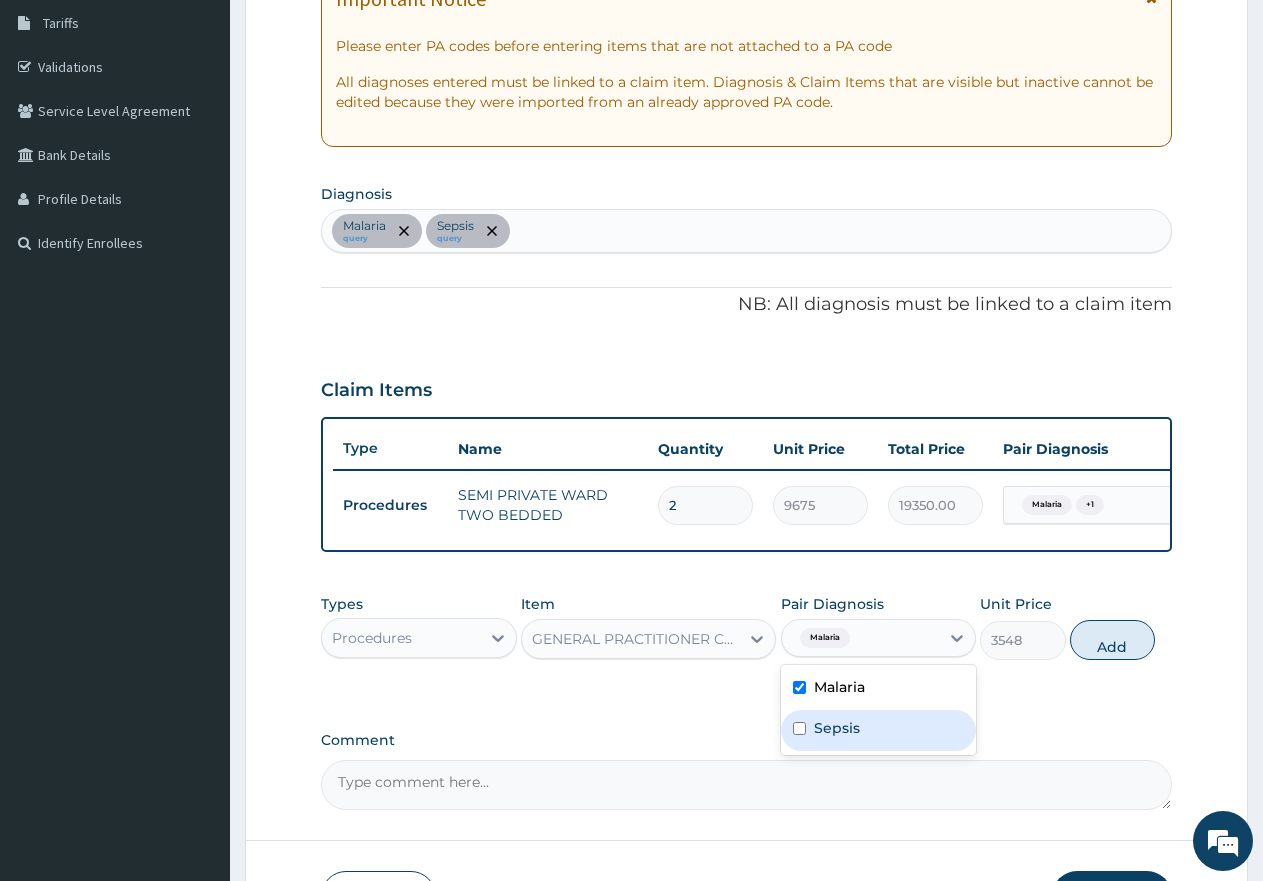 click on "Sepsis" at bounding box center (879, 730) 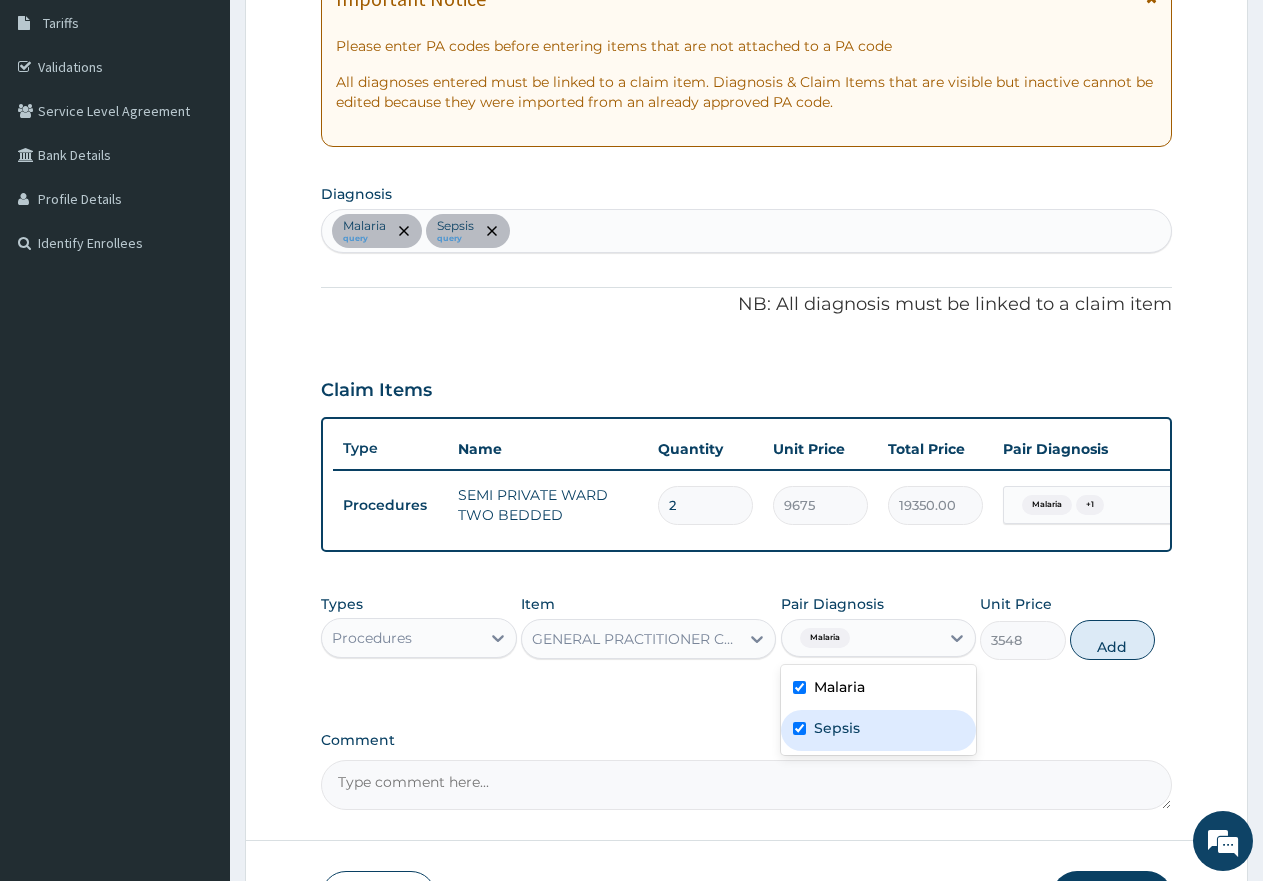 checkbox on "true" 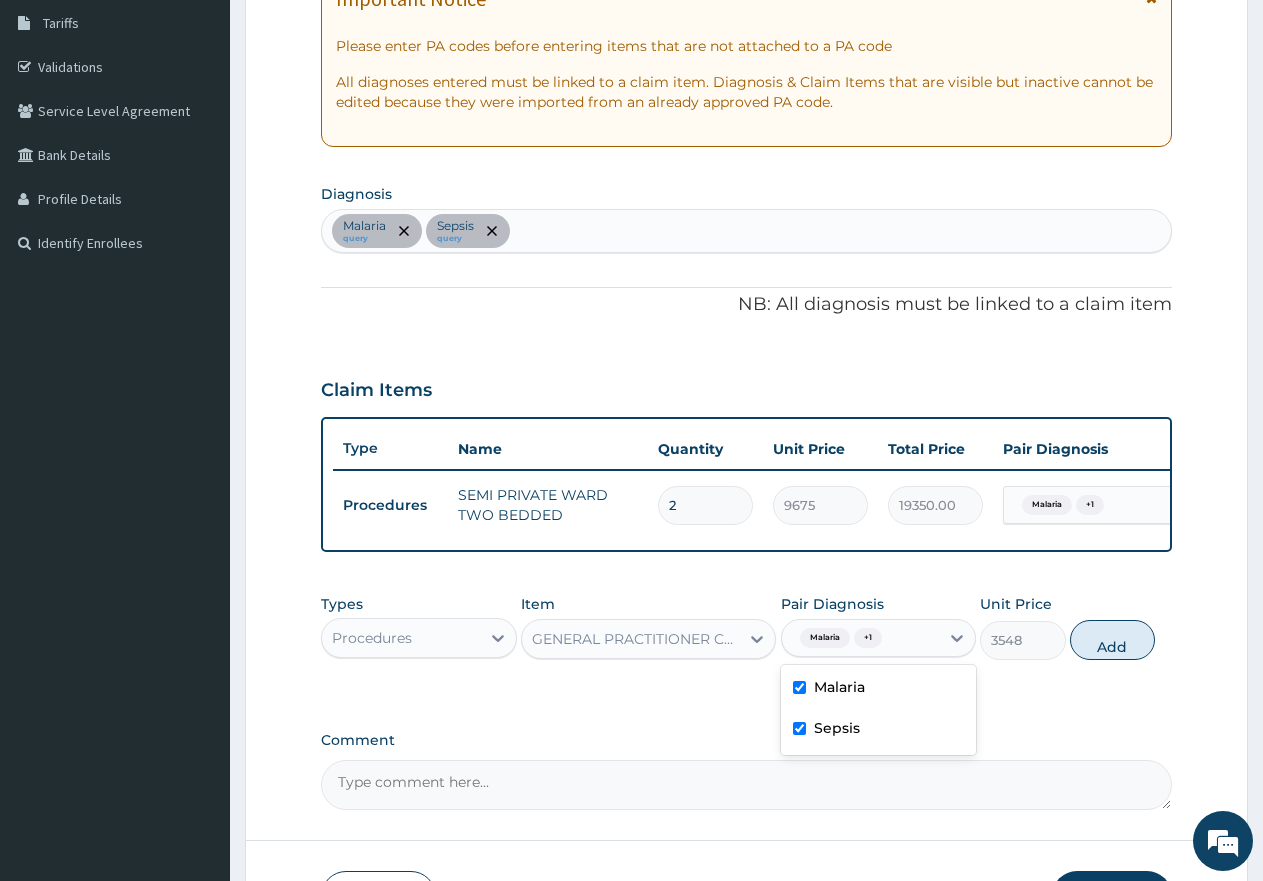 drag, startPoint x: 1091, startPoint y: 664, endPoint x: 1034, endPoint y: 663, distance: 57.00877 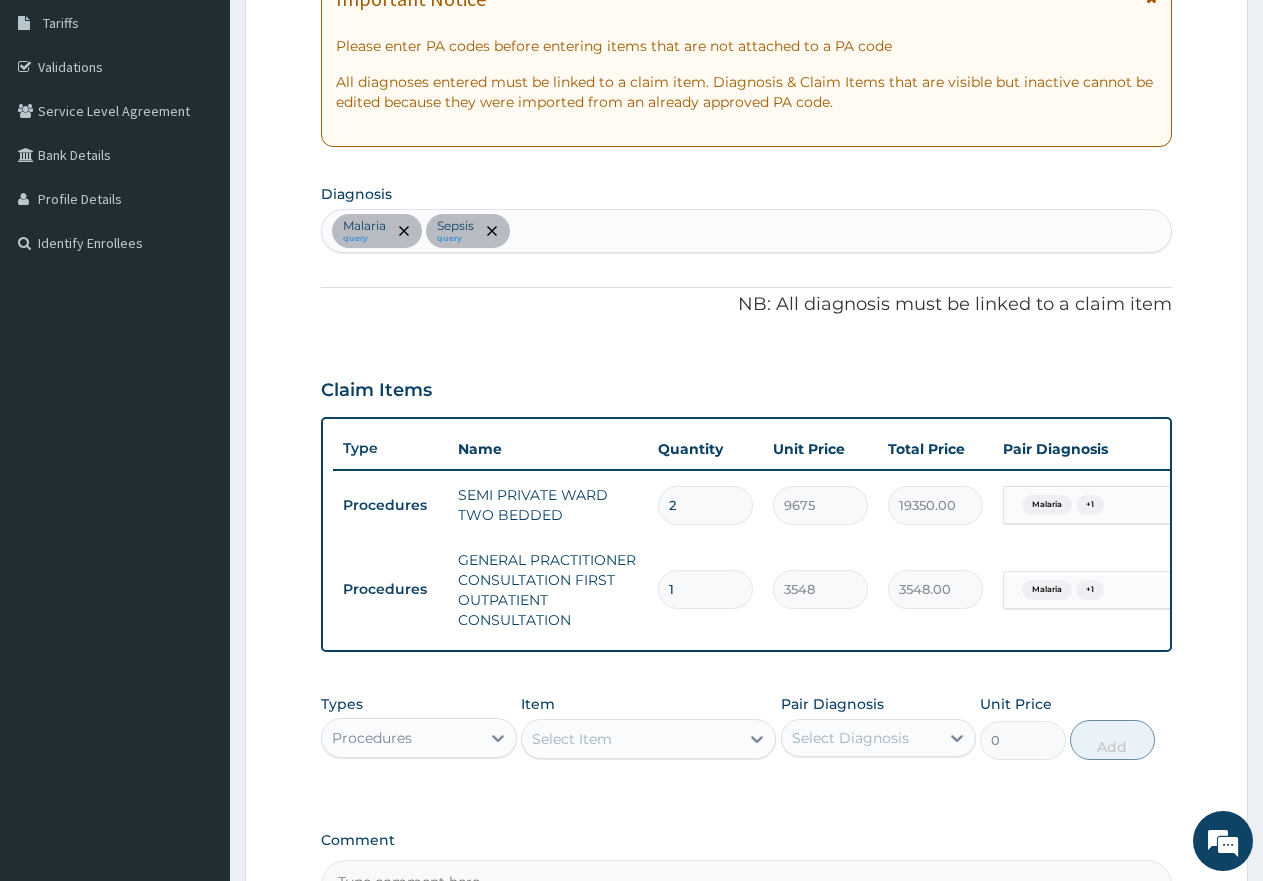 click on "Select Item" at bounding box center (648, 739) 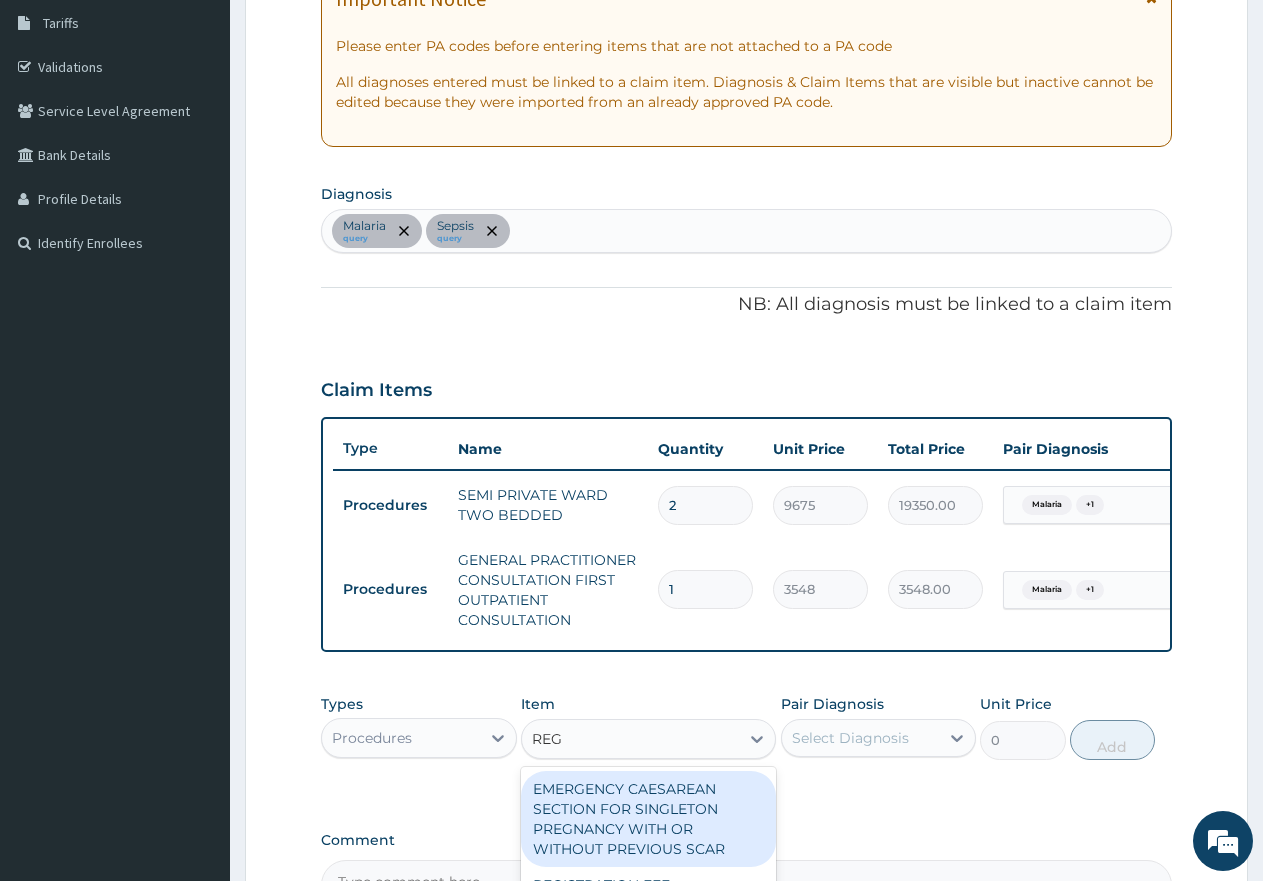 type on "REGI" 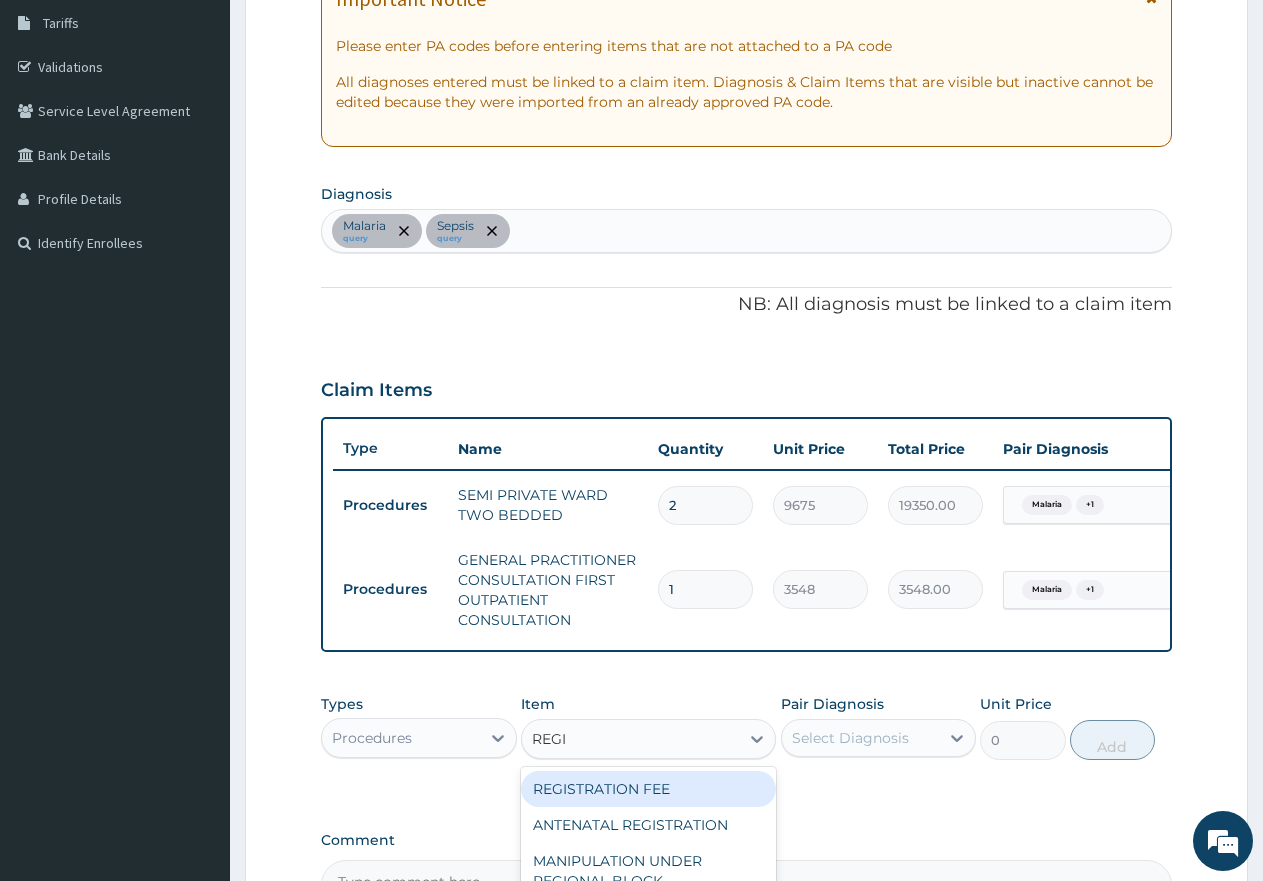 drag, startPoint x: 628, startPoint y: 816, endPoint x: 775, endPoint y: 790, distance: 149.28162 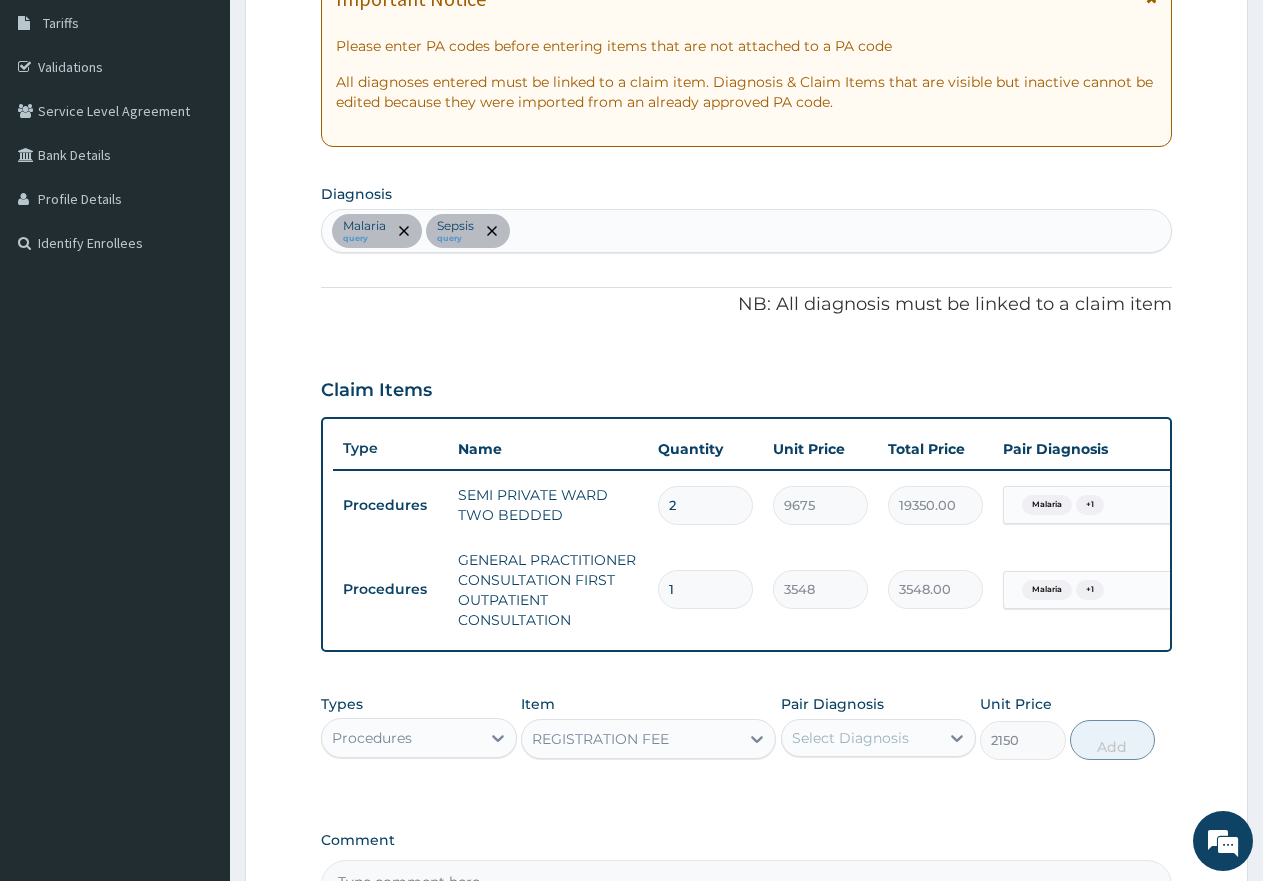 click on "Select Diagnosis" at bounding box center (850, 738) 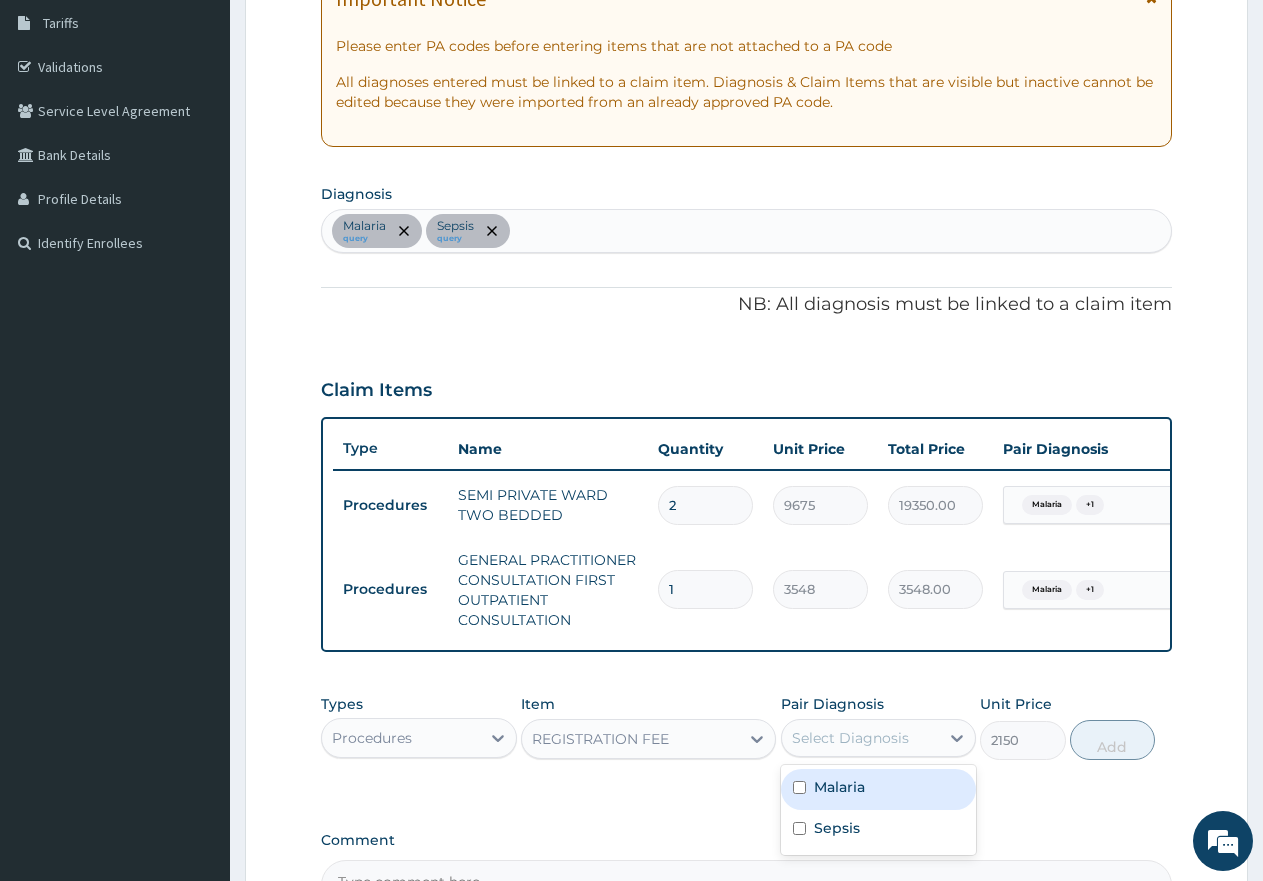 click on "Malaria" at bounding box center (839, 787) 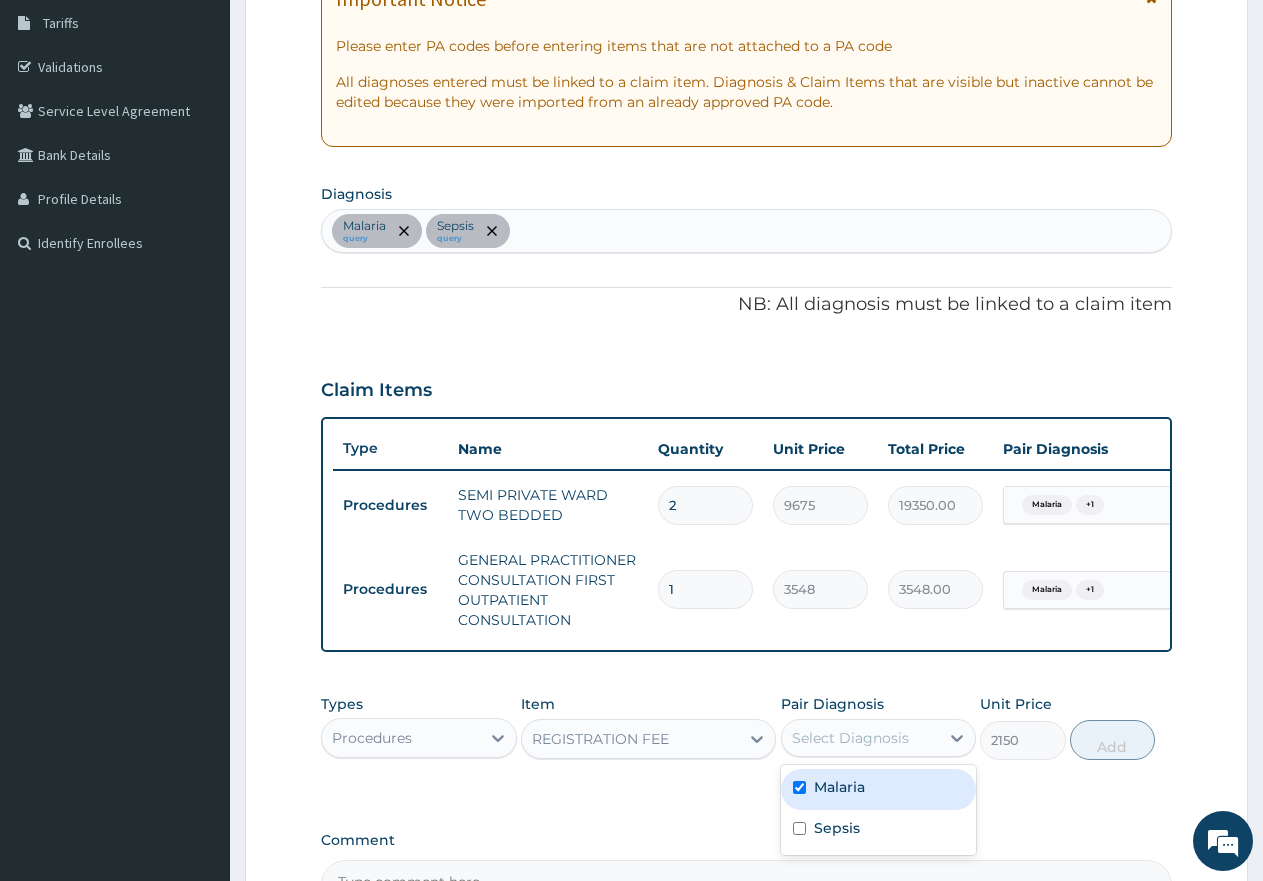checkbox on "true" 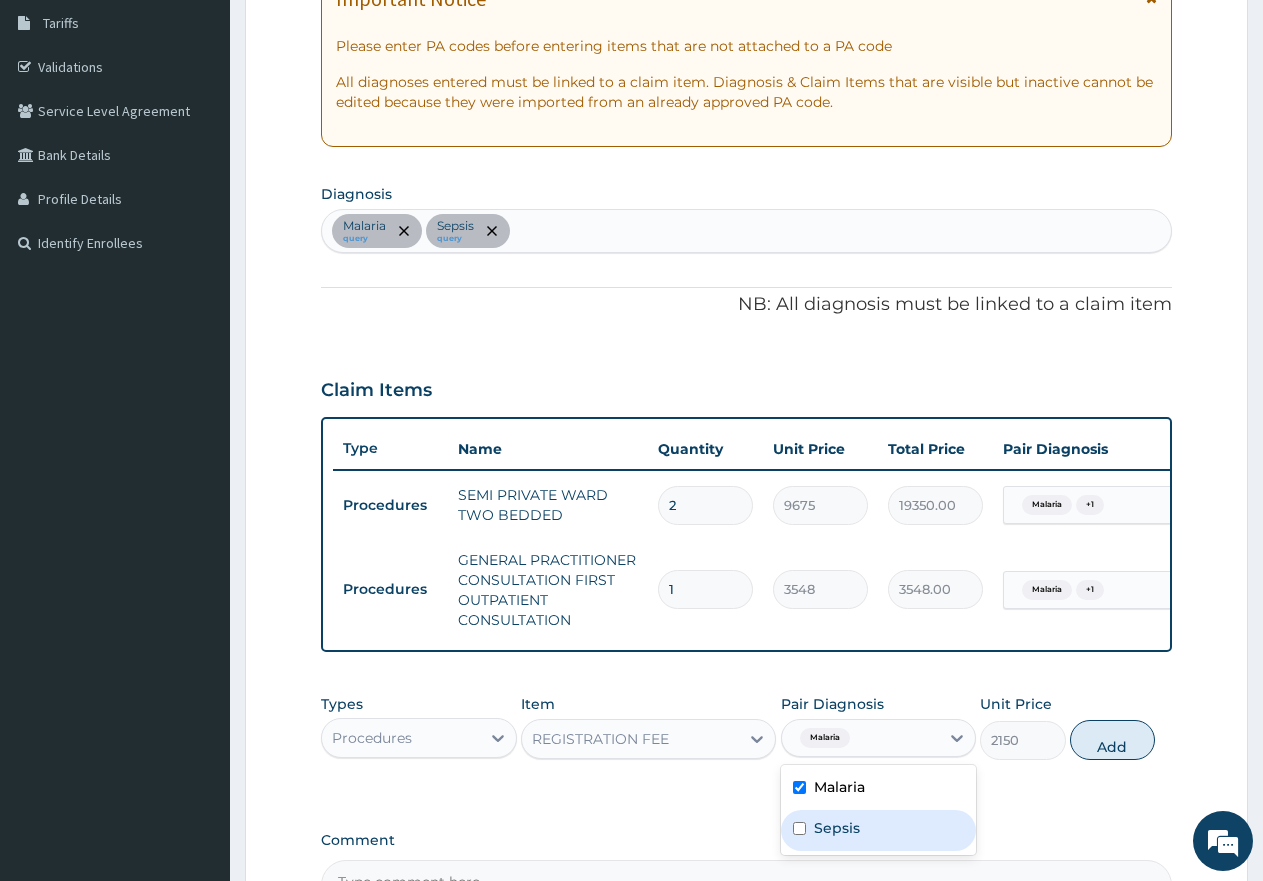 click on "Sepsis" at bounding box center (837, 828) 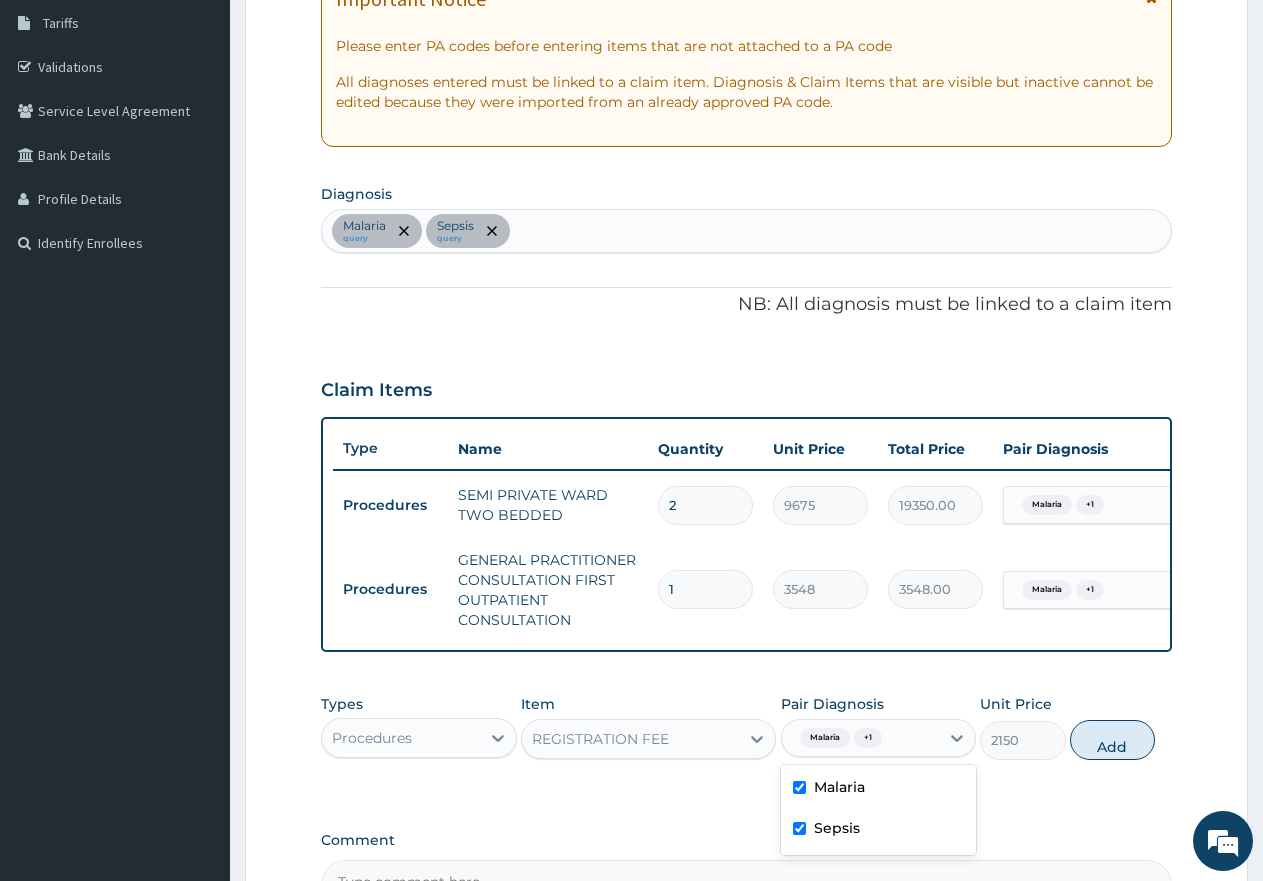 checkbox on "true" 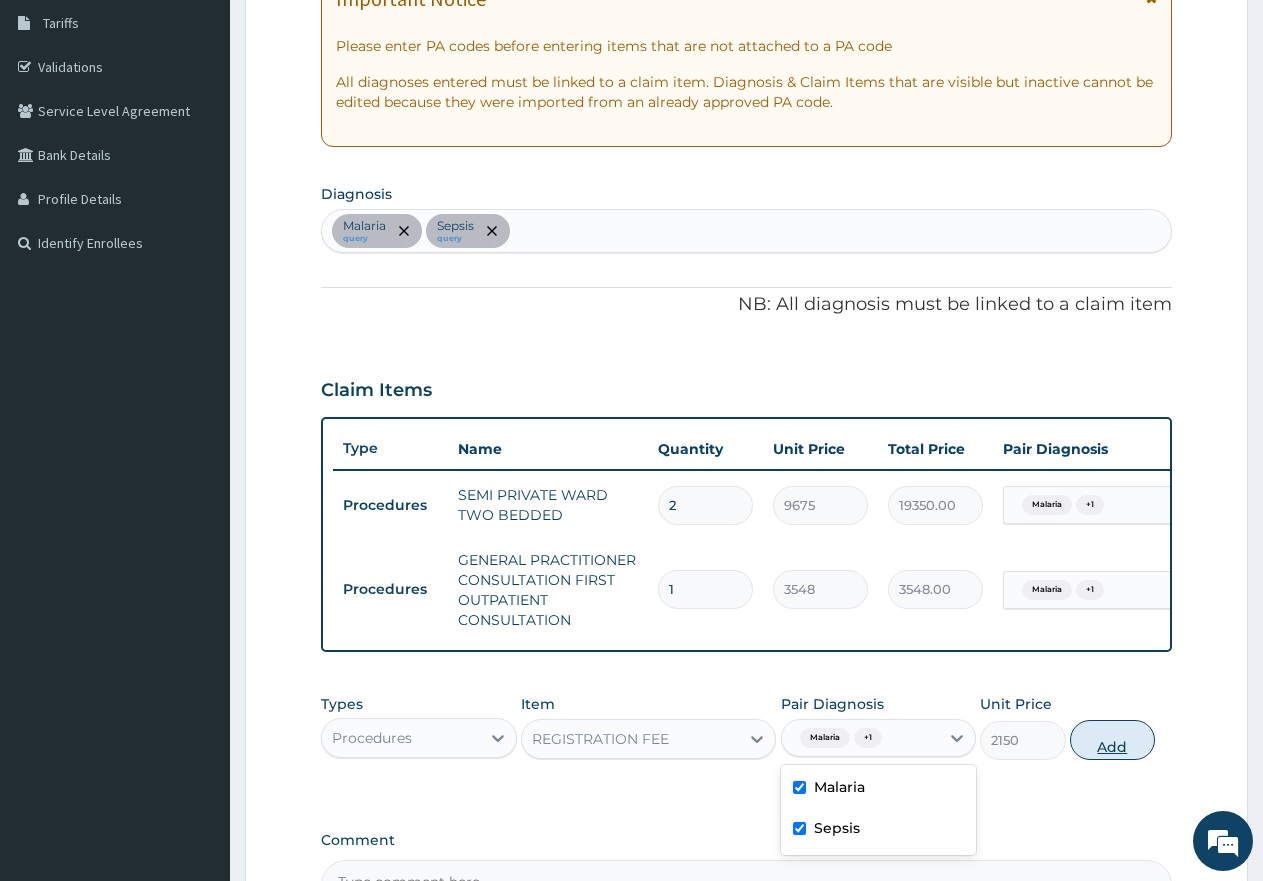 click on "Add" at bounding box center (1112, 740) 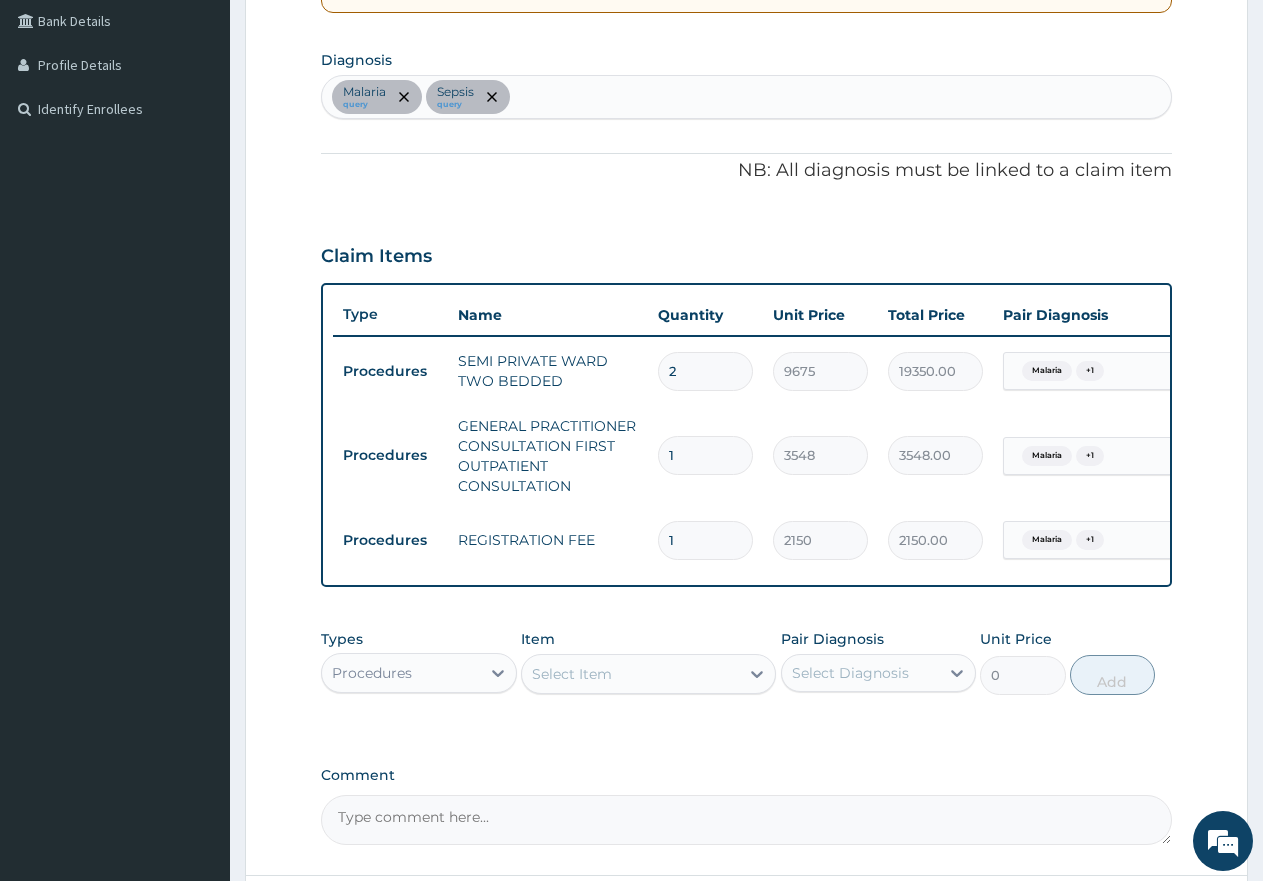 scroll, scrollTop: 652, scrollLeft: 0, axis: vertical 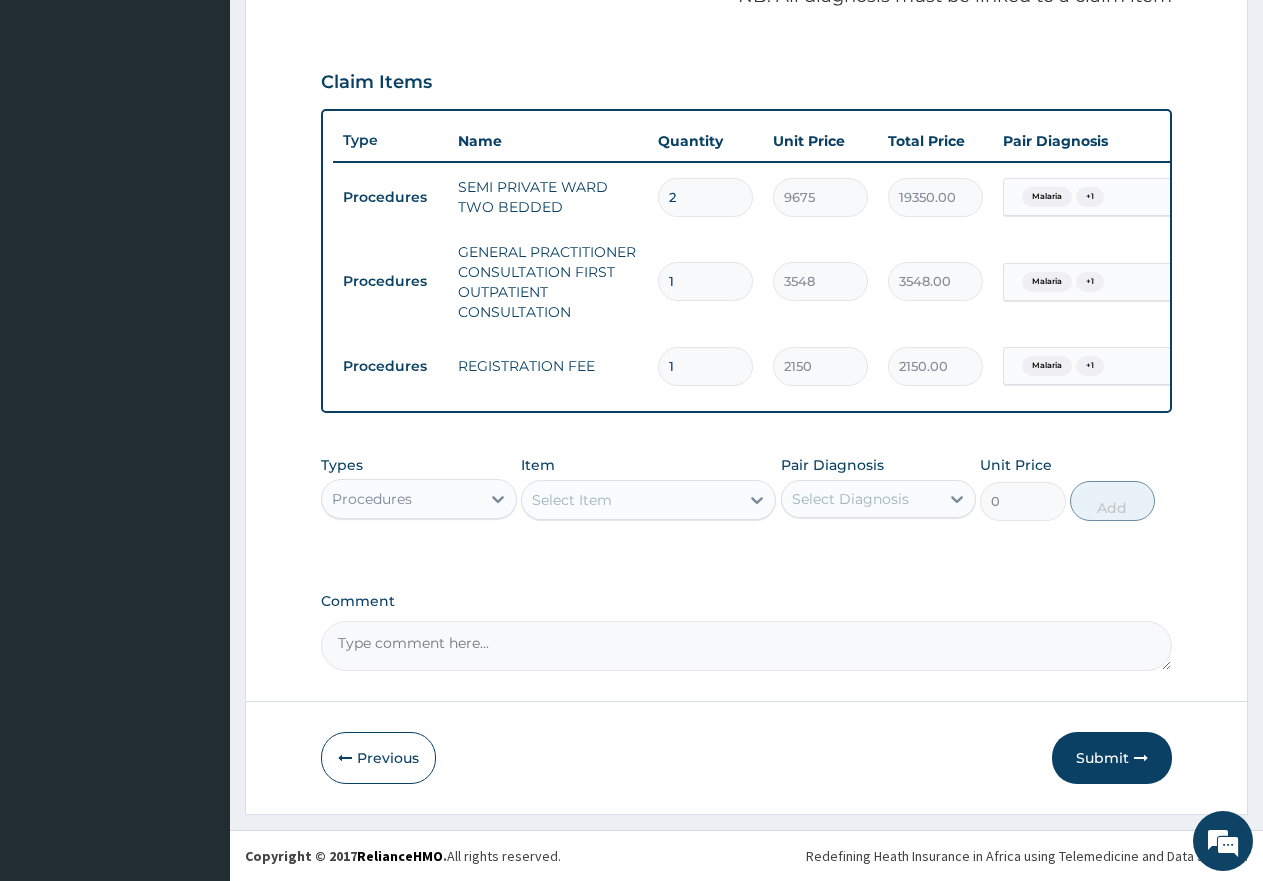 click on "Procedures" at bounding box center [372, 499] 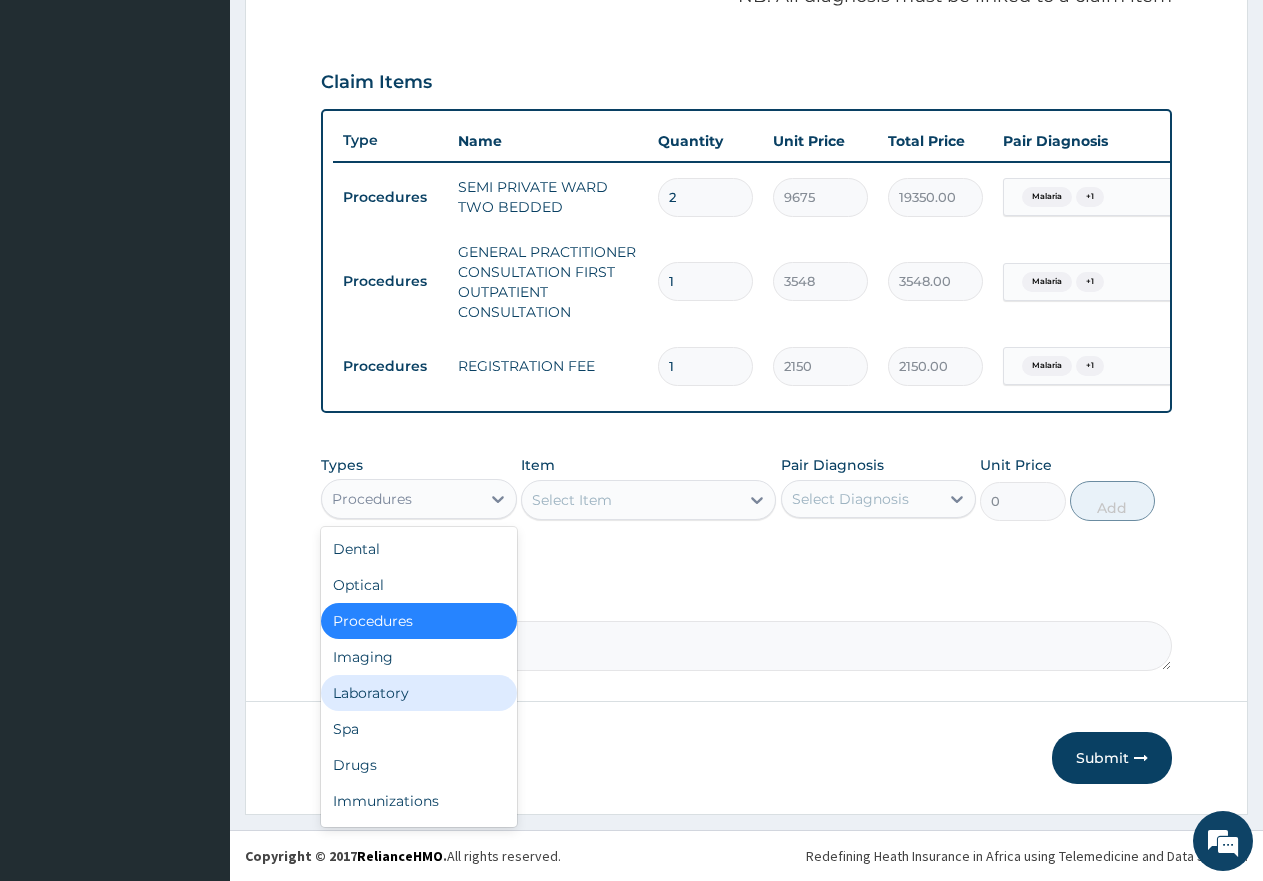 click on "Laboratory" at bounding box center [419, 693] 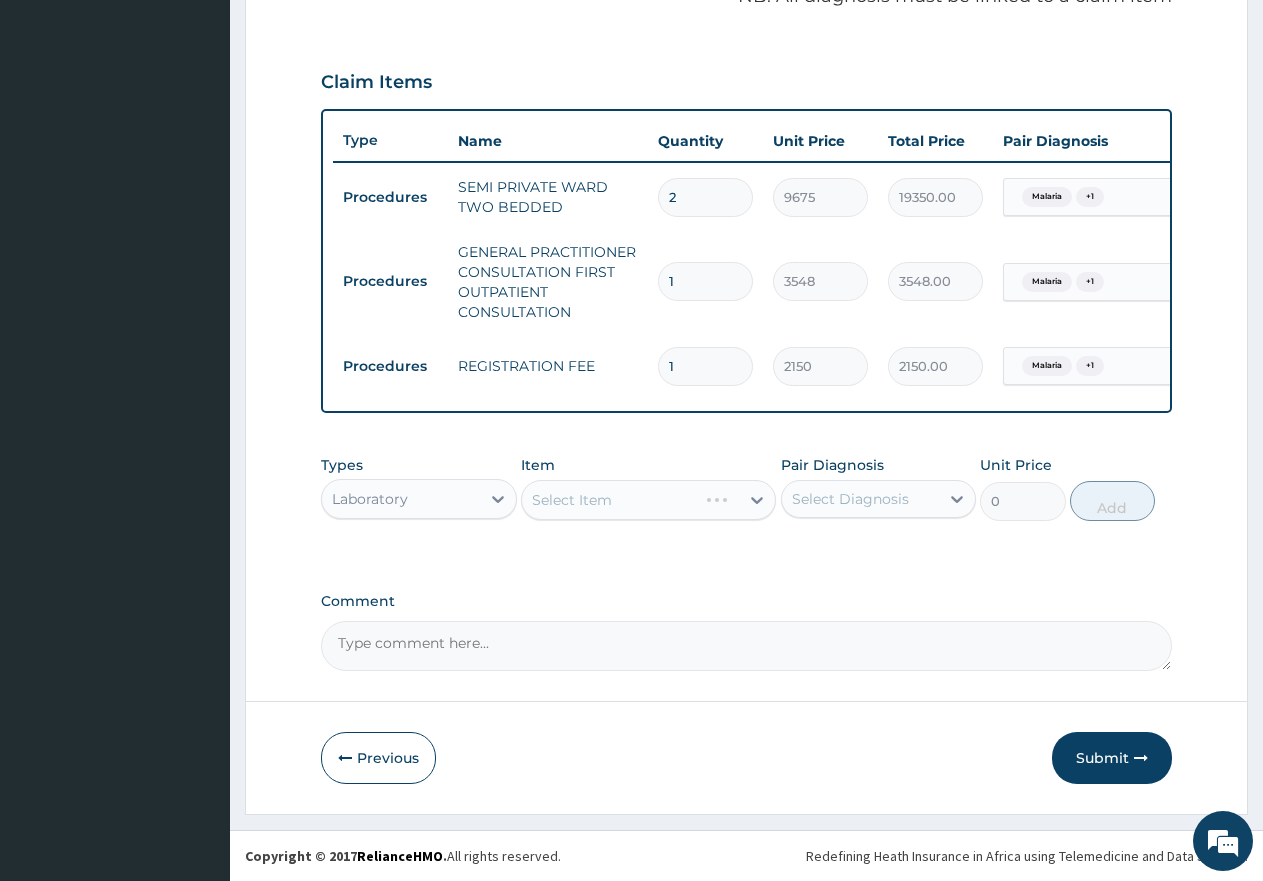 click on "Select Diagnosis" at bounding box center (850, 499) 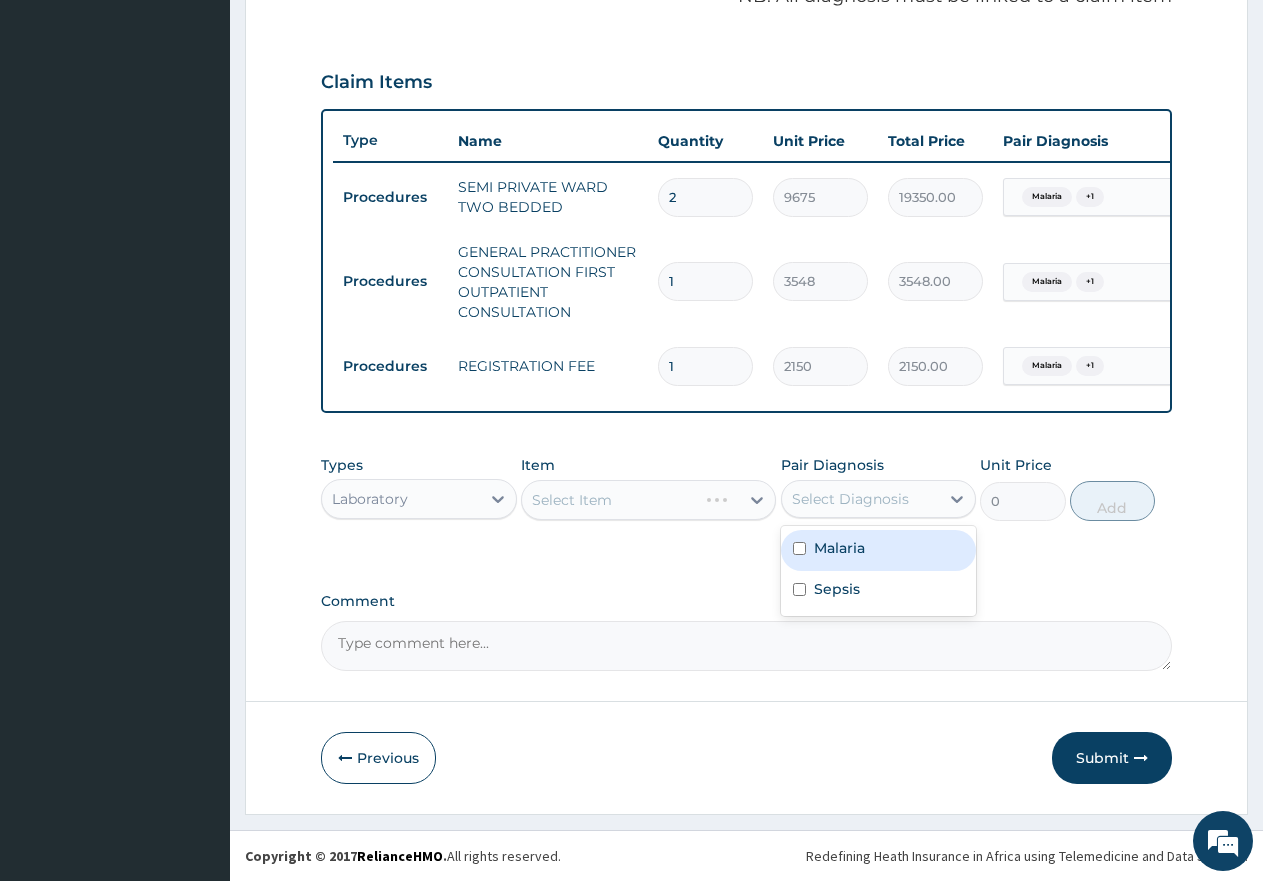 click on "Malaria" at bounding box center [839, 548] 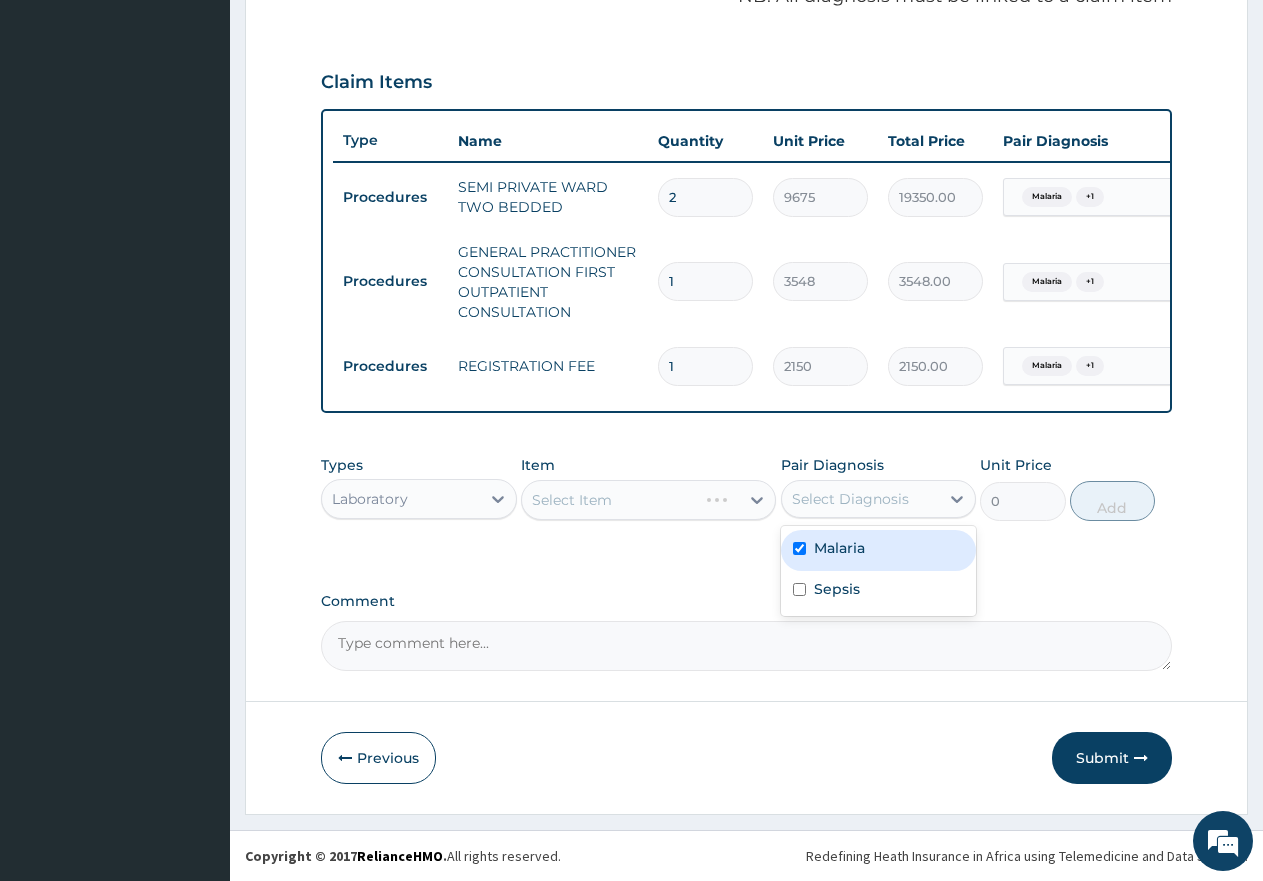 checkbox on "true" 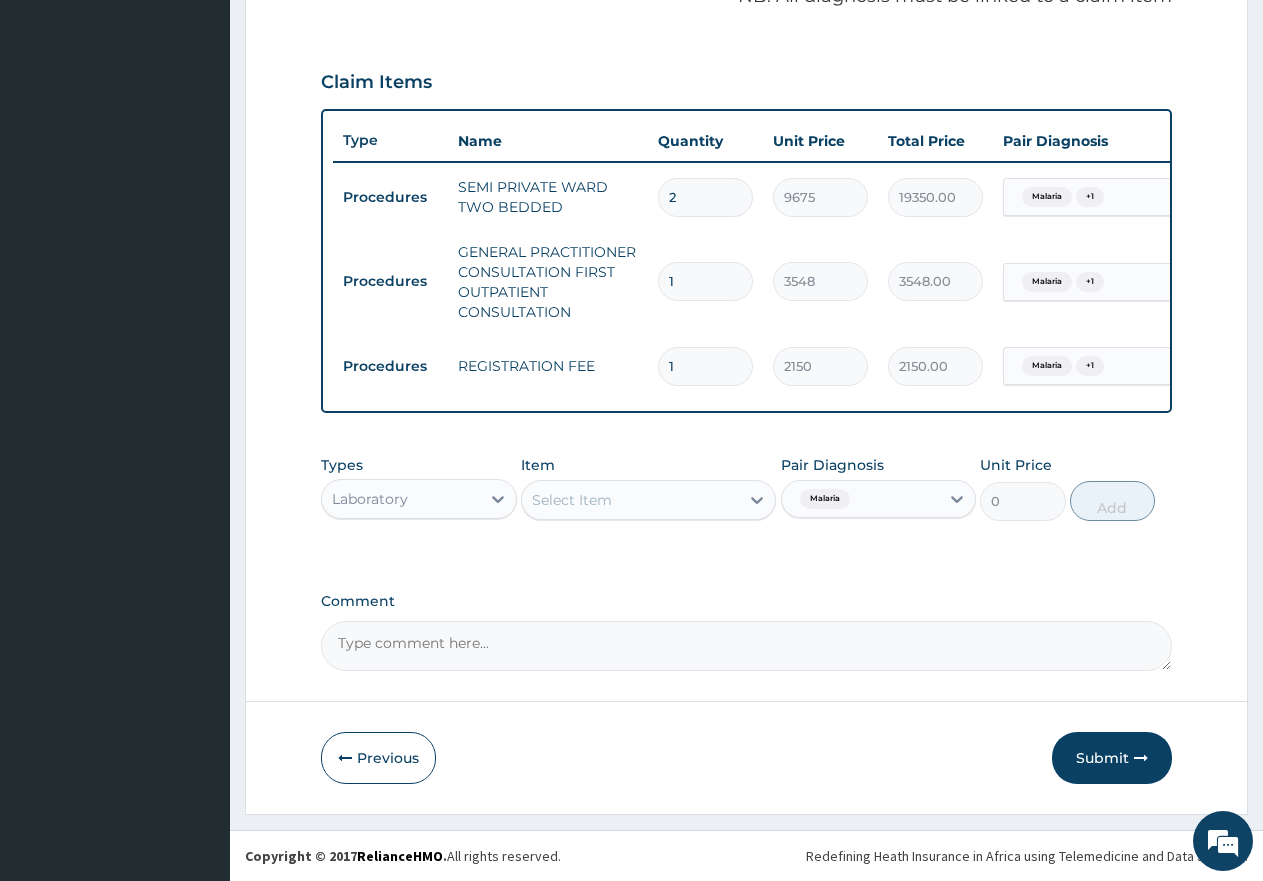 click on "Select Item" at bounding box center (648, 500) 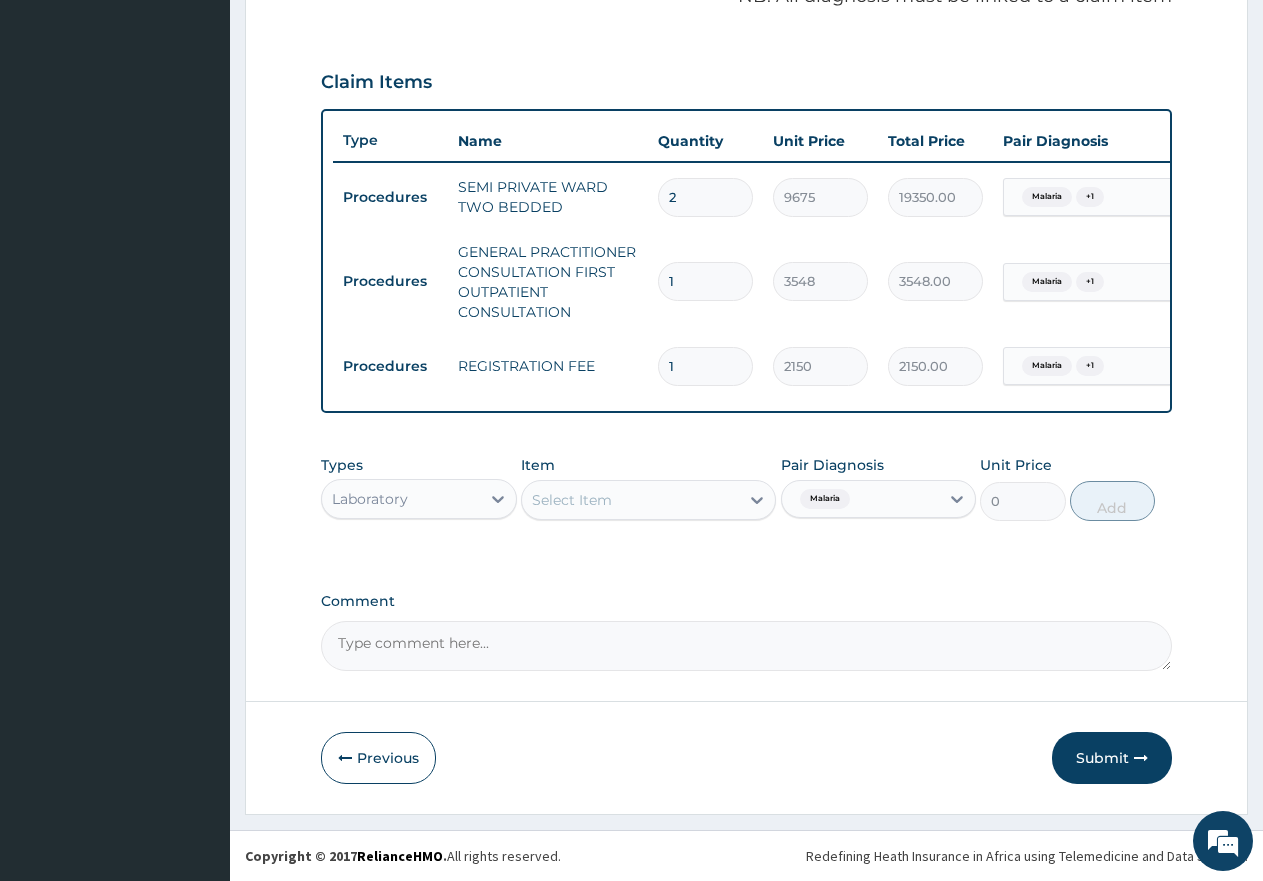 click on "Select Item" at bounding box center [572, 500] 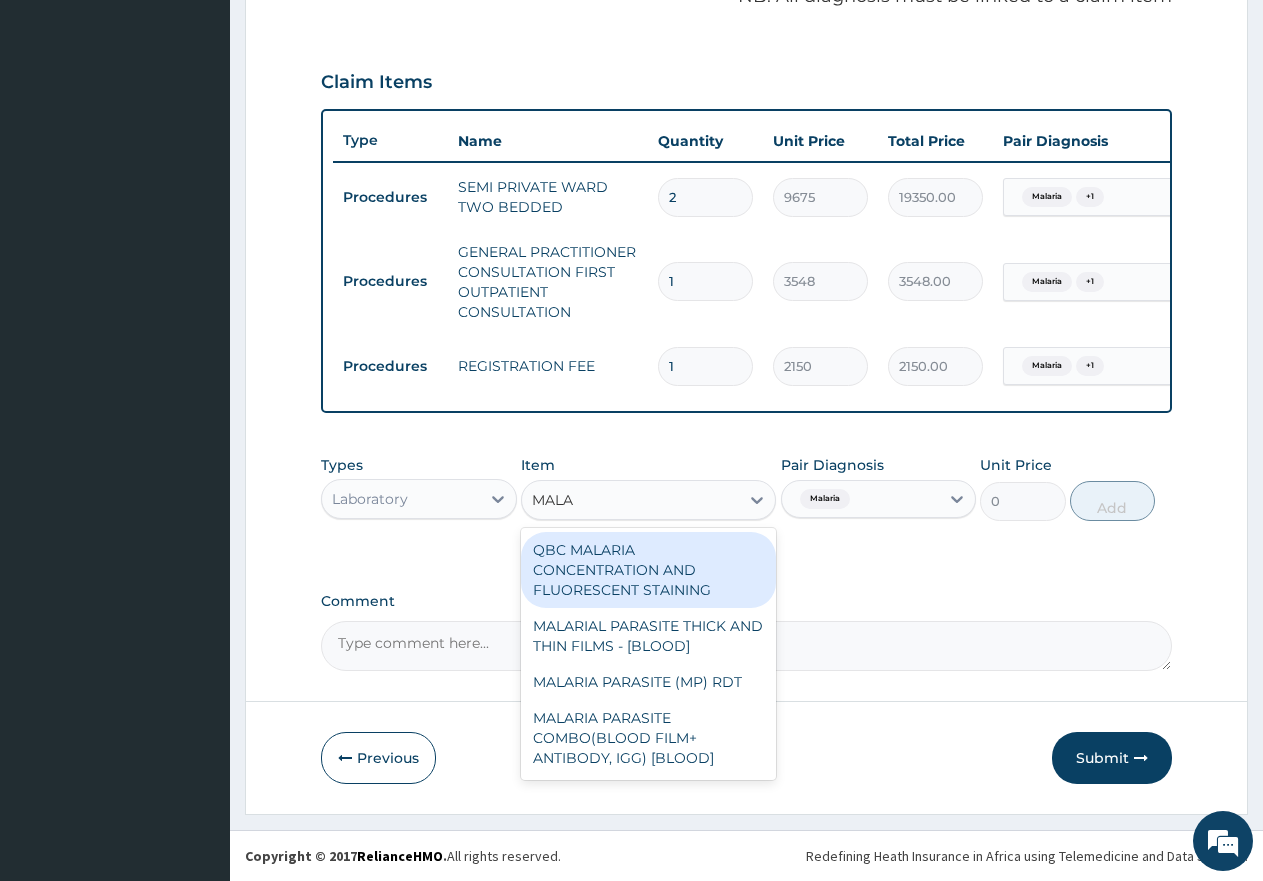 type on "MALAR" 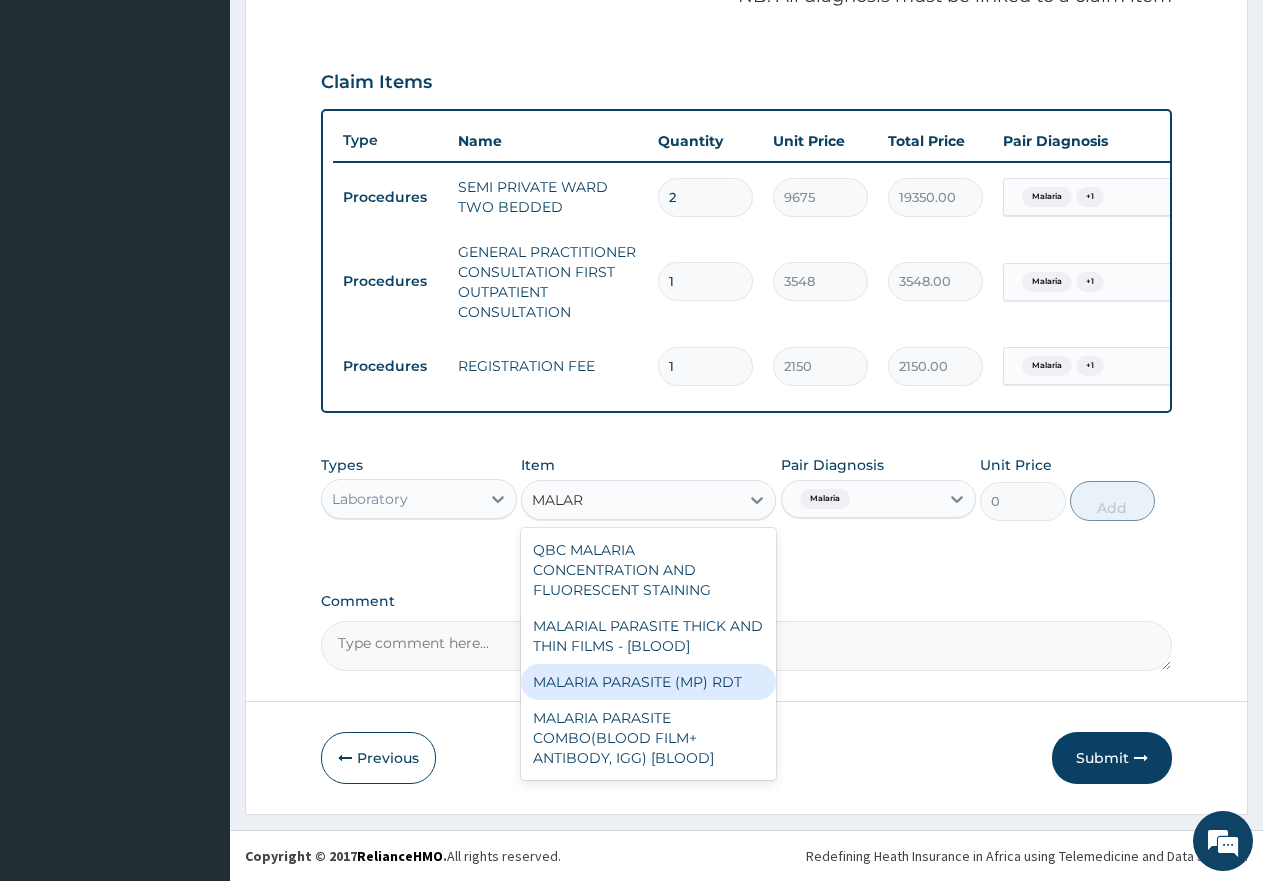 click on "MALARIA PARASITE (MP) RDT" at bounding box center [648, 682] 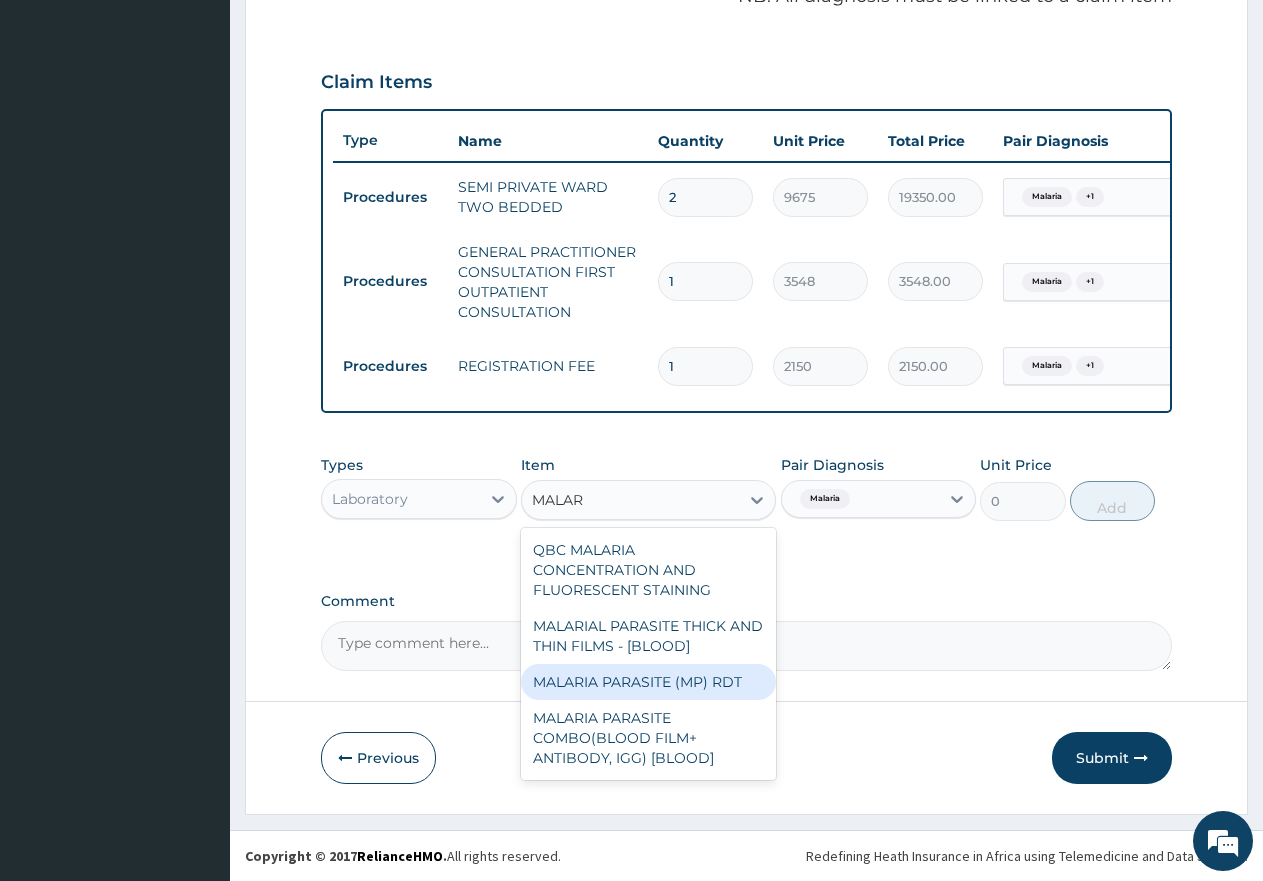 type 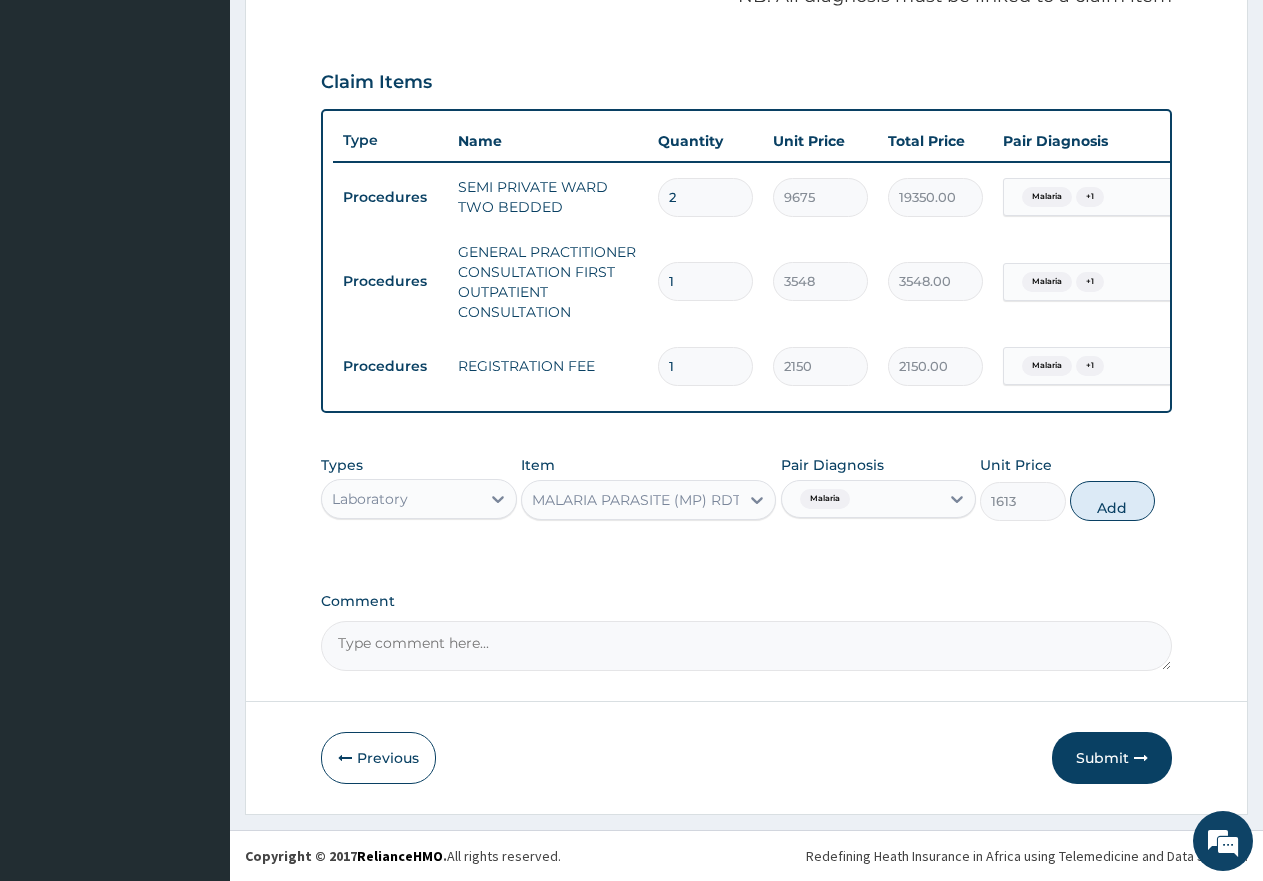 drag, startPoint x: 1106, startPoint y: 506, endPoint x: 817, endPoint y: 525, distance: 289.6239 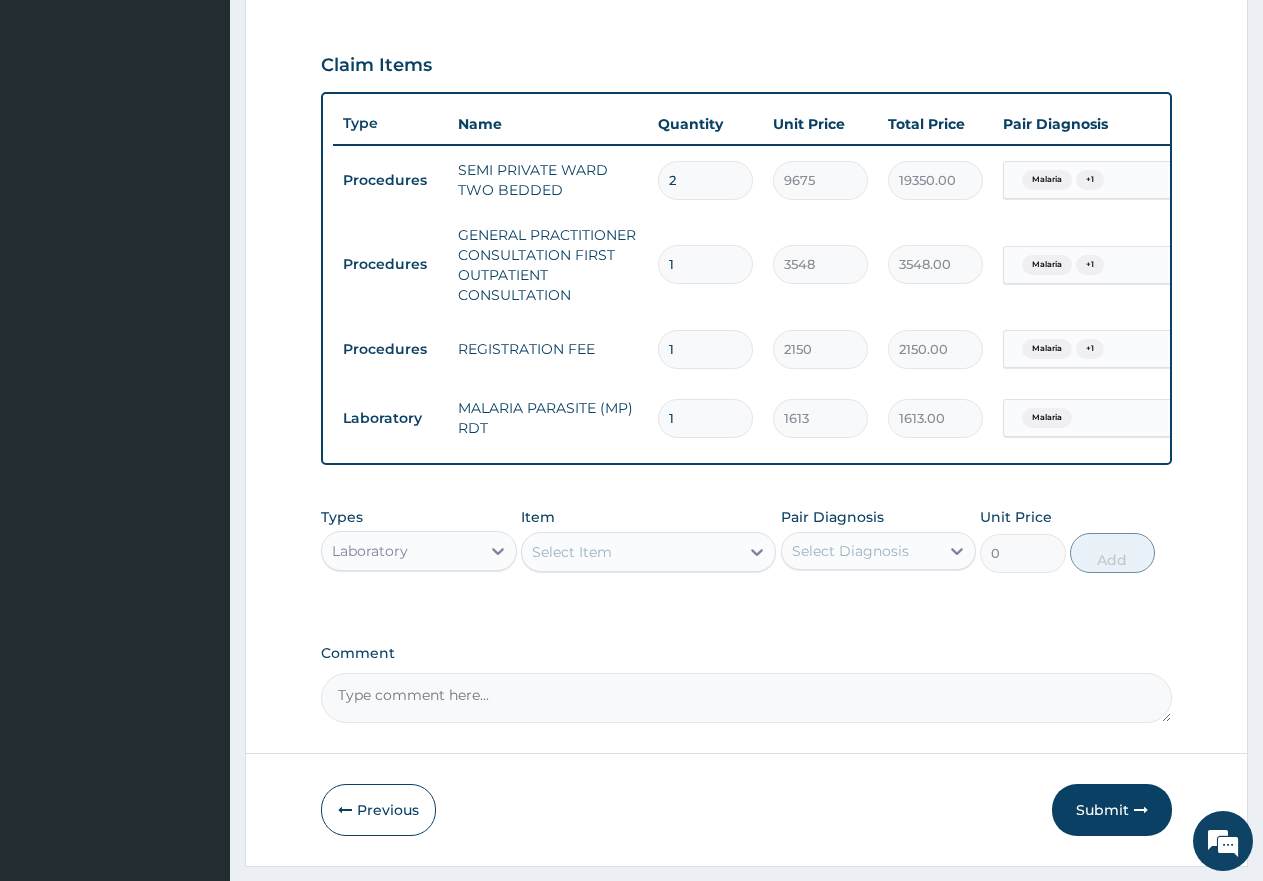 click on "Select Item" at bounding box center [630, 552] 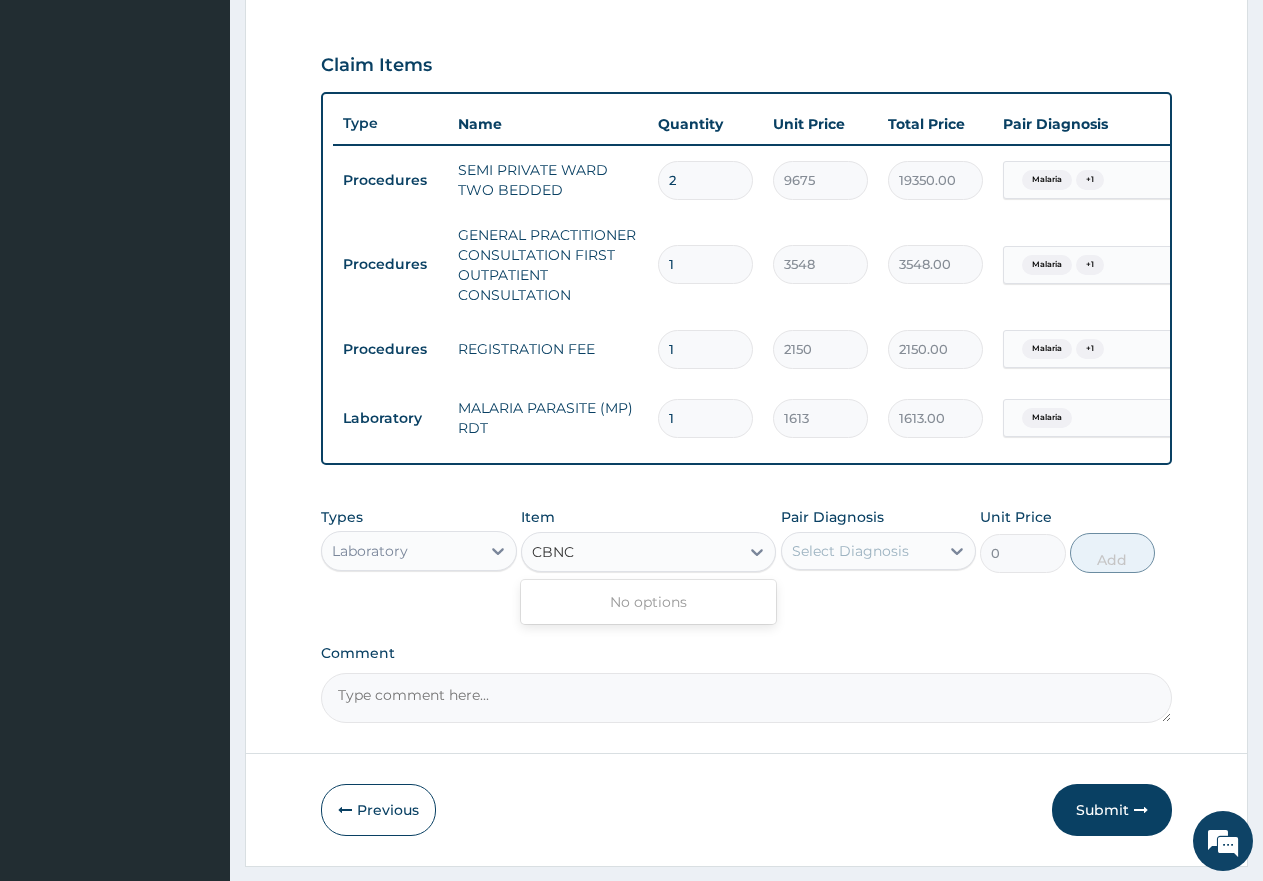click on "CBNC" at bounding box center [554, 552] 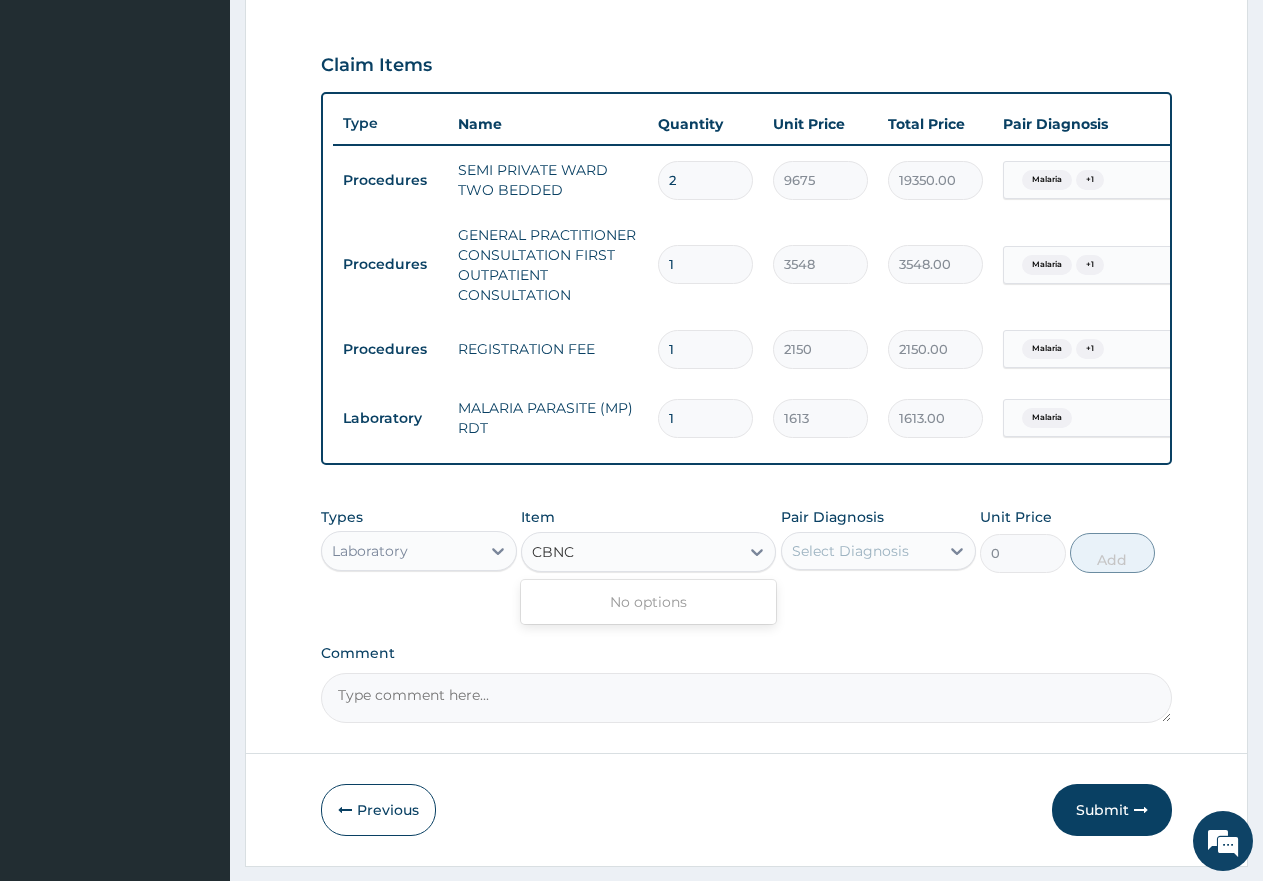 type on "CBC" 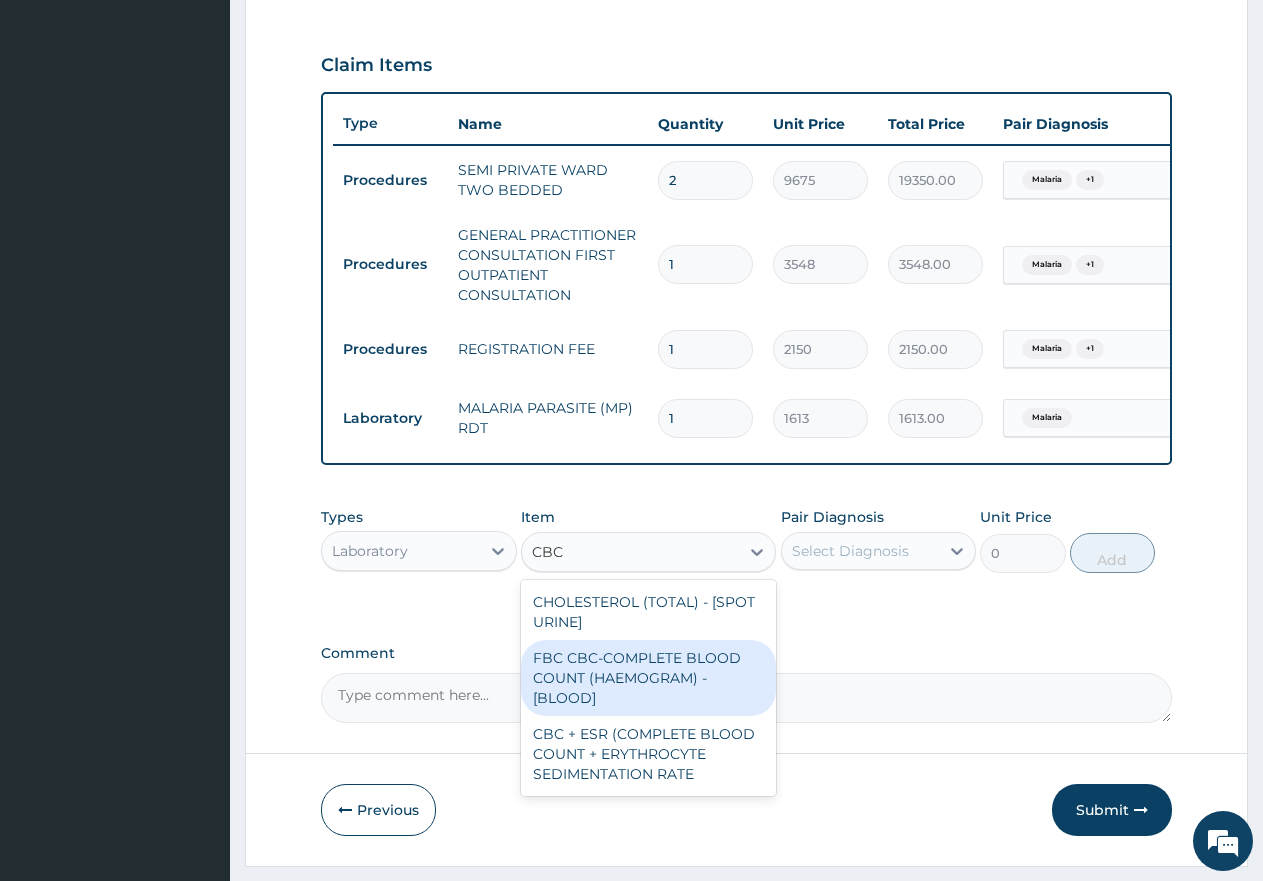 click on "FBC CBC-COMPLETE BLOOD COUNT (HAEMOGRAM) - [BLOOD]" at bounding box center (648, 678) 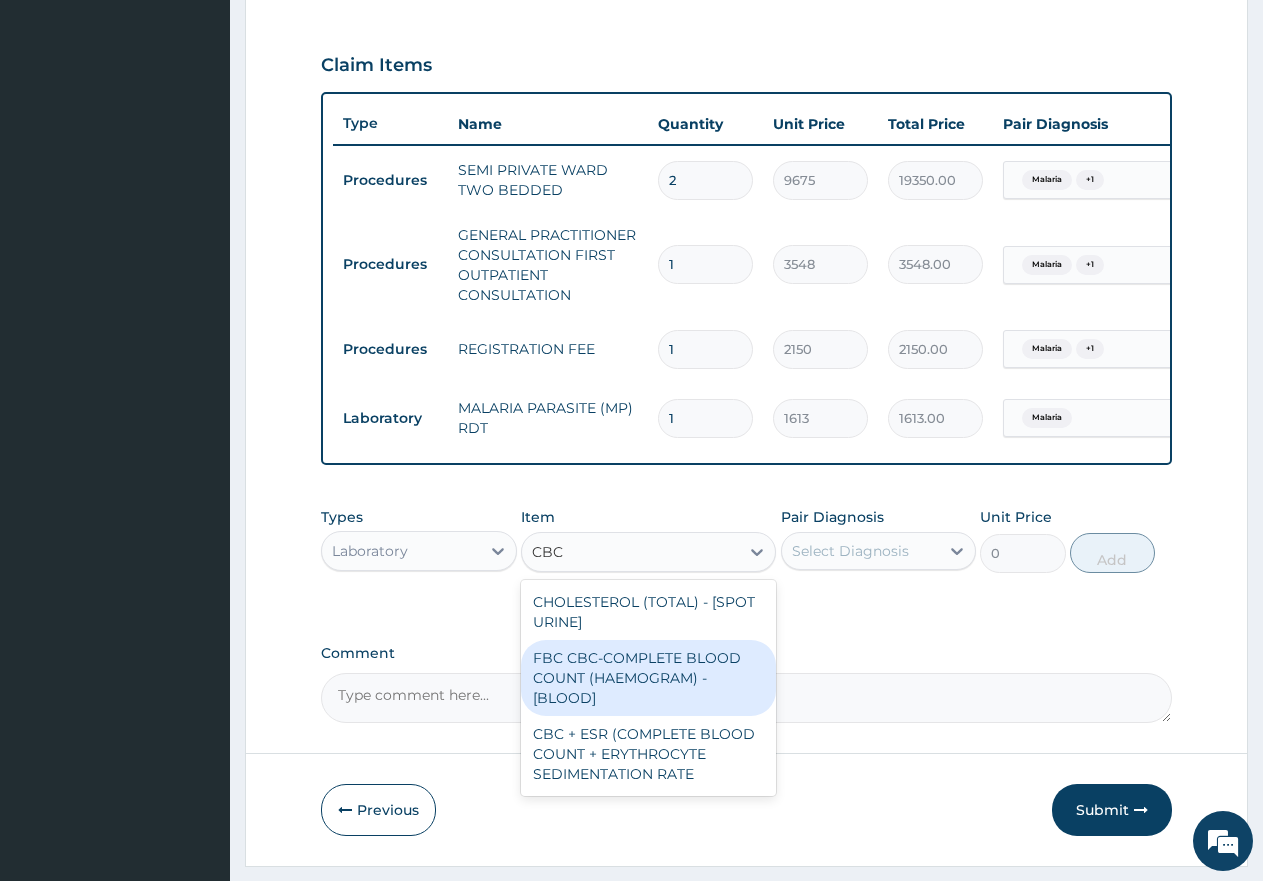type 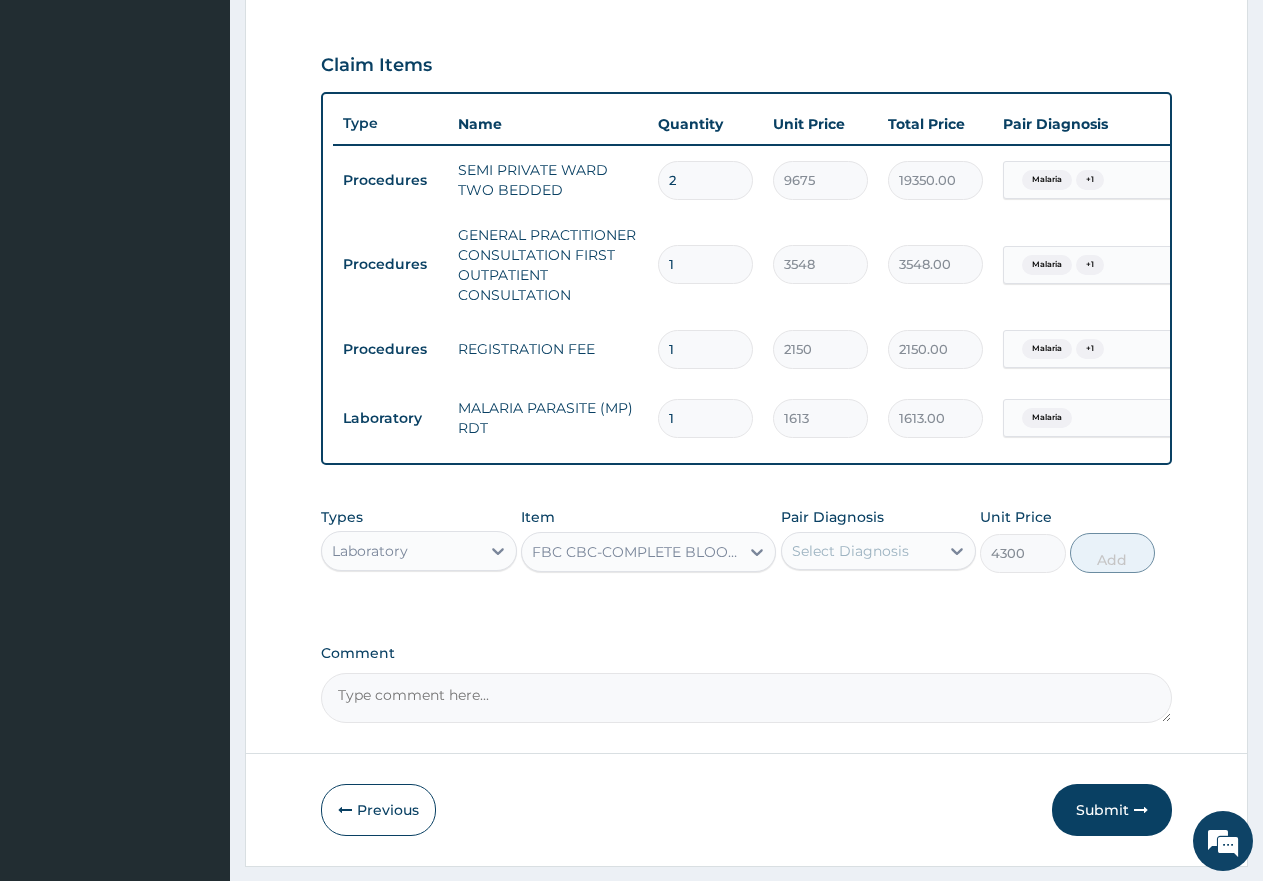 click on "Select Diagnosis" at bounding box center [850, 551] 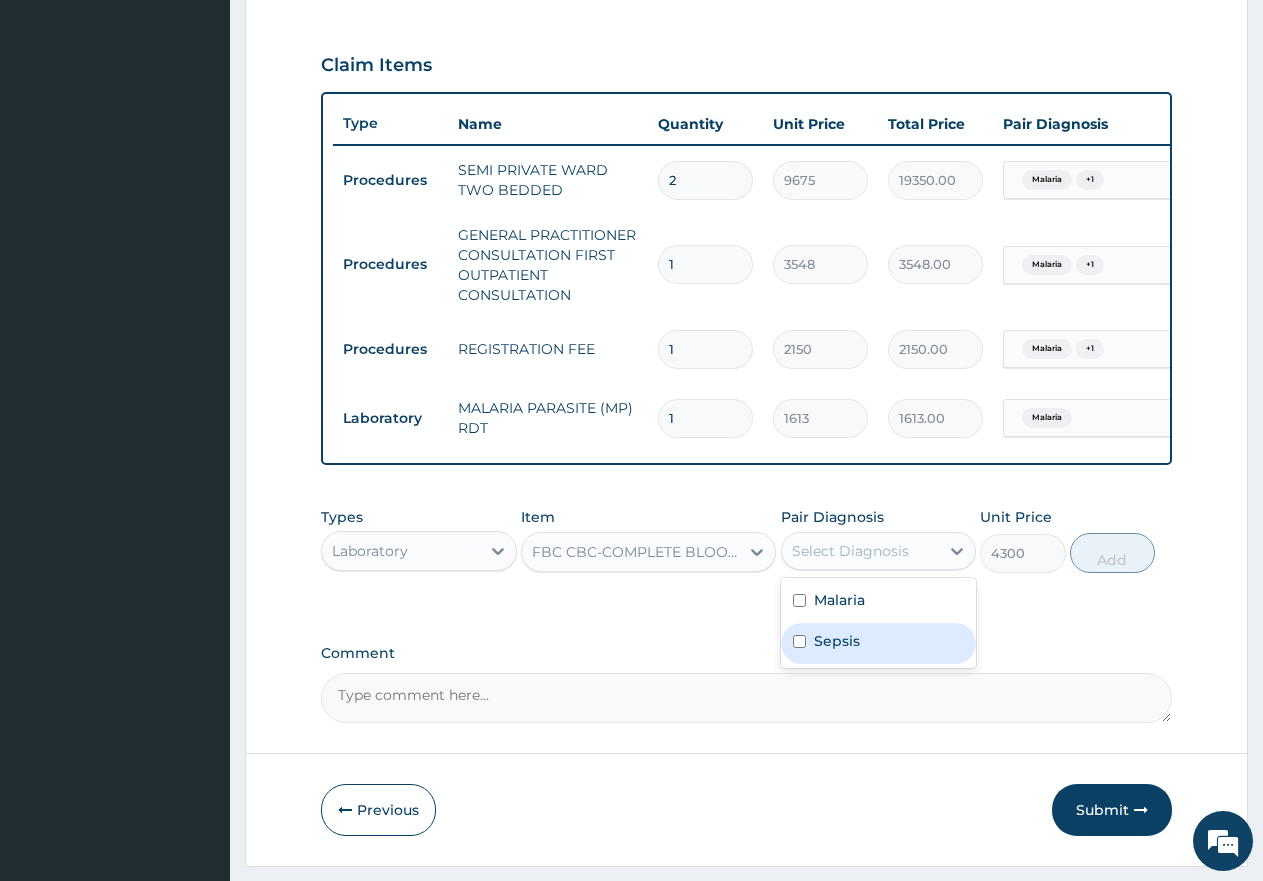 click on "Sepsis" at bounding box center (837, 641) 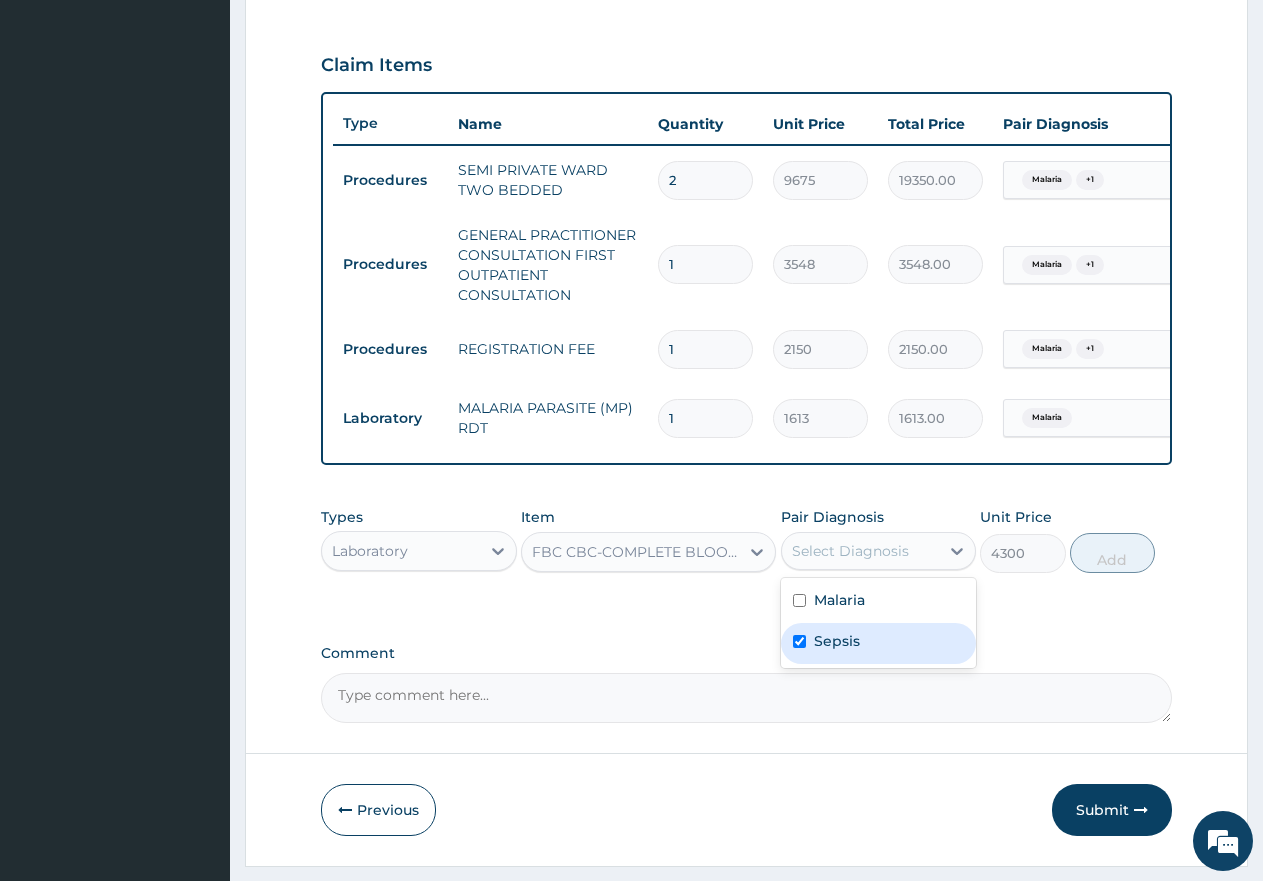 checkbox on "true" 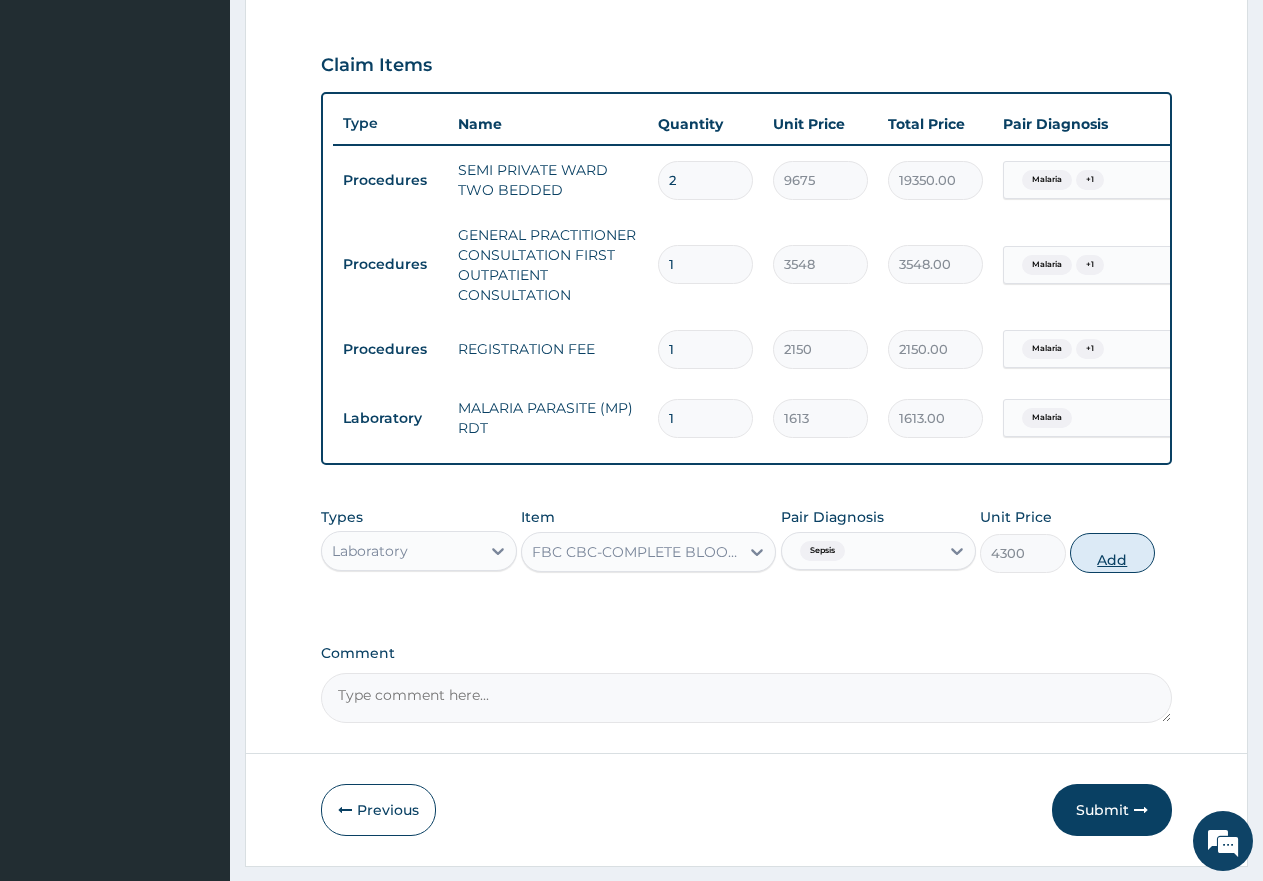click on "Add" at bounding box center [1112, 553] 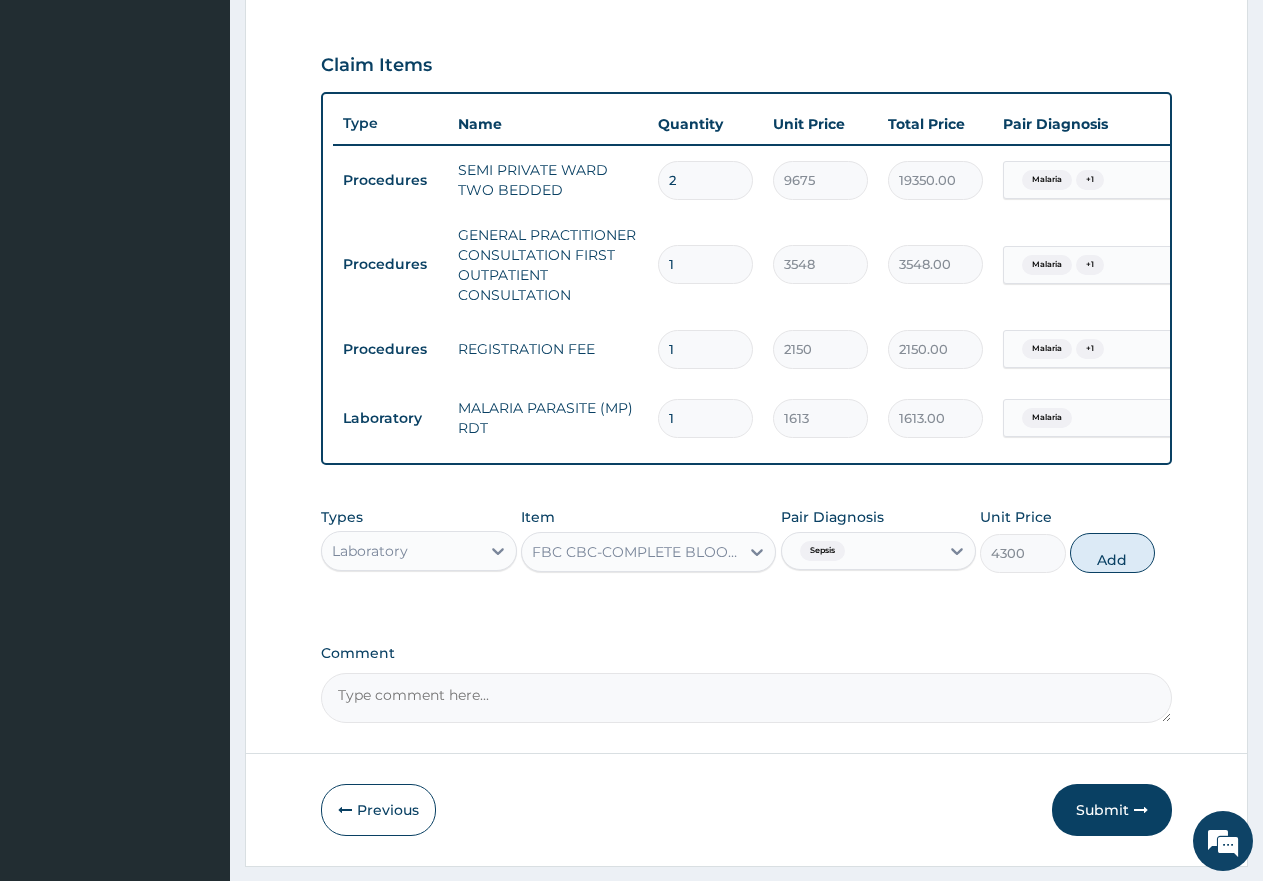 type on "0" 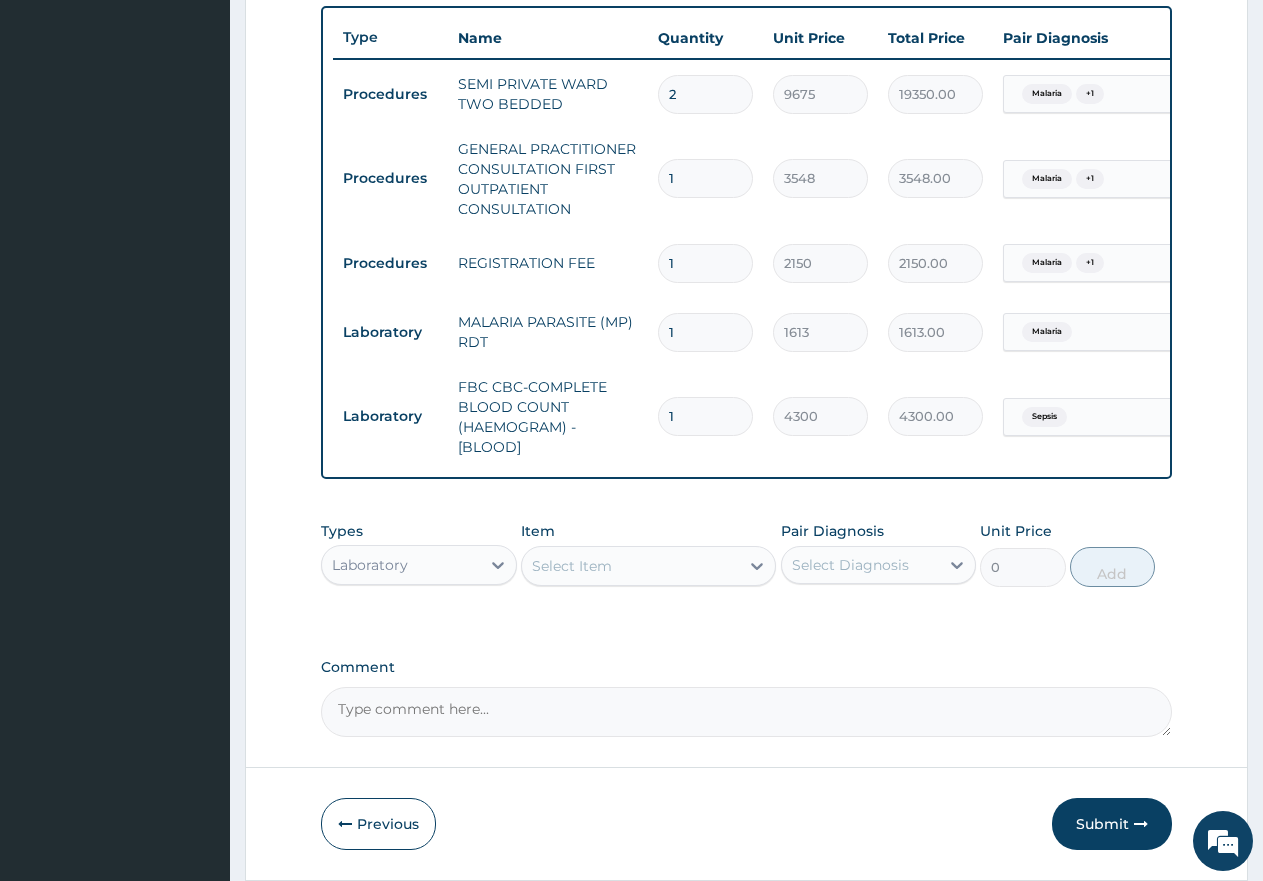scroll, scrollTop: 821, scrollLeft: 0, axis: vertical 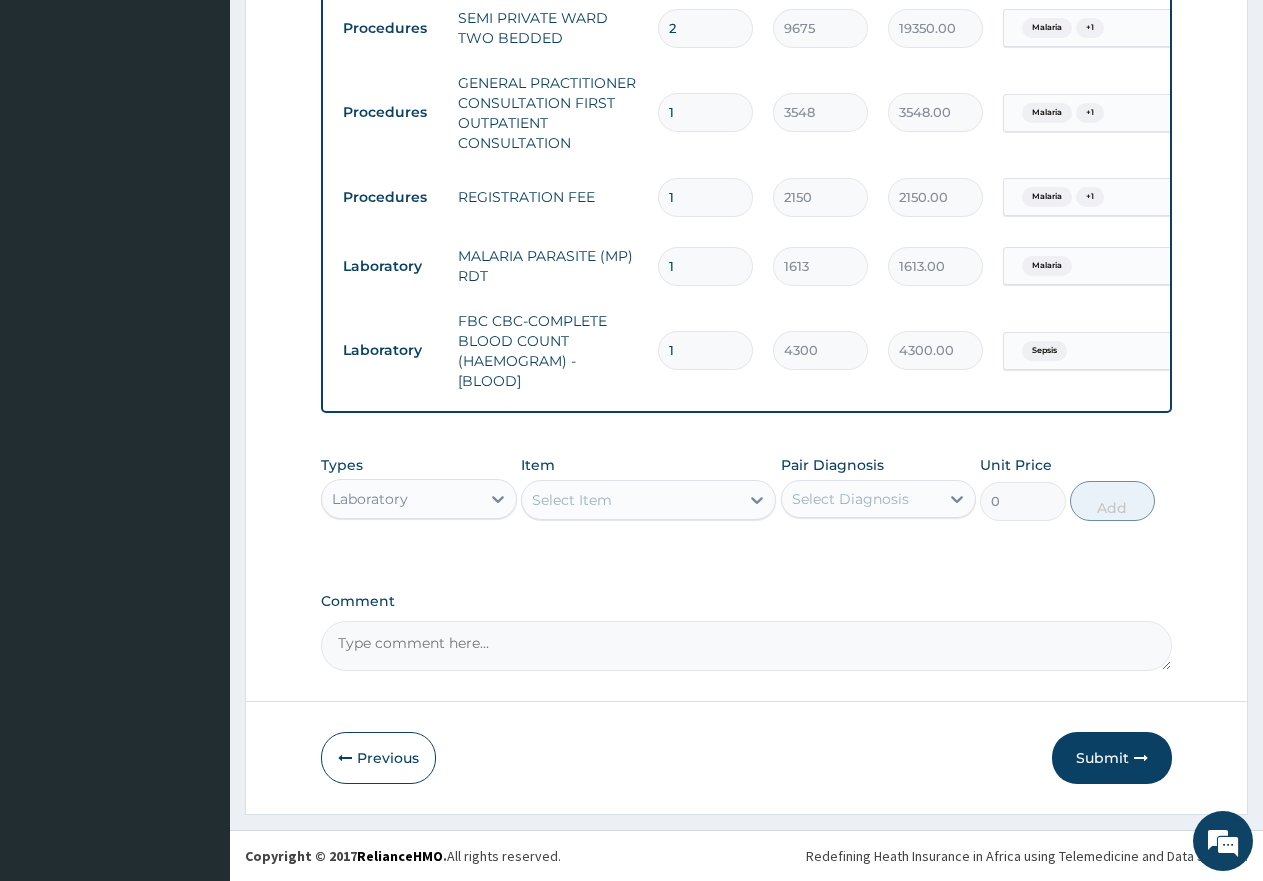 click on "Laboratory" at bounding box center (370, 499) 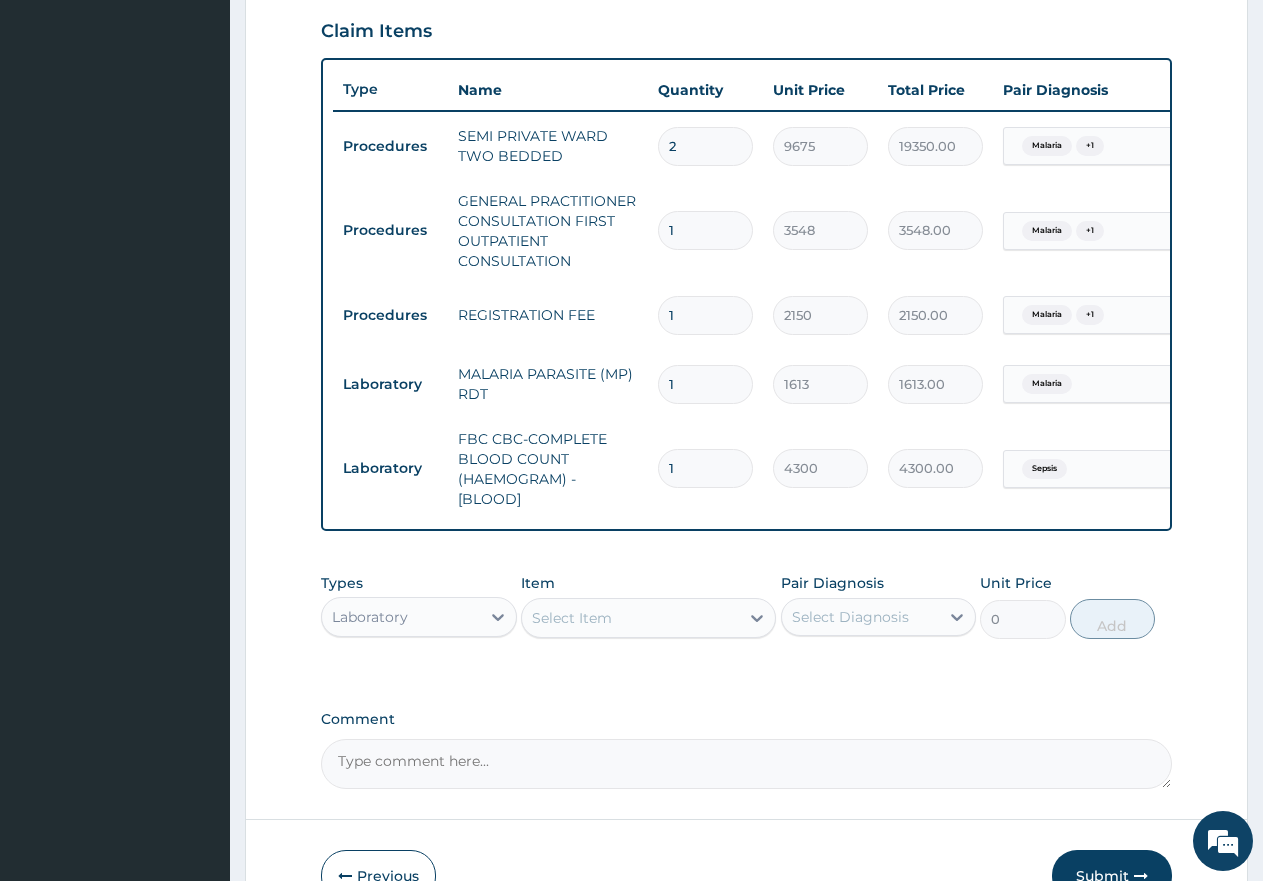 scroll, scrollTop: 721, scrollLeft: 0, axis: vertical 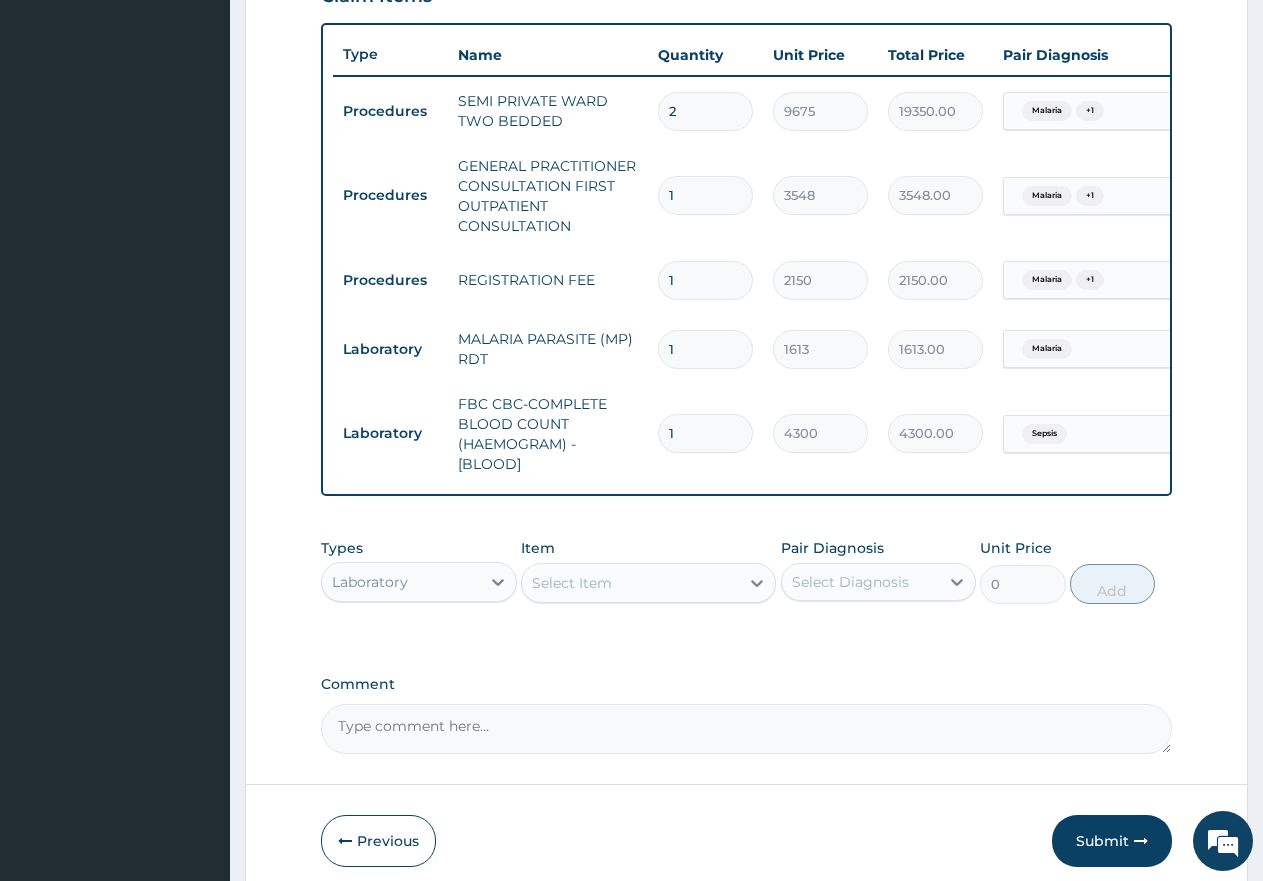 click on "Laboratory" at bounding box center [370, 582] 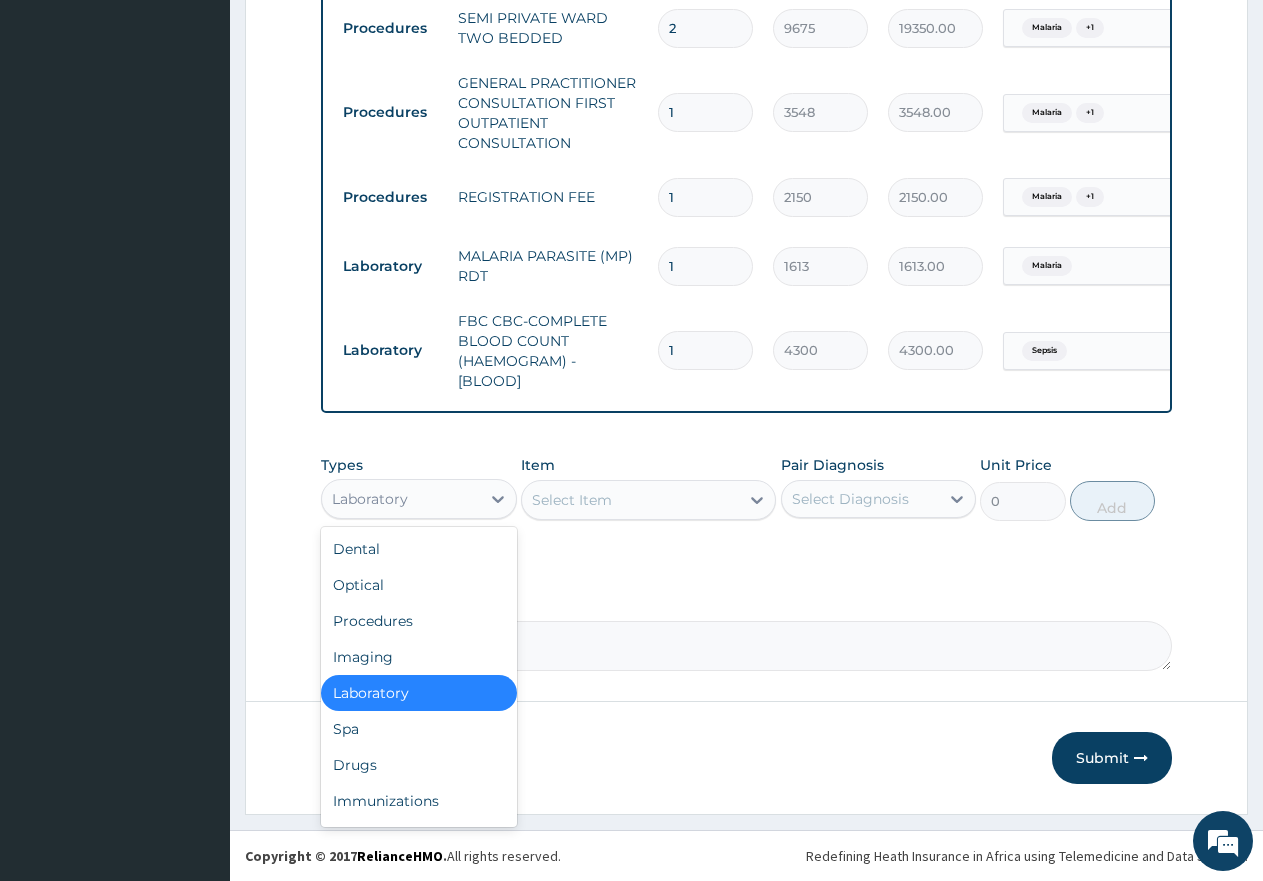 scroll, scrollTop: 821, scrollLeft: 0, axis: vertical 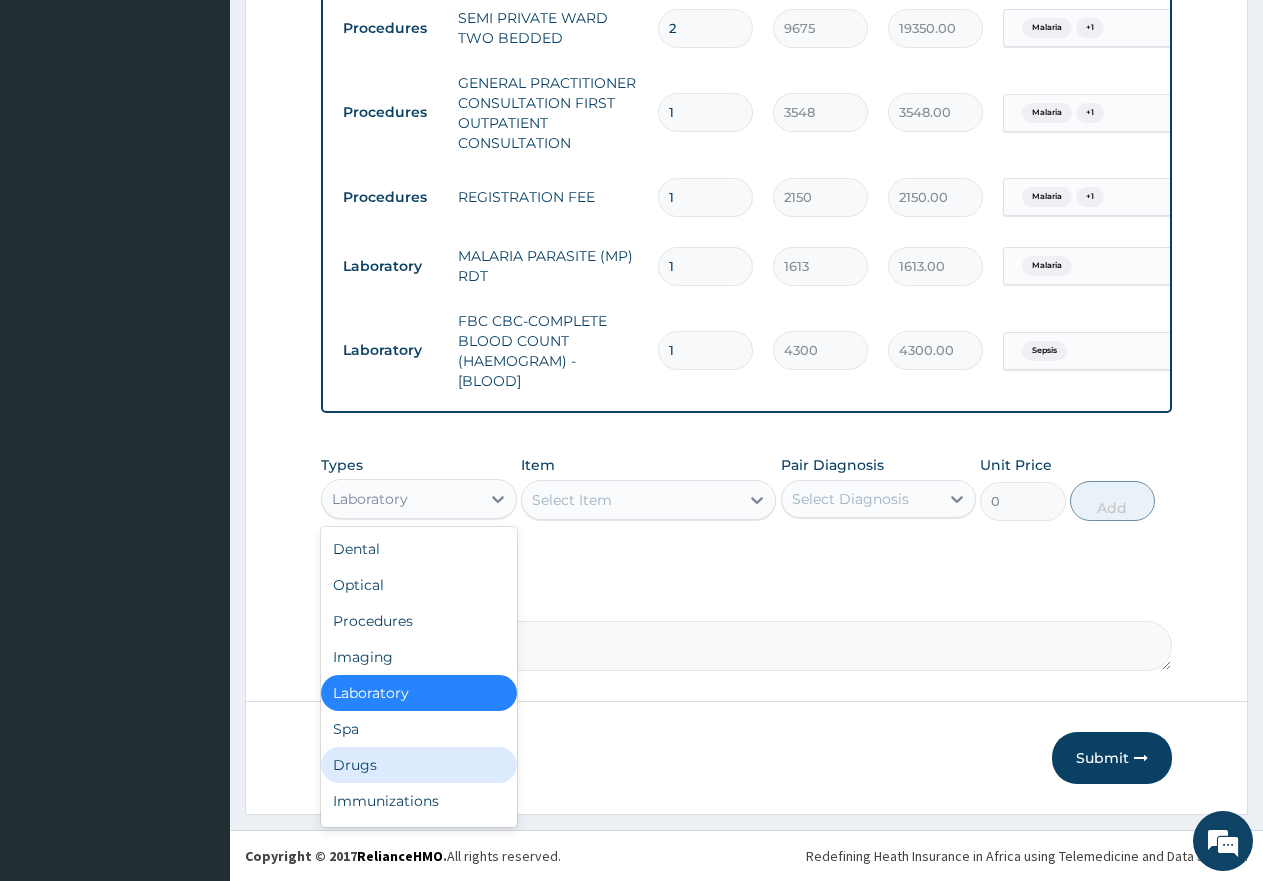 click on "Drugs" at bounding box center [419, 765] 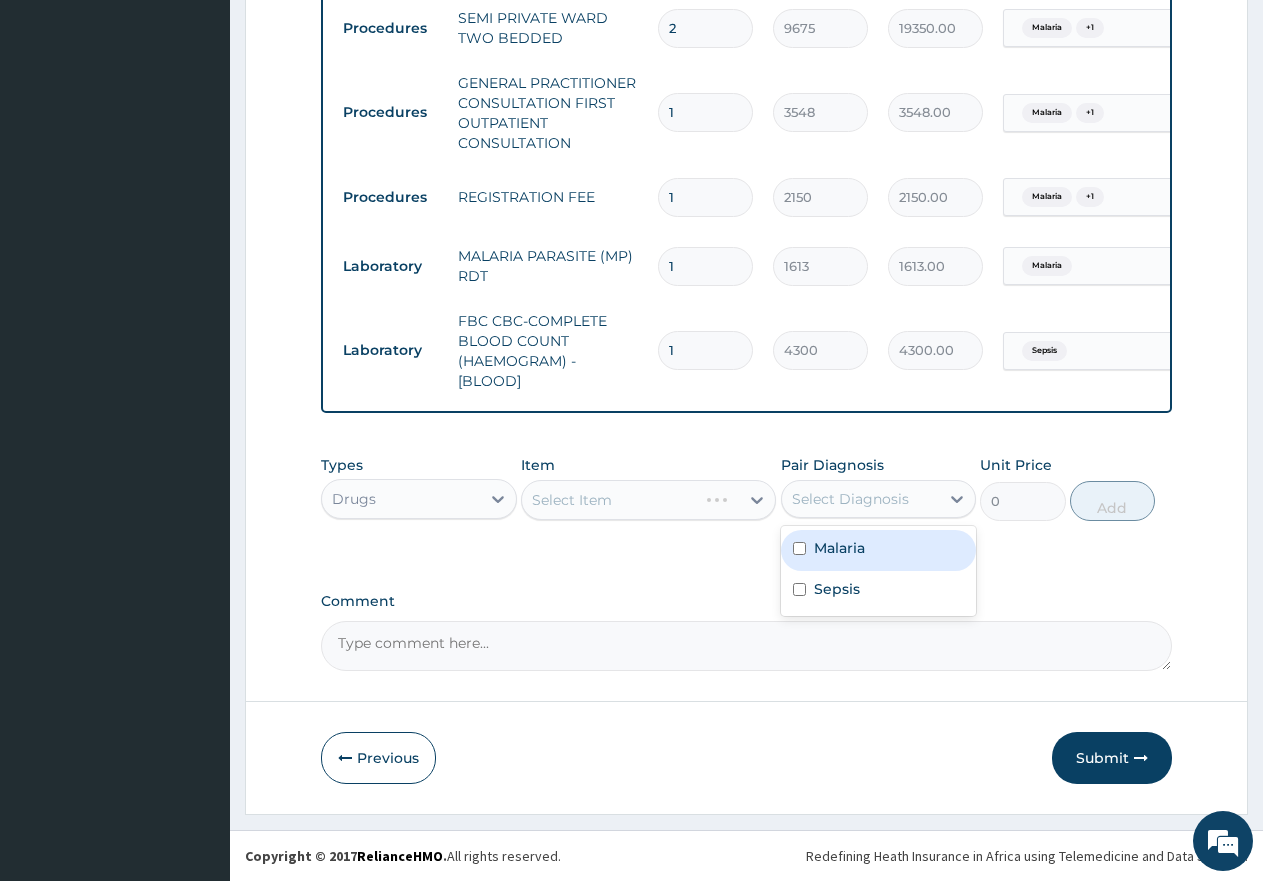 click on "Select Diagnosis" at bounding box center [850, 499] 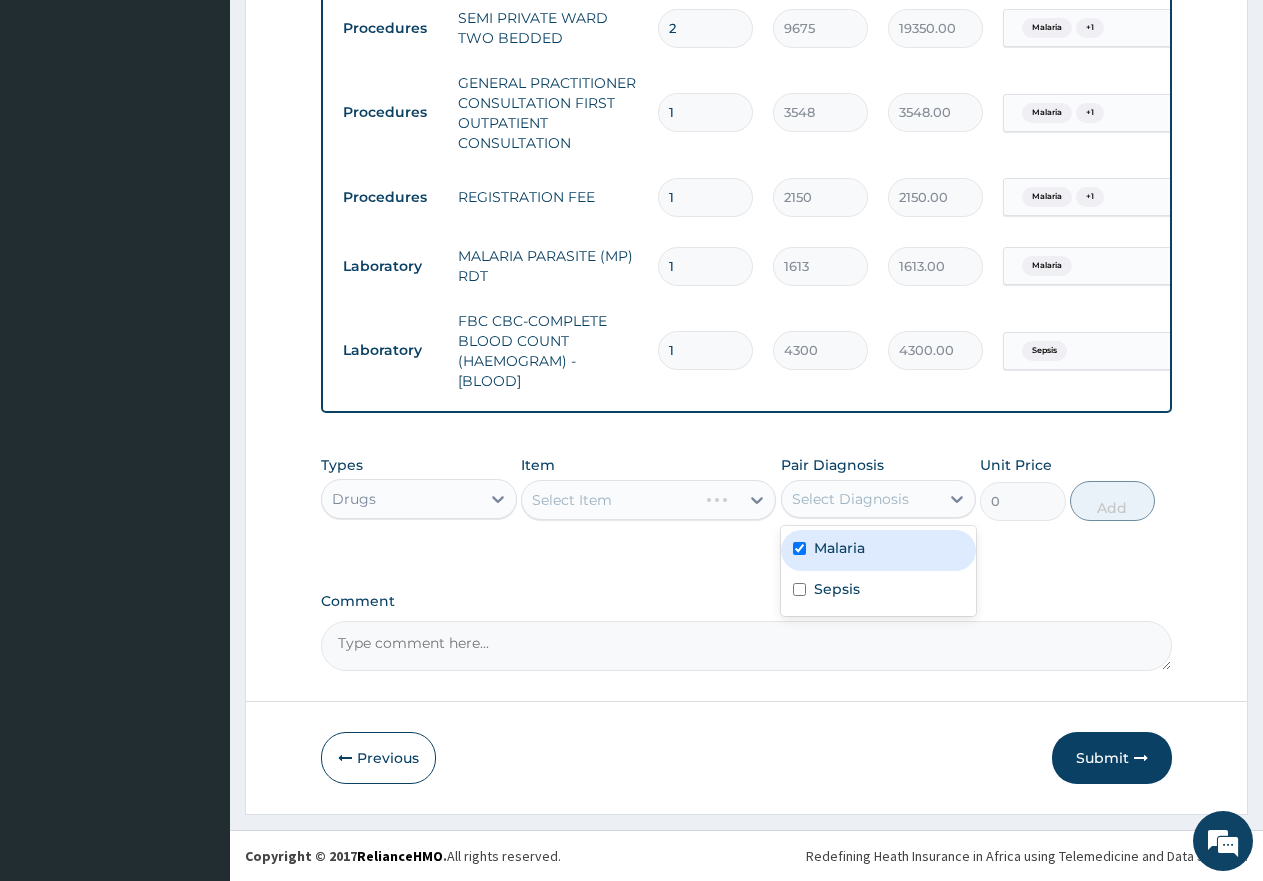 checkbox on "true" 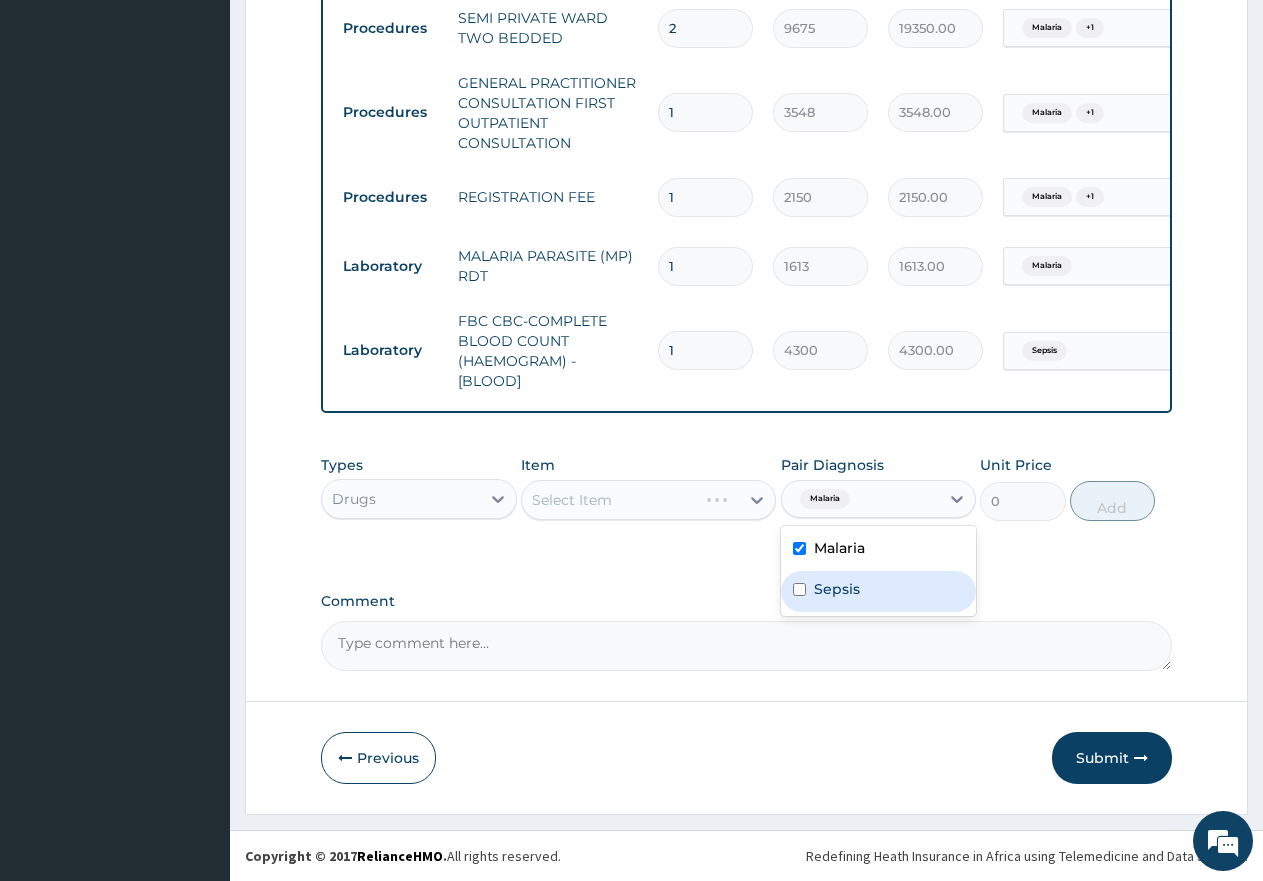 click on "Sepsis" at bounding box center [837, 589] 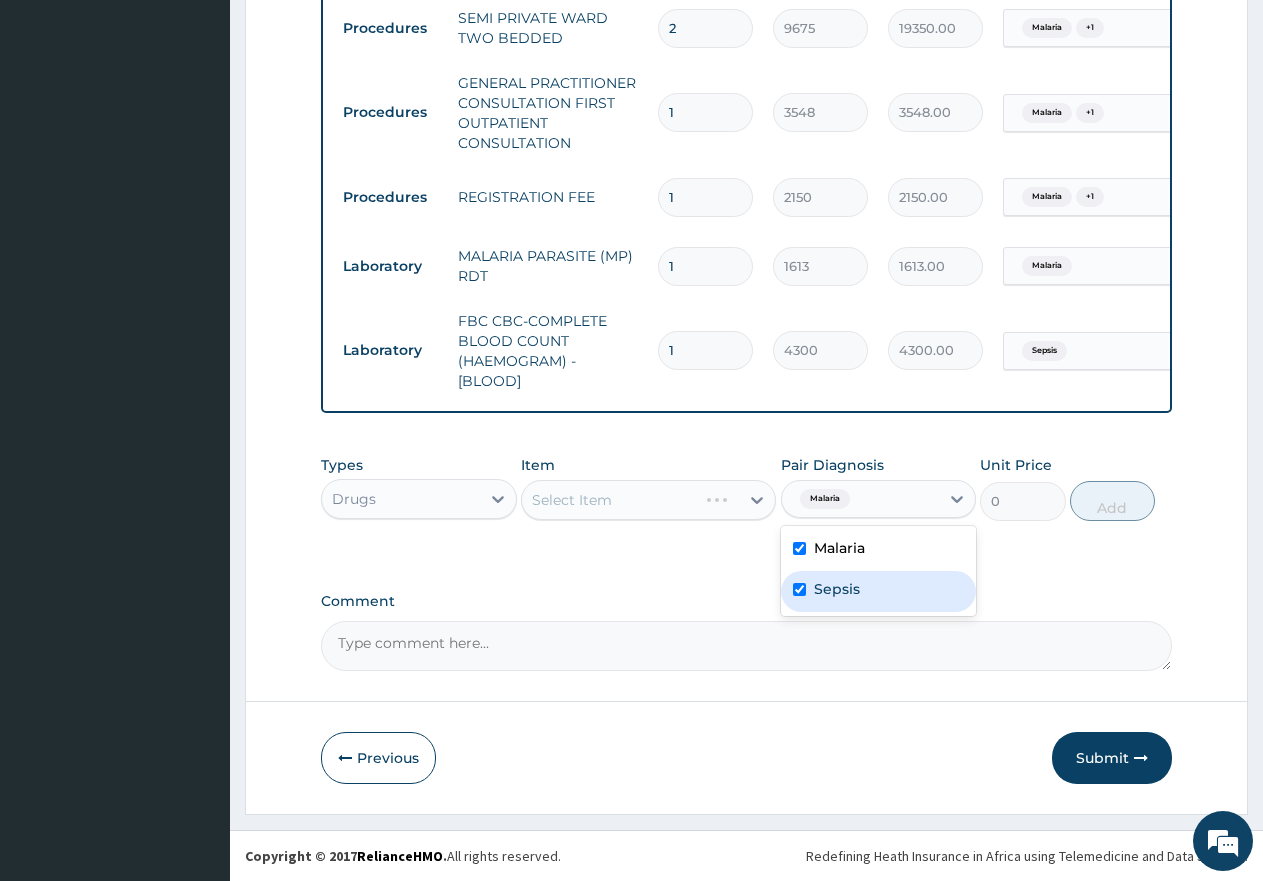 checkbox on "true" 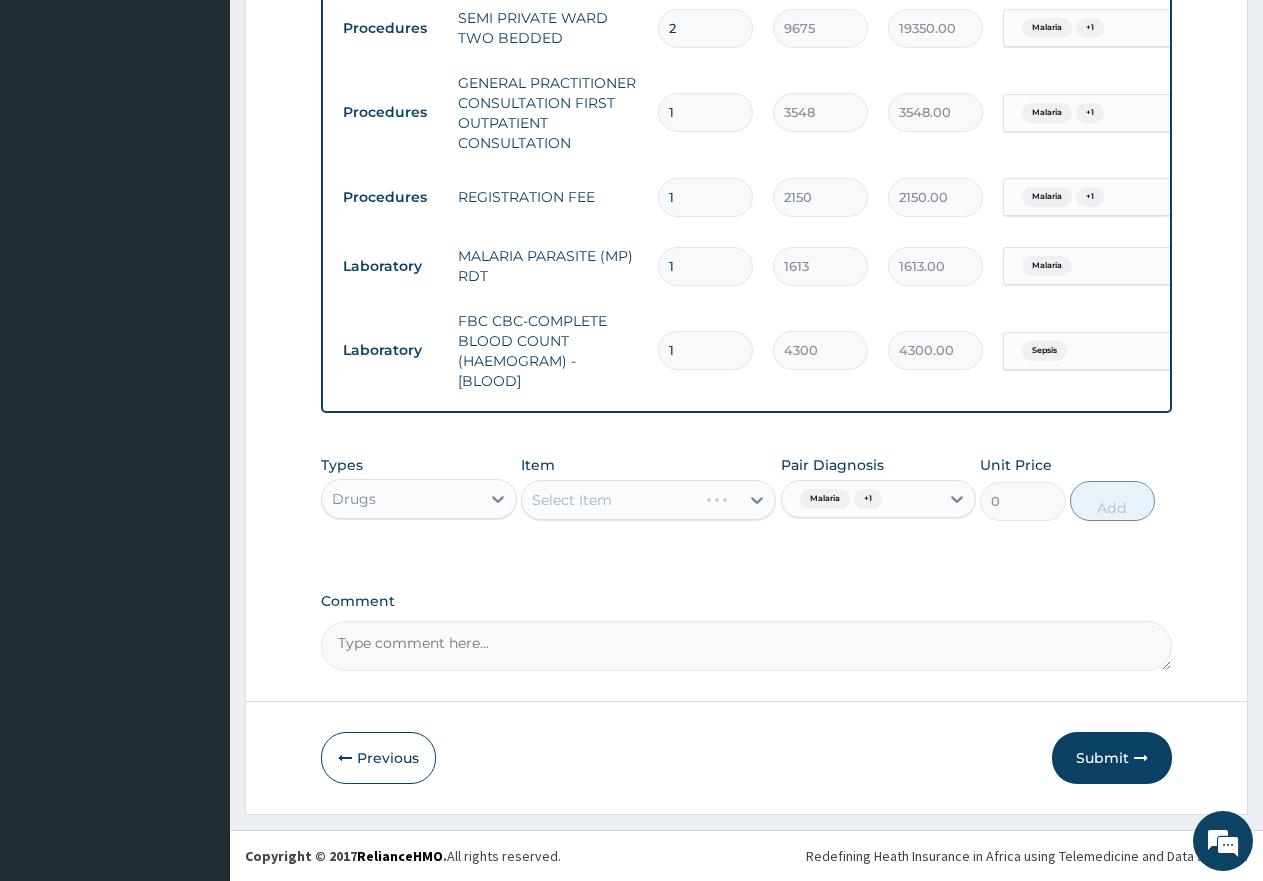 click on "Select Item" at bounding box center (648, 500) 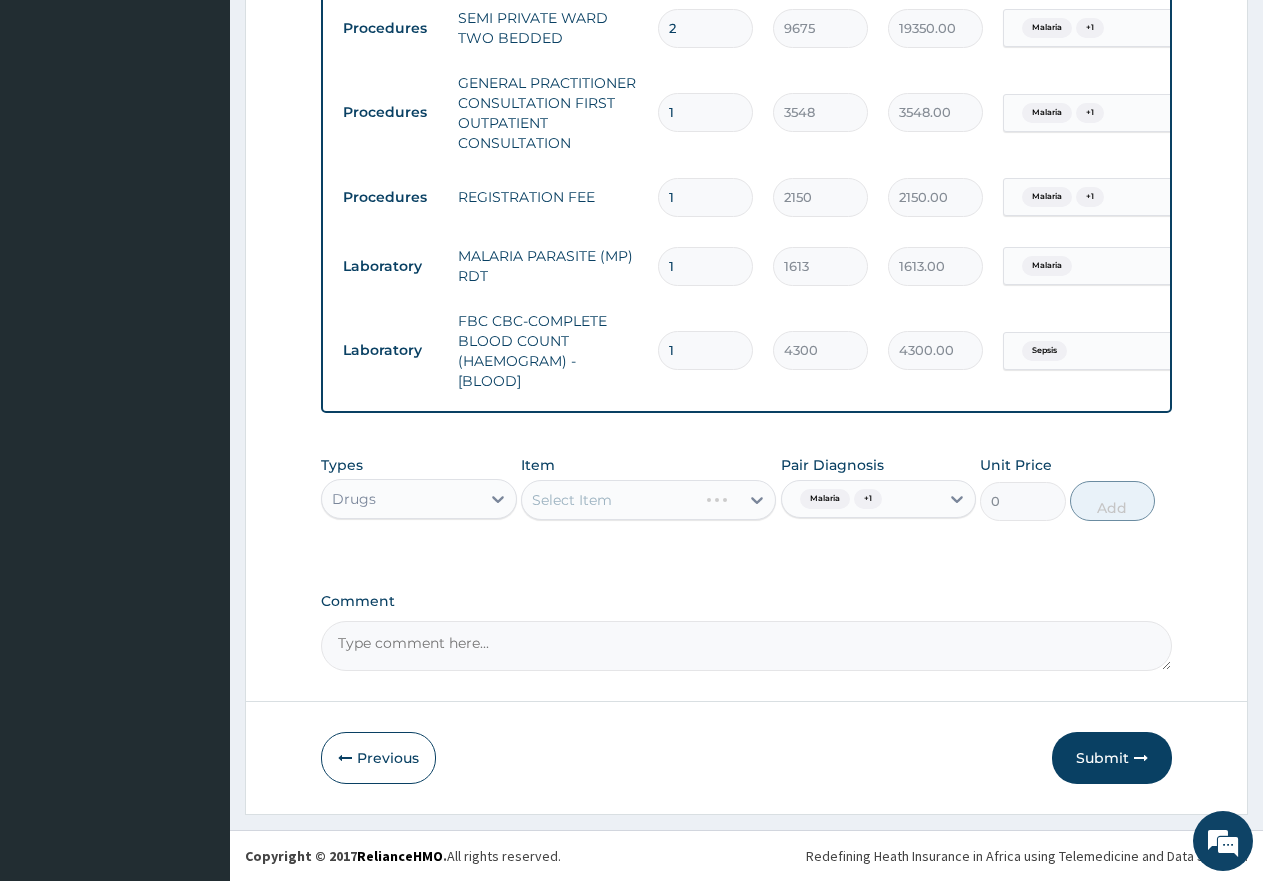 click on "Select Item" at bounding box center [648, 500] 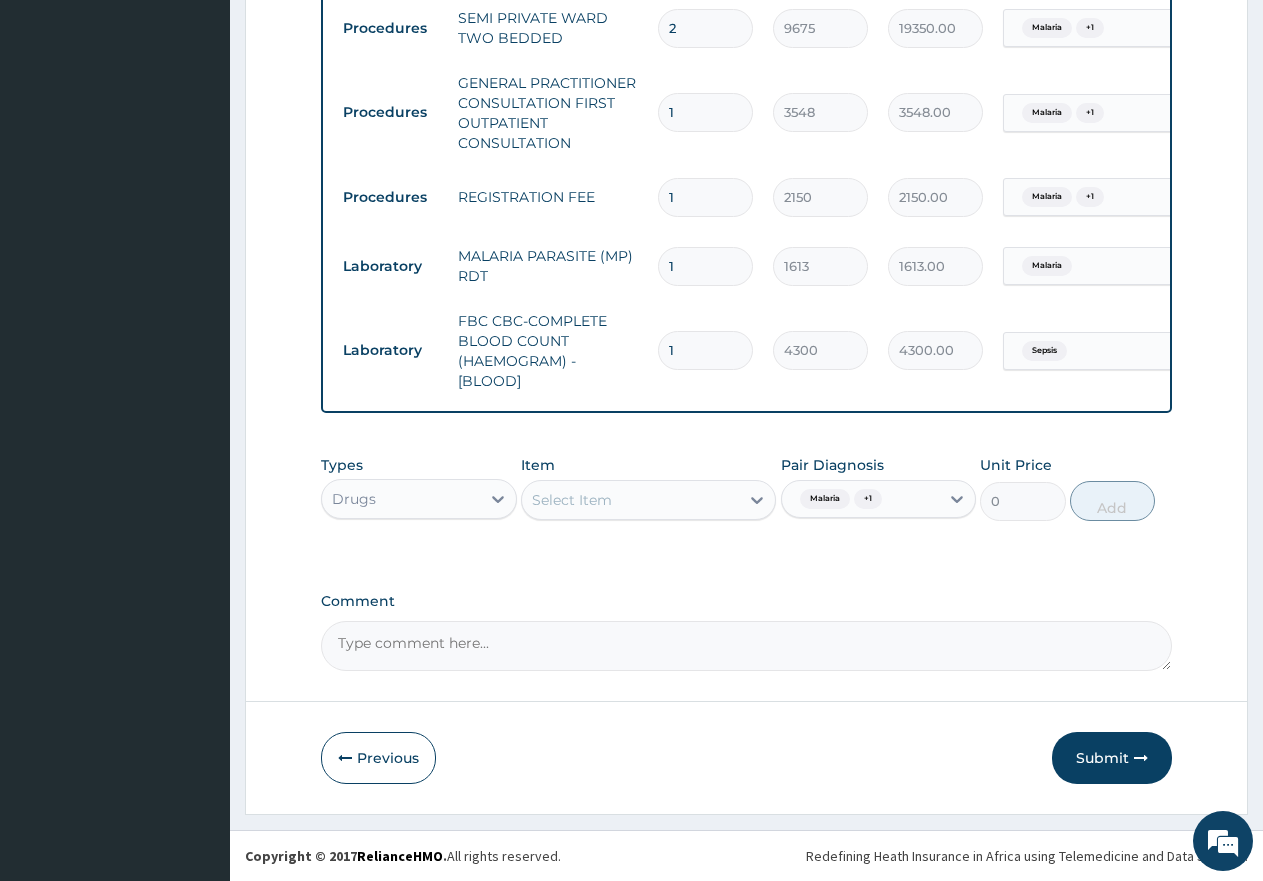 click on "Select Item" at bounding box center [572, 500] 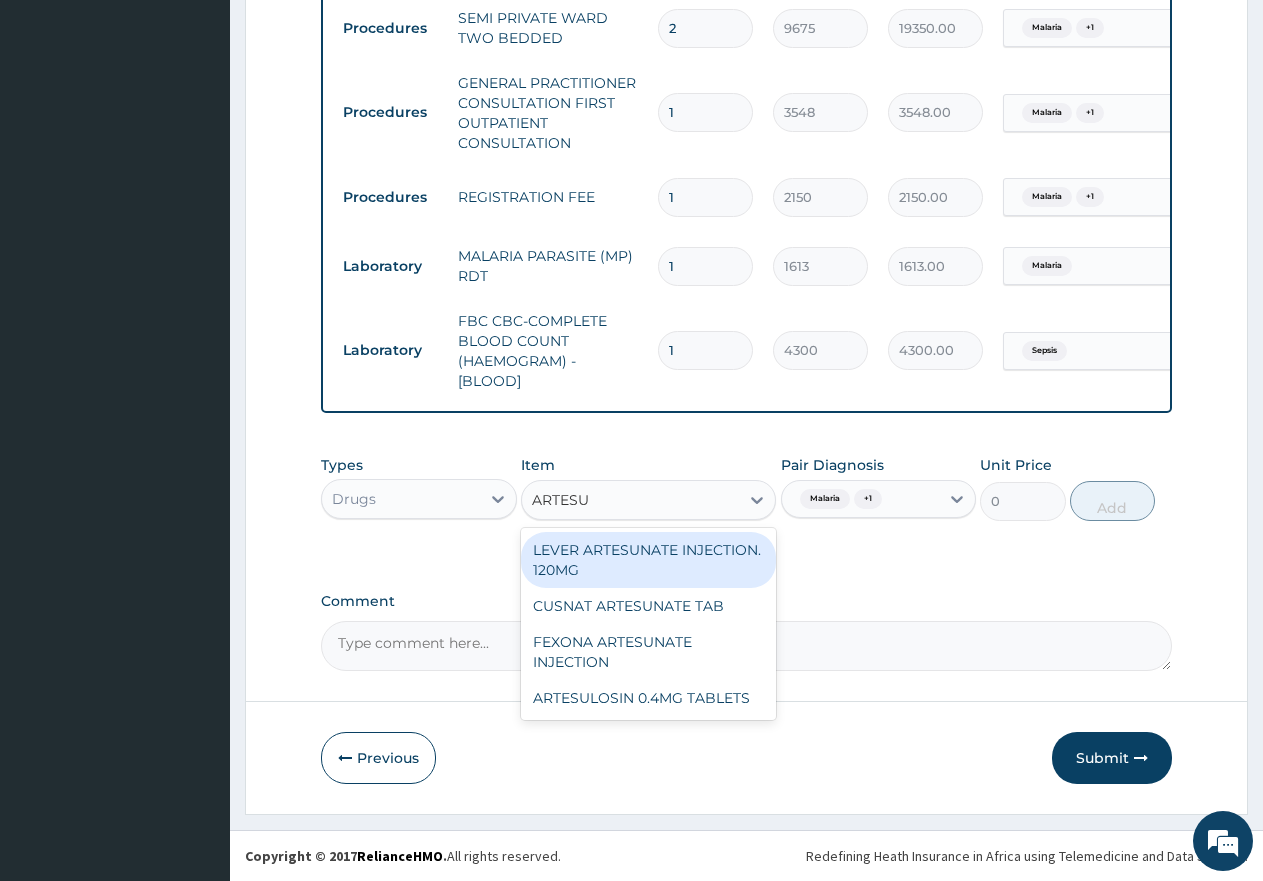 type on "ARTESUN" 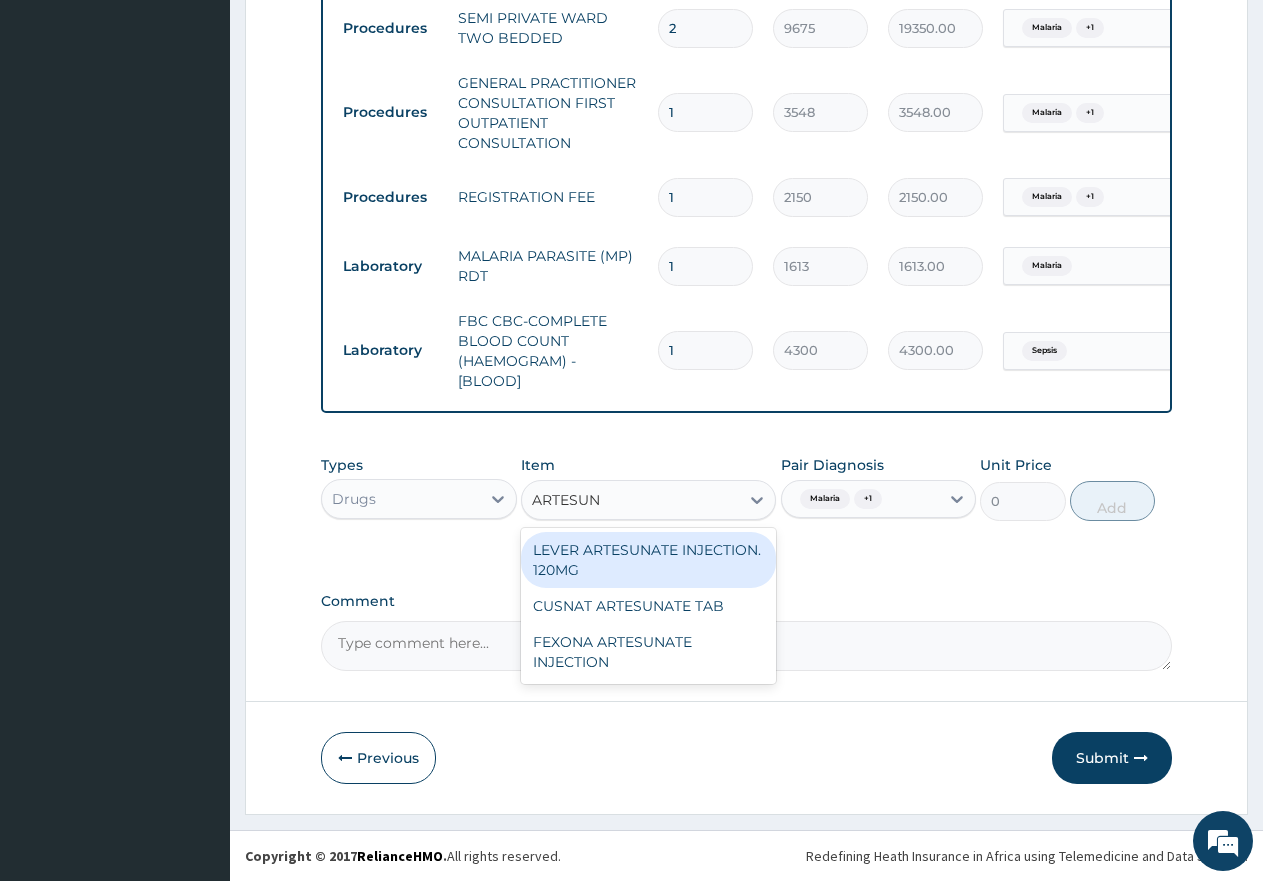 click on "LEVER ARTESUNATE INJECTION. 120MG" at bounding box center (648, 560) 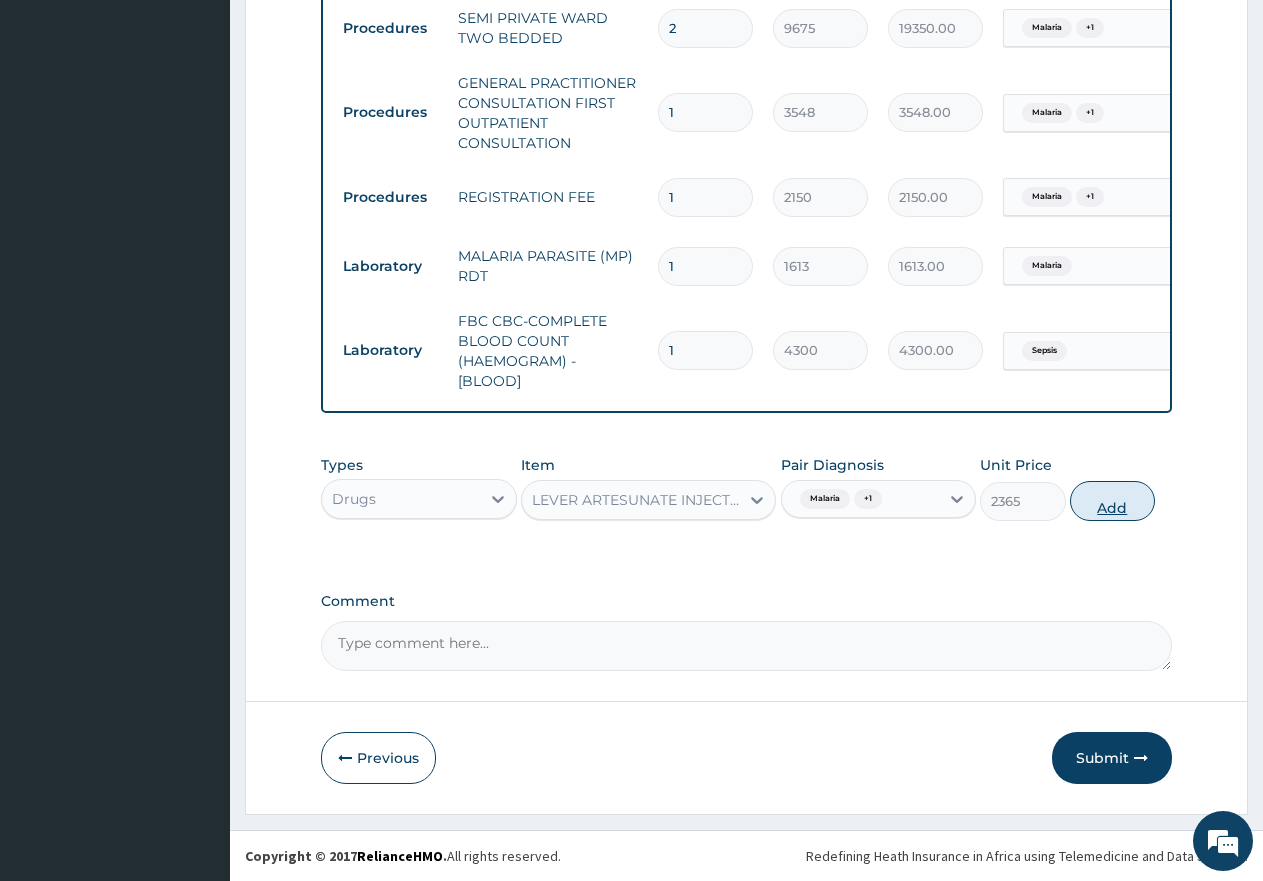 click on "Add" at bounding box center (1112, 501) 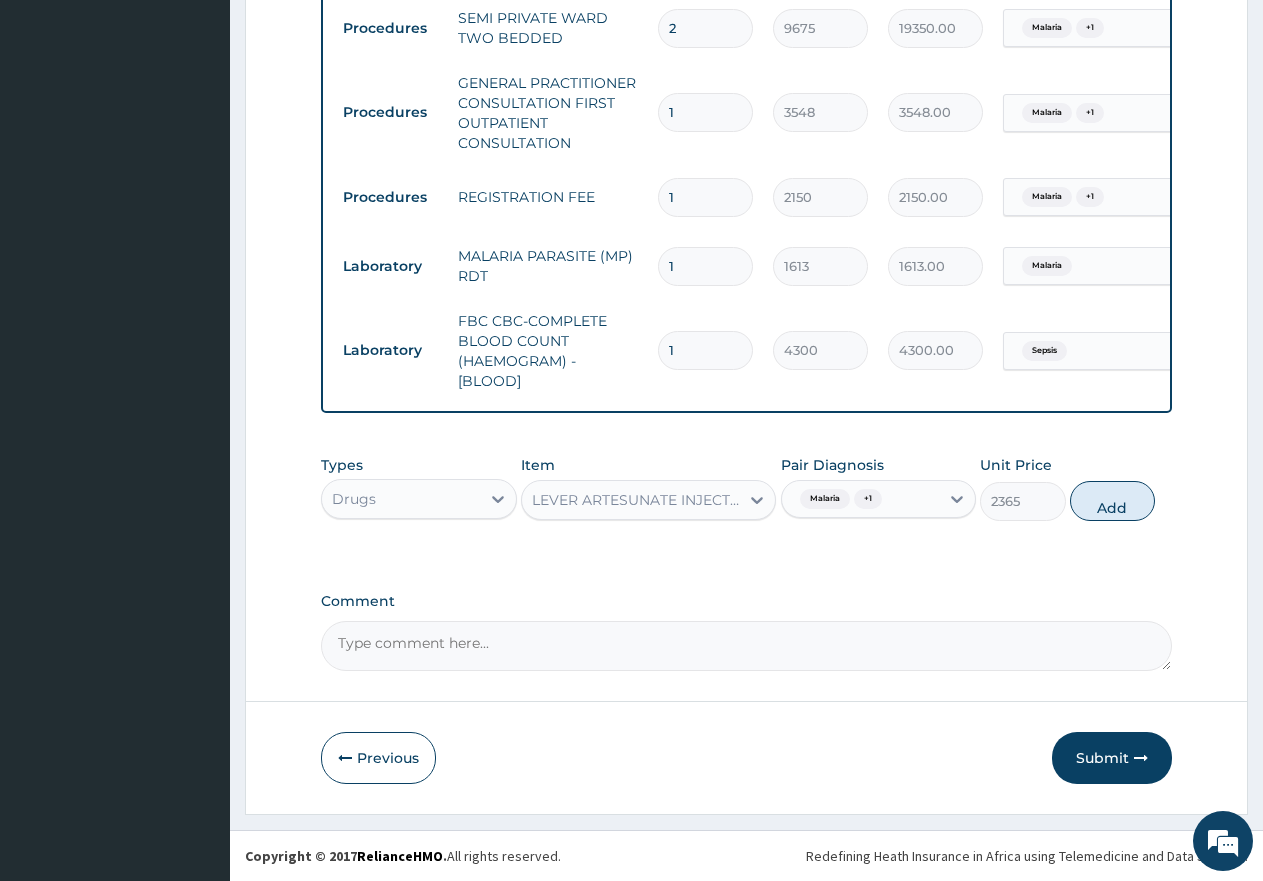 type on "0" 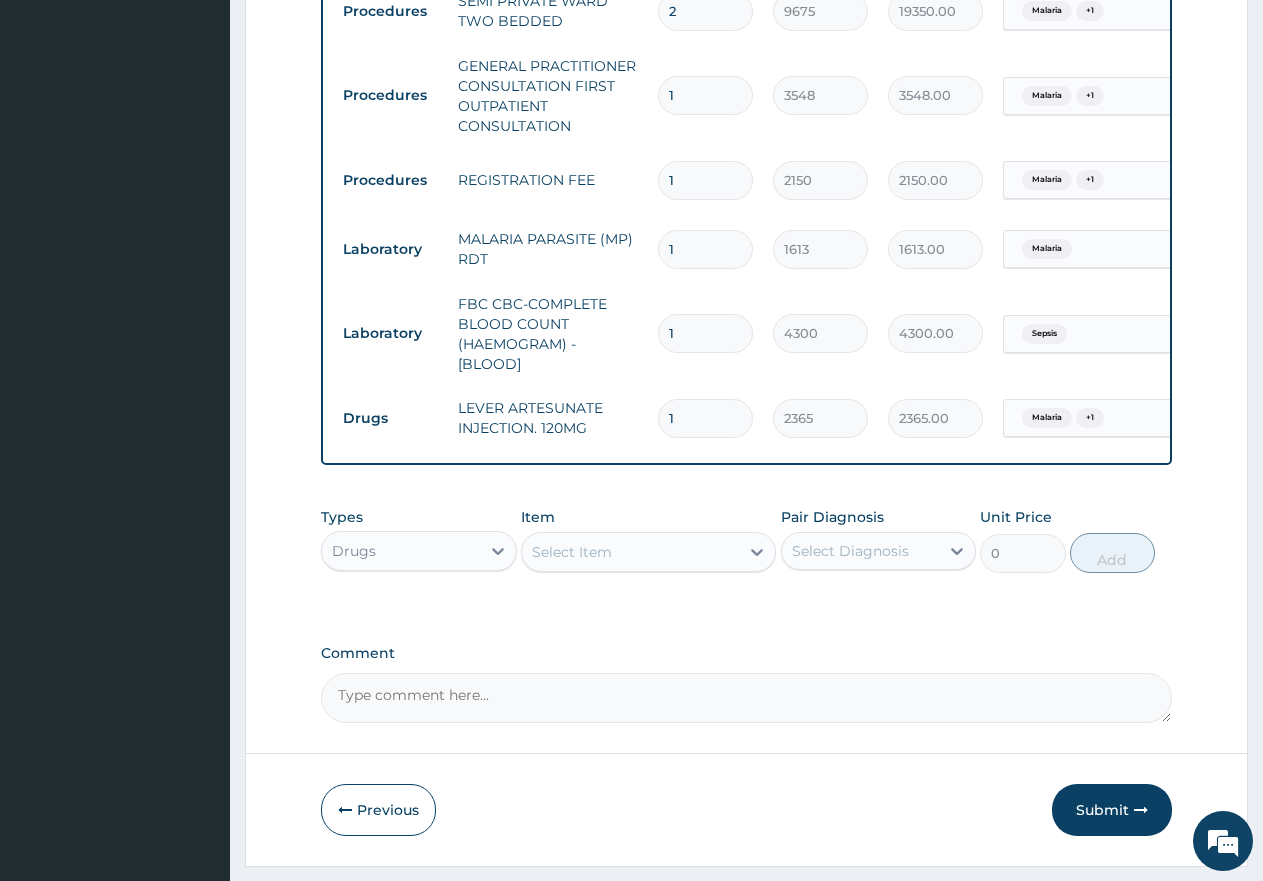 click on "Select Item" at bounding box center (572, 552) 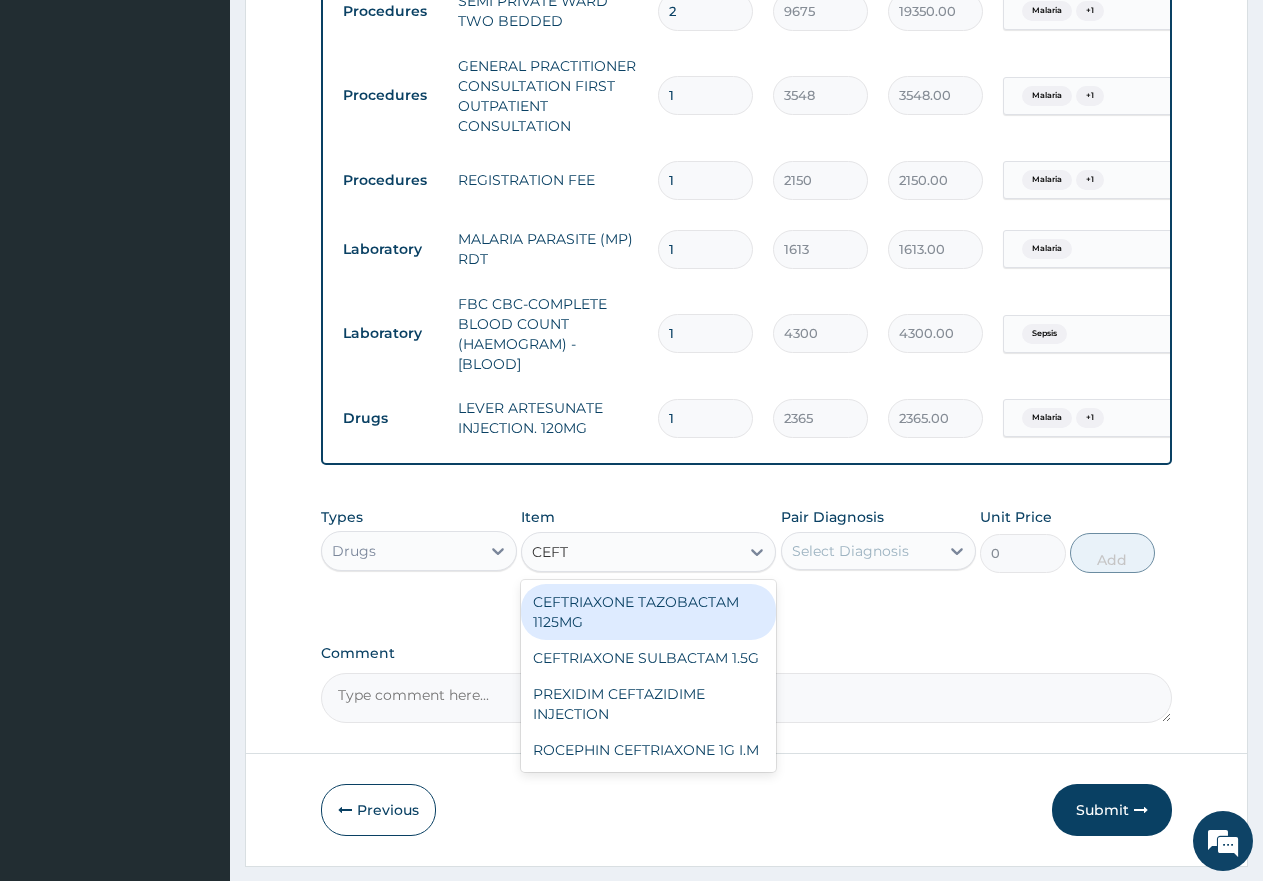 type on "CEFTR" 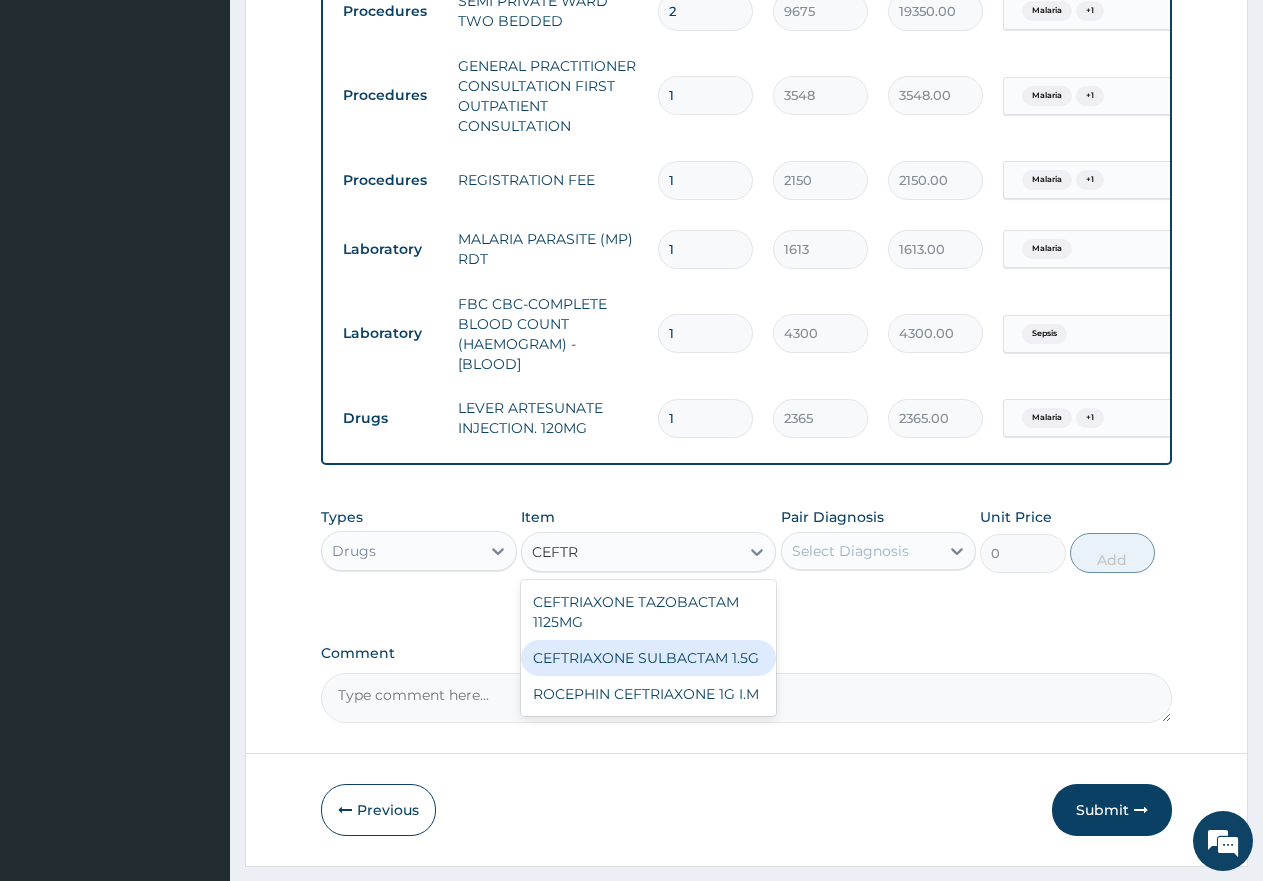 click on "CEFTRIAXONE SULBACTAM 1.5G" at bounding box center [648, 658] 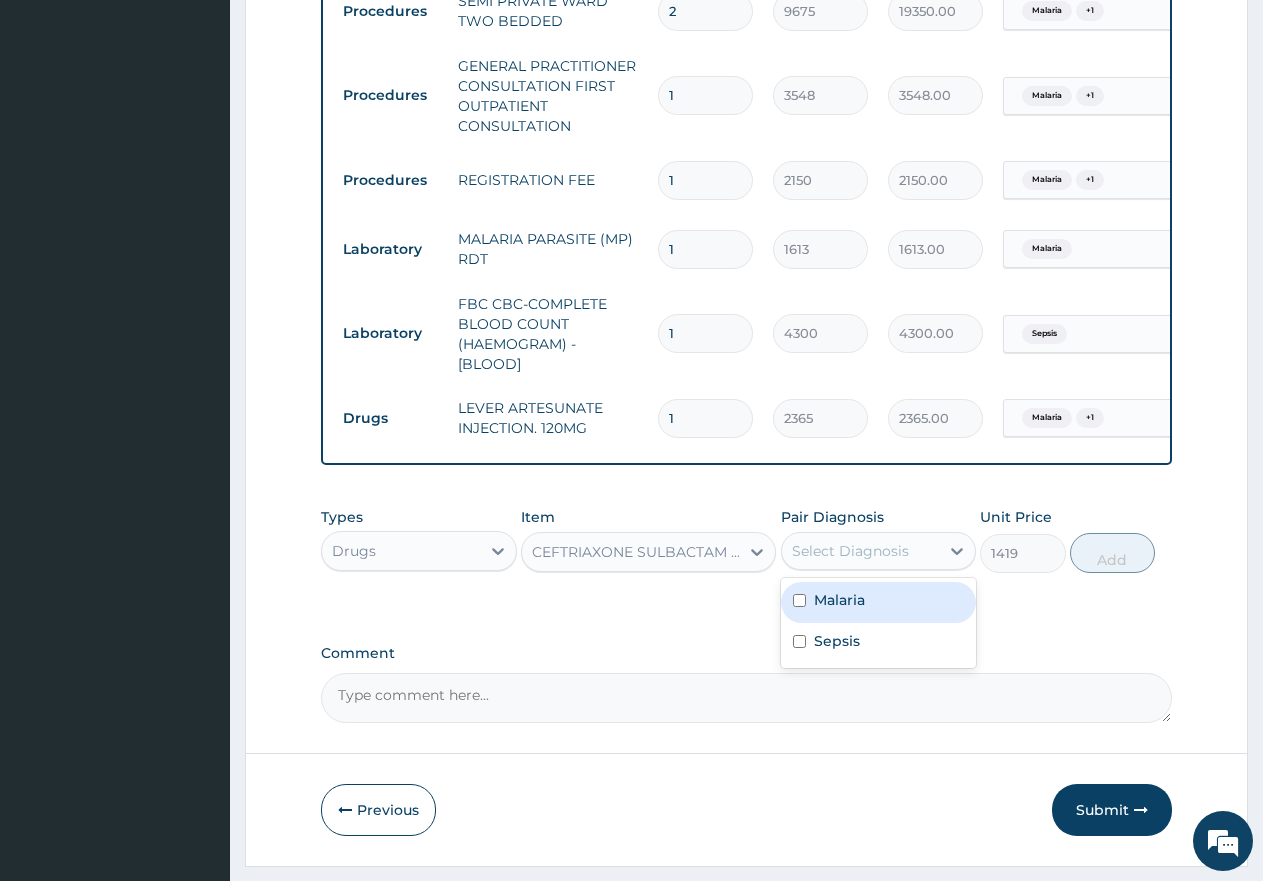 click on "Select Diagnosis" at bounding box center (850, 551) 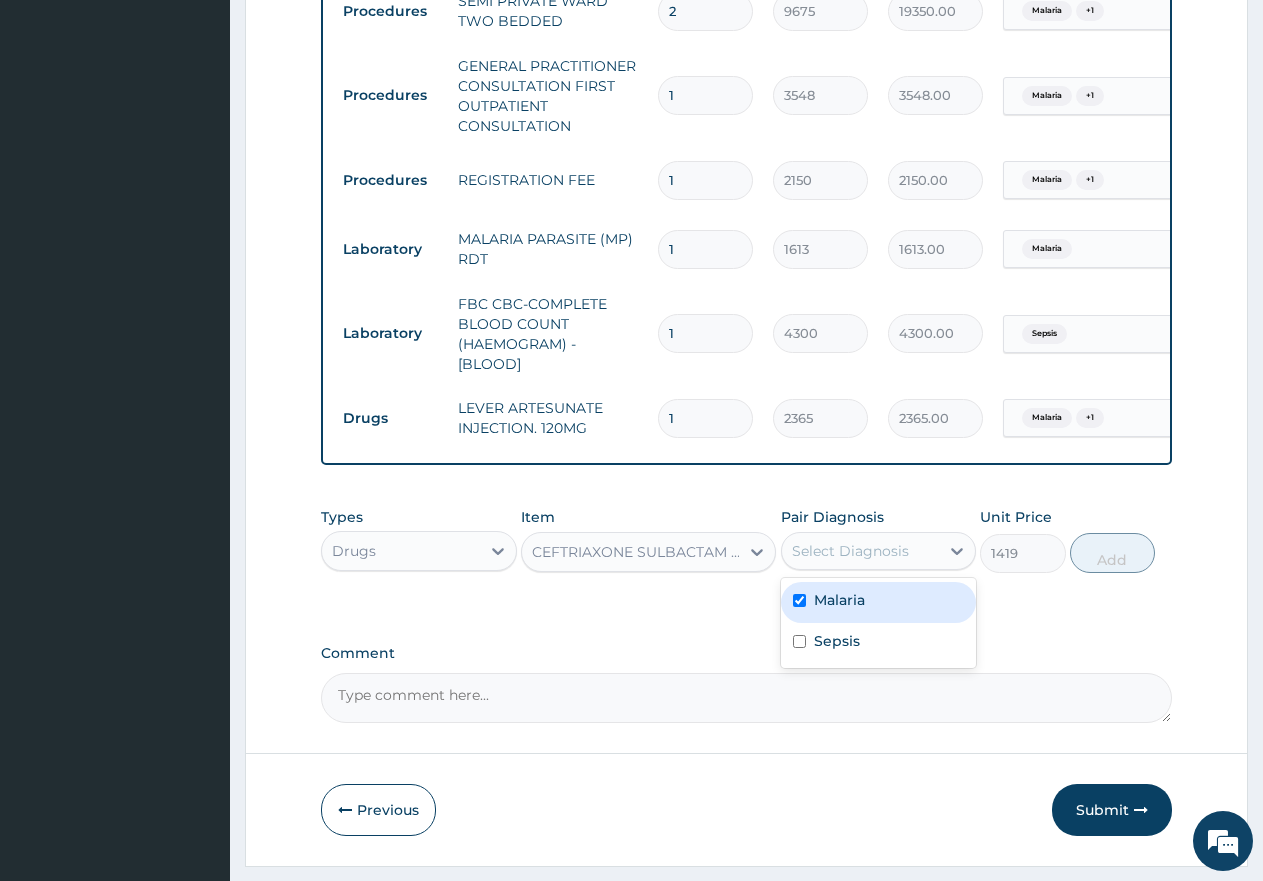 checkbox on "true" 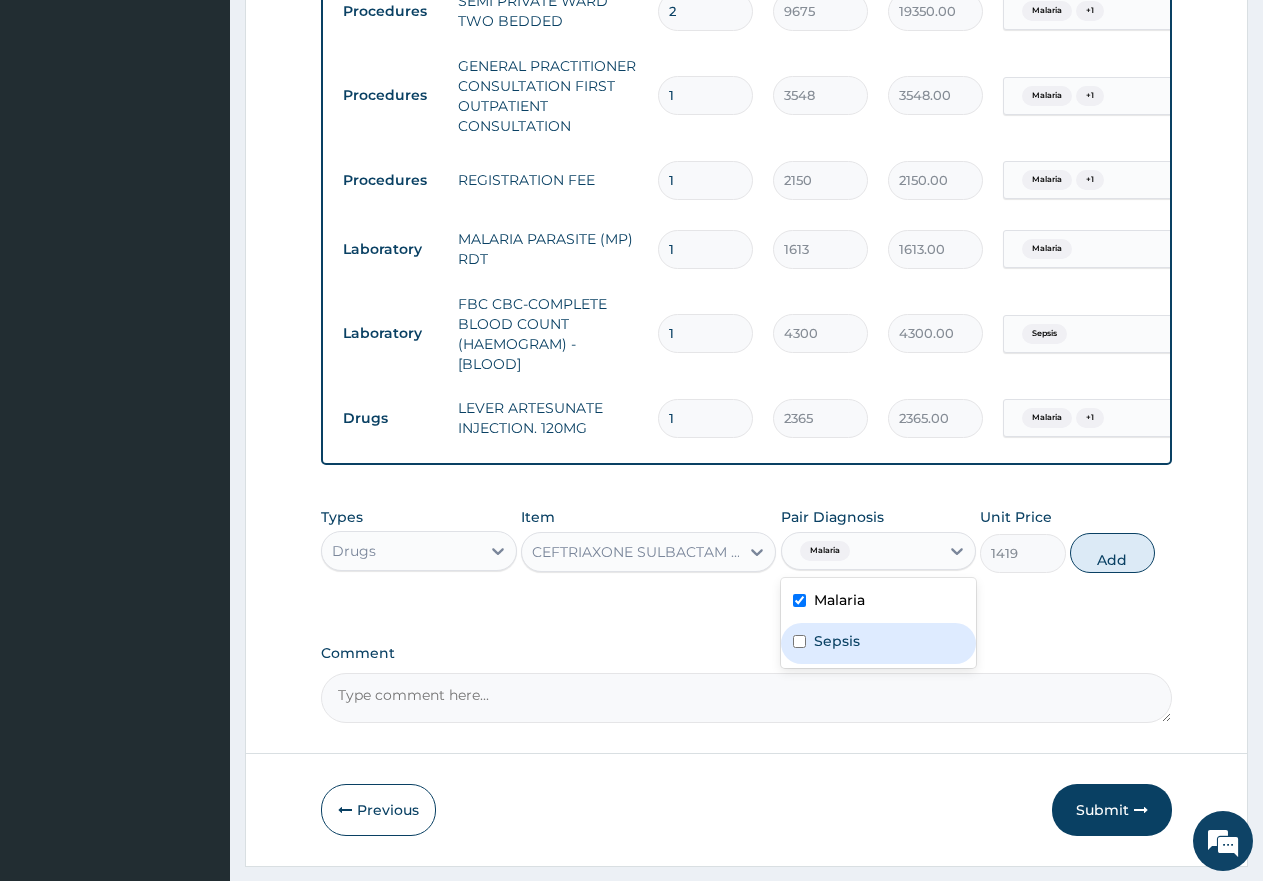 click on "Sepsis" at bounding box center (837, 641) 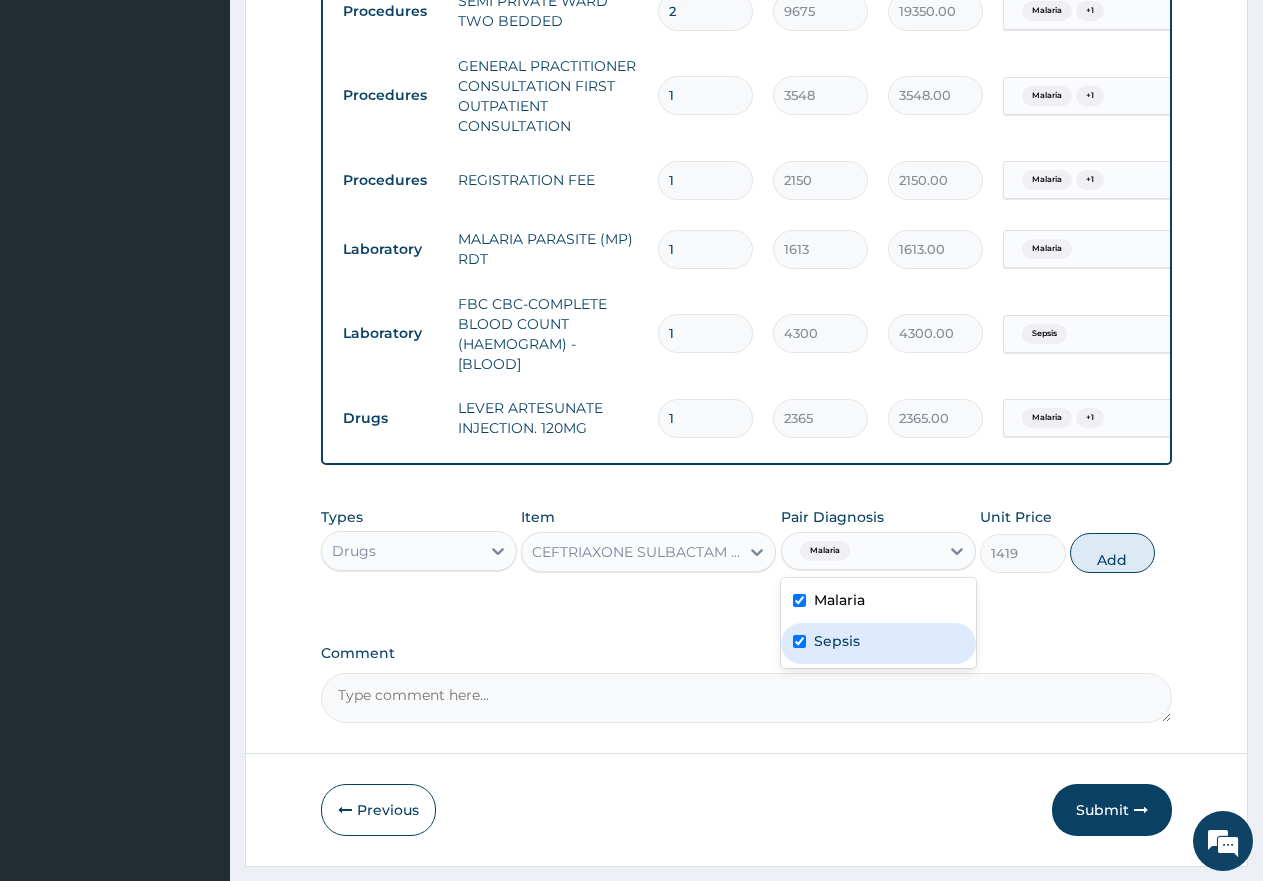 checkbox on "true" 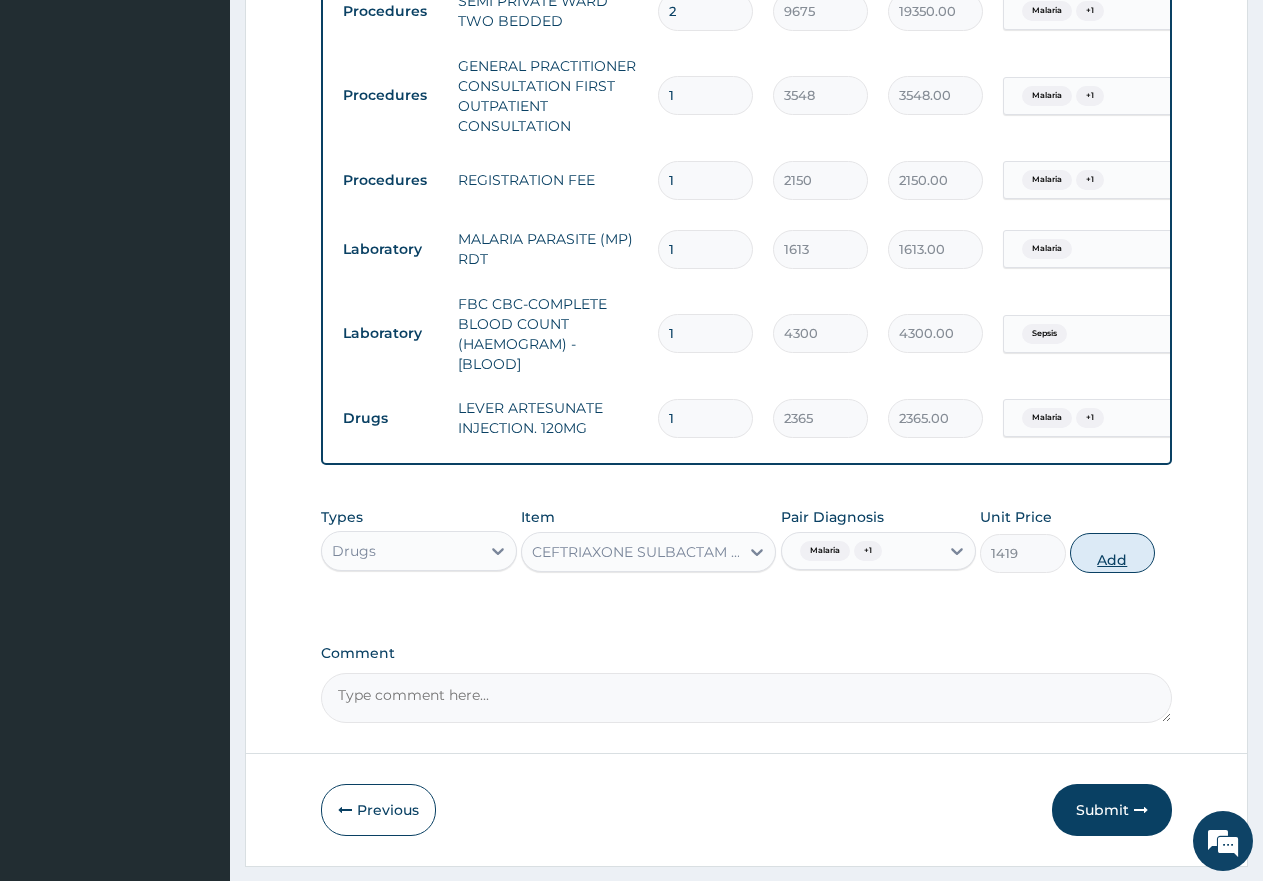 click on "Add" at bounding box center (1112, 553) 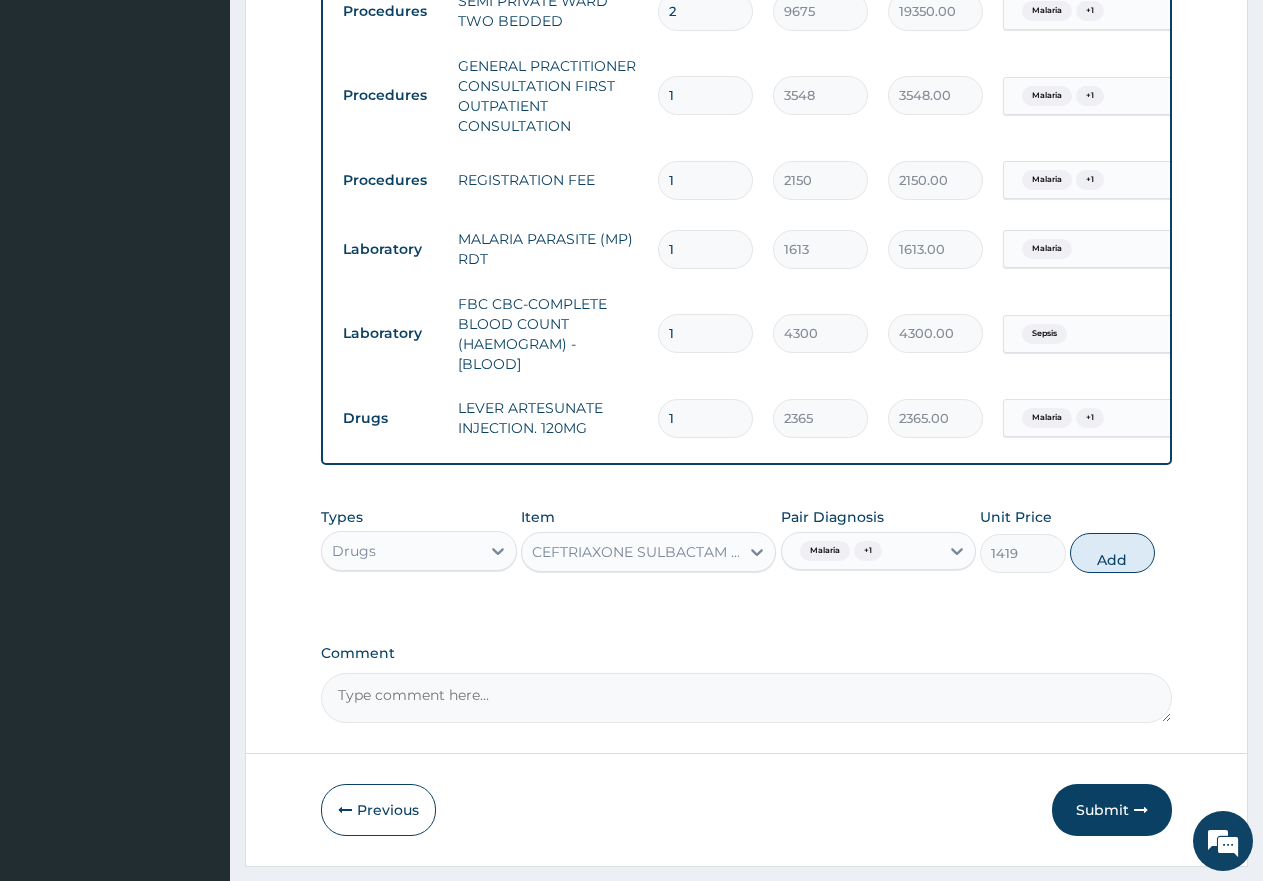 type on "0" 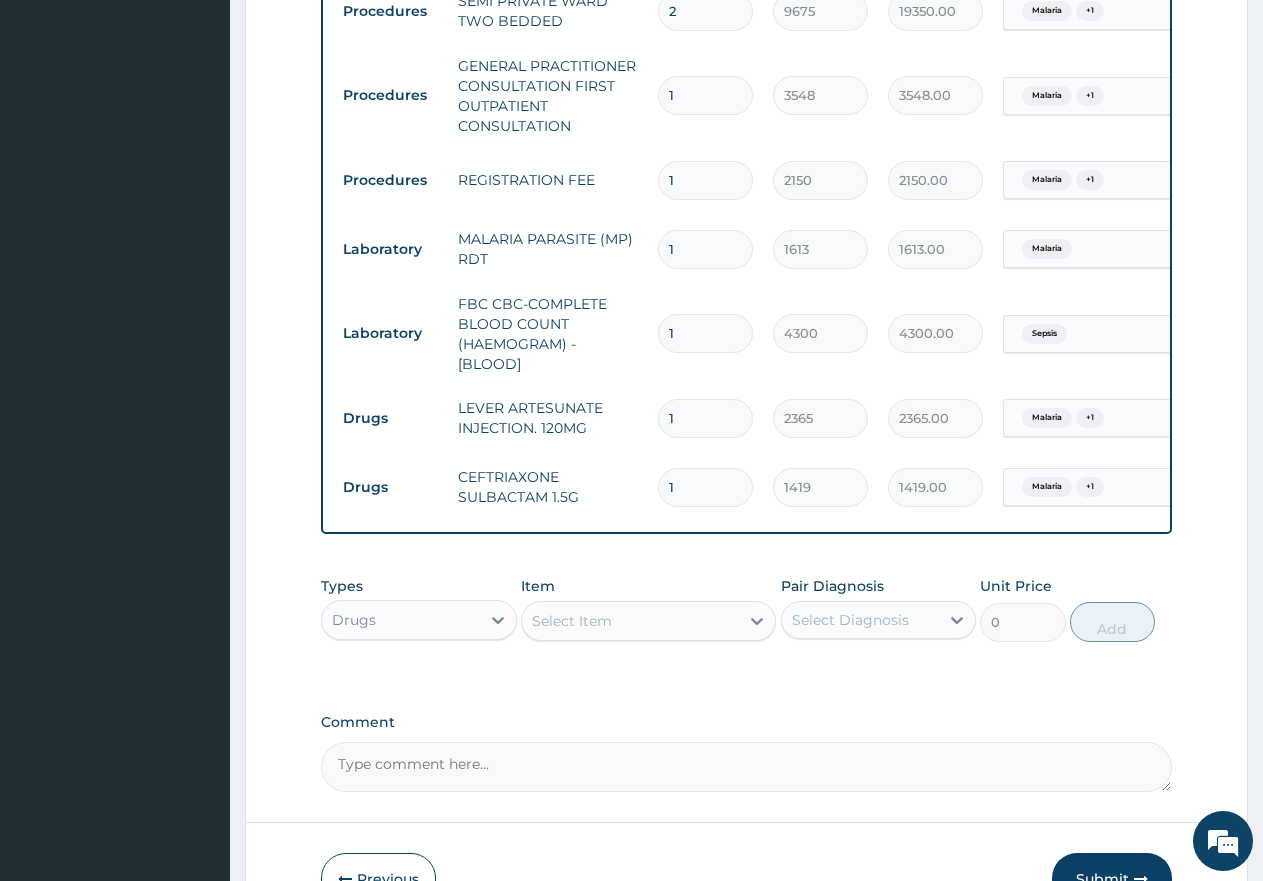 click on "Select Item" at bounding box center [572, 621] 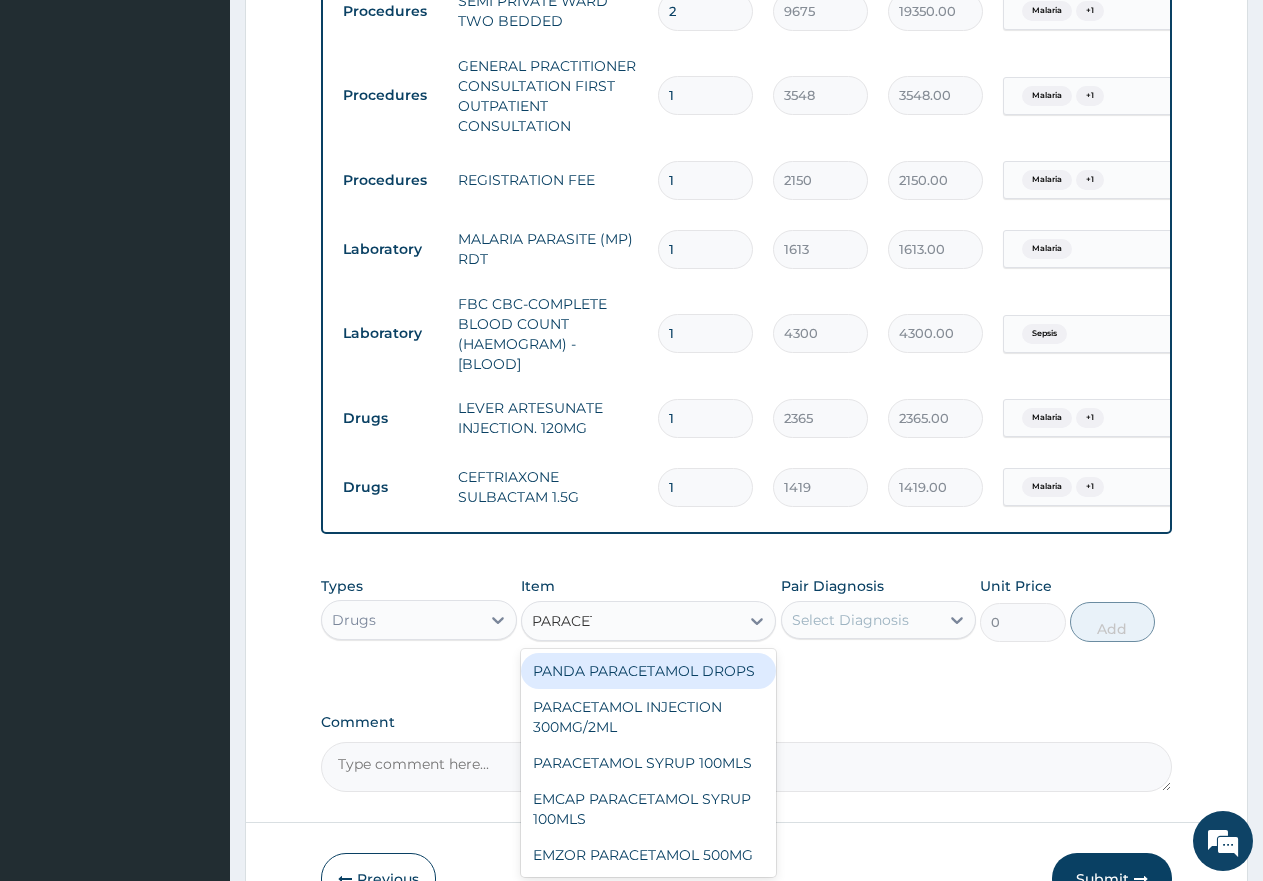type on "PARACETA" 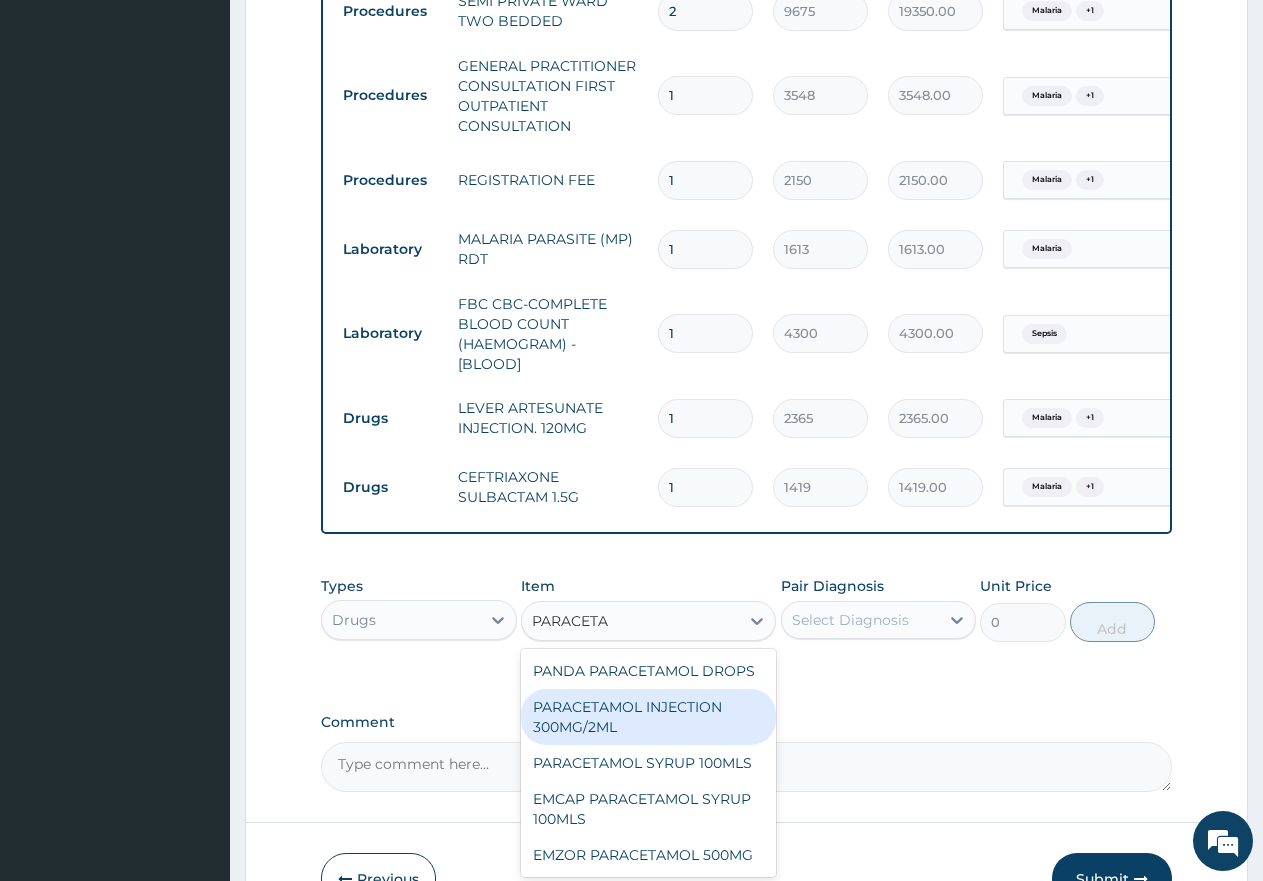 drag, startPoint x: 635, startPoint y: 728, endPoint x: 781, endPoint y: 680, distance: 153.68799 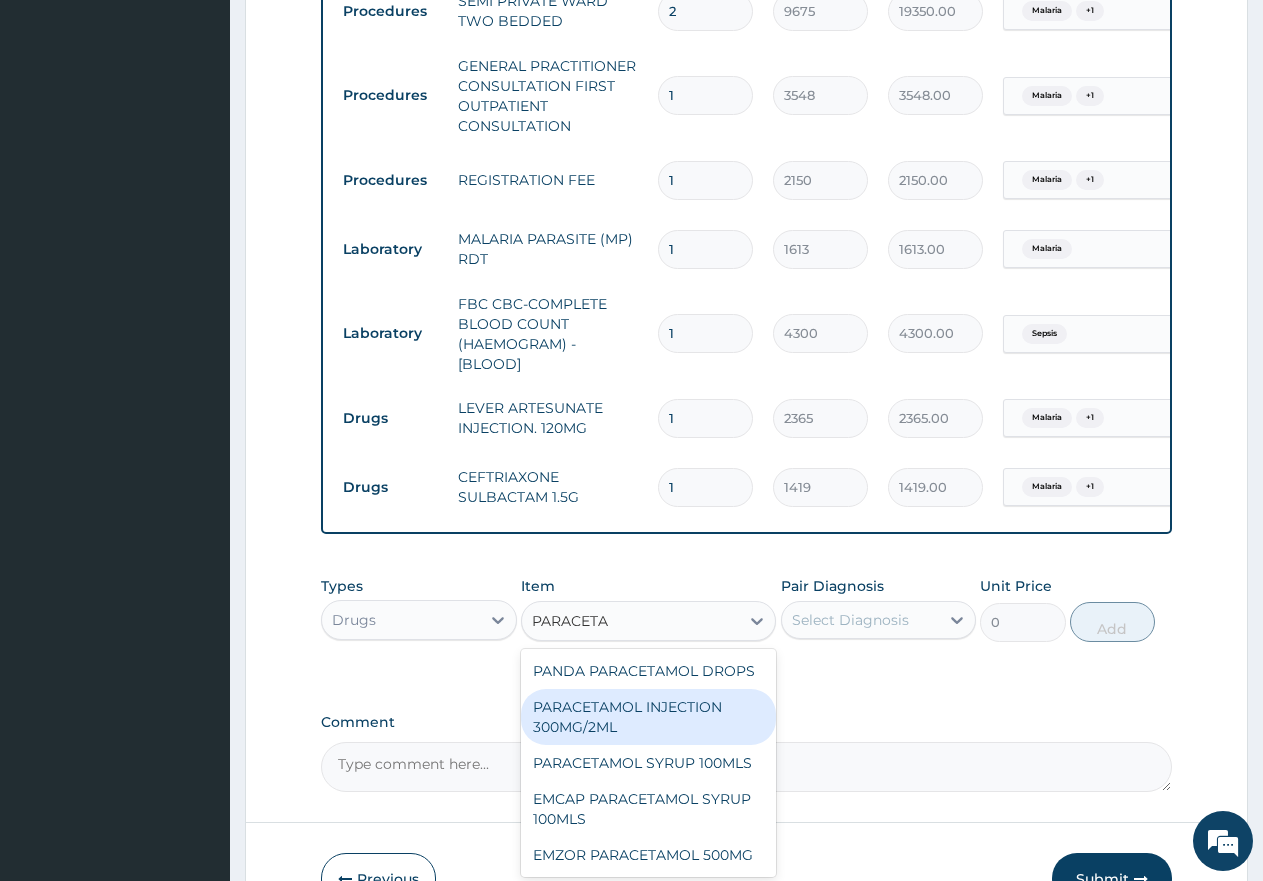 click on "PARACETAMOL INJECTION 300MG/2ML" at bounding box center (648, 717) 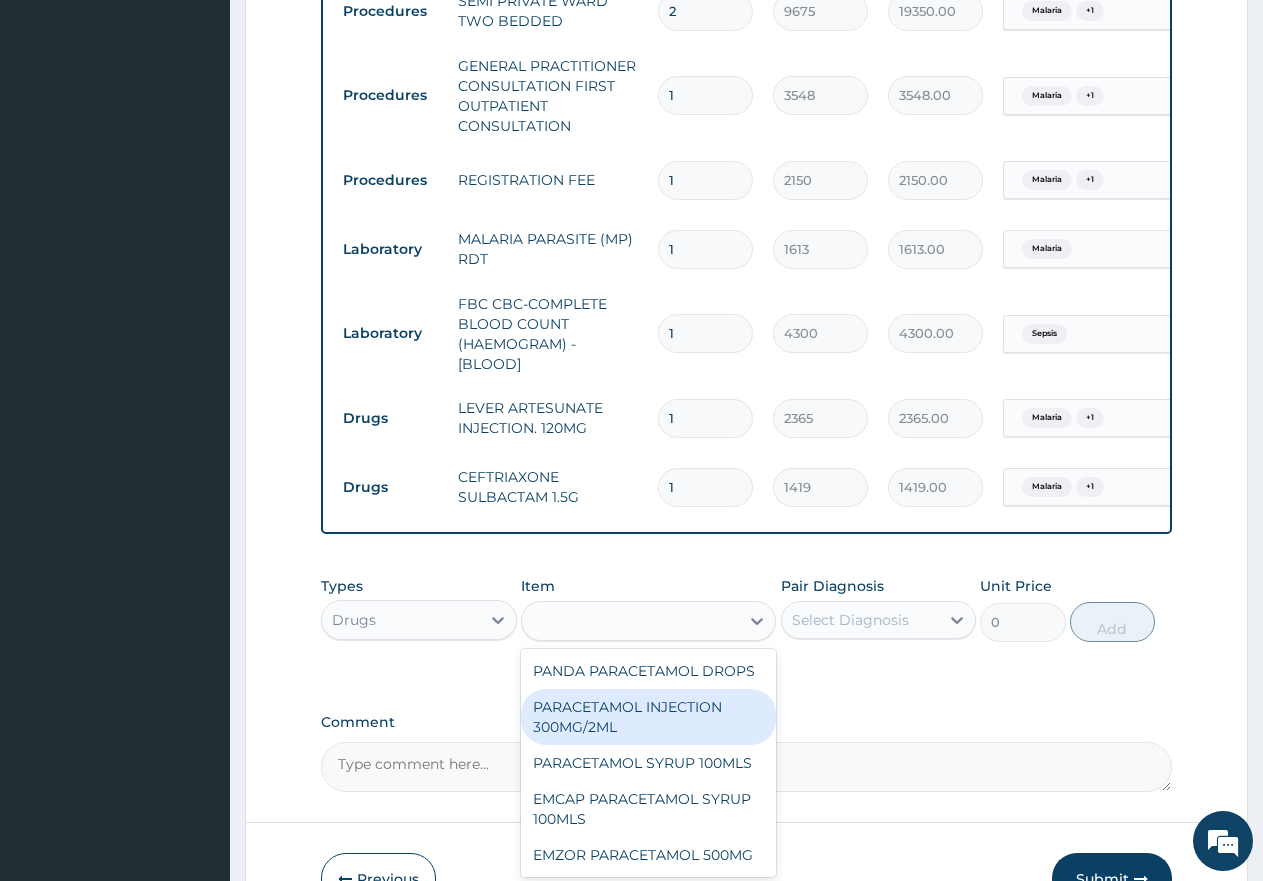 type on "260" 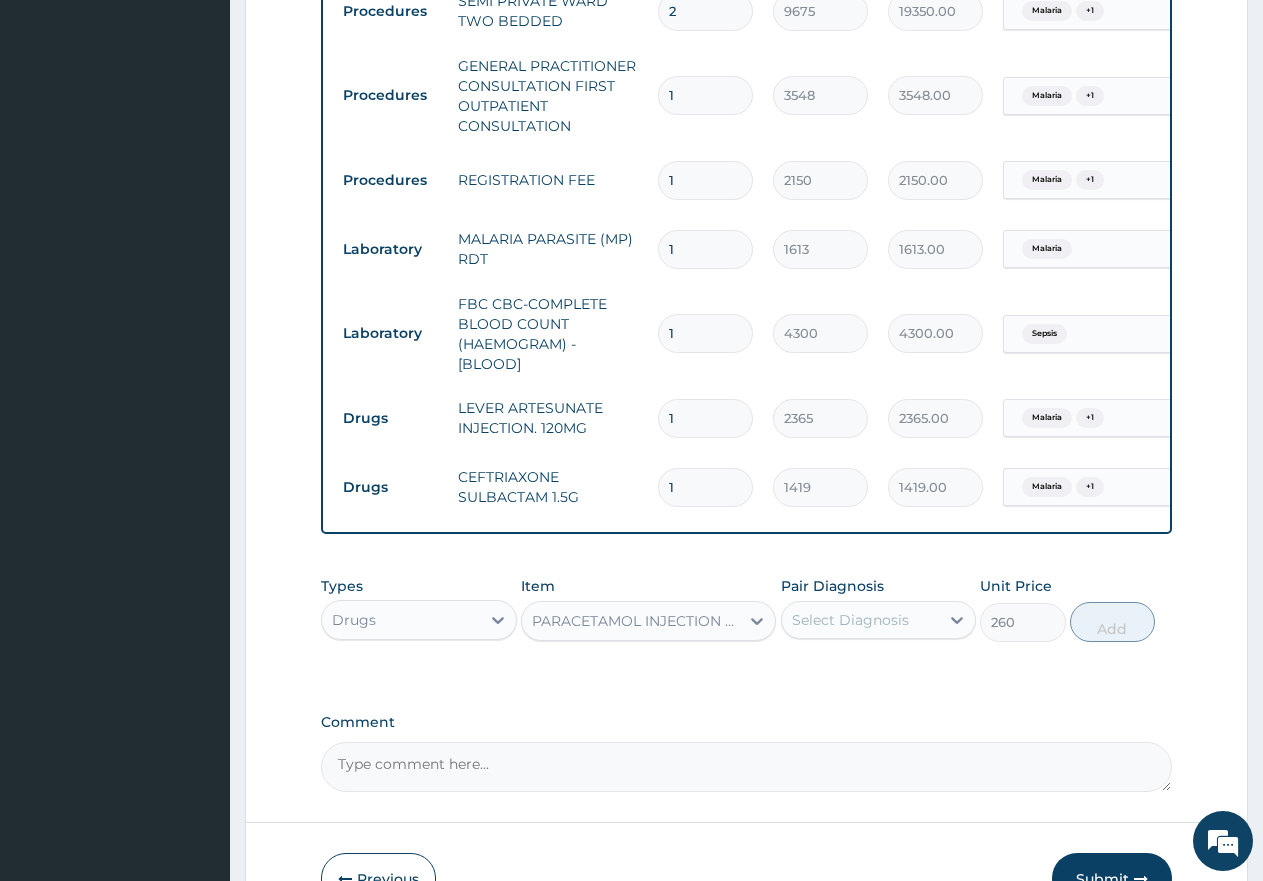 click on "Select Diagnosis" at bounding box center [879, 620] 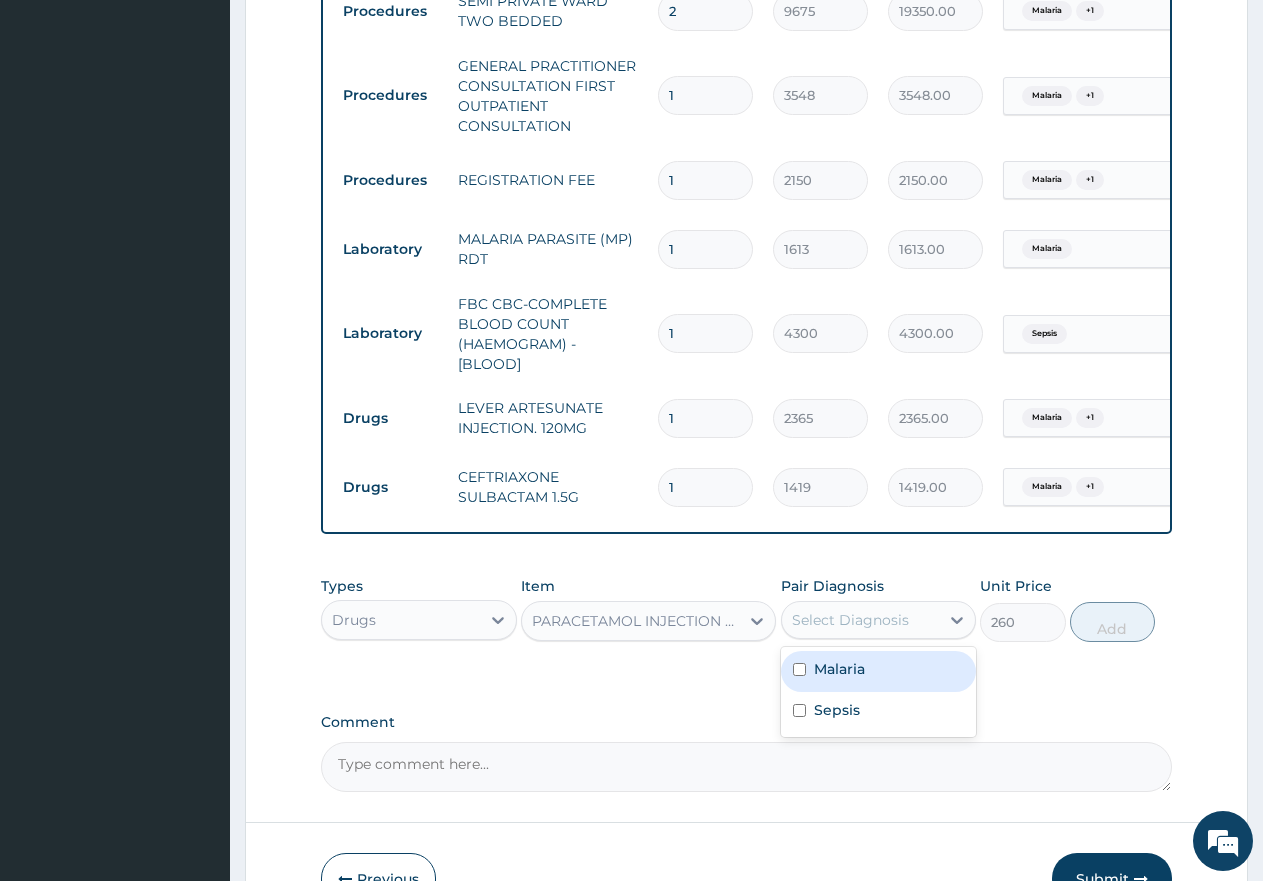 click on "Malaria" at bounding box center (839, 669) 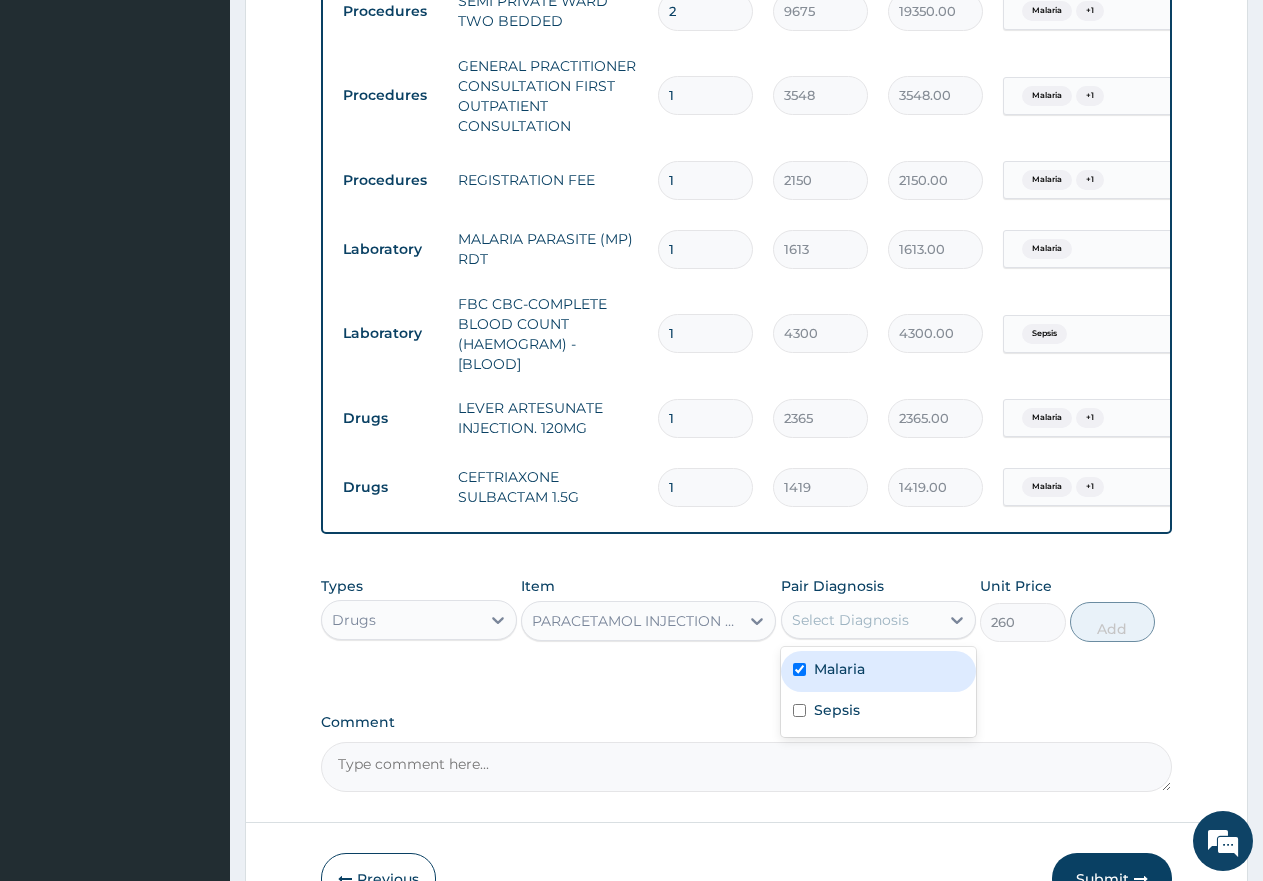 checkbox on "true" 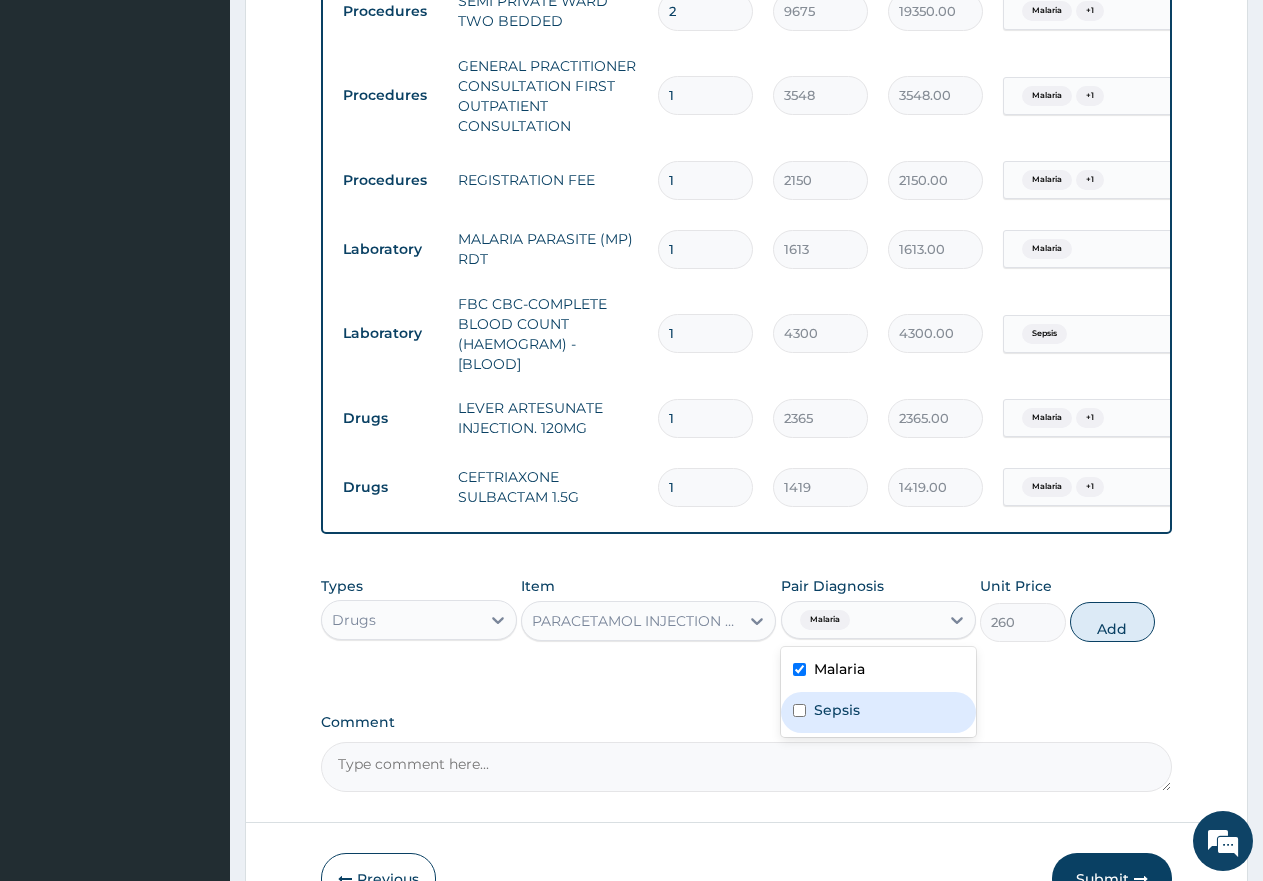 click on "Sepsis" at bounding box center [837, 710] 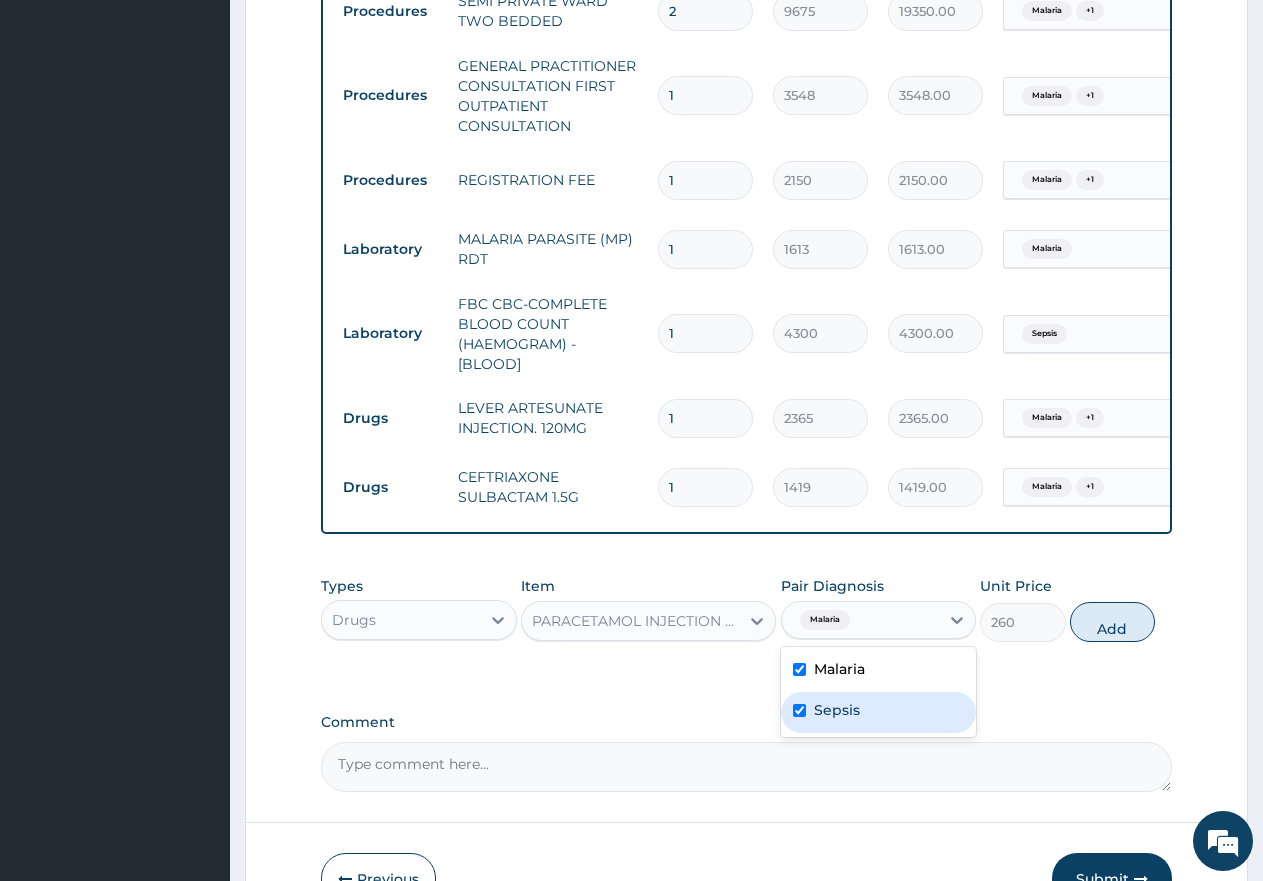 checkbox on "true" 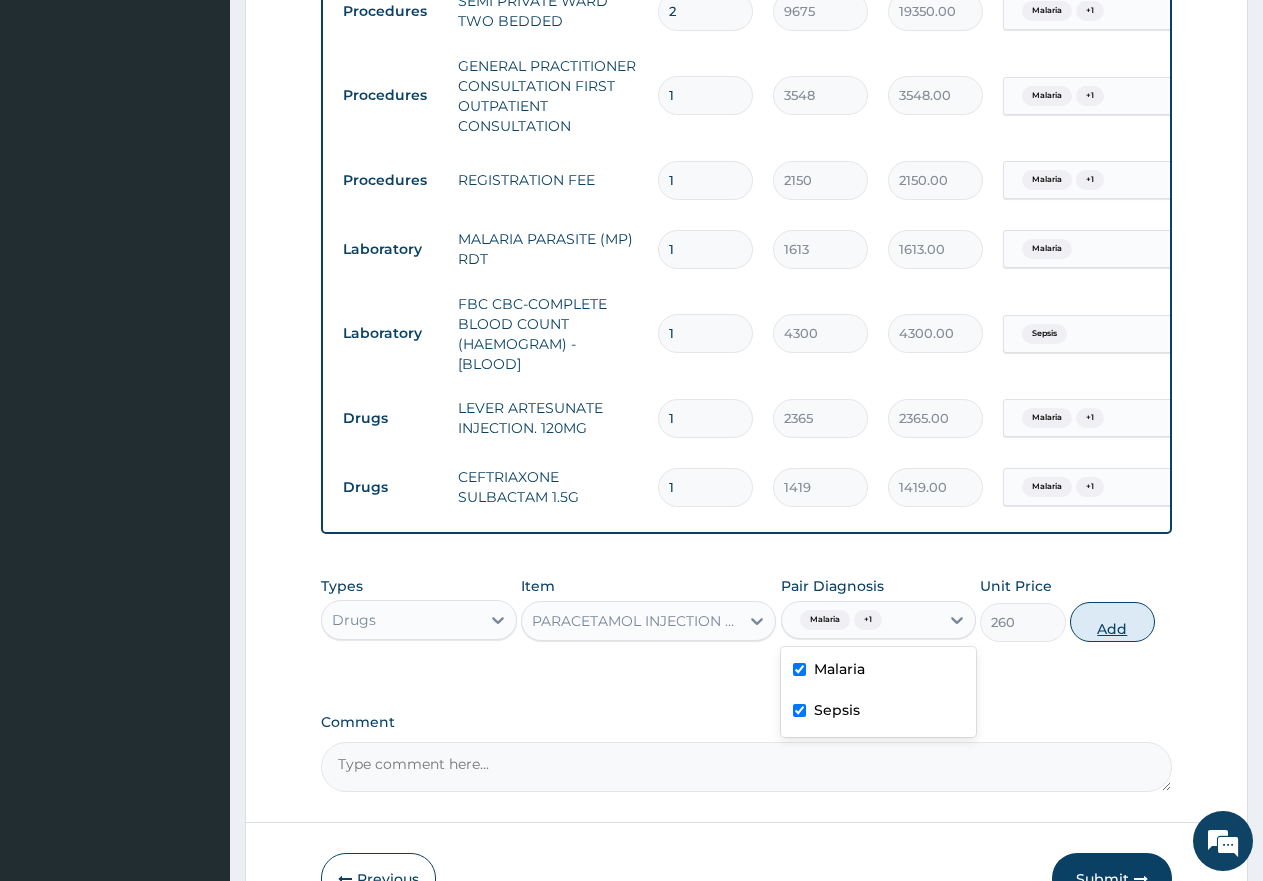 click on "Add" at bounding box center [1112, 622] 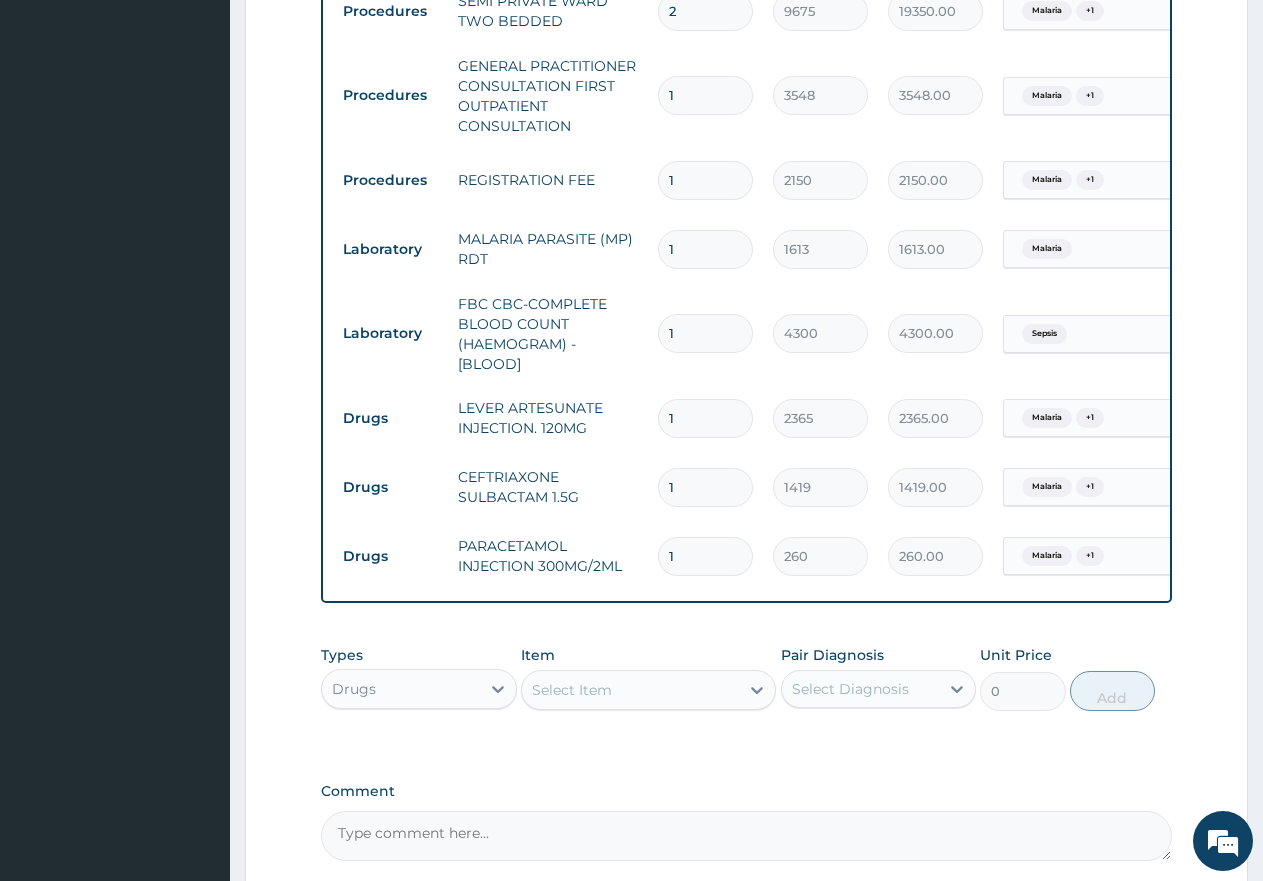click on "Select Item" at bounding box center [572, 690] 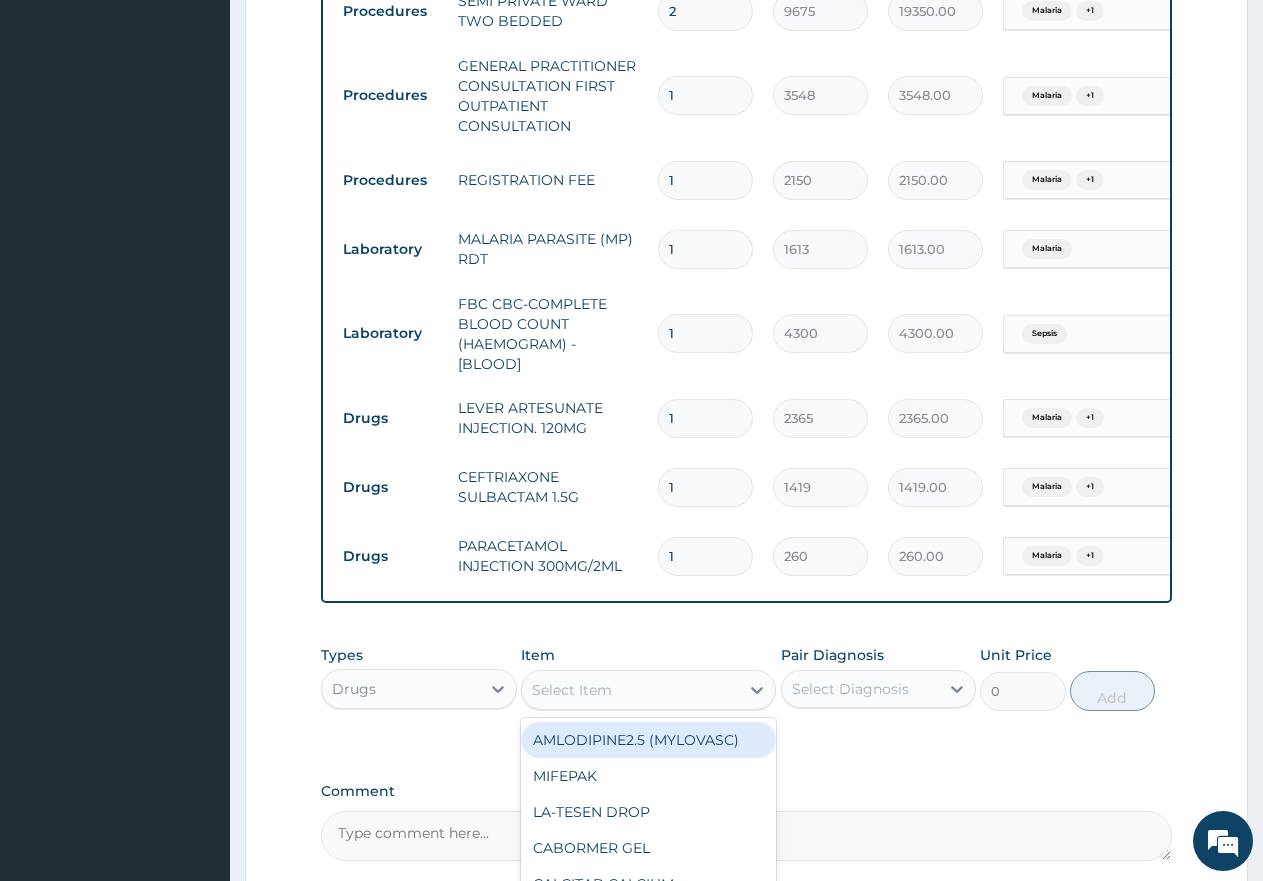 type on "S" 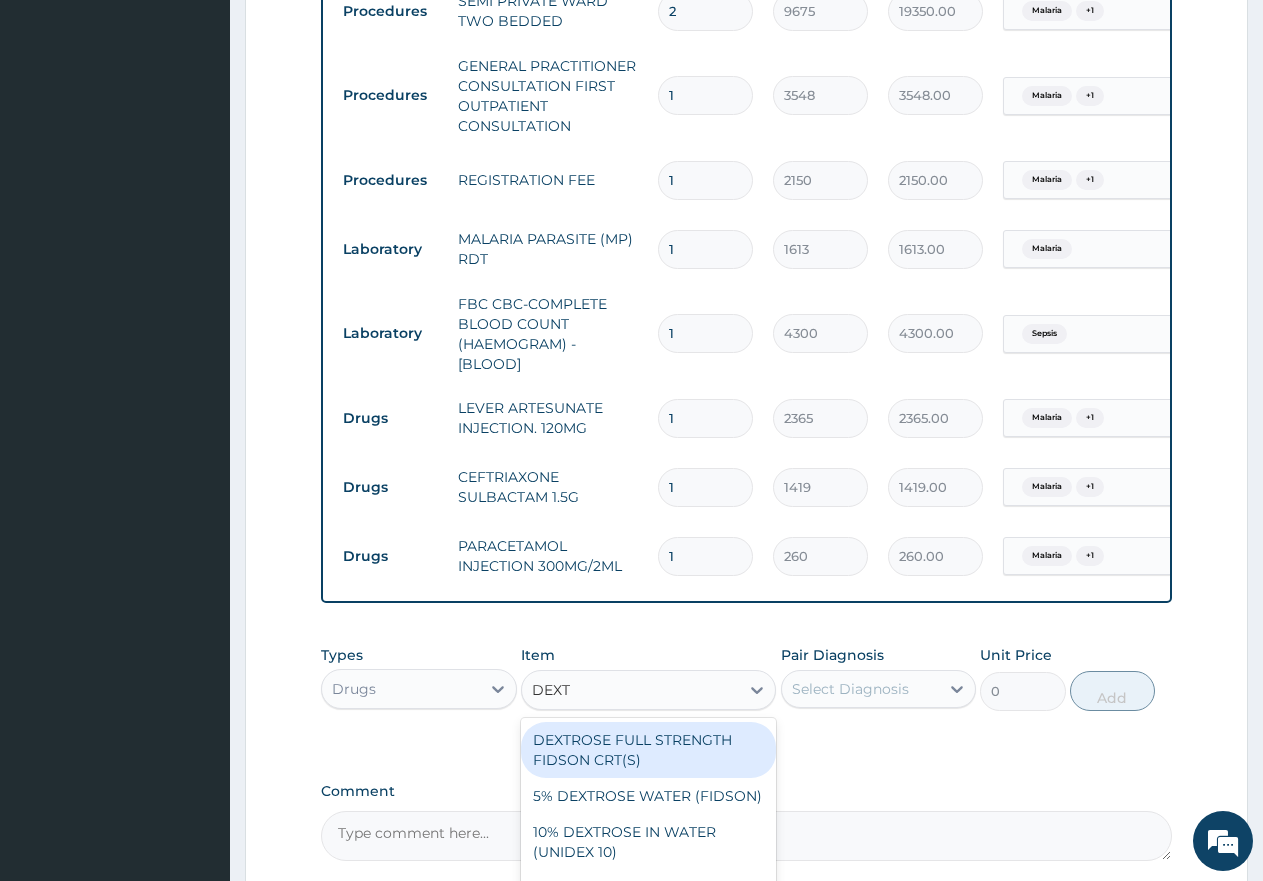 type on "DEXTR" 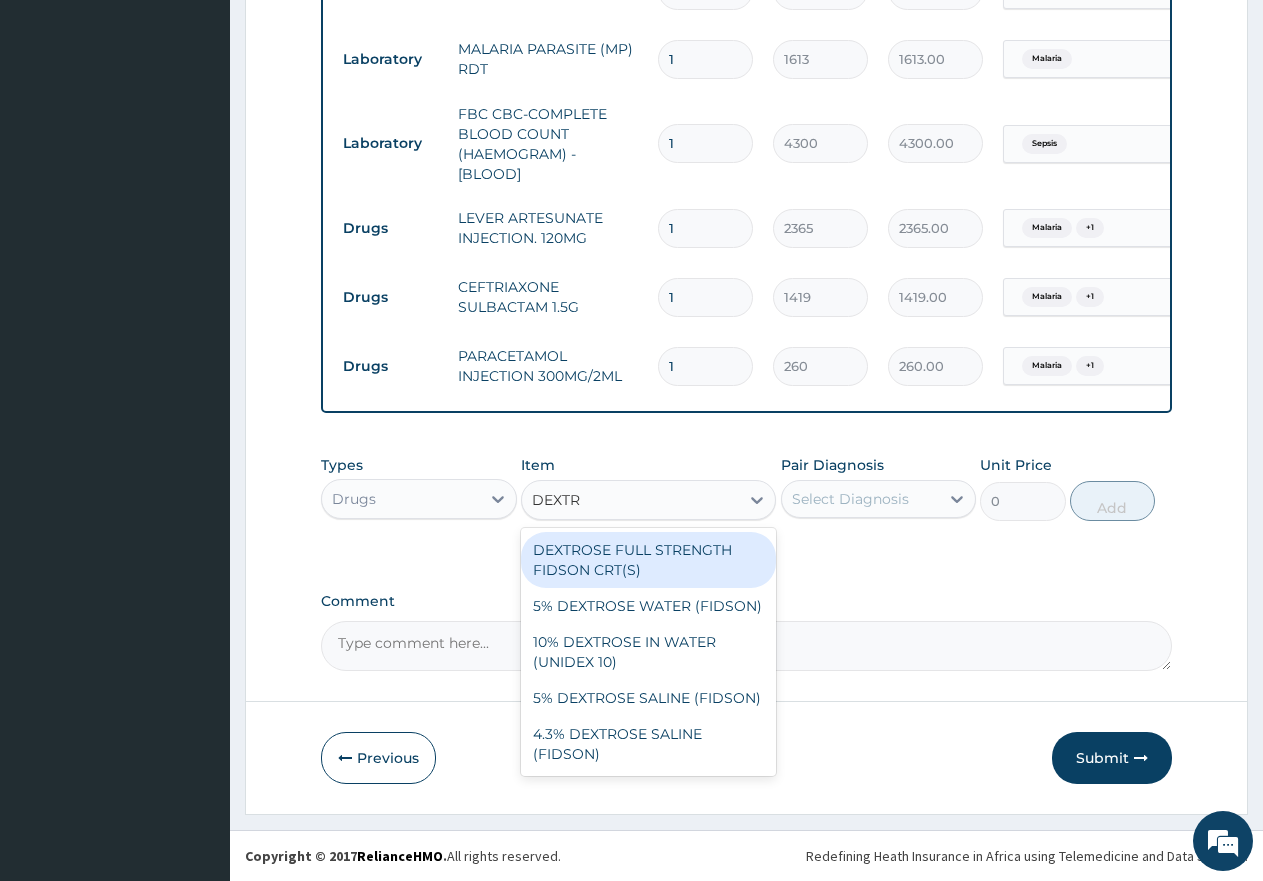 scroll, scrollTop: 1028, scrollLeft: 0, axis: vertical 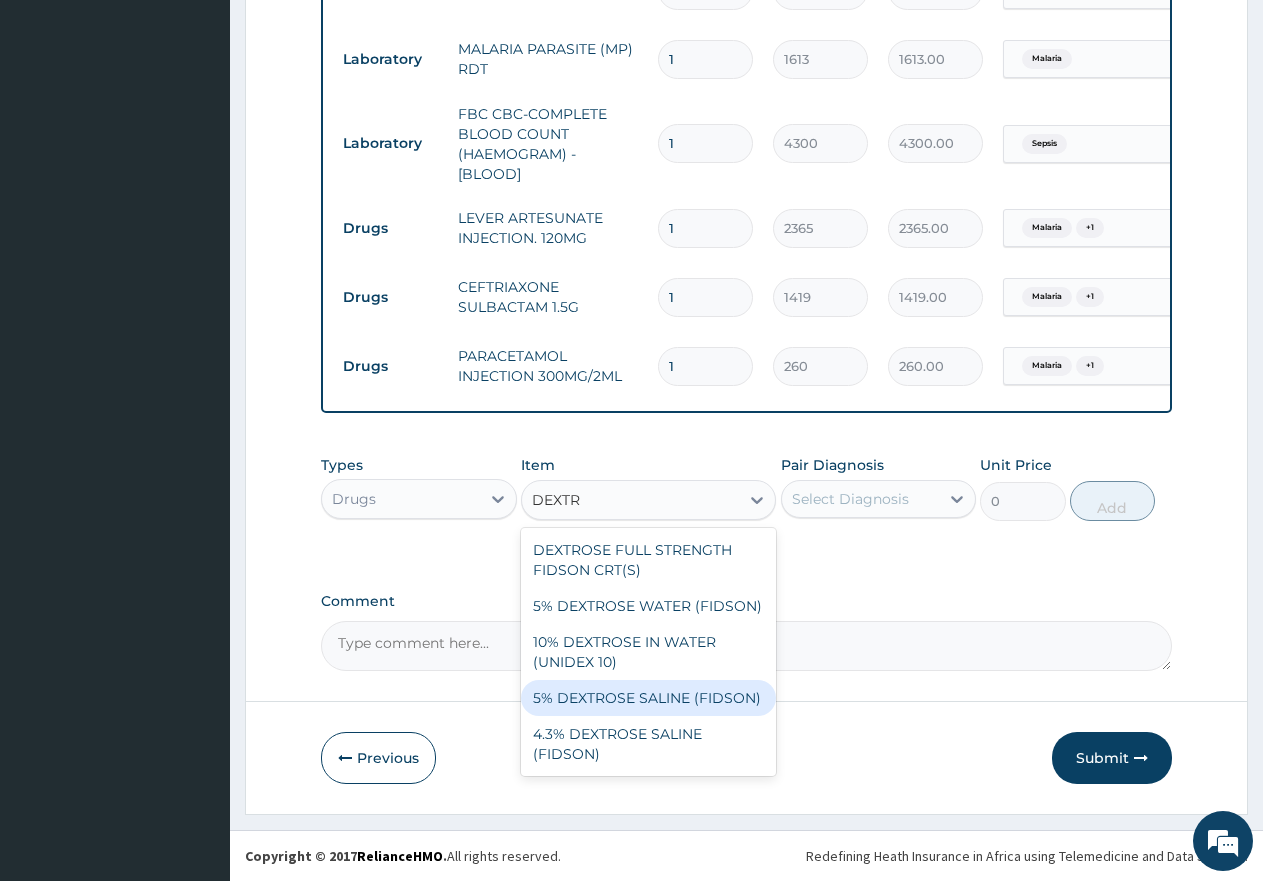click on "5% DEXTROSE SALINE (FIDSON)" at bounding box center (648, 698) 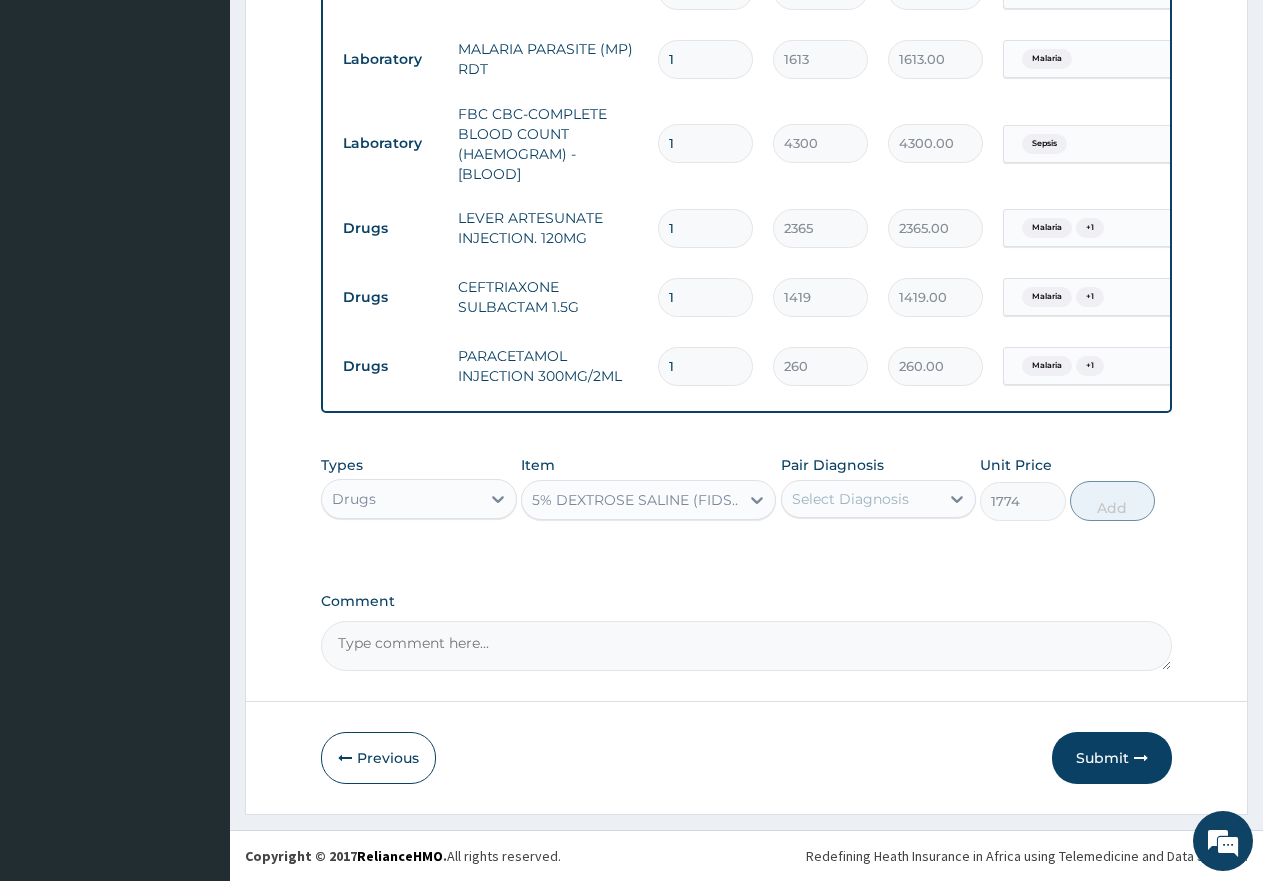 click on "Select Diagnosis" at bounding box center (850, 499) 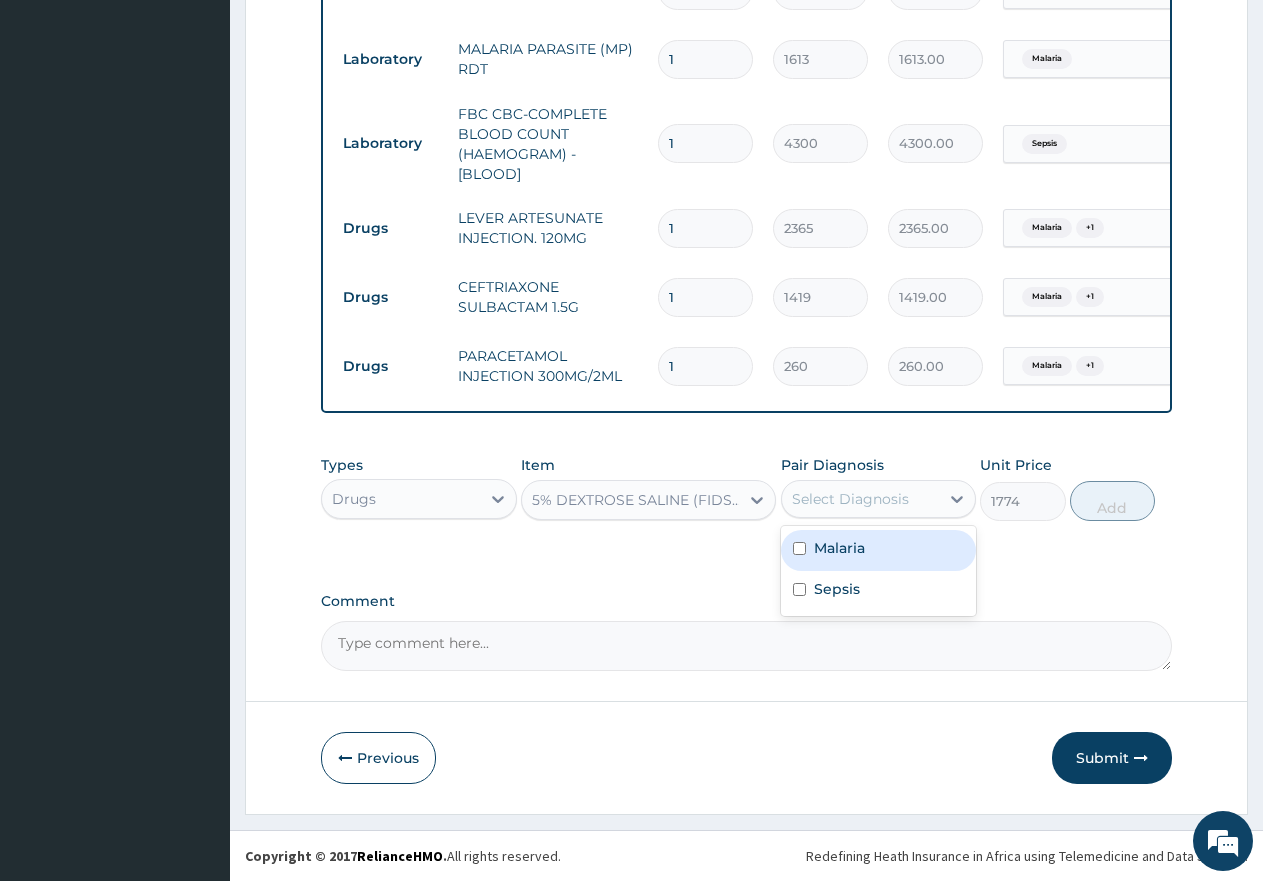click on "Malaria" at bounding box center (839, 548) 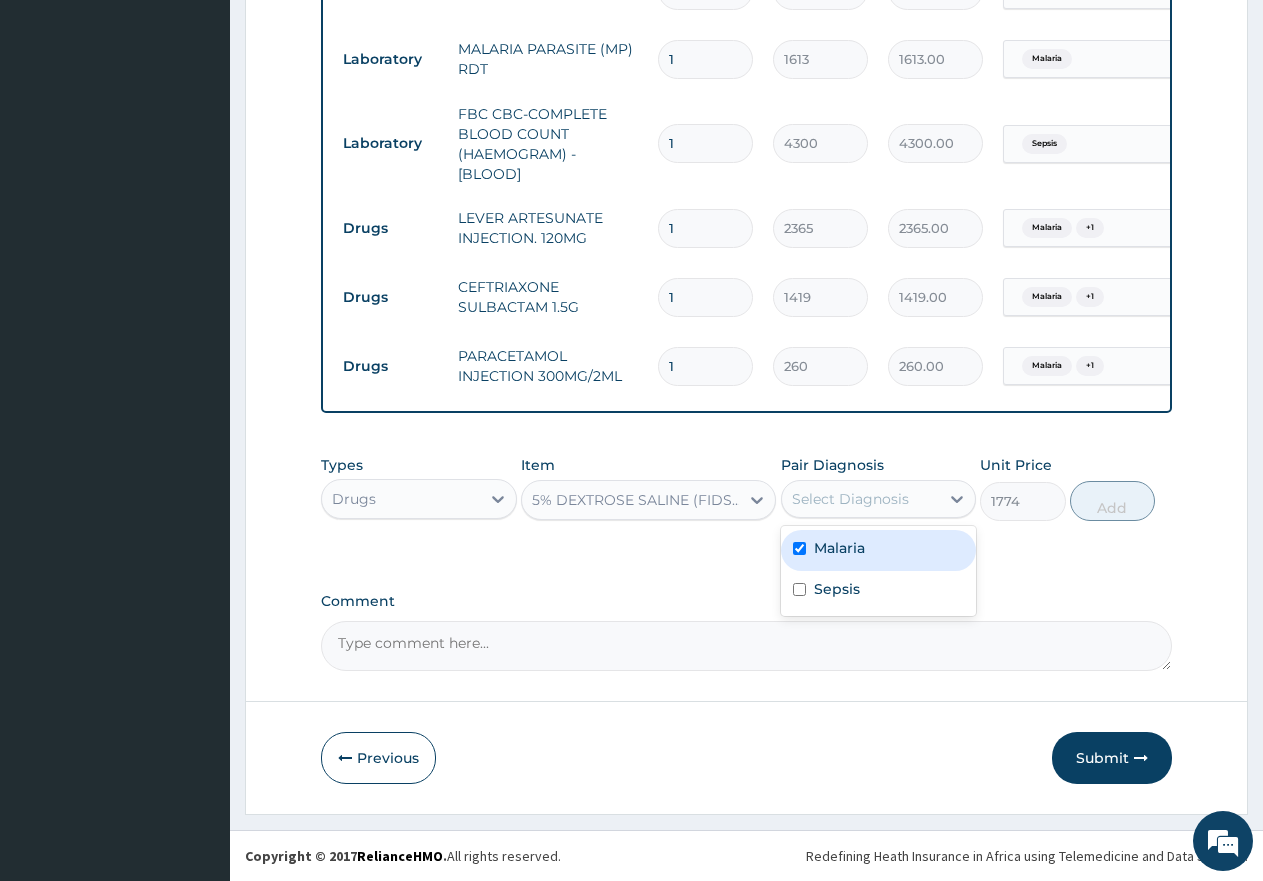 checkbox on "true" 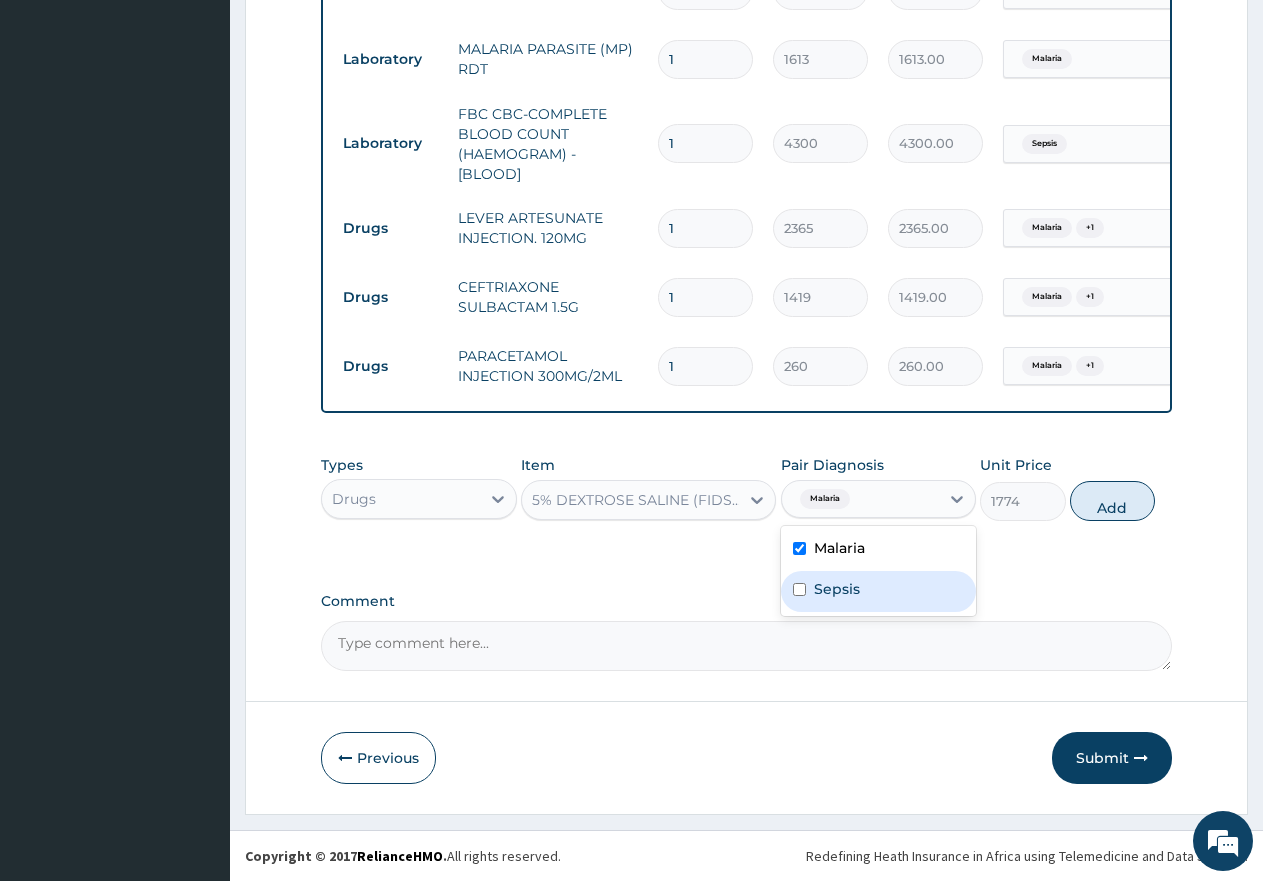 click on "Sepsis" at bounding box center [837, 589] 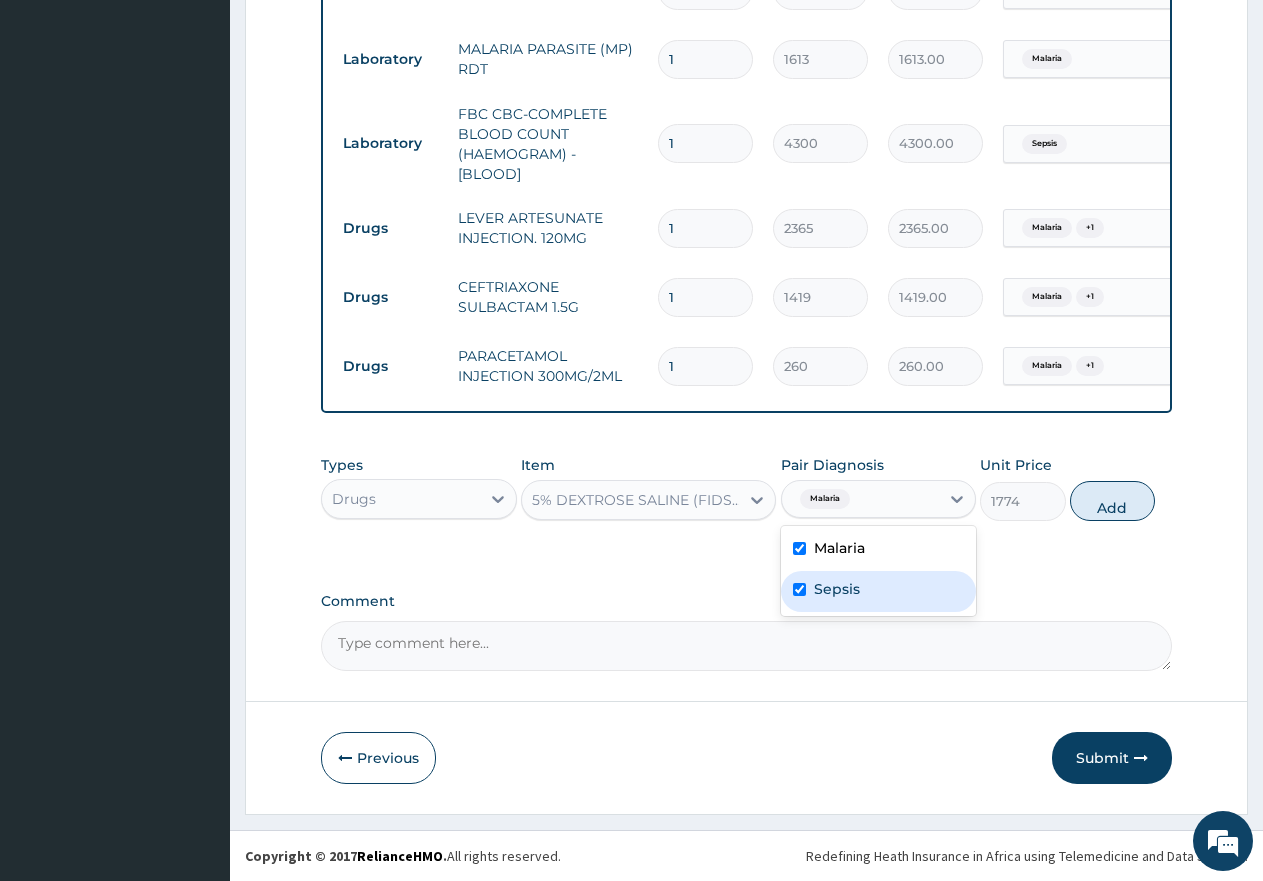 checkbox on "true" 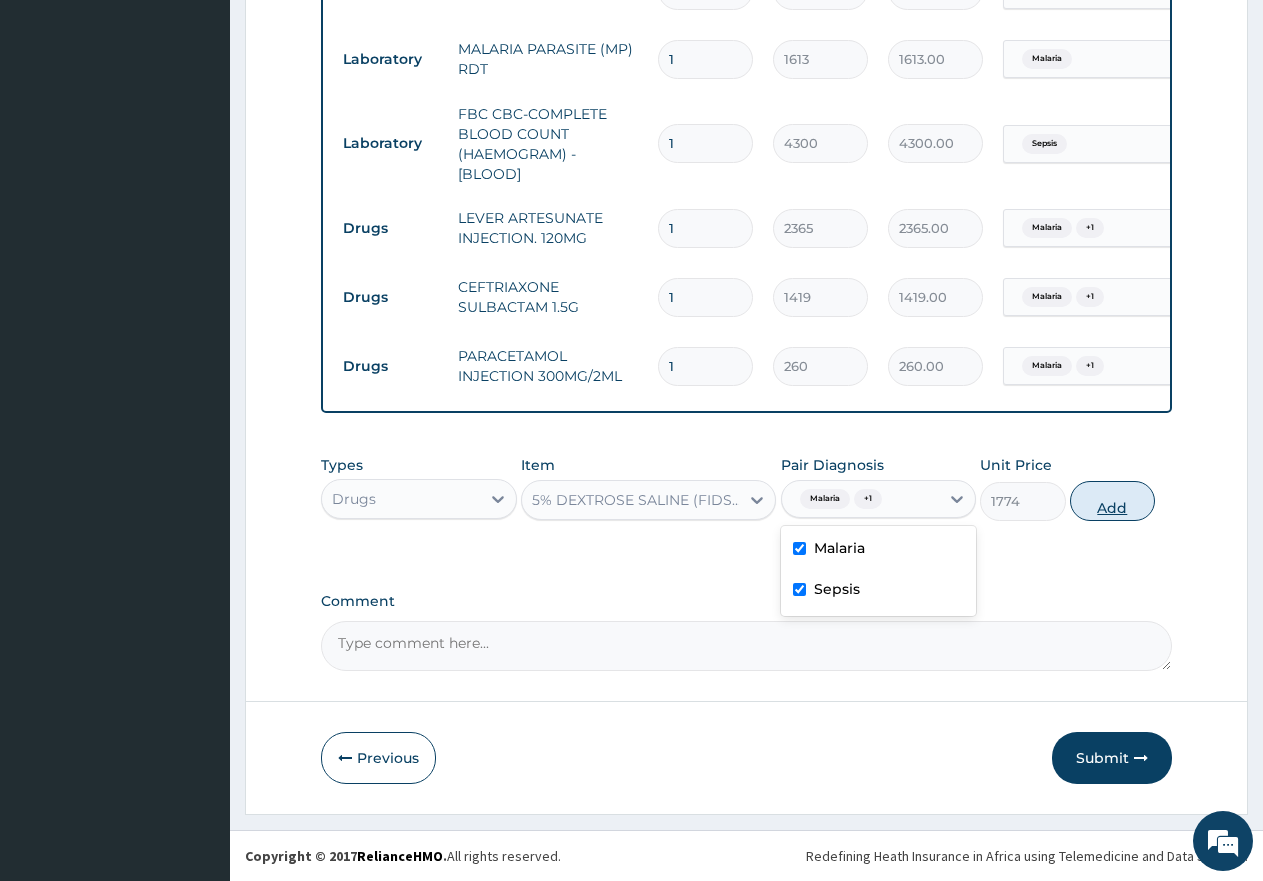 click on "Add" at bounding box center [1112, 501] 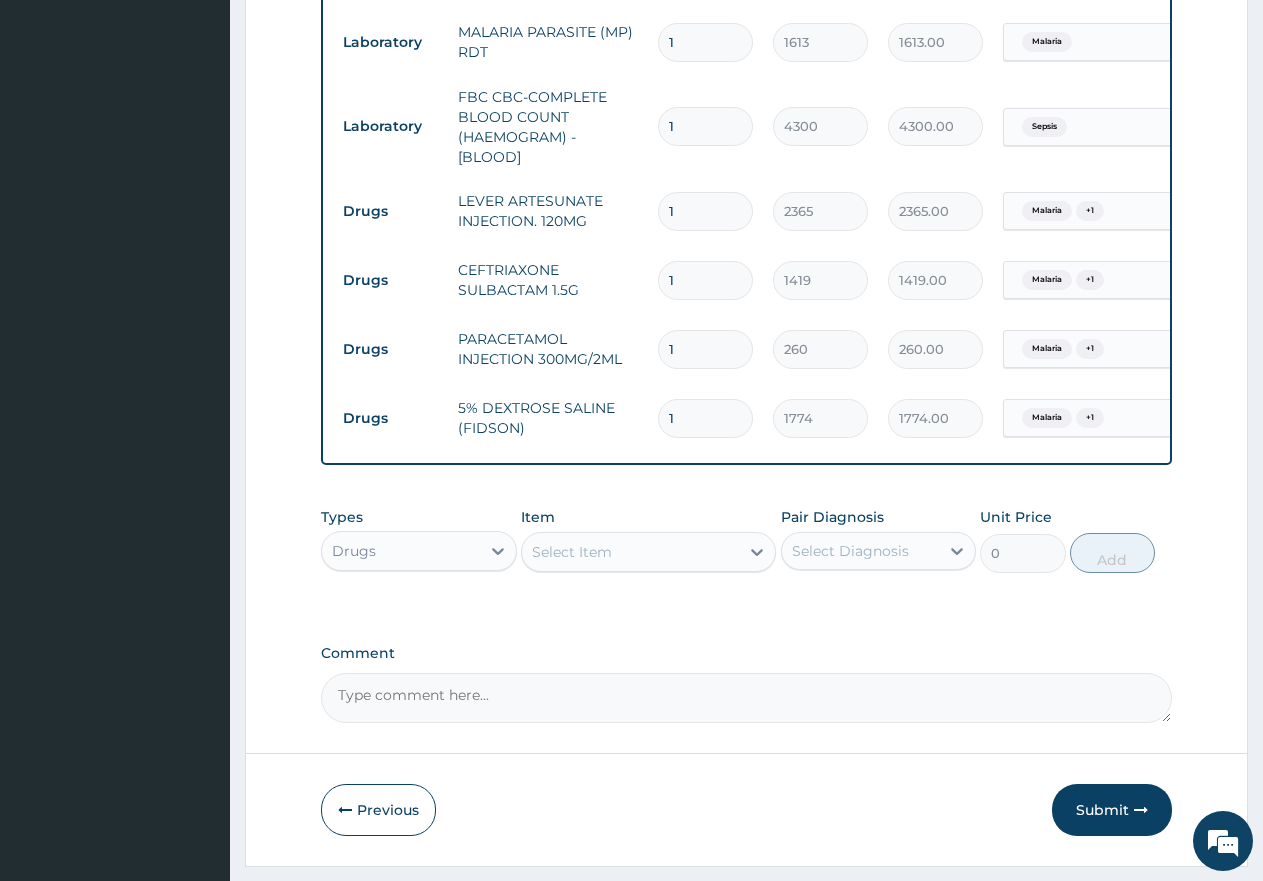 click on "Select Item" at bounding box center (572, 552) 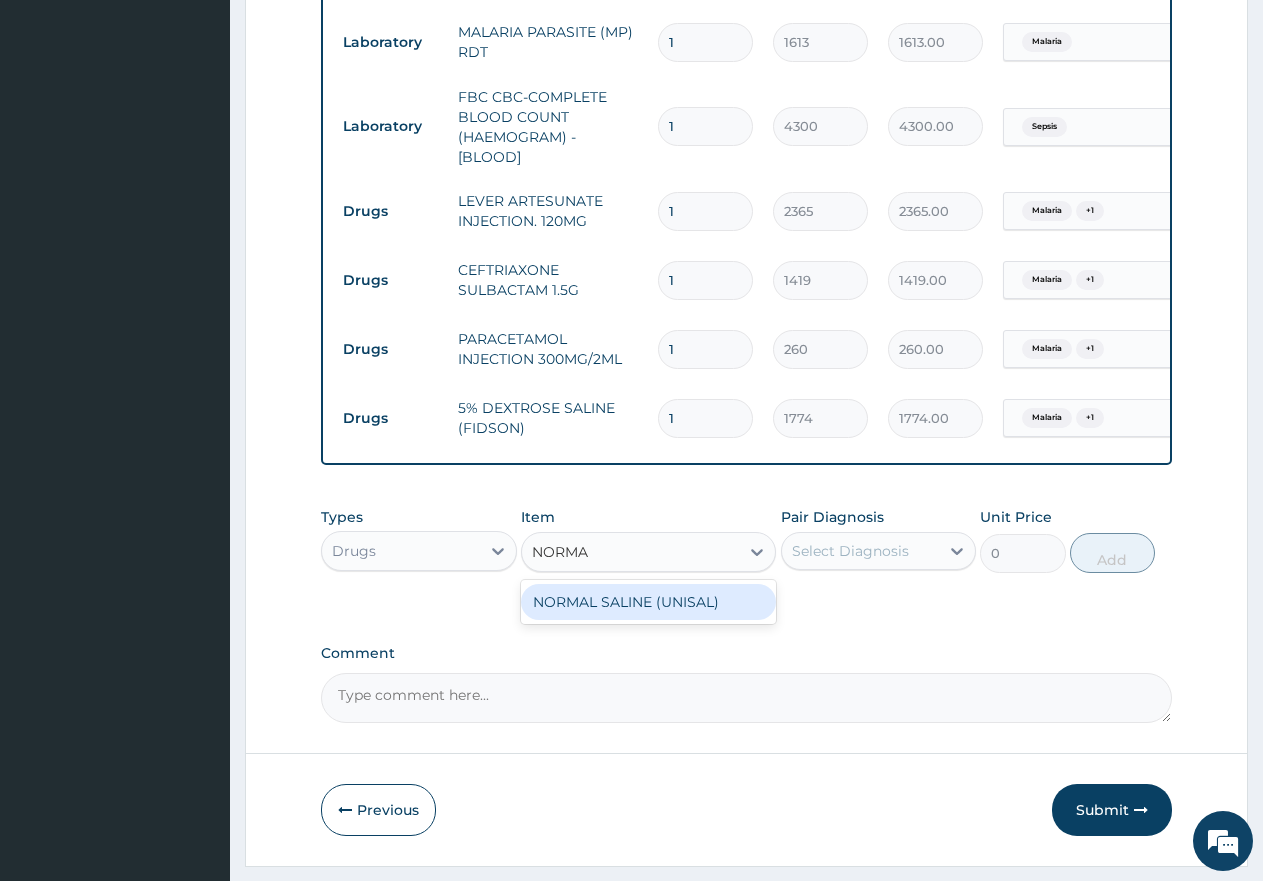 type on "NORMAL" 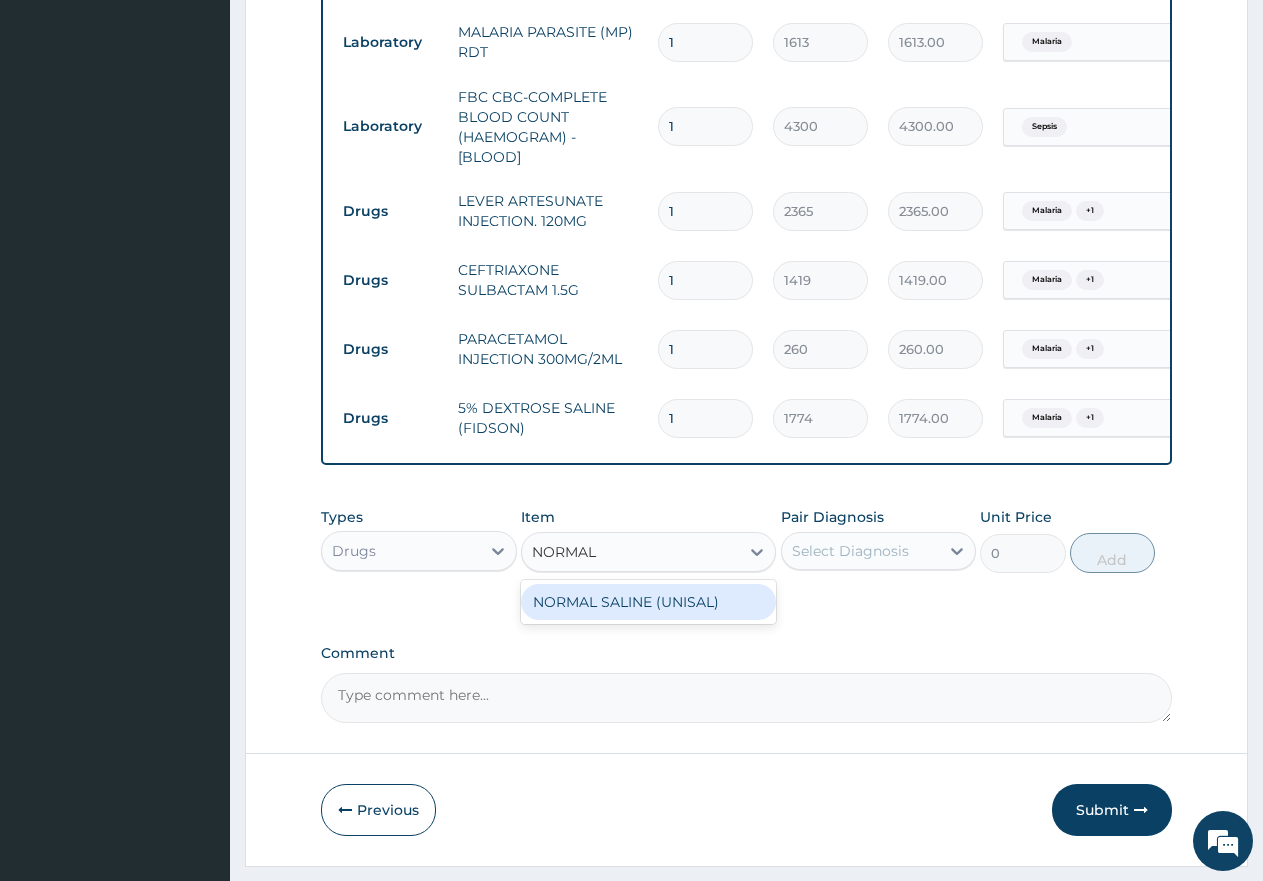 click on "NORMAL SALINE (UNISAL)" at bounding box center (648, 602) 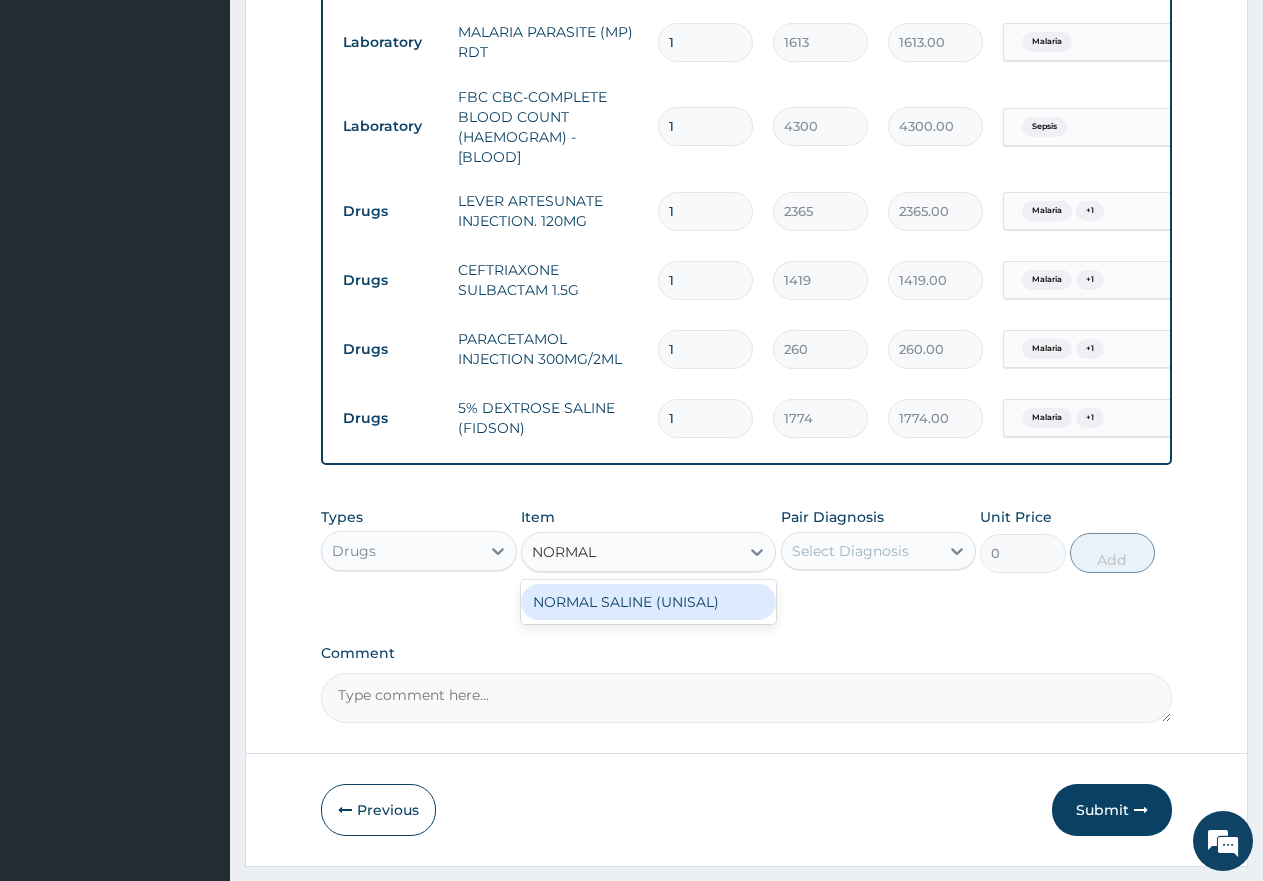 click on "NORMAL SALINE (UNISAL)" at bounding box center [648, 602] 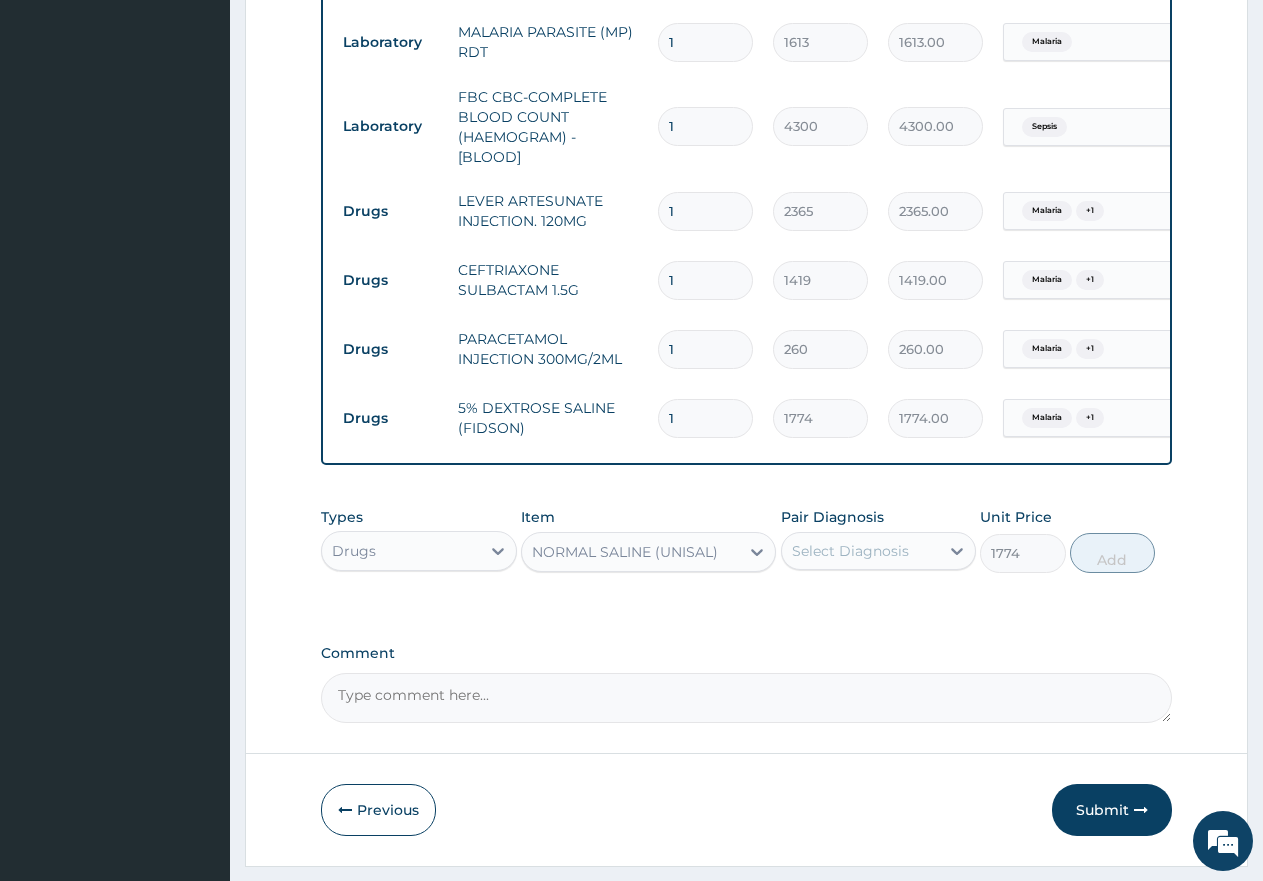 click on "Select Diagnosis" at bounding box center [850, 551] 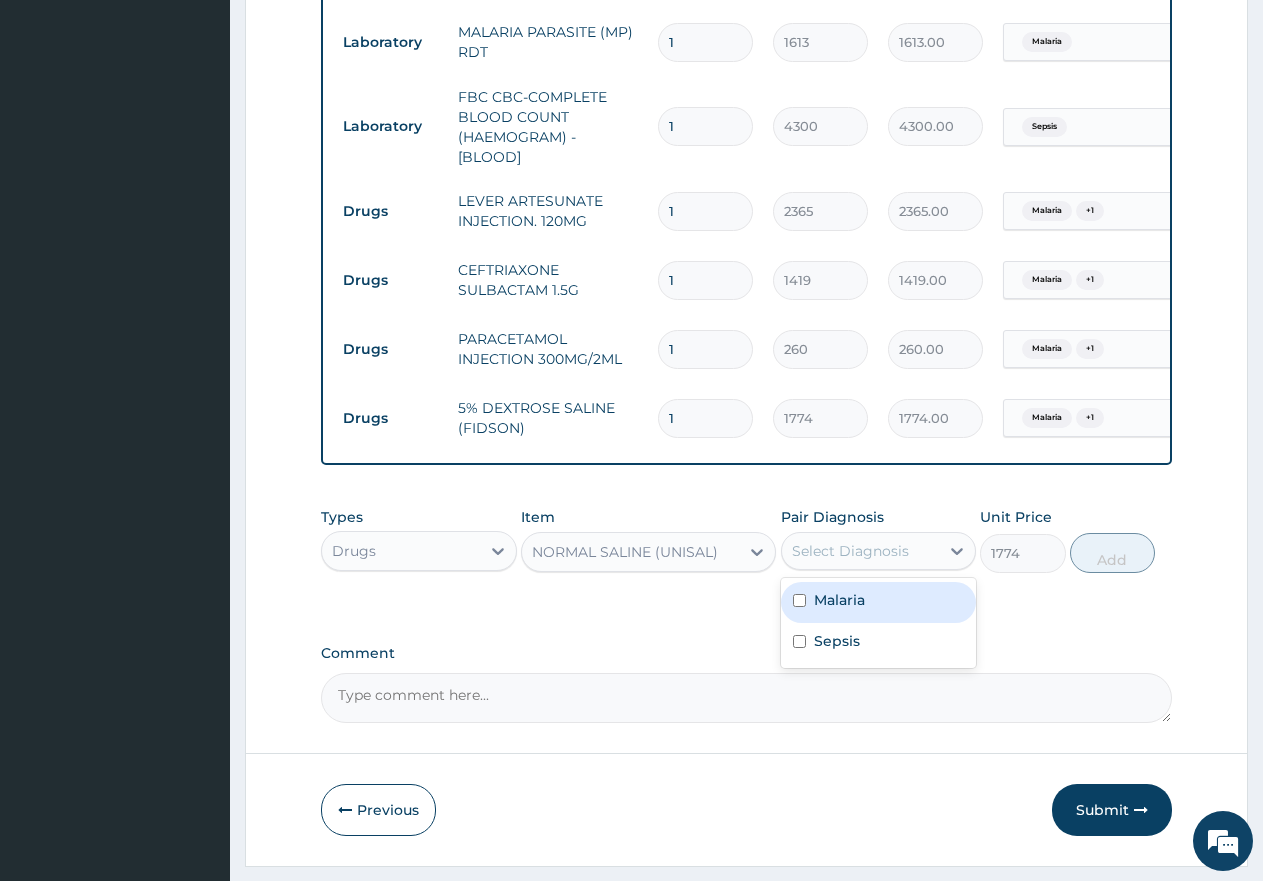 click on "Malaria" at bounding box center [839, 600] 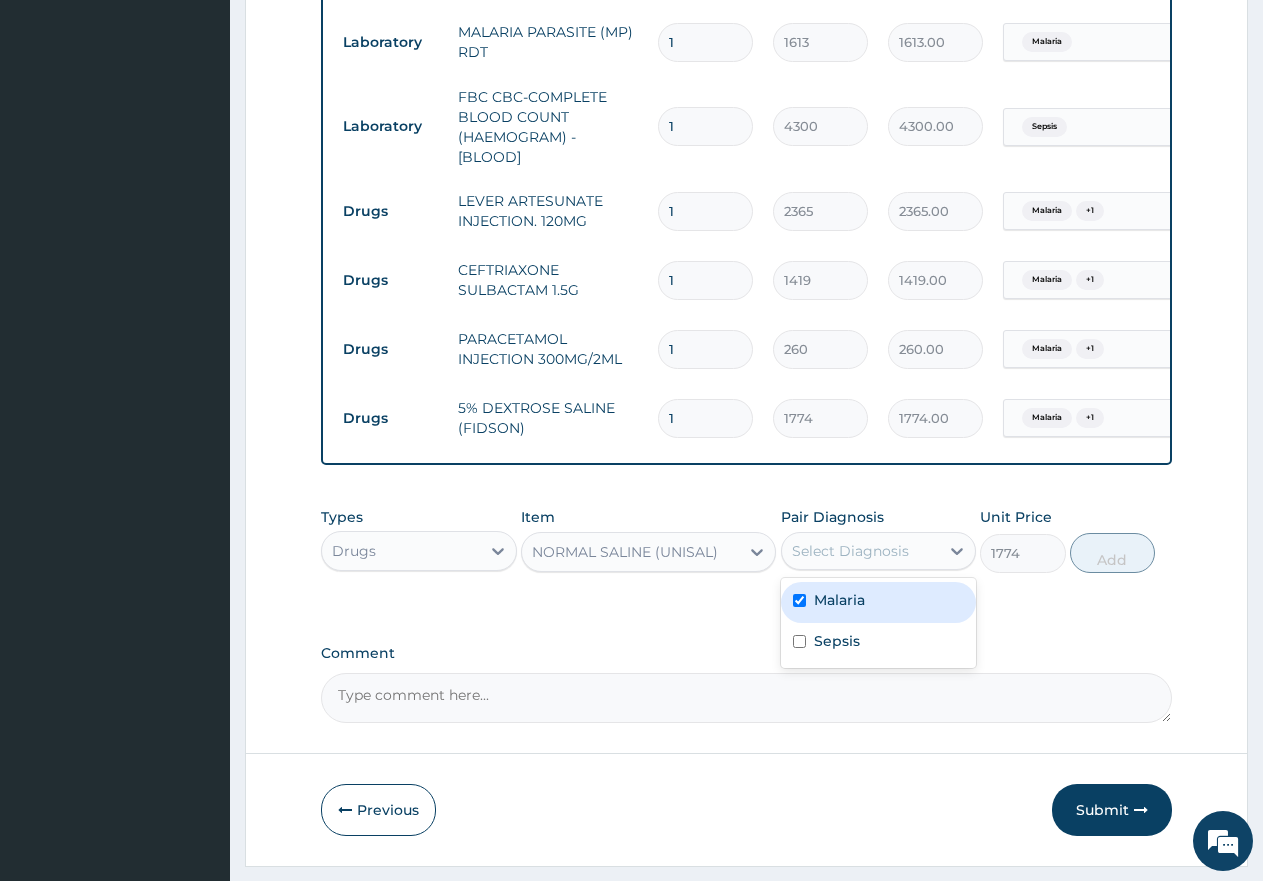 checkbox on "true" 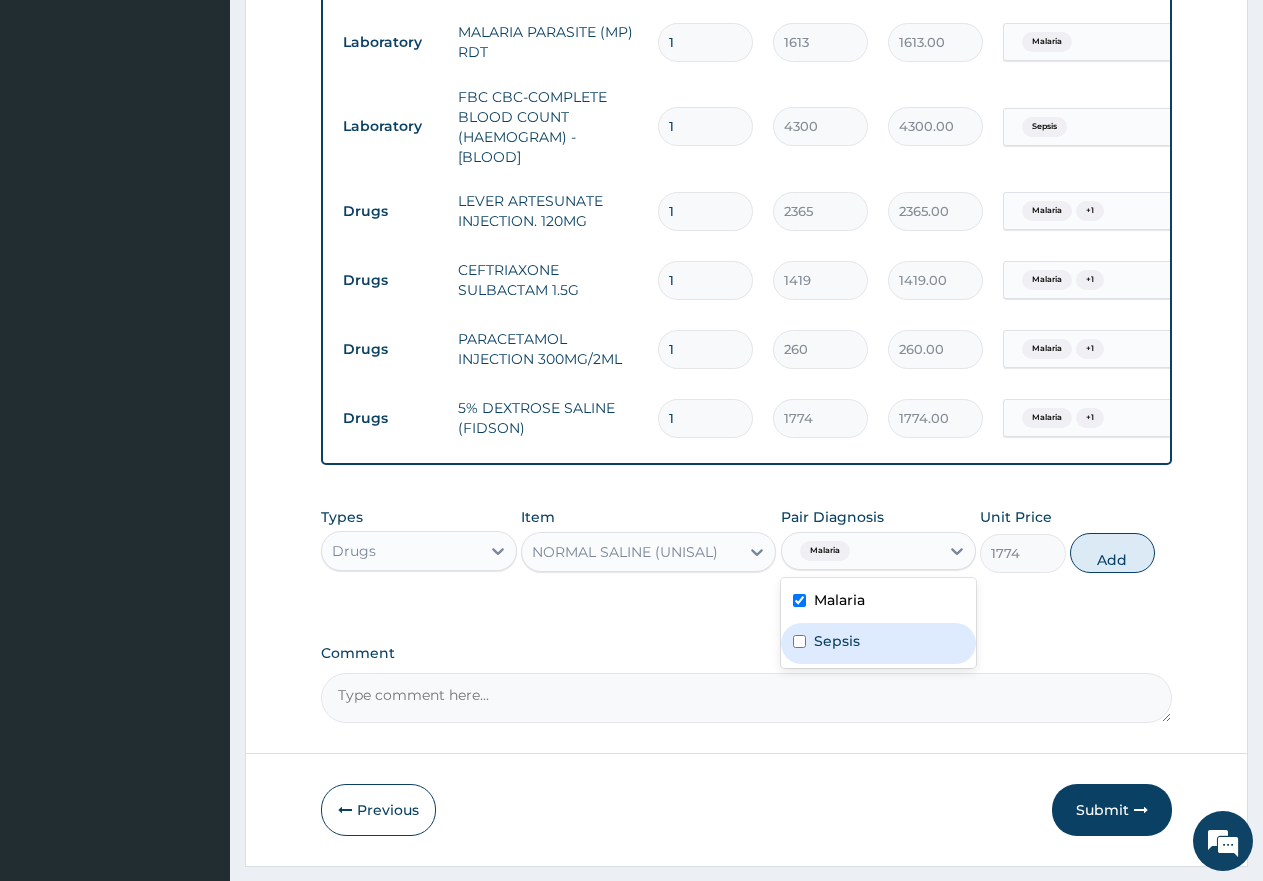 click on "Sepsis" at bounding box center [837, 641] 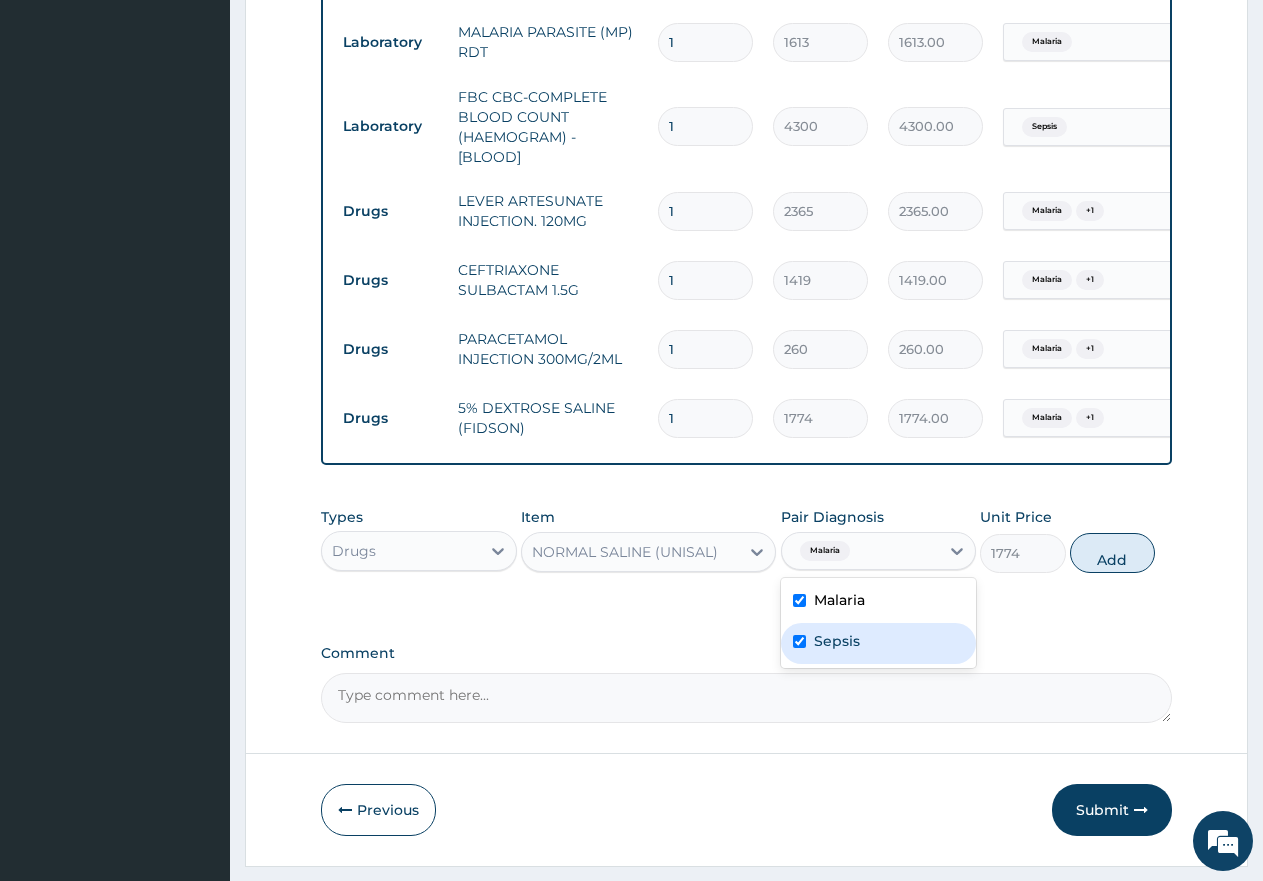checkbox on "true" 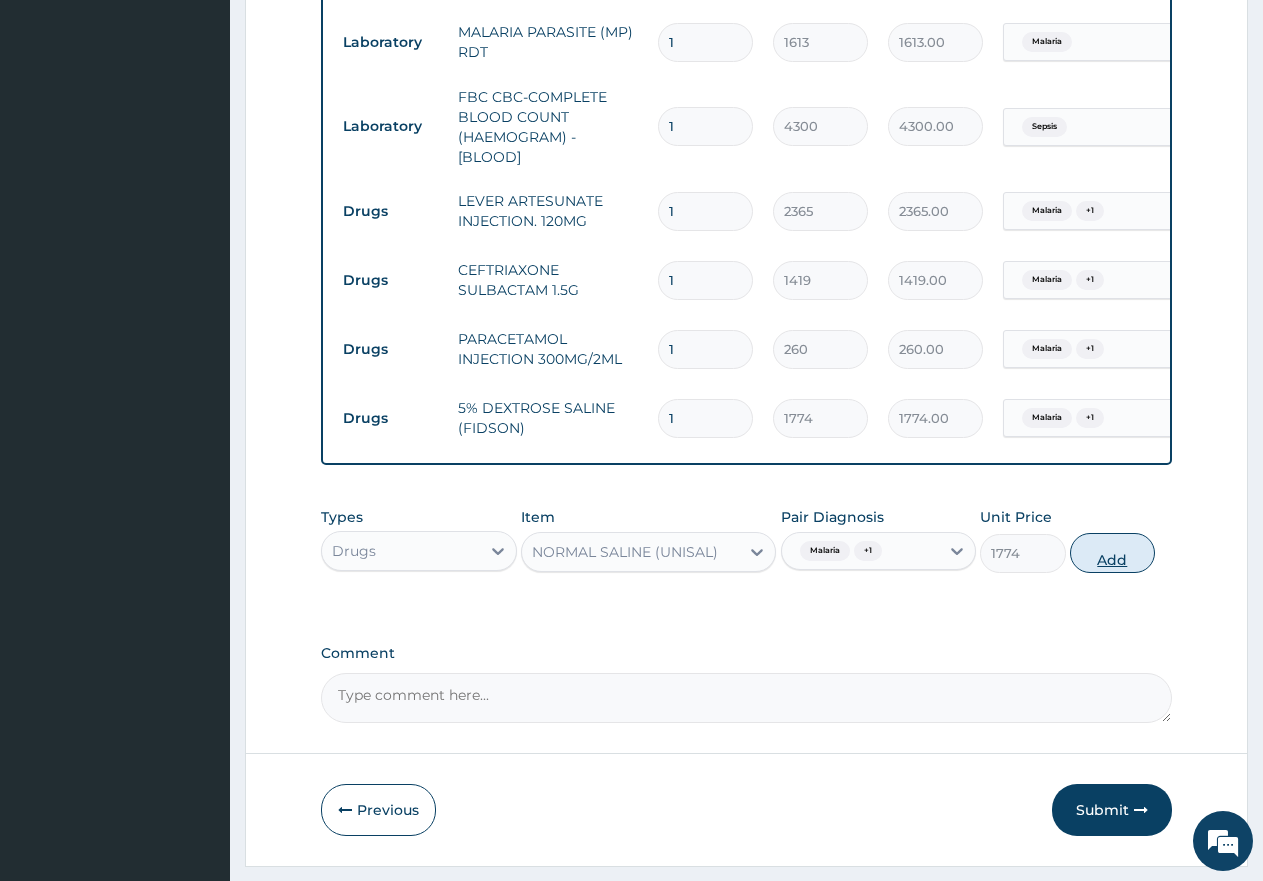 click on "Add" at bounding box center (1112, 553) 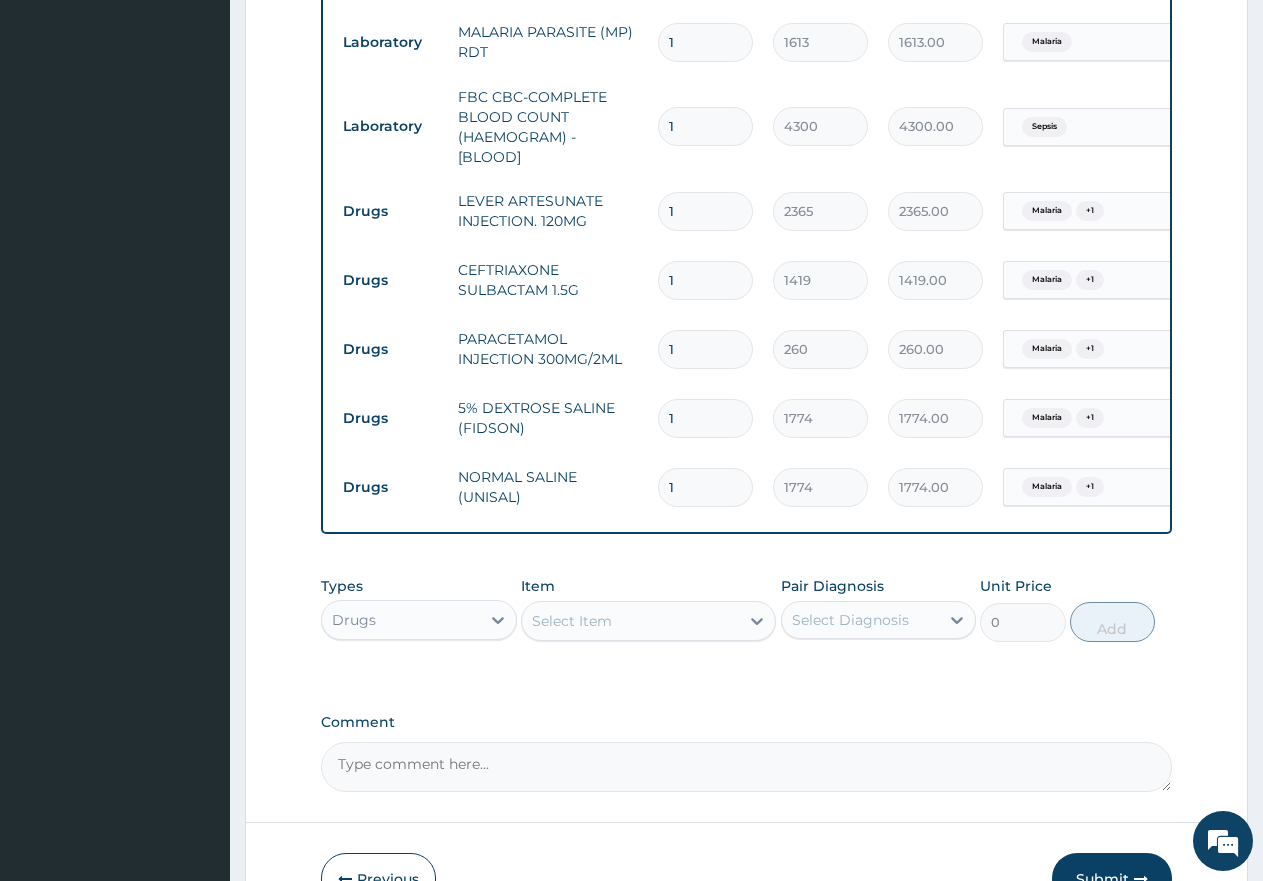 click on "Select Item" at bounding box center [572, 621] 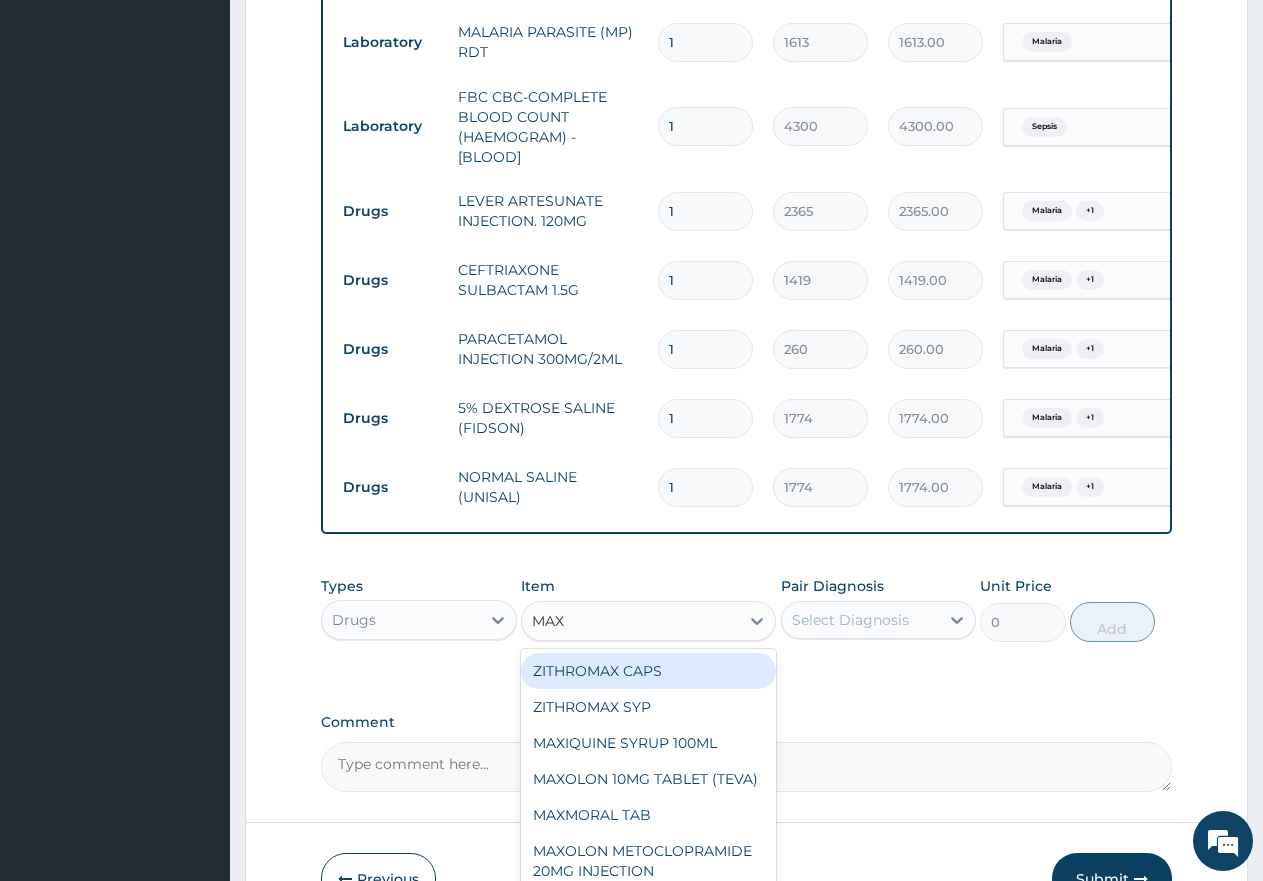 type on "MAXO" 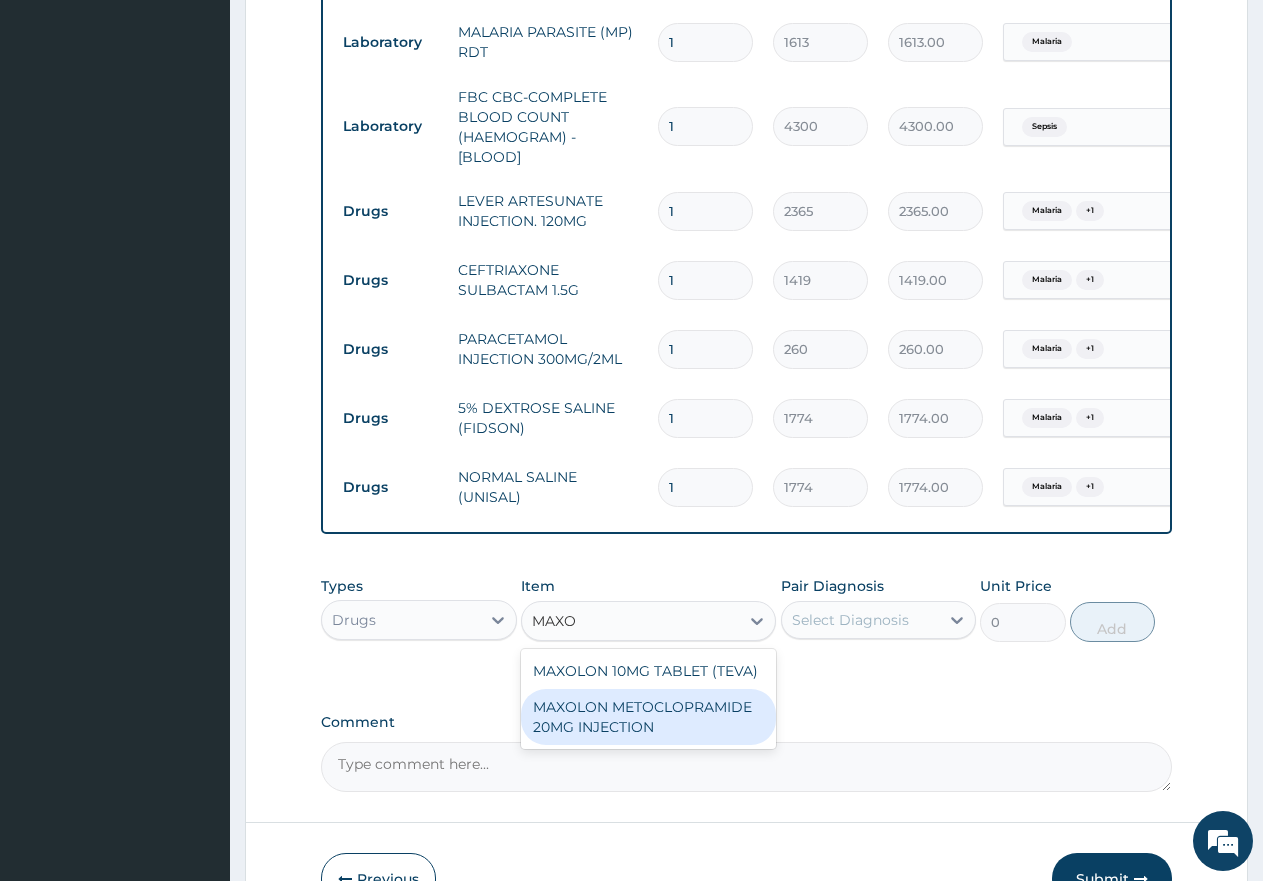 click on "MAXOLON METOCLOPRAMIDE 20MG INJECTION" at bounding box center (648, 717) 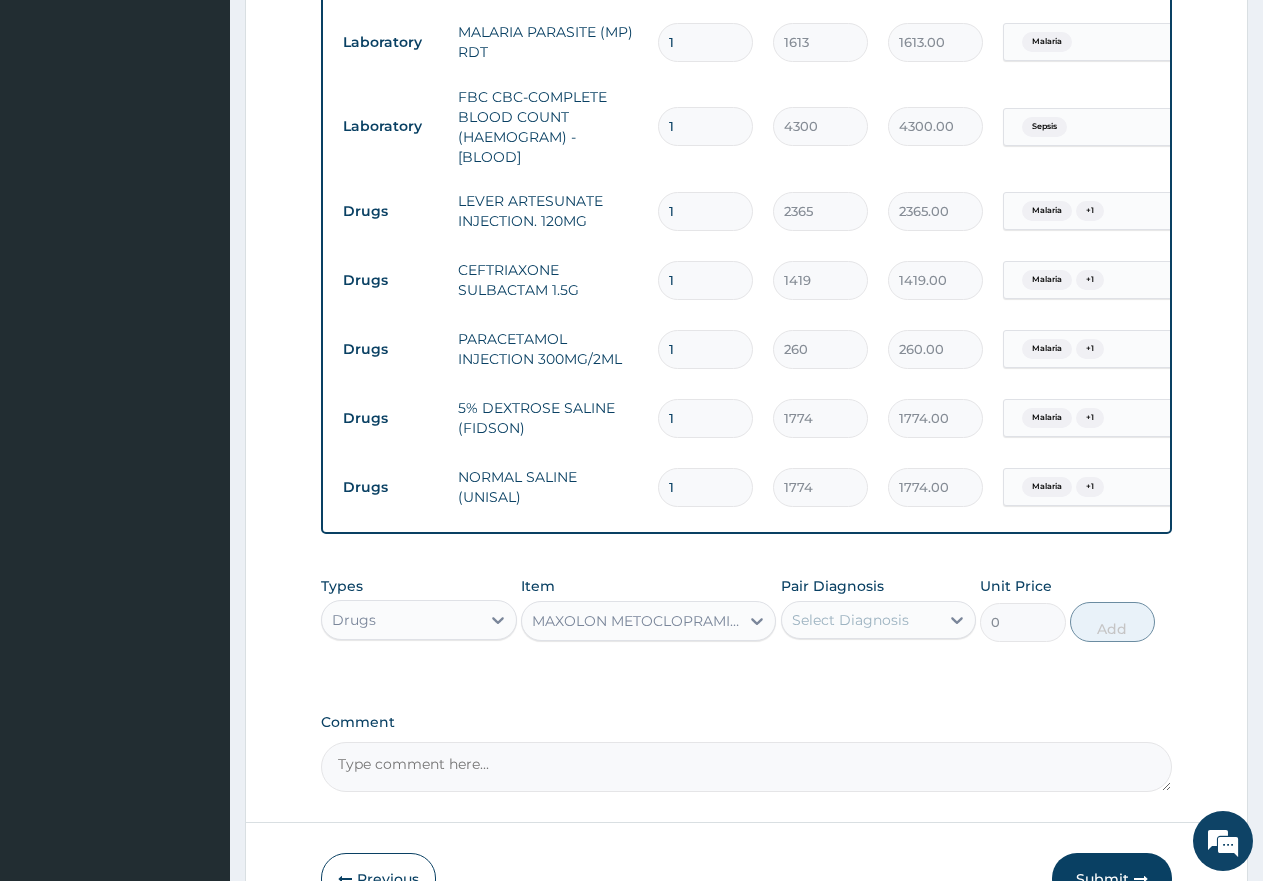 type 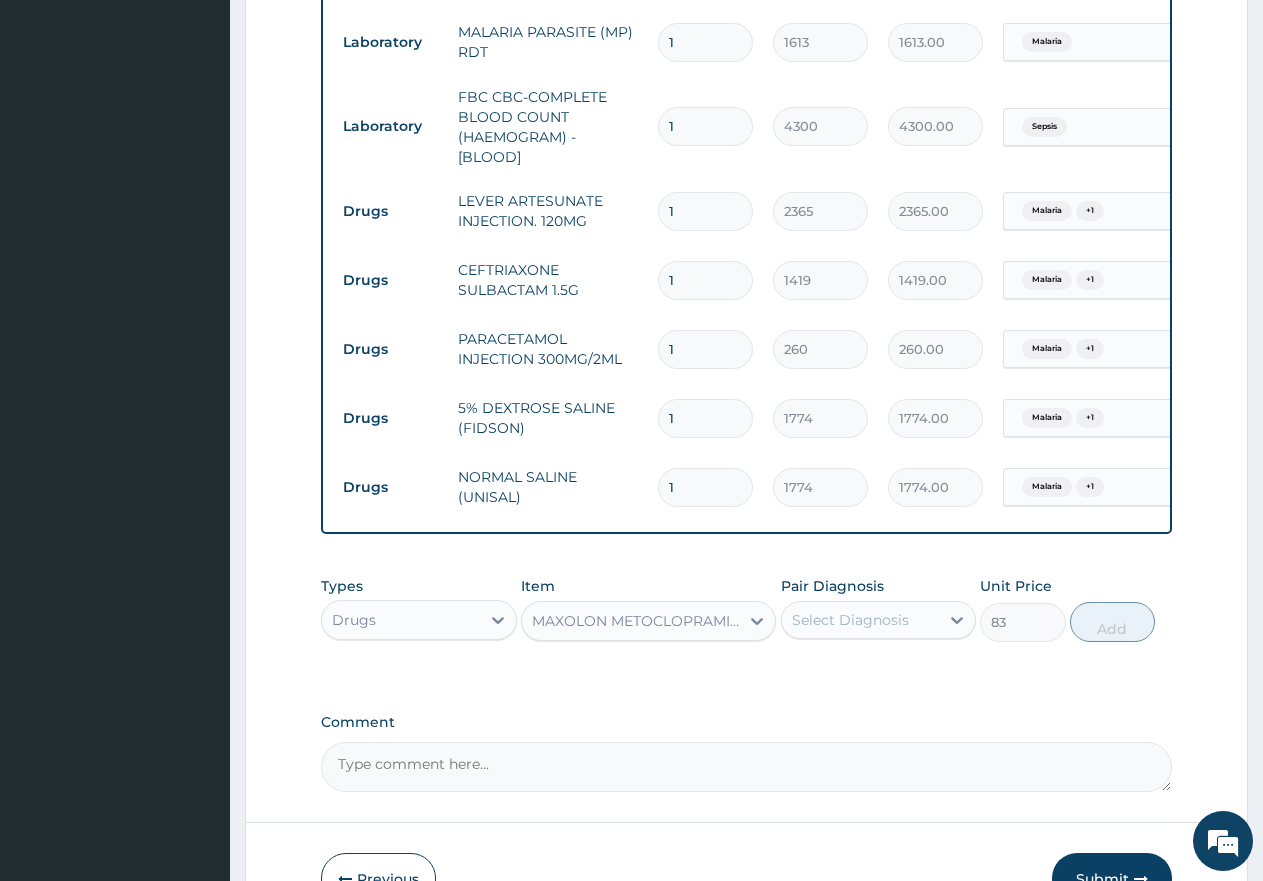 click on "Select Diagnosis" at bounding box center (850, 620) 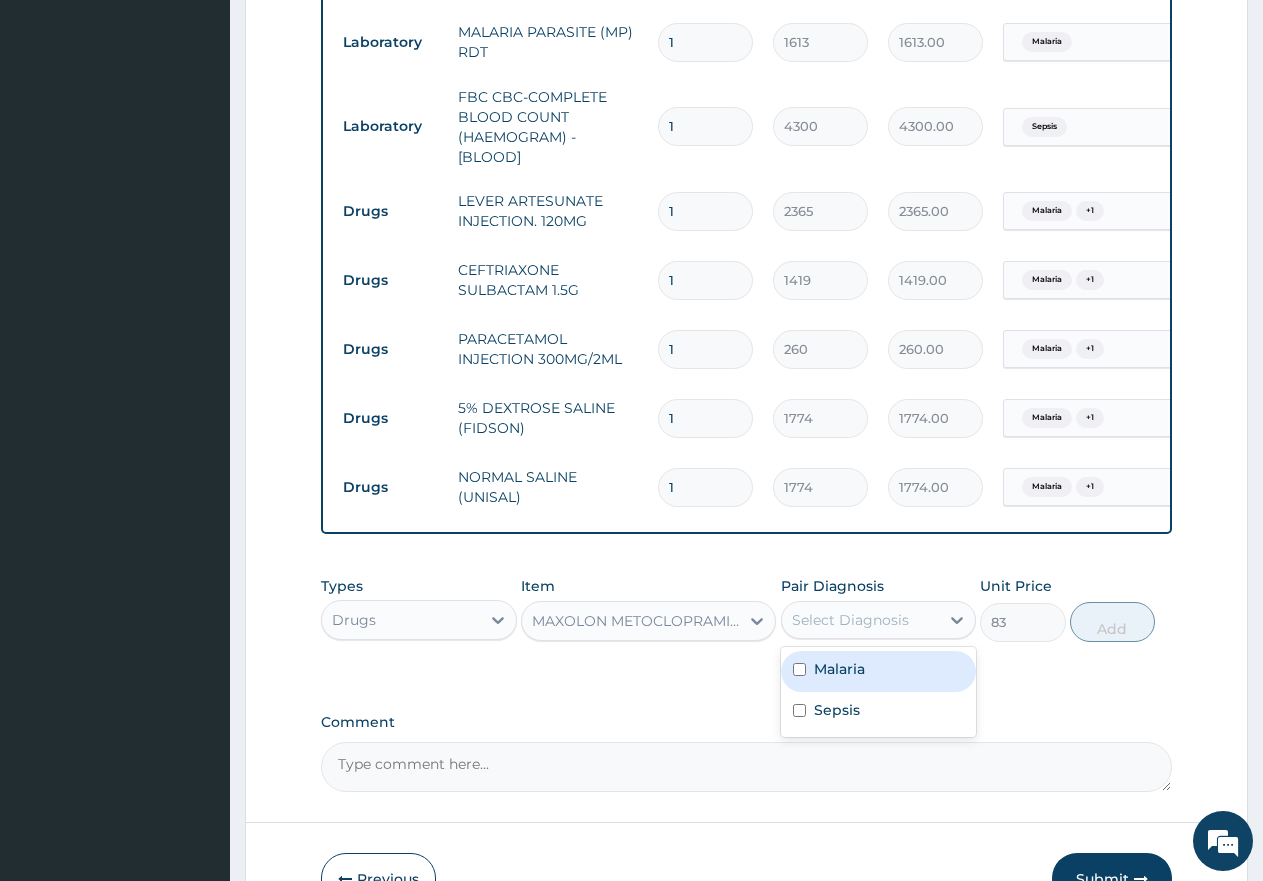 click on "Malaria" at bounding box center [879, 671] 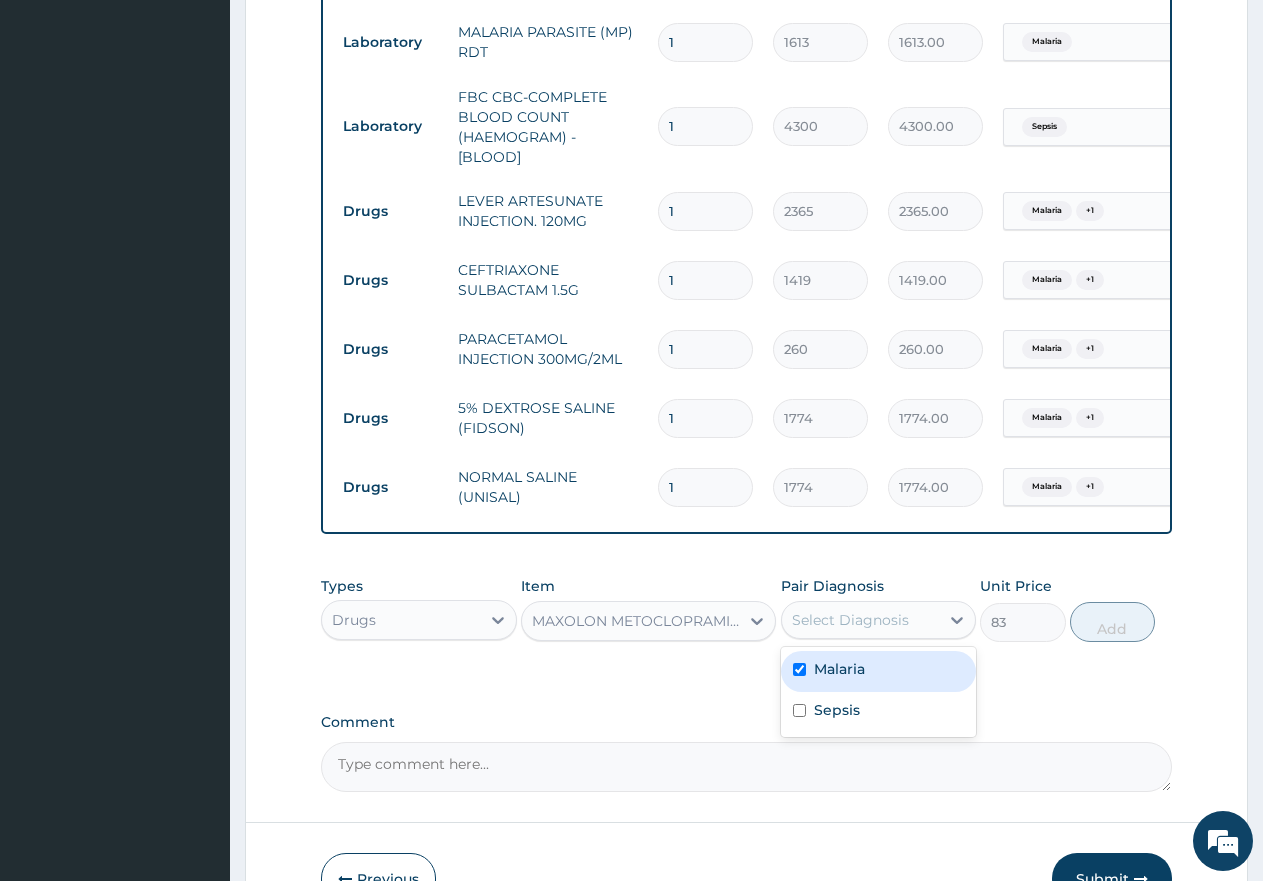 checkbox on "true" 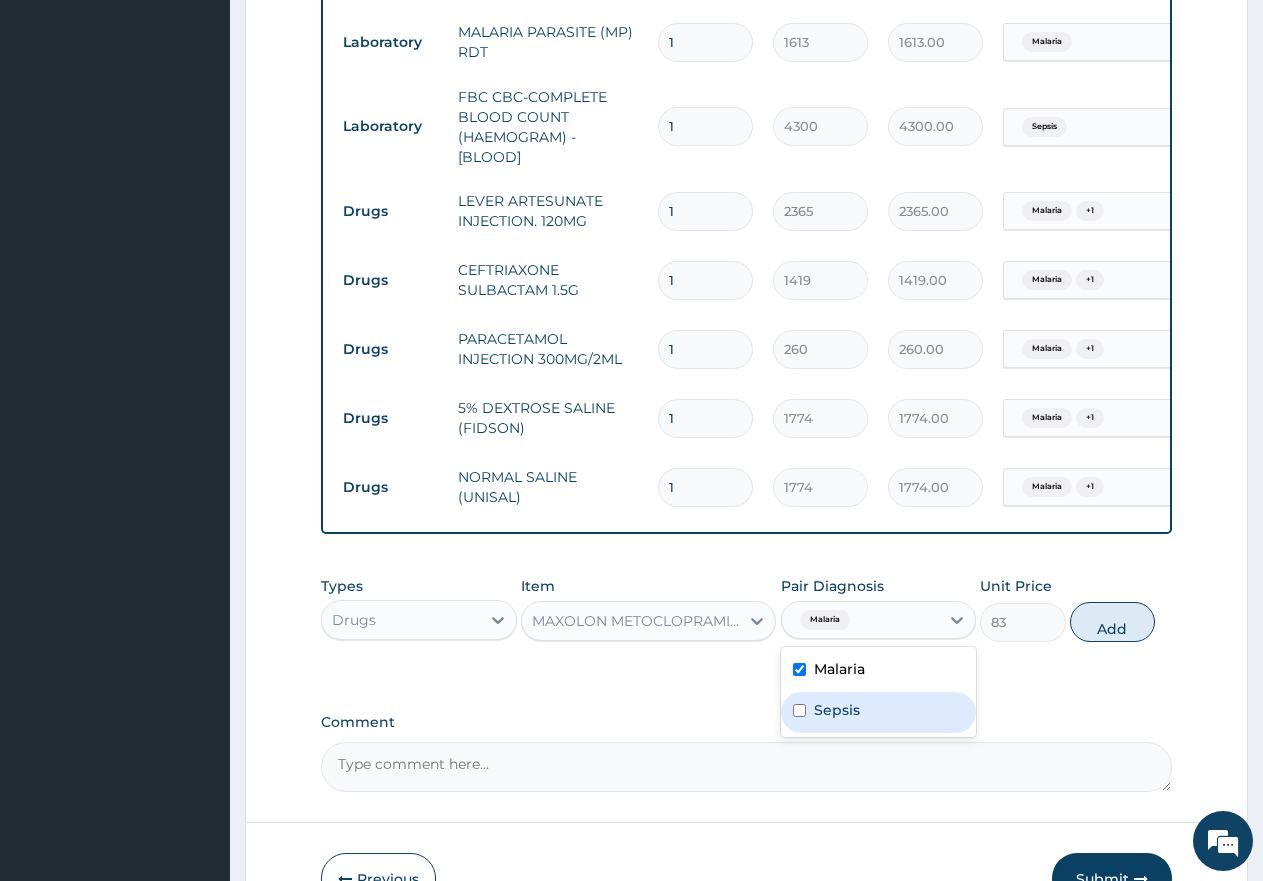 click on "Sepsis" at bounding box center [837, 710] 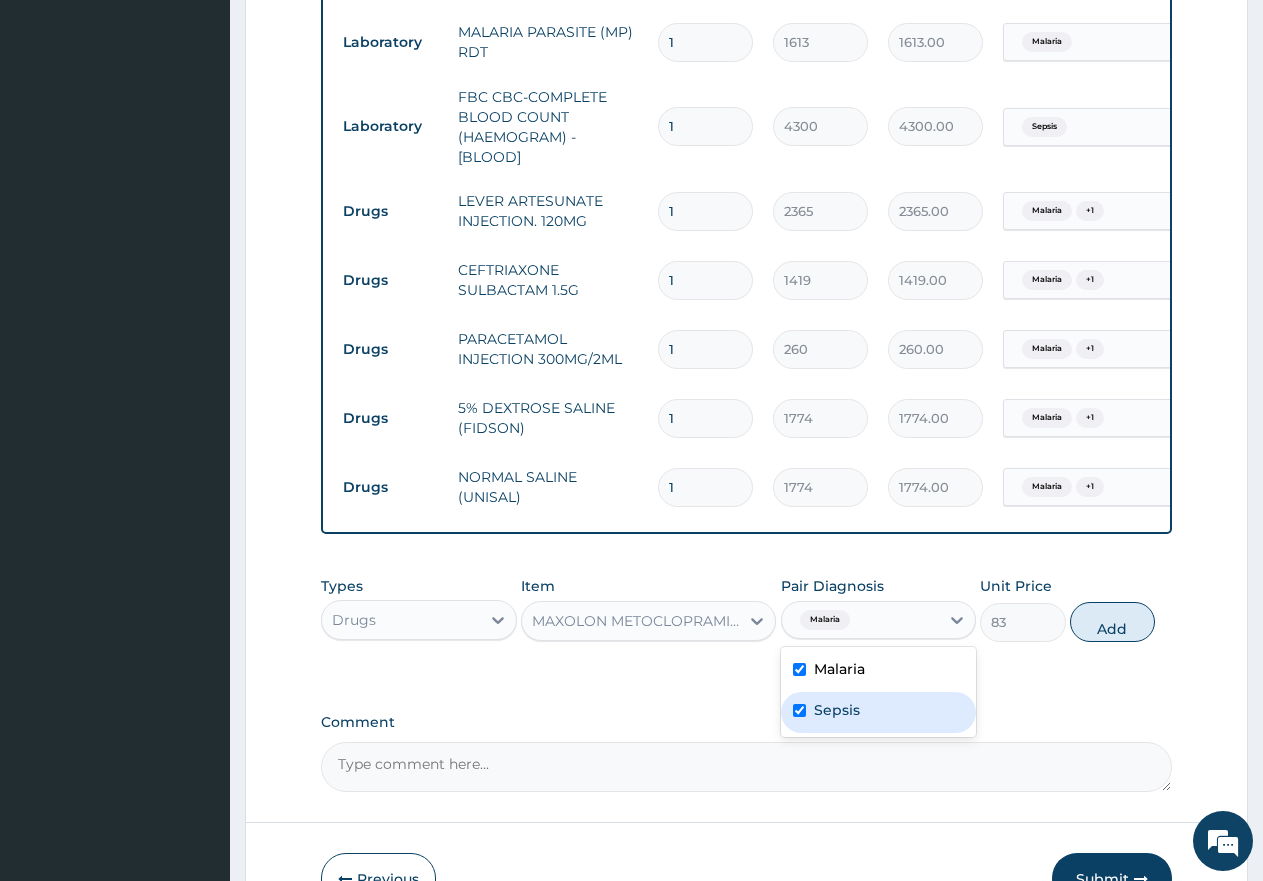 checkbox on "true" 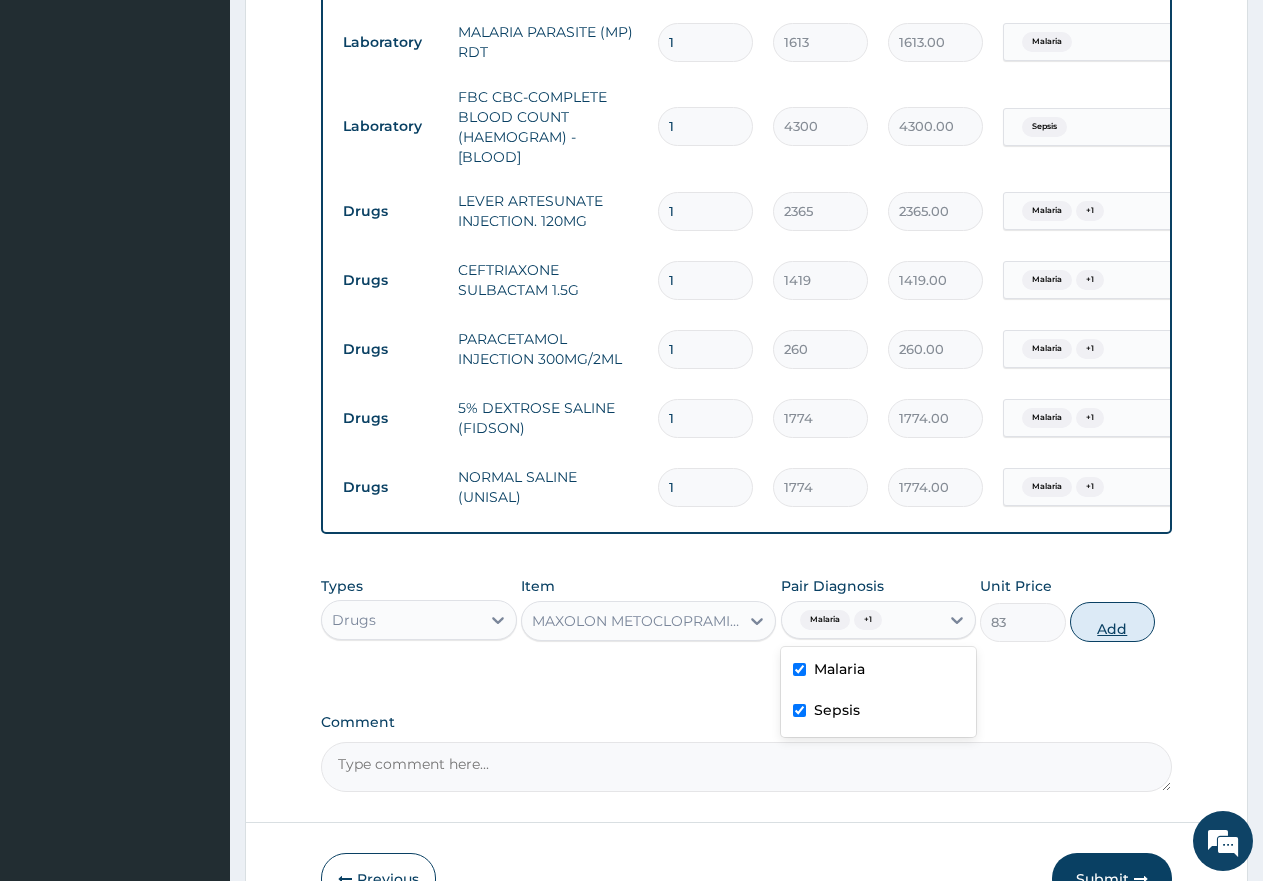 click on "Add" at bounding box center (1112, 622) 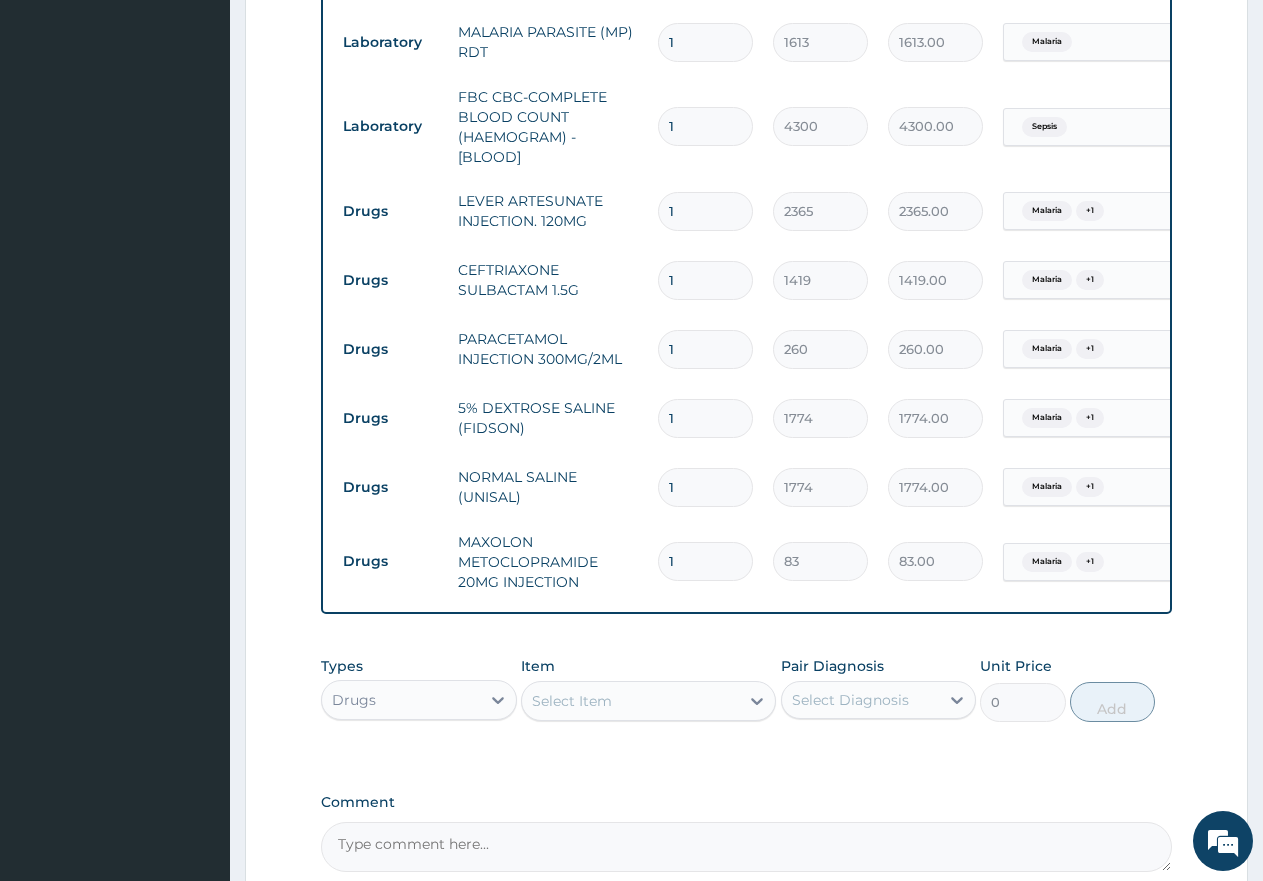 click on "Select Item" at bounding box center [572, 701] 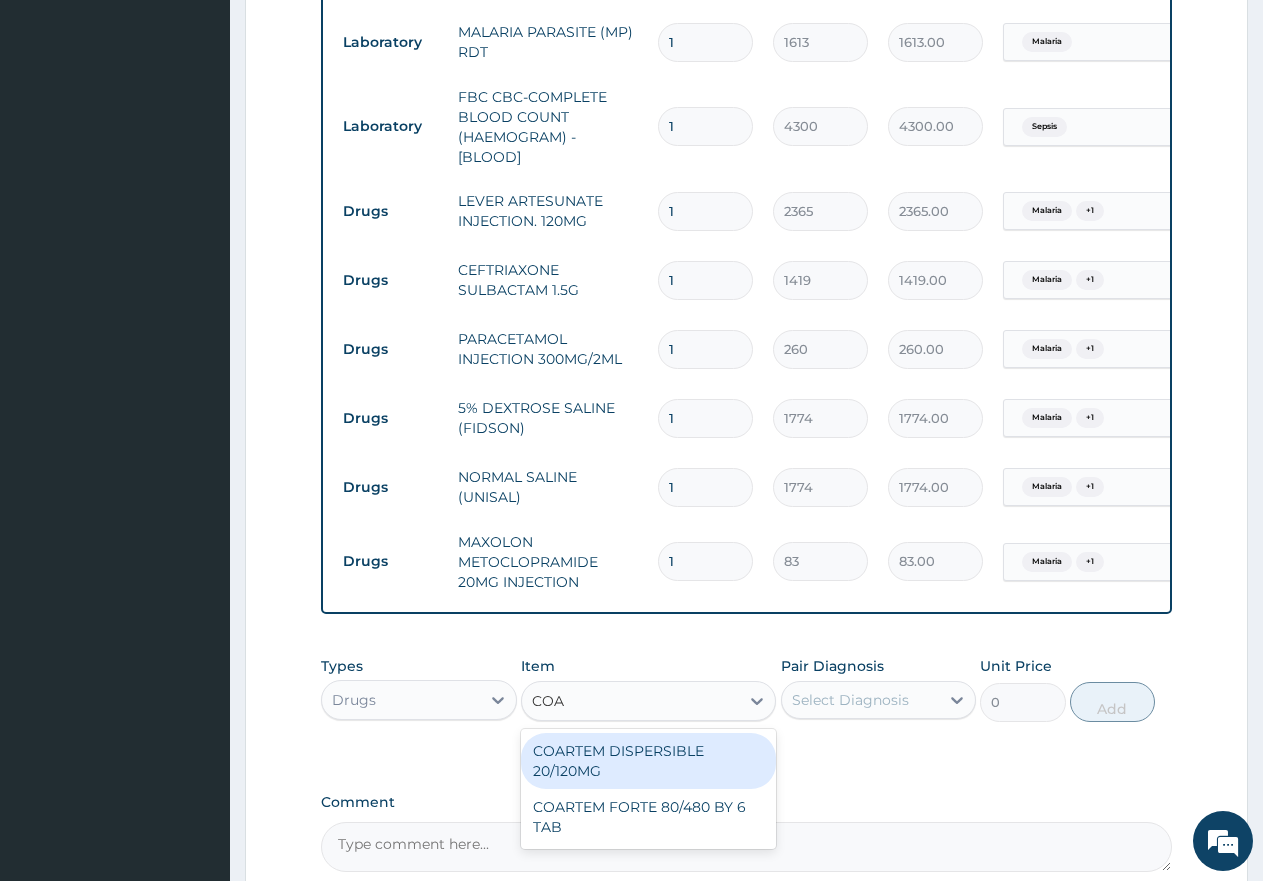 type on "COART" 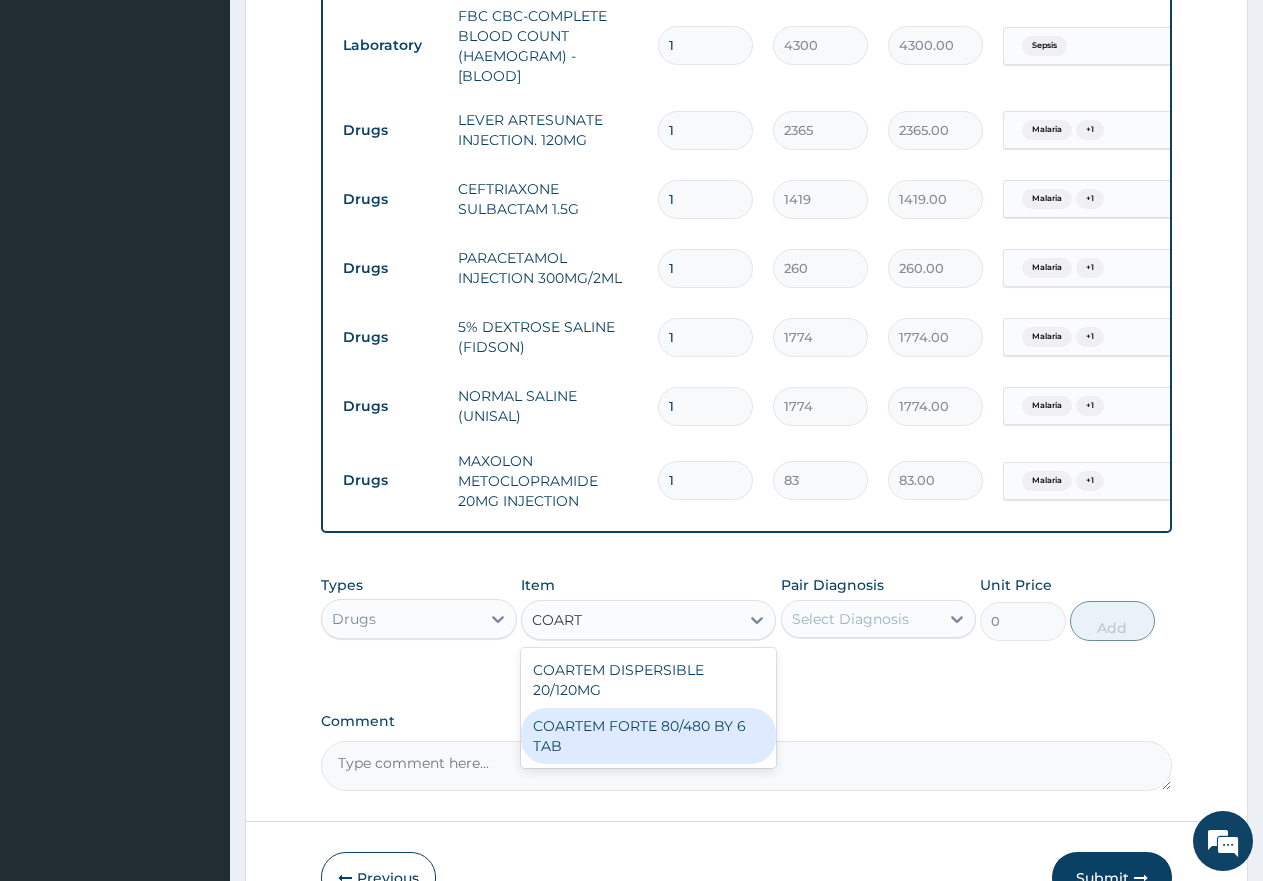scroll, scrollTop: 1228, scrollLeft: 0, axis: vertical 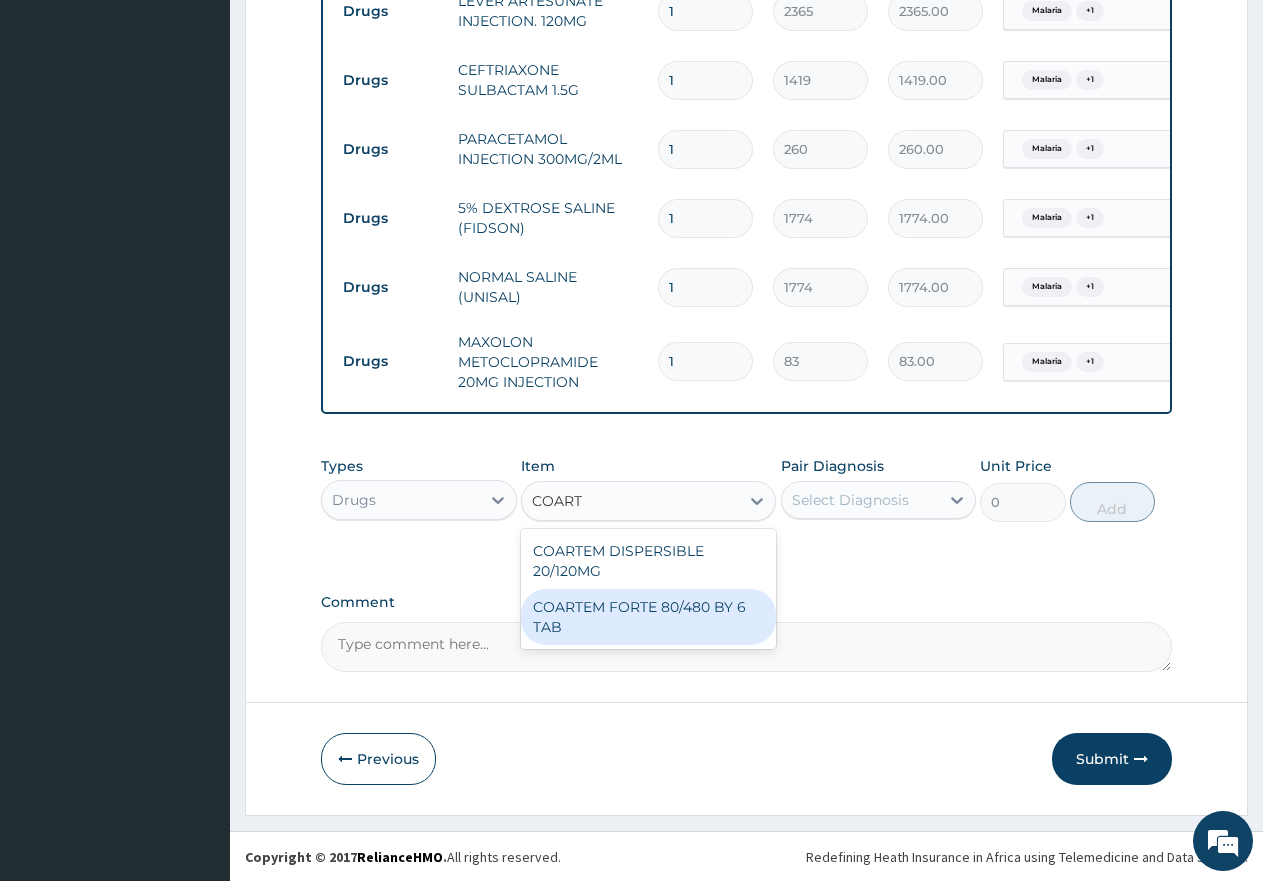 click on "COARTEM FORTE 80/480 BY 6 TAB" at bounding box center (648, 617) 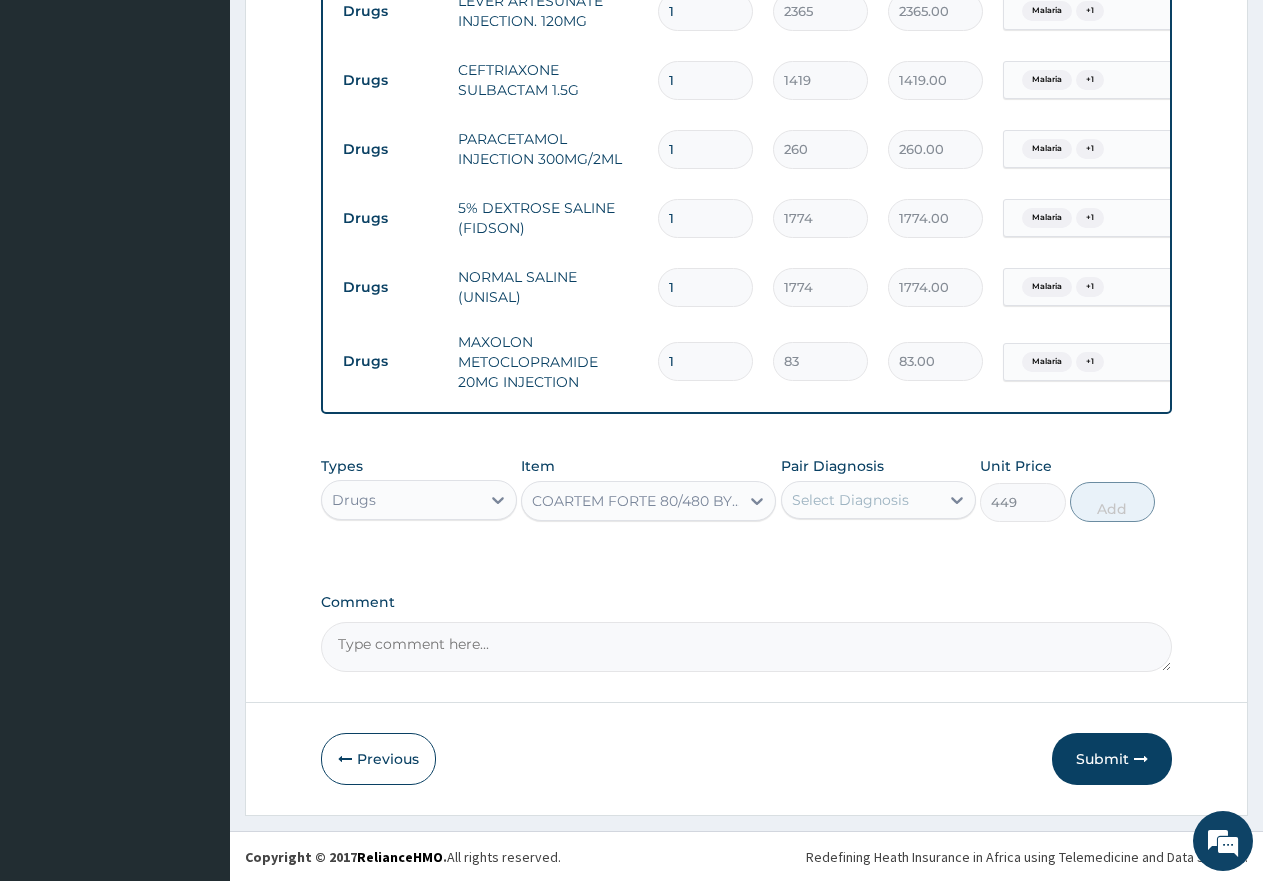 click on "Select Diagnosis" at bounding box center [850, 500] 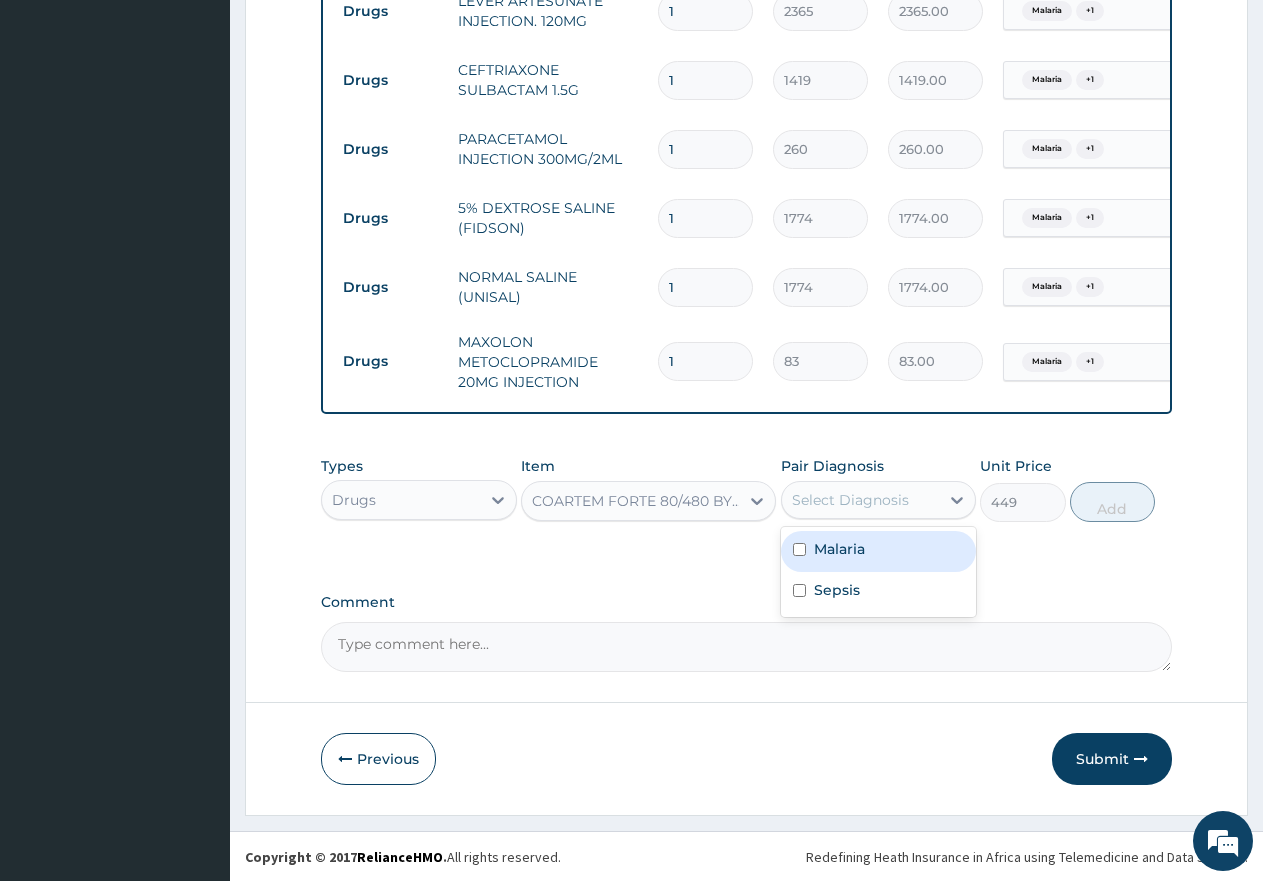 click on "Malaria" at bounding box center (839, 549) 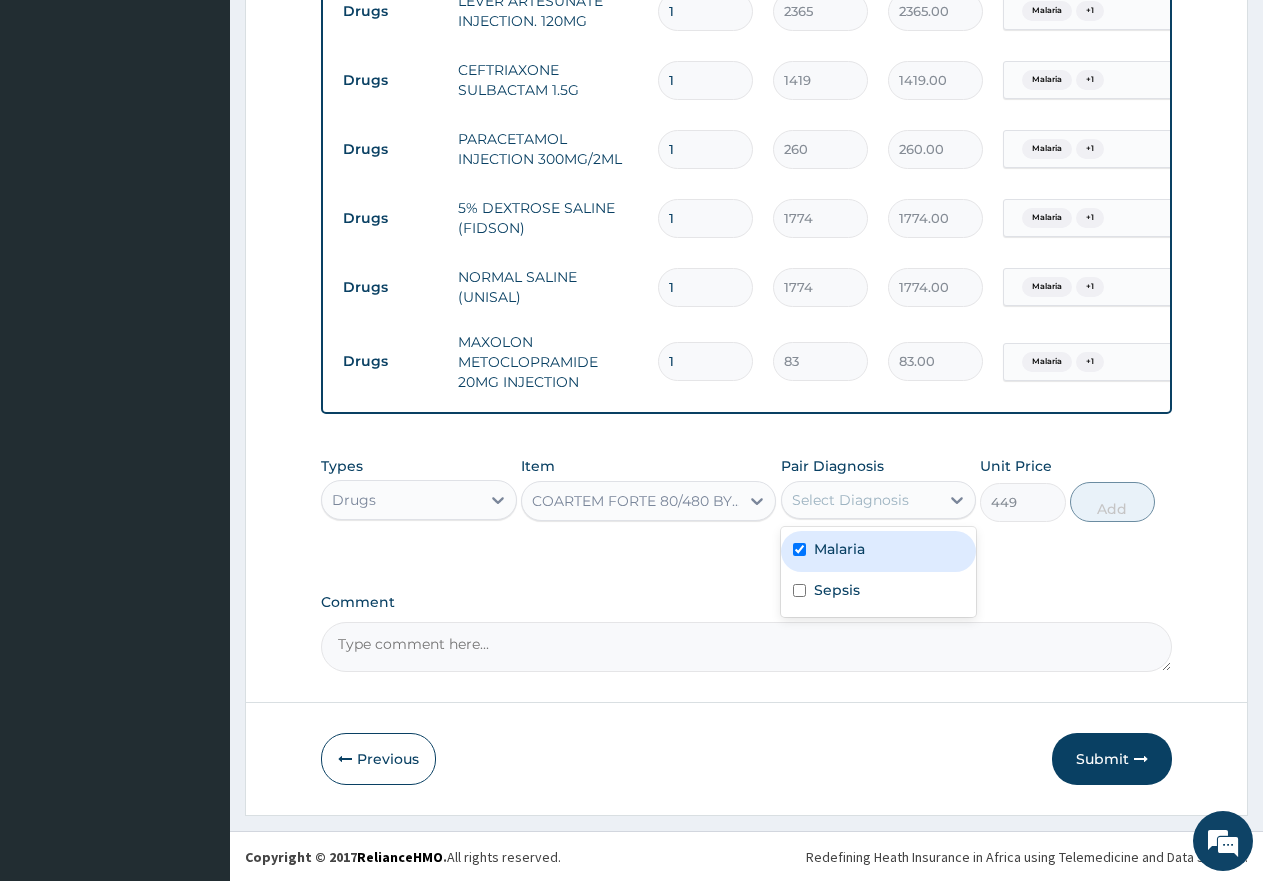 checkbox on "true" 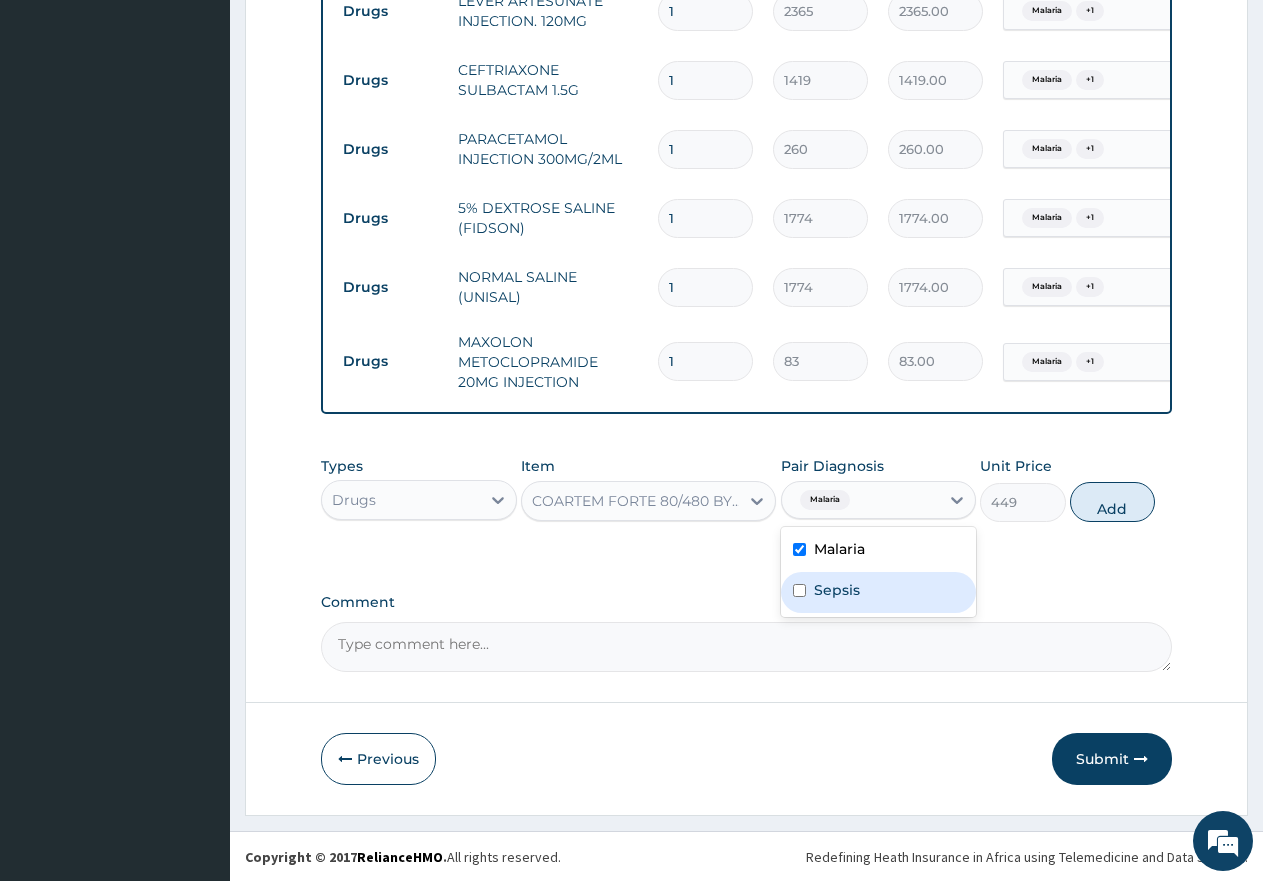 drag, startPoint x: 830, startPoint y: 603, endPoint x: 961, endPoint y: 565, distance: 136.40015 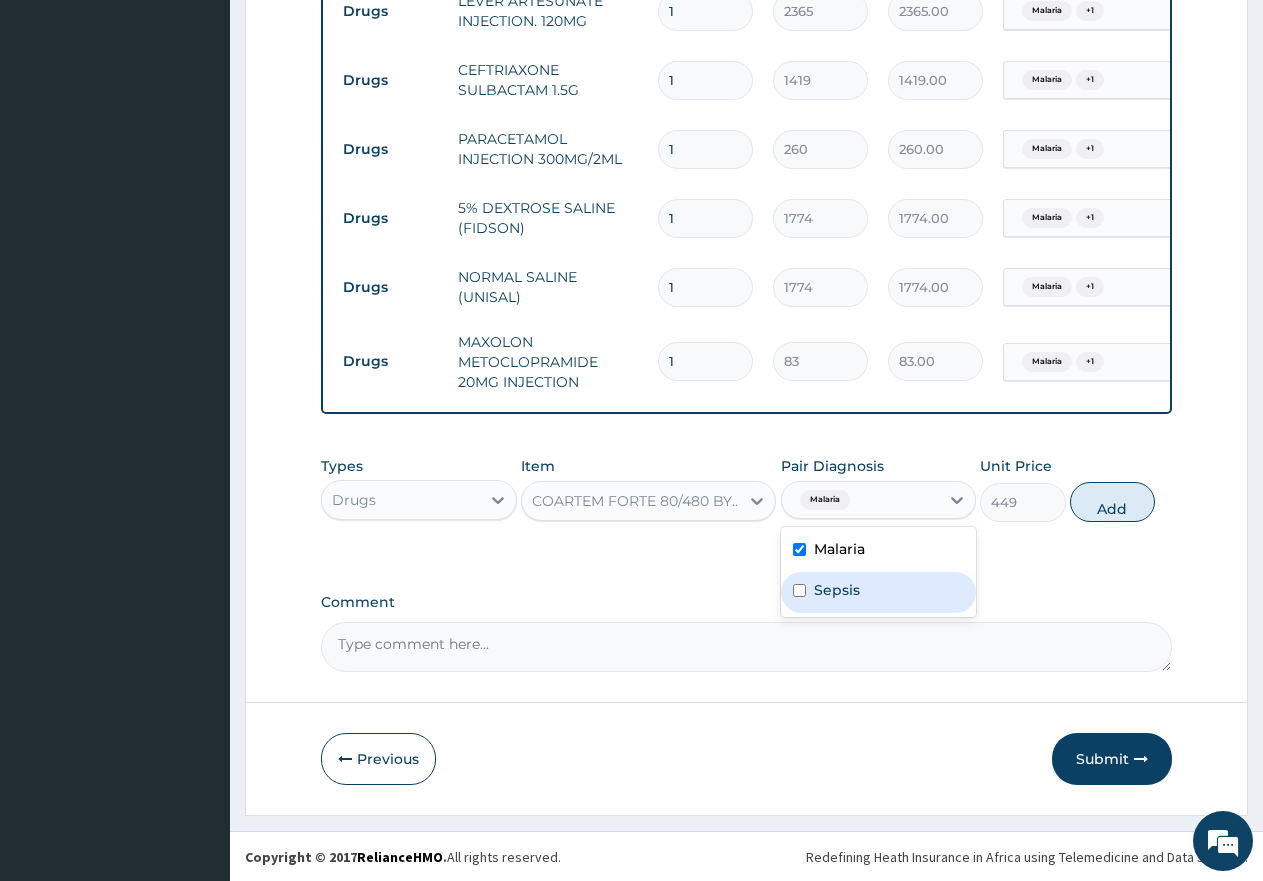 click on "Sepsis" at bounding box center (837, 590) 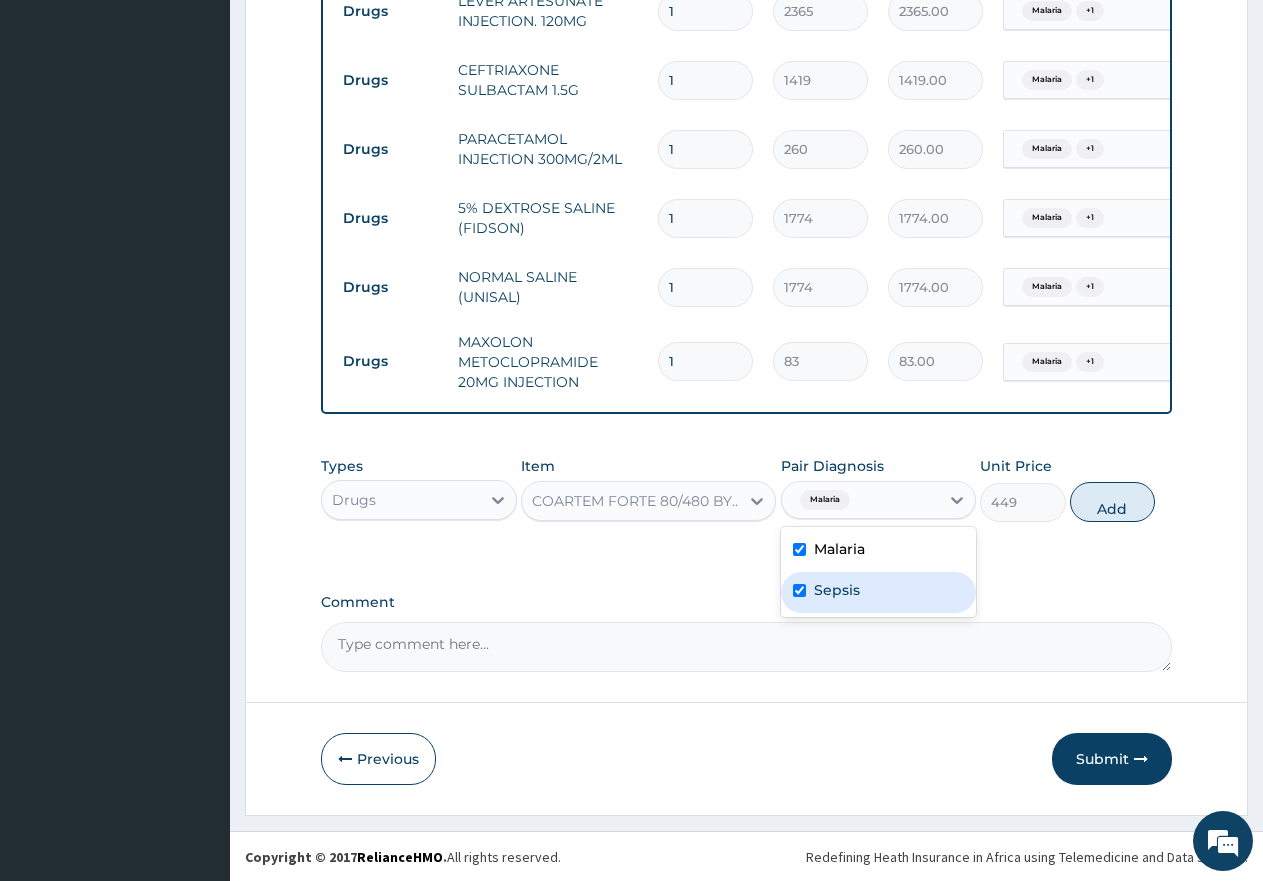 checkbox on "true" 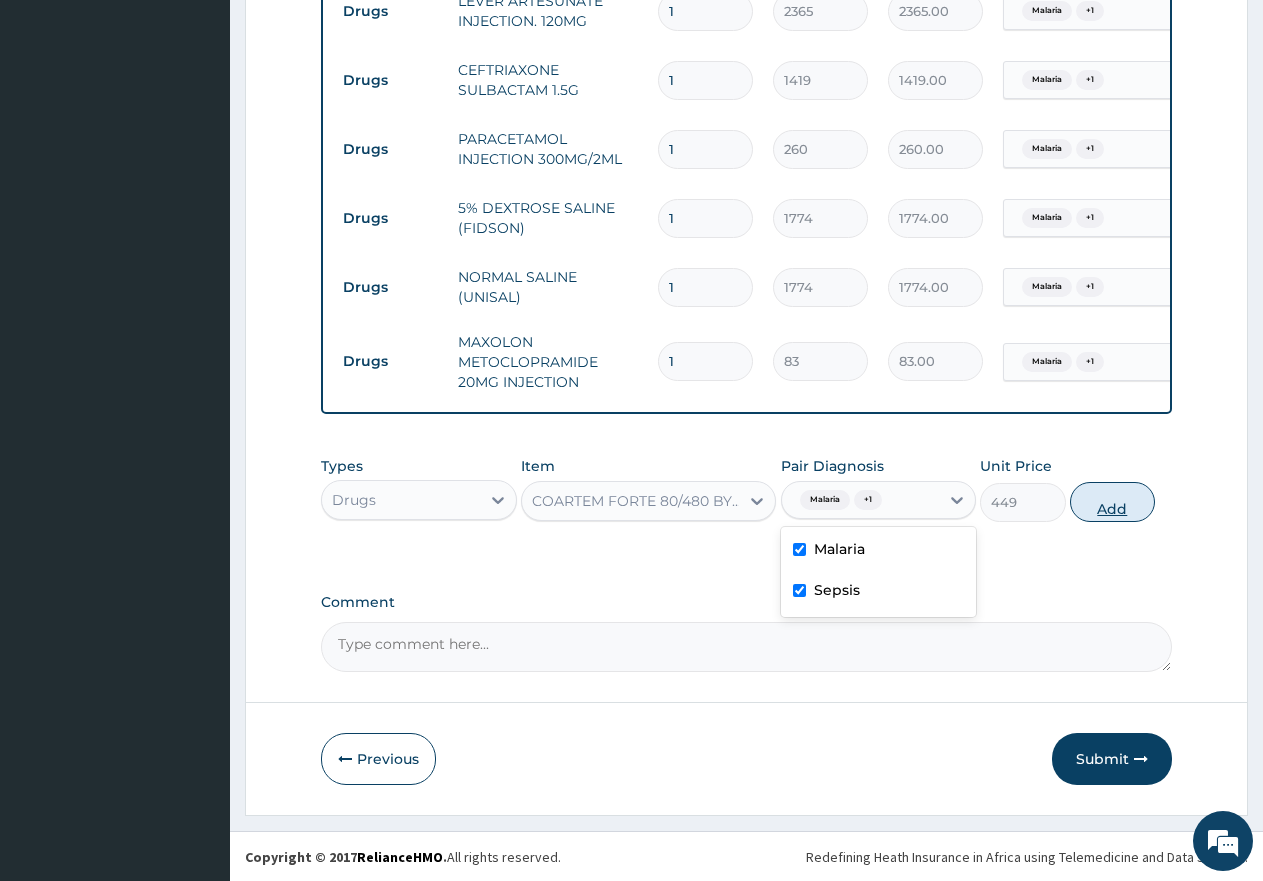 click on "Add" at bounding box center (1112, 502) 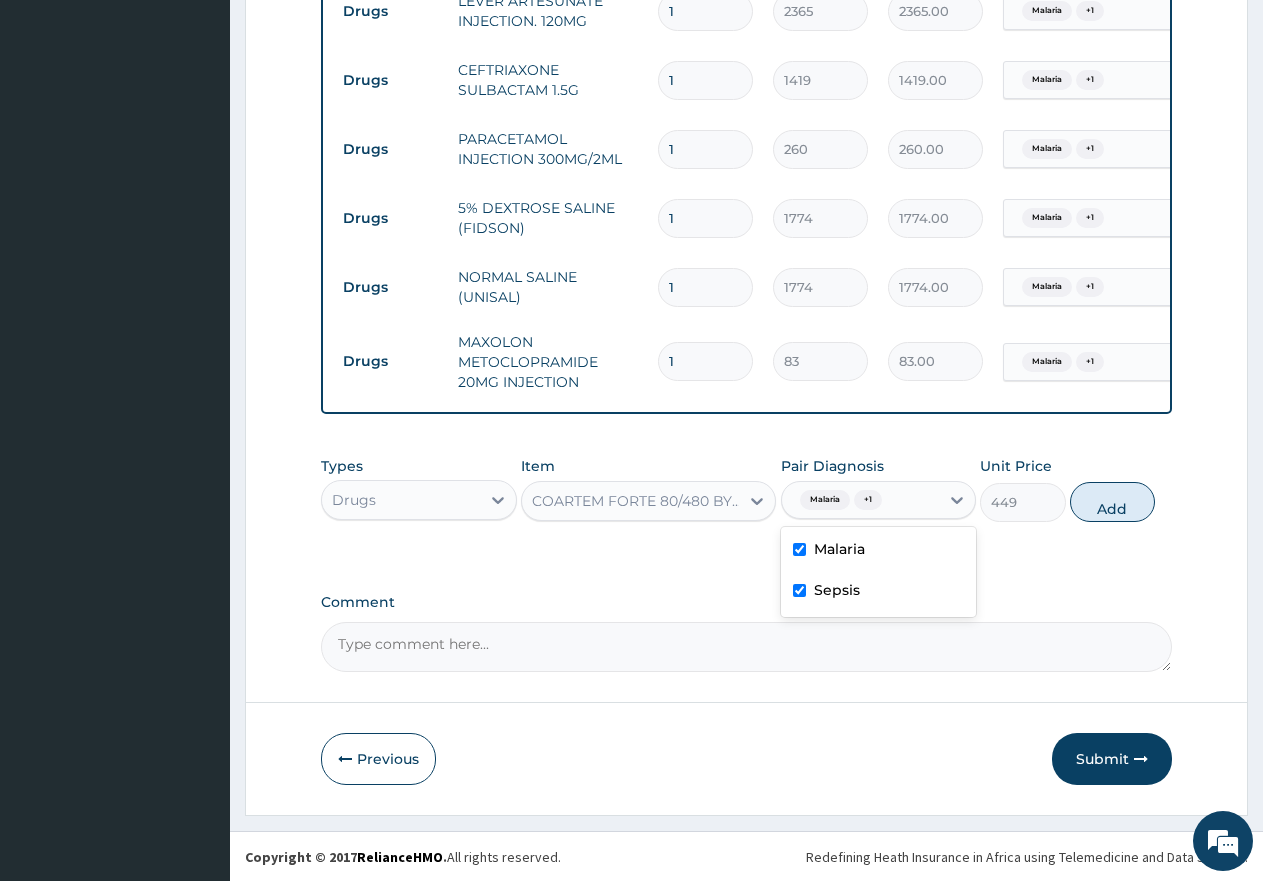 type on "0" 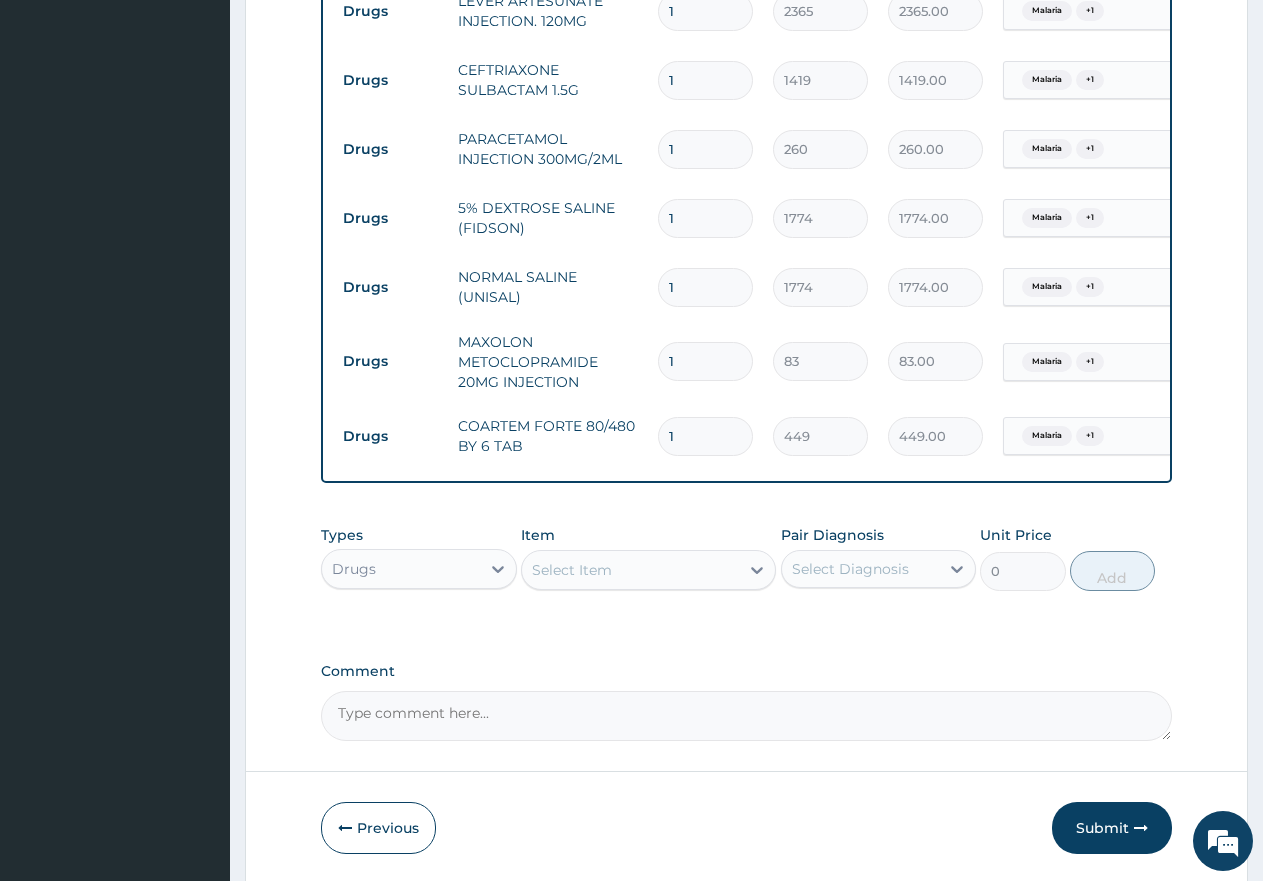 click on "Item Select Item" at bounding box center (648, 558) 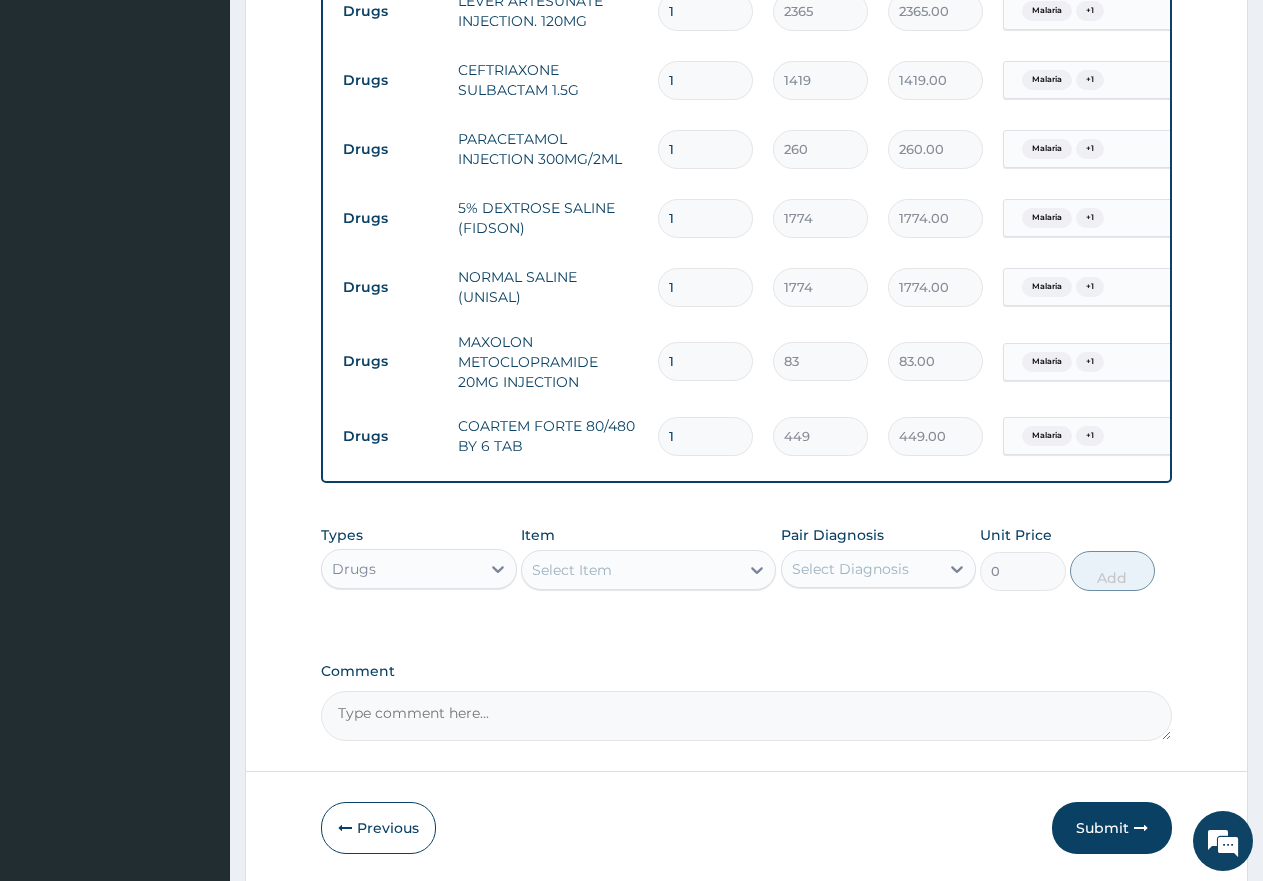 click on "Select Item" at bounding box center (572, 570) 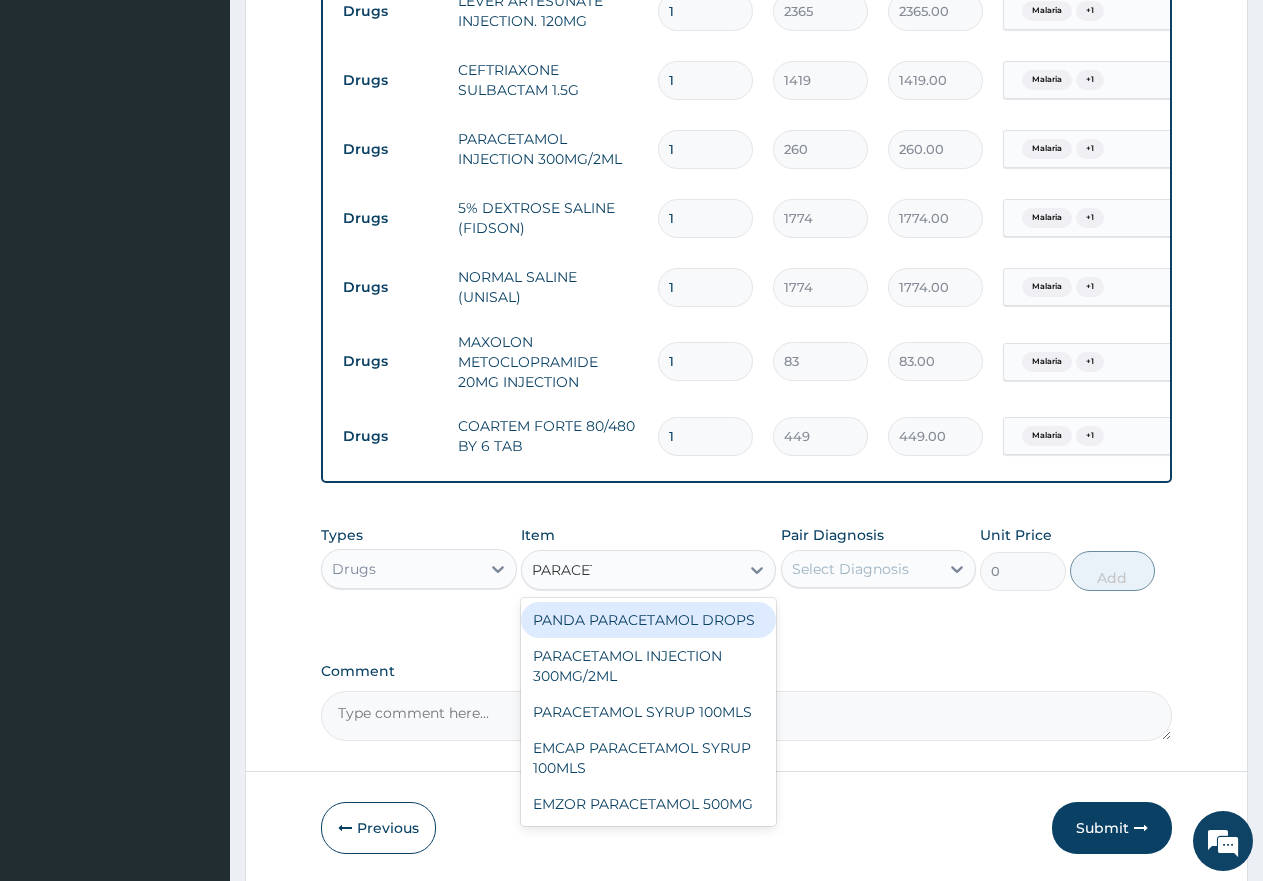 type on "PARACETA" 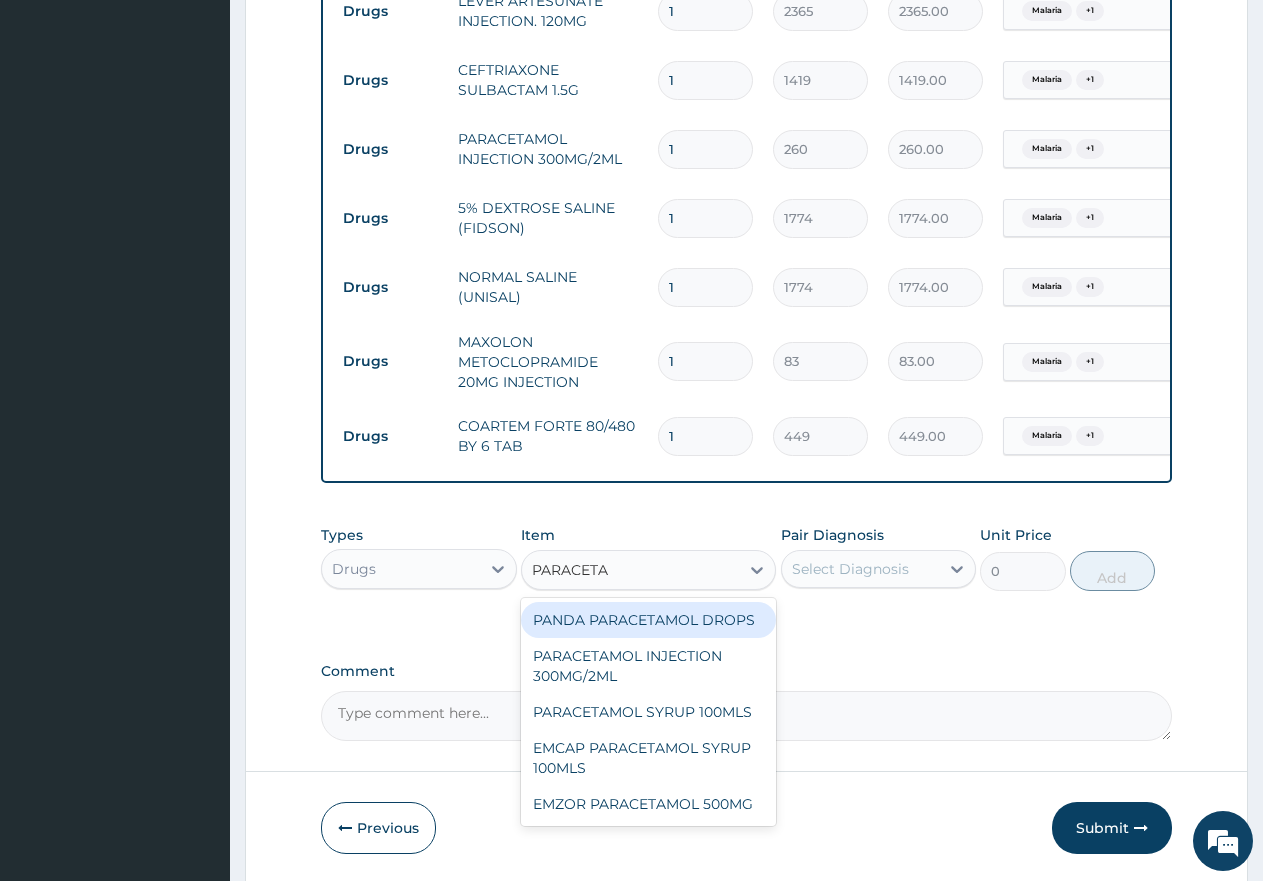scroll, scrollTop: 1315, scrollLeft: 0, axis: vertical 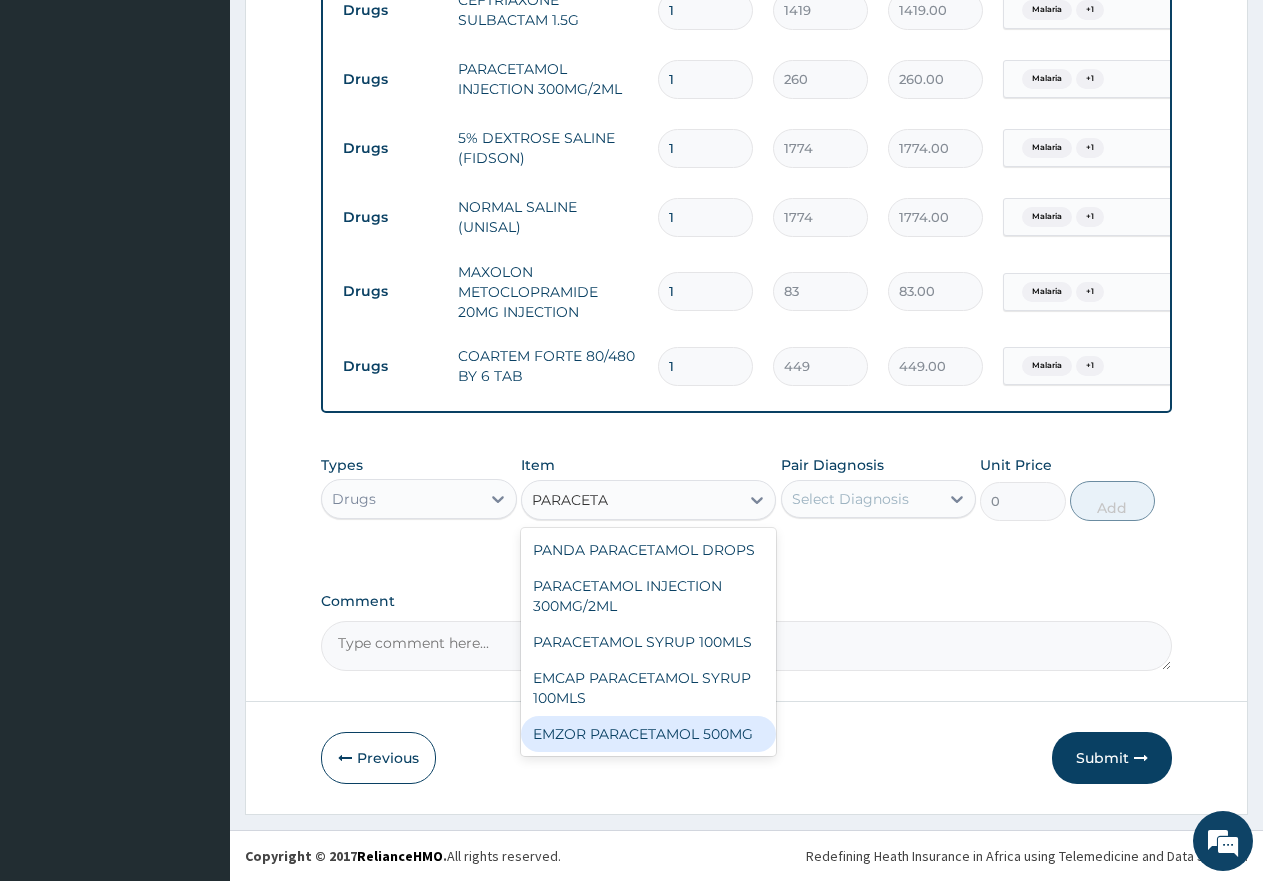 click on "EMZOR PARACETAMOL 500MG" at bounding box center [648, 734] 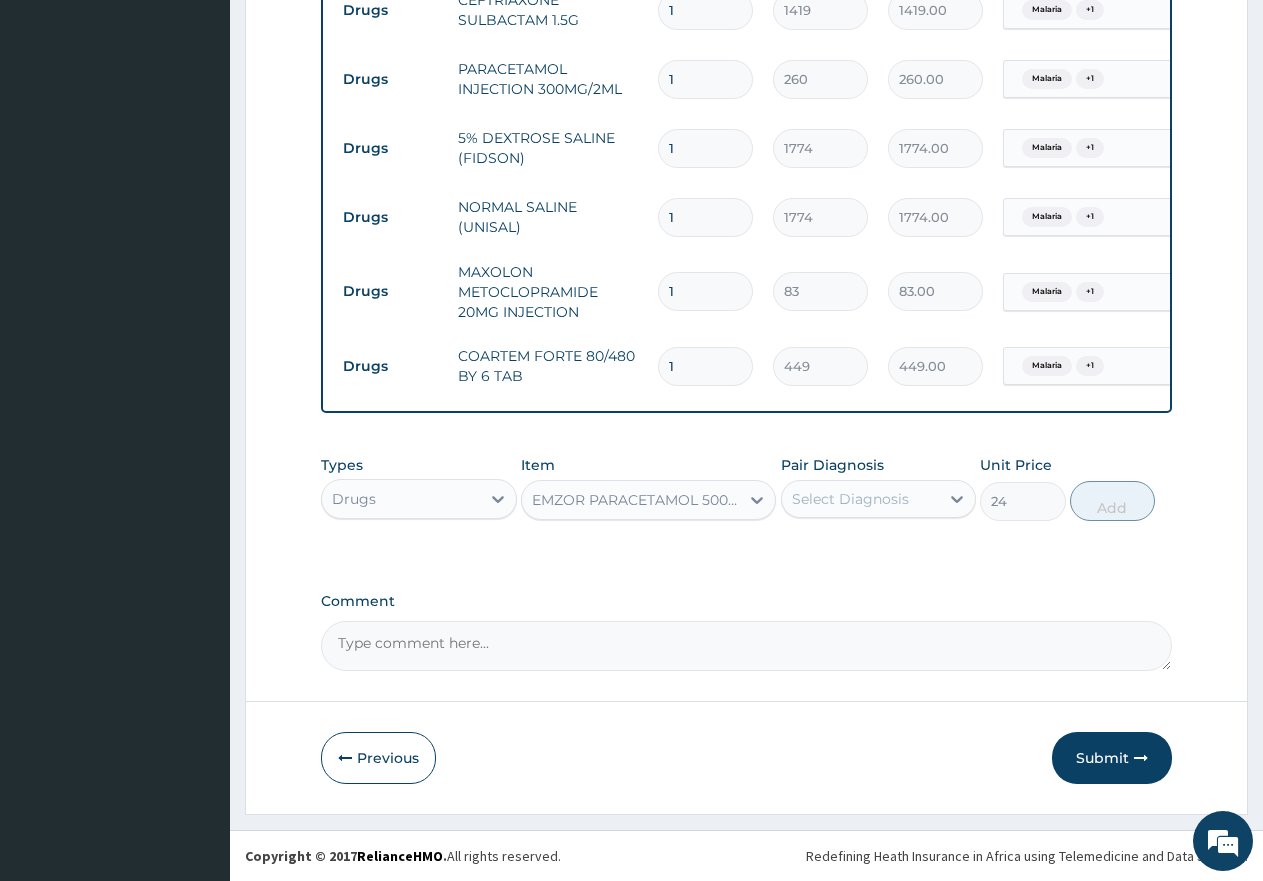 click on "Select Diagnosis" at bounding box center (850, 499) 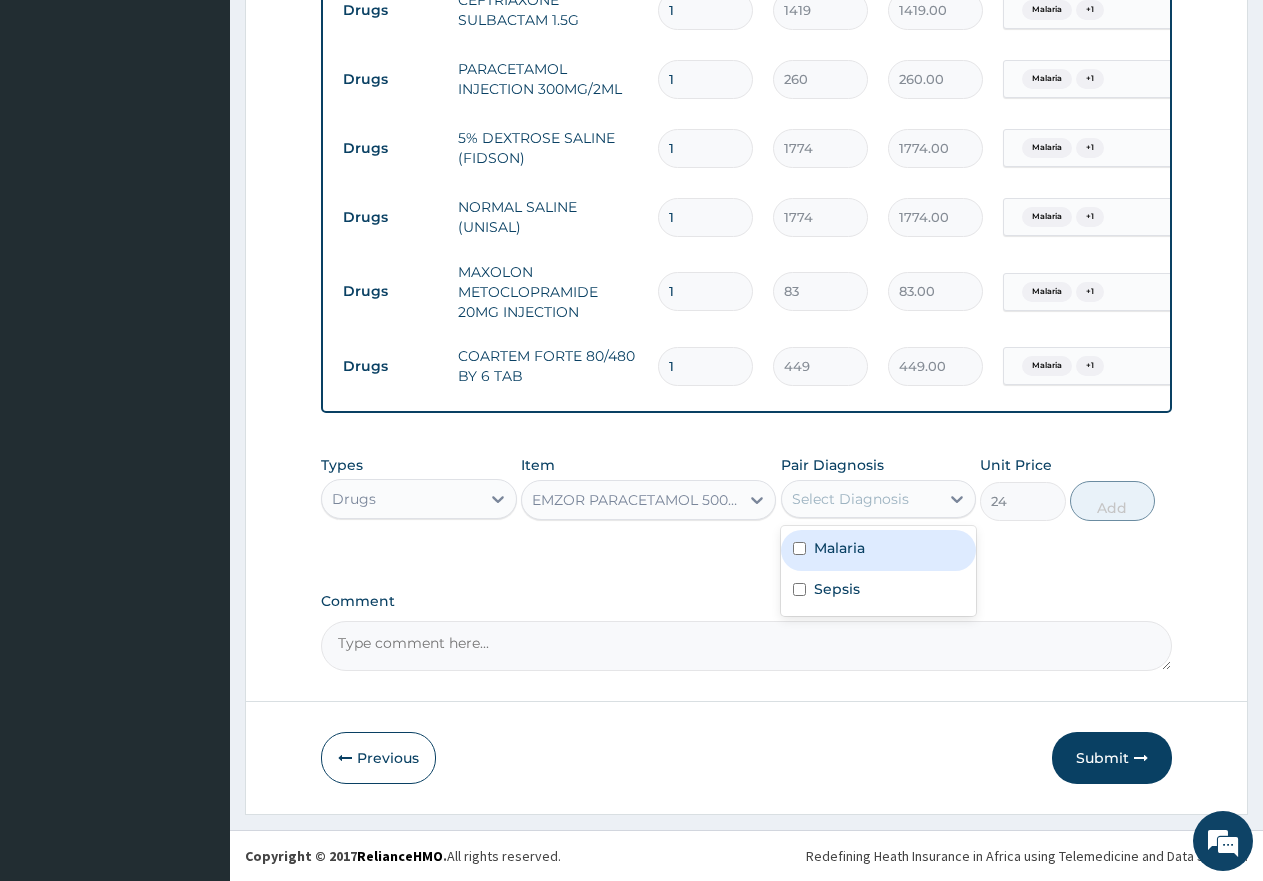 click on "Malaria" at bounding box center [839, 548] 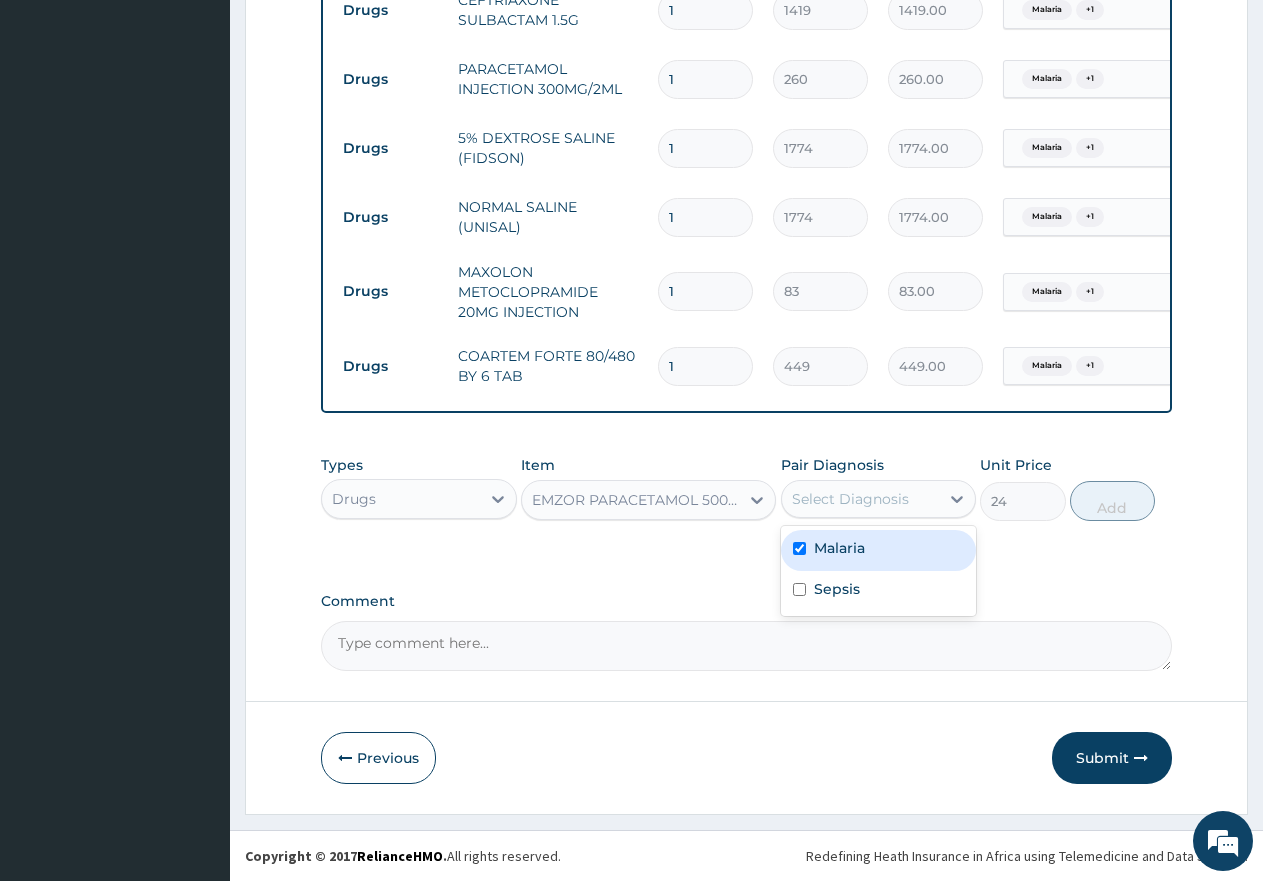 checkbox on "true" 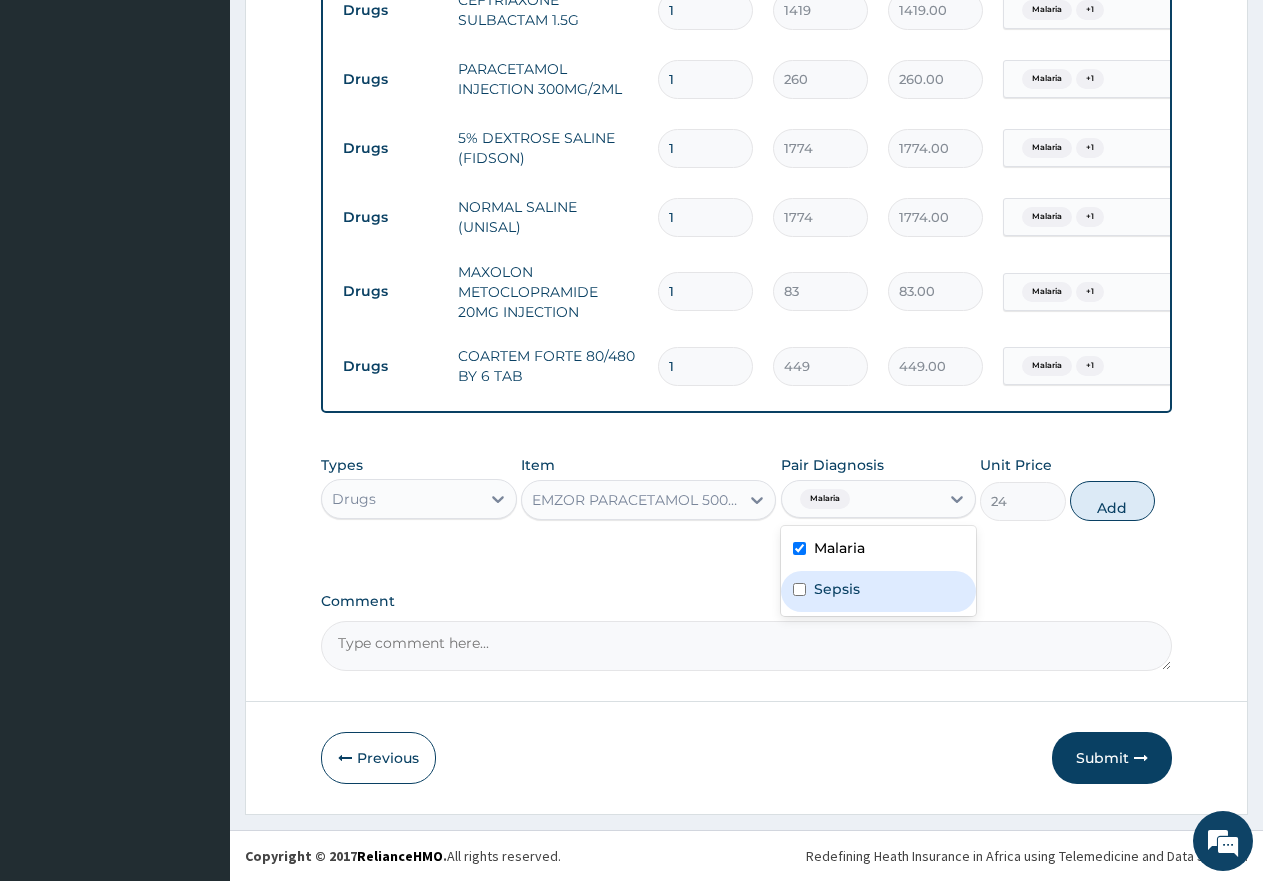 click on "Sepsis" at bounding box center (879, 591) 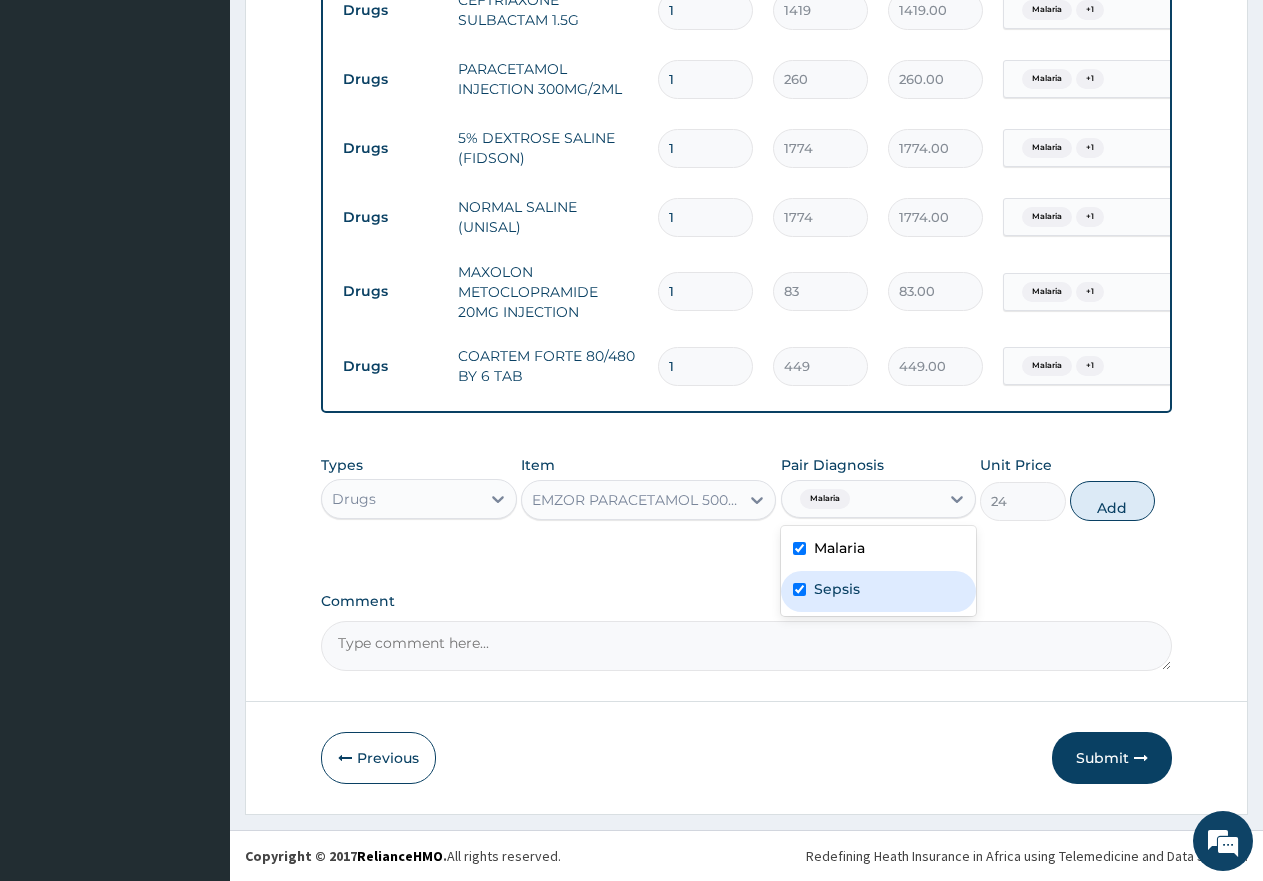 checkbox on "true" 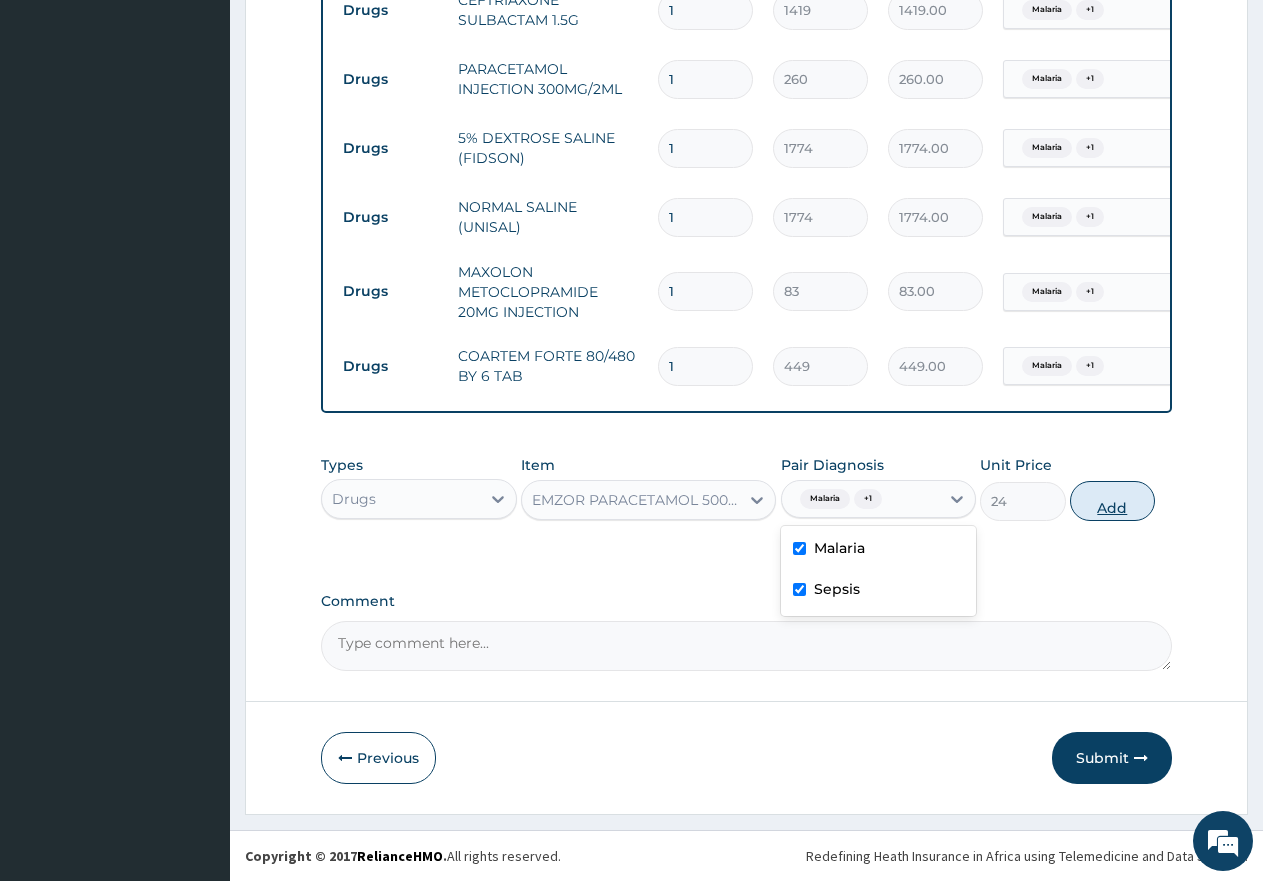 click on "Add" at bounding box center [1112, 501] 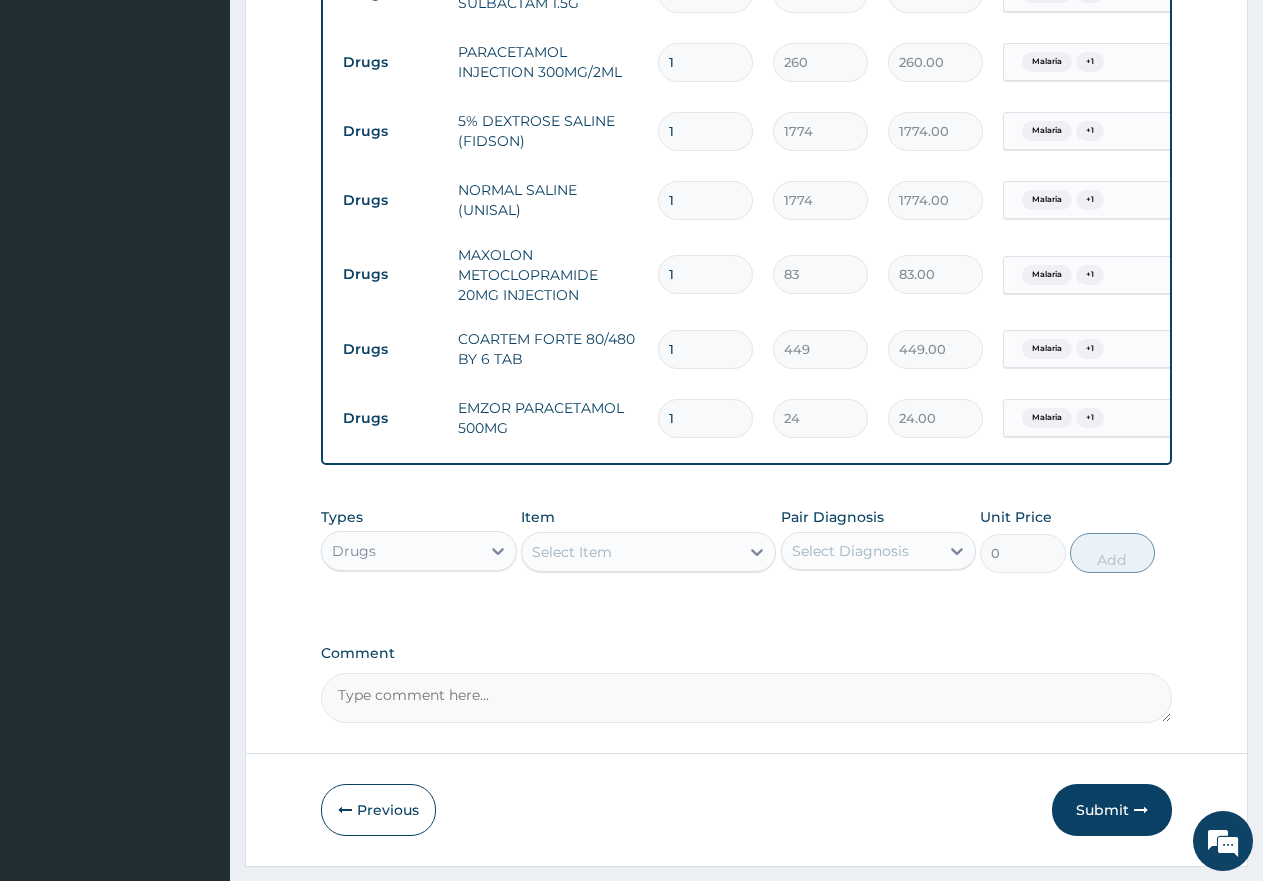 type on "18" 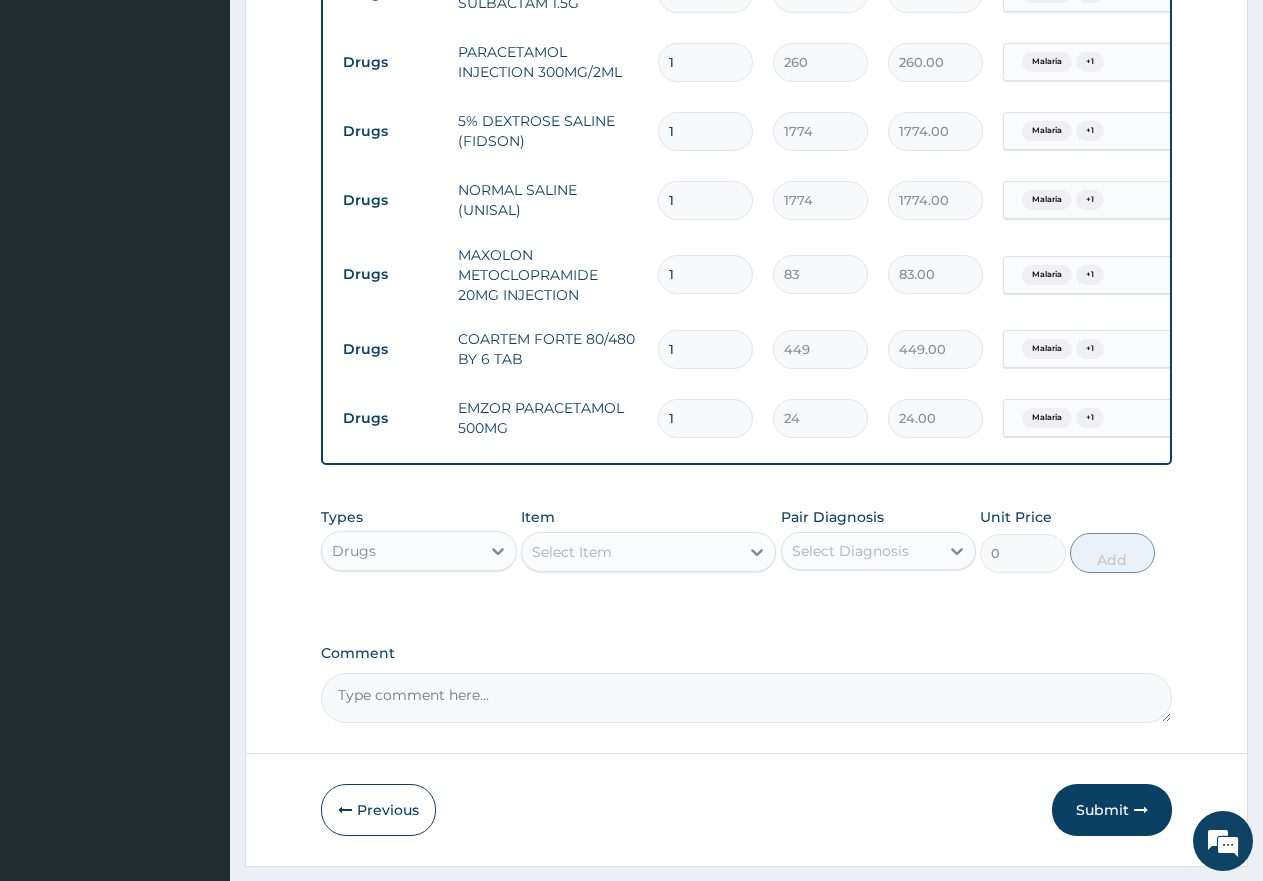 type on "432.00" 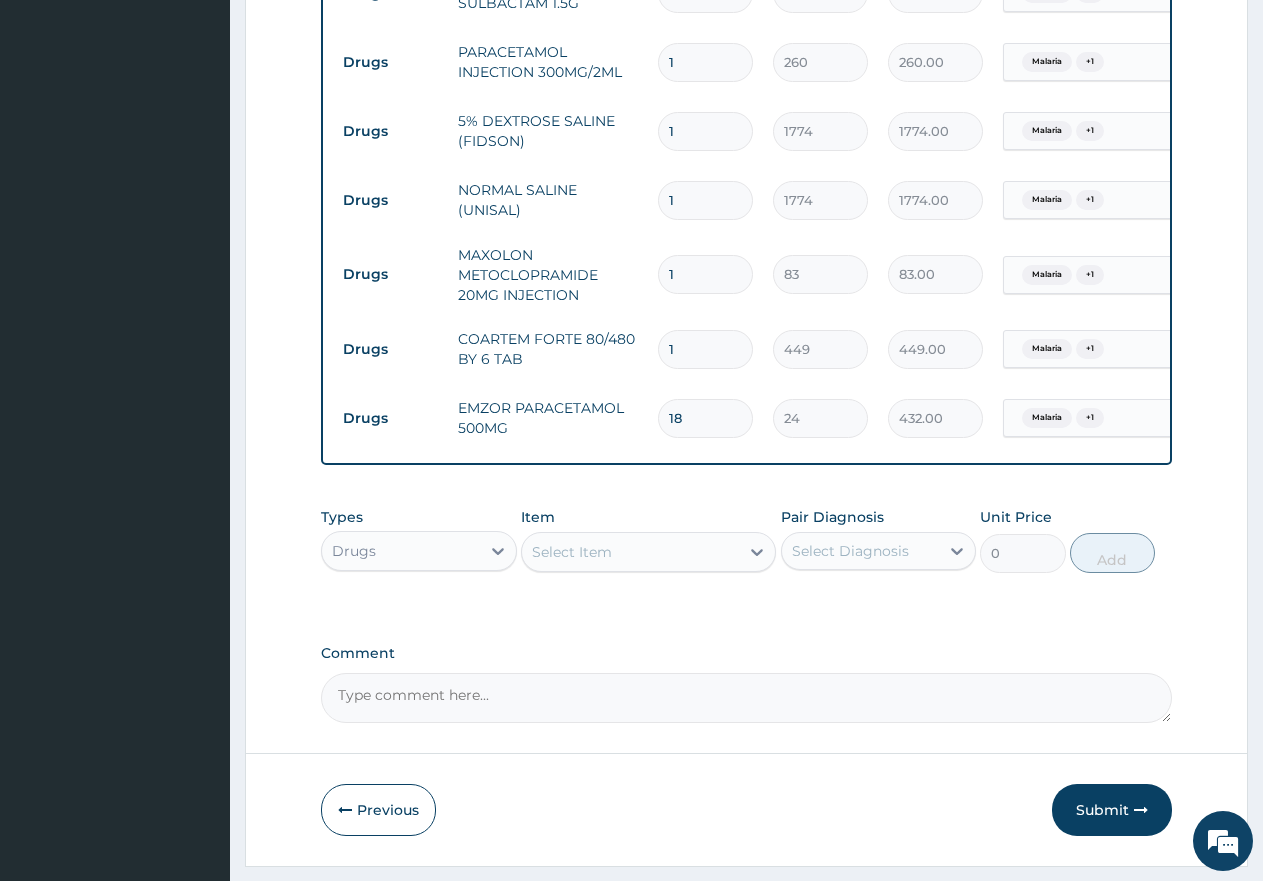 type on "18" 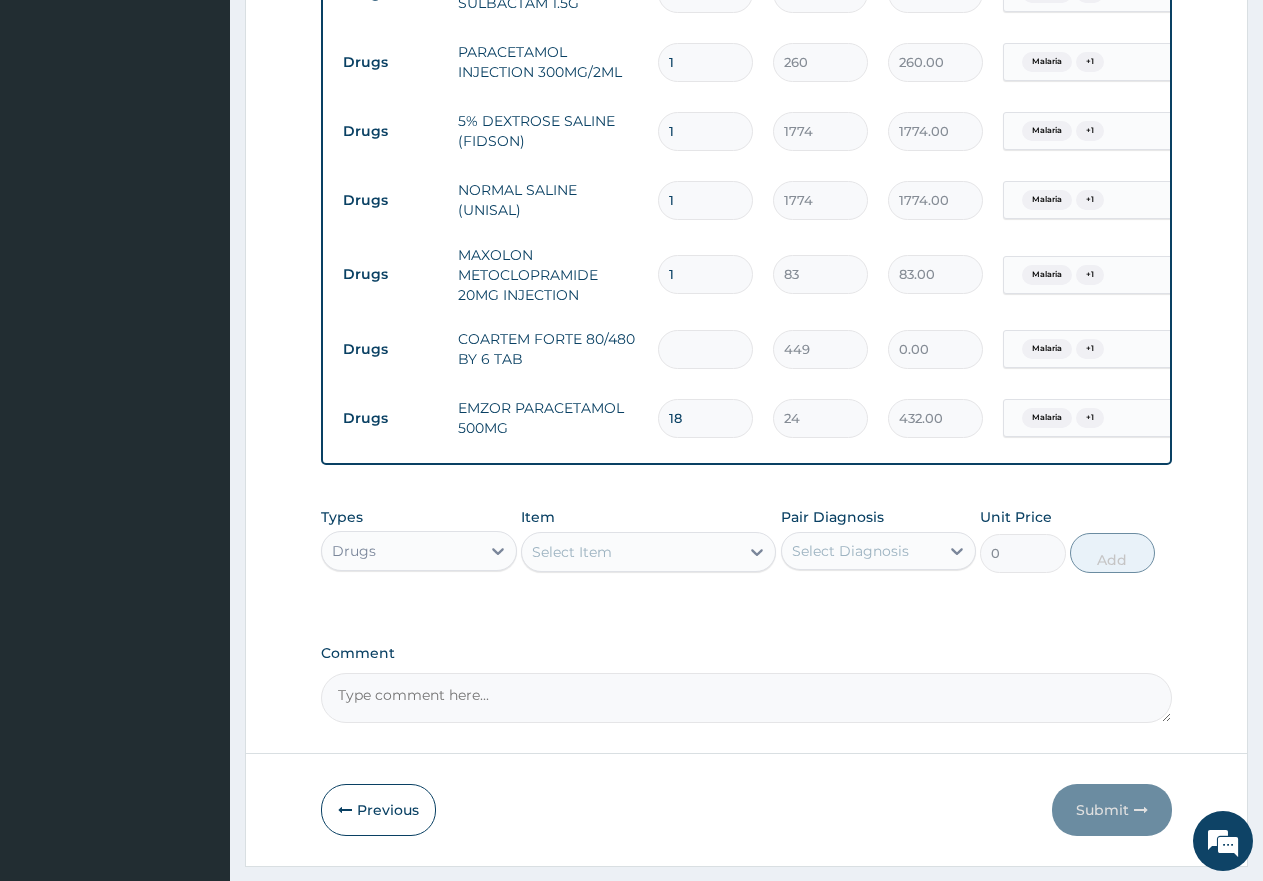 type on "6" 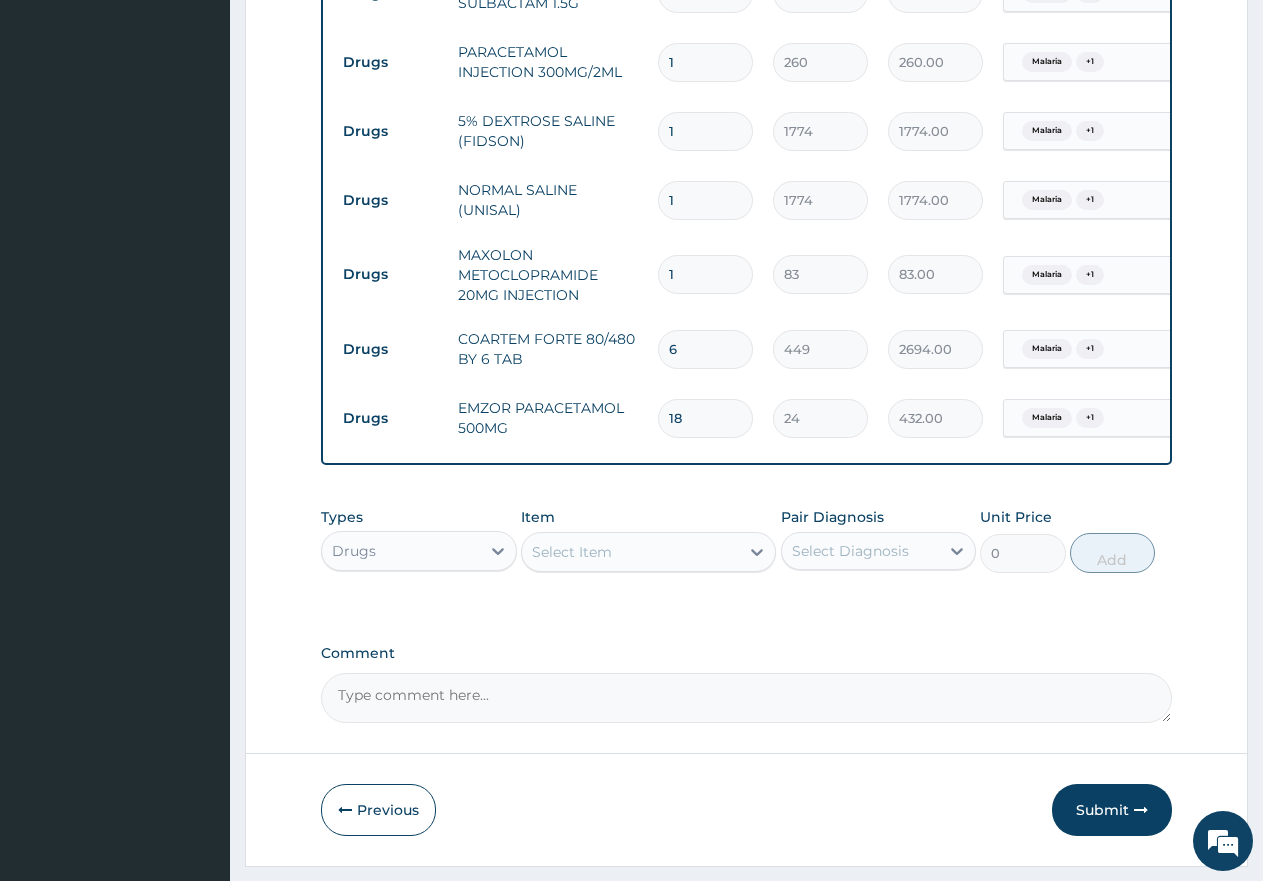 type on "6" 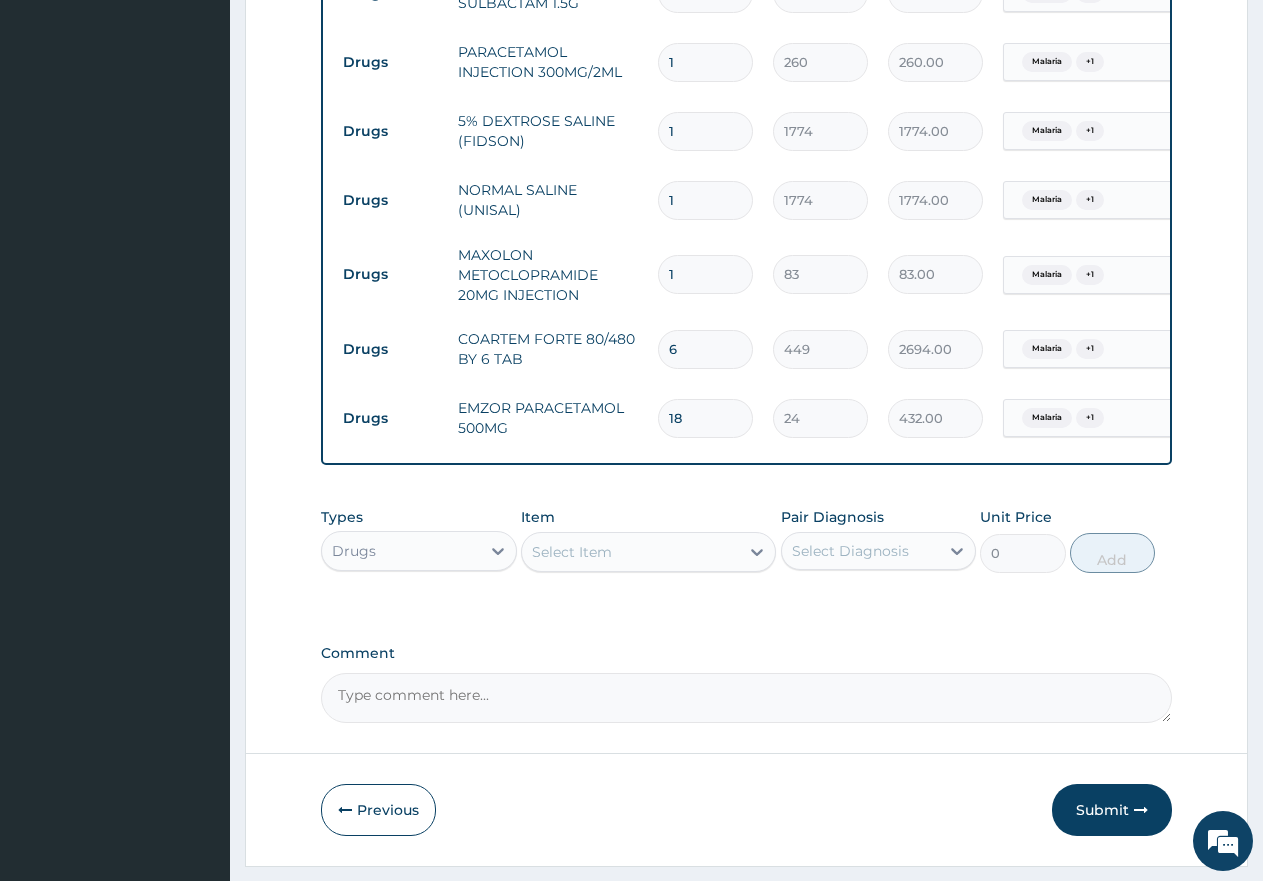 click on "1" at bounding box center (705, 200) 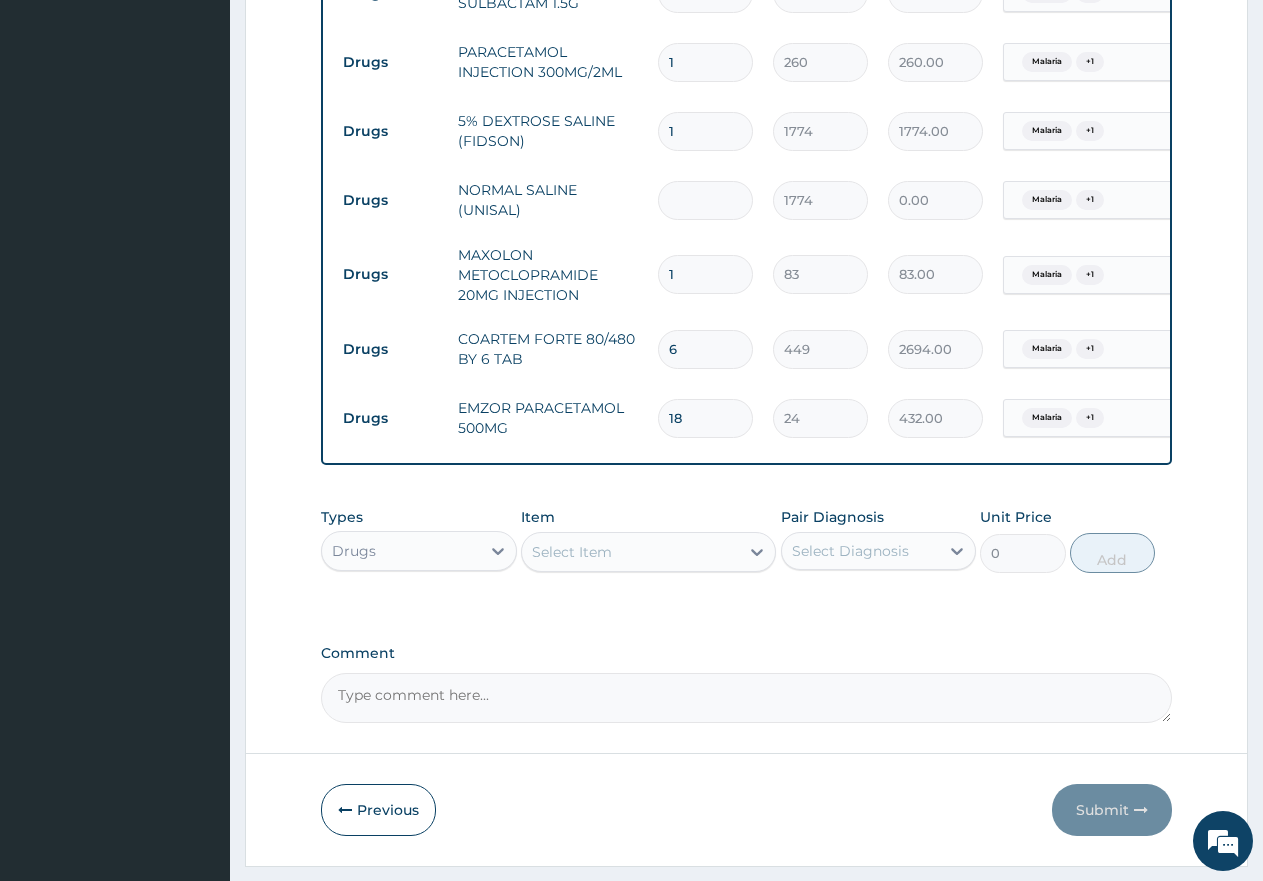 type on "2" 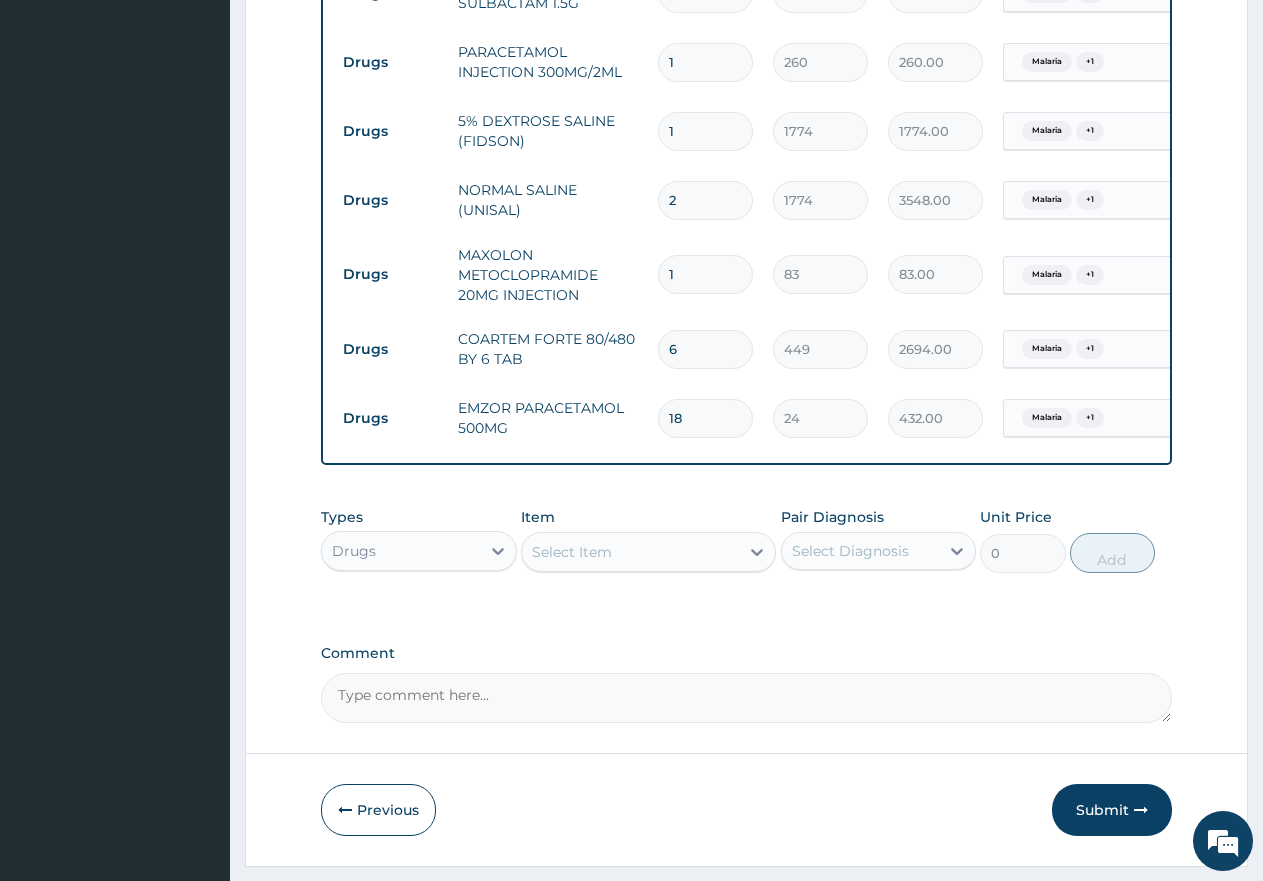 type on "2" 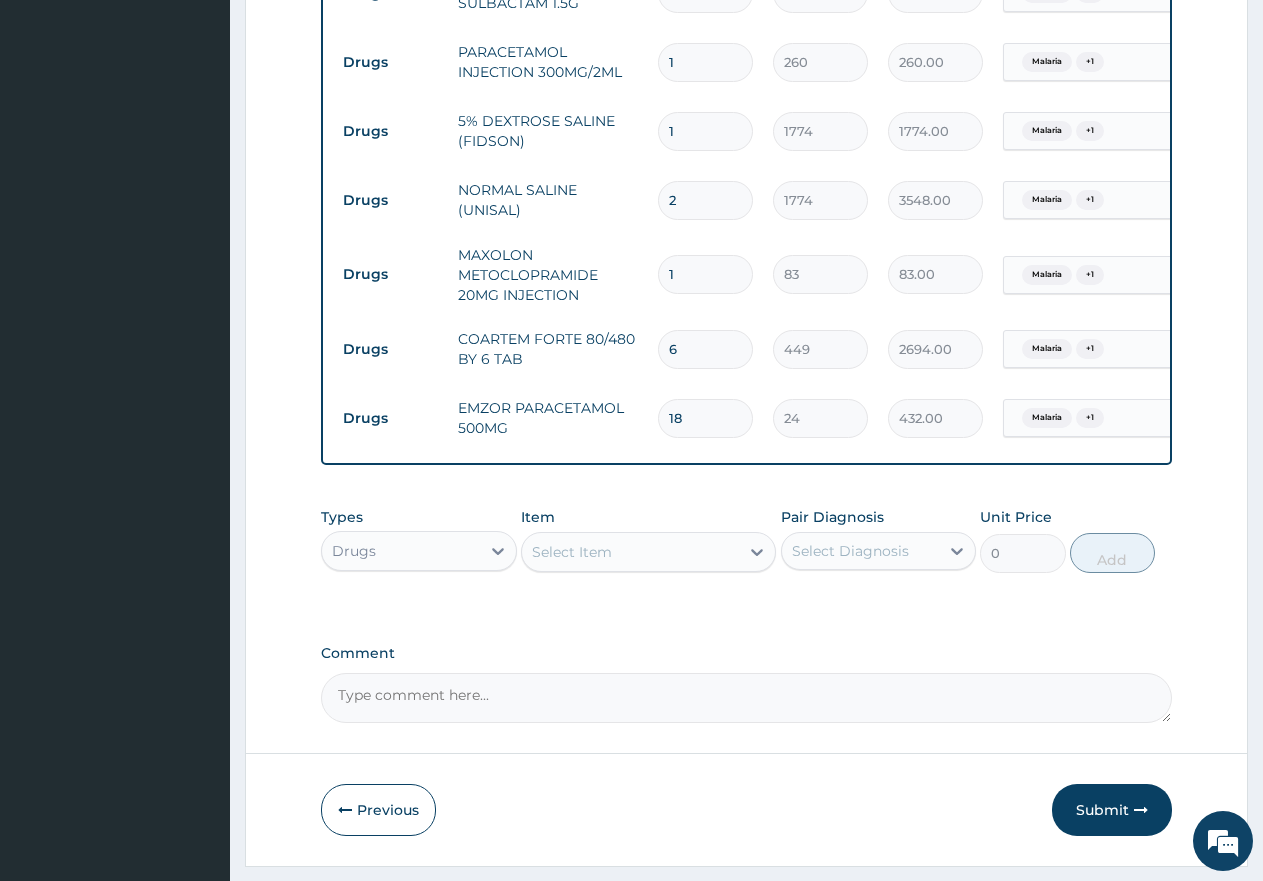 type 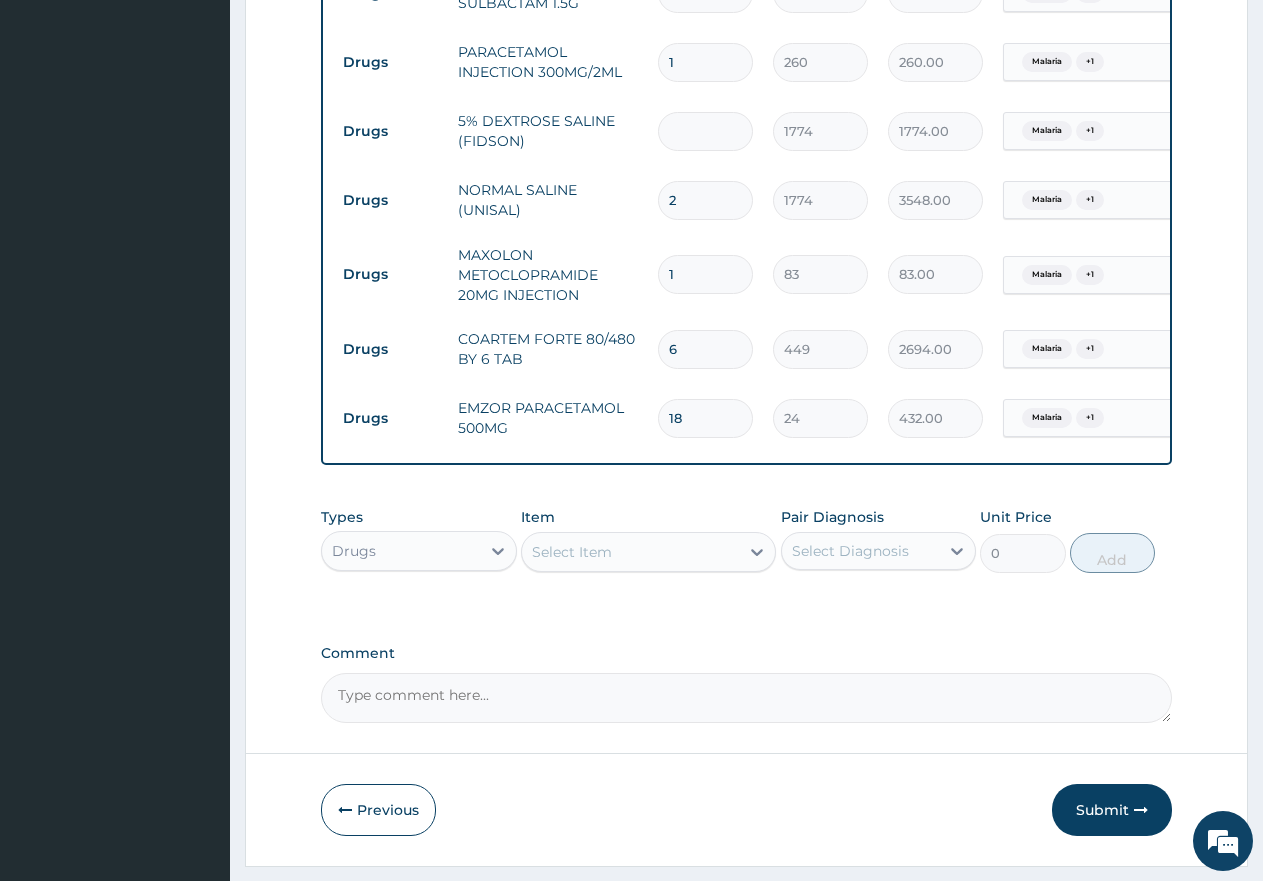 type on "0.00" 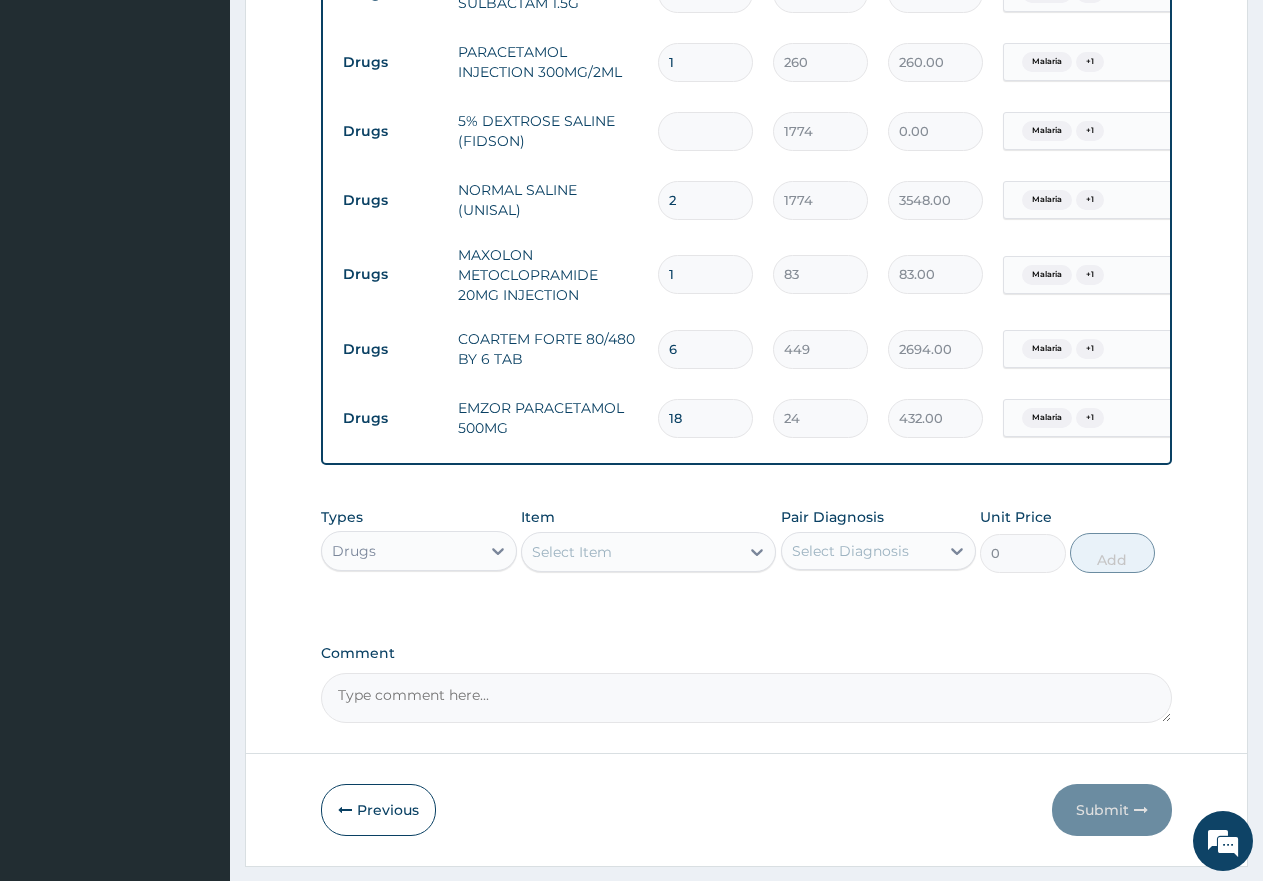 type on "2" 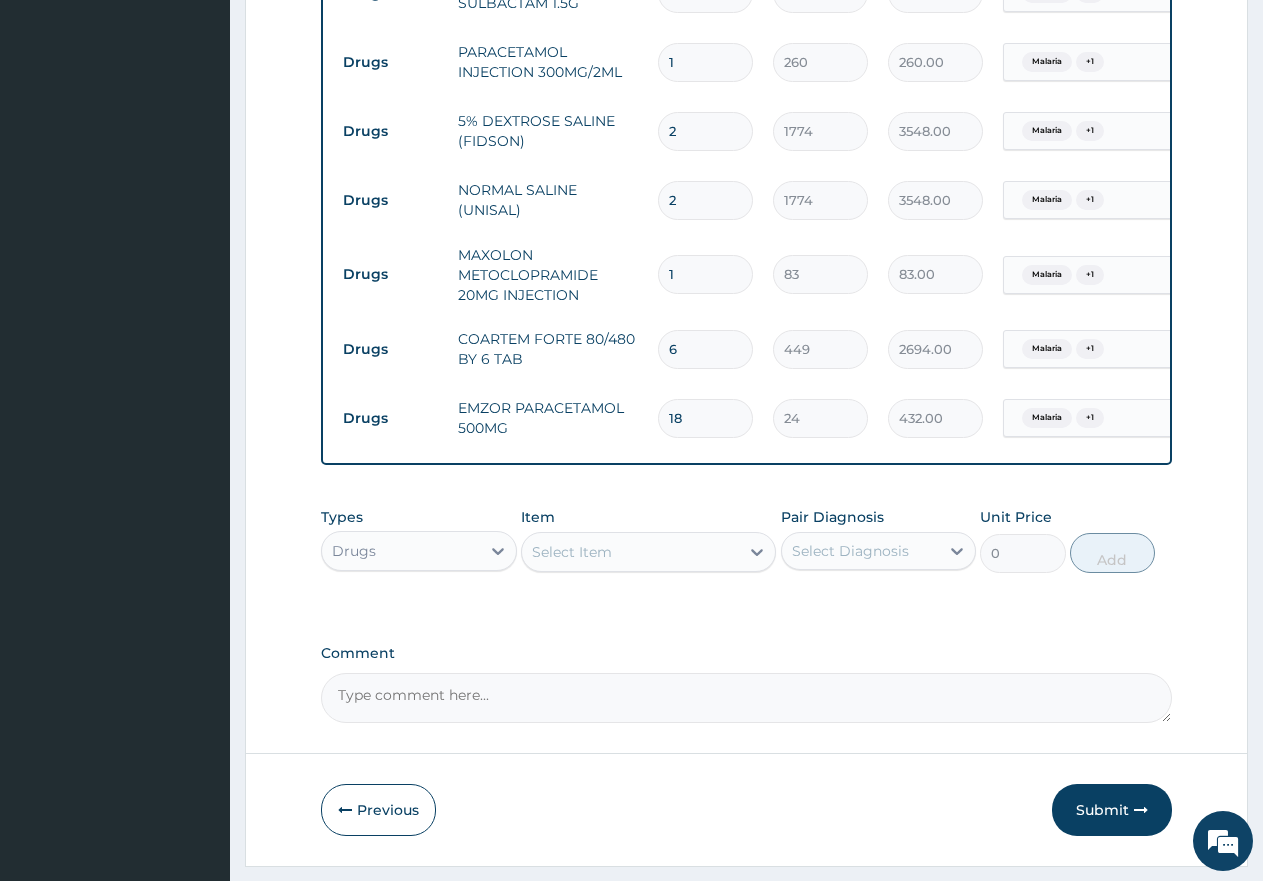 type on "2" 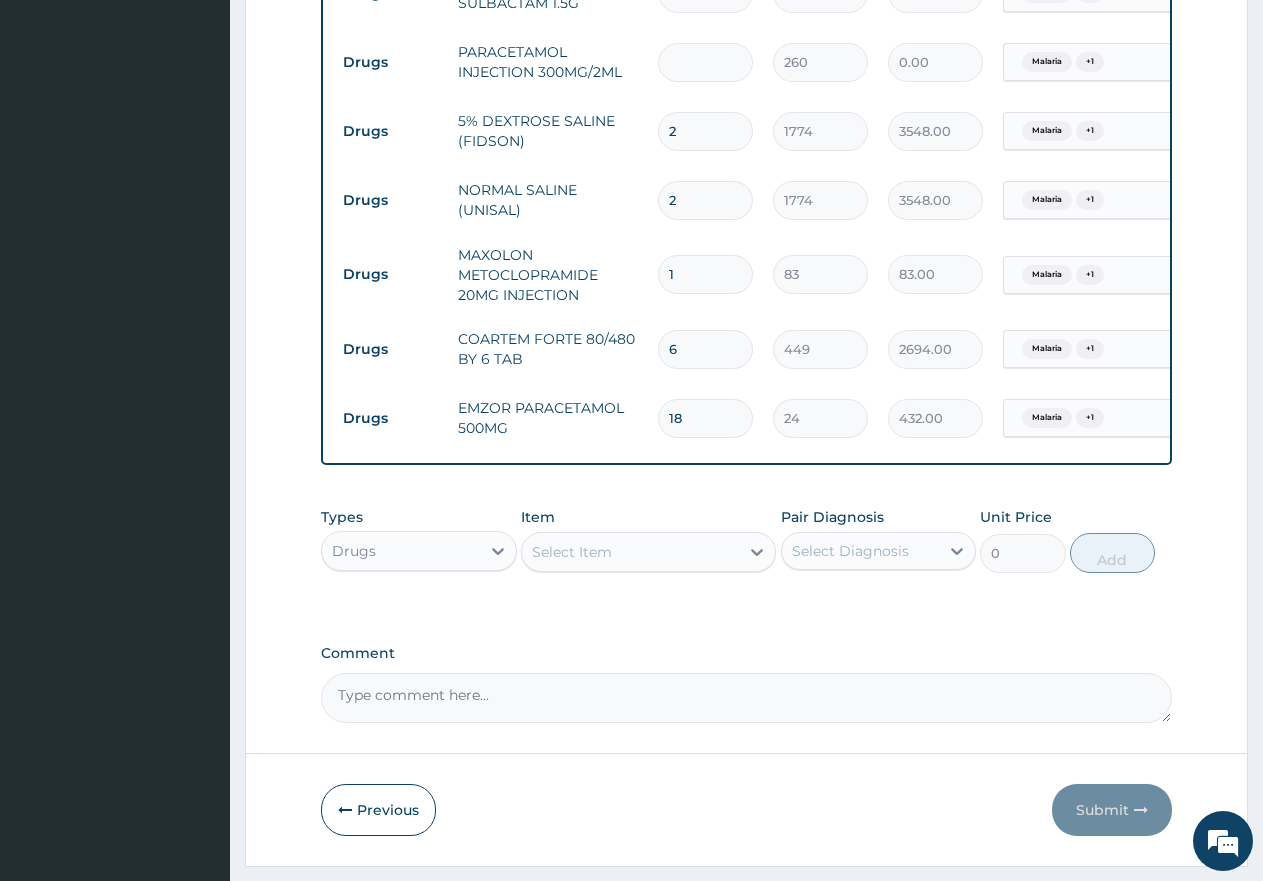 type on "9" 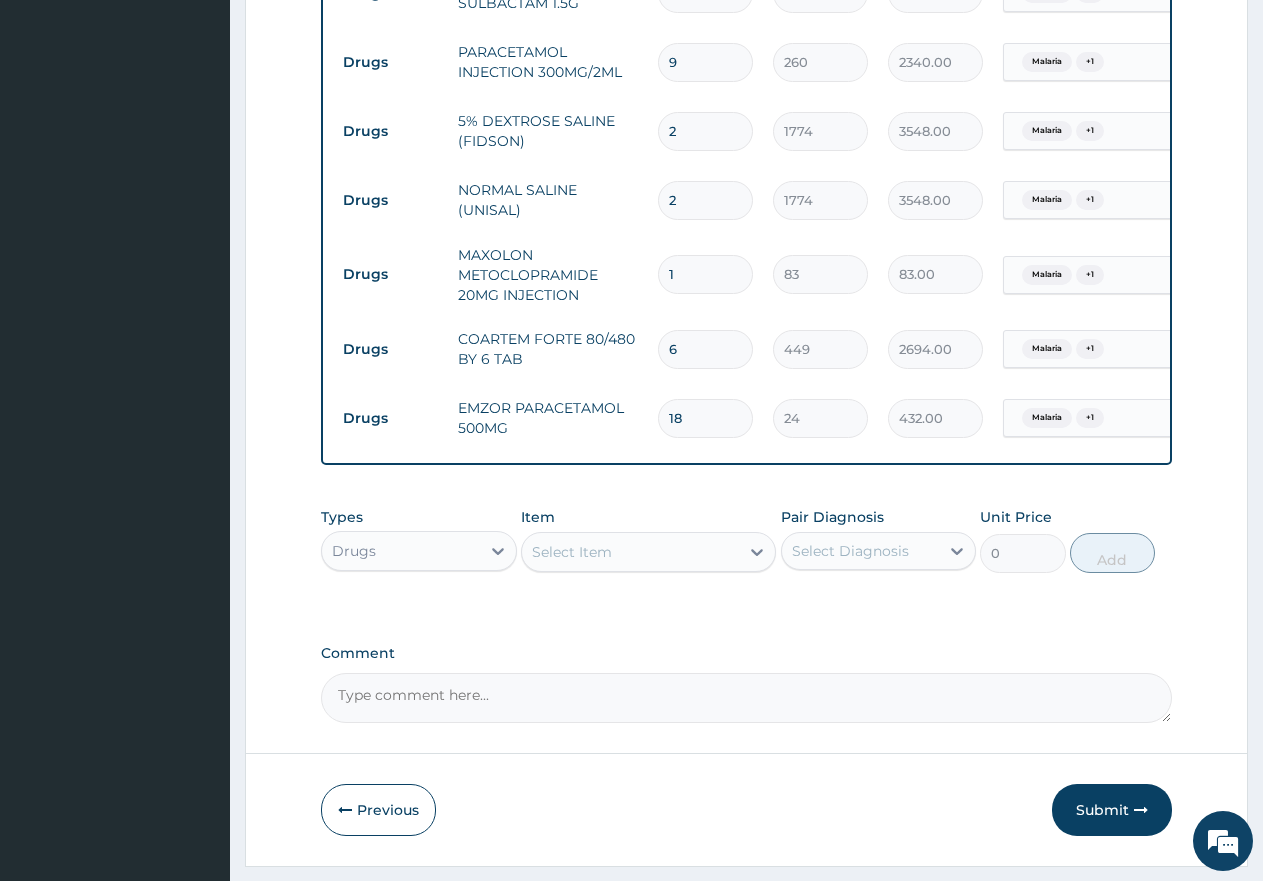 type on "10" 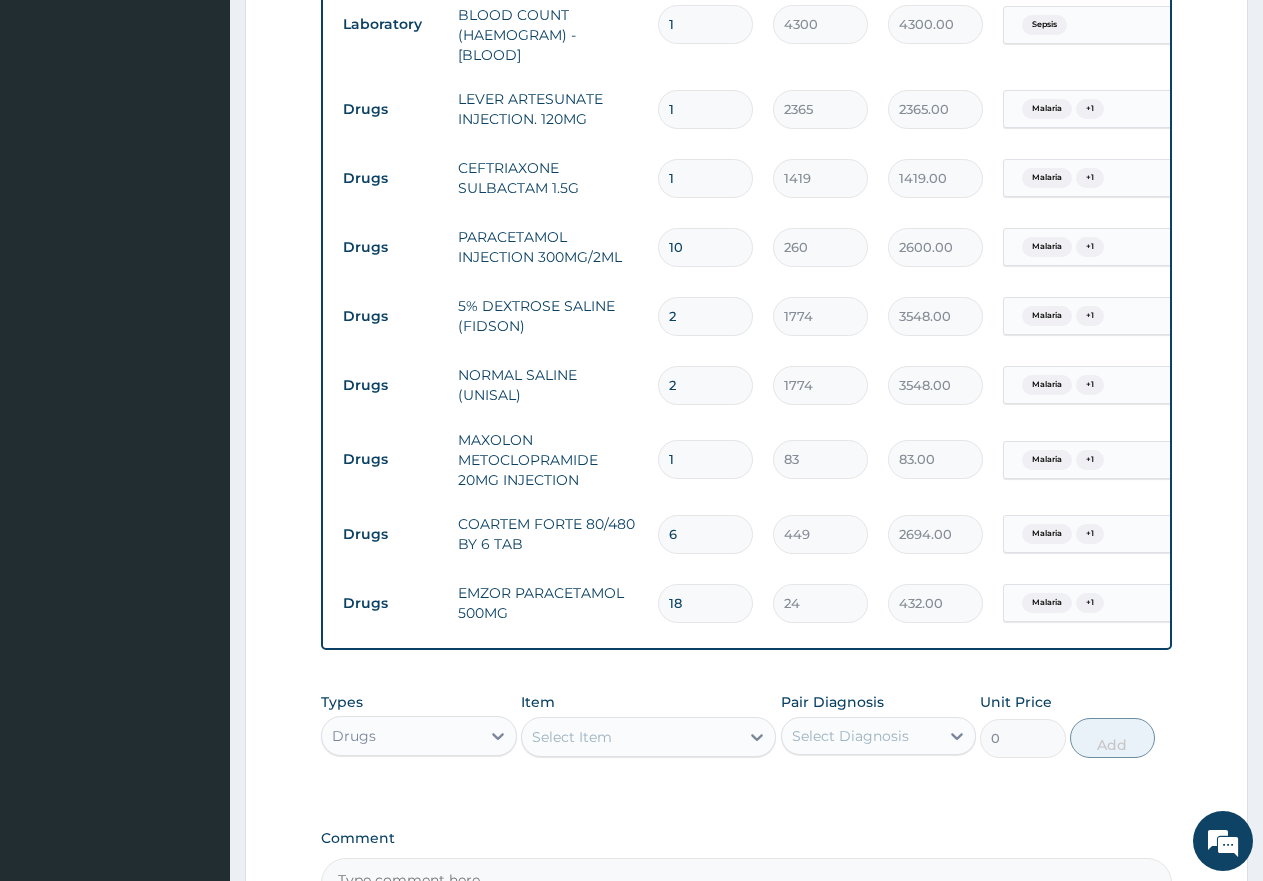 scroll, scrollTop: 1115, scrollLeft: 0, axis: vertical 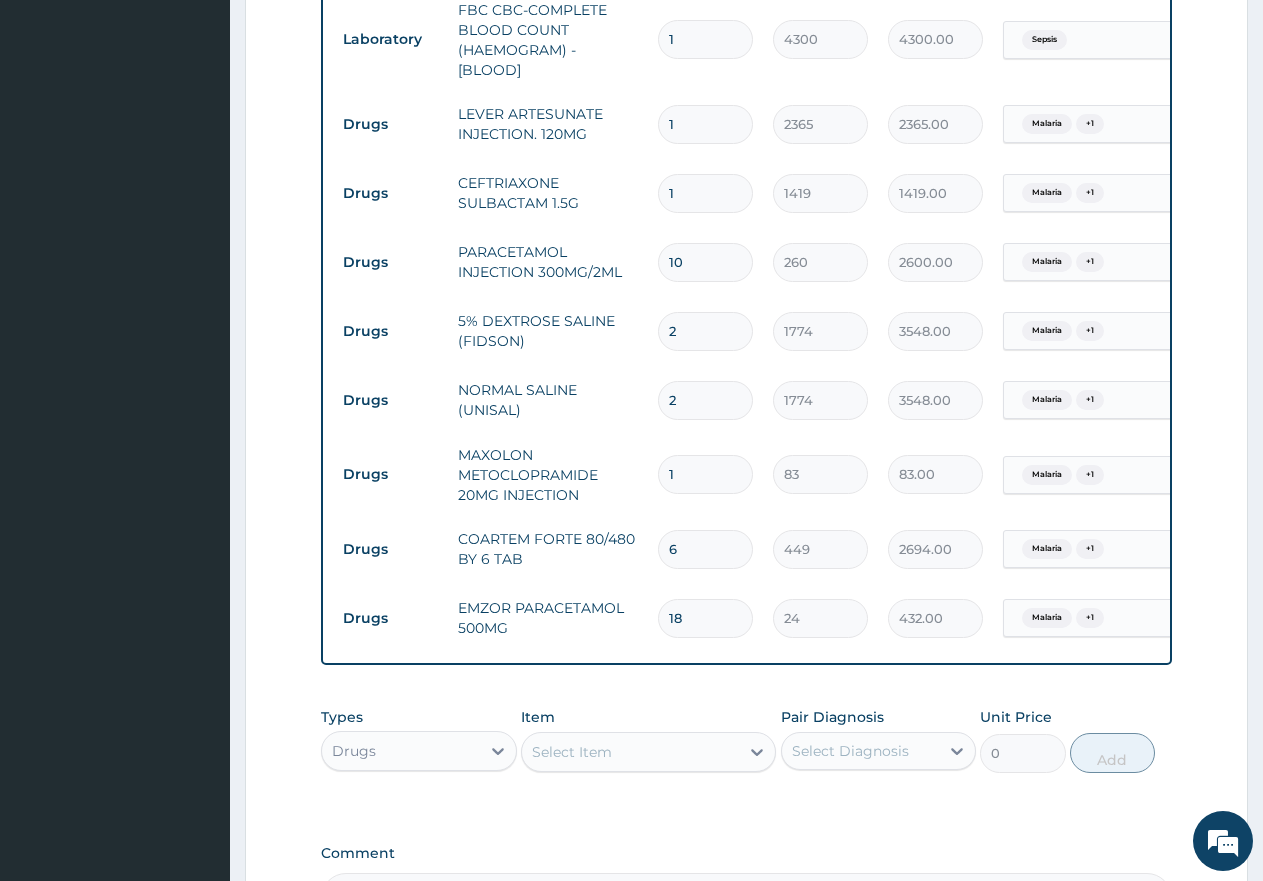 type on "1" 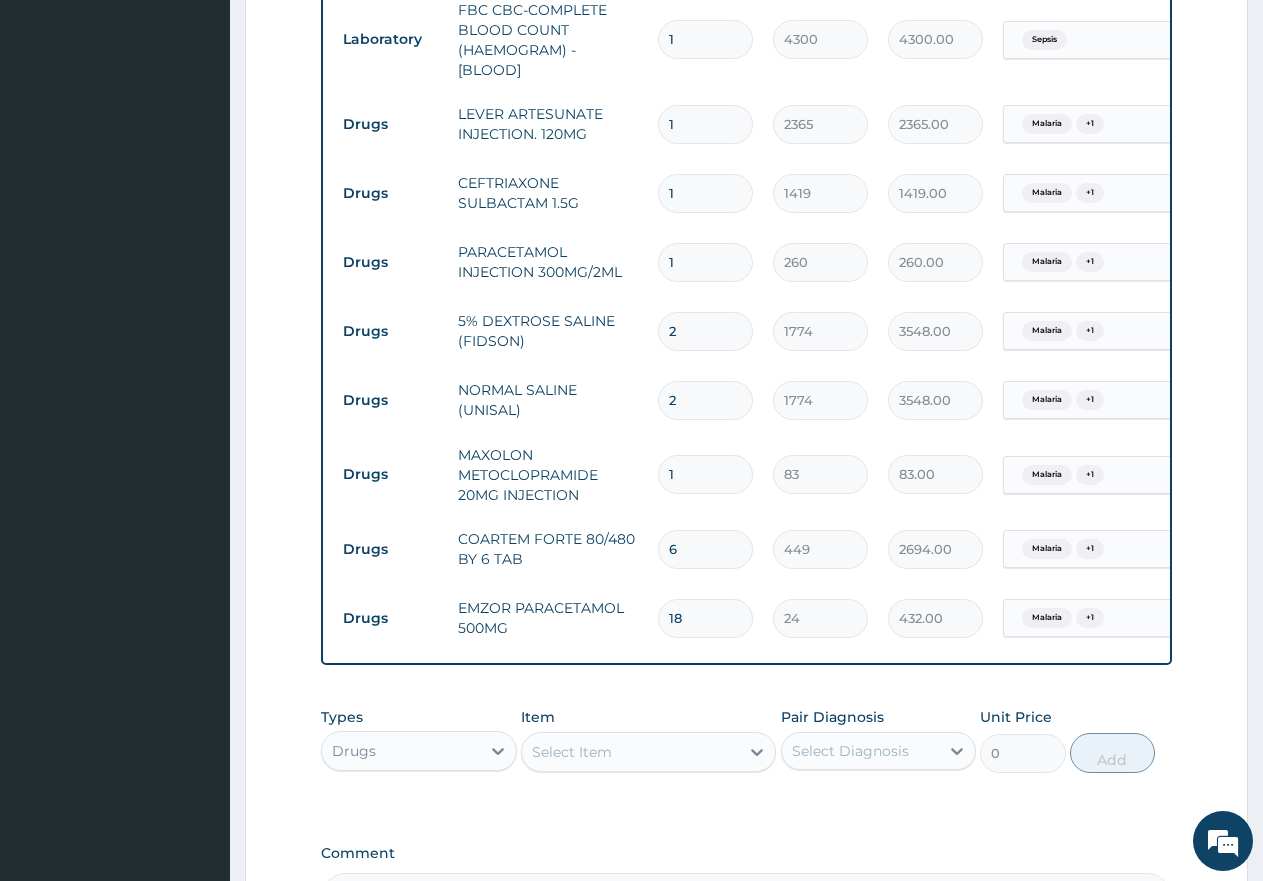 type on "19" 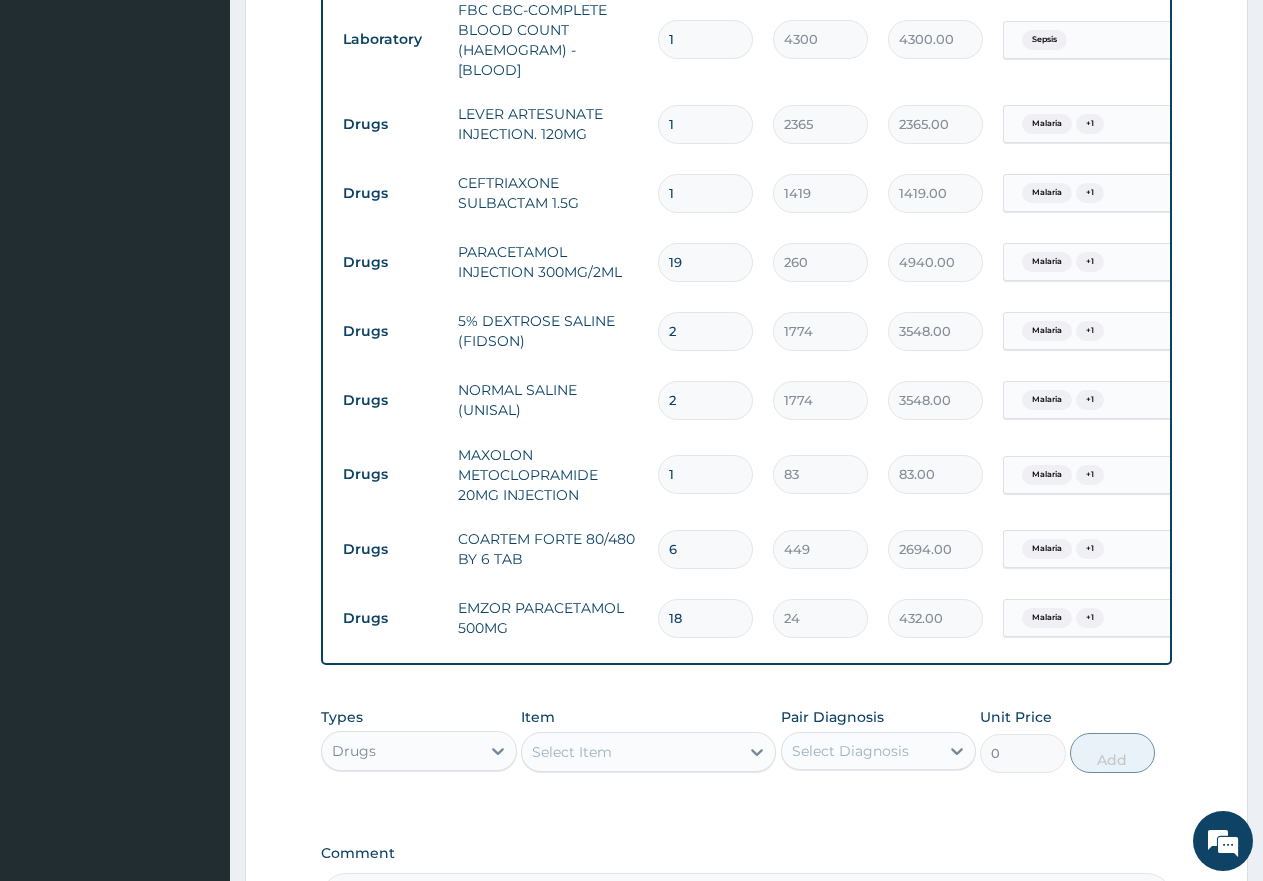 type on "1" 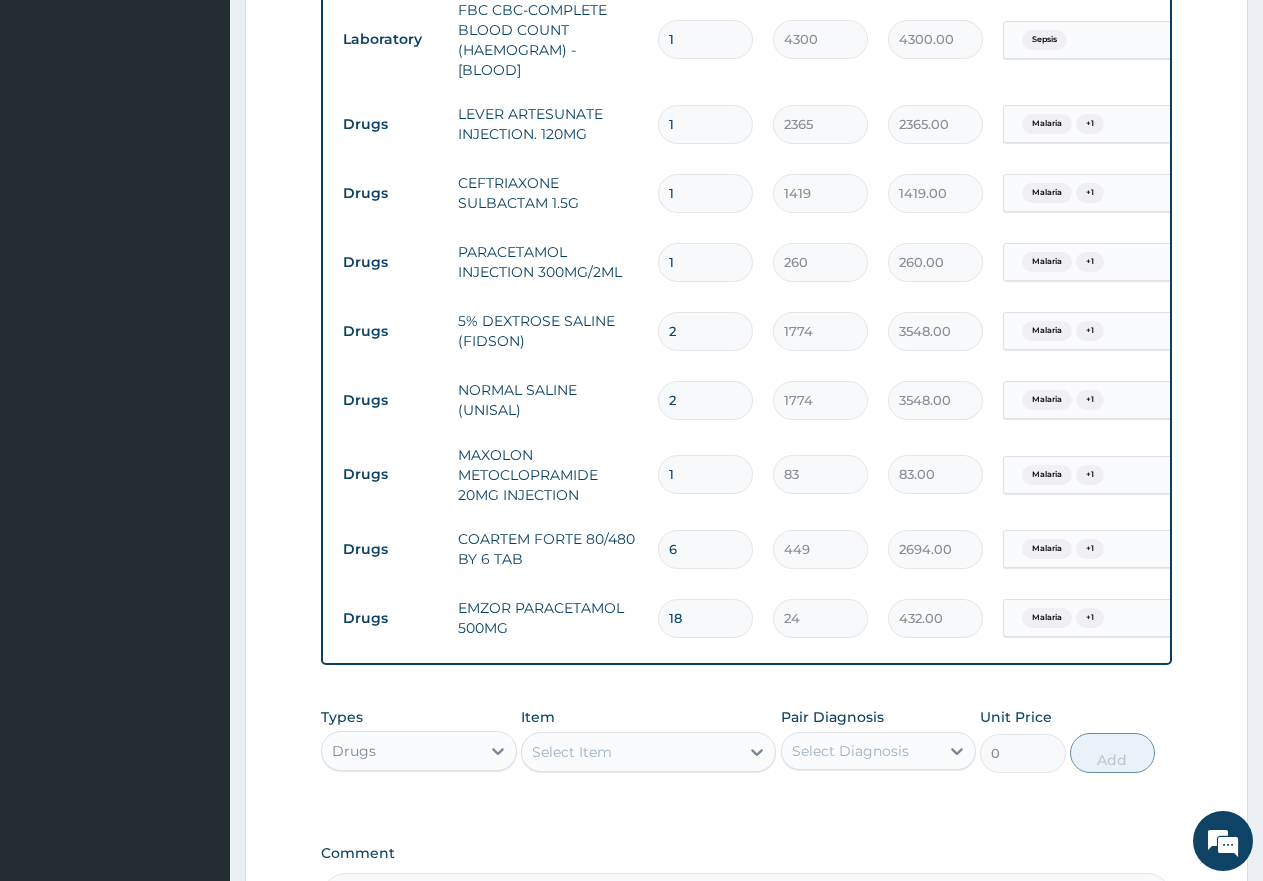 type 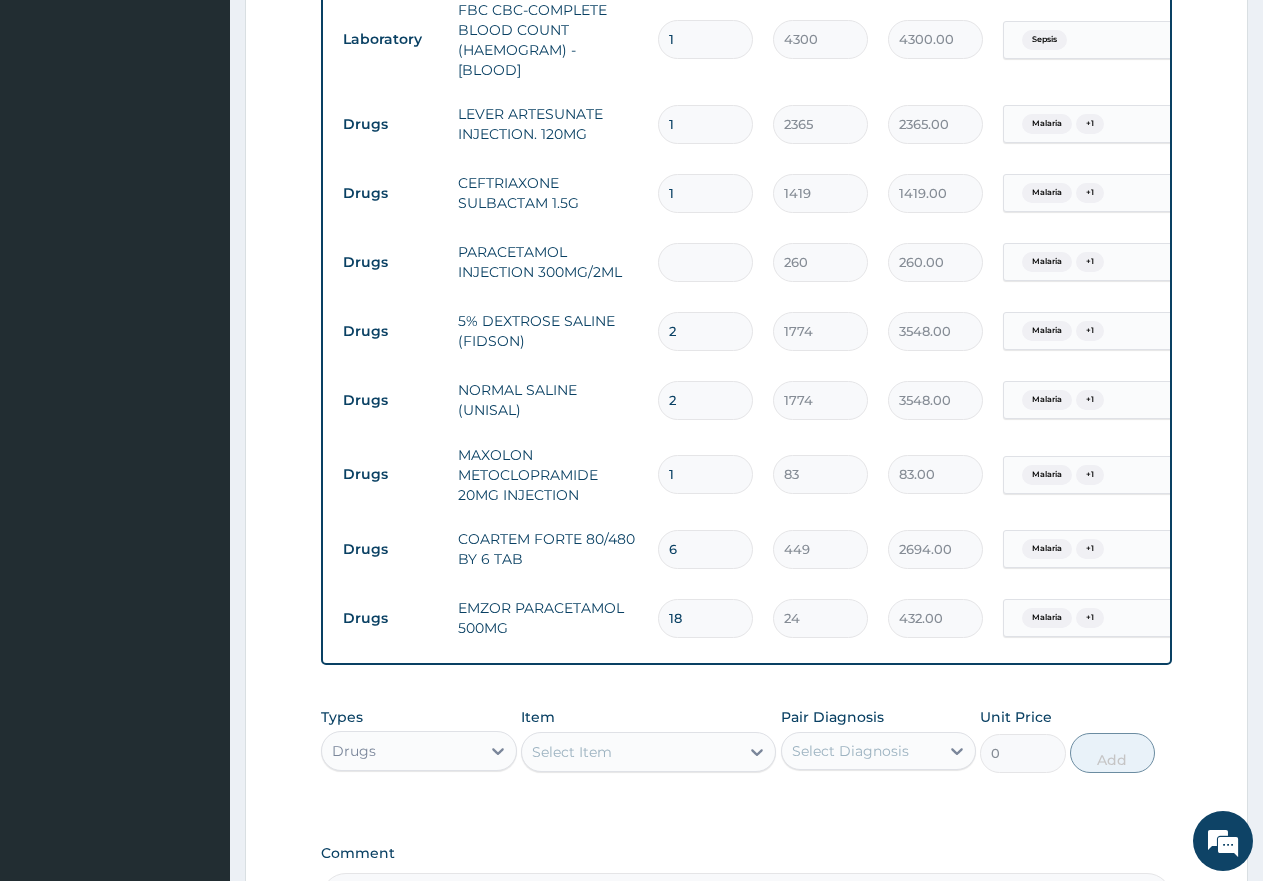 type on "0.00" 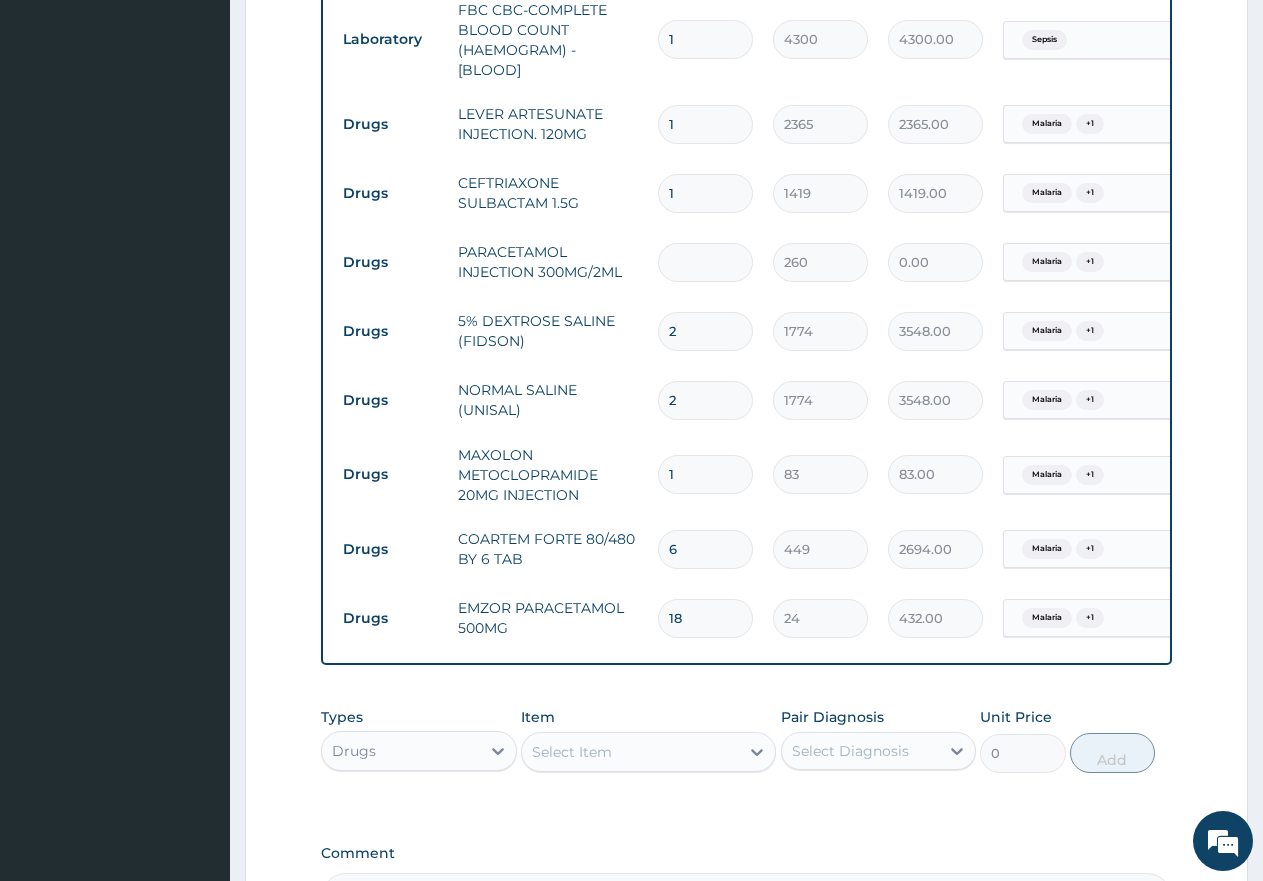 type on "9" 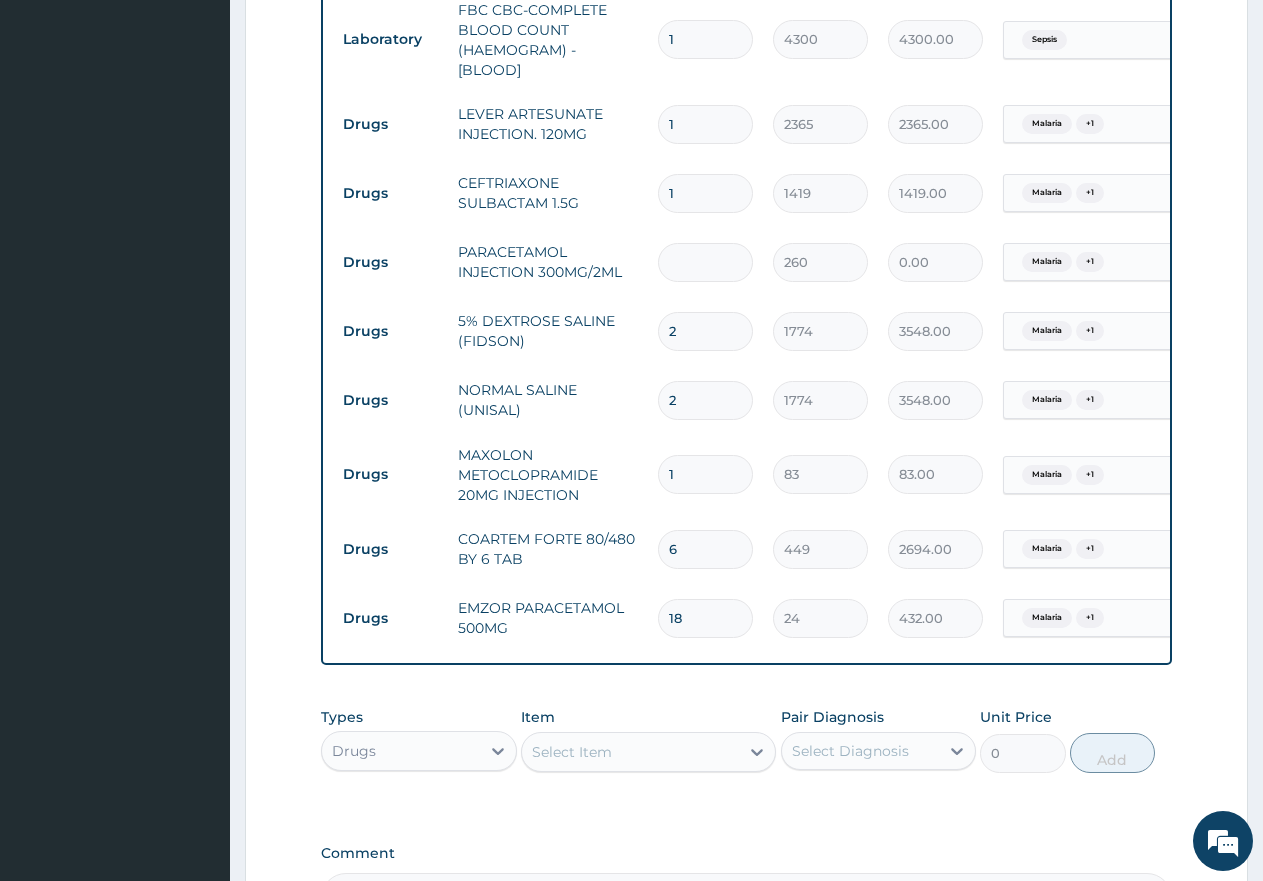 type on "2340.00" 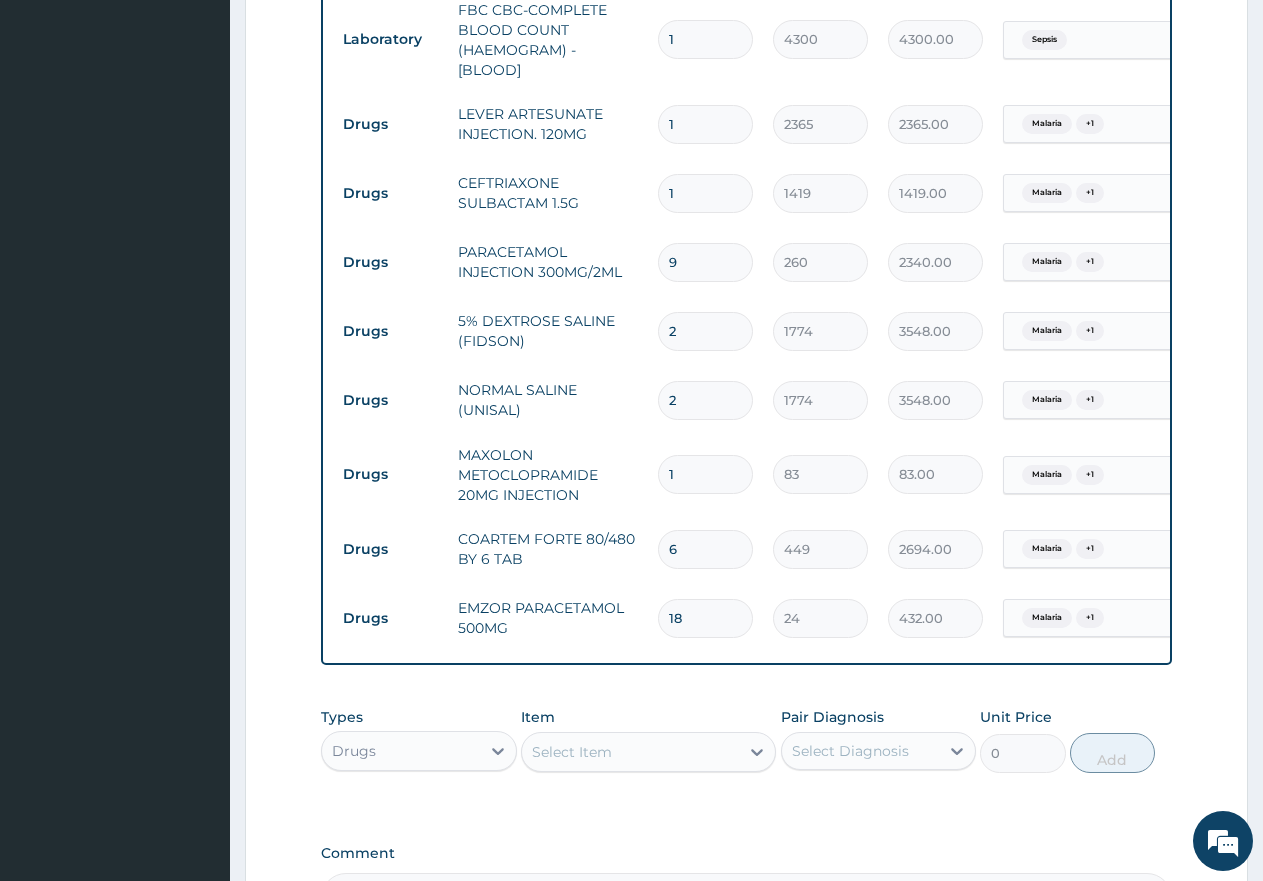 type on "9" 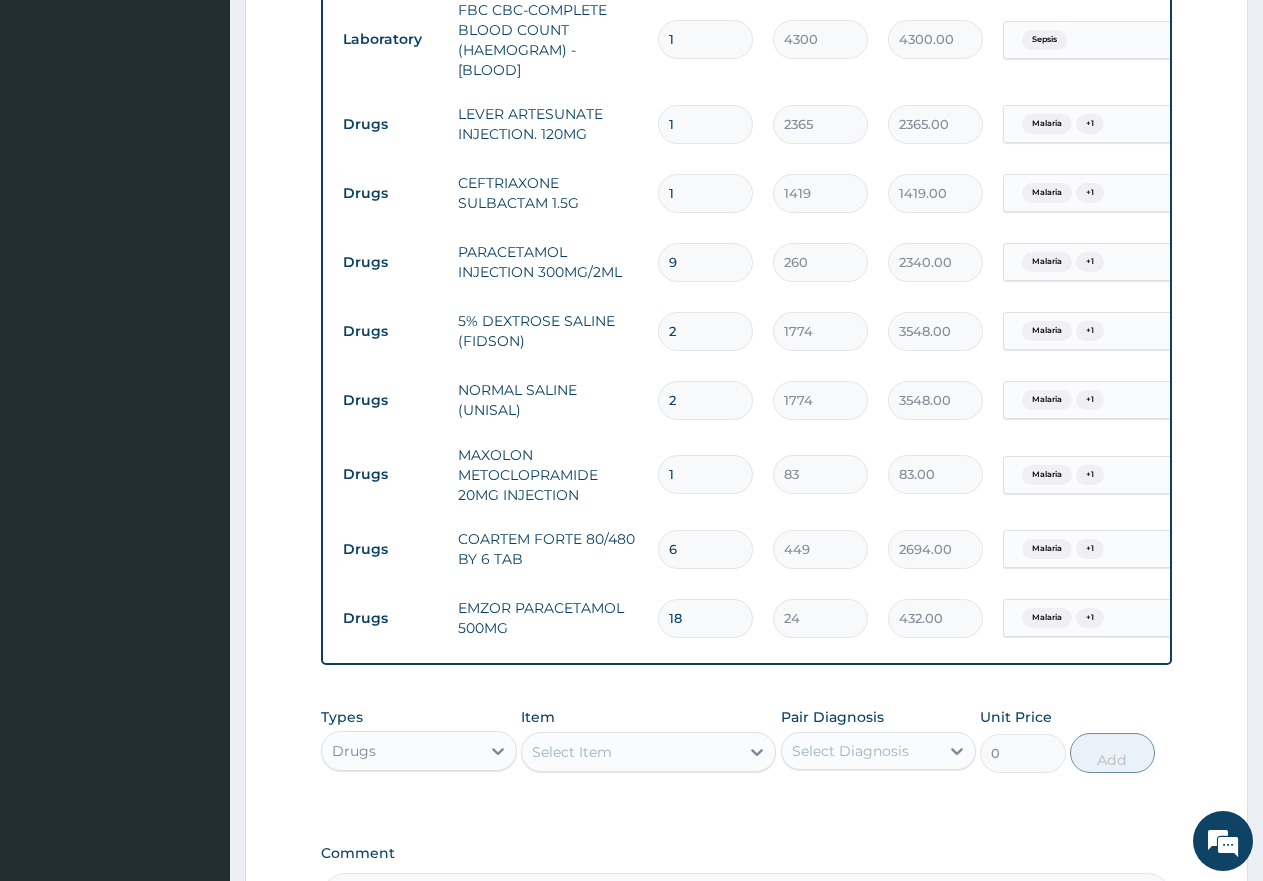 click on "1" at bounding box center (705, 193) 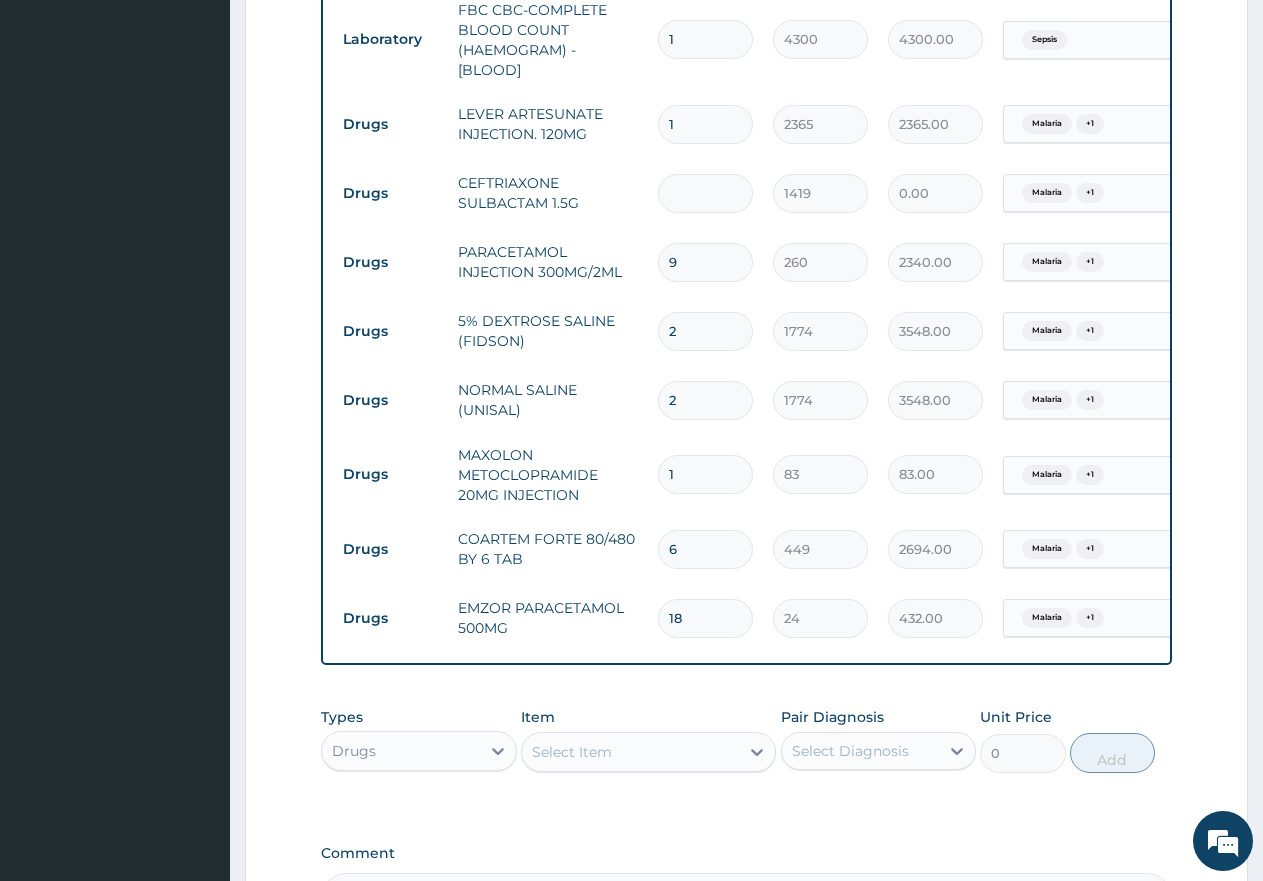 type on "4" 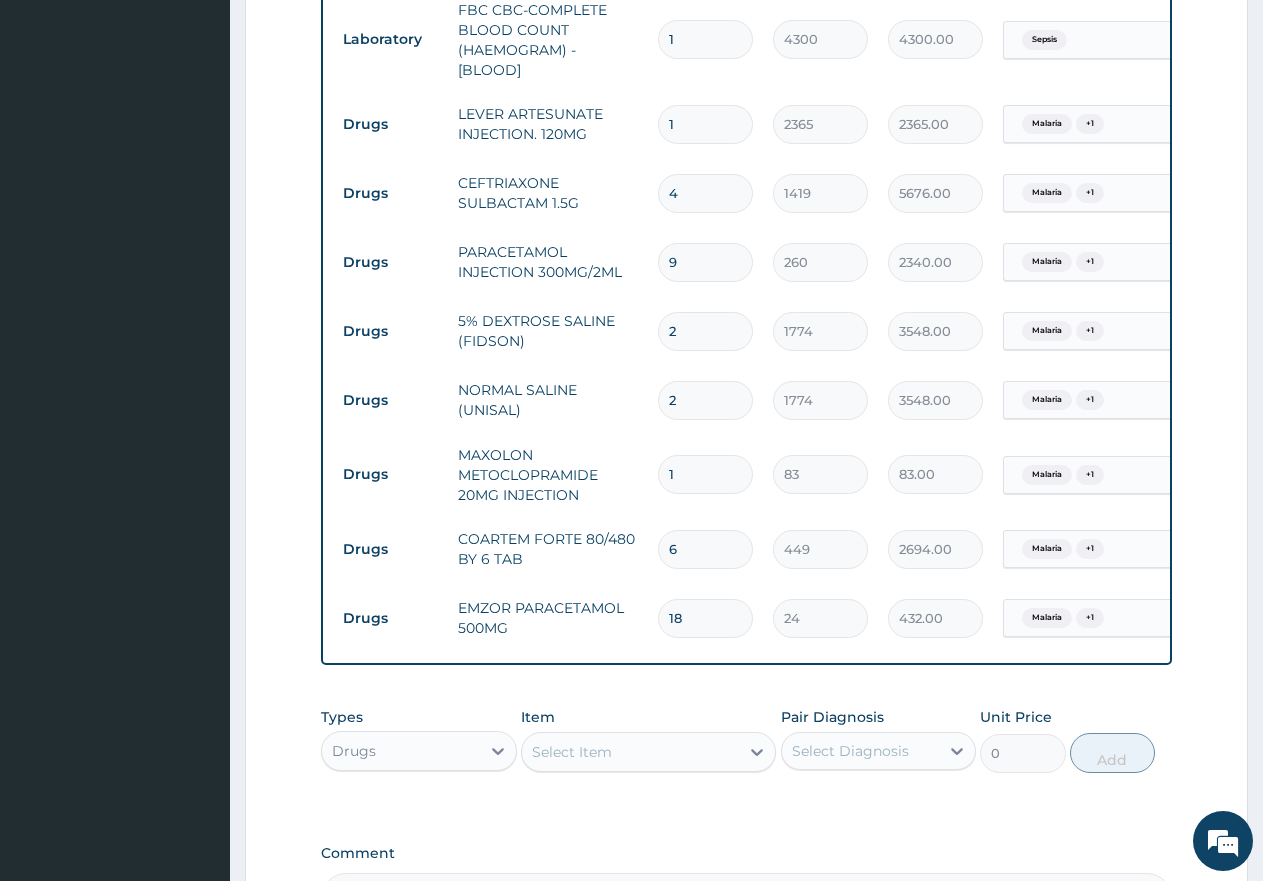type on "4" 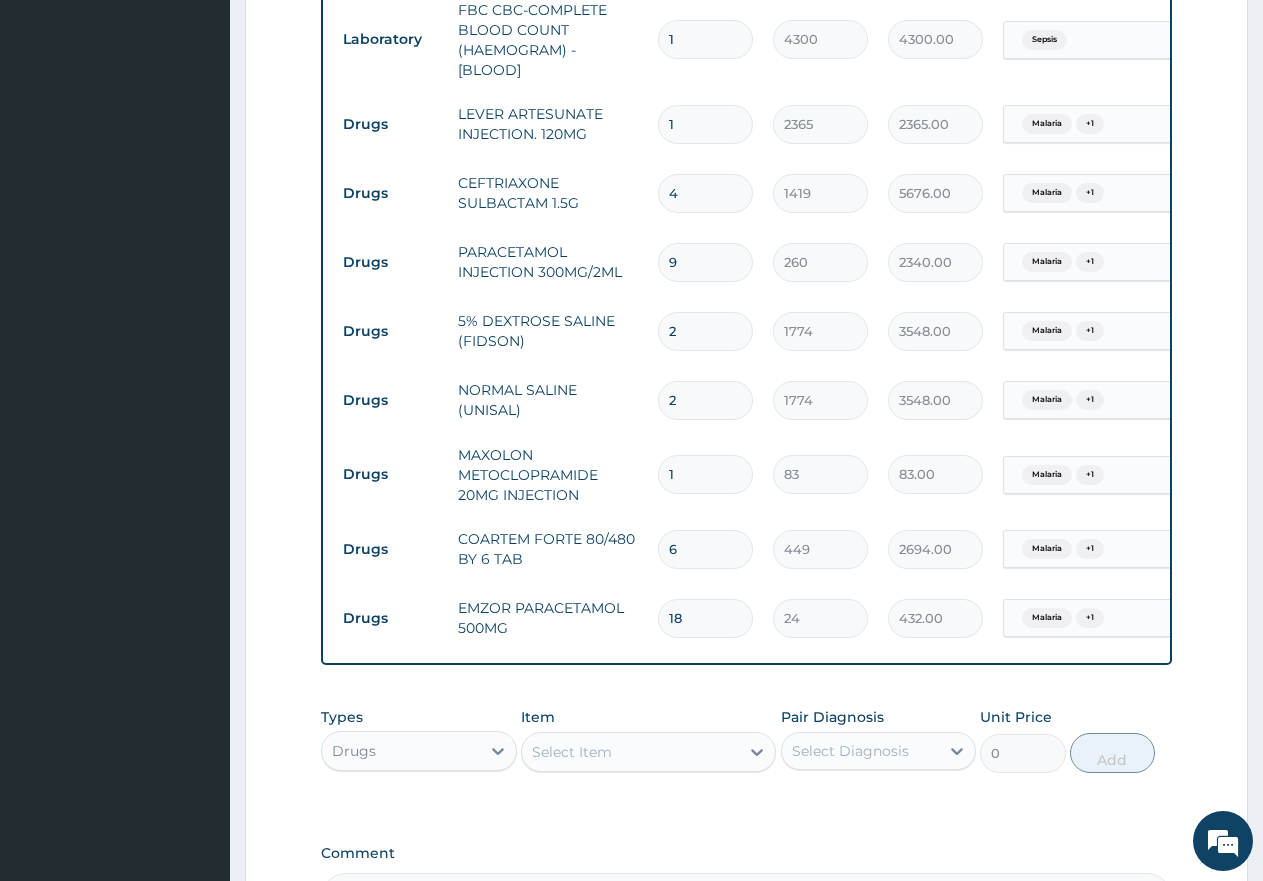 click on "1" at bounding box center [705, 124] 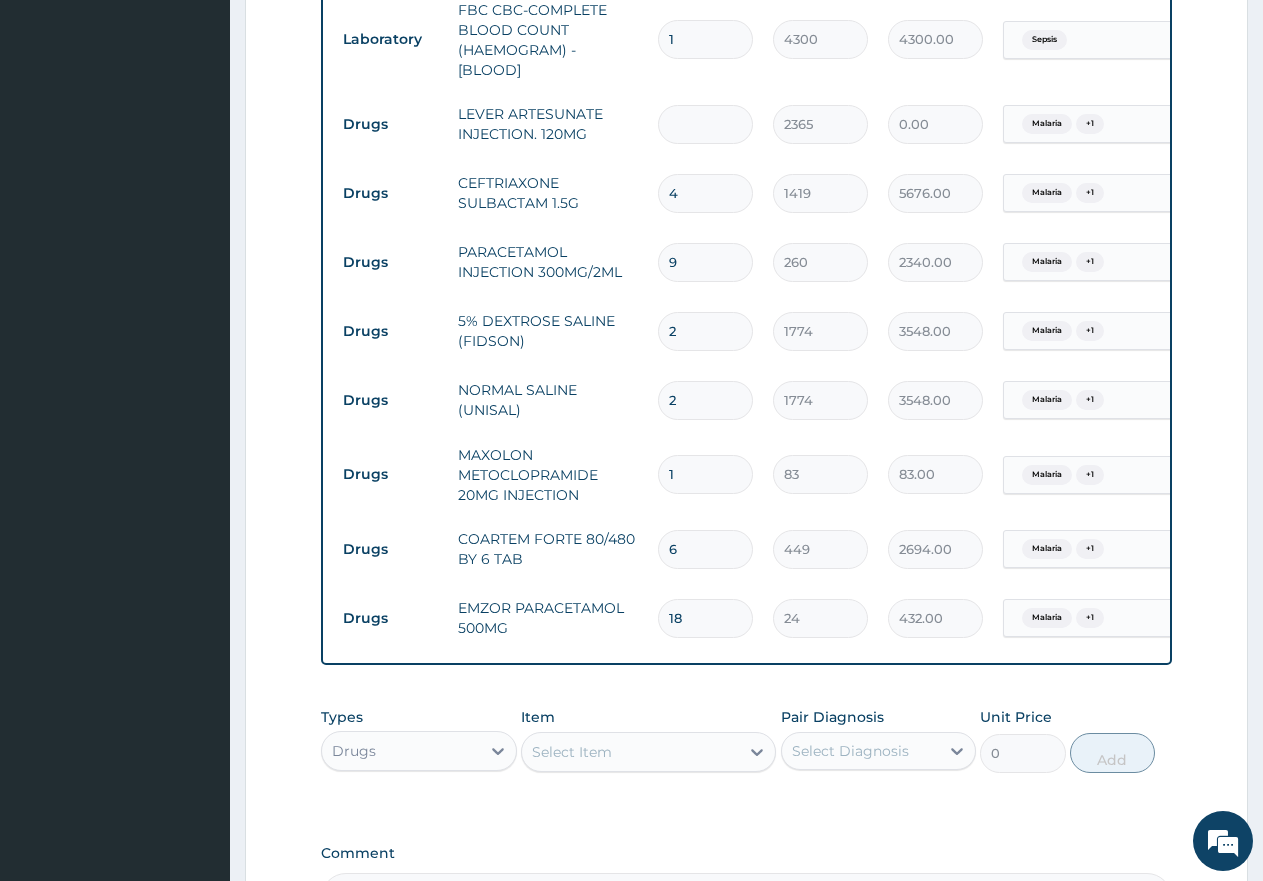 type on "3" 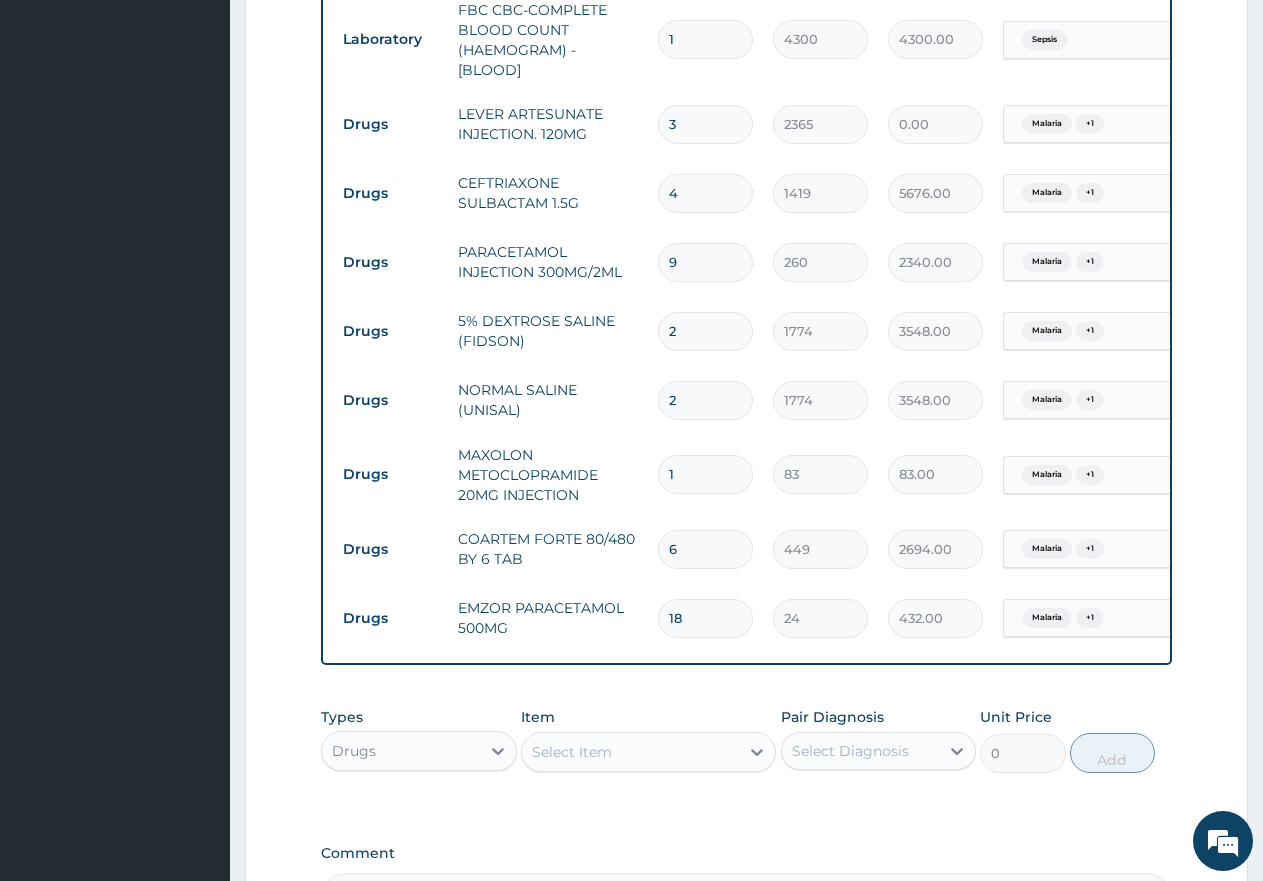type on "7095.00" 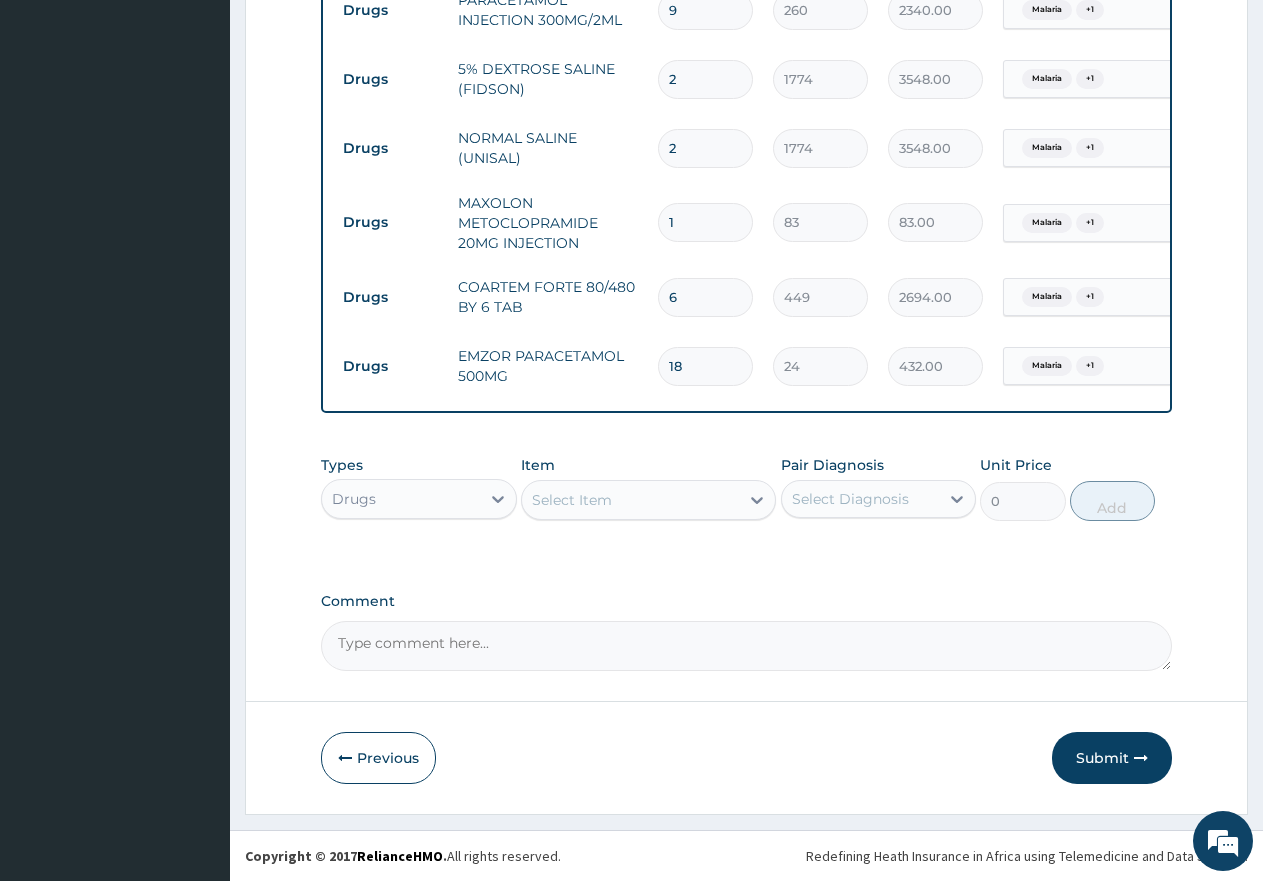 scroll, scrollTop: 1384, scrollLeft: 0, axis: vertical 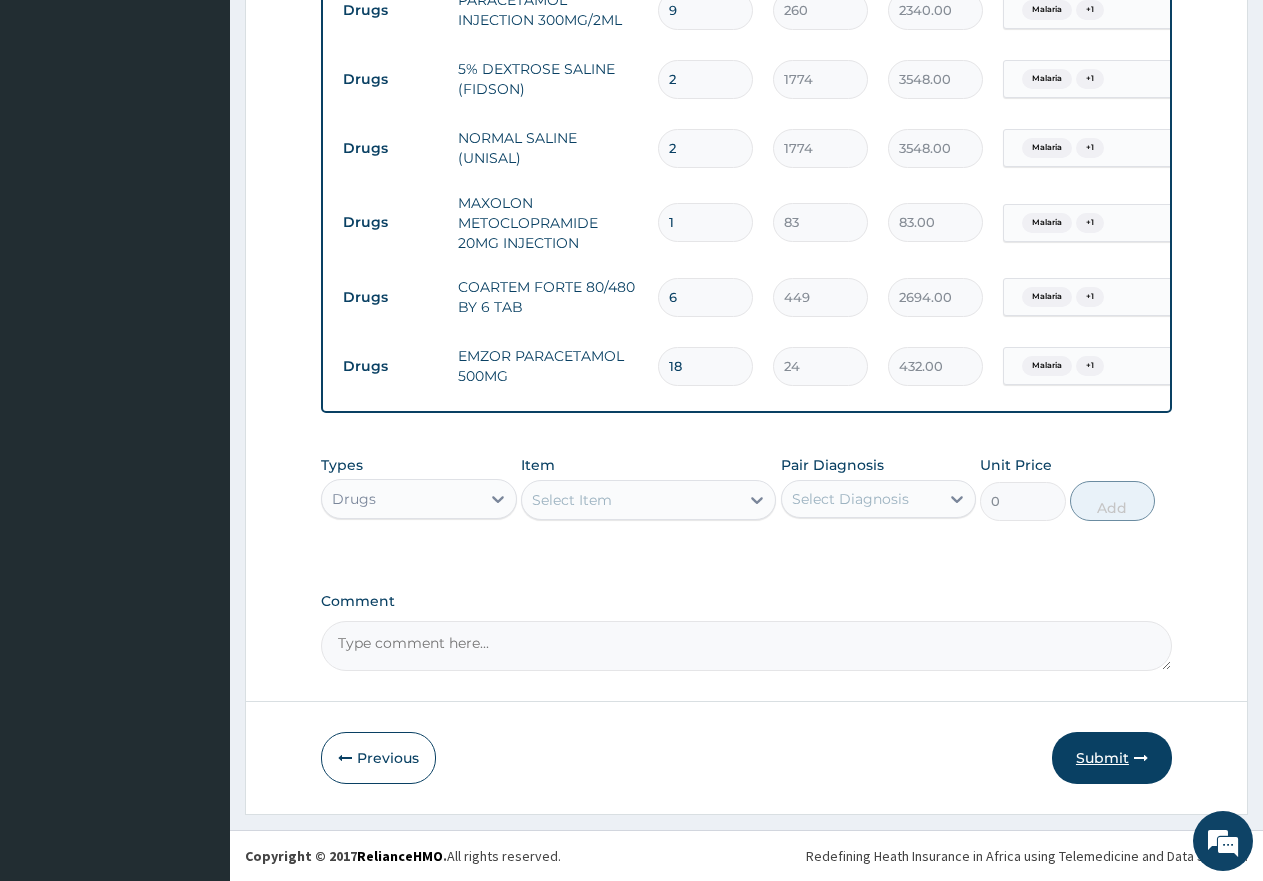 type on "3" 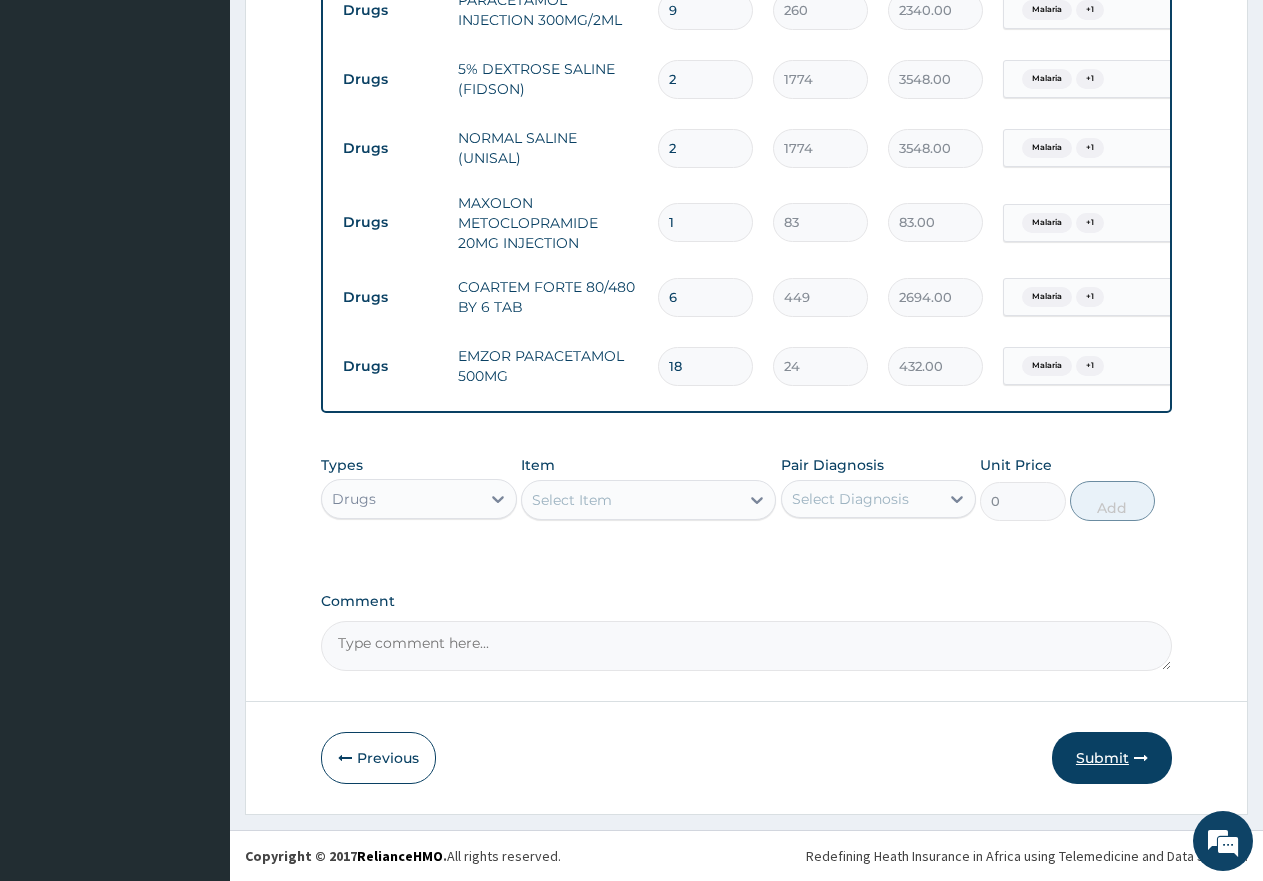 click on "Submit" at bounding box center [1112, 758] 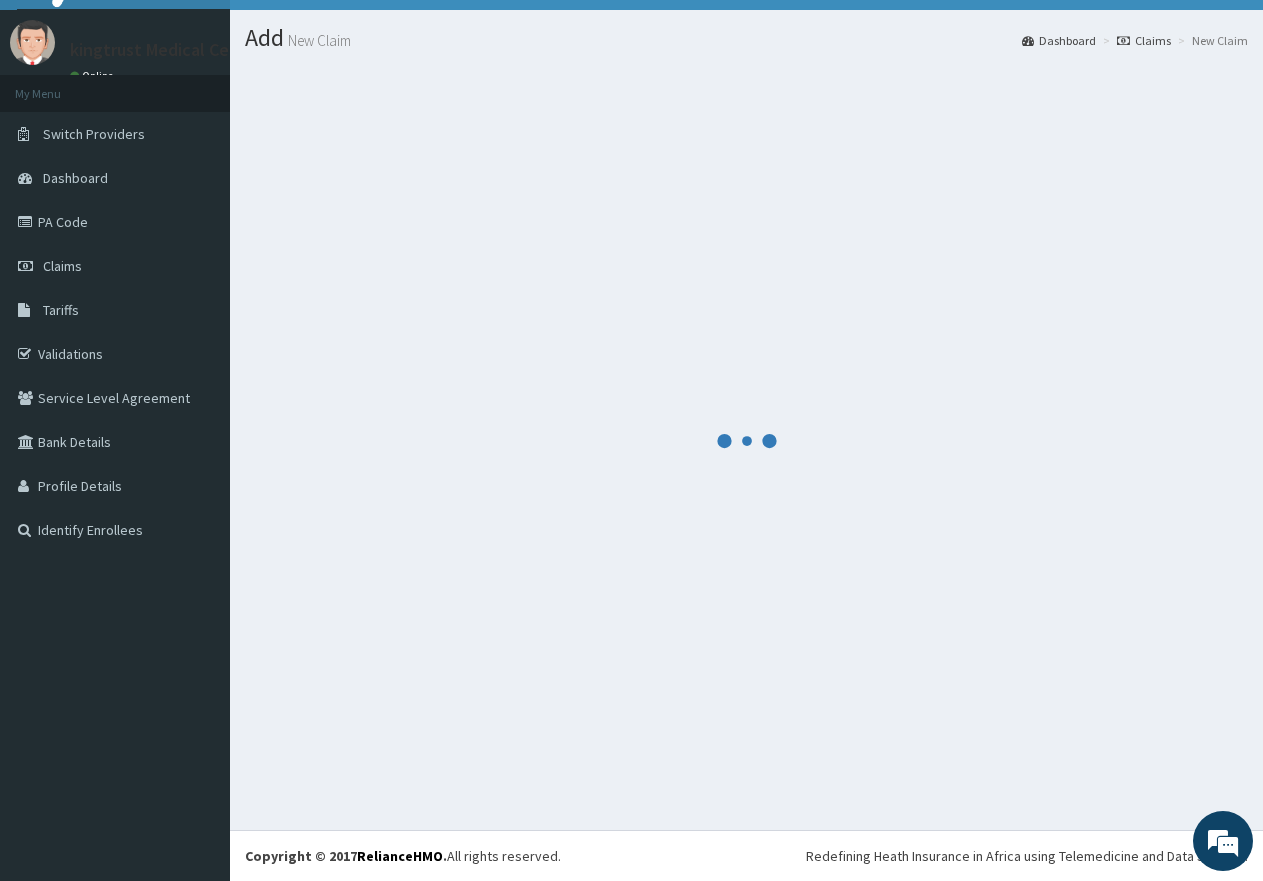 scroll, scrollTop: 40, scrollLeft: 0, axis: vertical 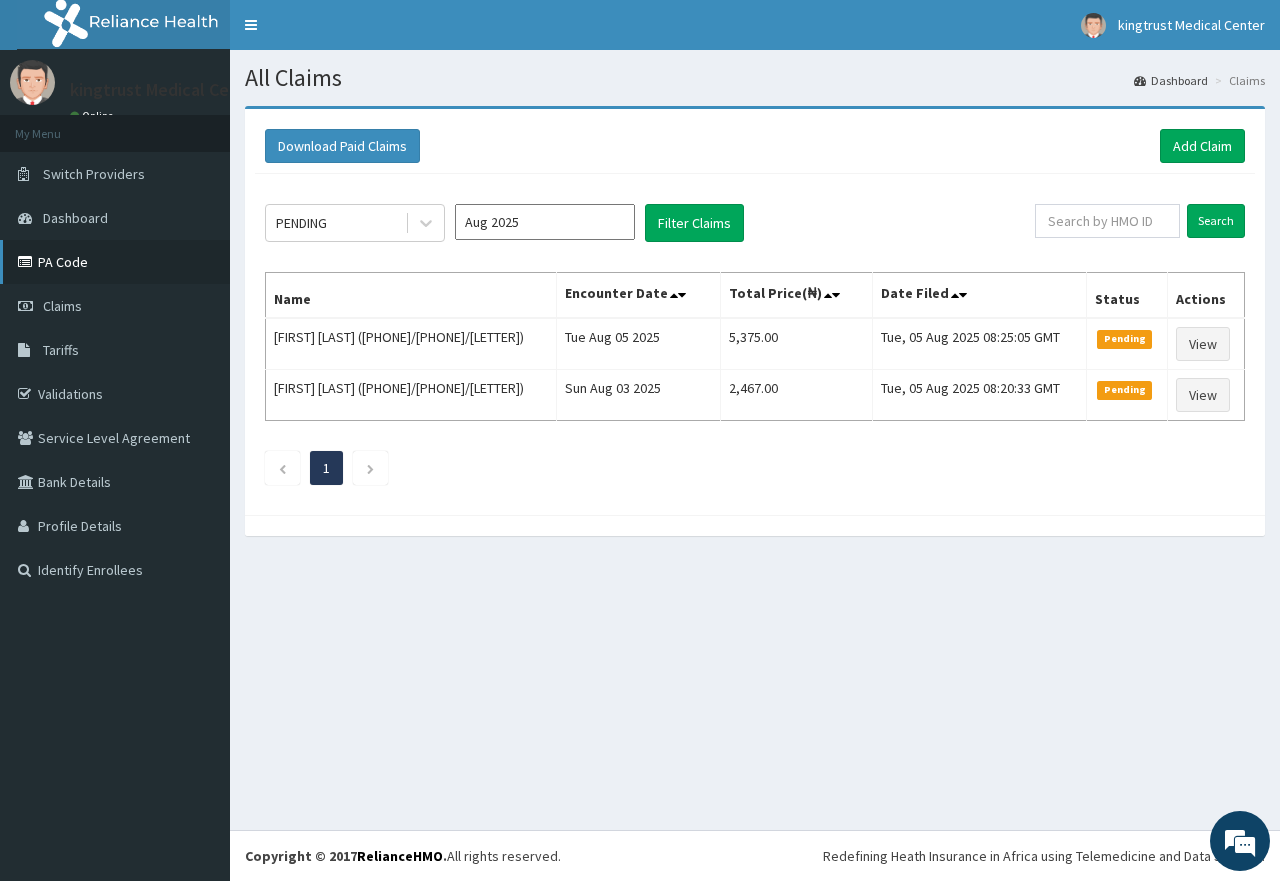 click on "PA Code" at bounding box center (115, 262) 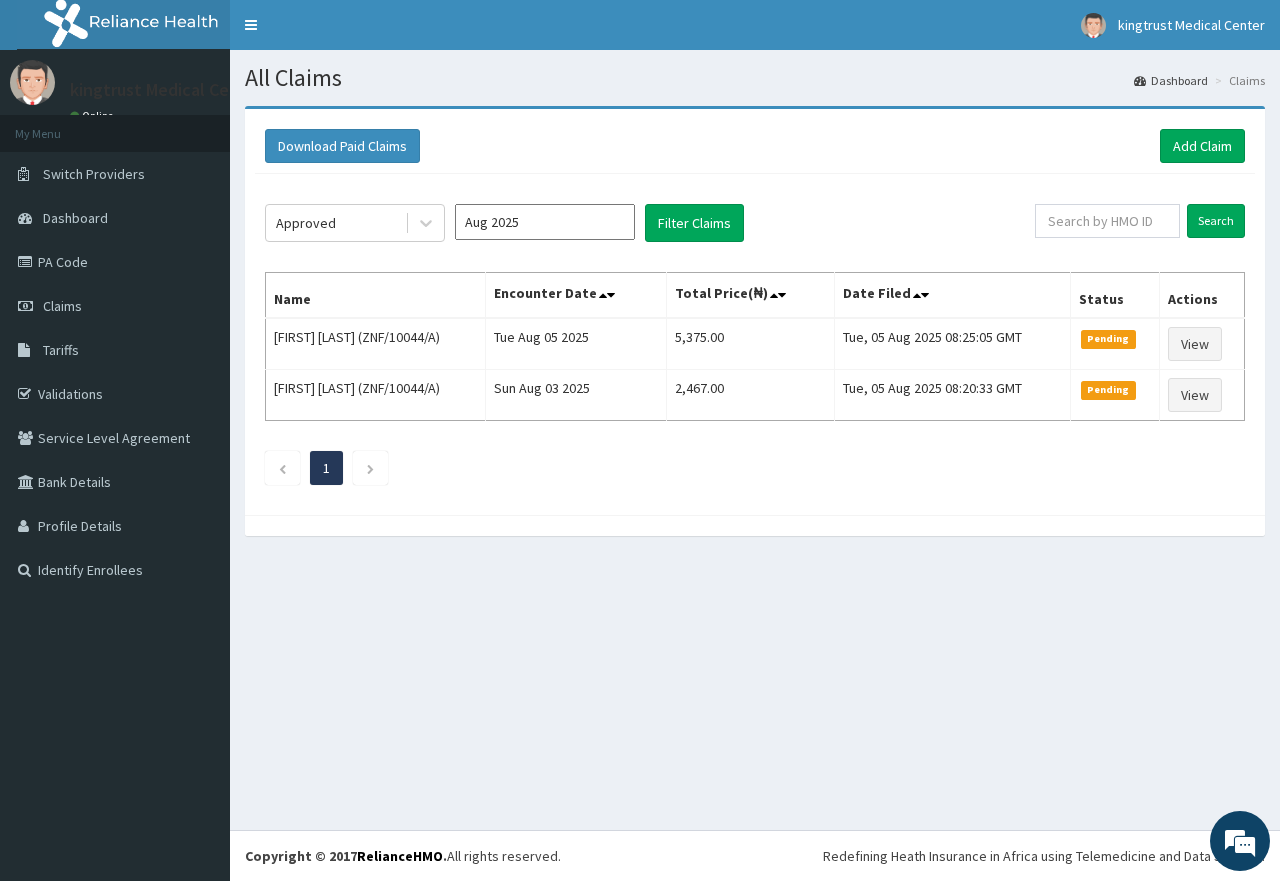 scroll, scrollTop: 0, scrollLeft: 0, axis: both 